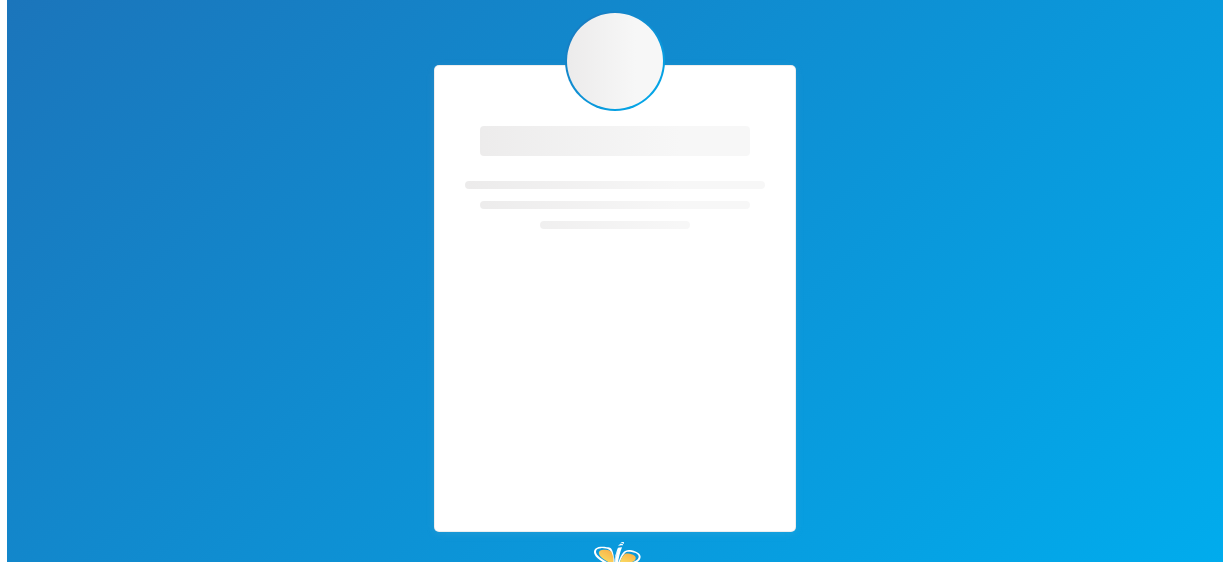 scroll, scrollTop: 0, scrollLeft: 0, axis: both 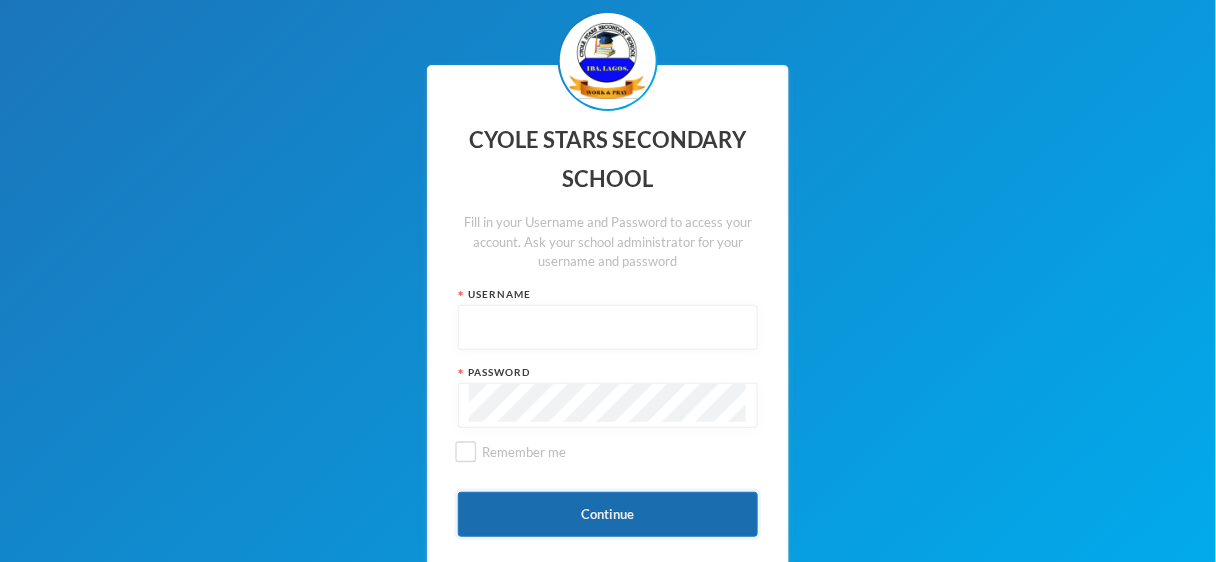 type on "Admin" 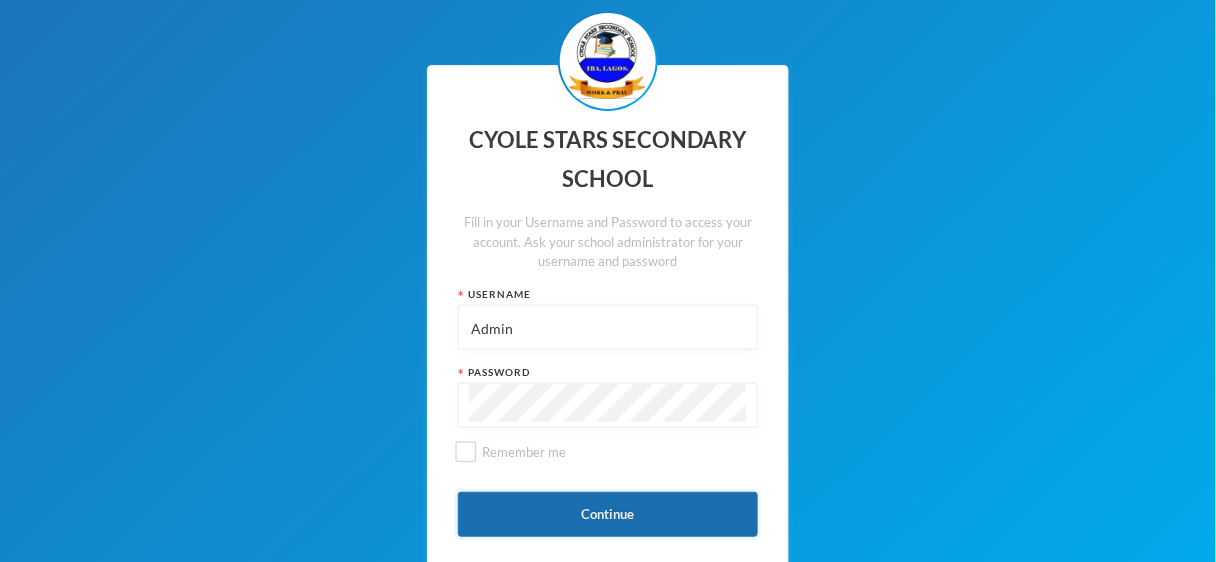click on "Continue" at bounding box center [608, 514] 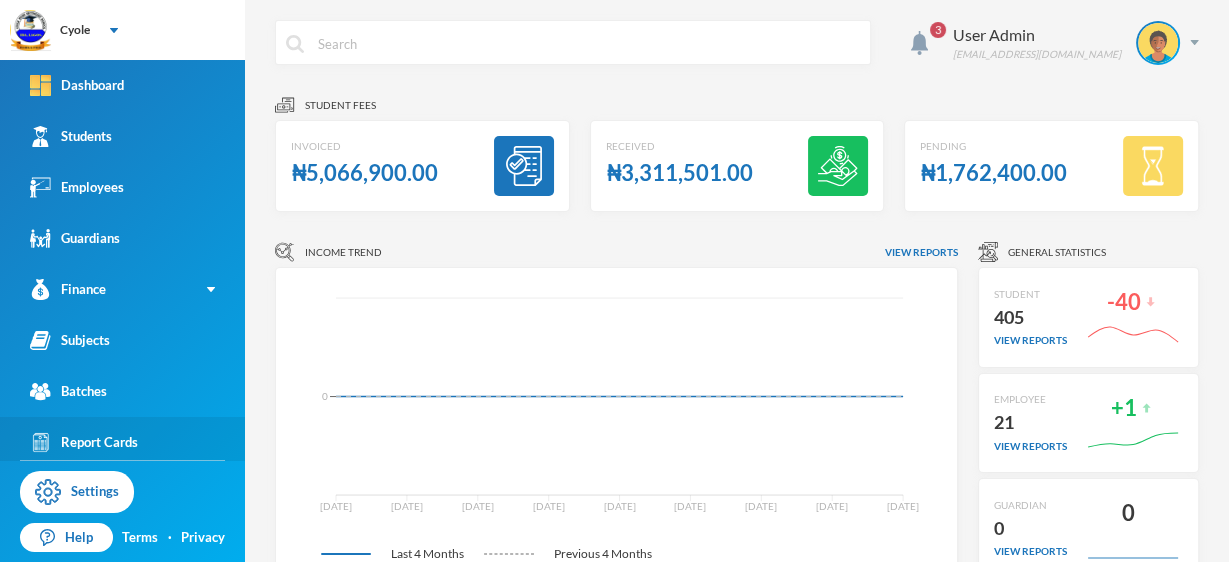 click on "Report Cards" at bounding box center [122, 442] 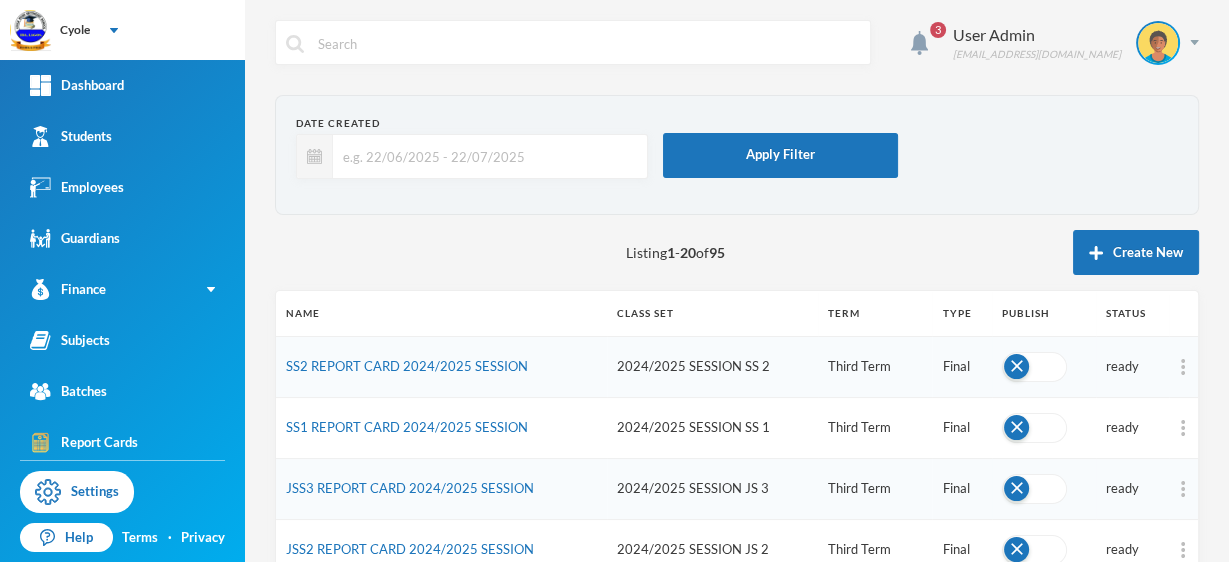scroll, scrollTop: 293, scrollLeft: 0, axis: vertical 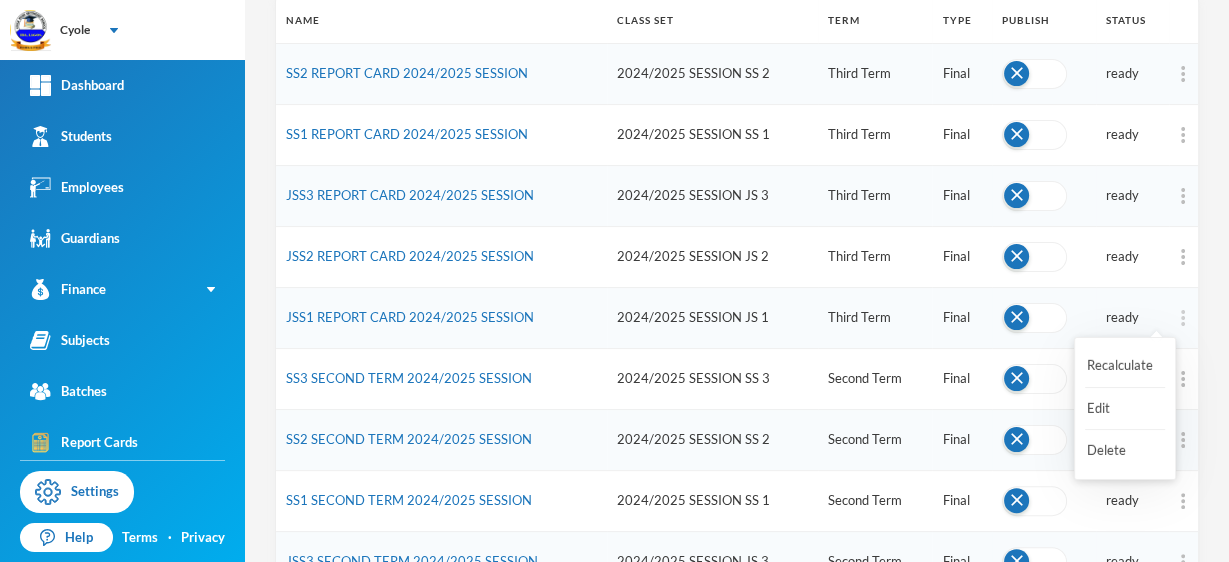 click at bounding box center [1183, 318] 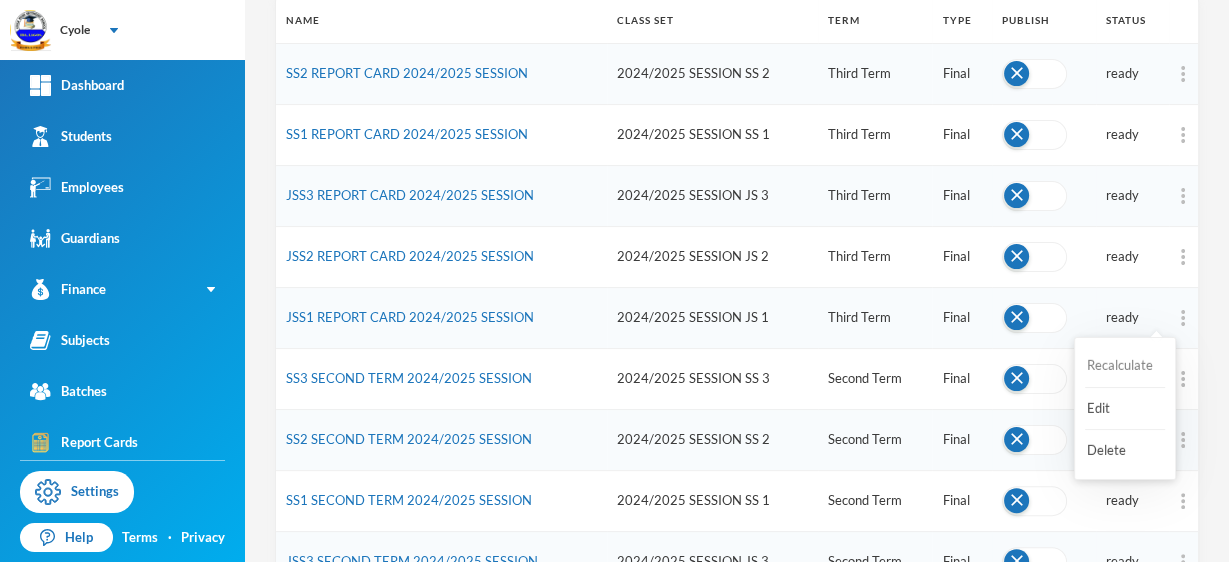 click on "Recalculate" at bounding box center [1125, 366] 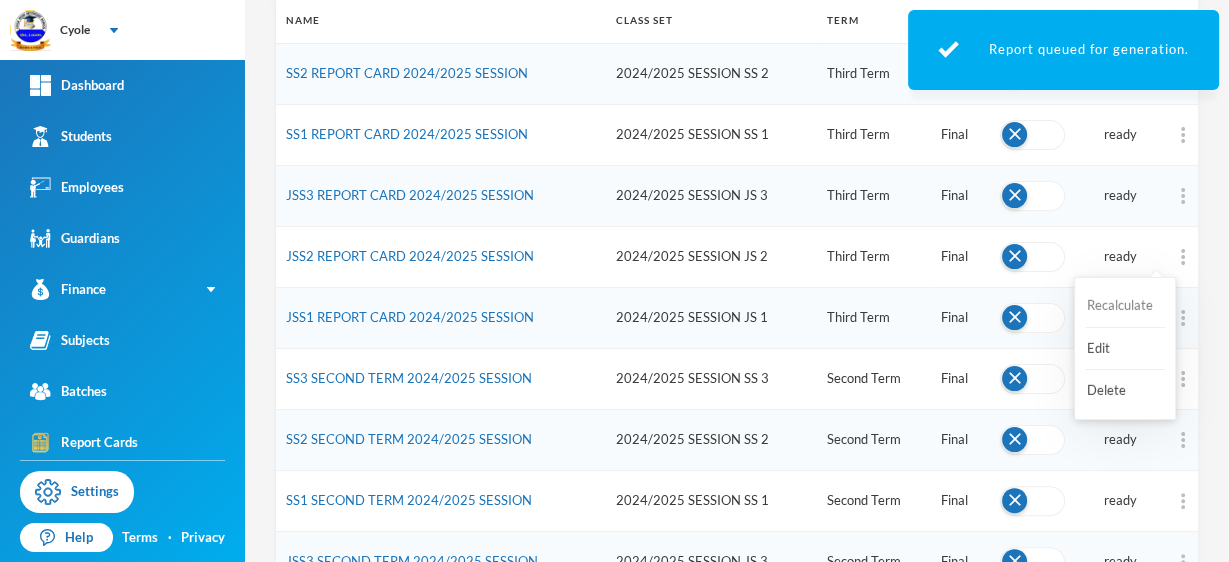 click on "Recalculate" at bounding box center [1125, 306] 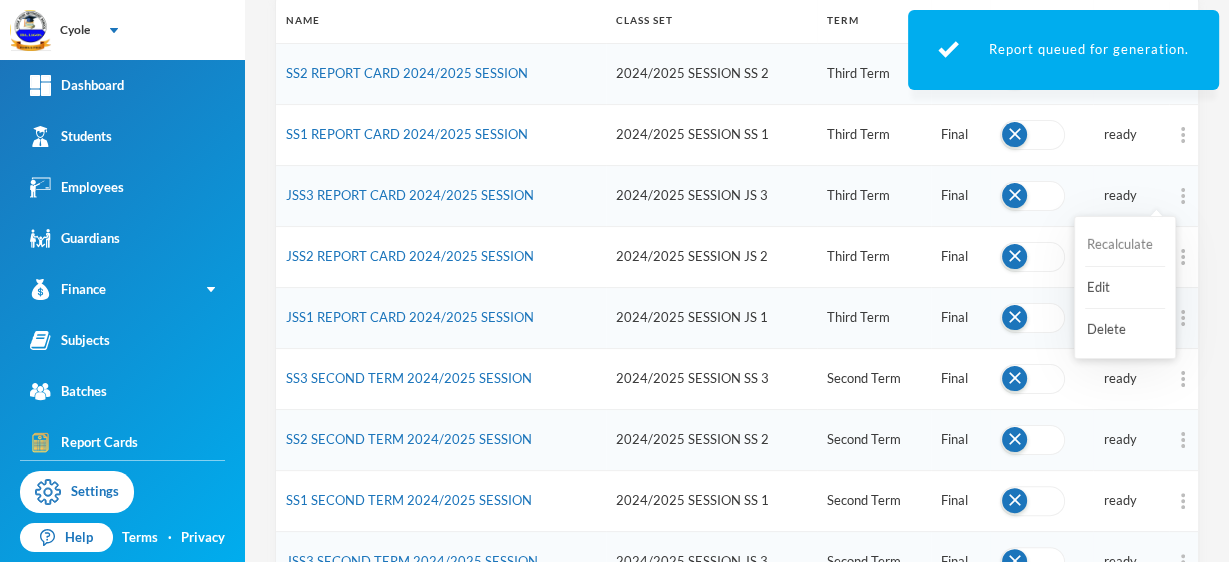 click on "Recalculate" at bounding box center [1125, 245] 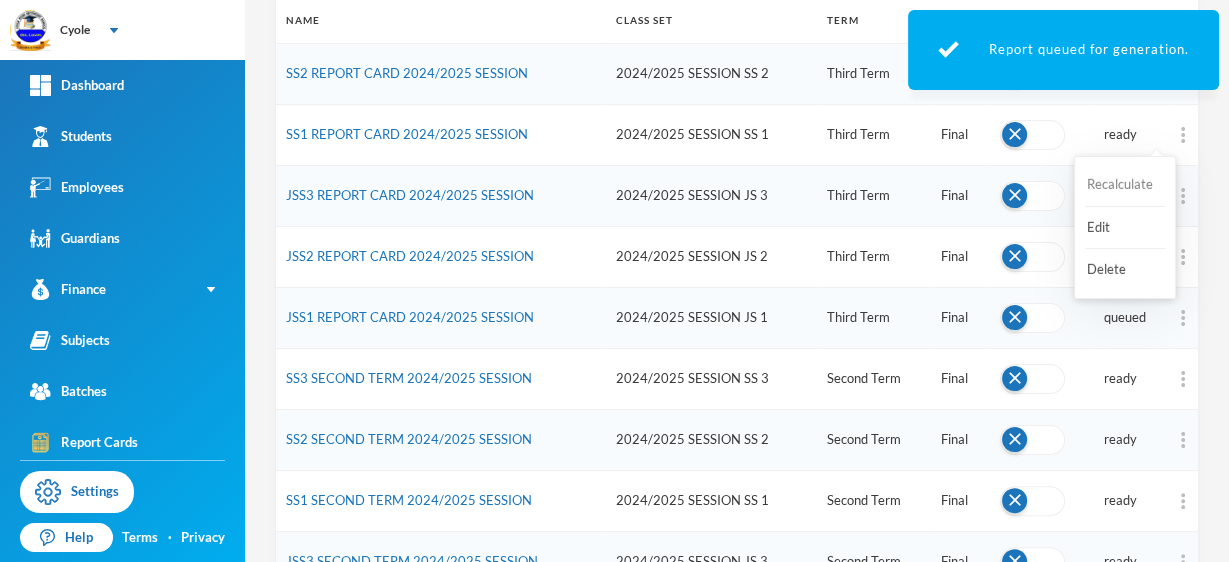click on "Recalculate" at bounding box center [1125, 185] 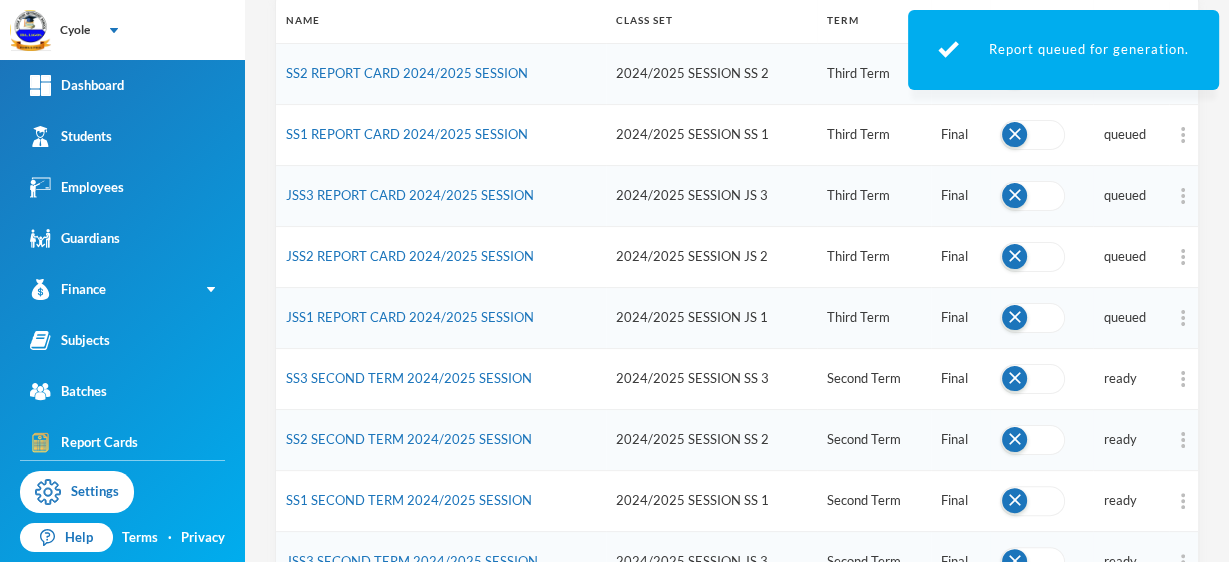 scroll, scrollTop: 0, scrollLeft: 0, axis: both 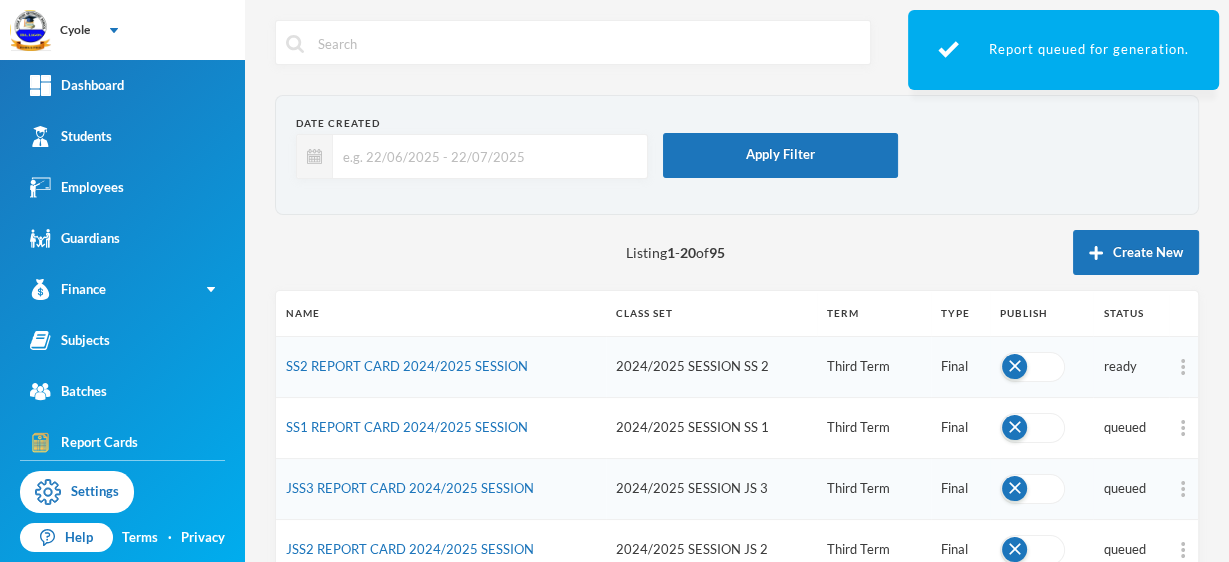 drag, startPoint x: 1104, startPoint y: 167, endPoint x: 1013, endPoint y: 133, distance: 97.144226 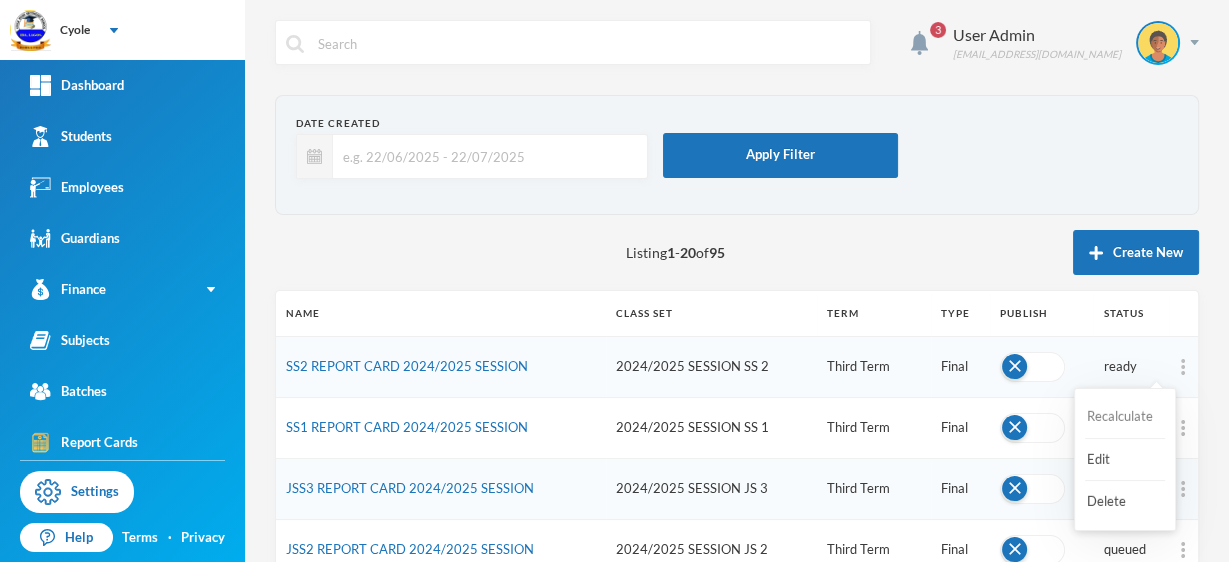 click on "Recalculate" at bounding box center [1125, 417] 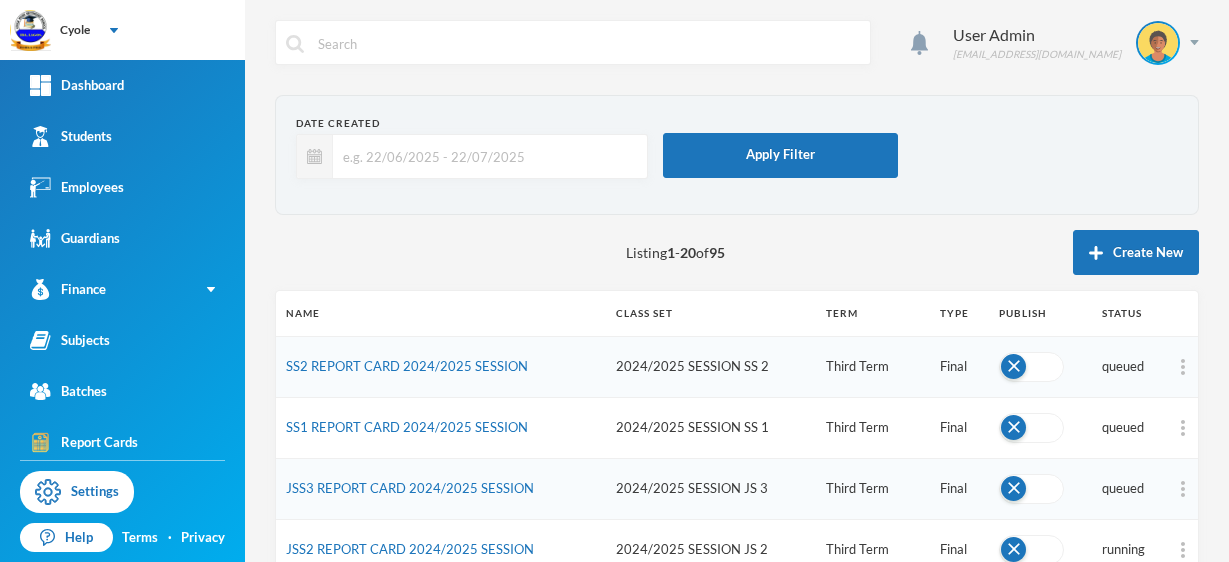 scroll, scrollTop: 0, scrollLeft: 0, axis: both 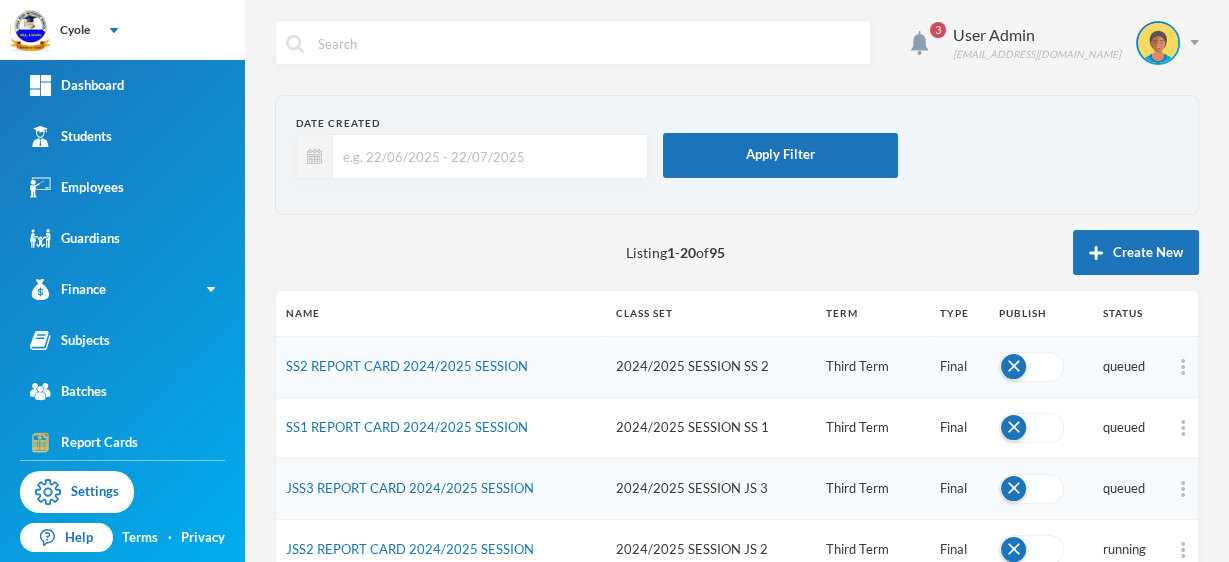 drag, startPoint x: 981, startPoint y: 259, endPoint x: 1062, endPoint y: 351, distance: 122.57651 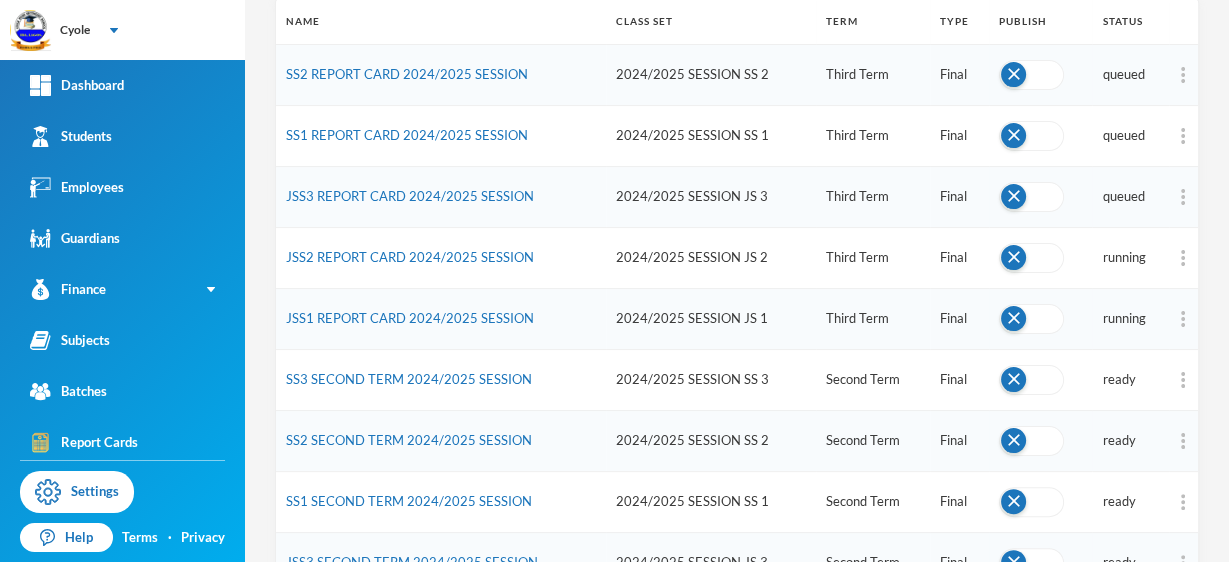 drag, startPoint x: 1064, startPoint y: 358, endPoint x: 1070, endPoint y: 371, distance: 14.3178215 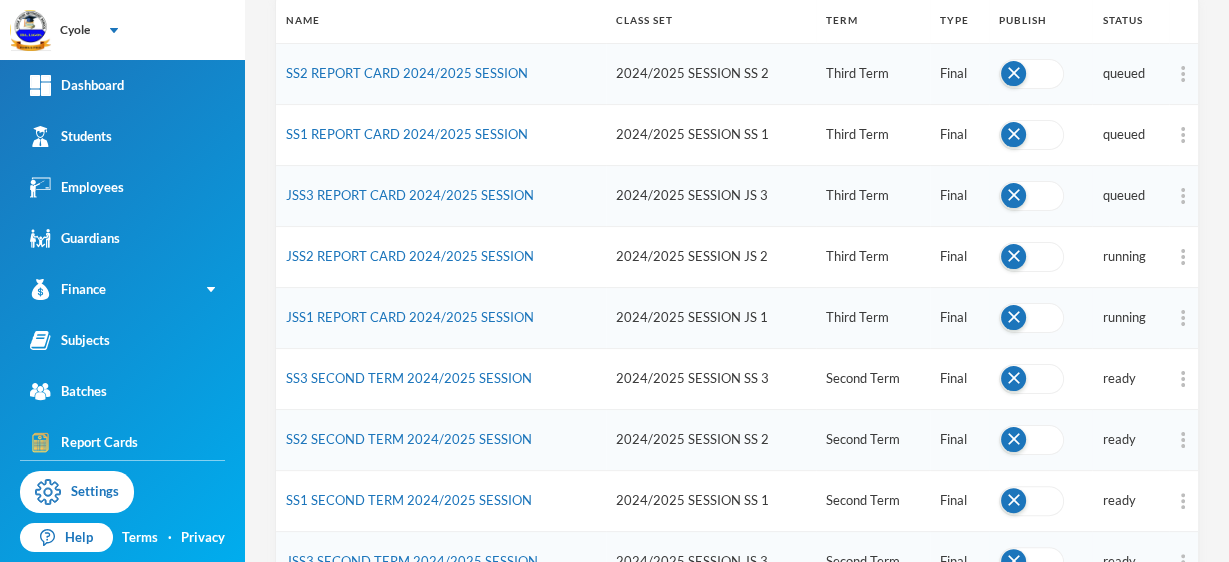 scroll, scrollTop: 49, scrollLeft: 0, axis: vertical 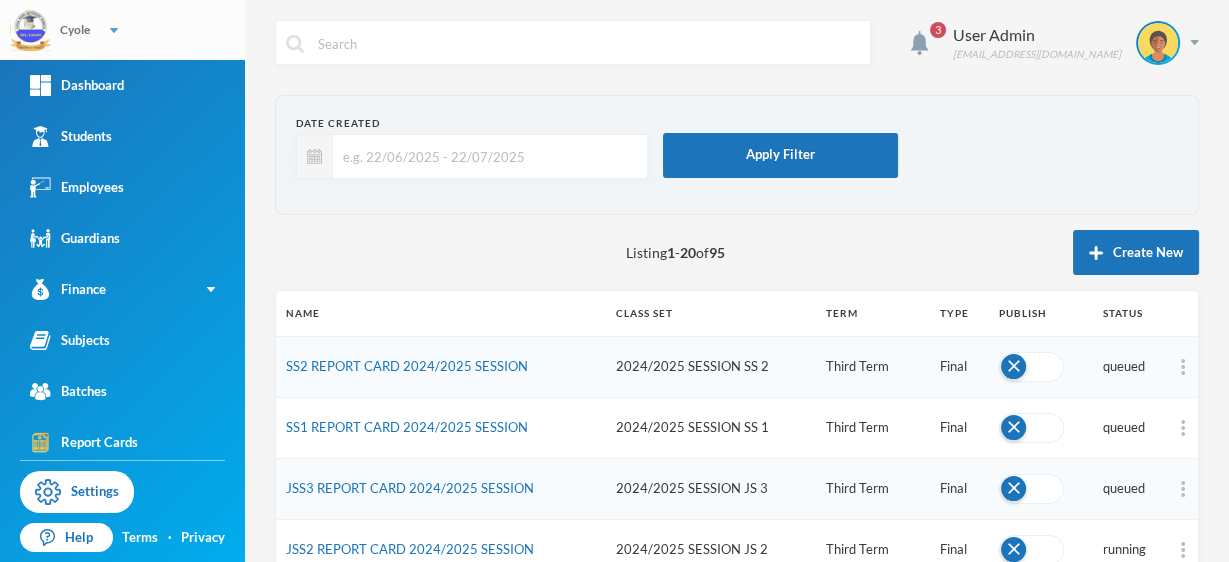 click at bounding box center [114, 30] 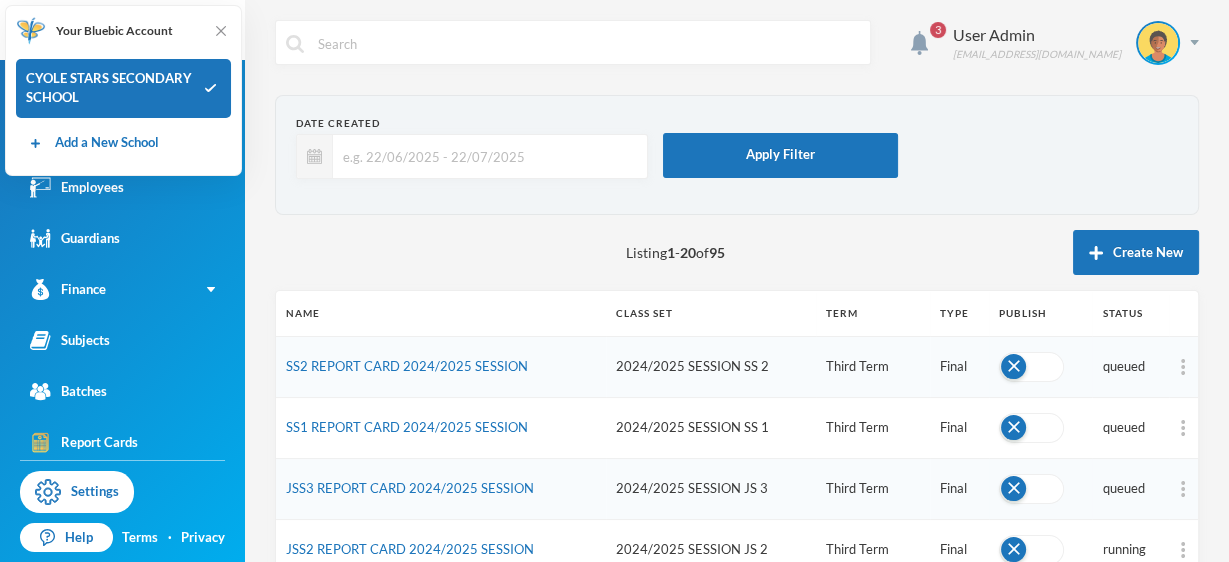 click on "Date Created Apply Filter" at bounding box center (737, 155) 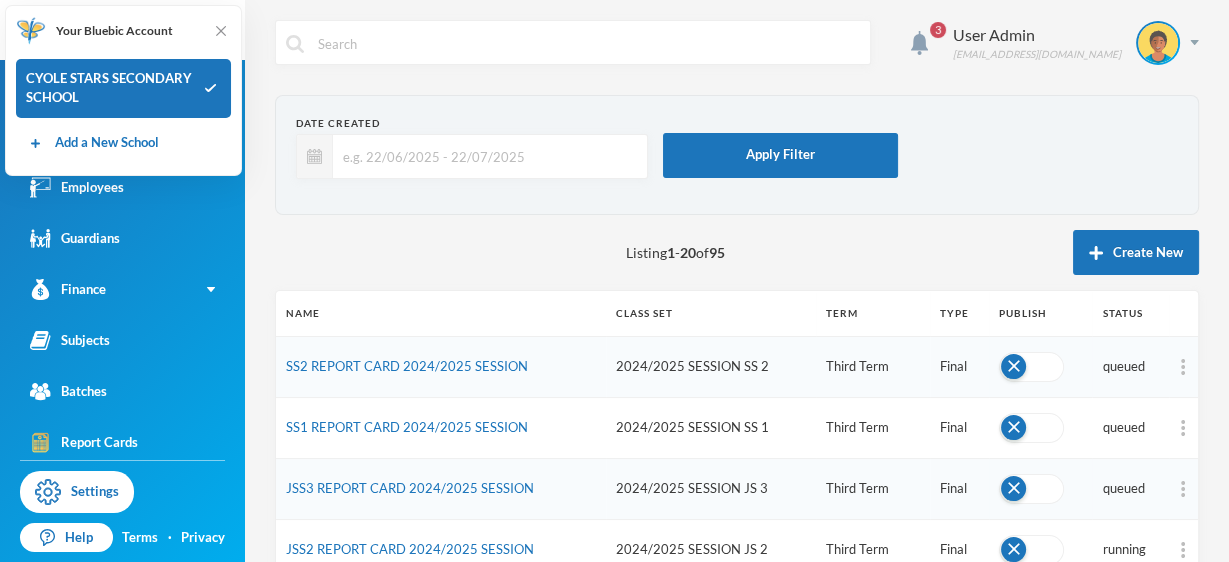 click on "3 User Admin admin@bluebic.com Date Created Apply Filter   Listing  1  -  20  of  95 Create New Name Class Set Term Type Publish Status SS2 REPORT CARD 2024/2025 SESSION 2024/2025 SESSION SS 2 Third Term Final queued SS1 REPORT CARD 2024/2025 SESSION 2024/2025 SESSION SS 1 Third Term Final queued JSS3 REPORT CARD 2024/2025 SESSION 2024/2025 SESSION JS 3 Third Term Final queued JSS2 REPORT CARD 2024/2025 SESSION 2024/2025 SESSION JS 2 Third Term Final running JSS1 REPORT CARD 2024/2025 SESSION 2024/2025 SESSION JS 1 Third Term Final running SS3 SECOND TERM 2024/2025 SESSION 2024/2025 SESSION SS 3 Second Term Final ready SS2 SECOND TERM 2024/2025 SESSION 2024/2025 SESSION SS 2 Second Term Final ready SS1 SECOND TERM 2024/2025 SESSION 2024/2025 SESSION SS 1 Second Term Final ready JSS3 SECOND TERM 2024/2025 SESSION 2024/2025 SESSION JS 3 Second Term Final ready JSS2 SECOND TERM 2024/2025 SESSION 2024/2025 SESSION JS 2 Second Term Final ready JSS1 SECOND TERM 2024/2025 SESSION 2024/2025 SESSION JS 1 Second Term" at bounding box center [737, 281] 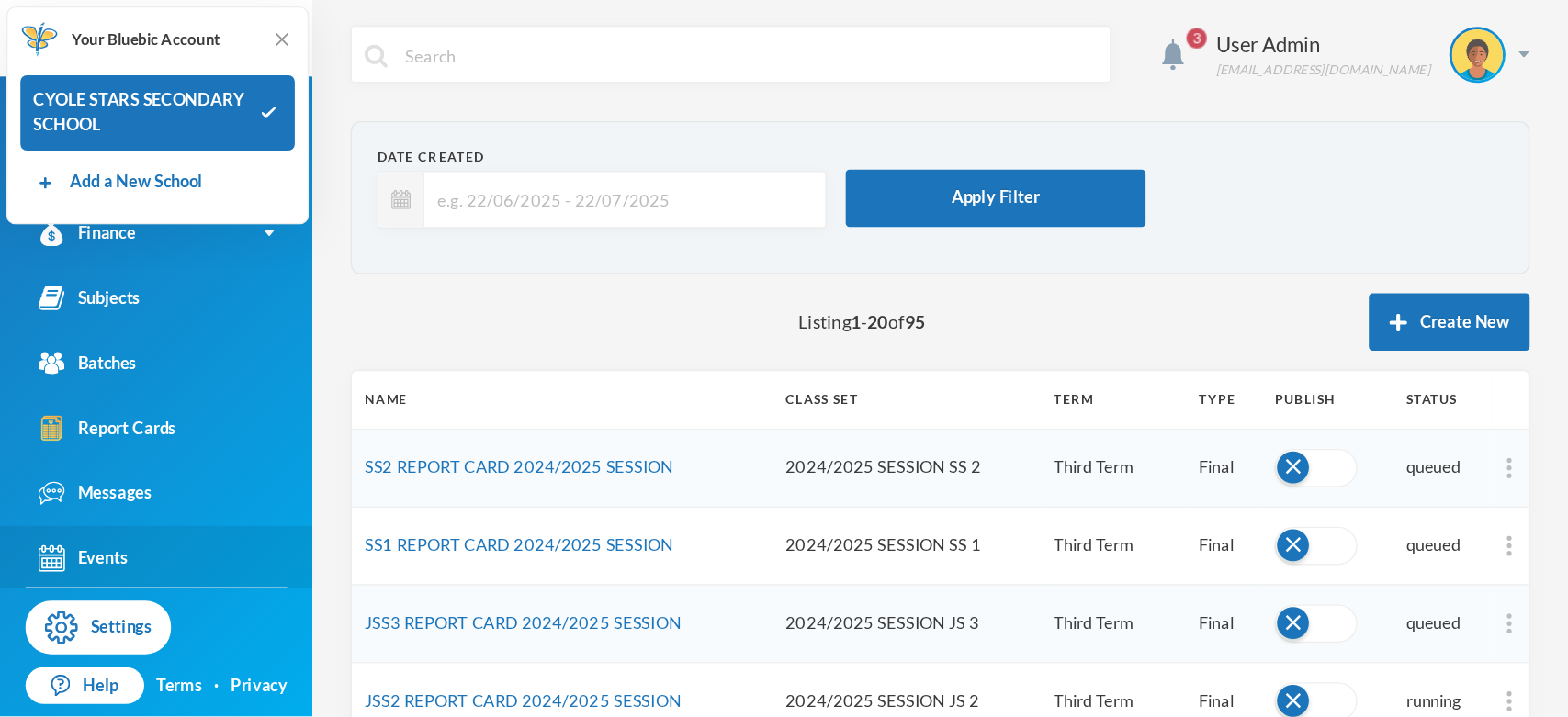 scroll, scrollTop: 100, scrollLeft: 0, axis: vertical 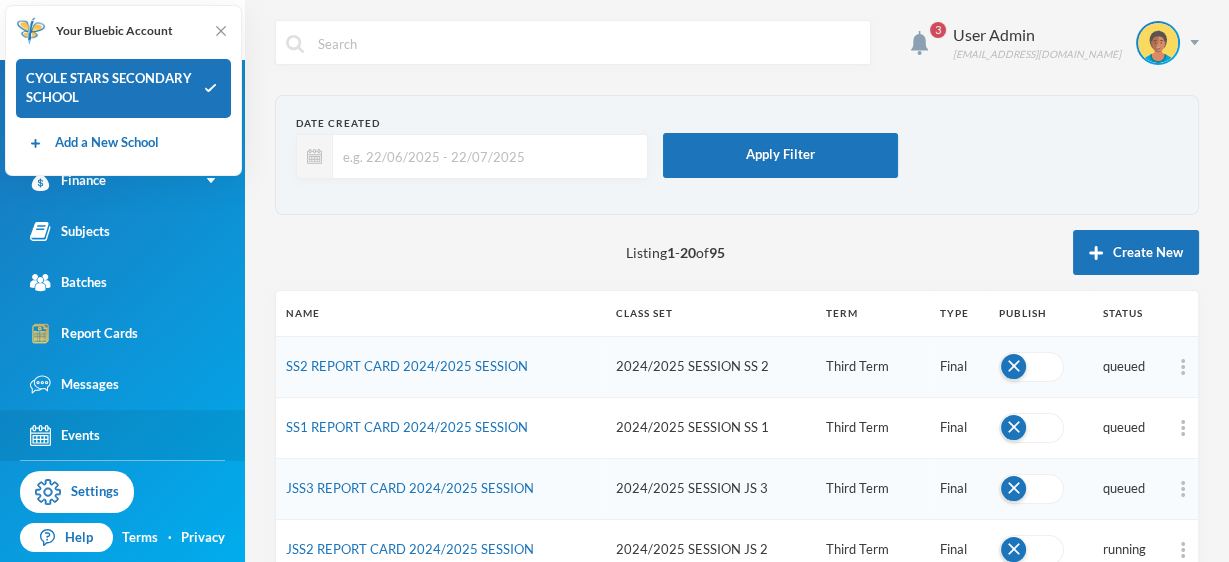 click on "Events" at bounding box center (65, 435) 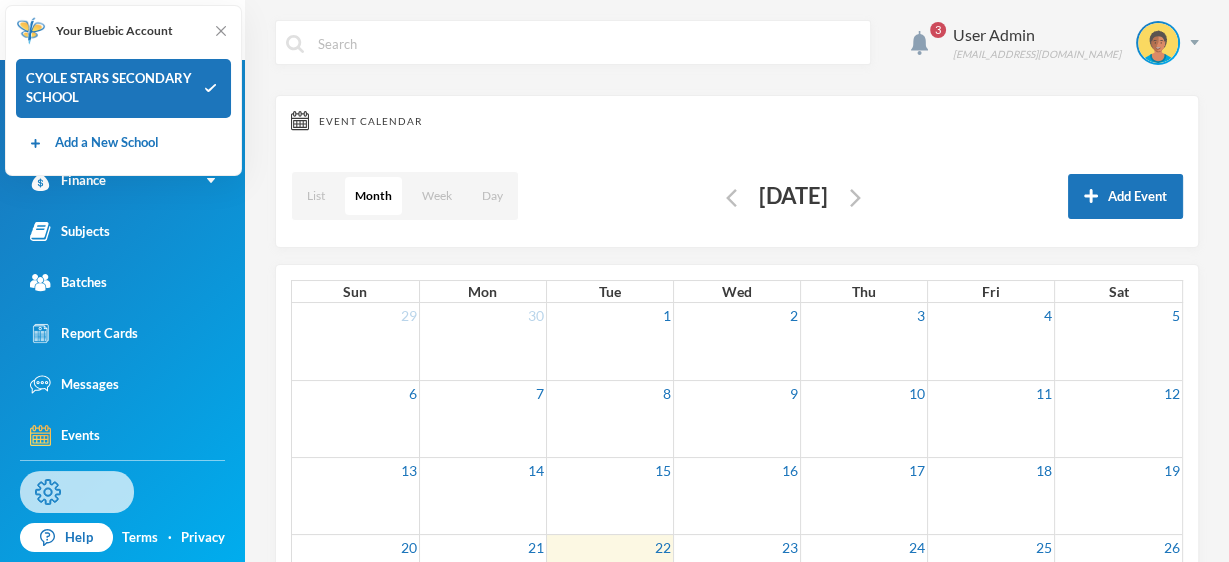 click on "Settings" at bounding box center [77, 492] 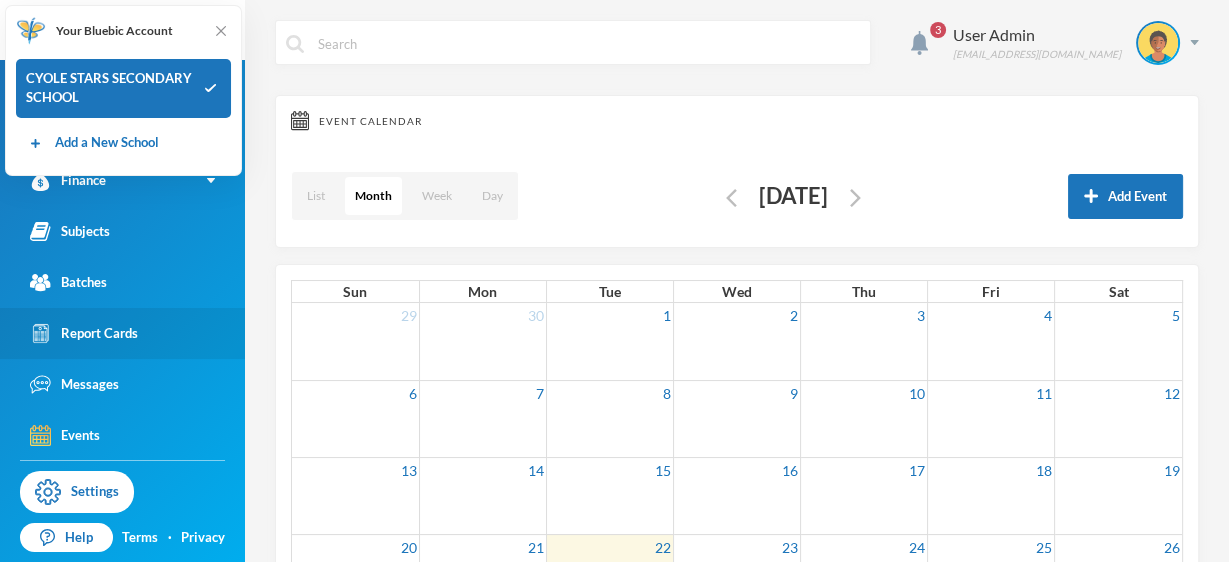 click on "Report Cards" at bounding box center [122, 333] 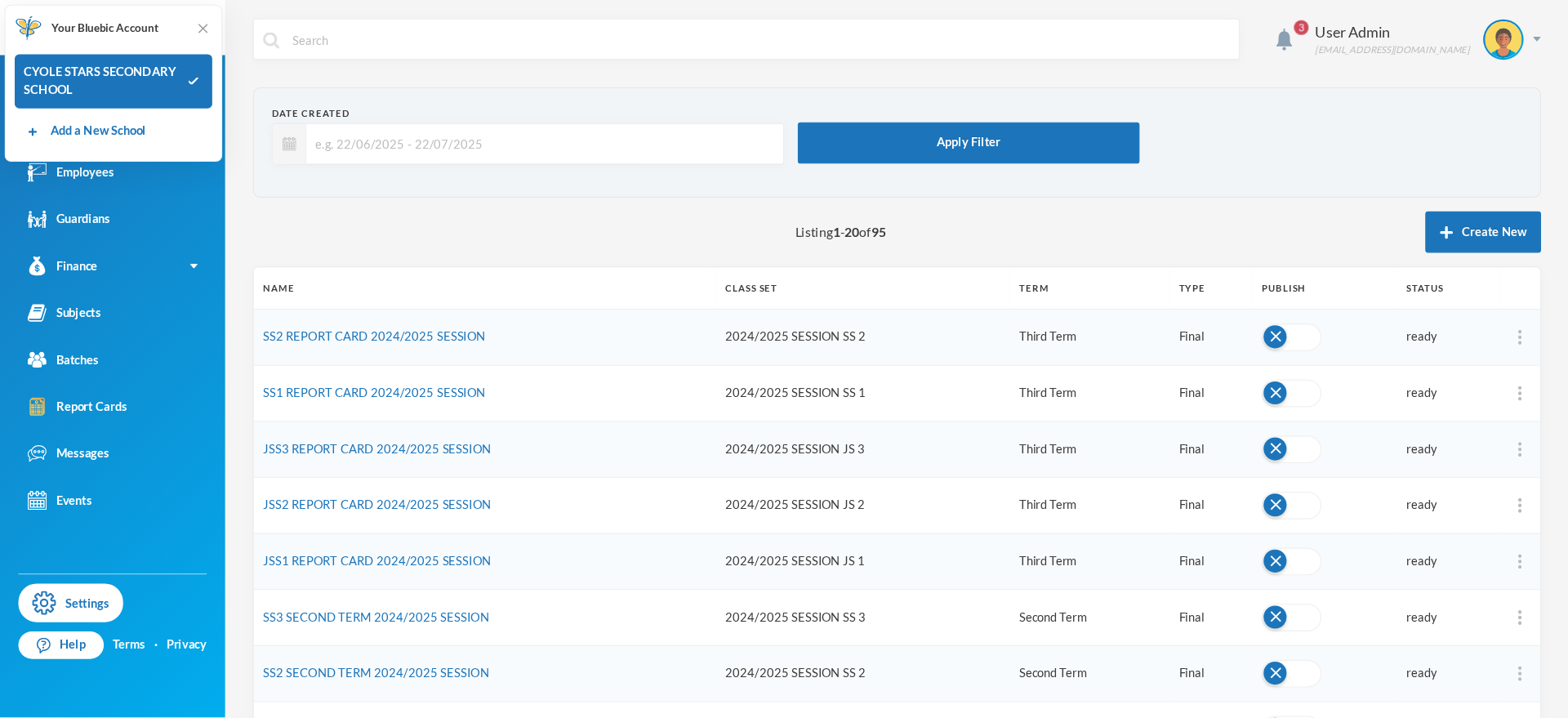 scroll, scrollTop: 0, scrollLeft: 0, axis: both 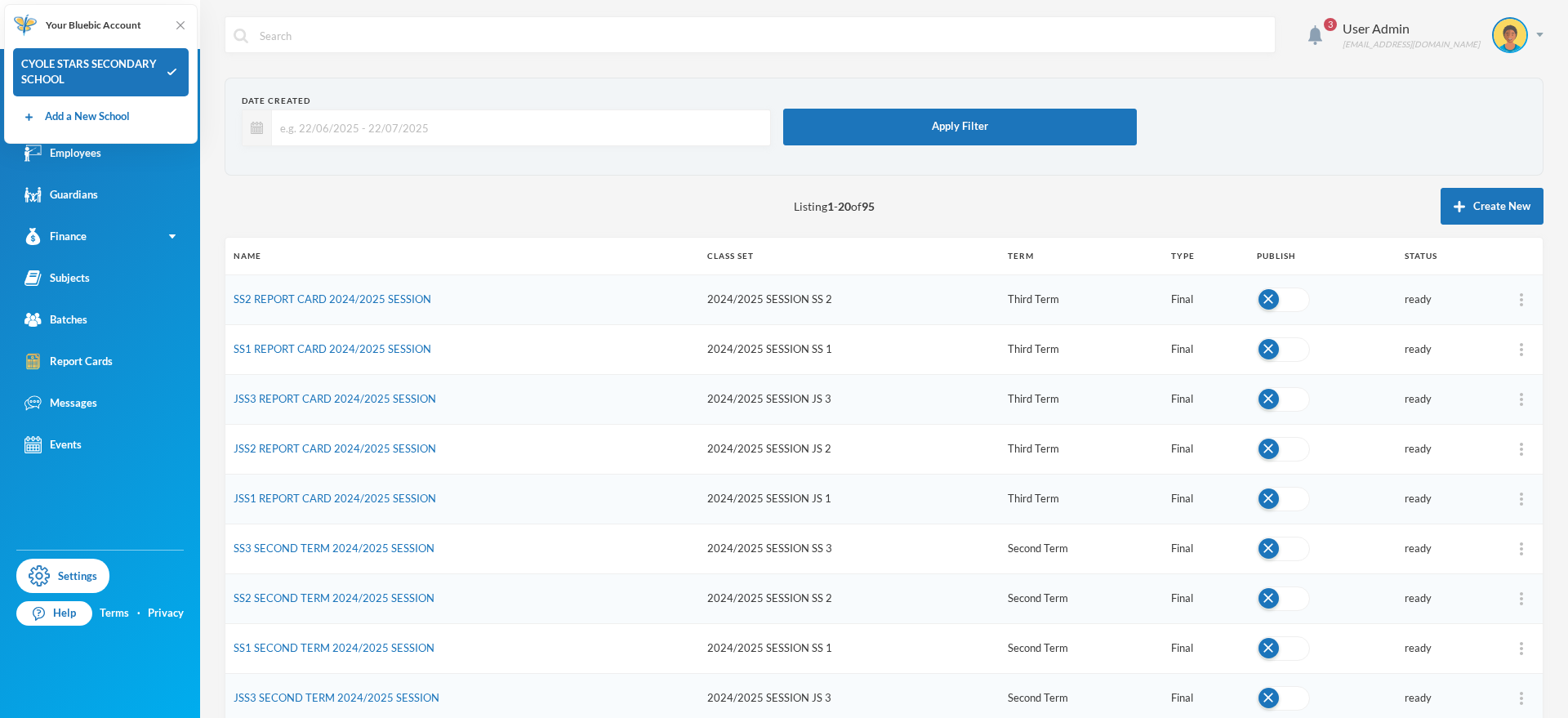 click on "Listing  1  -  20  of  95 Create New" at bounding box center (884, 206) 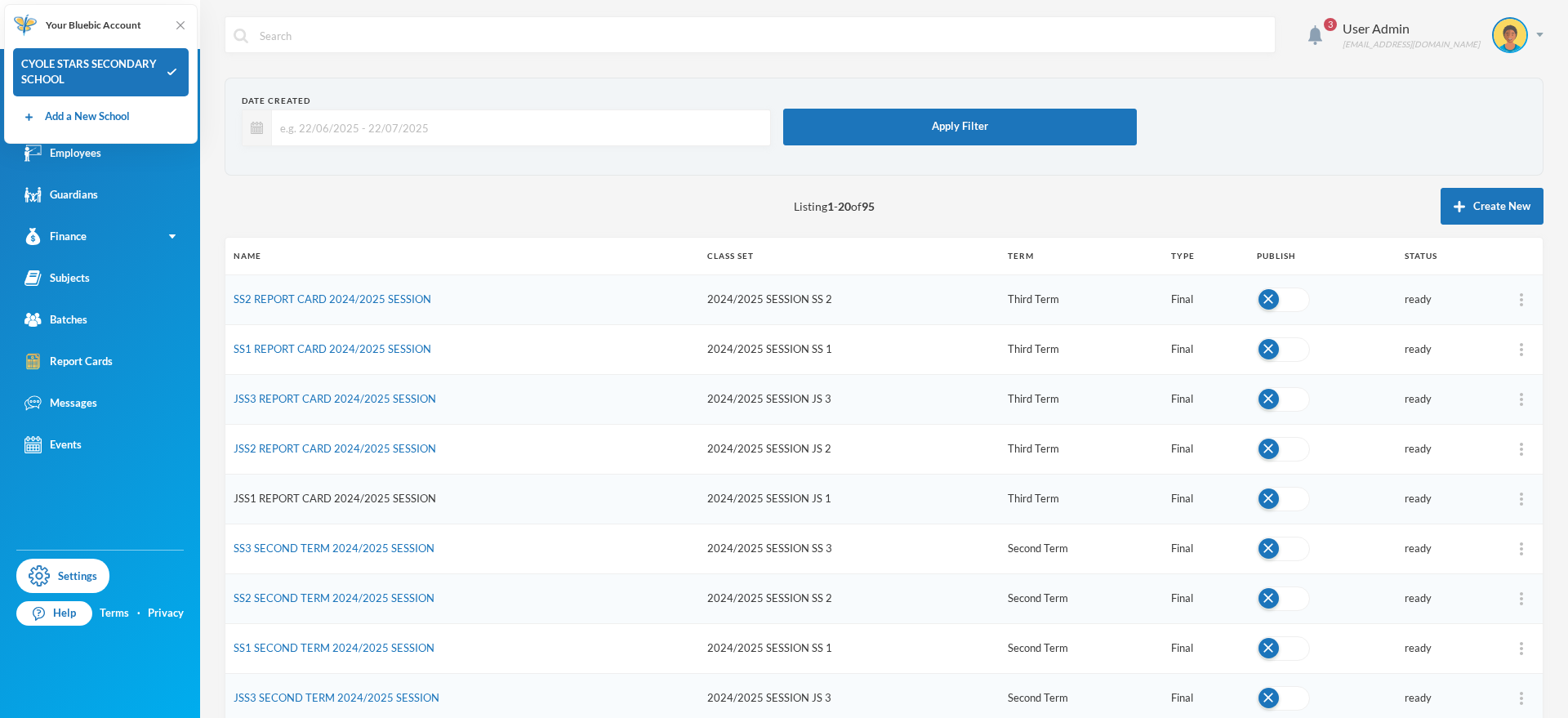 click on "JSS1 REPORT CARD 2024/2025 SESSION" at bounding box center (335, 498) 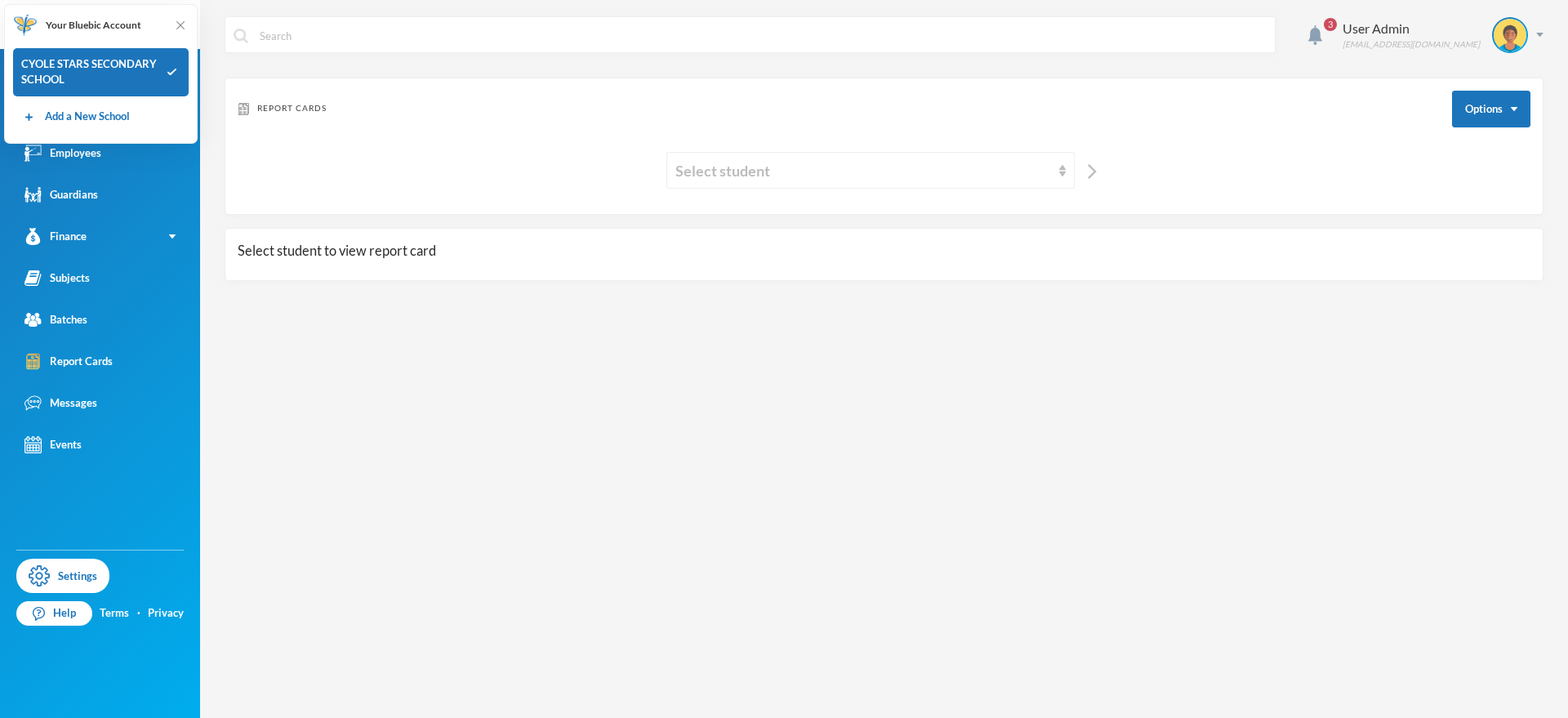 drag, startPoint x: 511, startPoint y: 260, endPoint x: 338, endPoint y: 379, distance: 209.9762 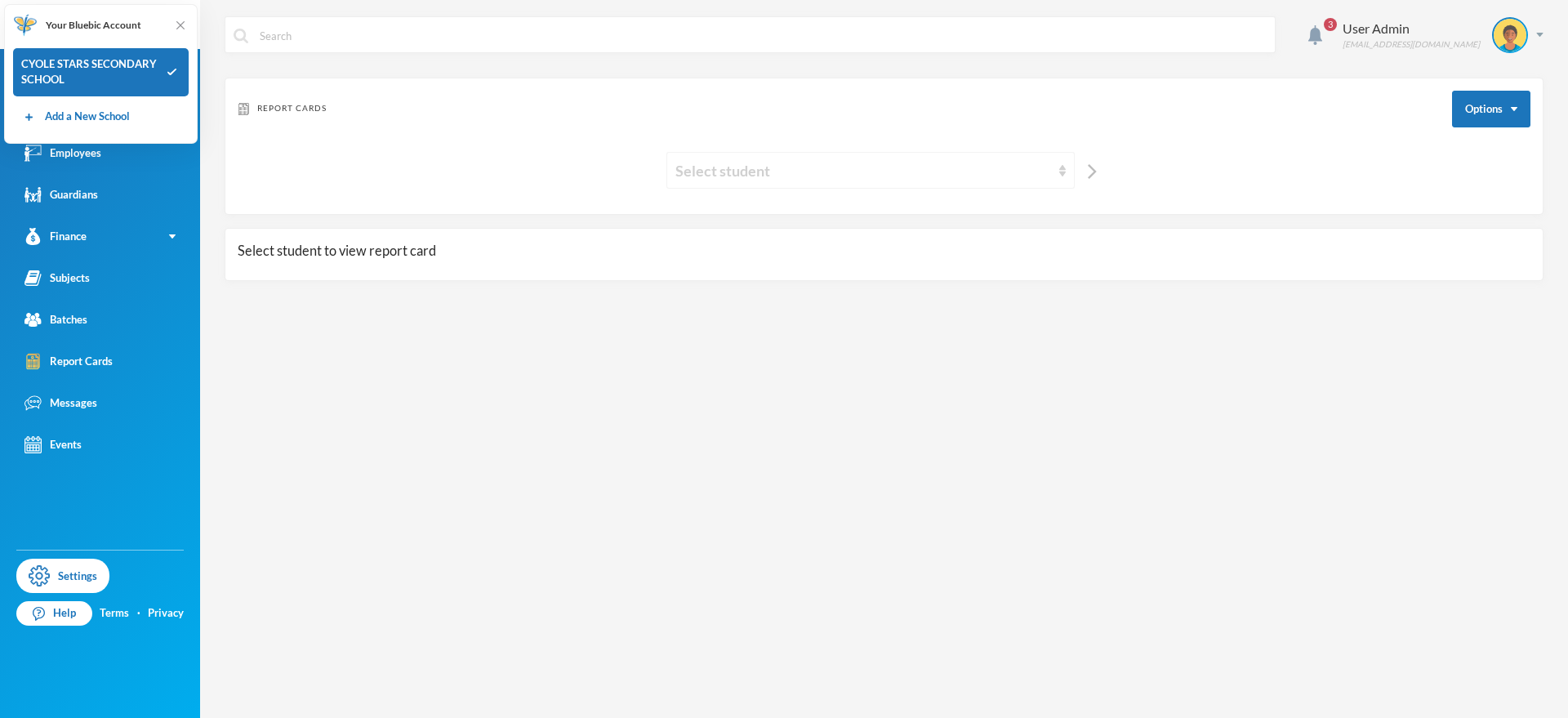 click on "Select student" at bounding box center (863, 171) 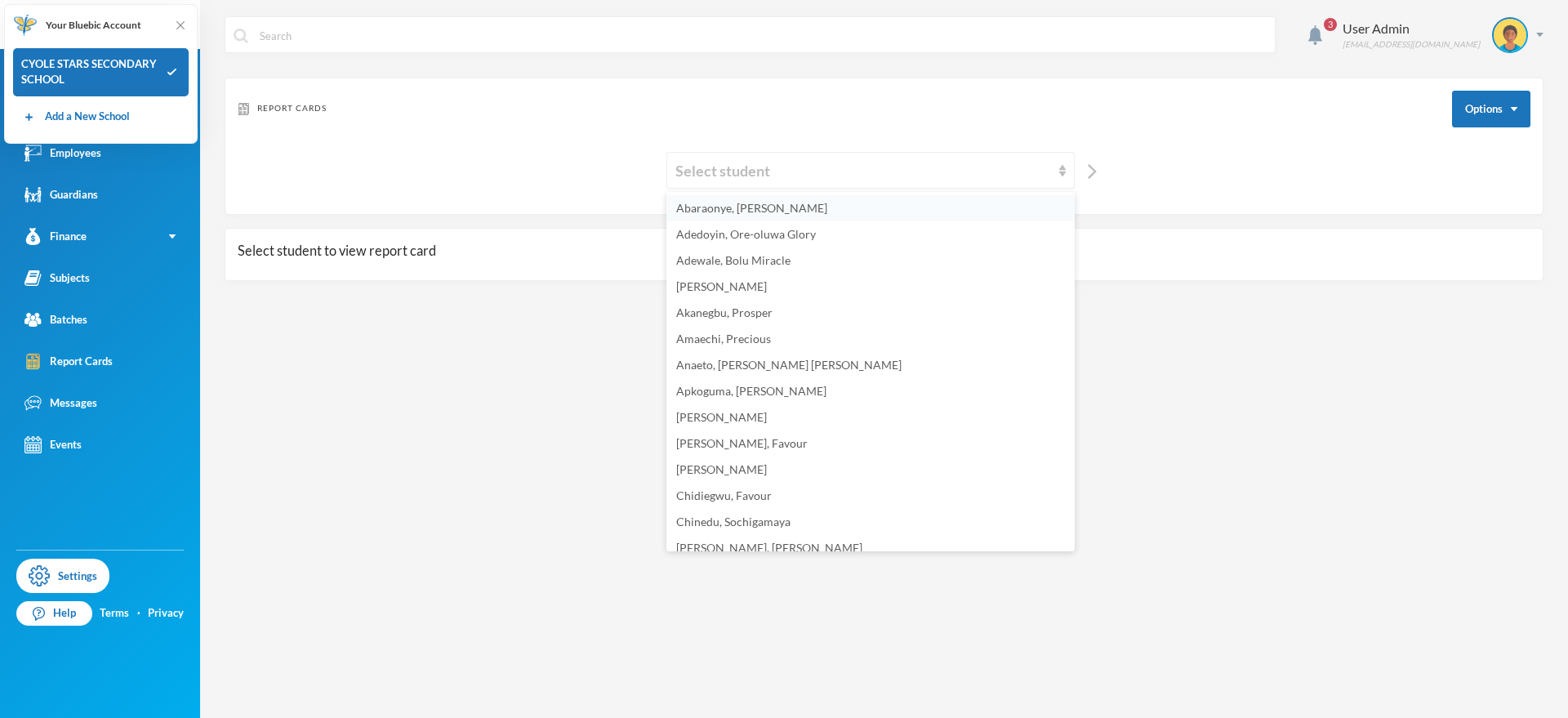click on "Abaraonye, David" at bounding box center [871, 208] 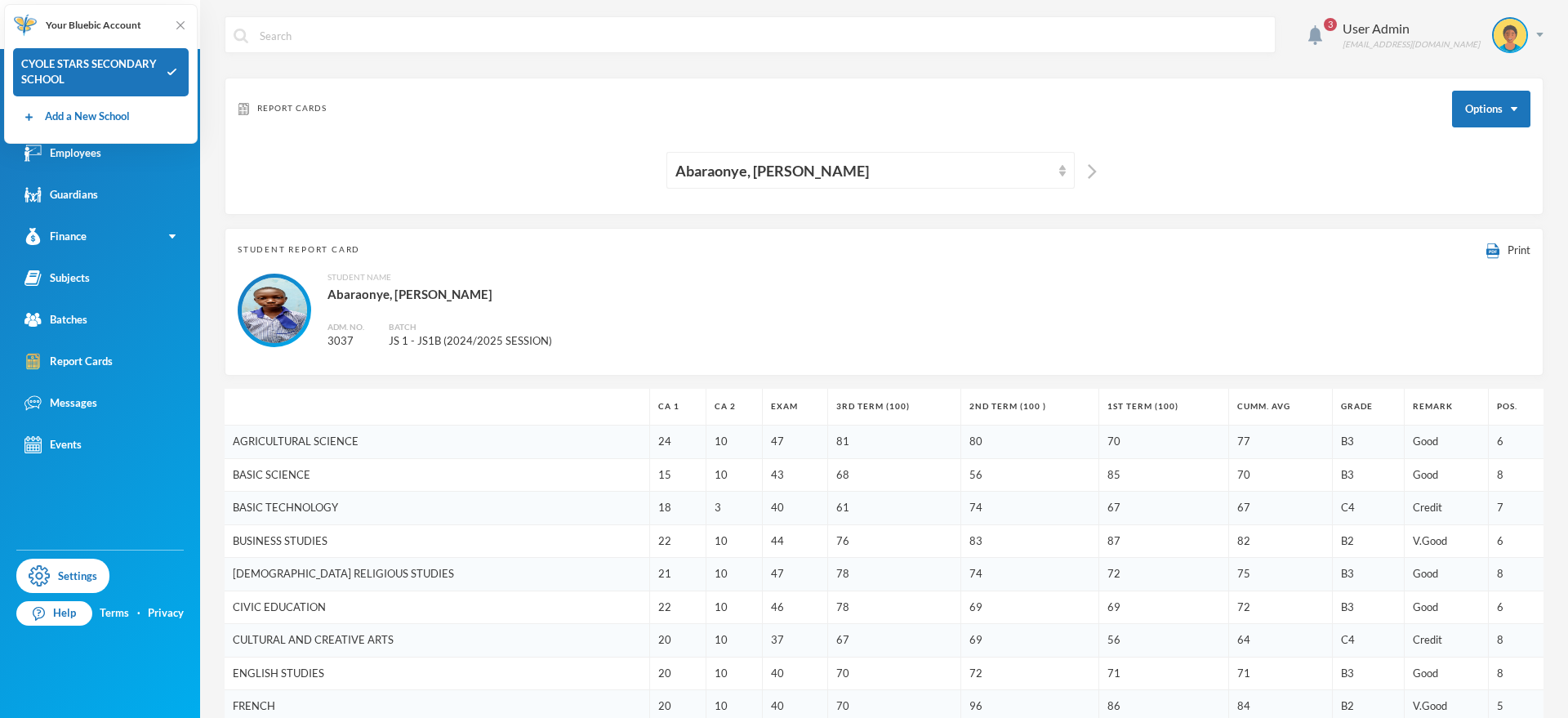 drag, startPoint x: 963, startPoint y: 448, endPoint x: 978, endPoint y: 457, distance: 17.492856 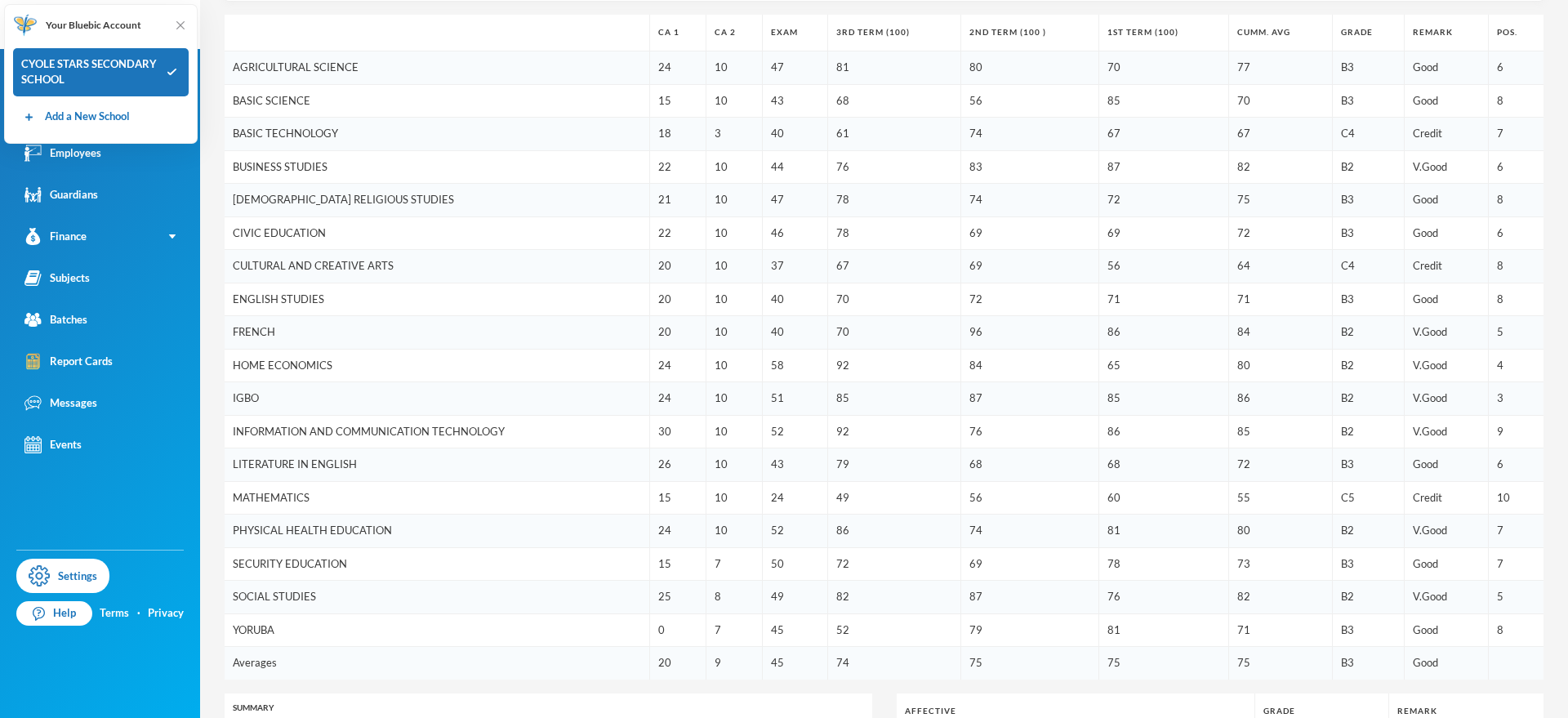 scroll, scrollTop: 963, scrollLeft: 0, axis: vertical 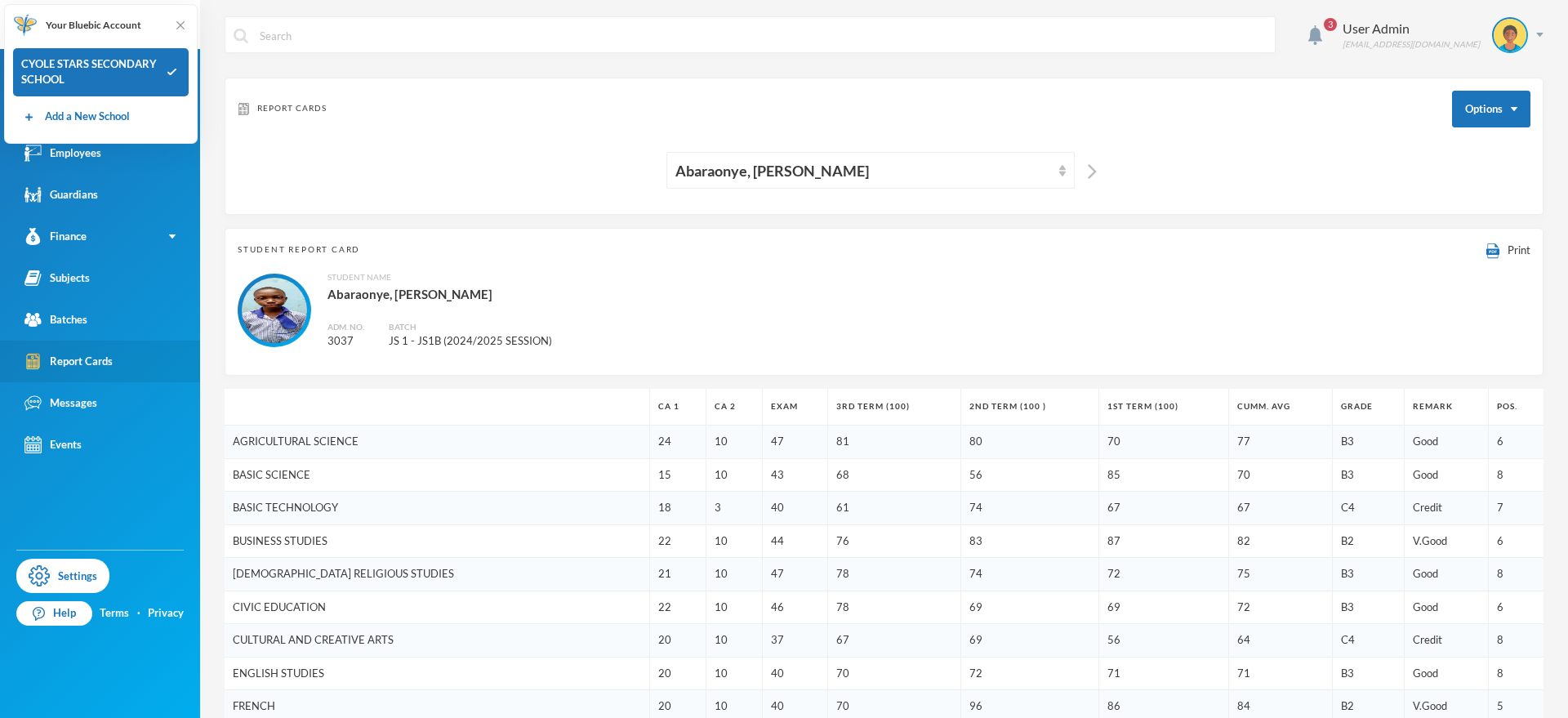 click on "Report Cards" at bounding box center (100, 361) 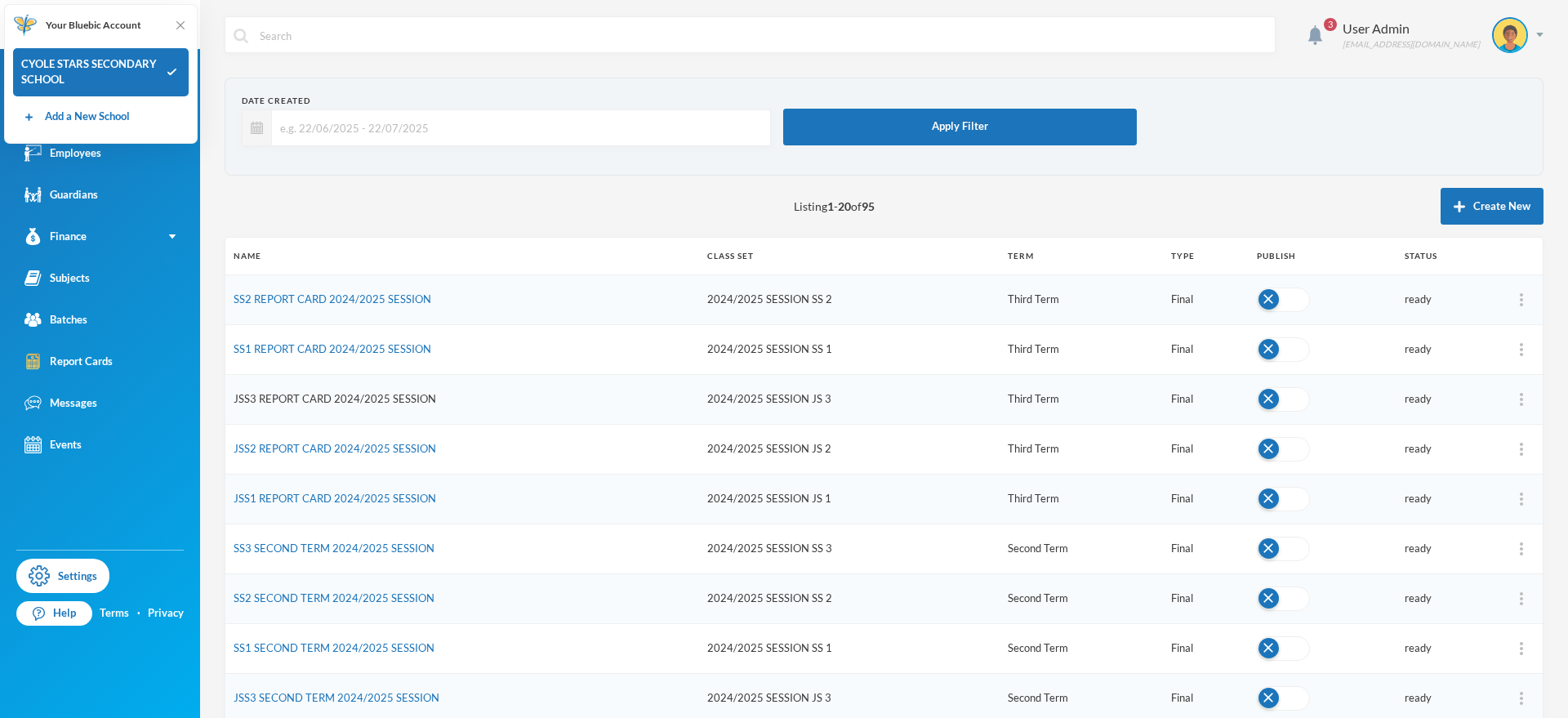 click on "JSS3 REPORT CARD 2024/2025 SESSION" at bounding box center (335, 399) 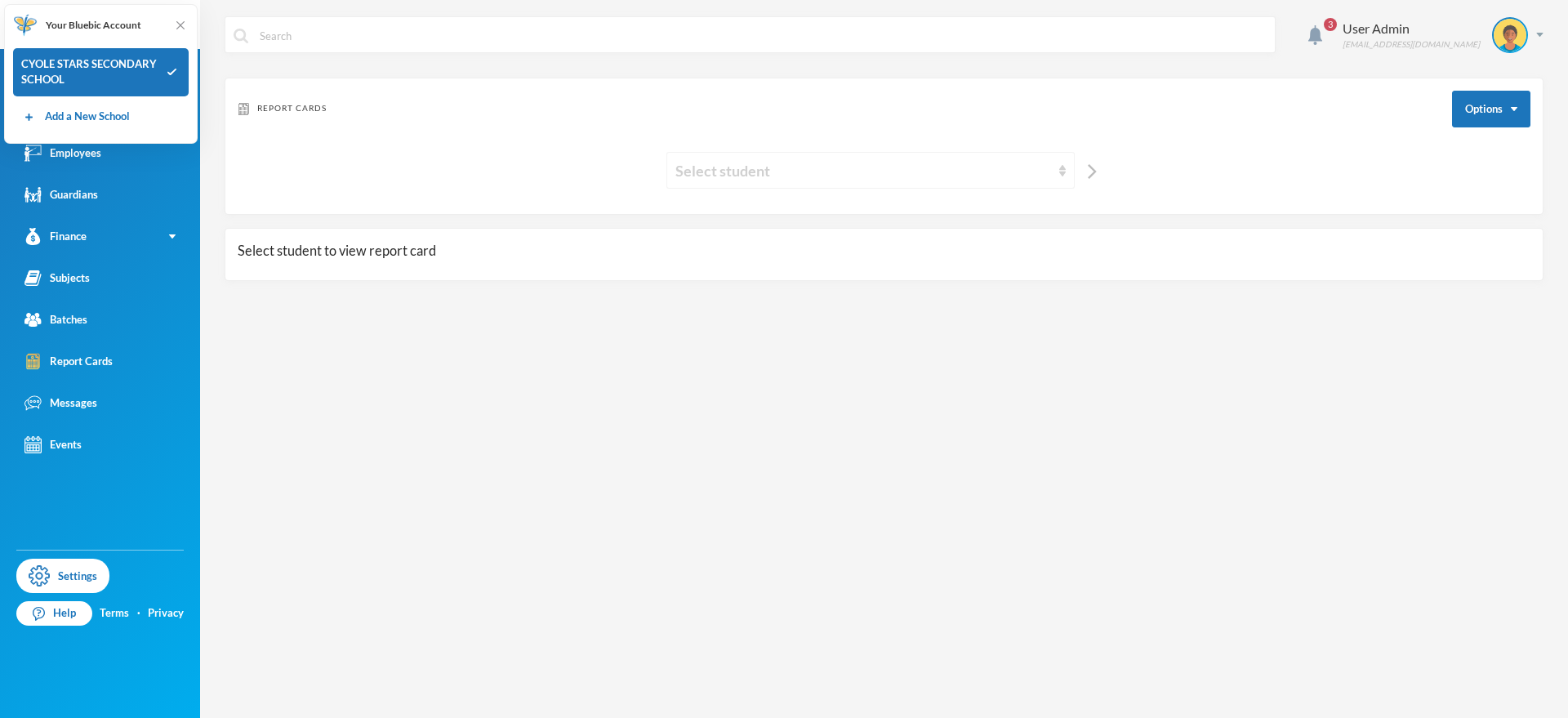 click on "Select student" at bounding box center (863, 171) 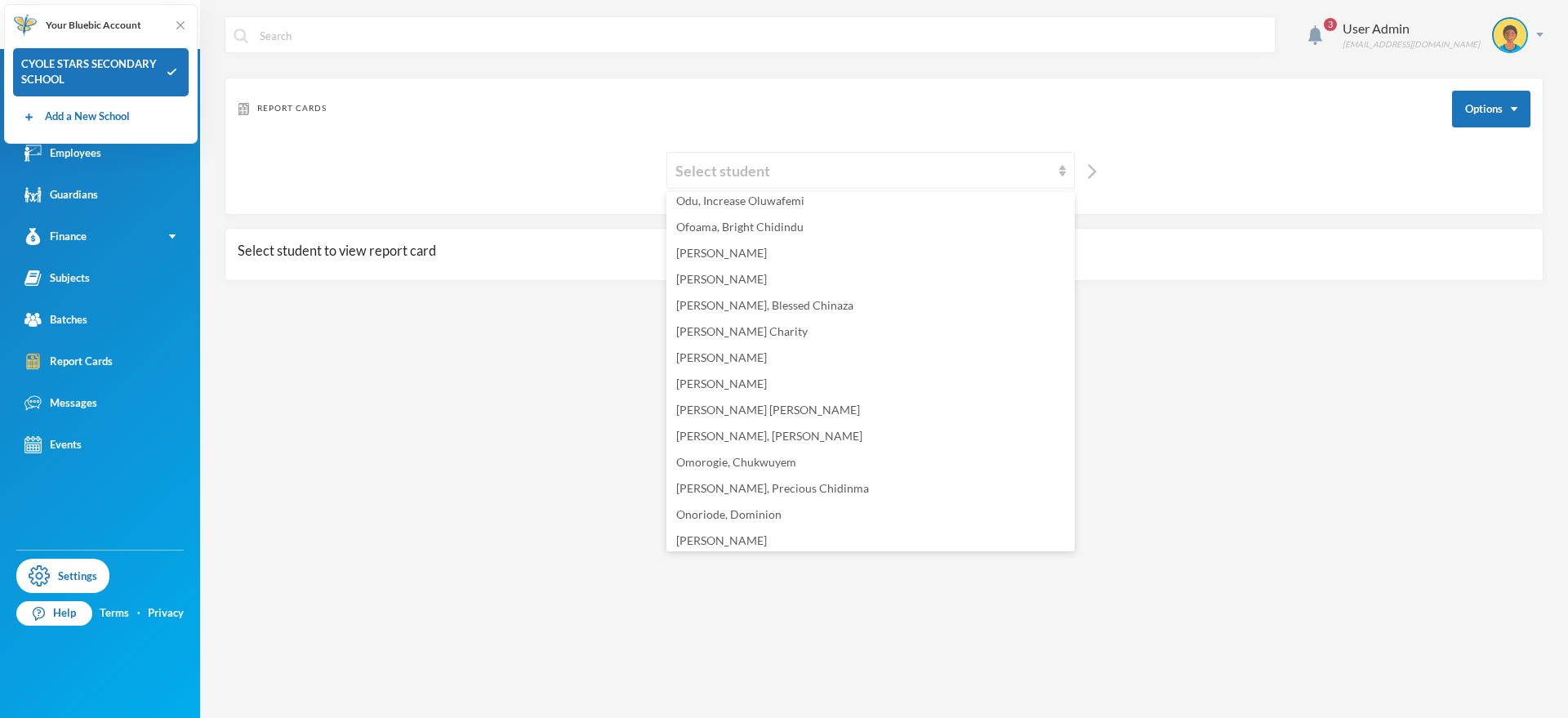 scroll, scrollTop: 1738, scrollLeft: 0, axis: vertical 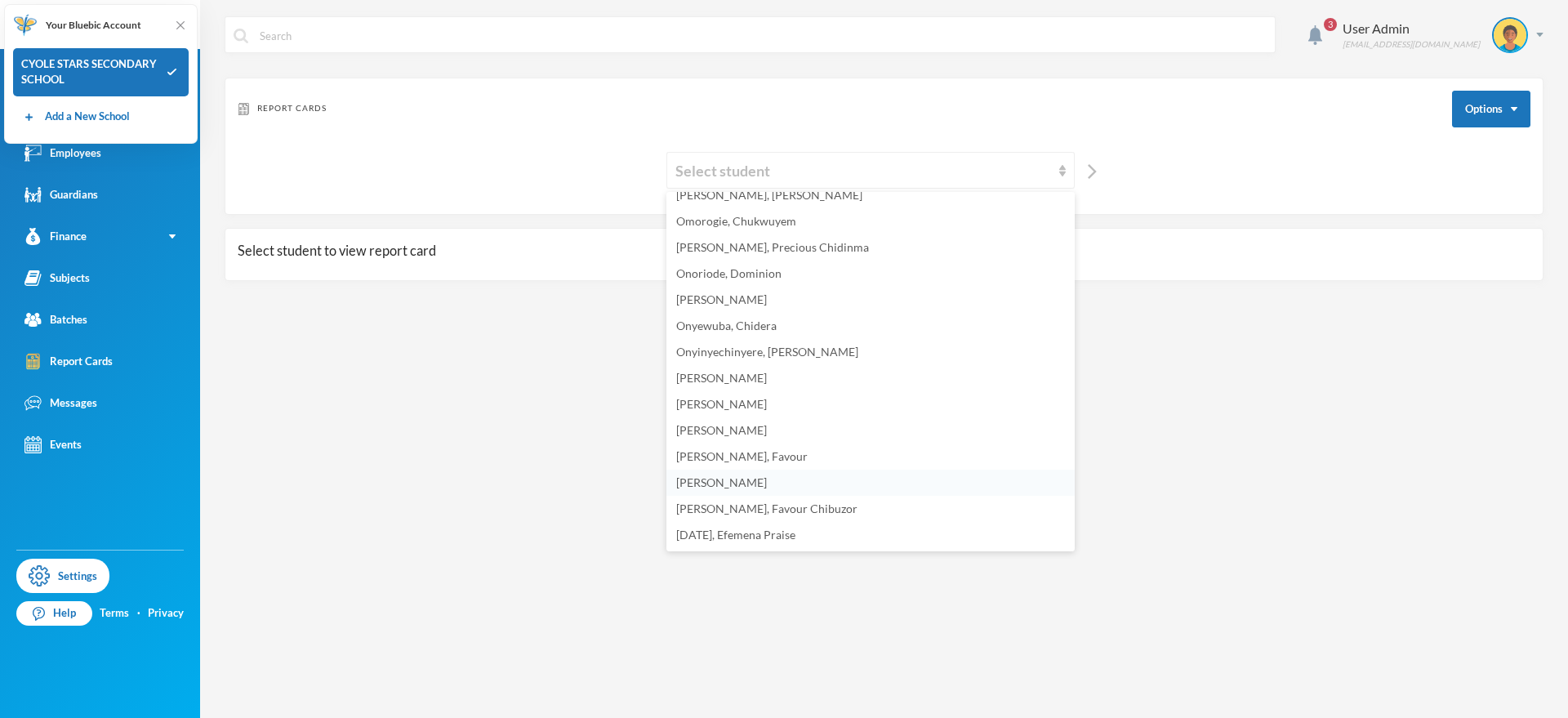click on "Samuel, Chinonso" at bounding box center (871, 483) 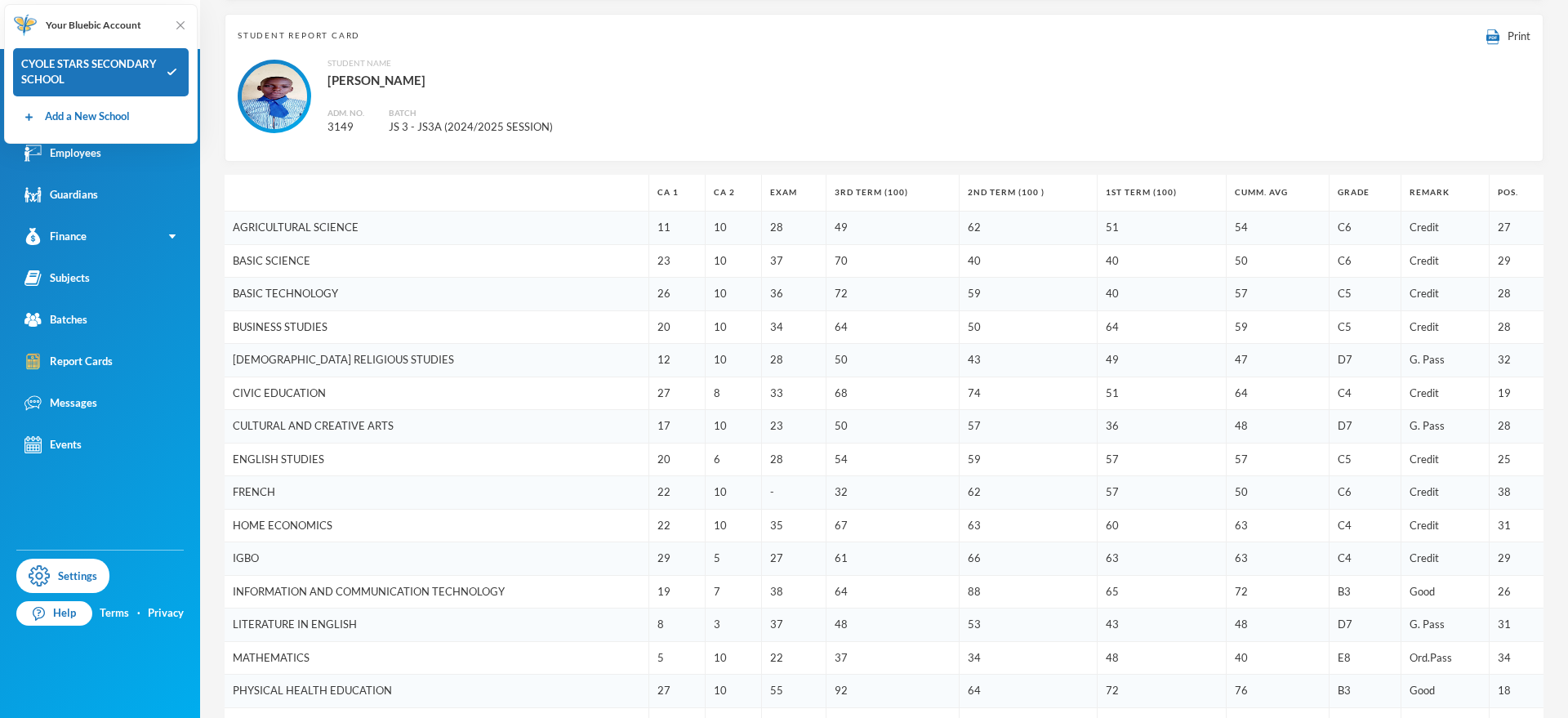 scroll, scrollTop: 589, scrollLeft: 0, axis: vertical 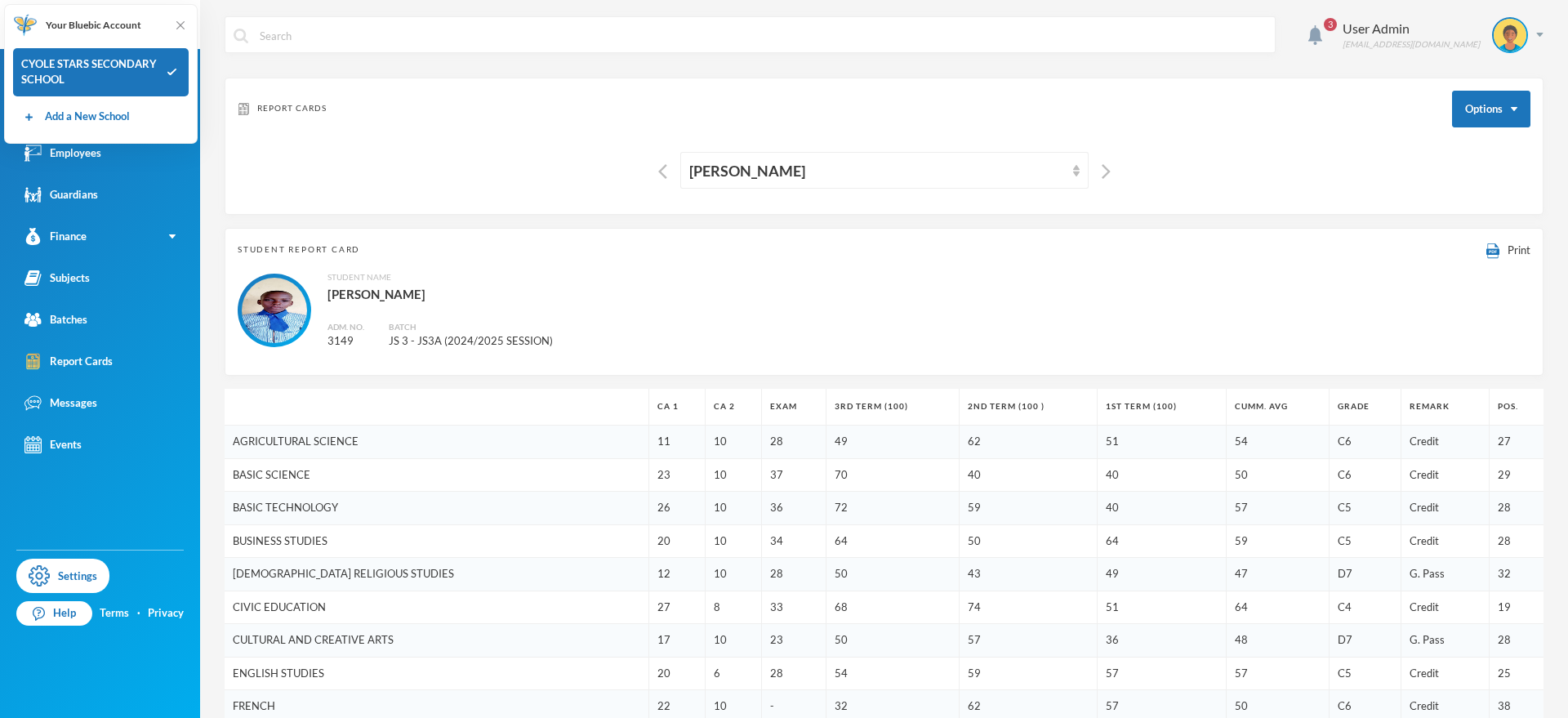 click on "Student Report Card Print Student Name Samuel, Chinonso Adm. No. 3149 Batch JS 3 - JS3A (2024/2025 SESSION)" at bounding box center [884, 301] 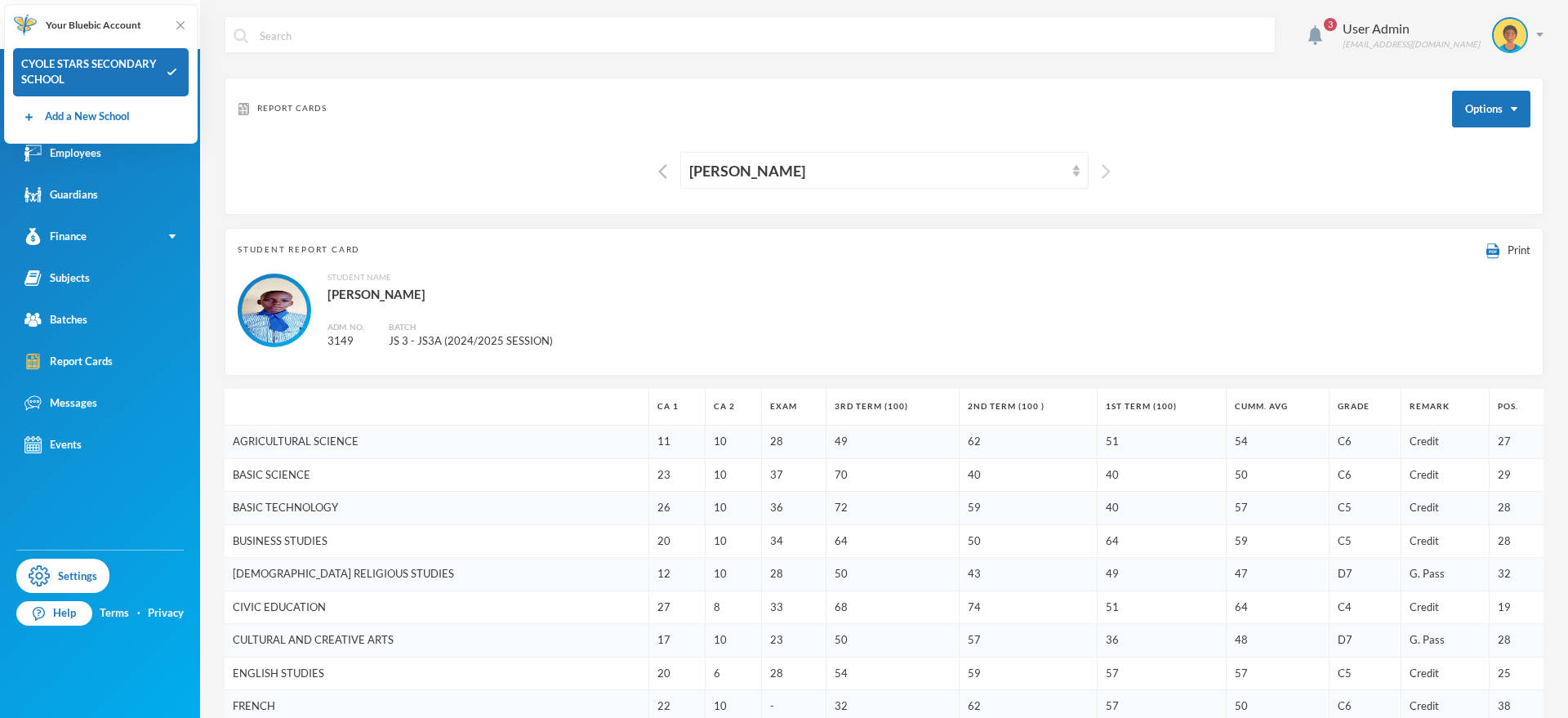 click at bounding box center (1106, 172) 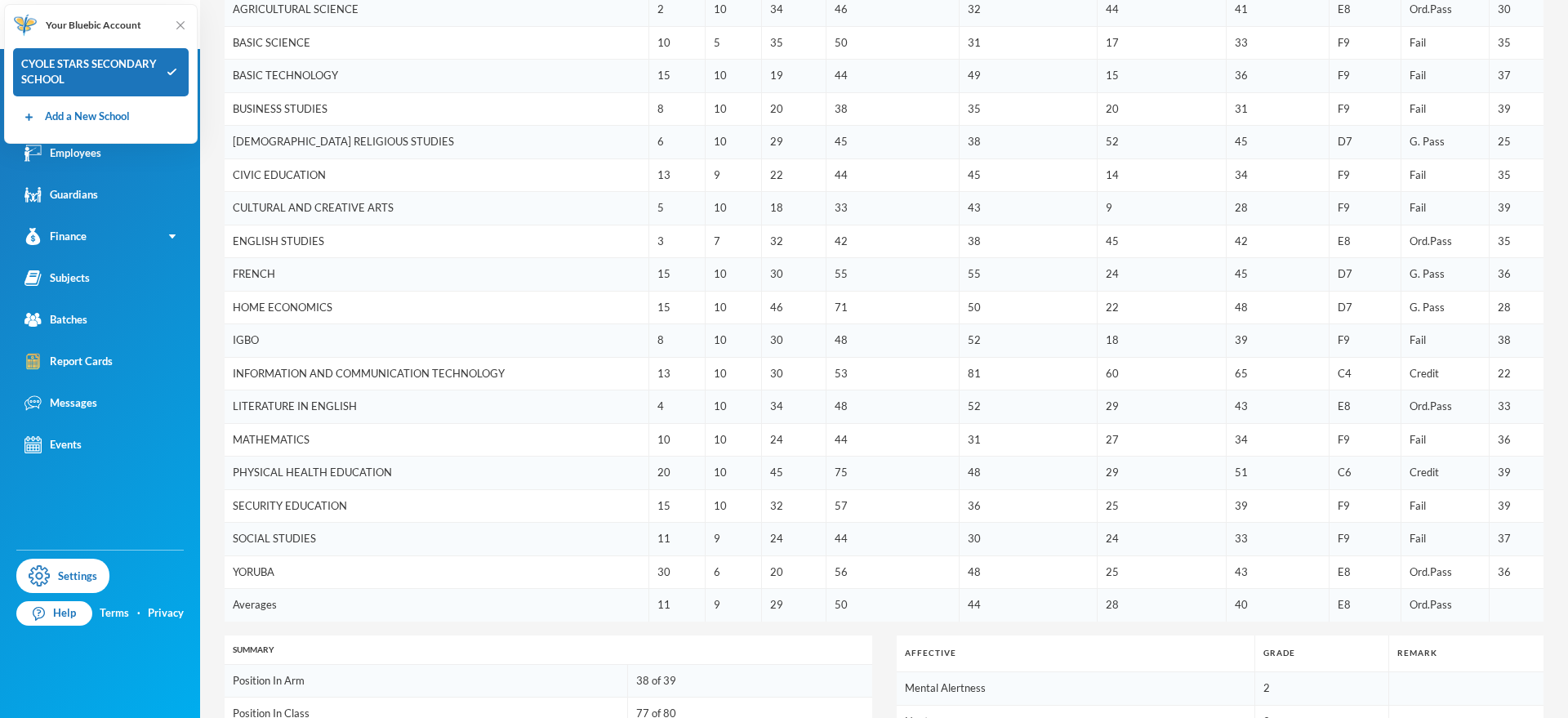scroll, scrollTop: 749, scrollLeft: 0, axis: vertical 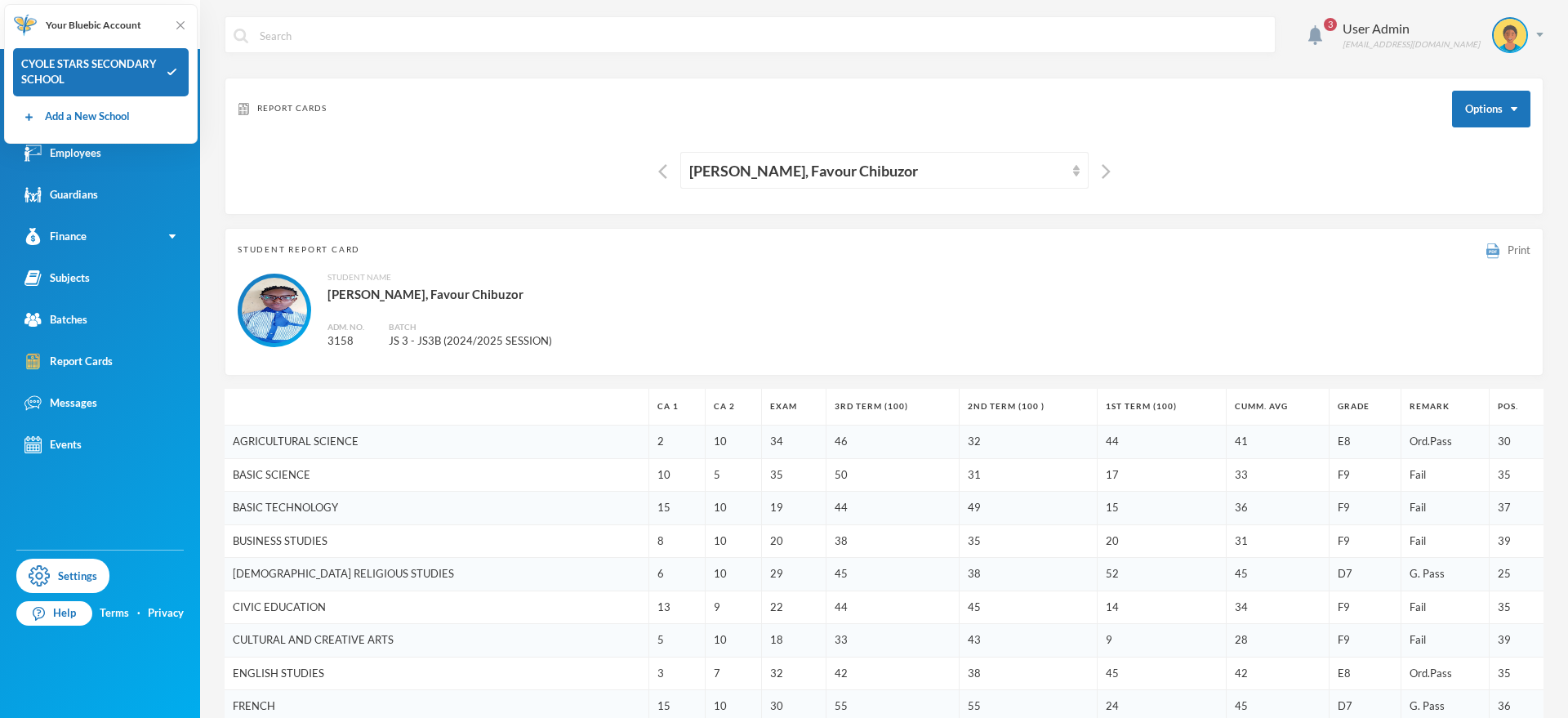 click at bounding box center (1493, 251) 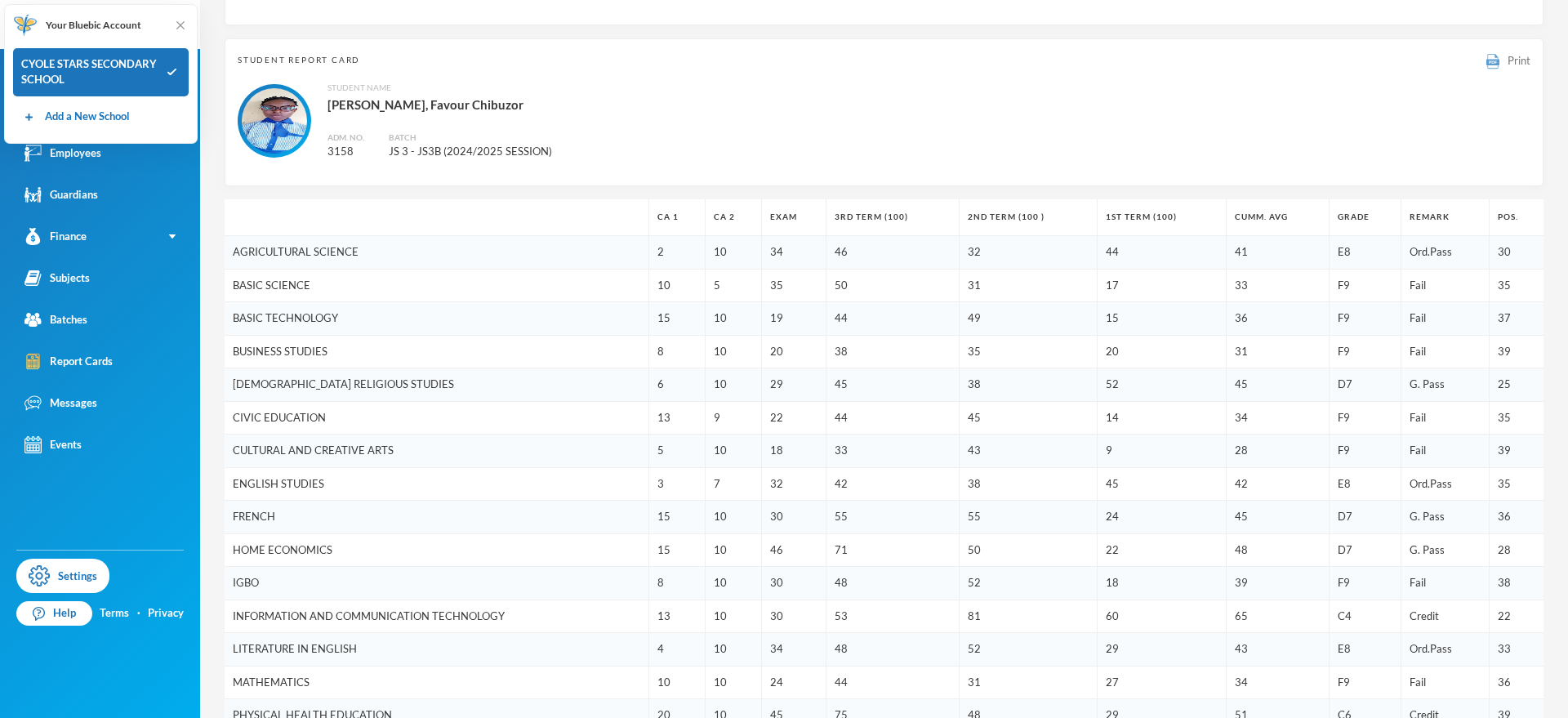 scroll, scrollTop: 0, scrollLeft: 0, axis: both 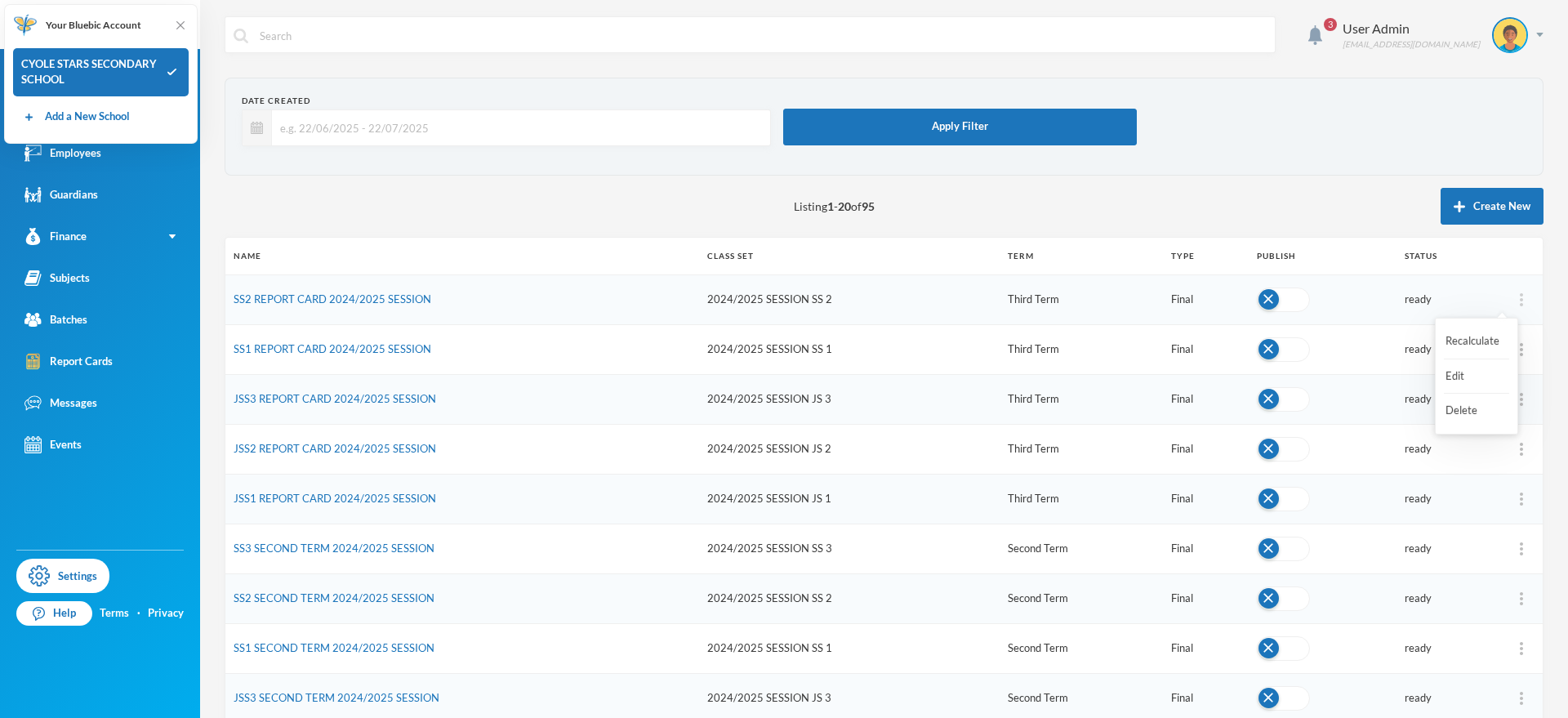 click at bounding box center (1521, 300) 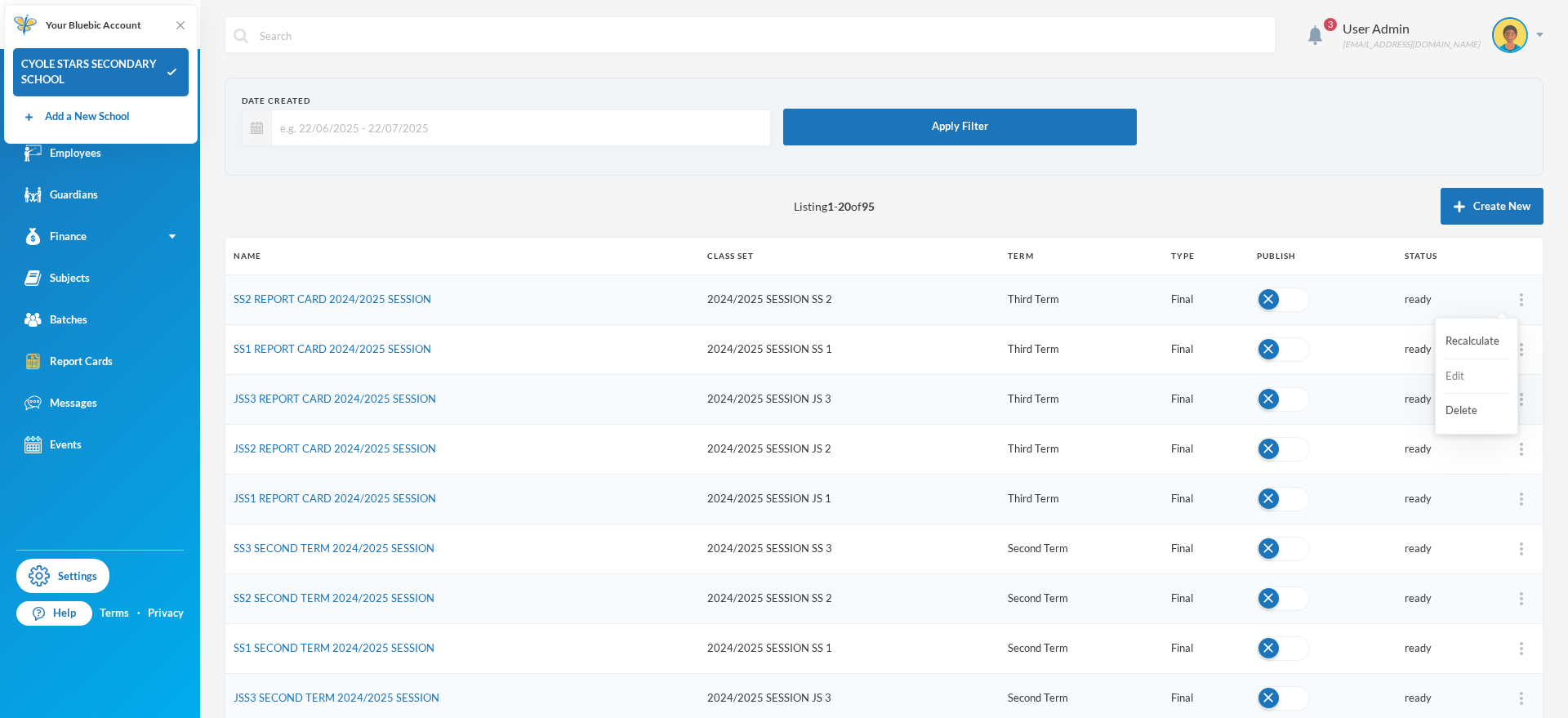 click on "Edit" at bounding box center (1477, 377) 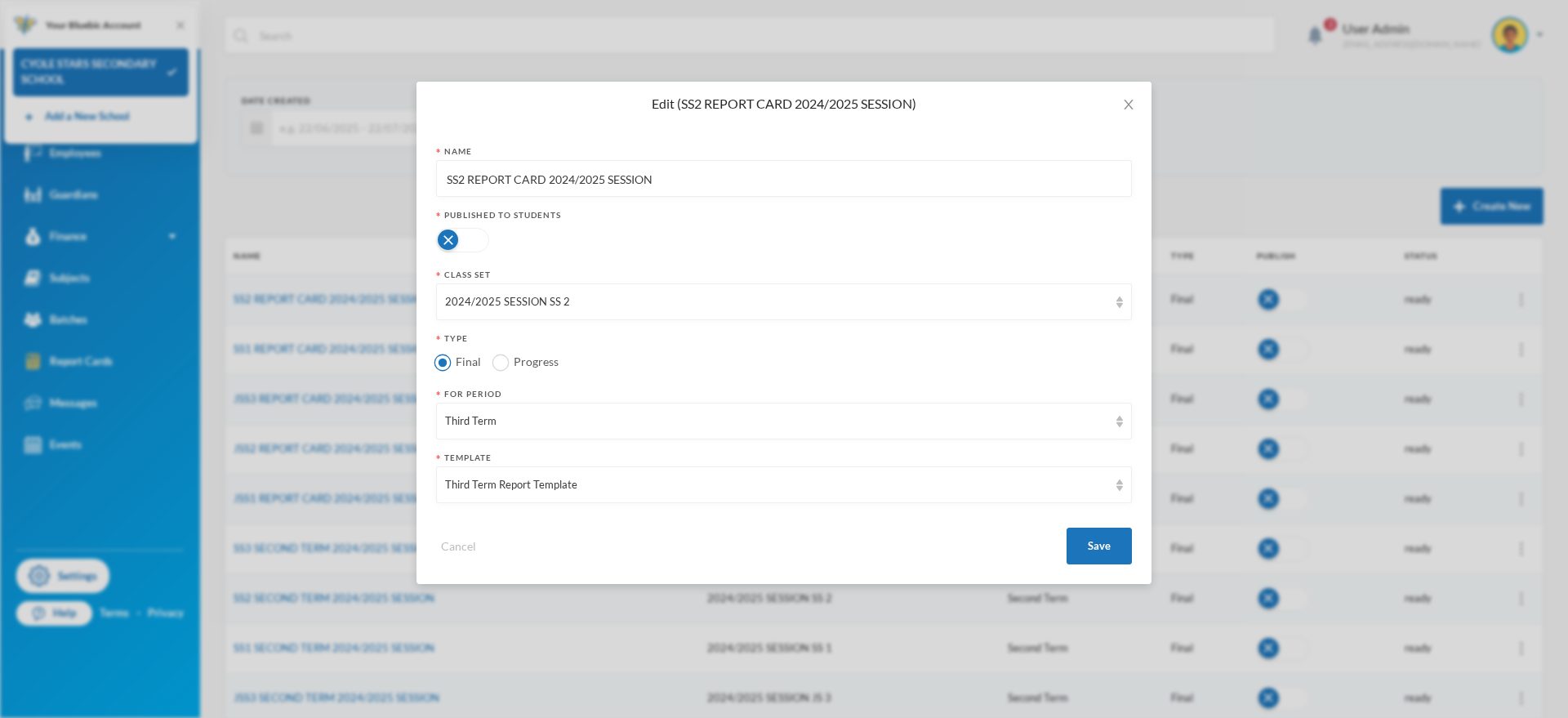 drag, startPoint x: 466, startPoint y: 178, endPoint x: 544, endPoint y: 179, distance: 78.00641 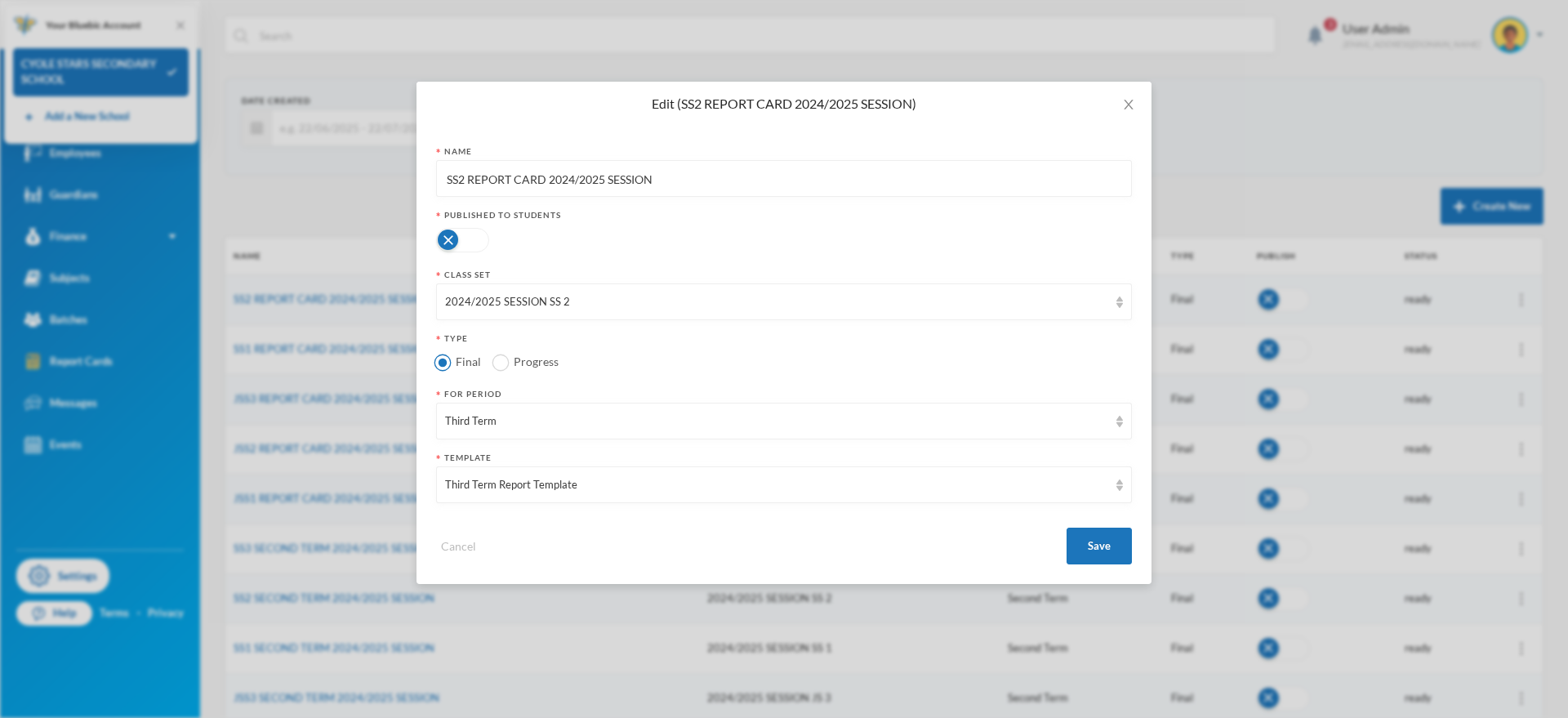 click on "SS2 REPORT CARD 2024/2025 SESSION" at bounding box center [784, 179] 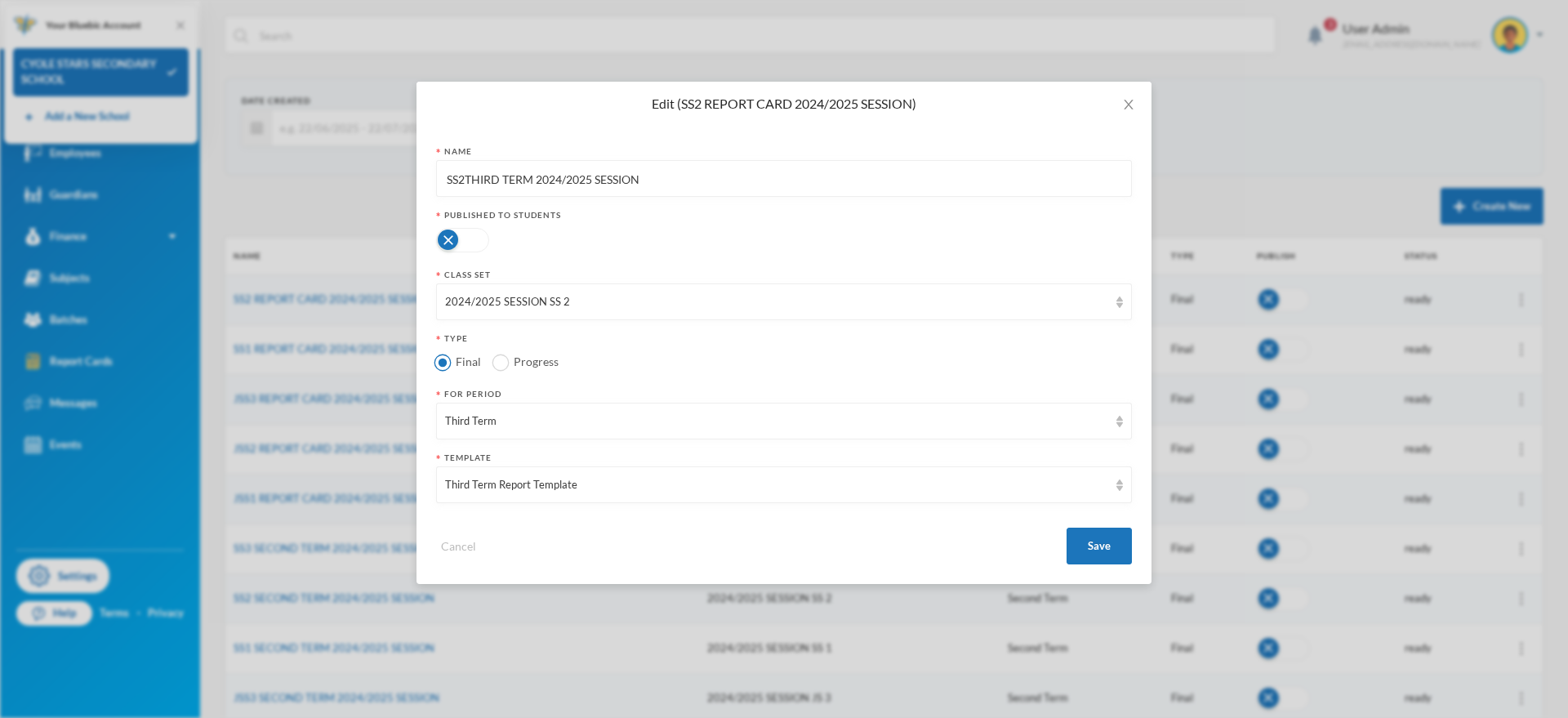 click on "SS2THIRD TERM 2024/2025 SESSION" at bounding box center (784, 179) 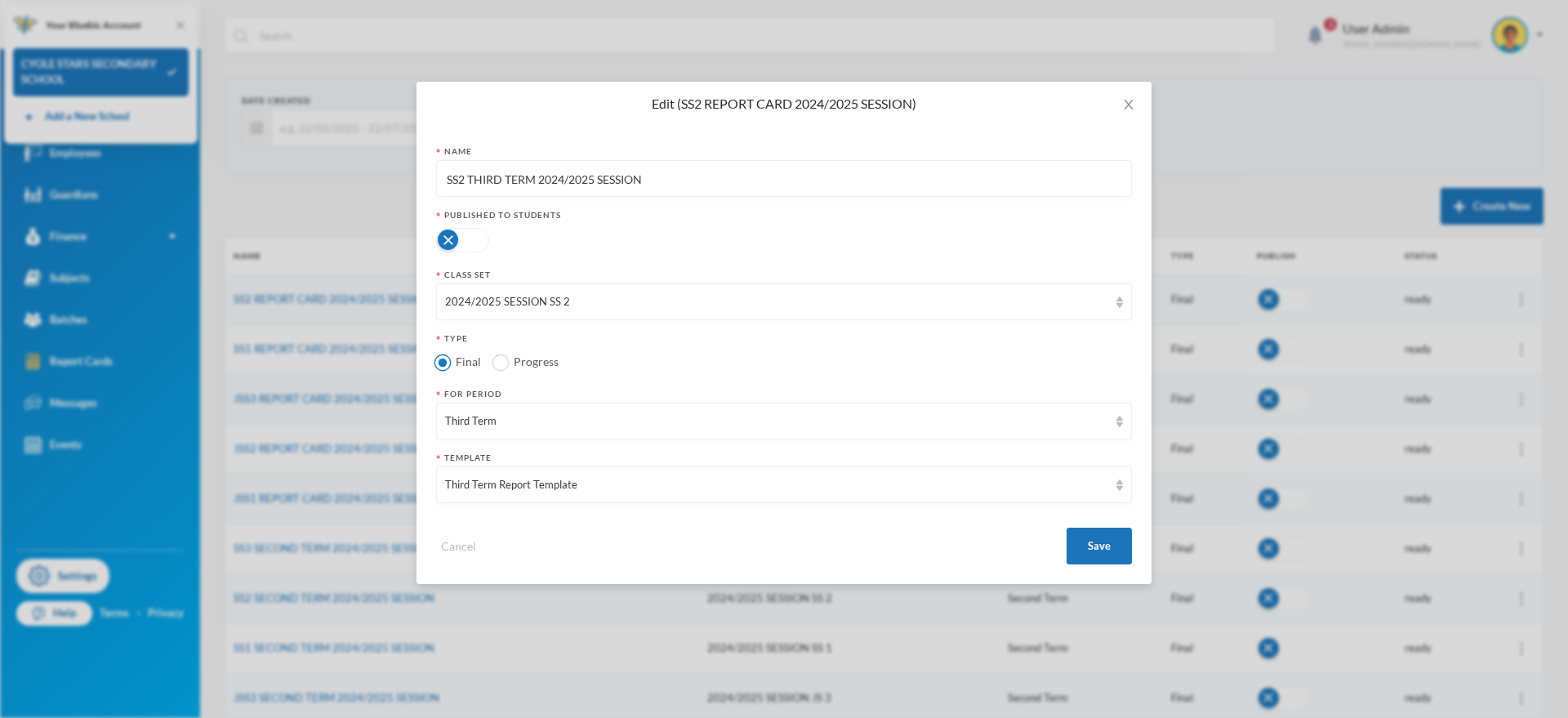 drag, startPoint x: 467, startPoint y: 174, endPoint x: 534, endPoint y: 181, distance: 67.364679 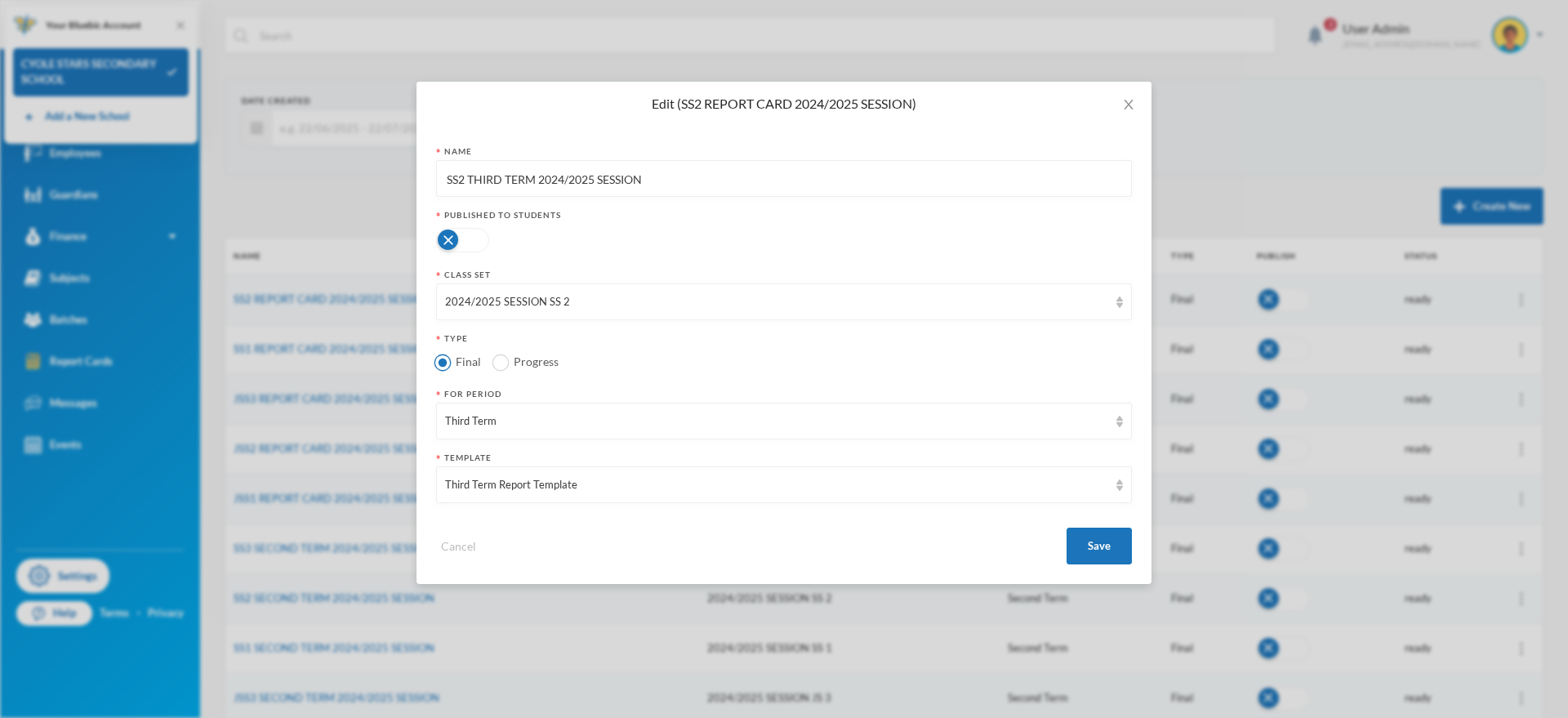 click on "SS2 THIRD TERM 2024/2025 SESSION" at bounding box center [784, 179] 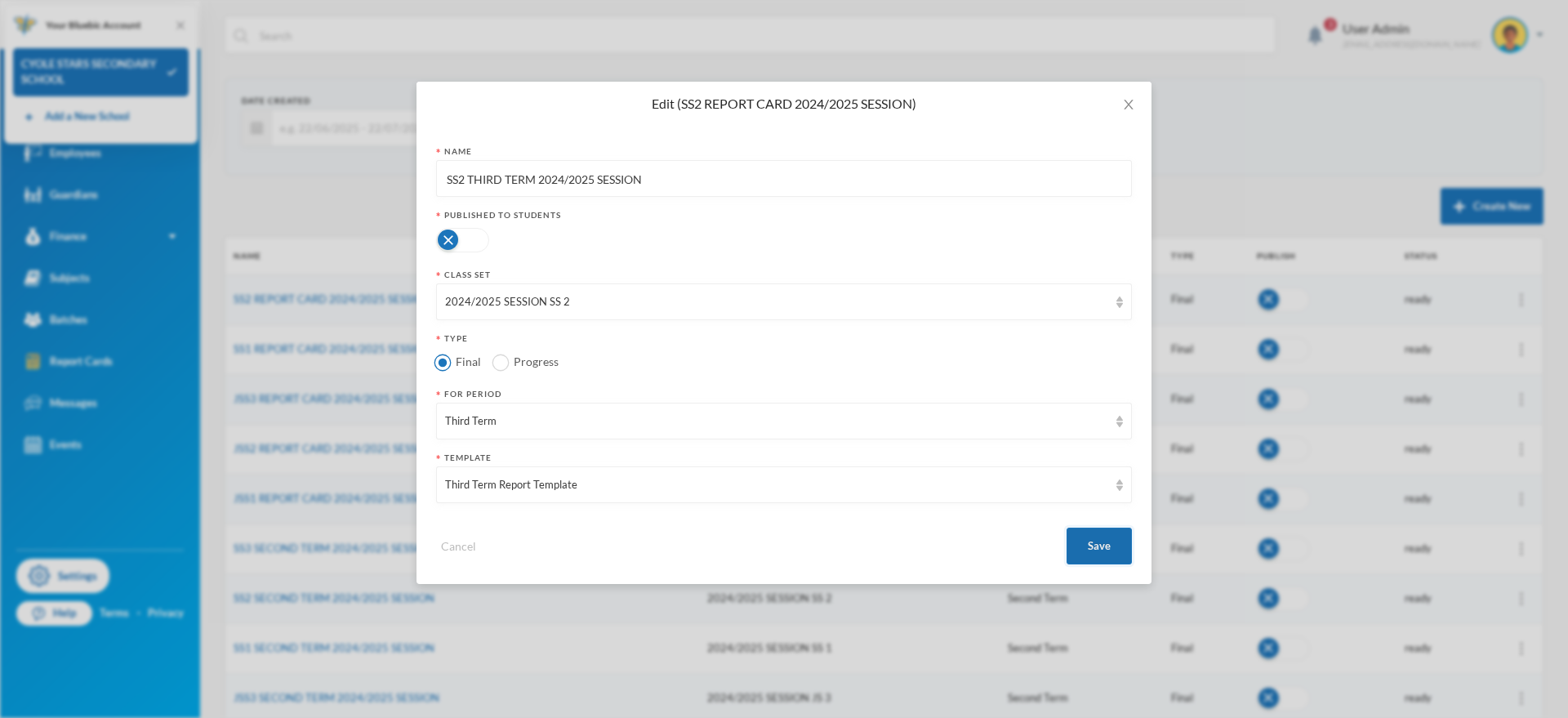 type on "SS2 THIRD TERM 2024/2025 SESSION" 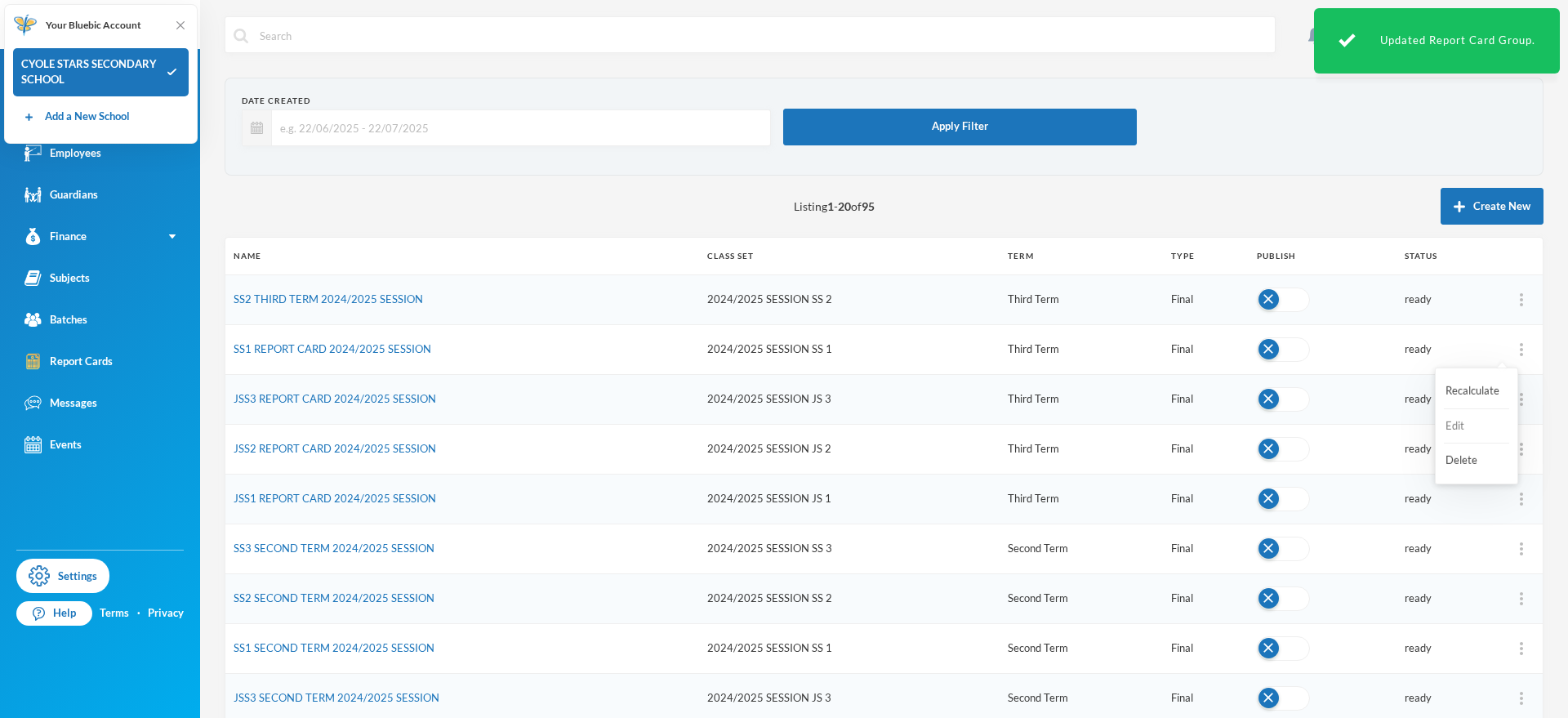 click on "Edit" at bounding box center [1477, 426] 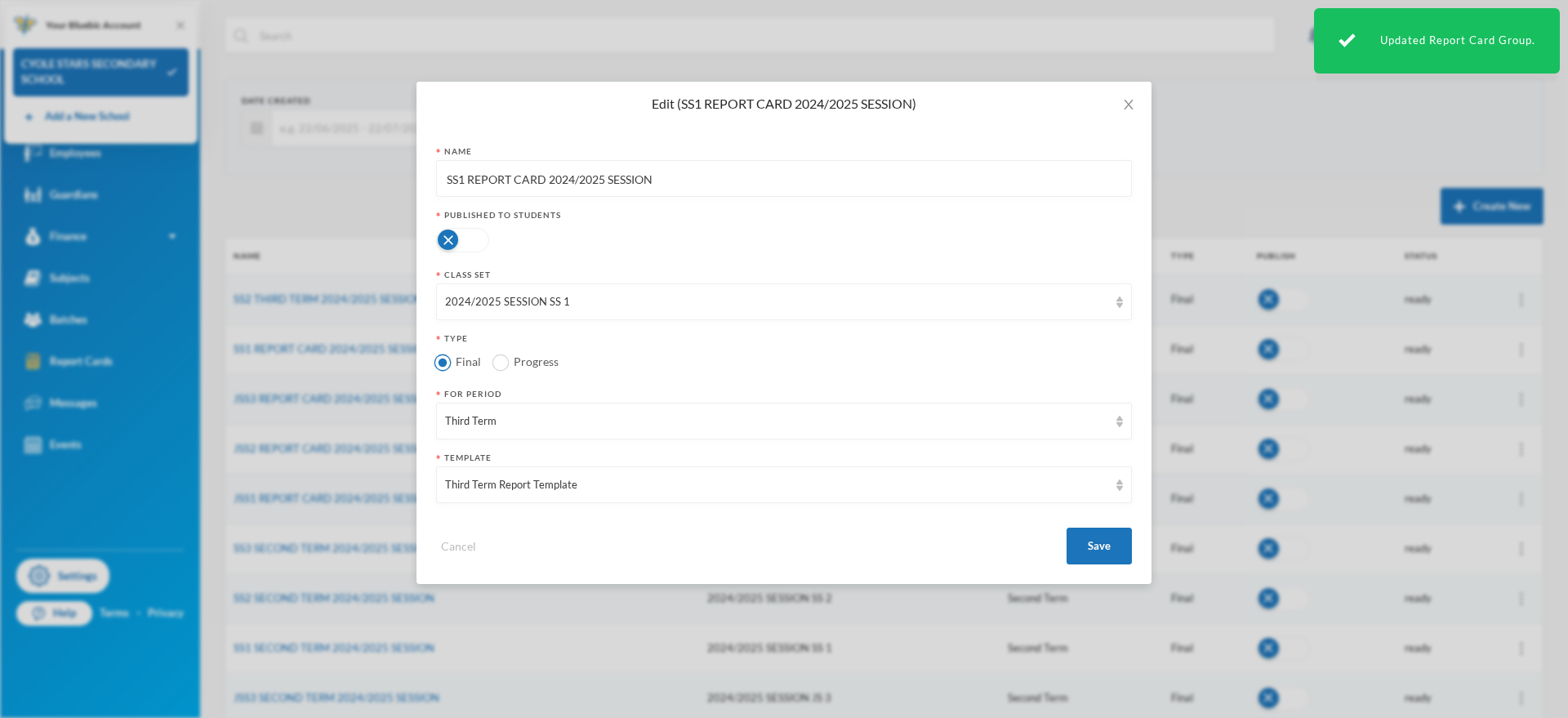 drag, startPoint x: 470, startPoint y: 176, endPoint x: 546, endPoint y: 177, distance: 76.00658 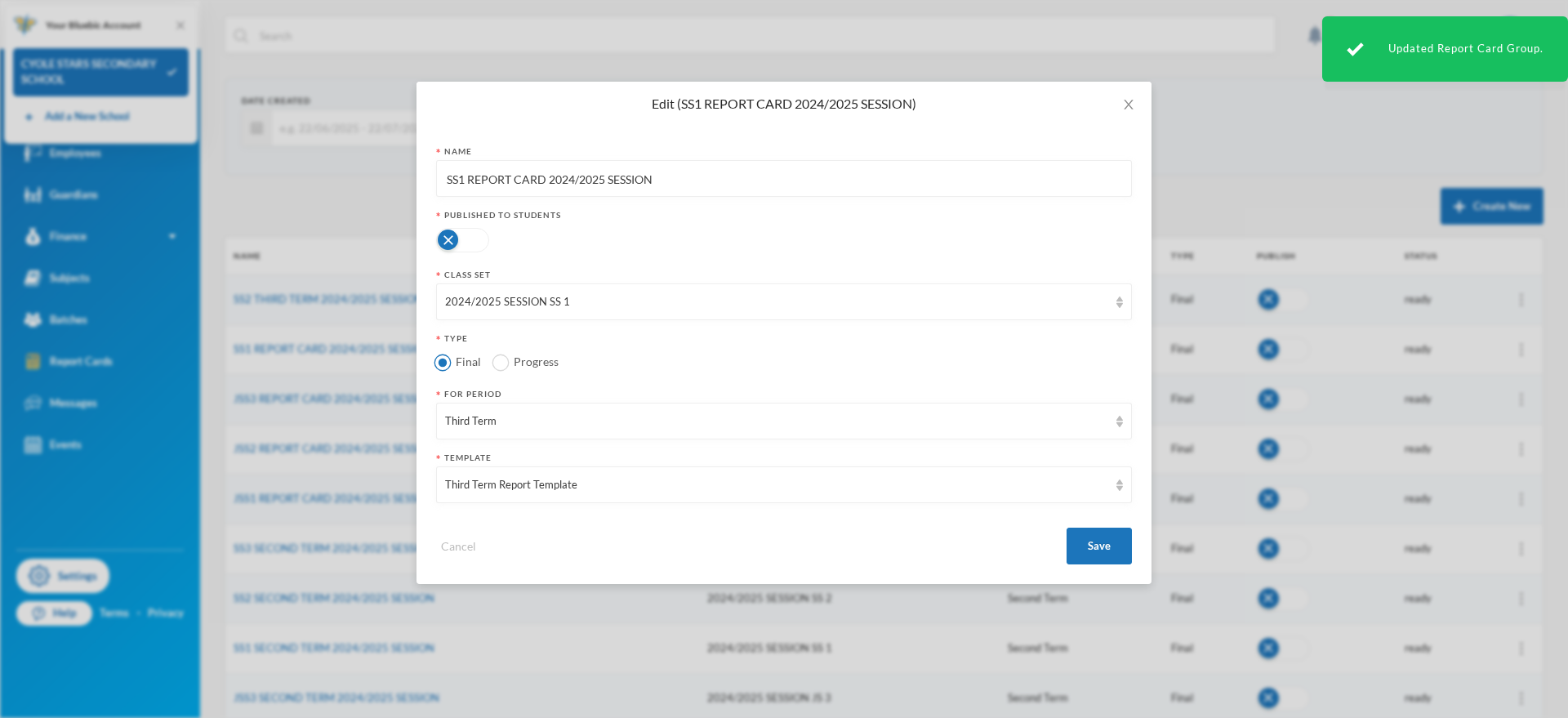 paste on "THIRD TERM" 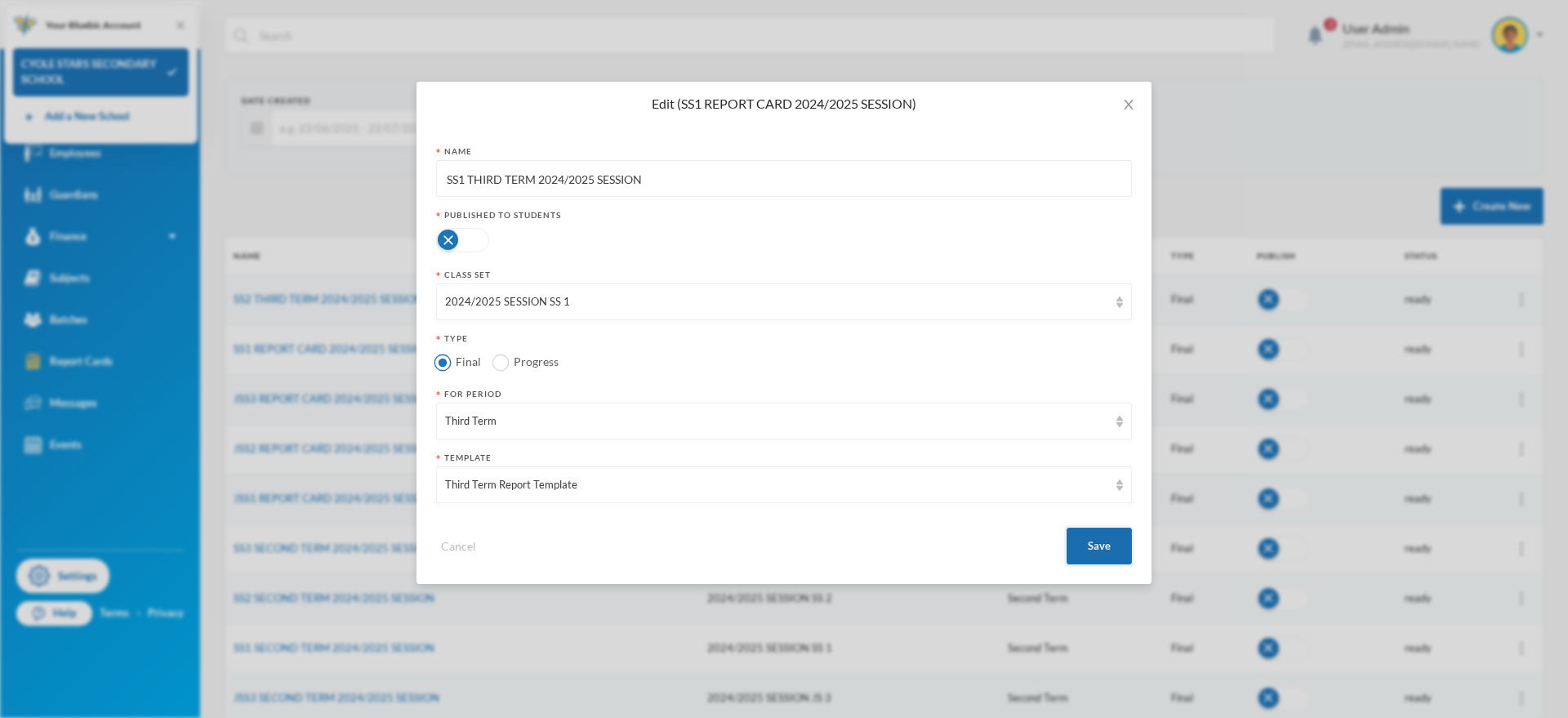 type on "SS1 THIRD TERM 2024/2025 SESSION" 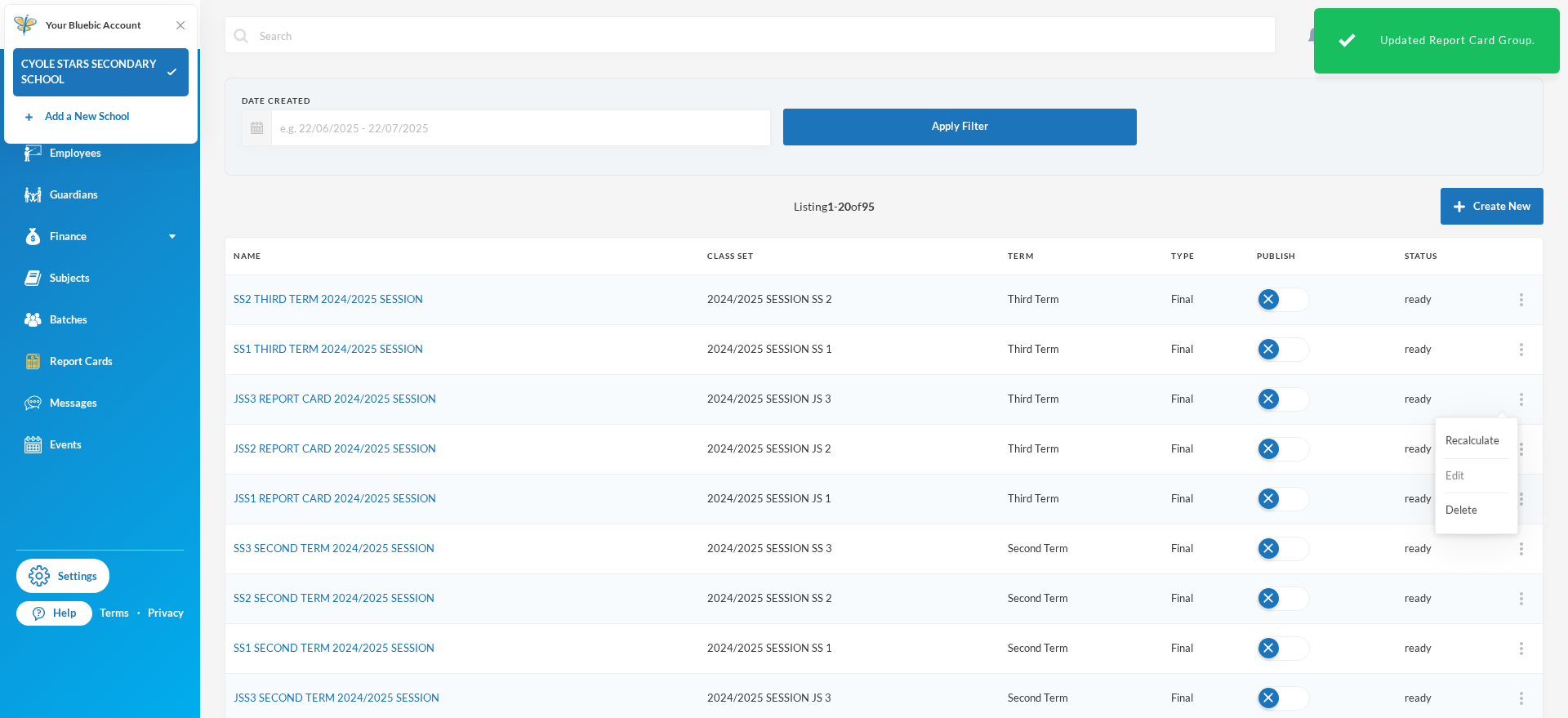 click on "Edit" at bounding box center (1477, 476) 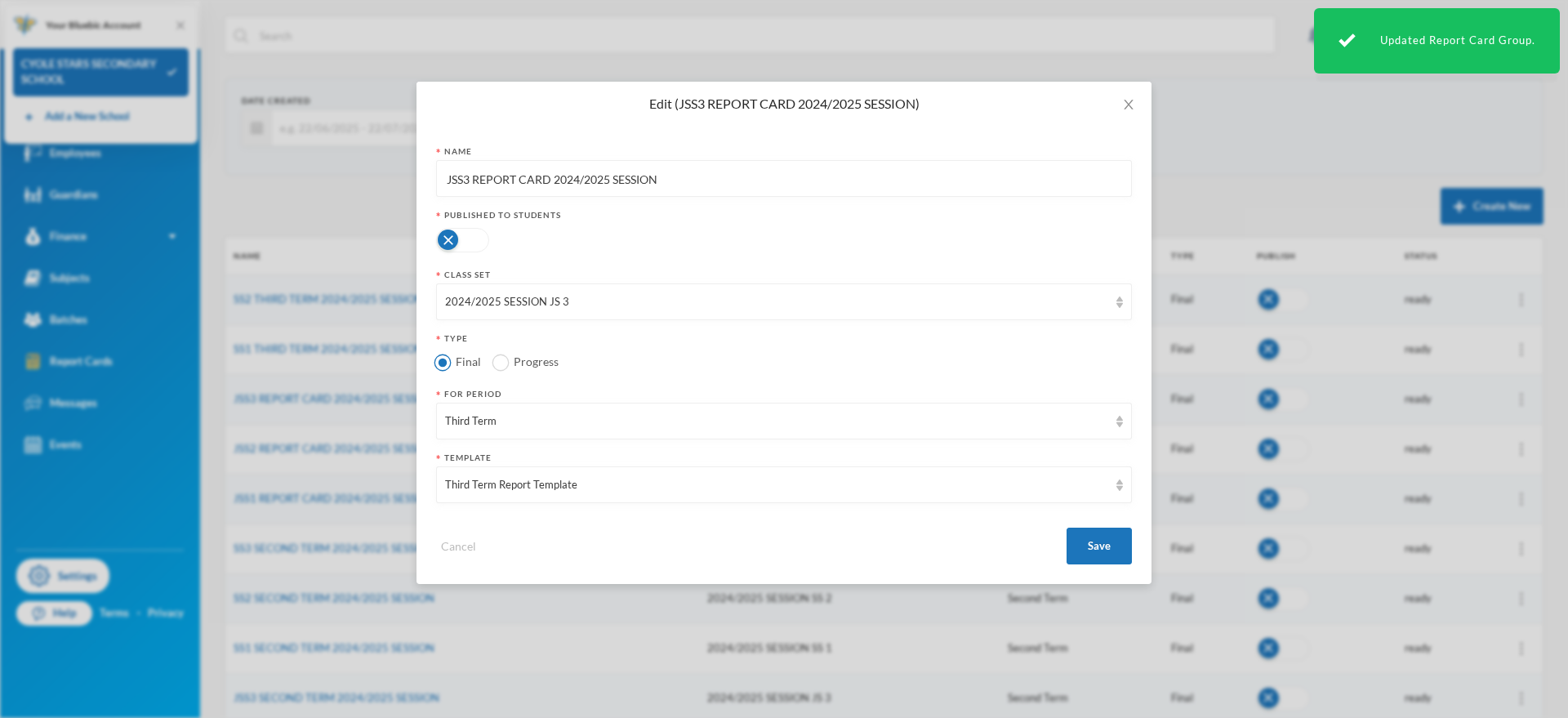 drag, startPoint x: 474, startPoint y: 173, endPoint x: 549, endPoint y: 181, distance: 75.42546 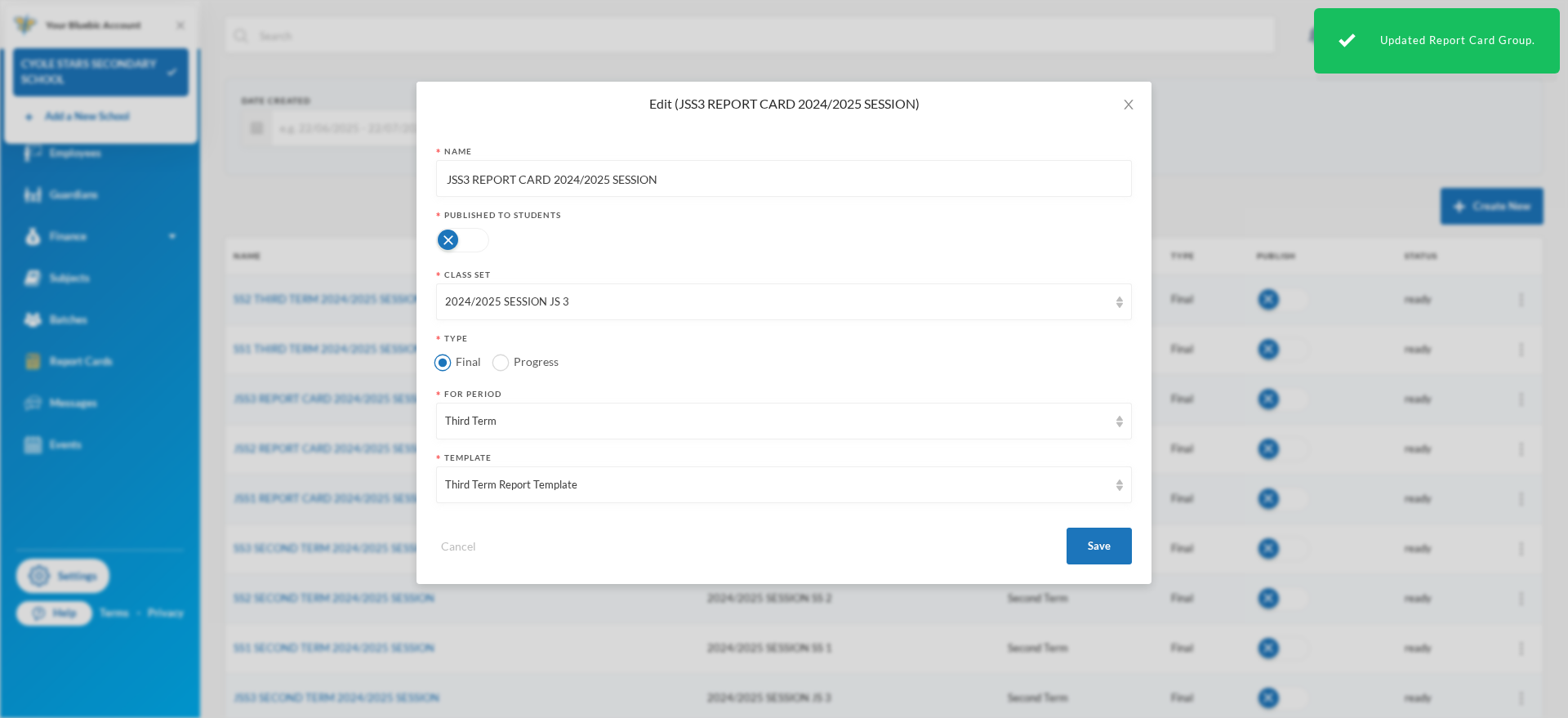 click on "JSS3 REPORT CARD 2024/2025 SESSION" at bounding box center [784, 179] 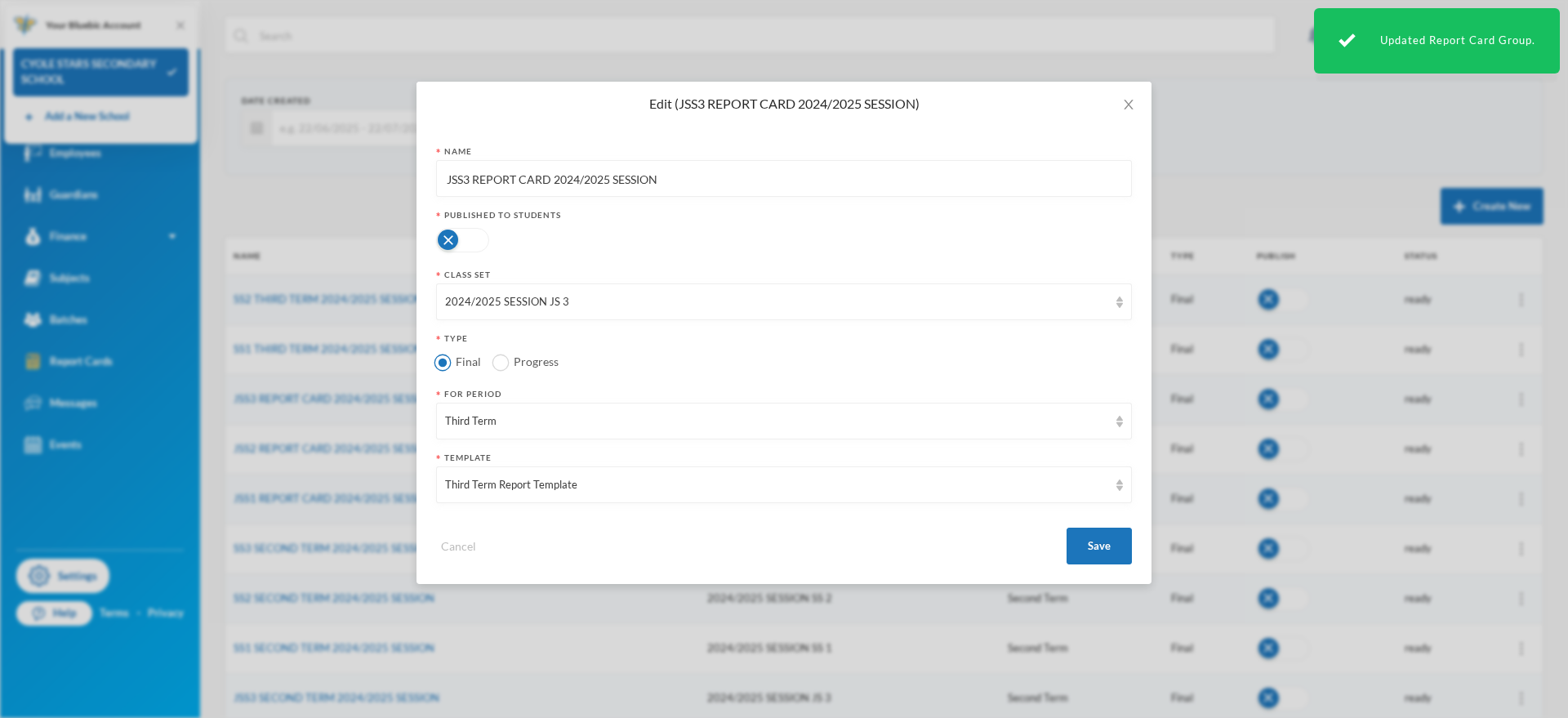 paste on "THIRD TERM" 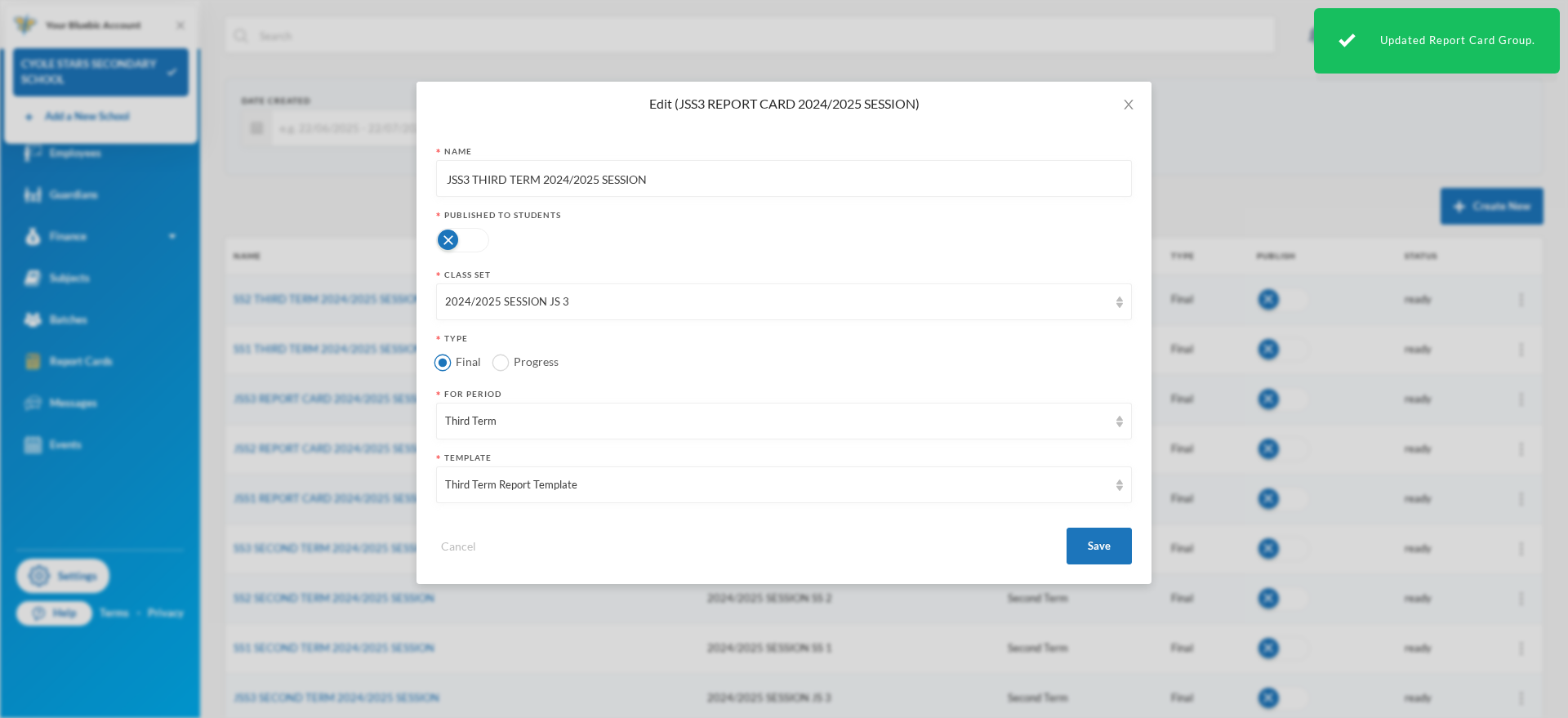 type on "JSS3 THIRD TERM 2024/2025 SESSION" 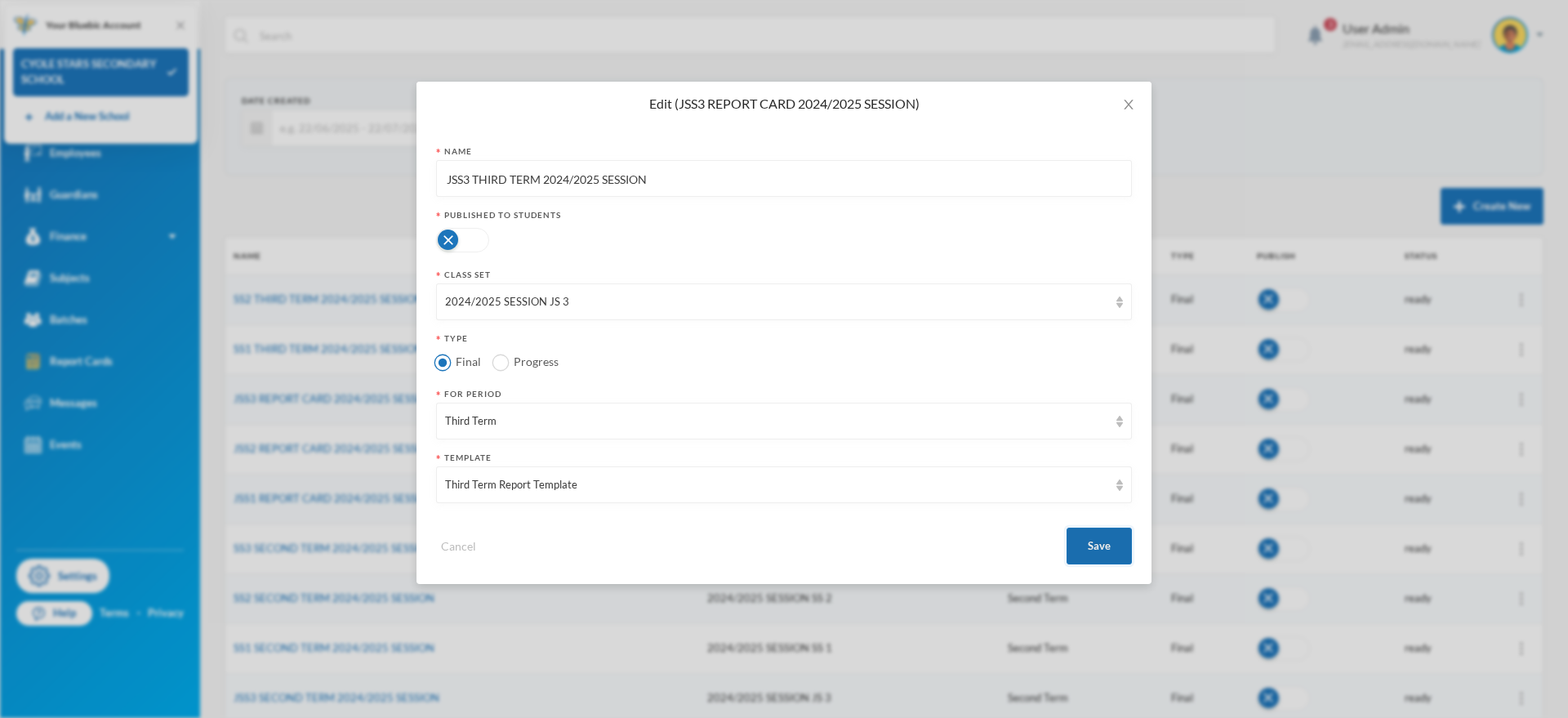 click on "Save" at bounding box center (1099, 546) 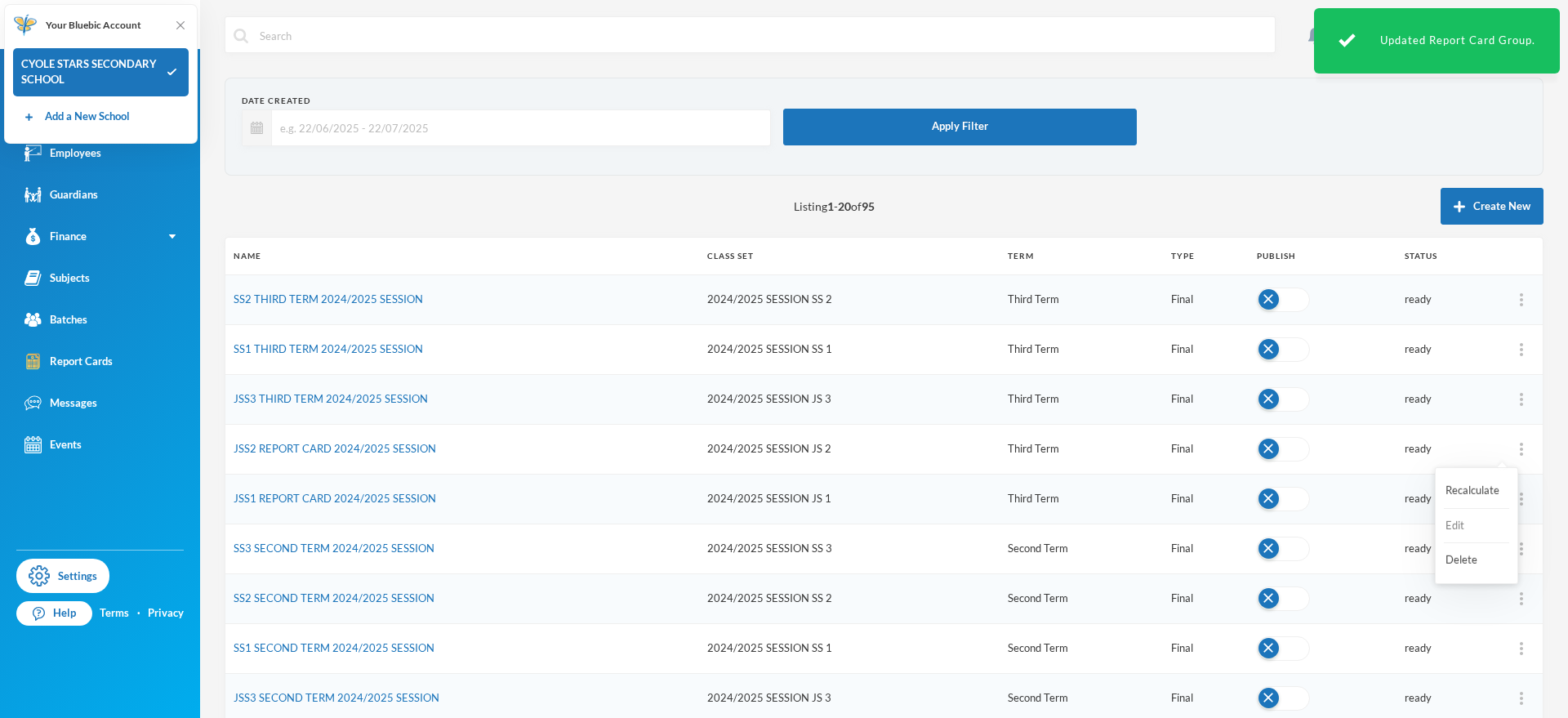 click on "Edit" at bounding box center (1477, 526) 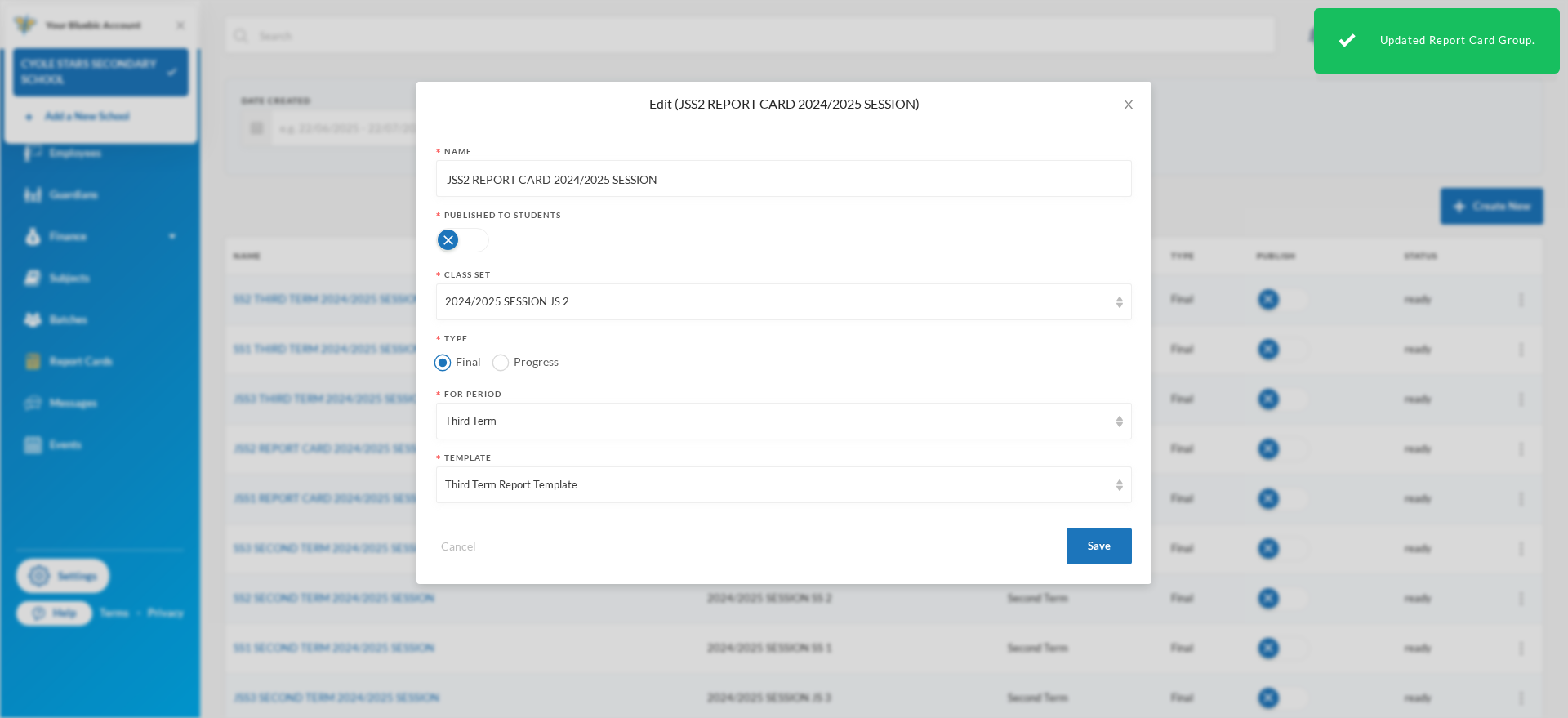 drag, startPoint x: 481, startPoint y: 177, endPoint x: 551, endPoint y: 184, distance: 70.34913 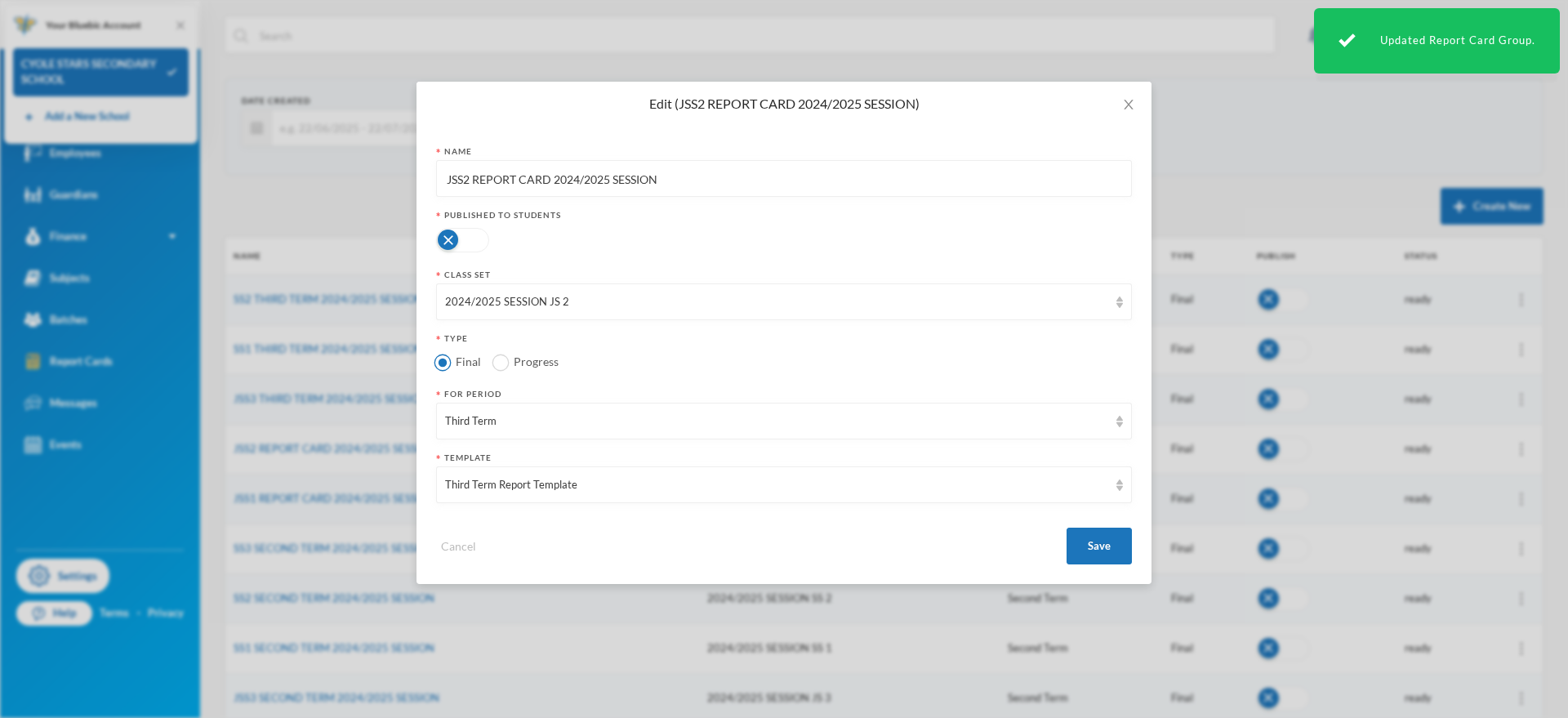 click on "JSS2 REPORT CARD 2024/2025 SESSION" at bounding box center [784, 179] 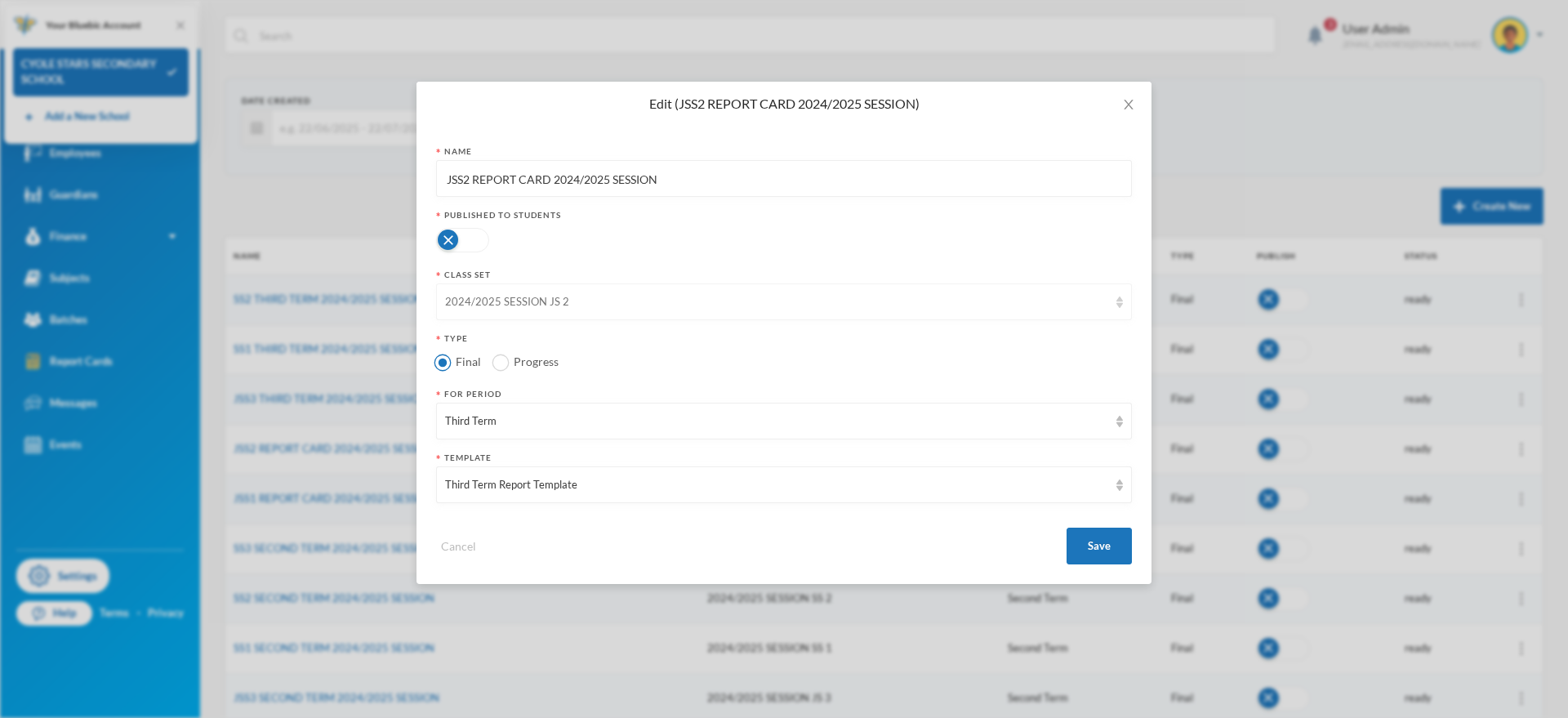 paste on "THIRD TERM" 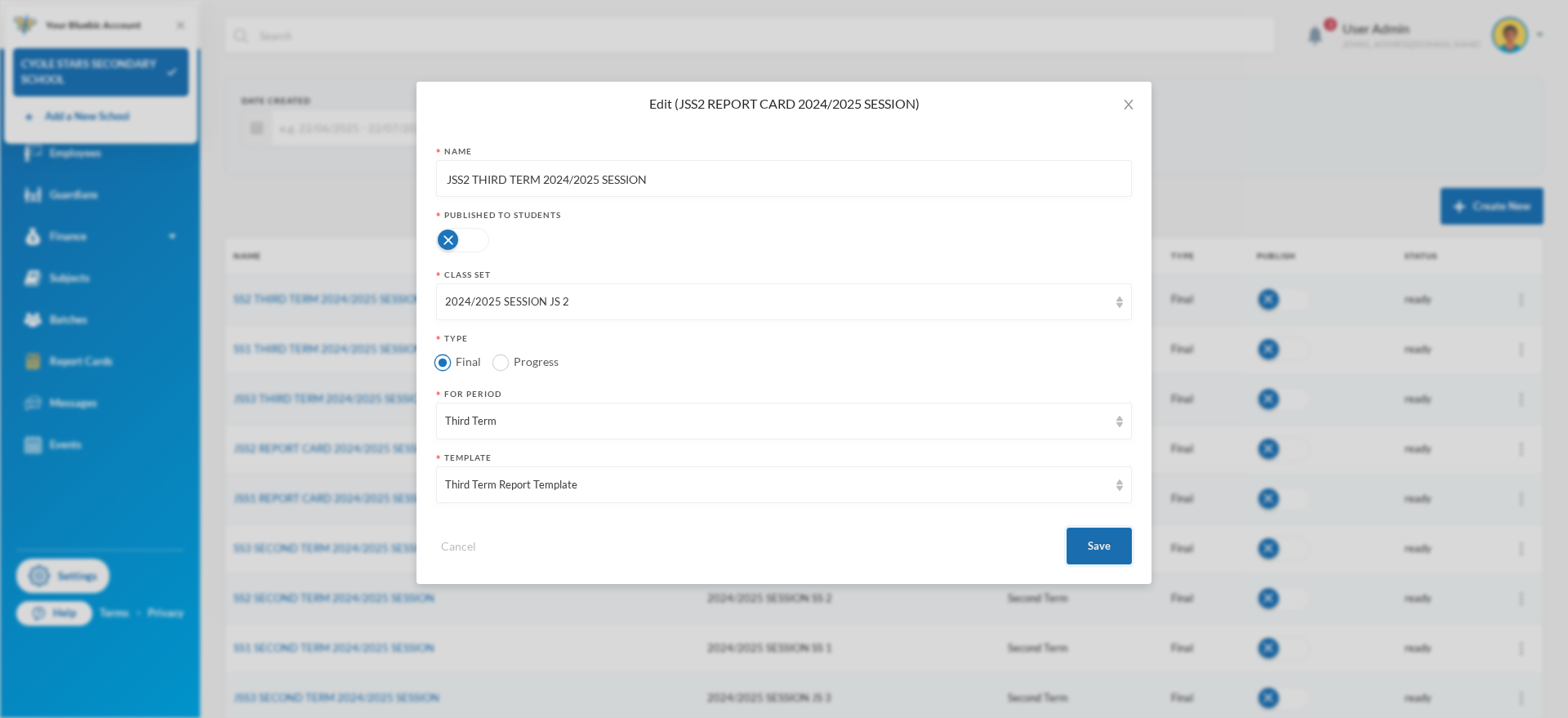 type on "JSS2 THIRD TERM 2024/2025 SESSION" 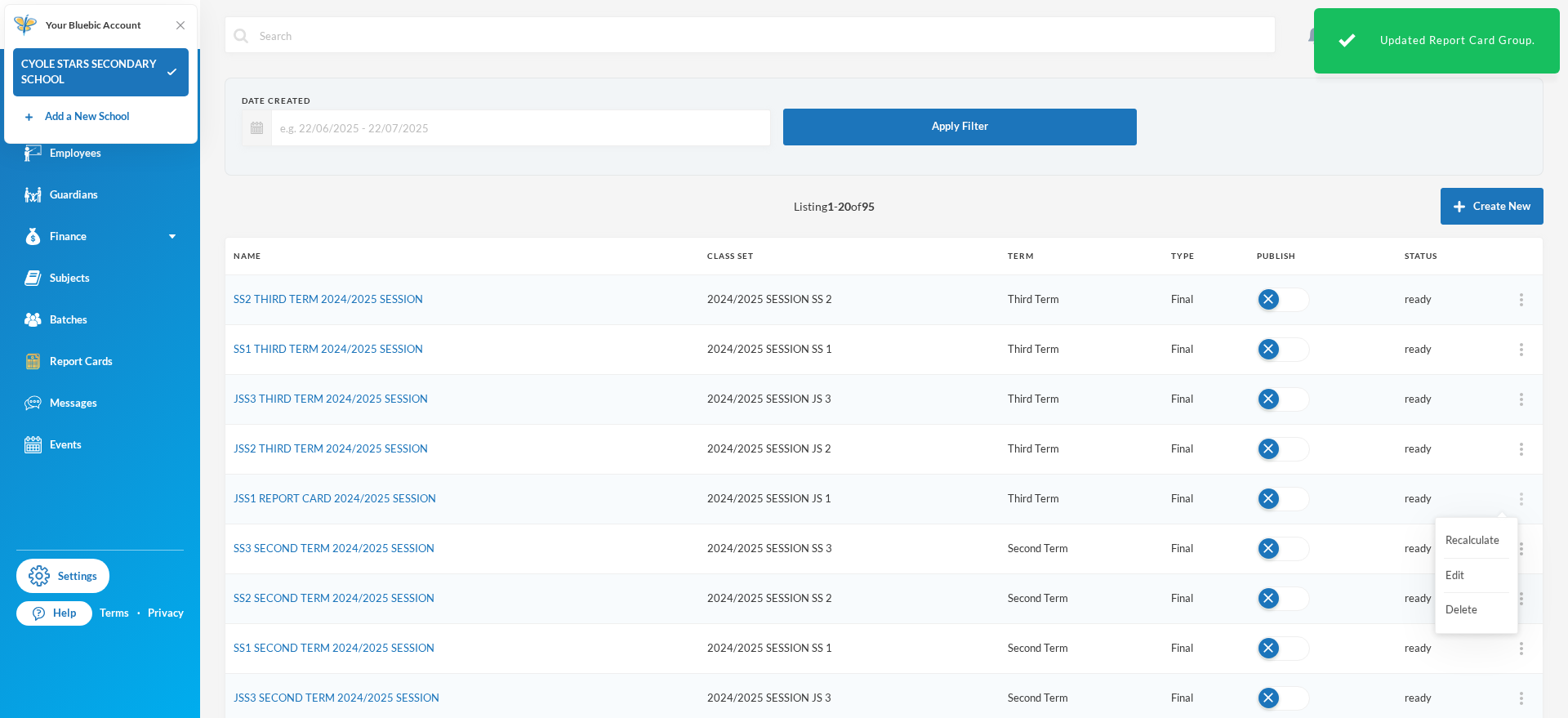 click at bounding box center (1521, 499) 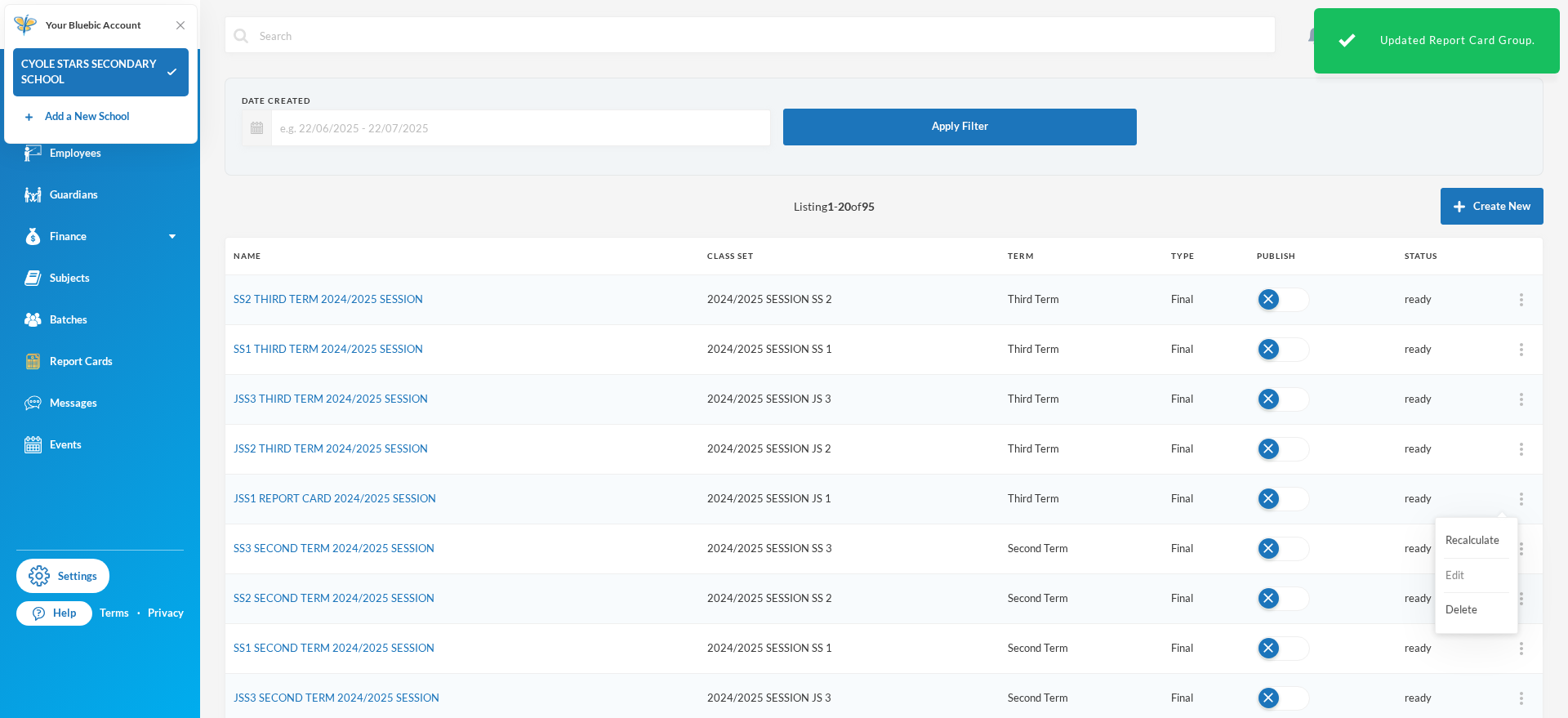 click on "Edit" at bounding box center [1477, 576] 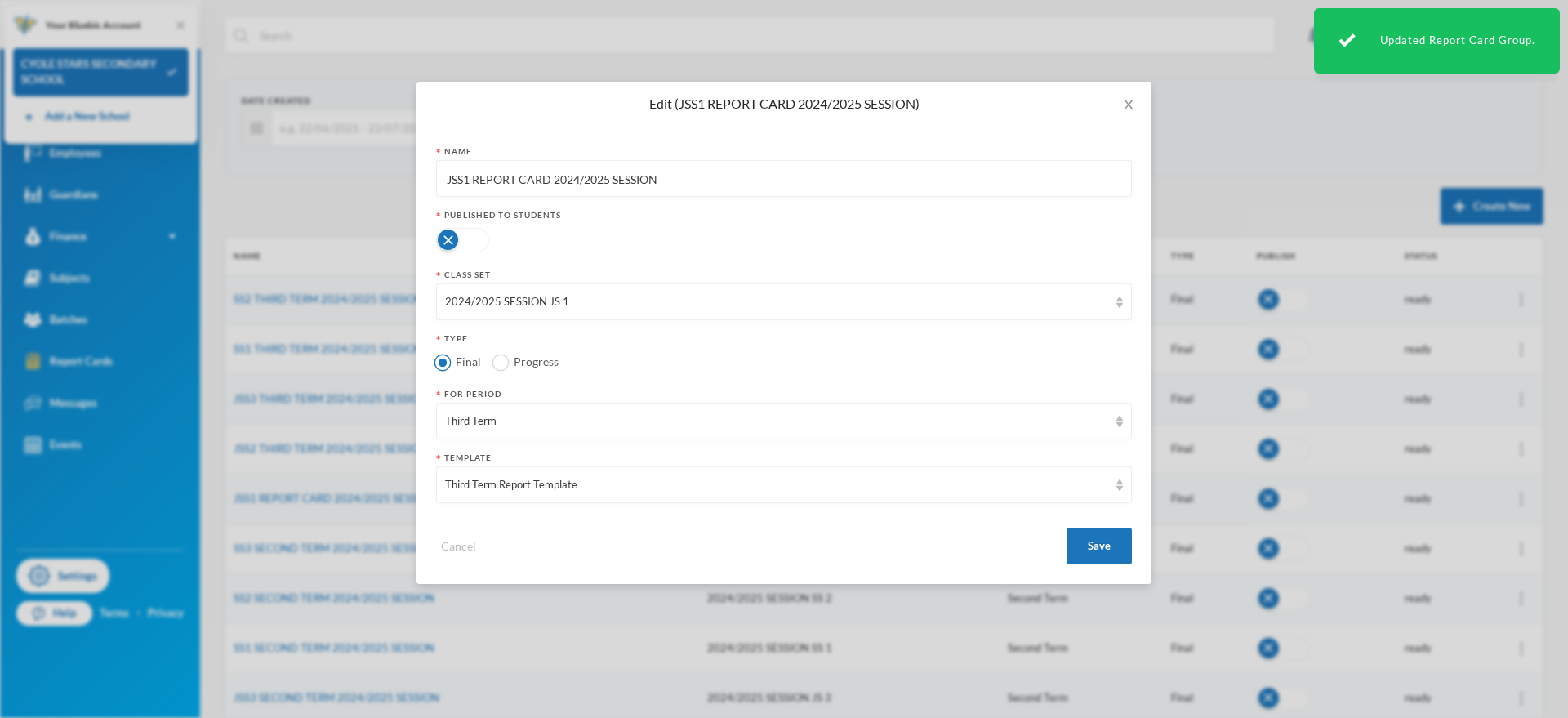 drag, startPoint x: 474, startPoint y: 176, endPoint x: 548, endPoint y: 182, distance: 74.242845 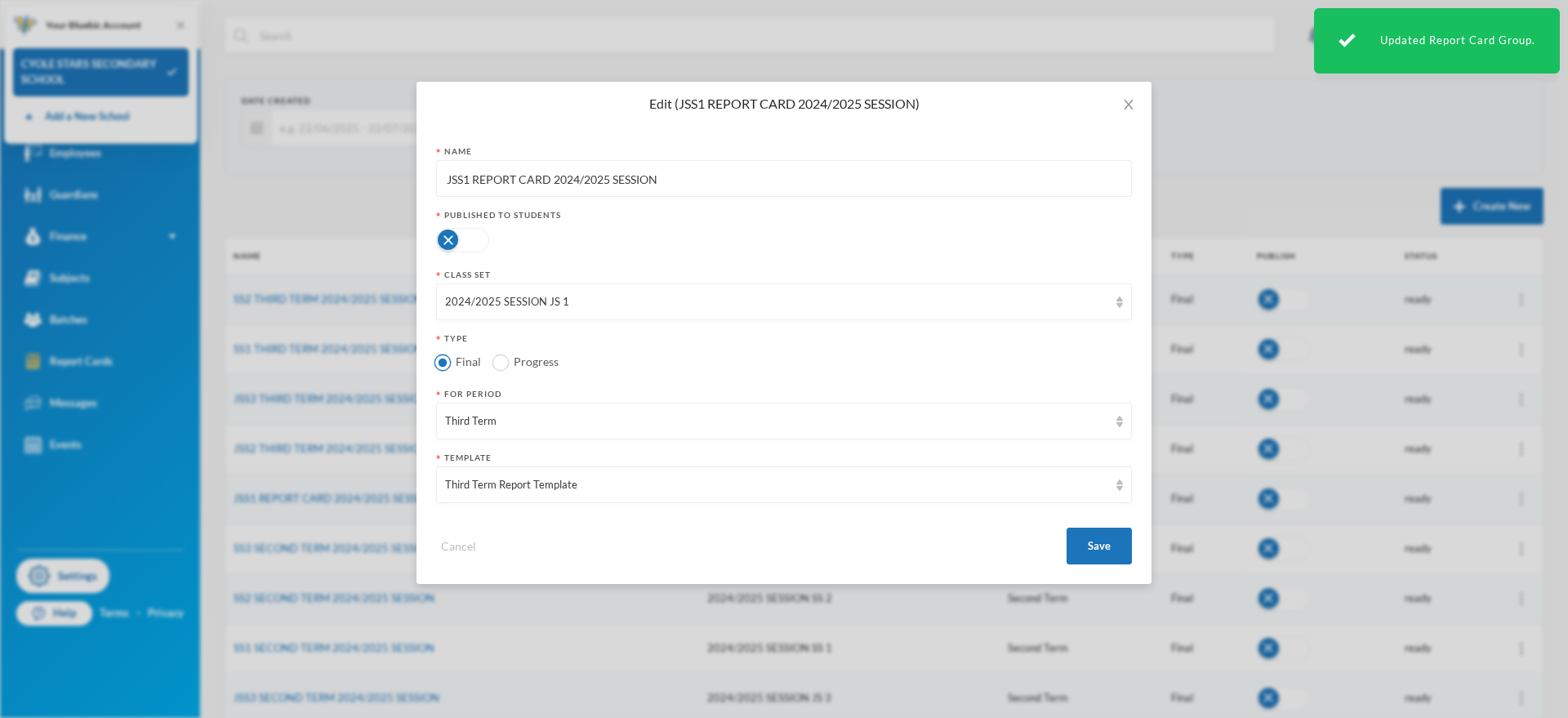 click on "JSS1 REPORT CARD 2024/2025 SESSION" at bounding box center (784, 179) 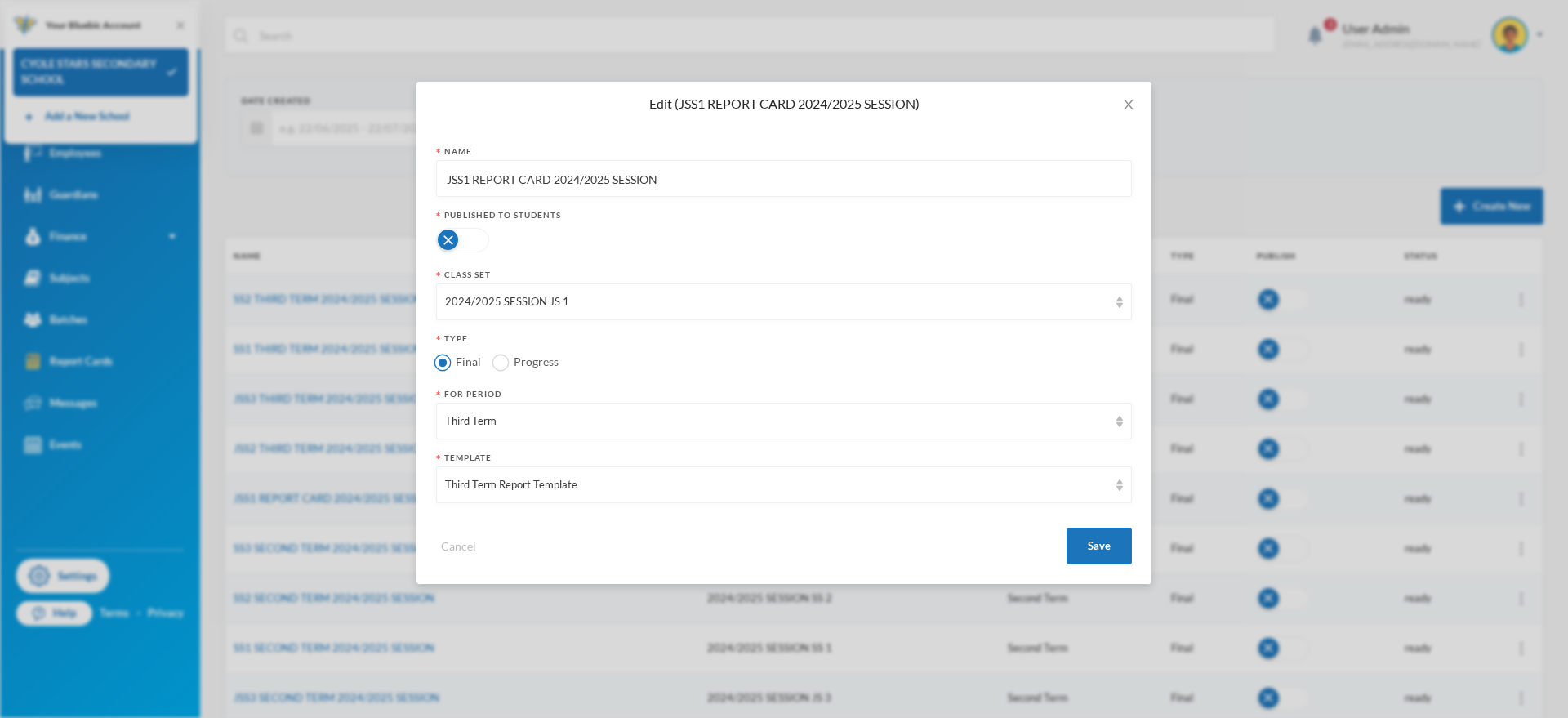 paste on "THIRD TERM" 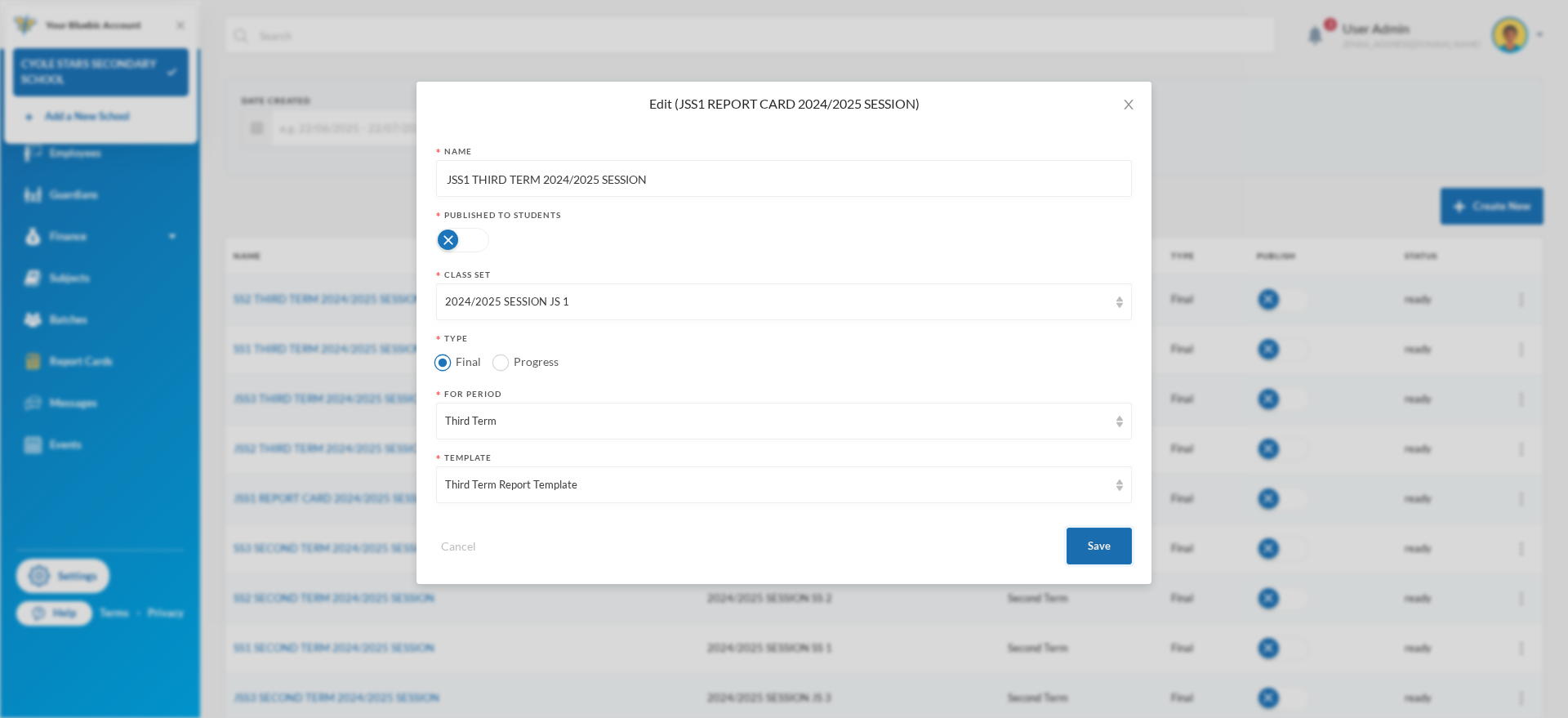 type on "JSS1 THIRD TERM 2024/2025 SESSION" 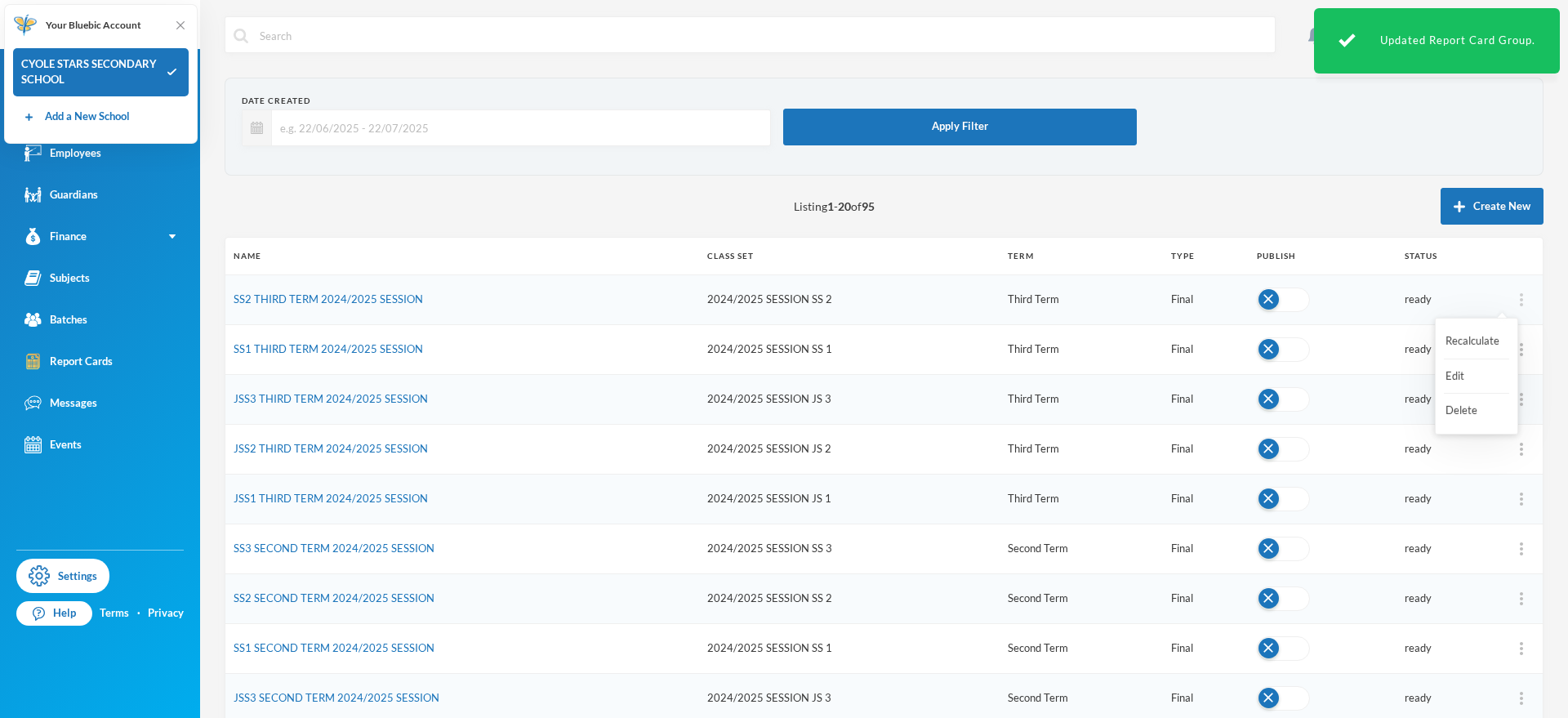 click at bounding box center [1521, 300] 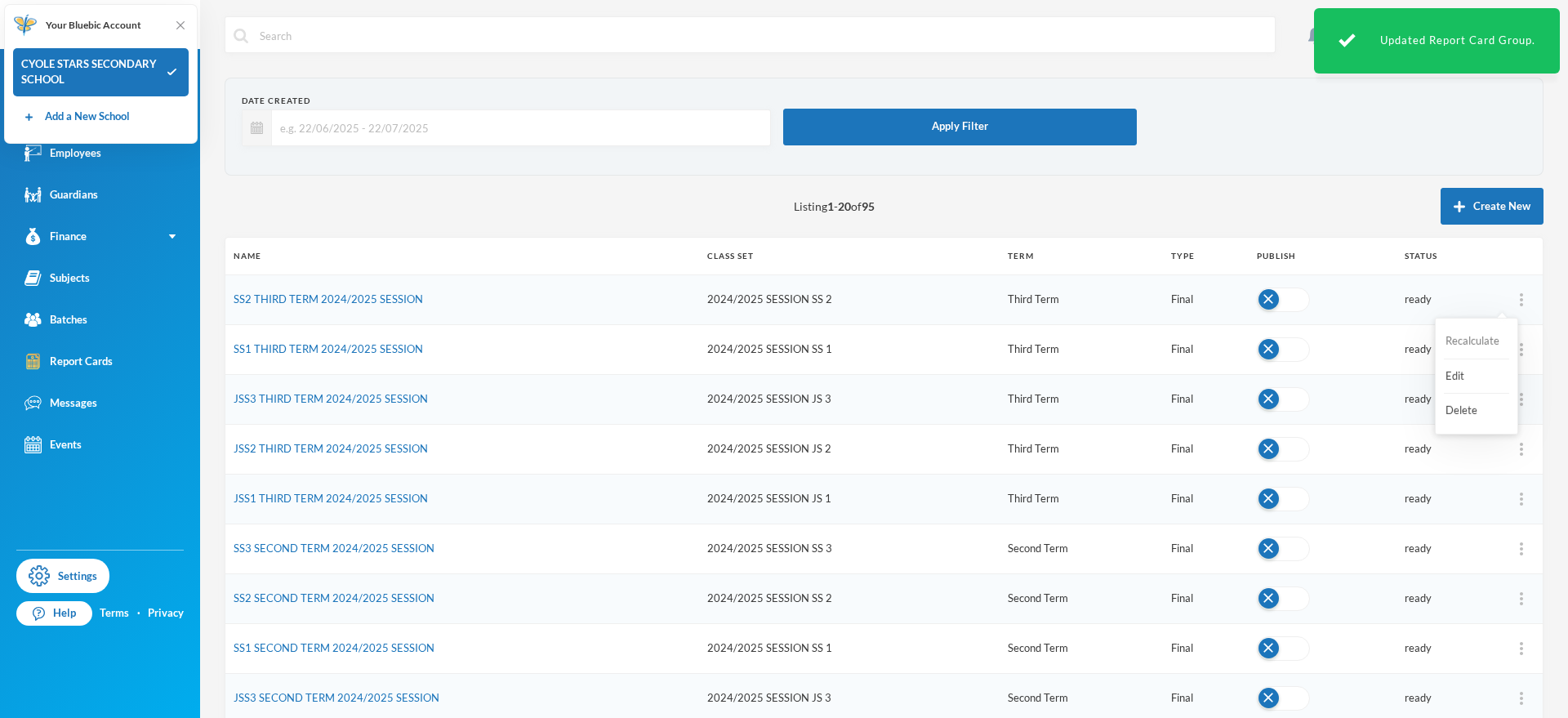 click on "Recalculate" at bounding box center [1477, 341] 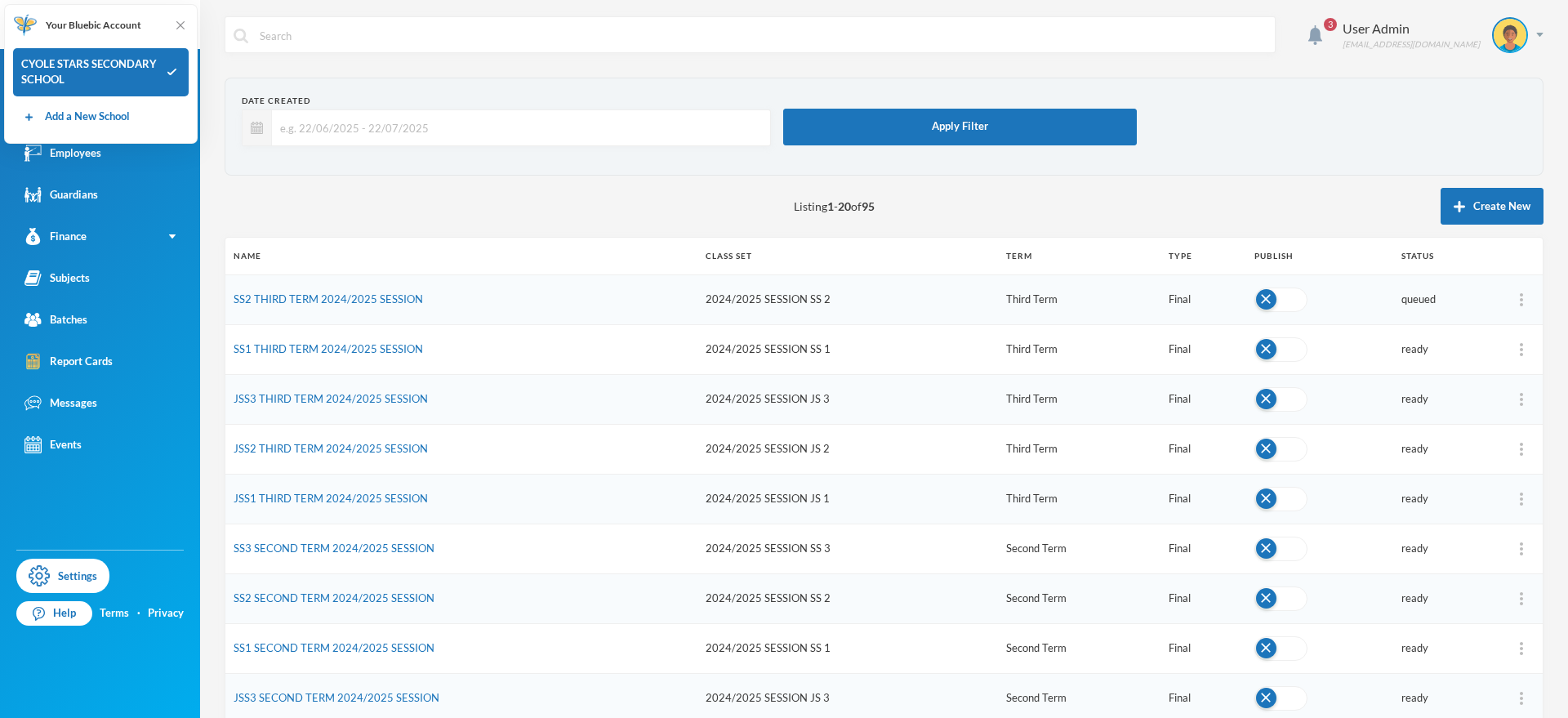 click on "Listing  1  -  20  of  95 Create New" at bounding box center (884, 206) 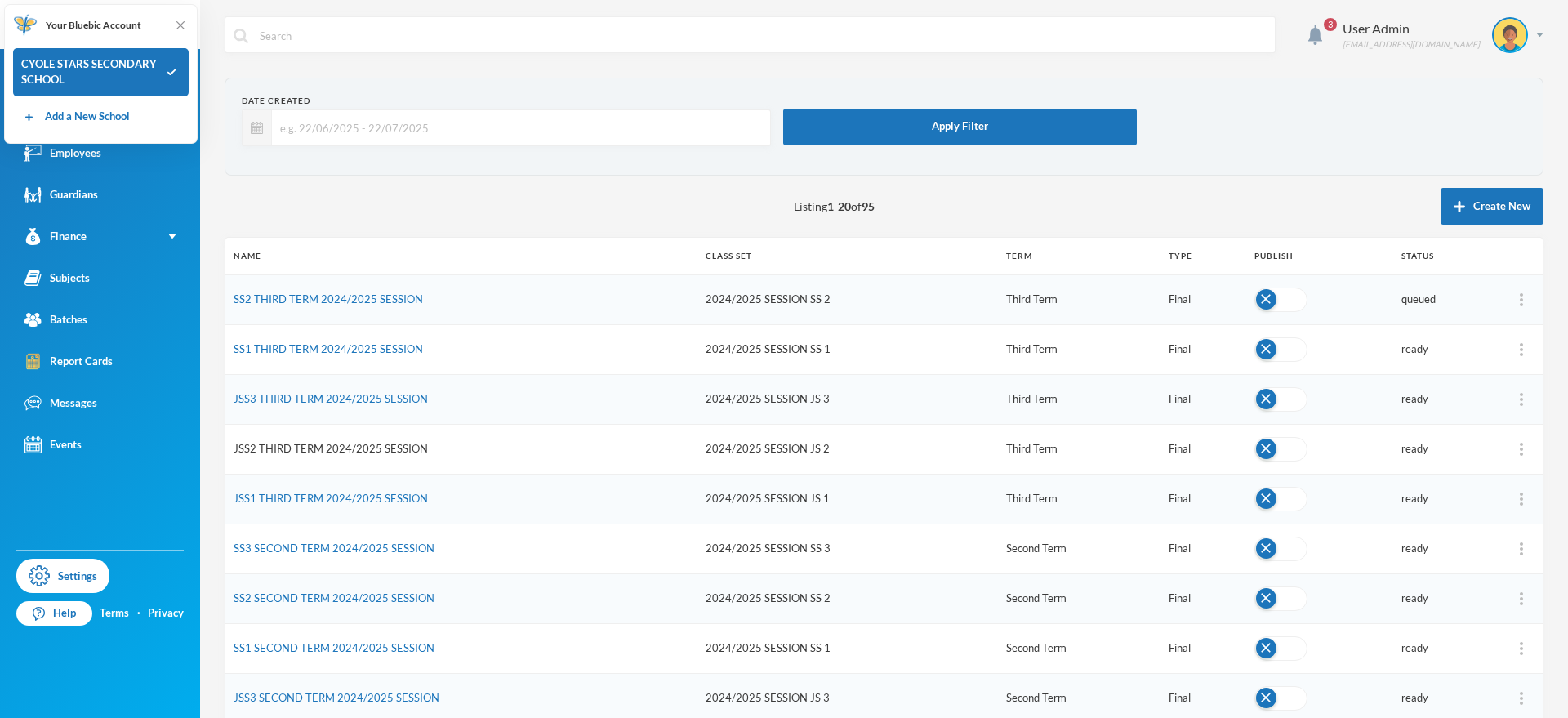 click on "JSS2 THIRD TERM 2024/2025 SESSION" at bounding box center [331, 448] 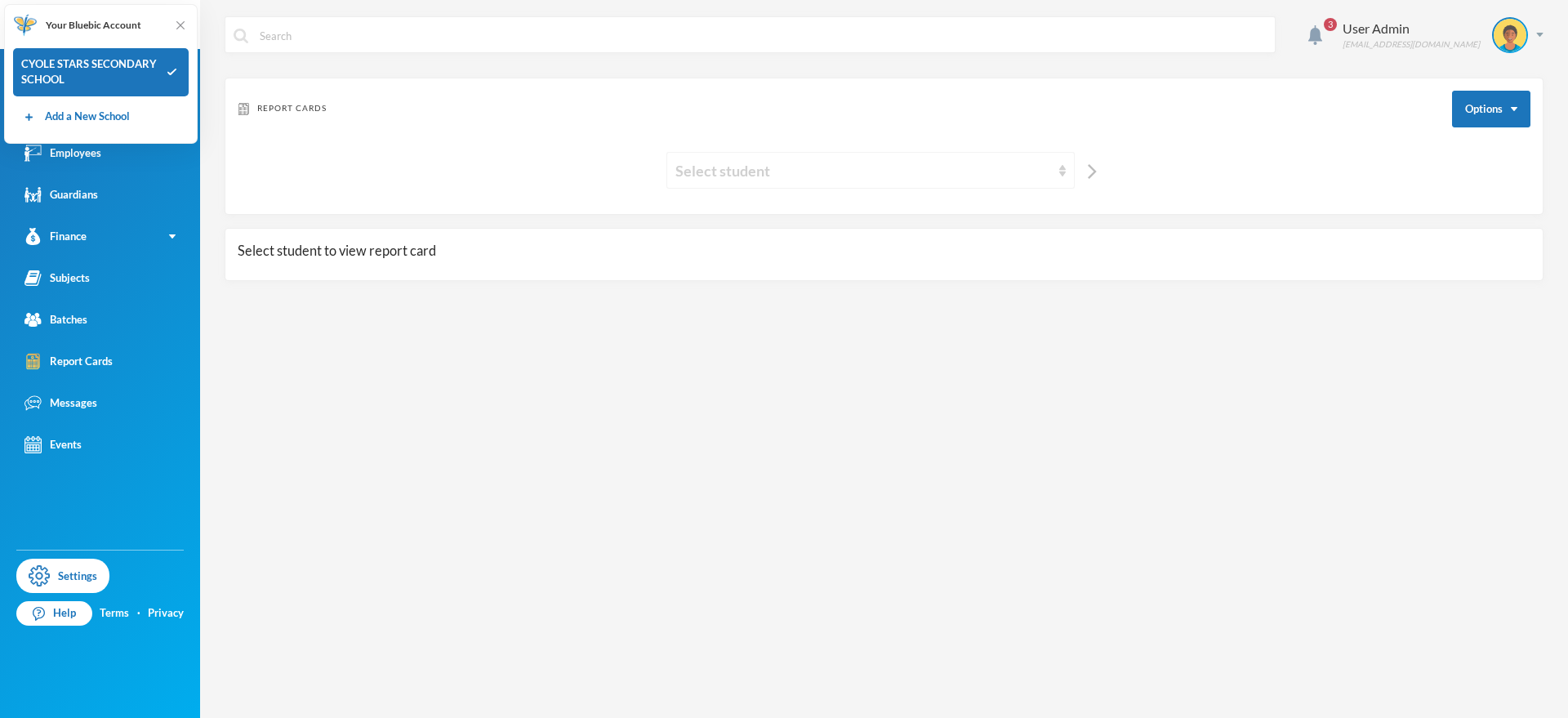 click on "Select student" at bounding box center [863, 171] 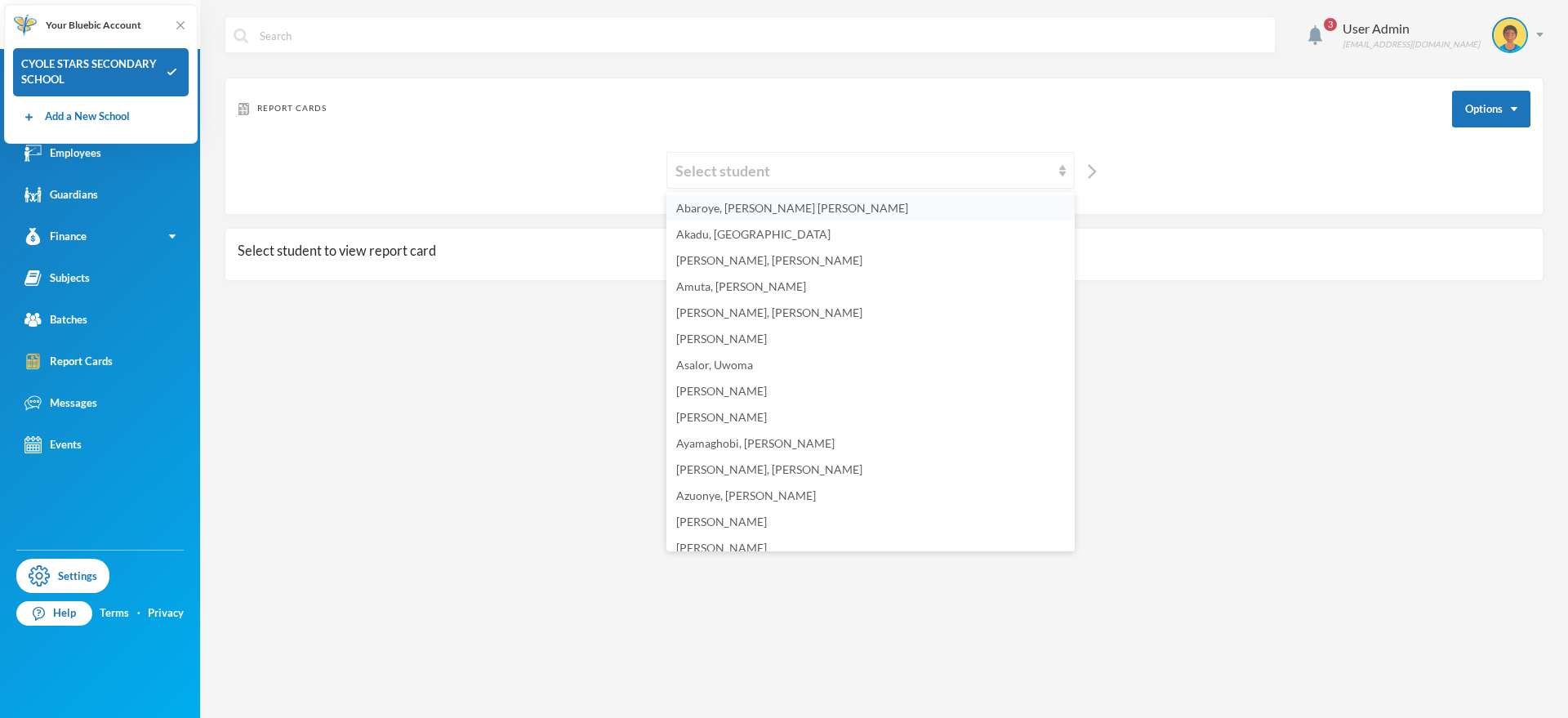 click on "Abaroye, Emmanuella Ogechi" at bounding box center (871, 208) 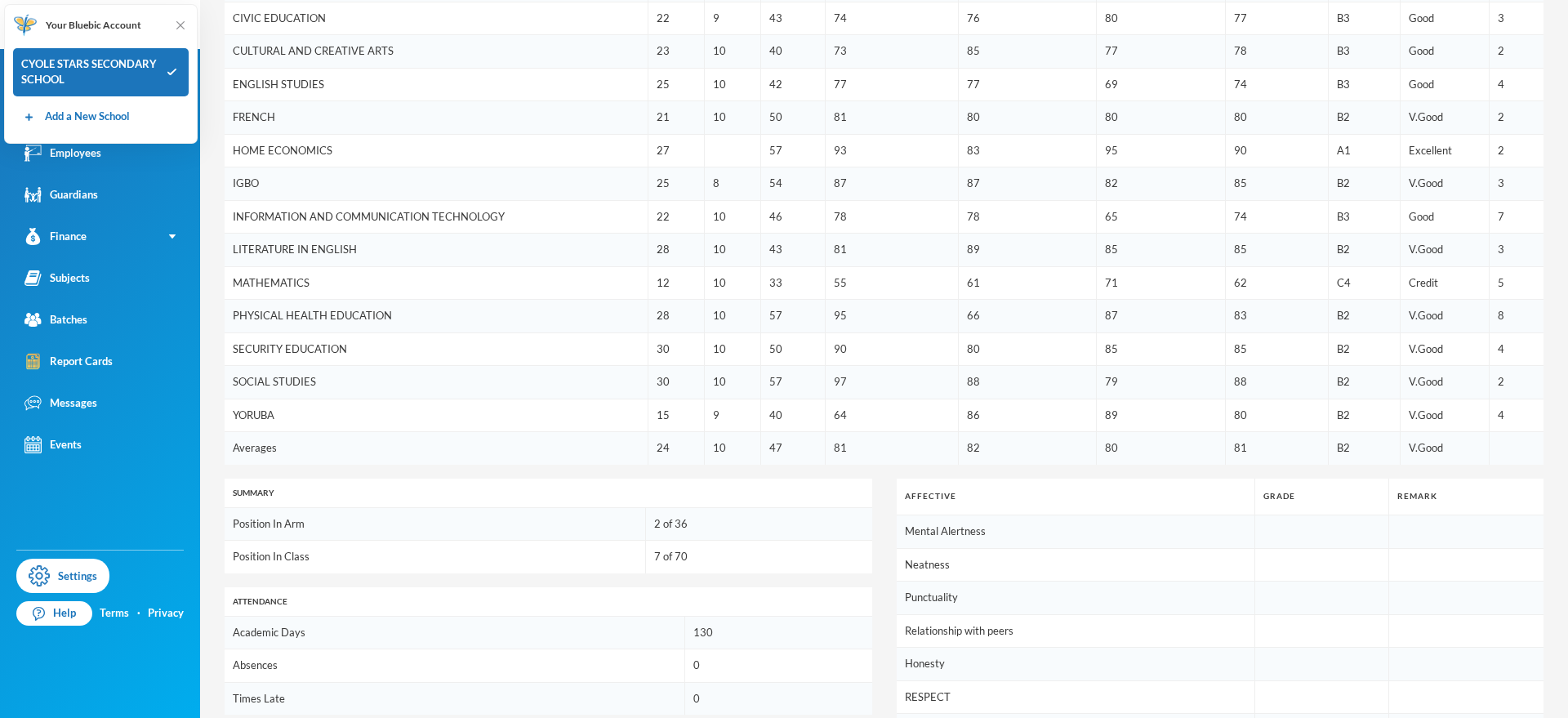 scroll, scrollTop: 214, scrollLeft: 0, axis: vertical 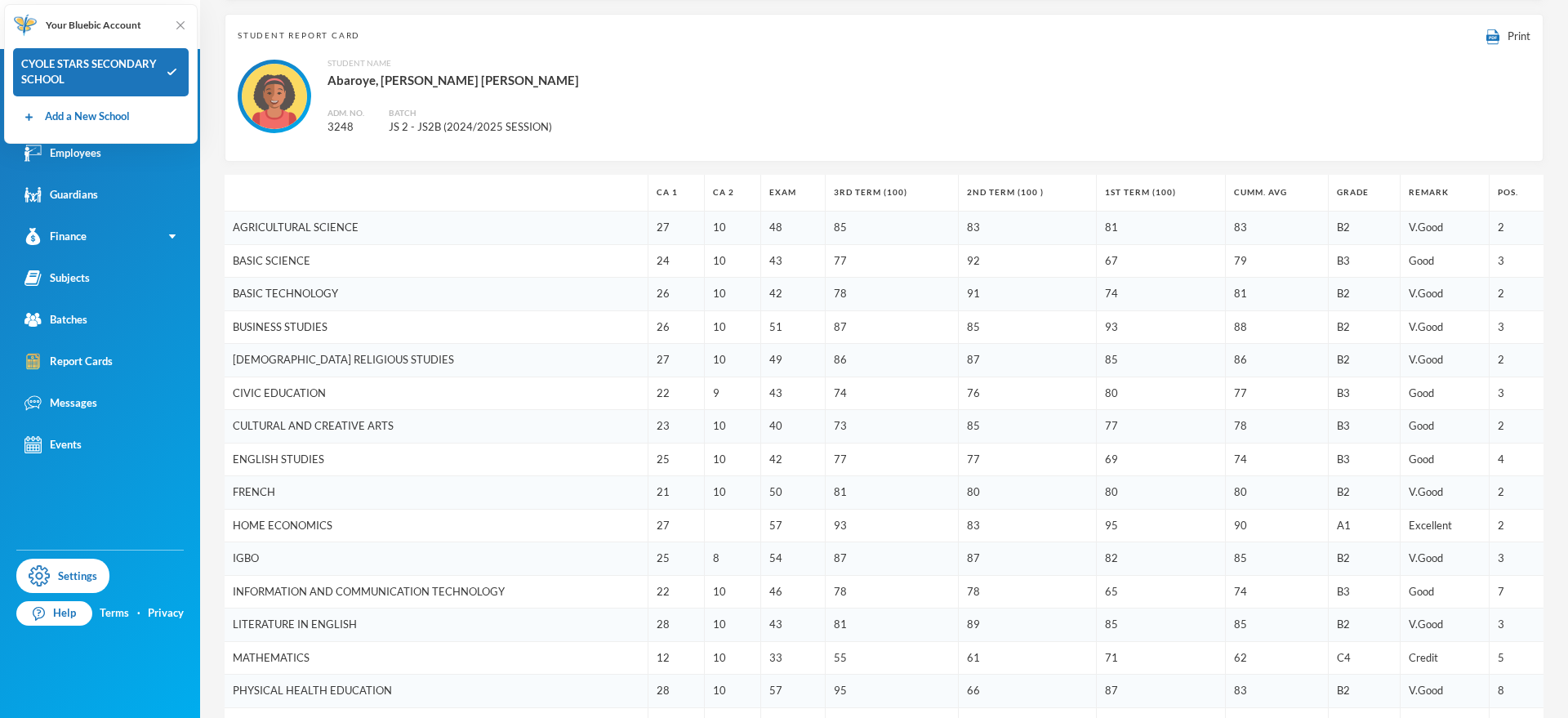 click at bounding box center [732, 525] 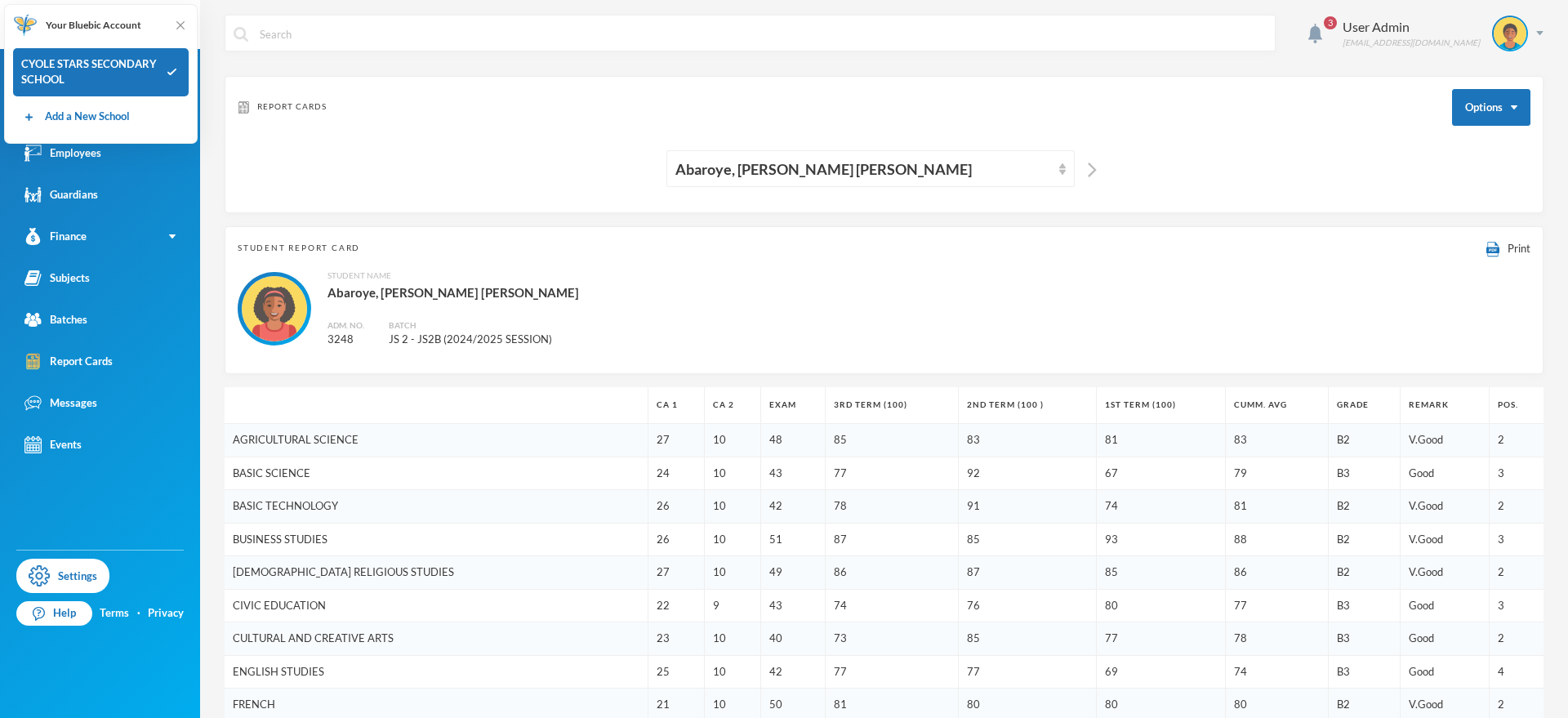 scroll, scrollTop: 0, scrollLeft: 0, axis: both 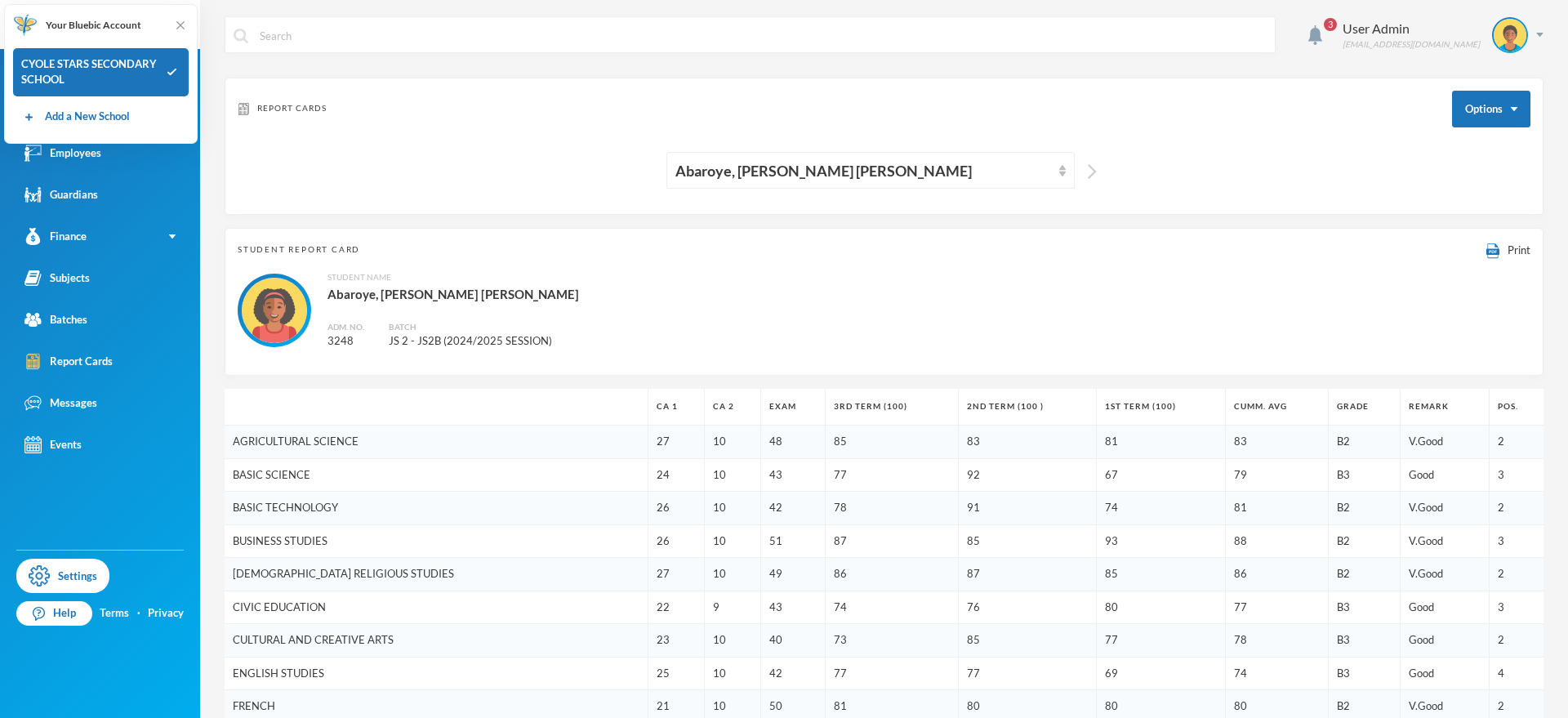 drag, startPoint x: 706, startPoint y: 247, endPoint x: 1086, endPoint y: 173, distance: 387.13822 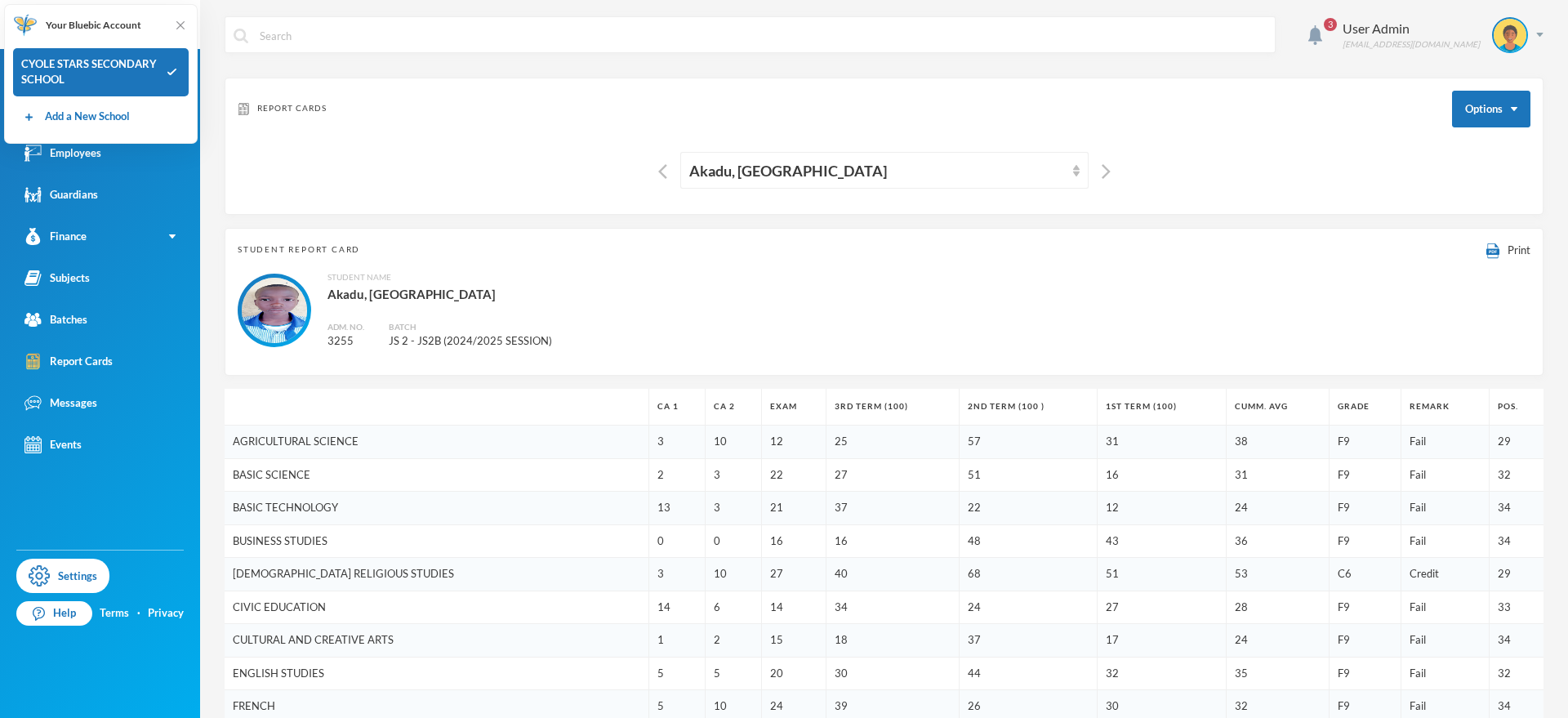 drag, startPoint x: 1102, startPoint y: 174, endPoint x: 1102, endPoint y: 209, distance: 35 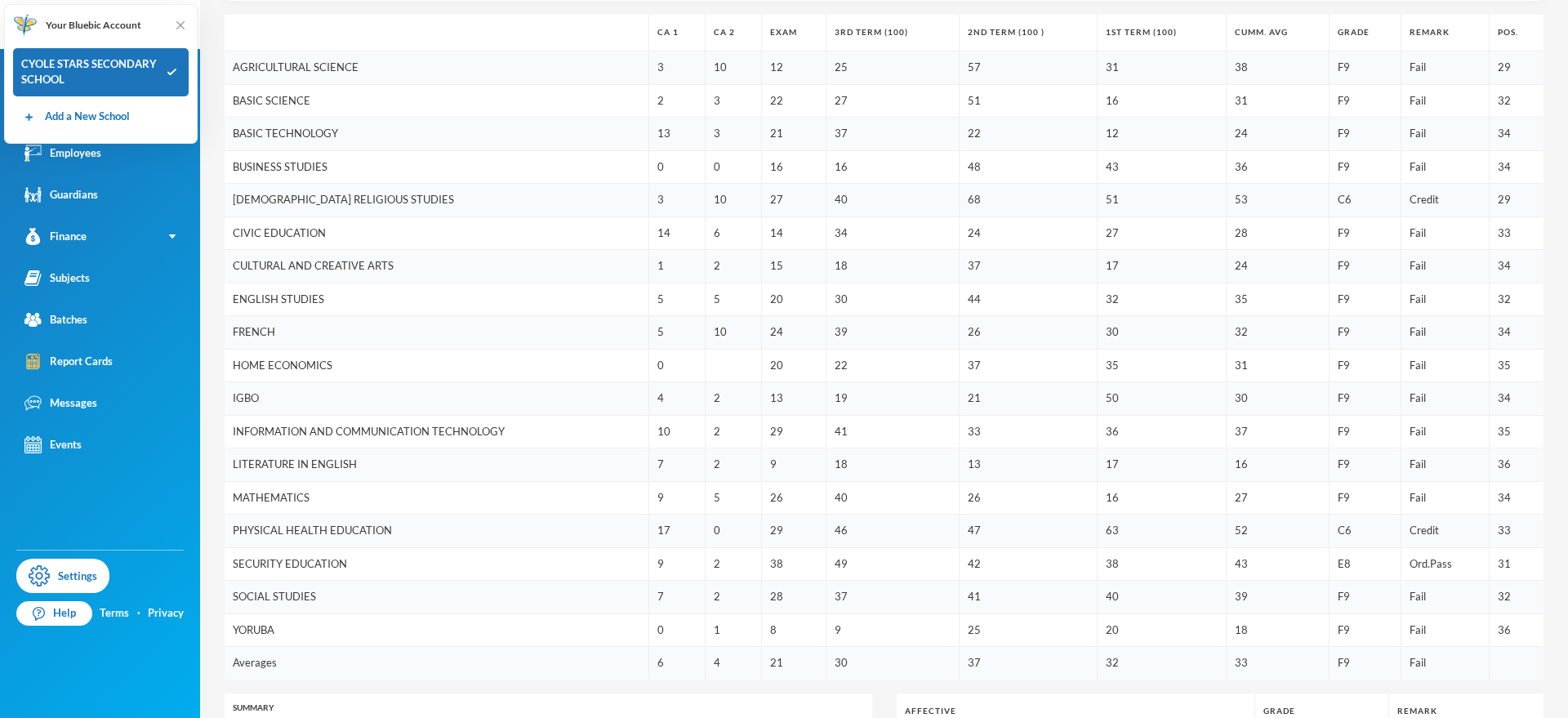 scroll, scrollTop: 749, scrollLeft: 0, axis: vertical 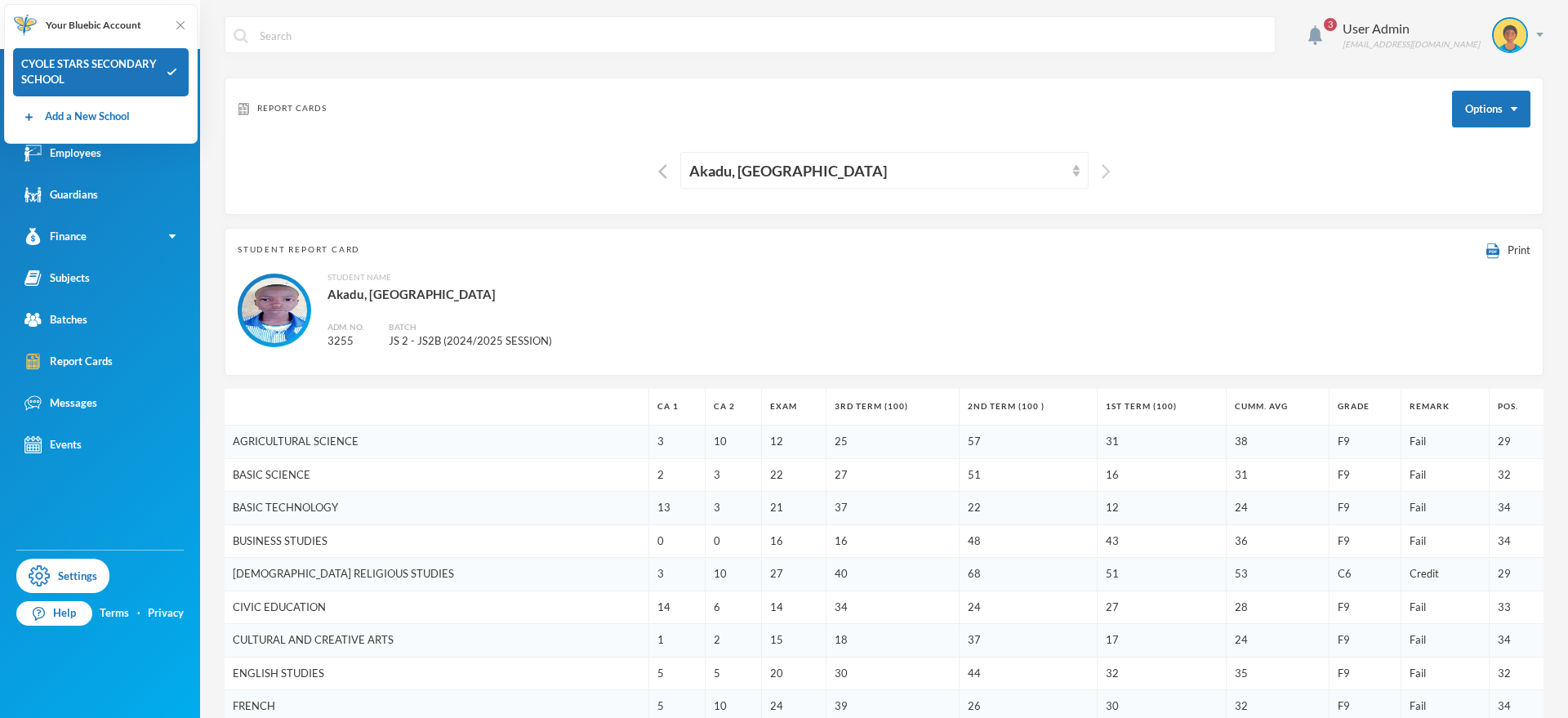 click at bounding box center [1106, 172] 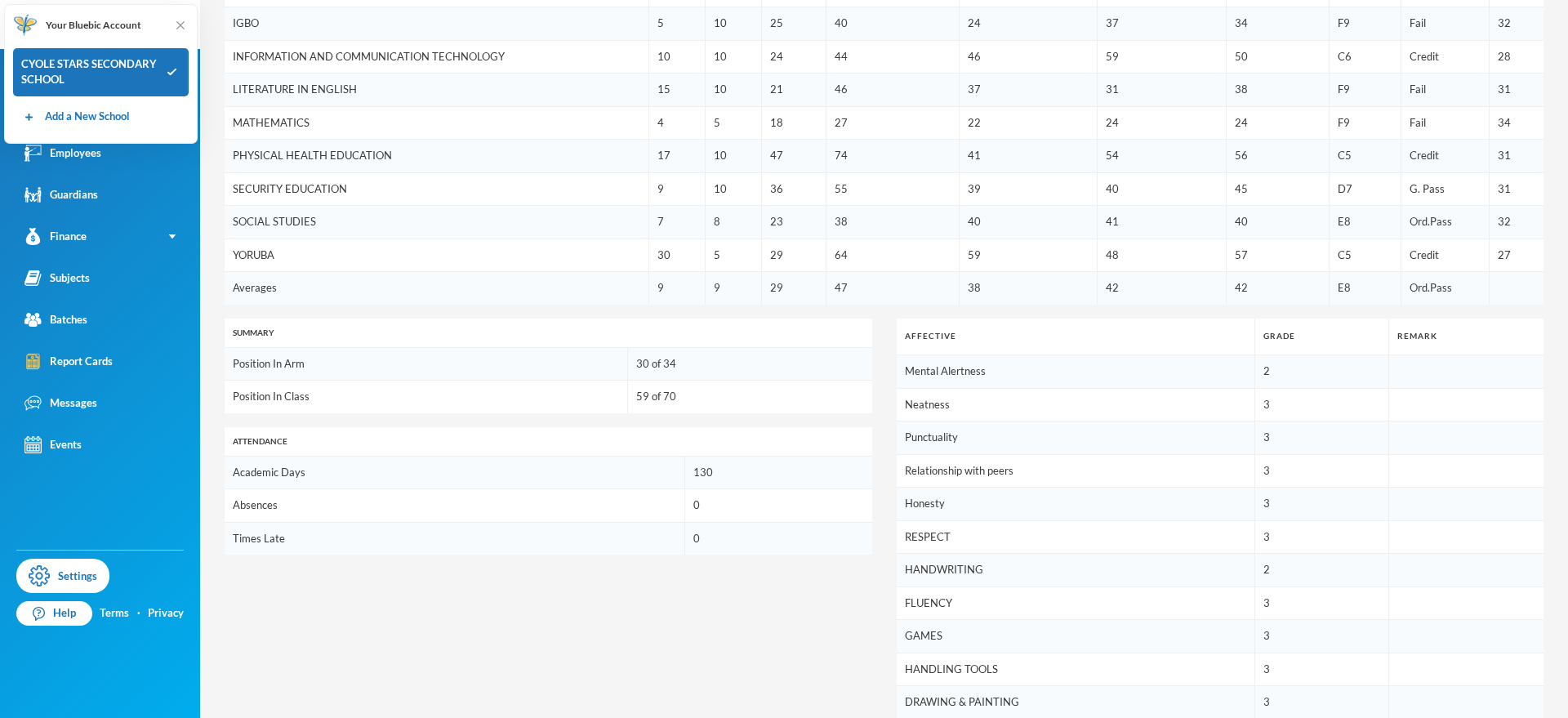 scroll, scrollTop: 204, scrollLeft: 0, axis: vertical 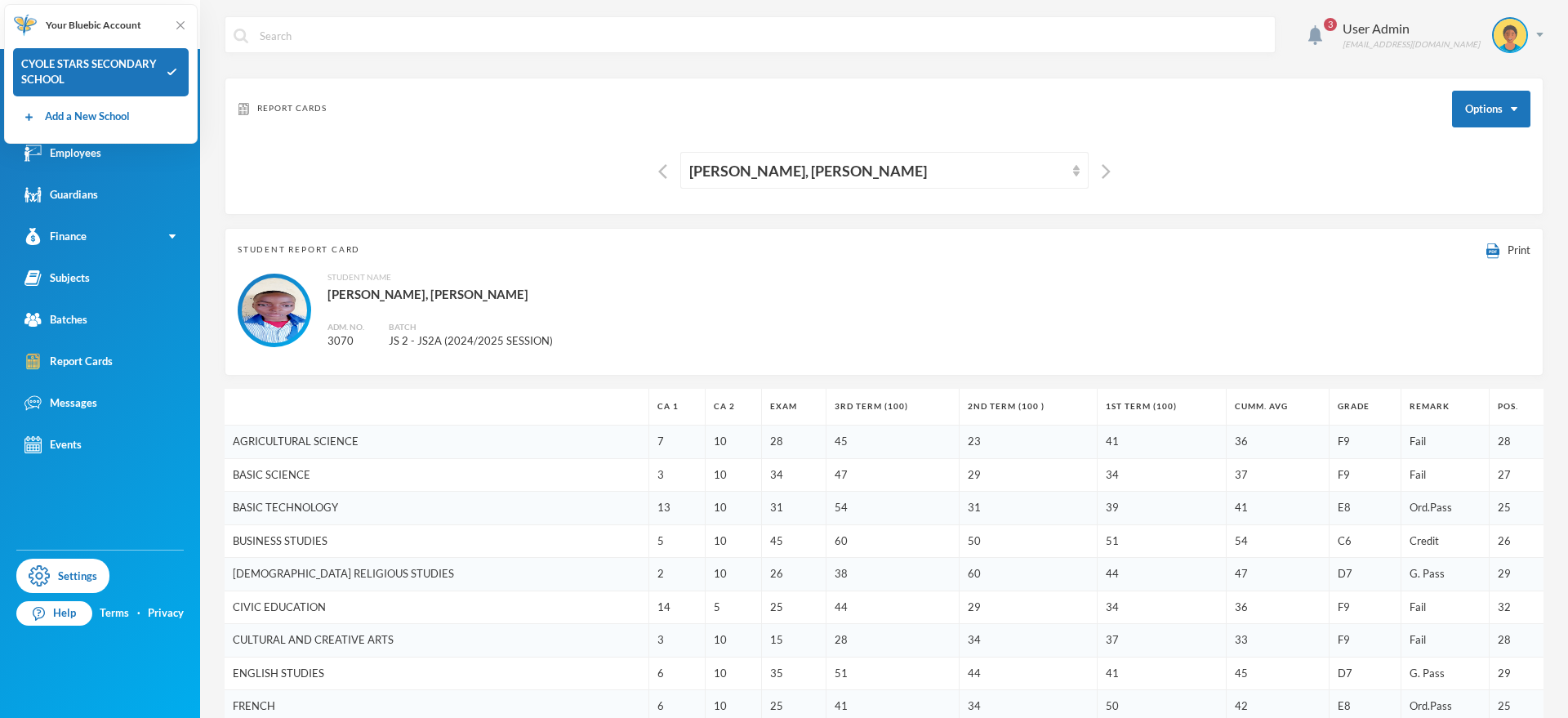 click at bounding box center (1102, 170) 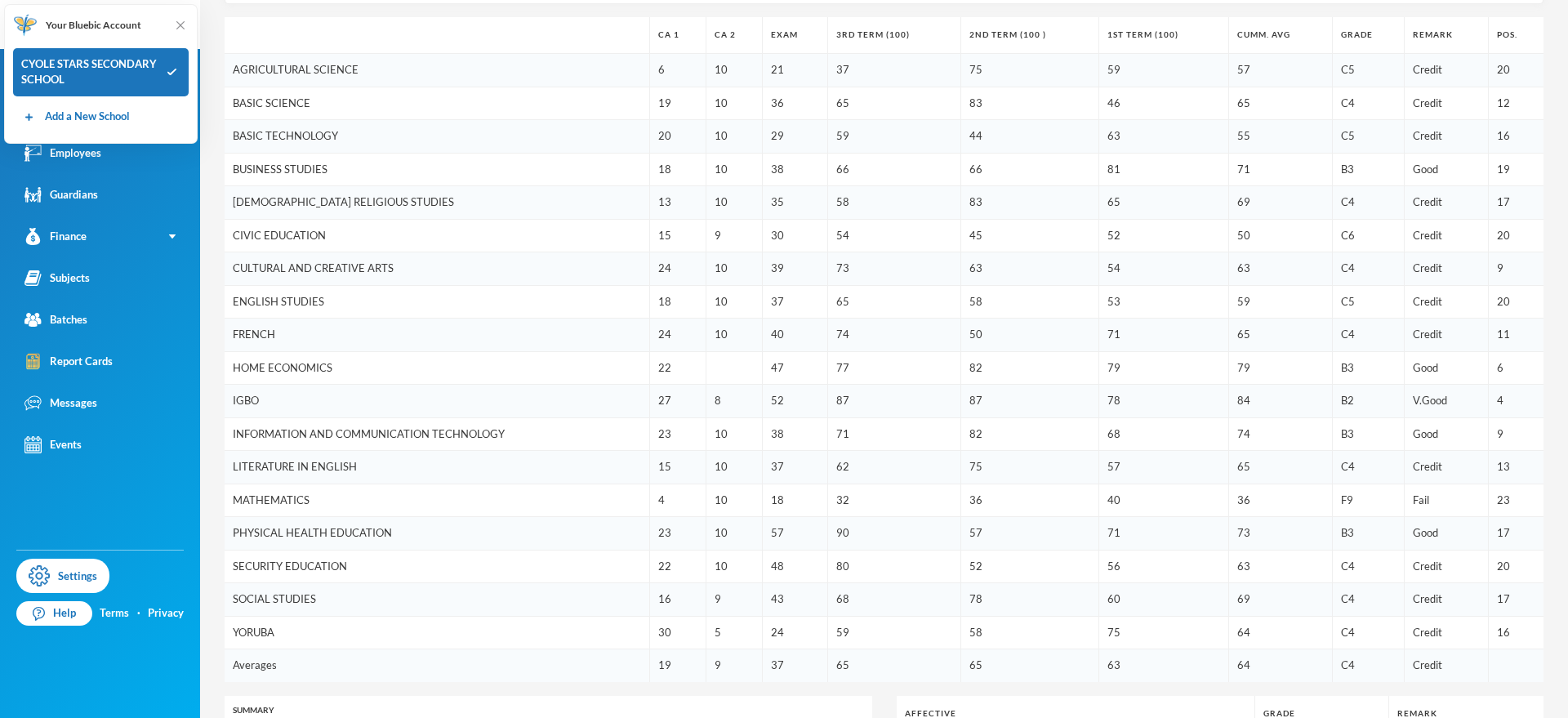 scroll, scrollTop: 431, scrollLeft: 0, axis: vertical 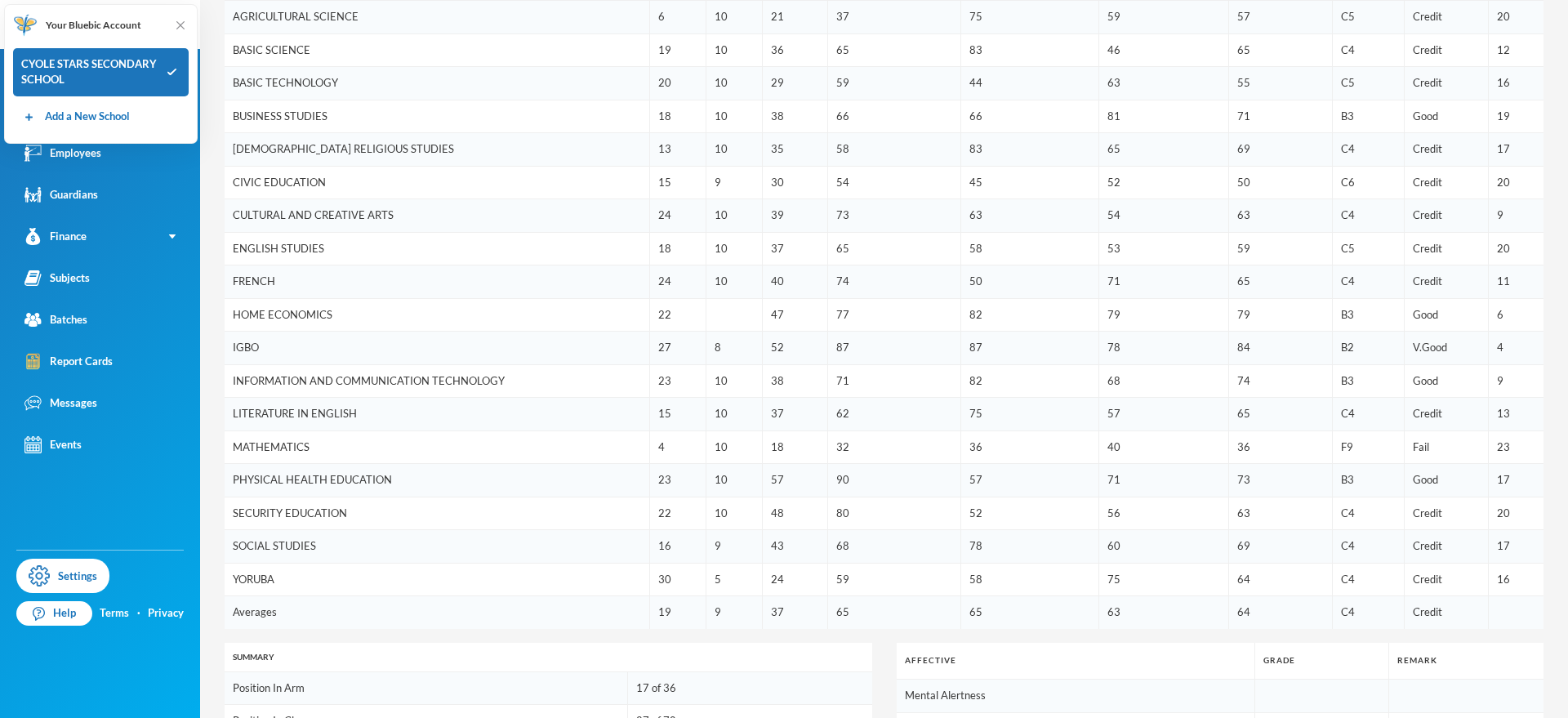 drag, startPoint x: 1033, startPoint y: 348, endPoint x: 1038, endPoint y: 323, distance: 25.495098 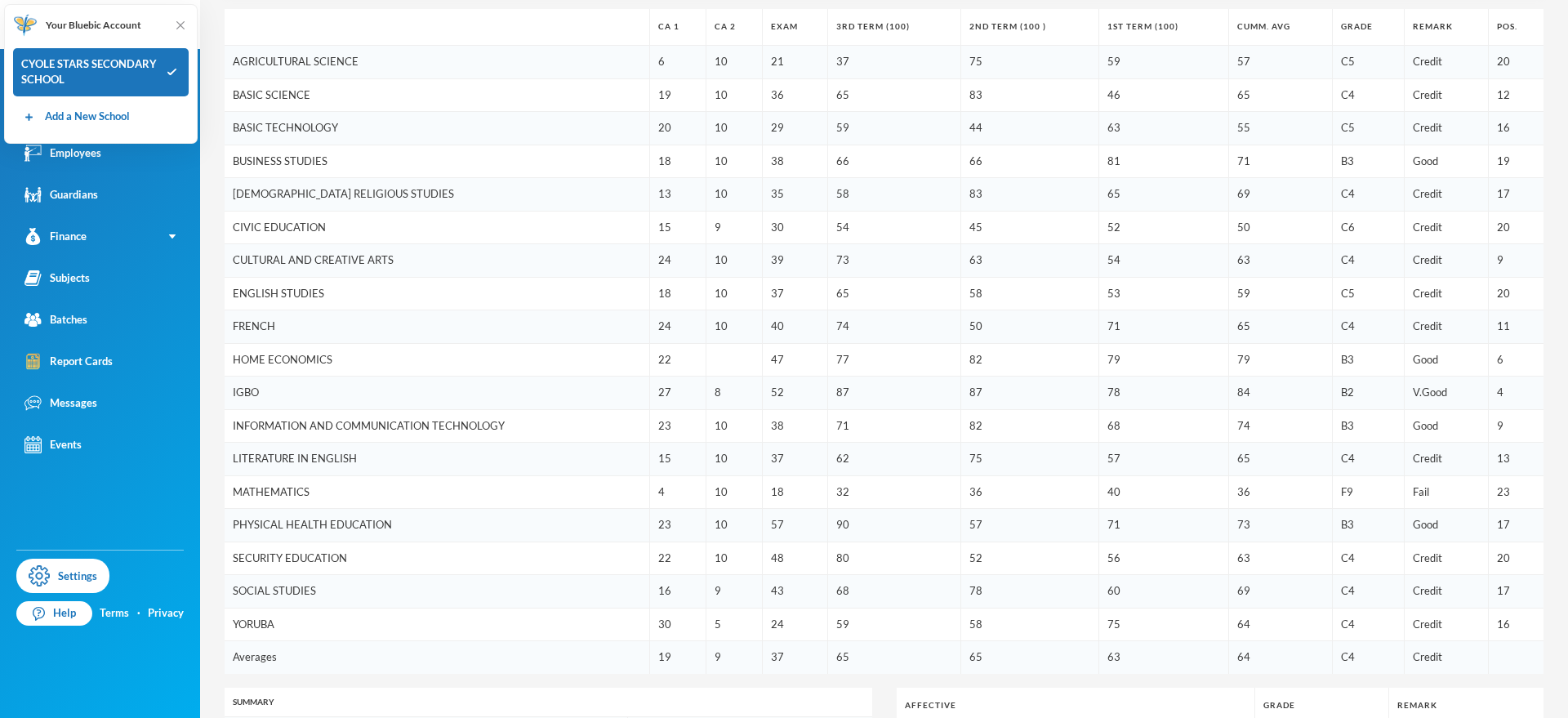 scroll, scrollTop: 0, scrollLeft: 0, axis: both 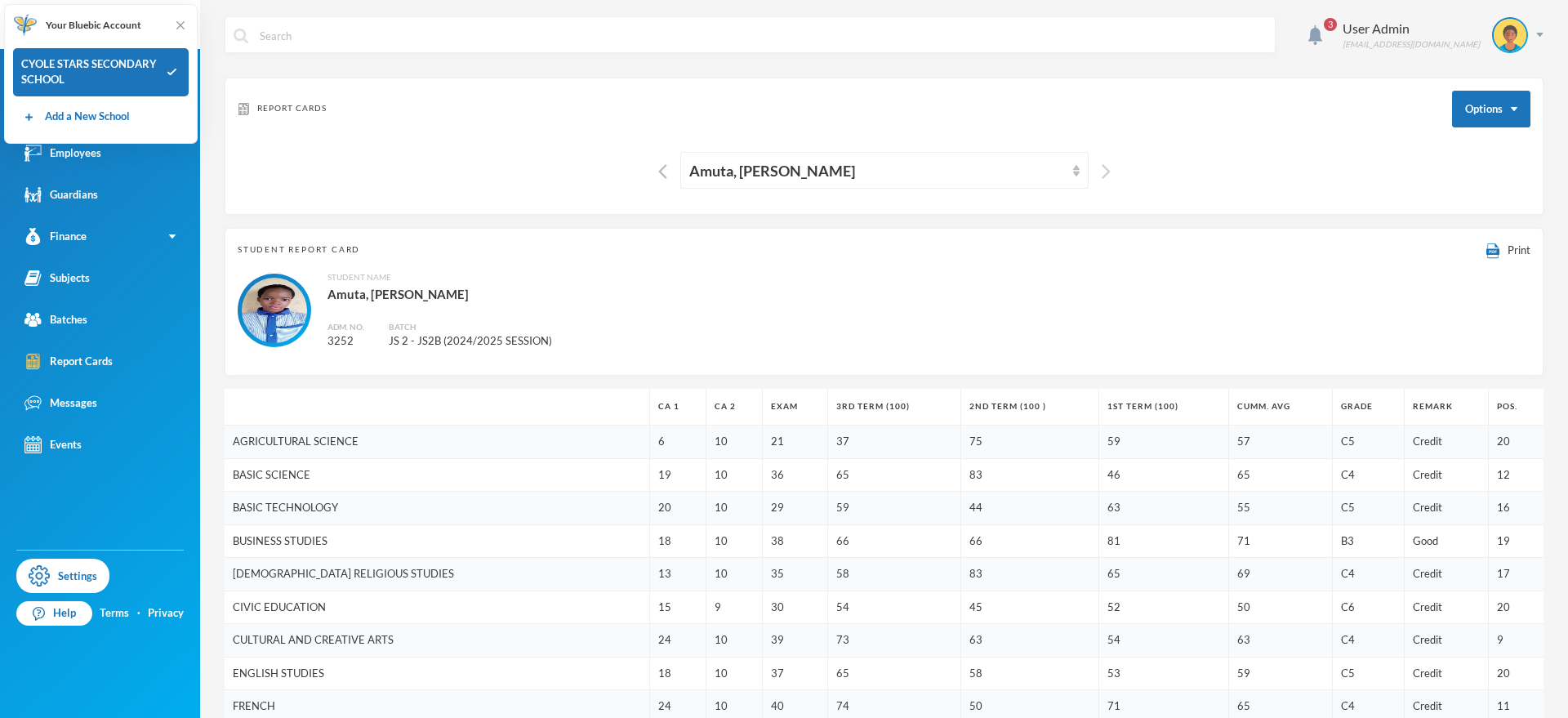 click at bounding box center [1106, 172] 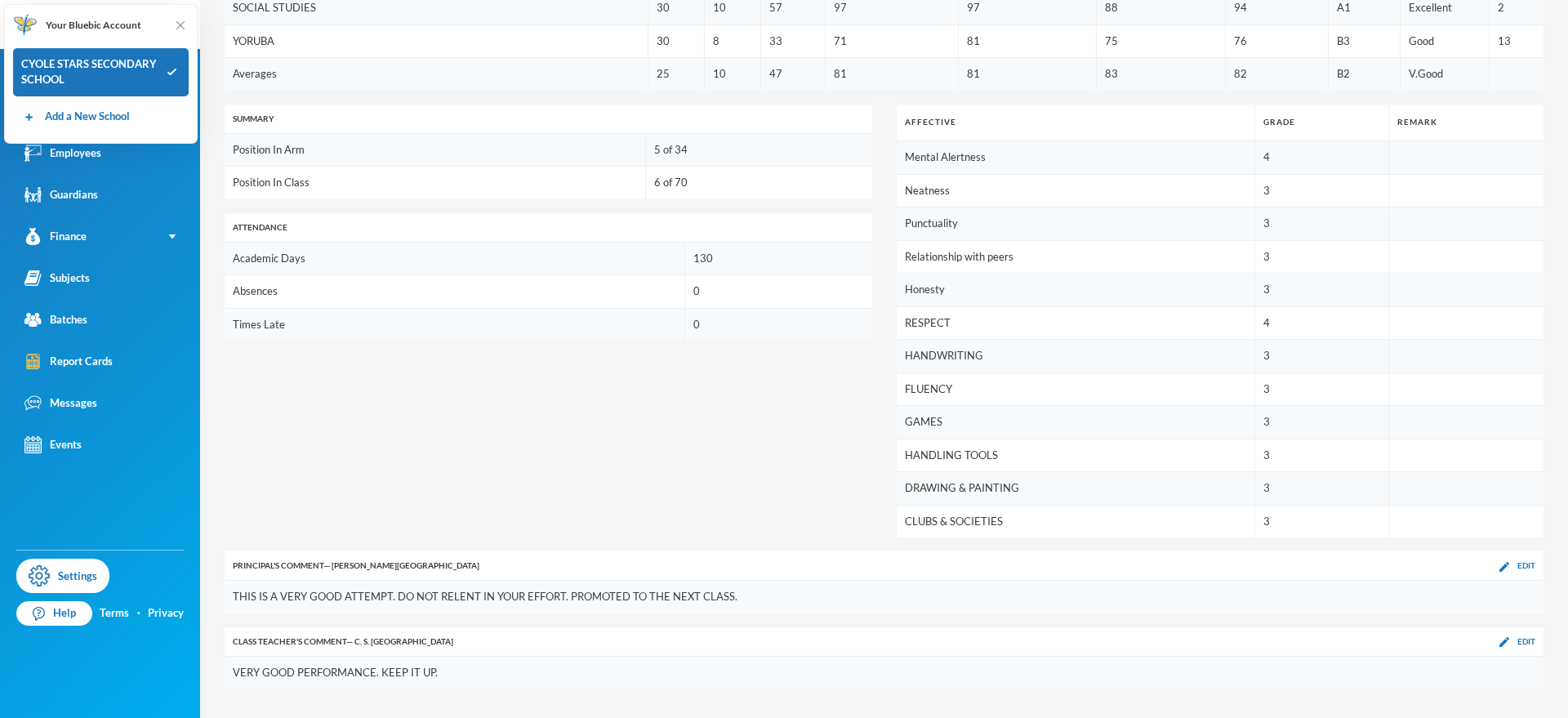scroll, scrollTop: 0, scrollLeft: 0, axis: both 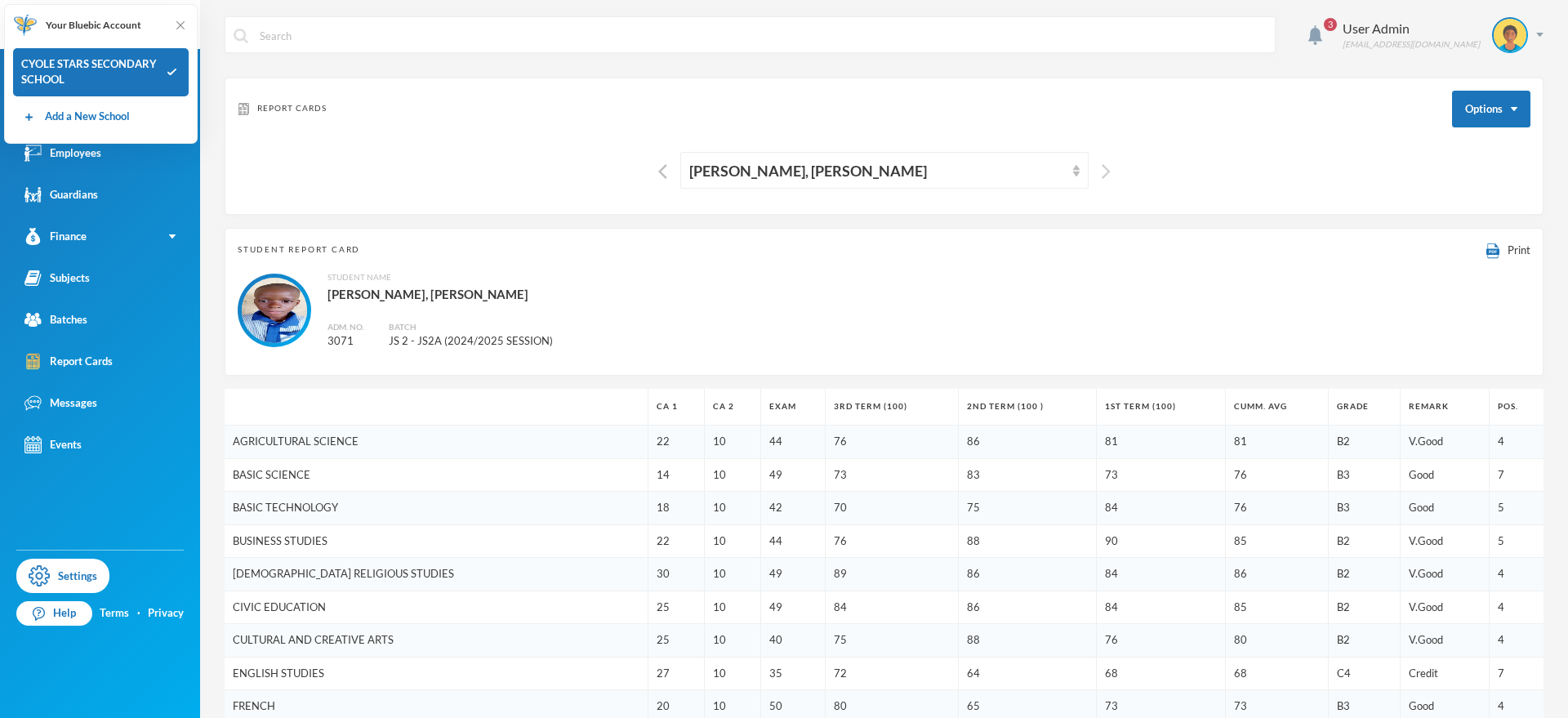 click at bounding box center (1106, 172) 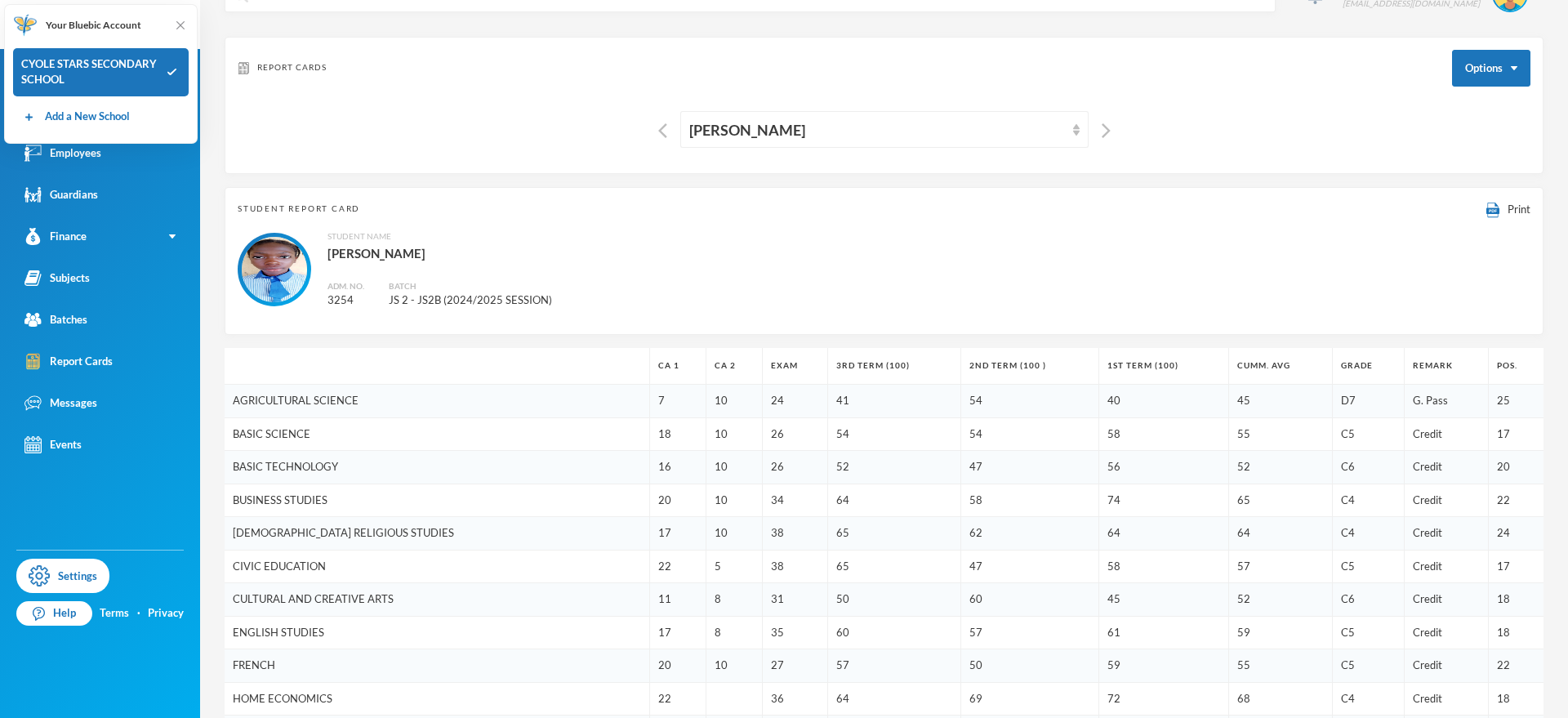scroll, scrollTop: 0, scrollLeft: 0, axis: both 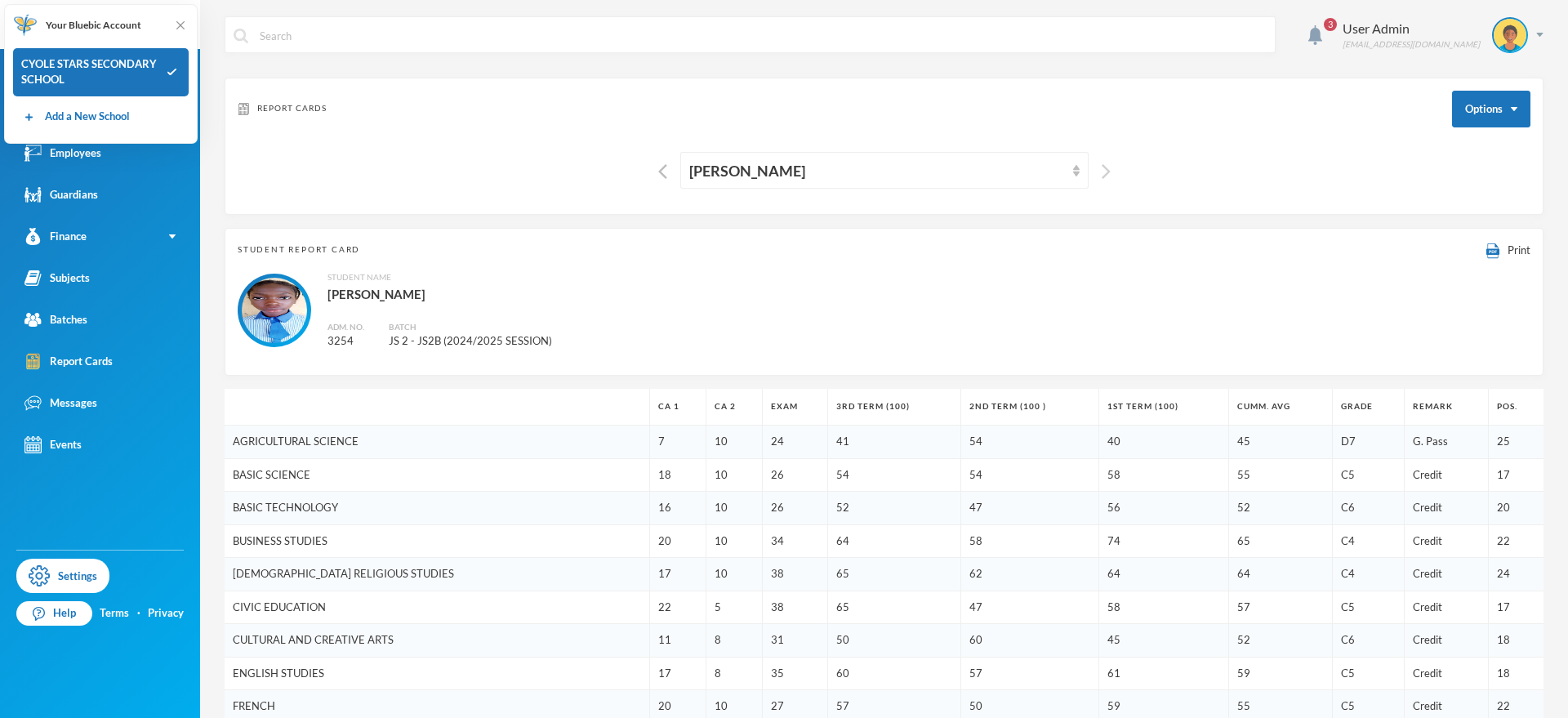 click at bounding box center (1106, 172) 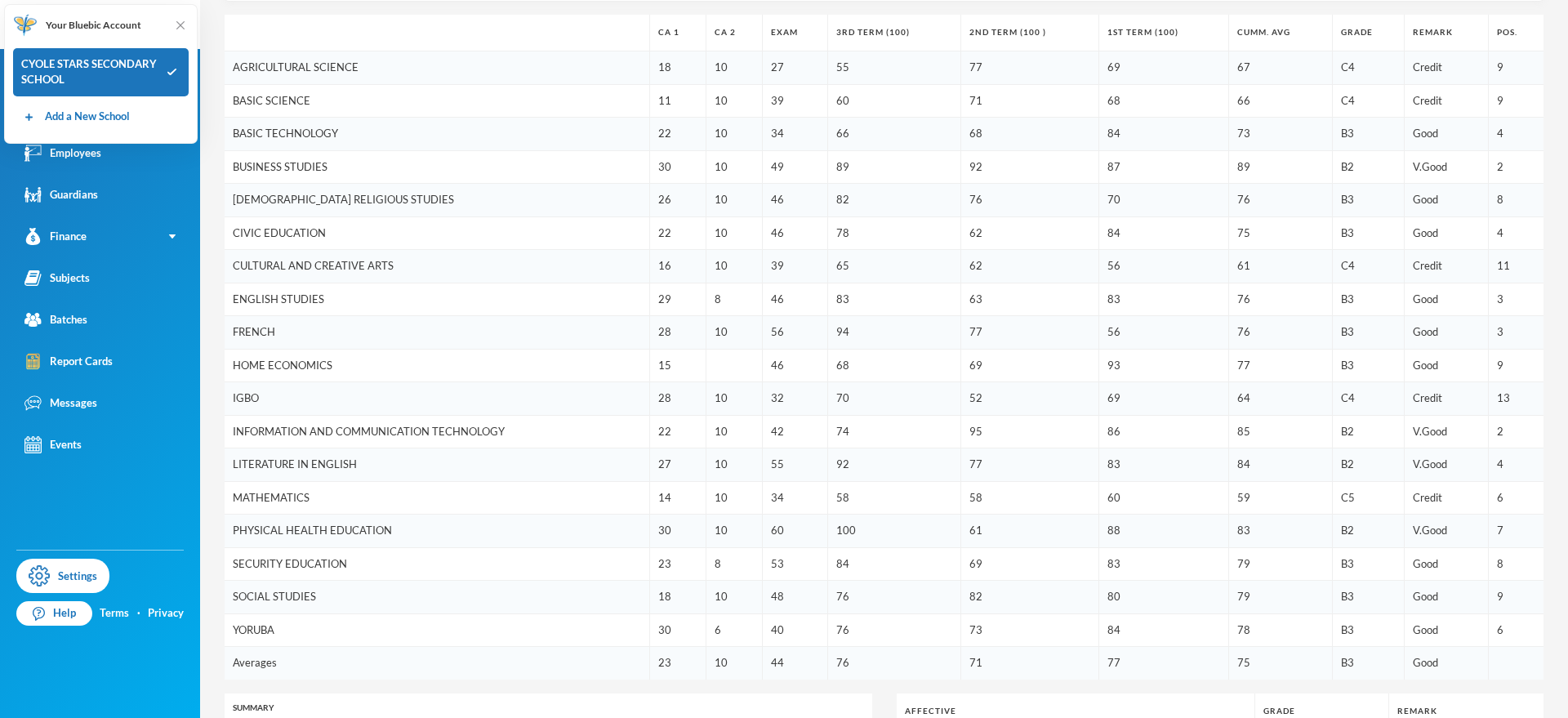 scroll, scrollTop: 0, scrollLeft: 0, axis: both 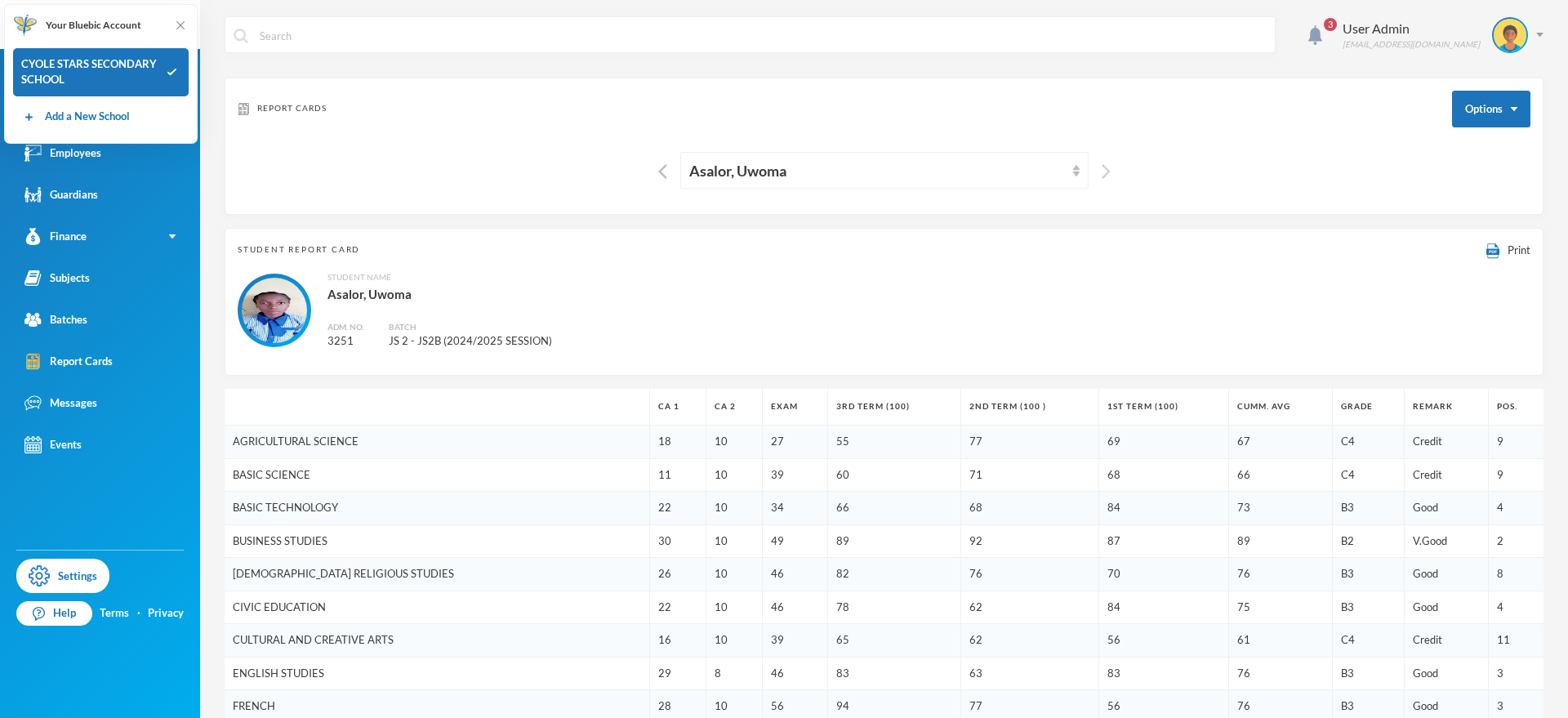 click at bounding box center [1106, 172] 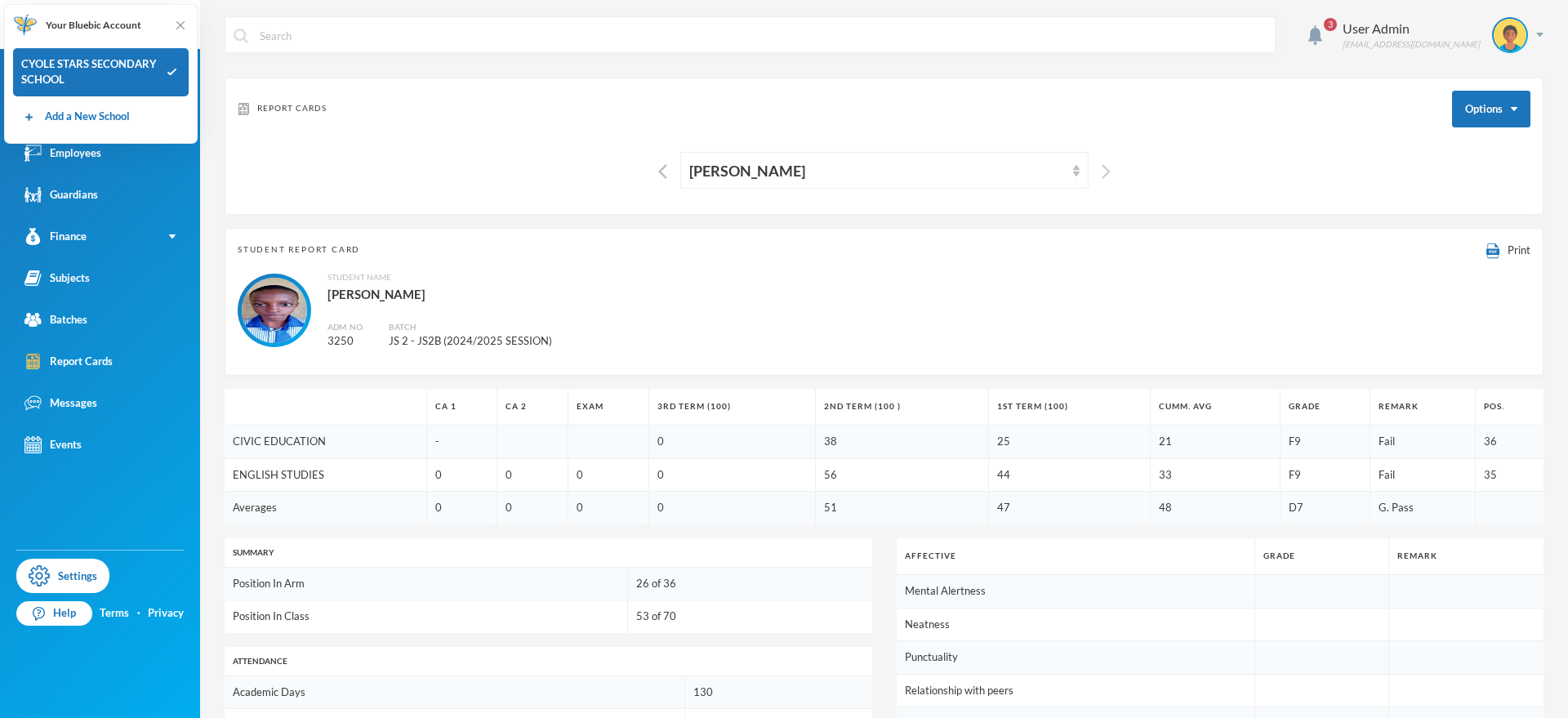 click at bounding box center [1106, 172] 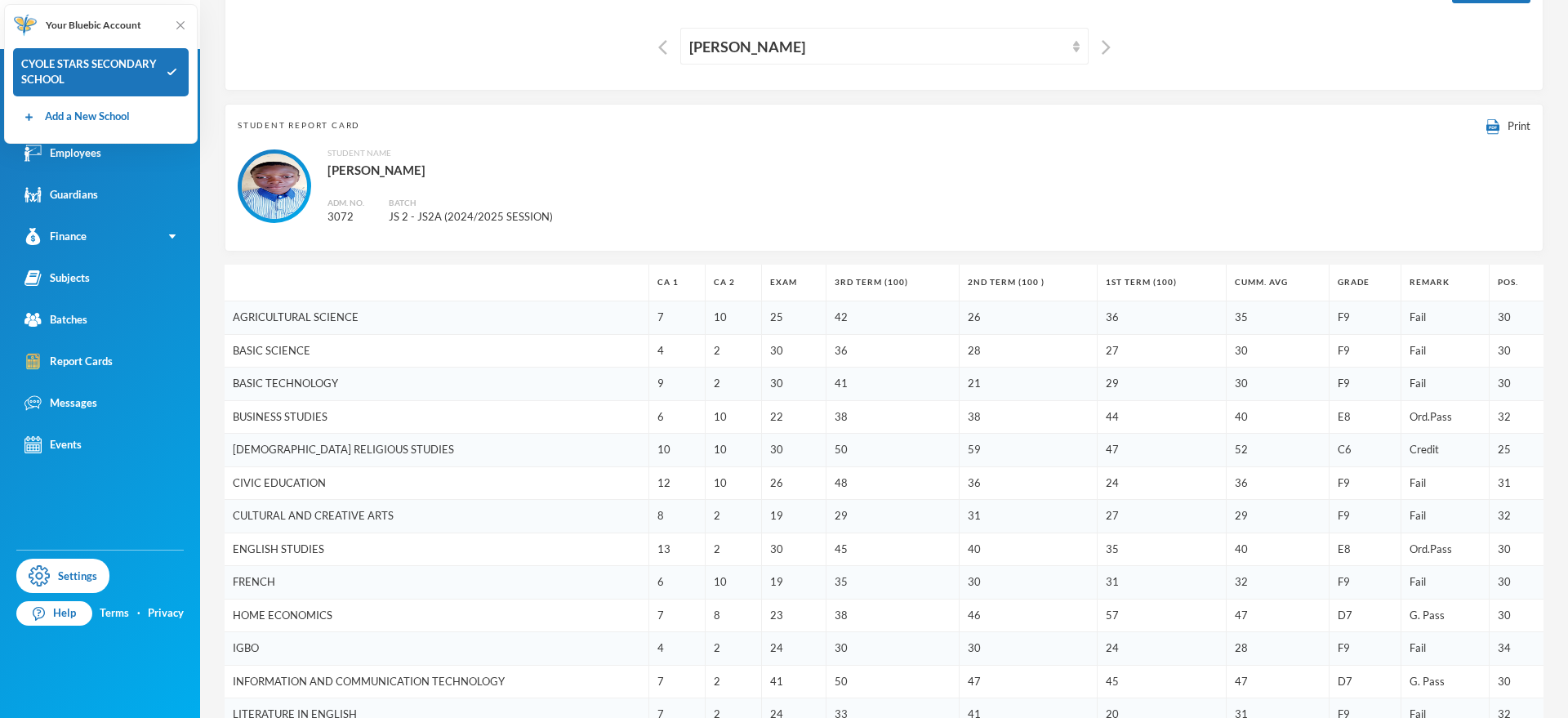 scroll, scrollTop: 0, scrollLeft: 0, axis: both 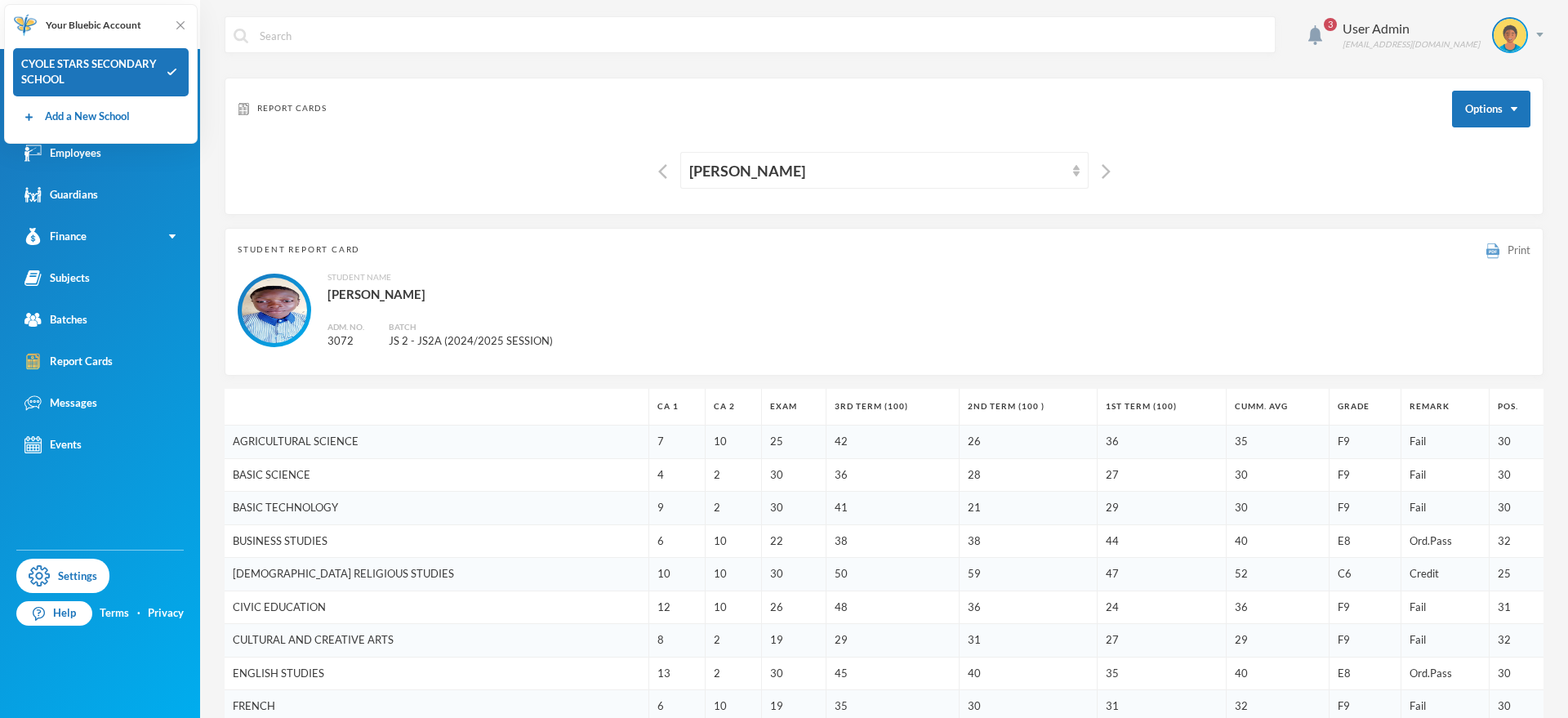 click at bounding box center [1493, 251] 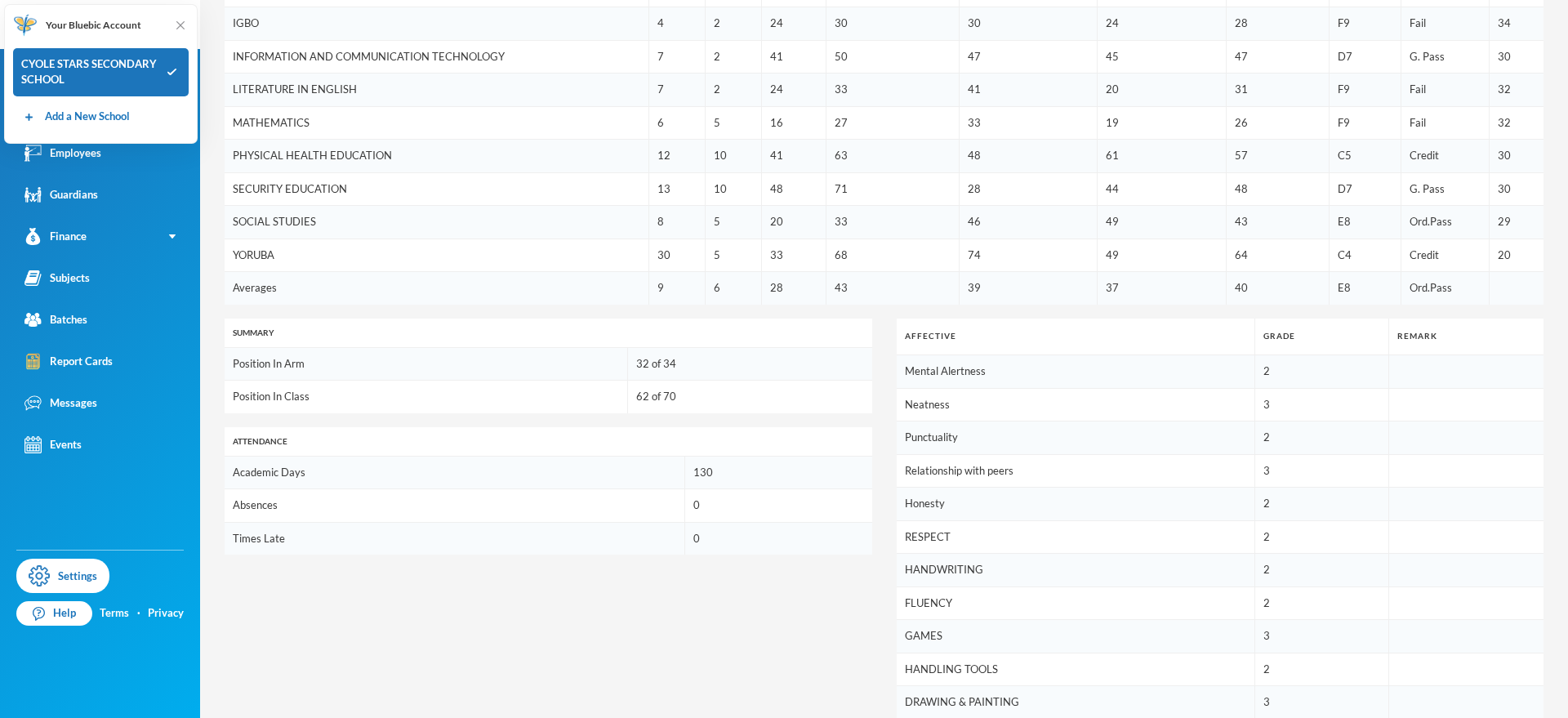scroll, scrollTop: 963, scrollLeft: 0, axis: vertical 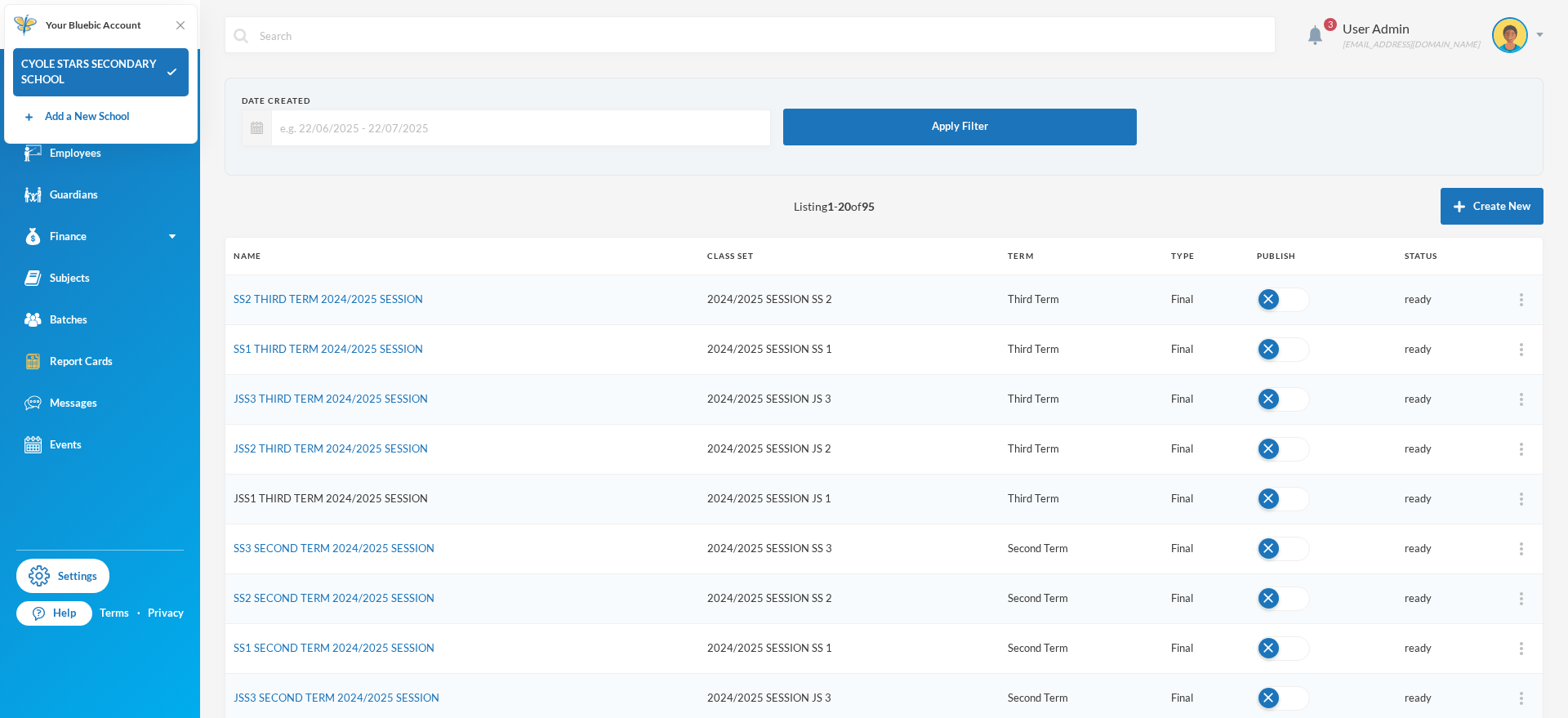 click on "JSS1 THIRD TERM 2024/2025 SESSION" at bounding box center (331, 498) 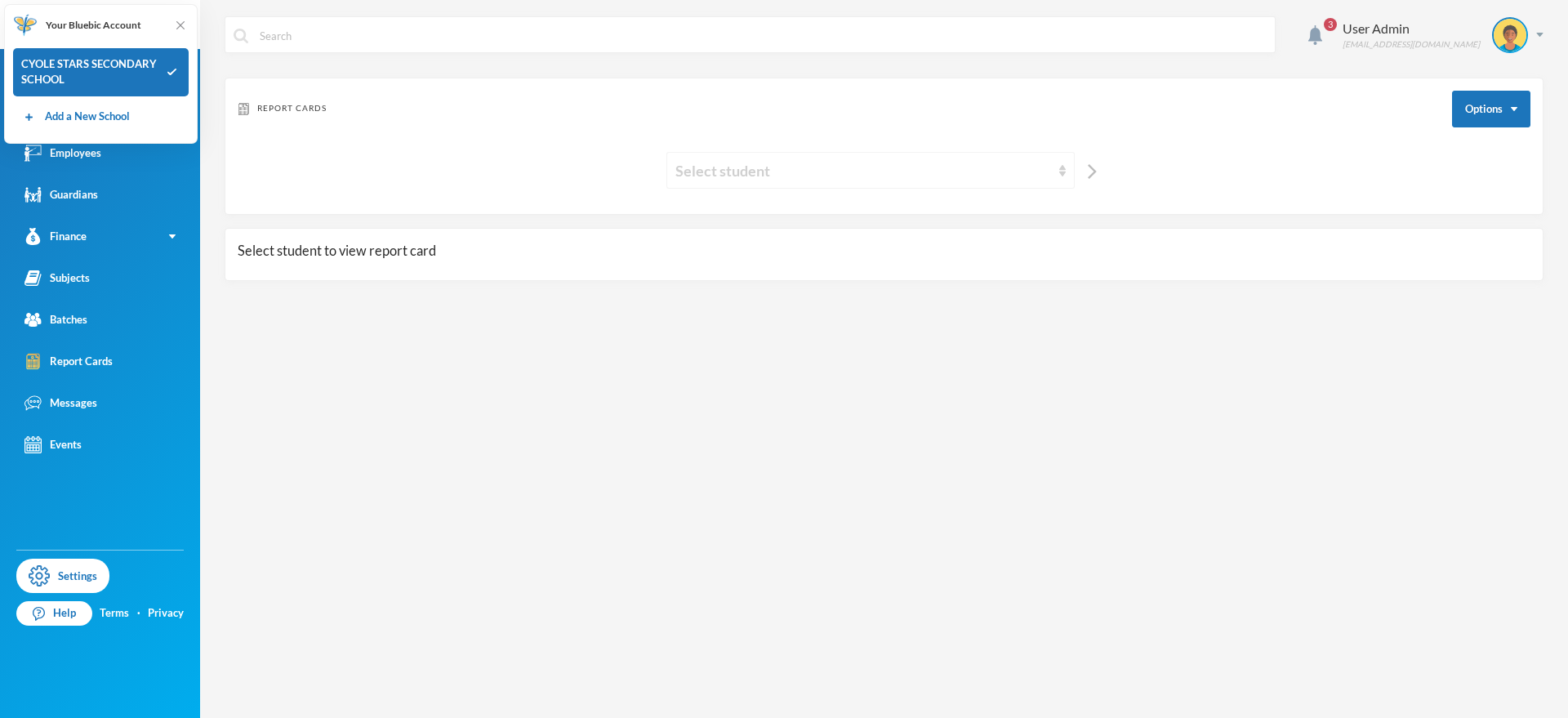 click on "Select student" at bounding box center (863, 171) 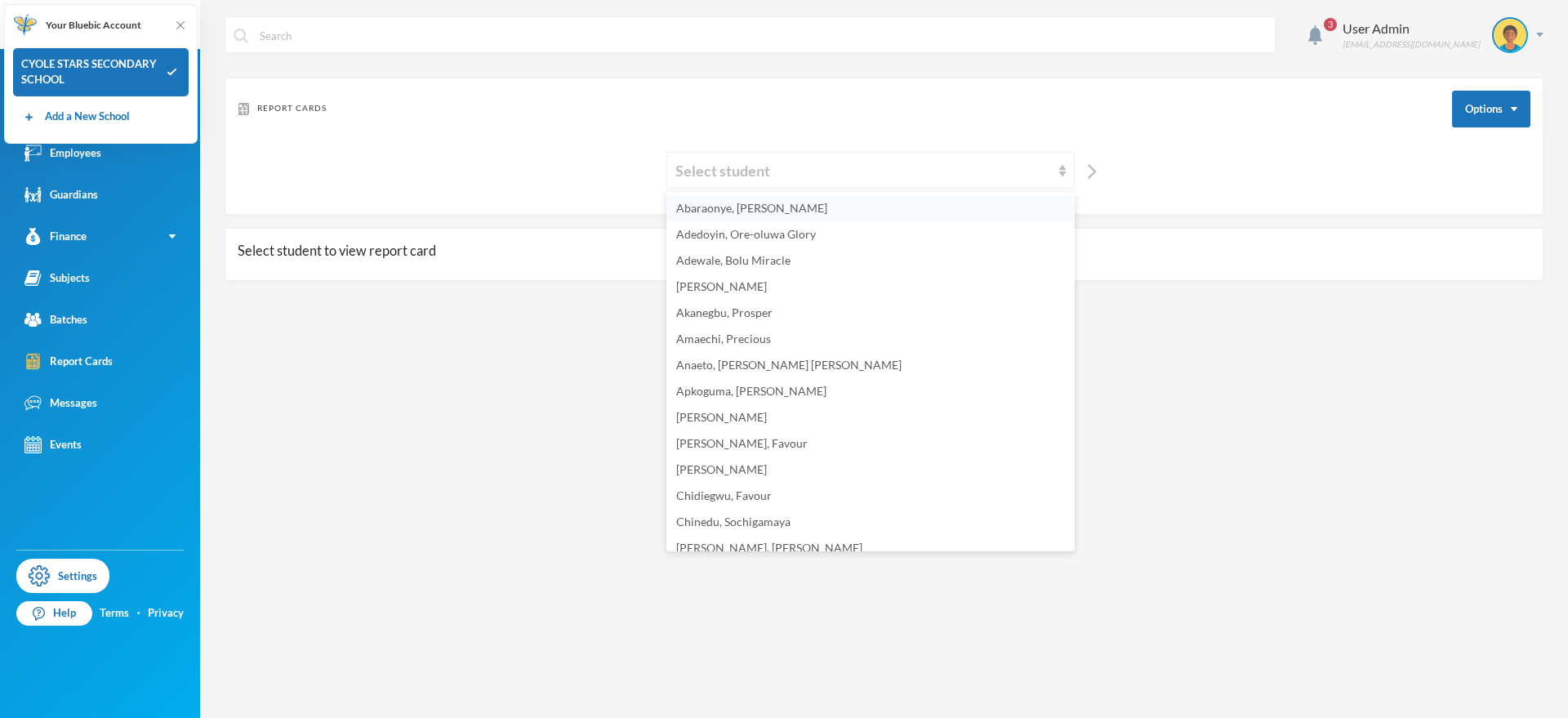 click on "Abaraonye, David" at bounding box center [871, 208] 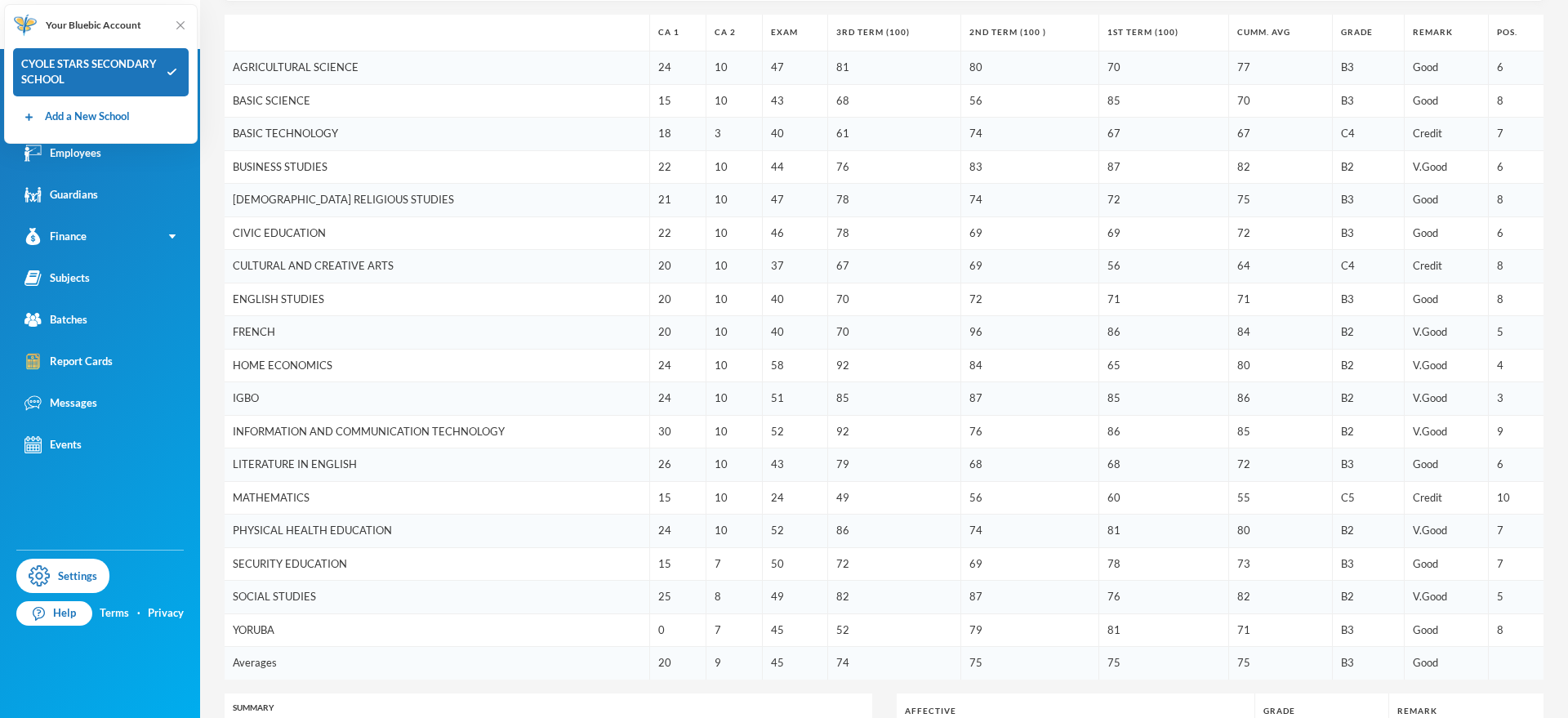 scroll, scrollTop: 749, scrollLeft: 0, axis: vertical 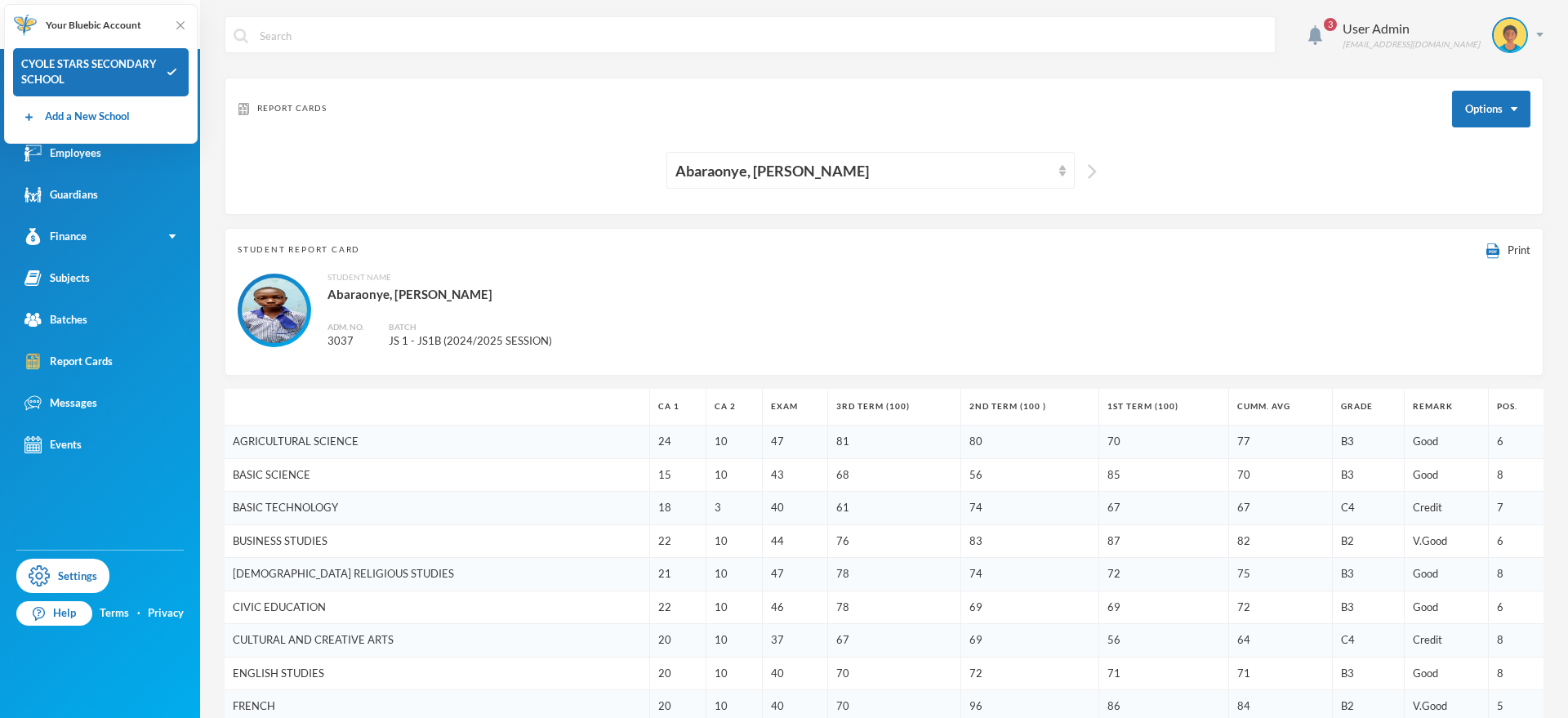 click at bounding box center [1092, 172] 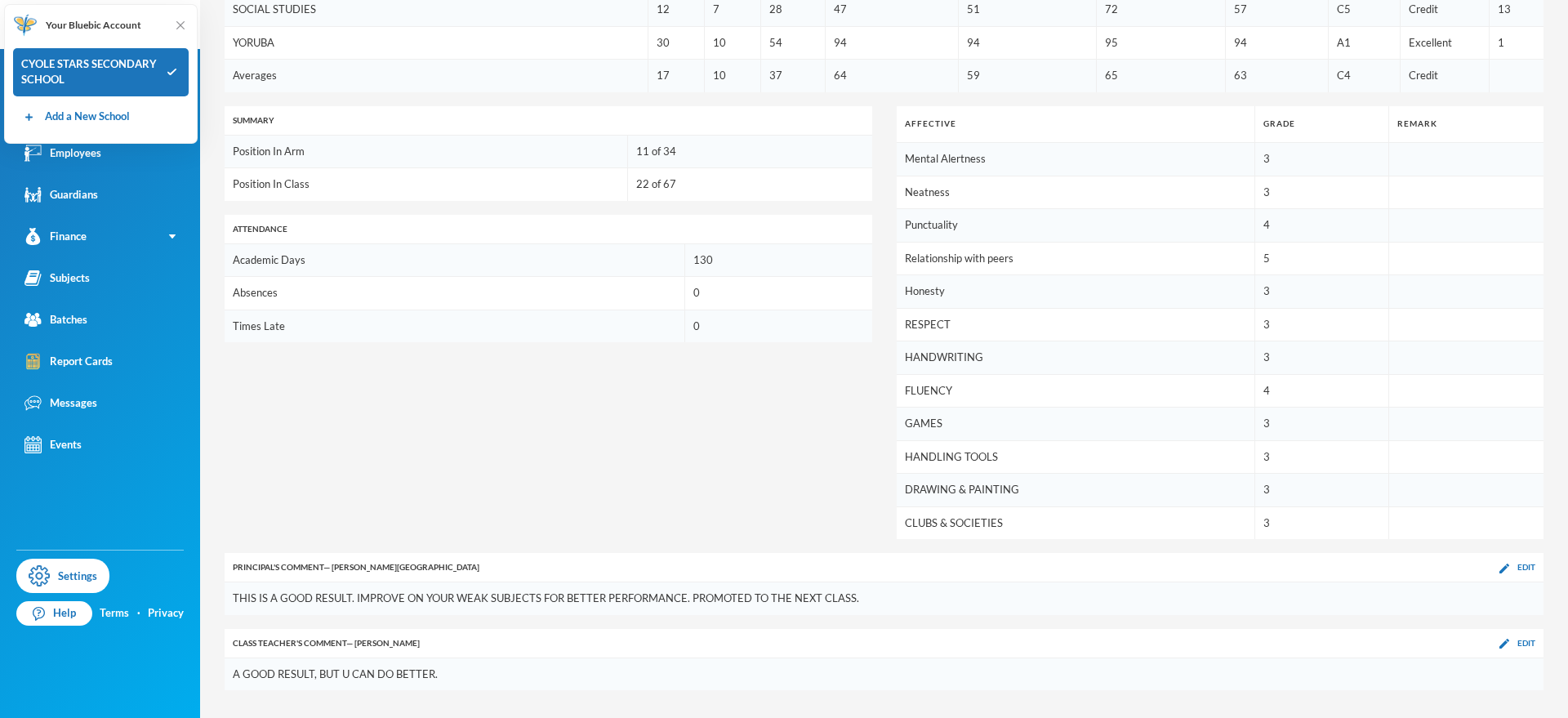 scroll, scrollTop: 963, scrollLeft: 0, axis: vertical 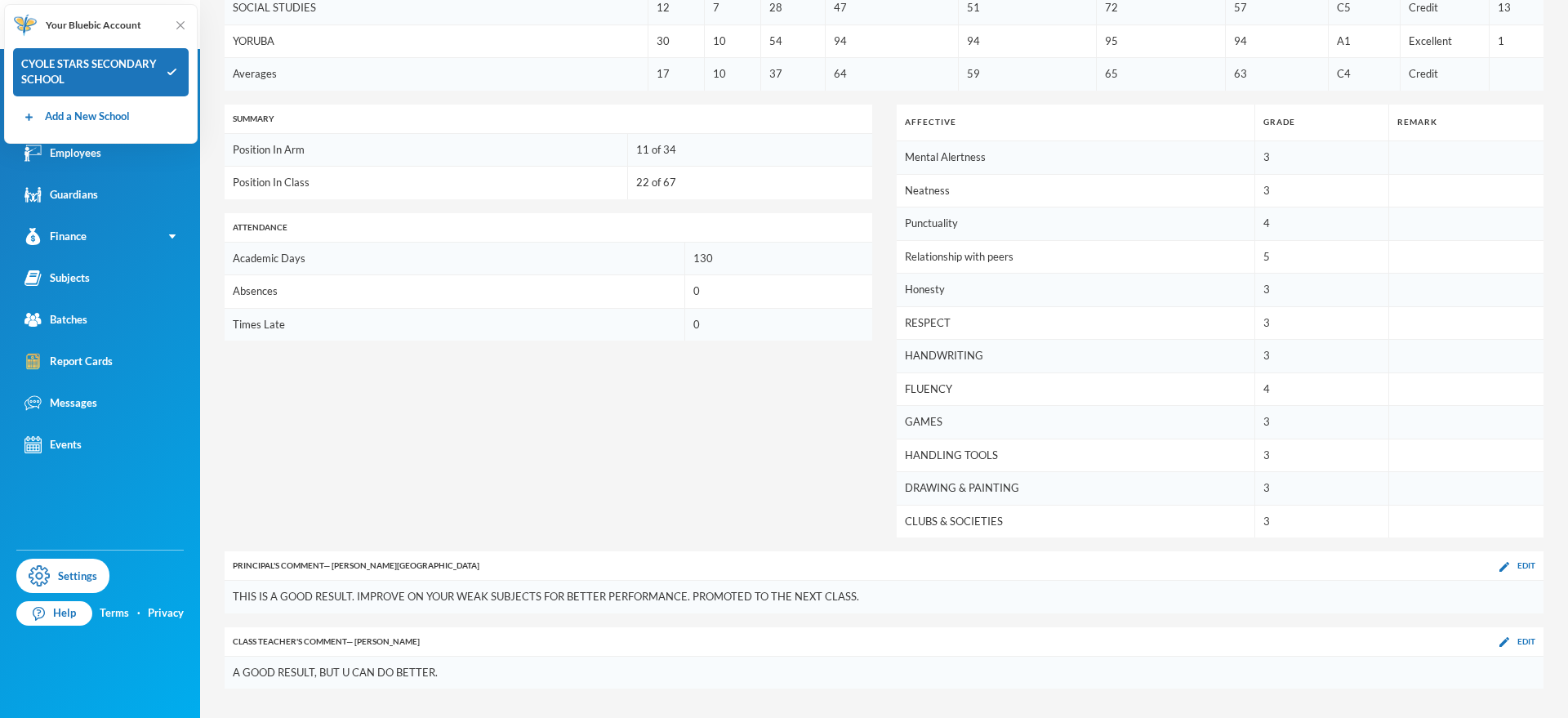 click on "THIS IS A GOOD RESULT. IMPROVE ON YOUR WEAK SUBJECTS FOR BETTER PERFORMANCE. PROMOTED TO THE NEXT CLASS." at bounding box center [884, 597] 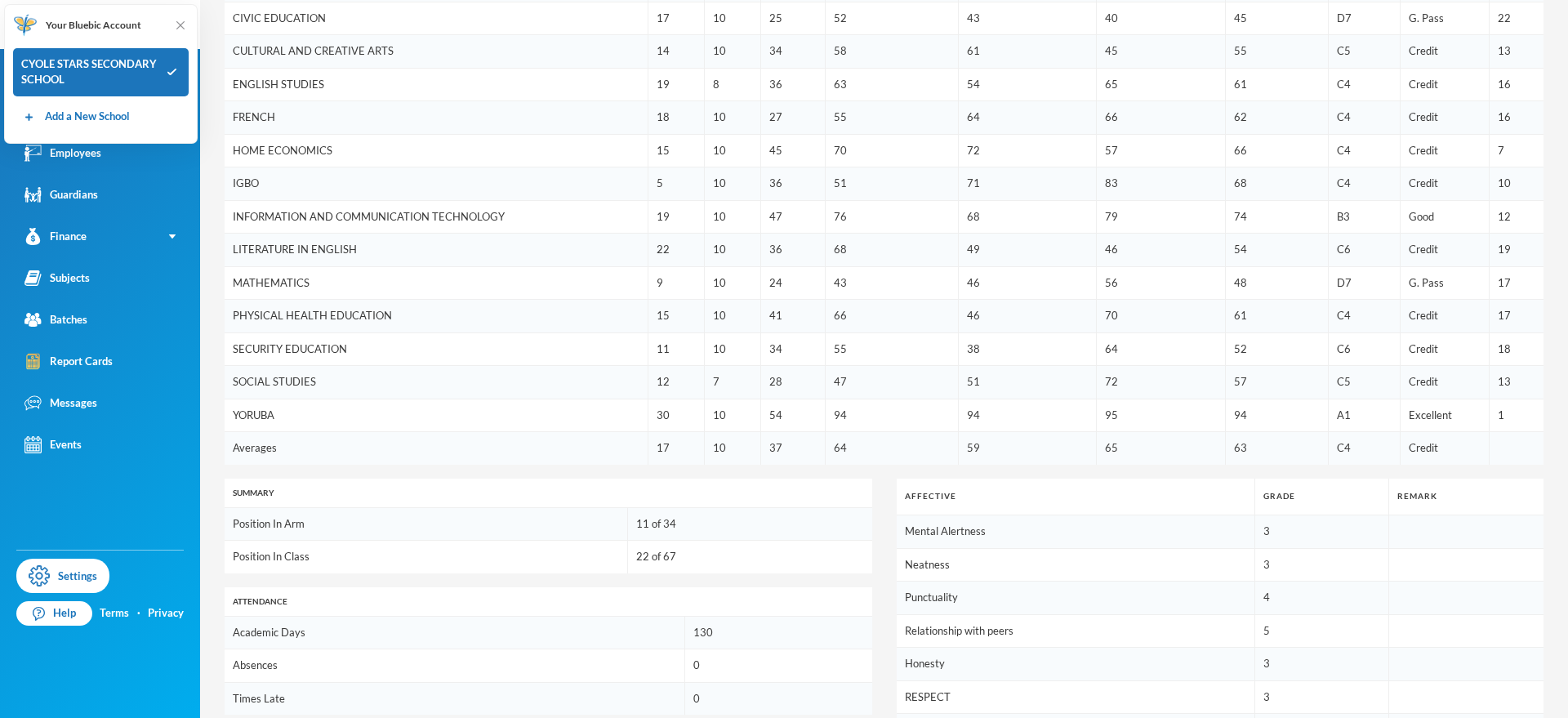 scroll, scrollTop: 214, scrollLeft: 0, axis: vertical 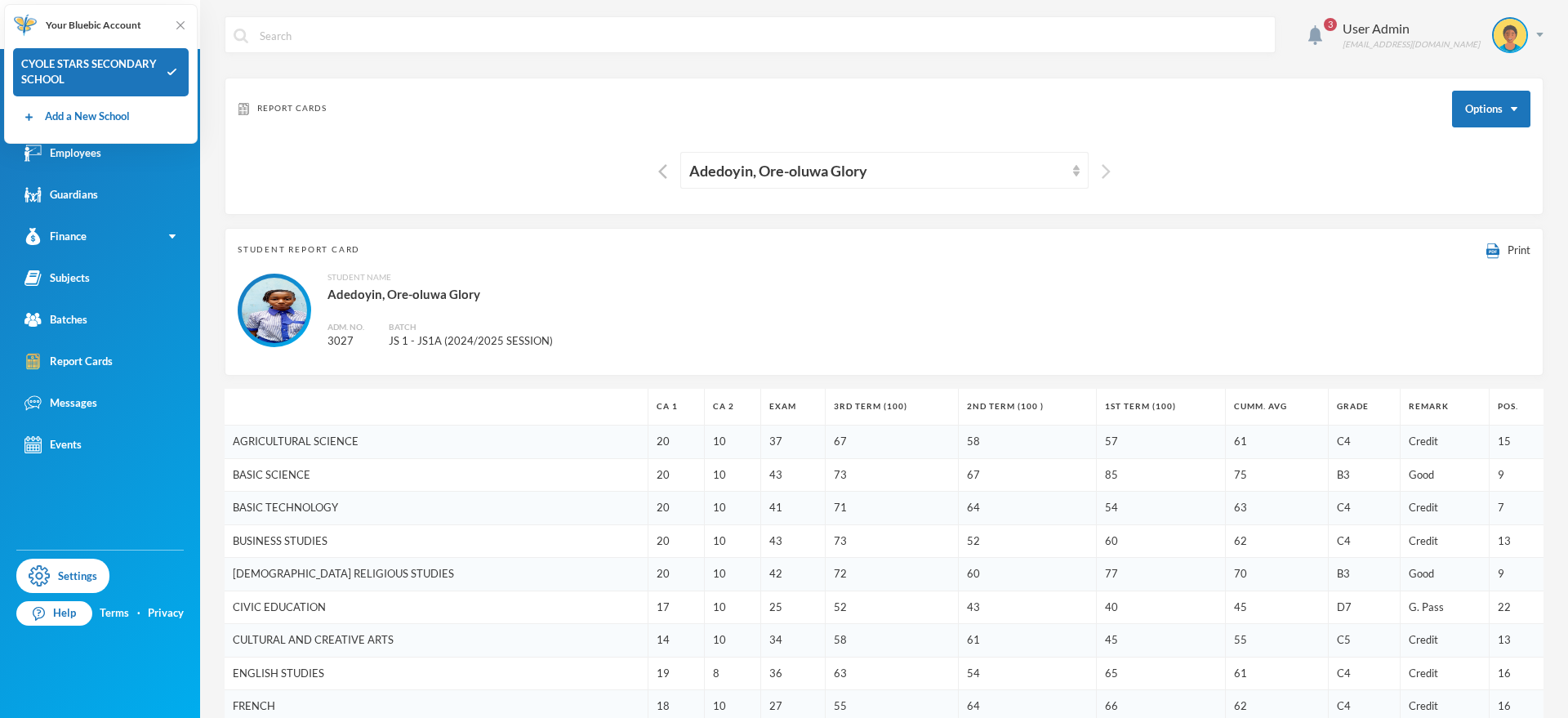 click at bounding box center [1106, 172] 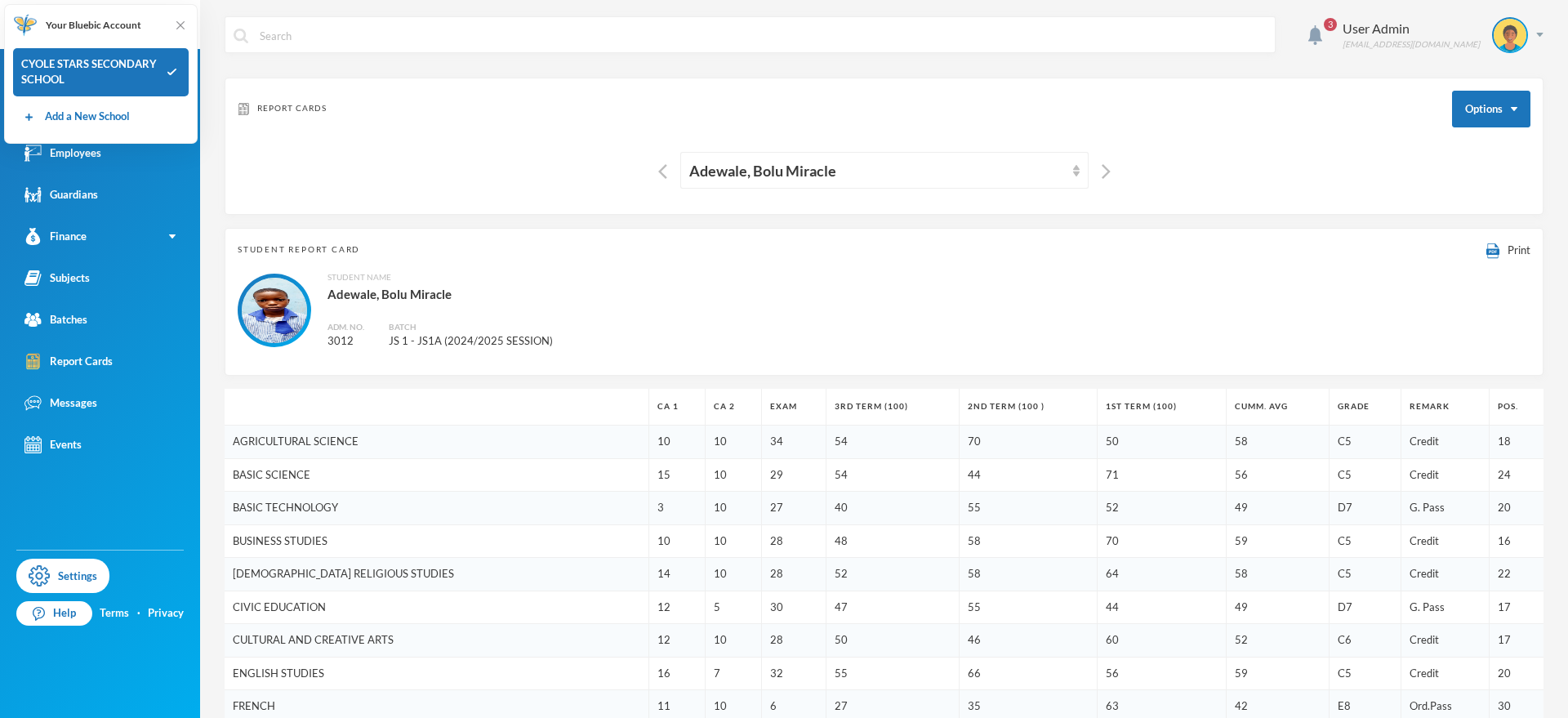 scroll, scrollTop: 374, scrollLeft: 0, axis: vertical 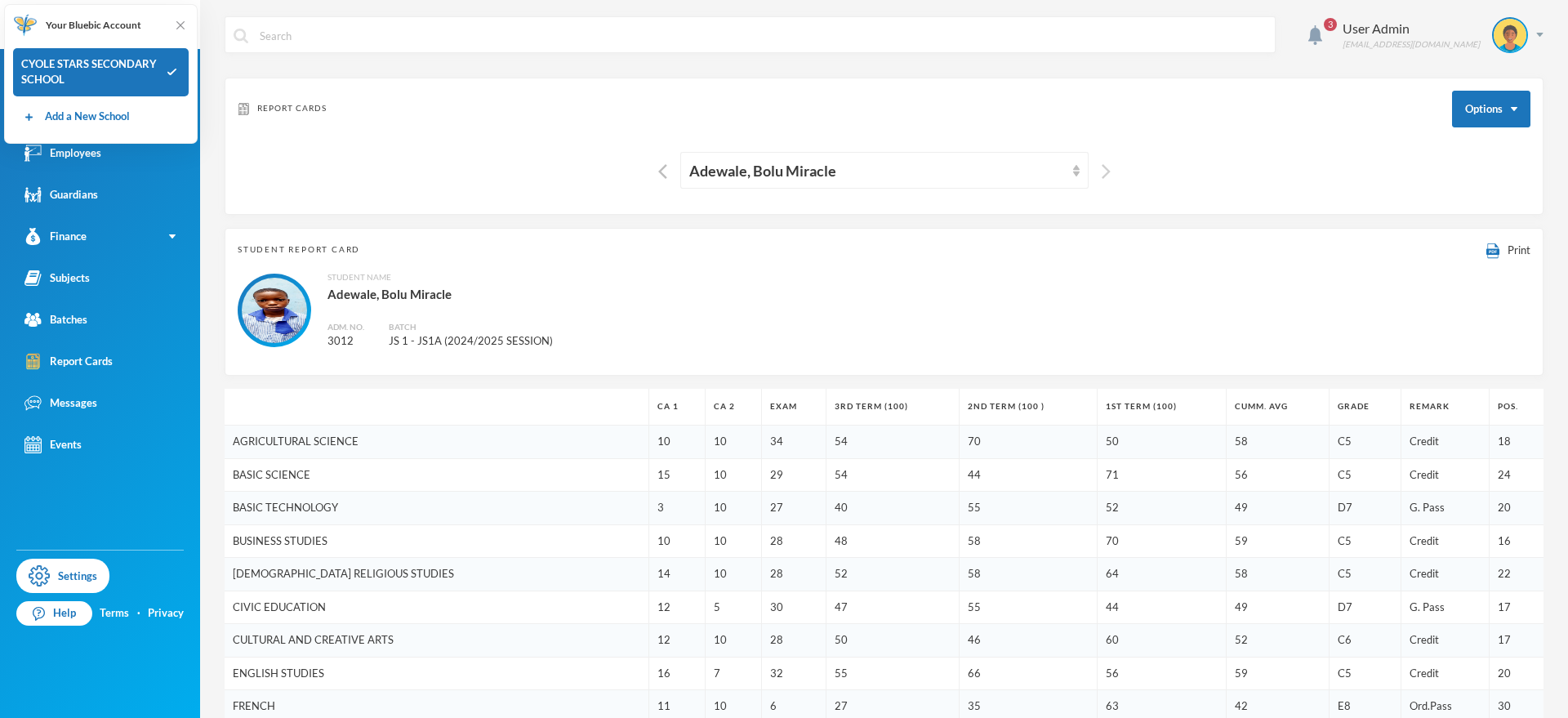 click at bounding box center (1106, 172) 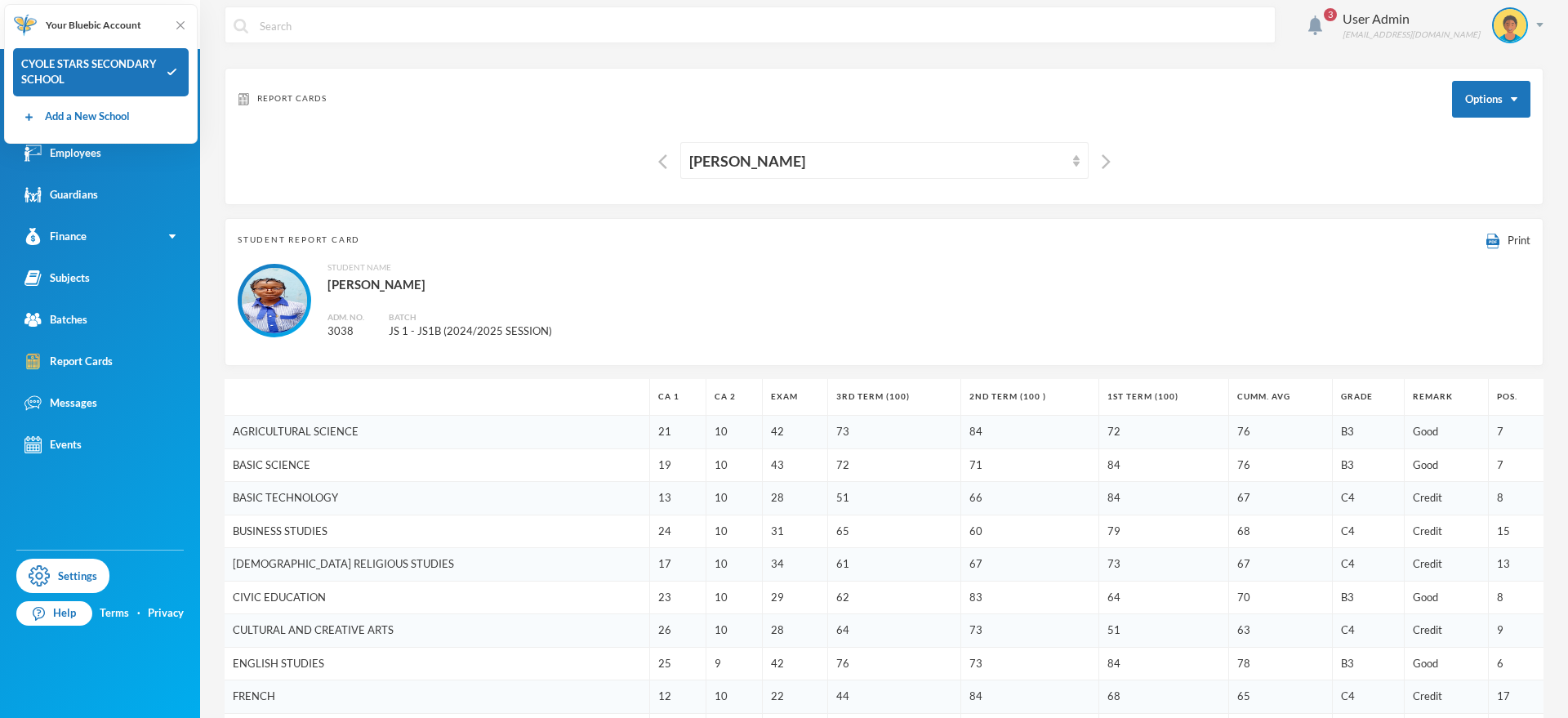 scroll, scrollTop: 0, scrollLeft: 0, axis: both 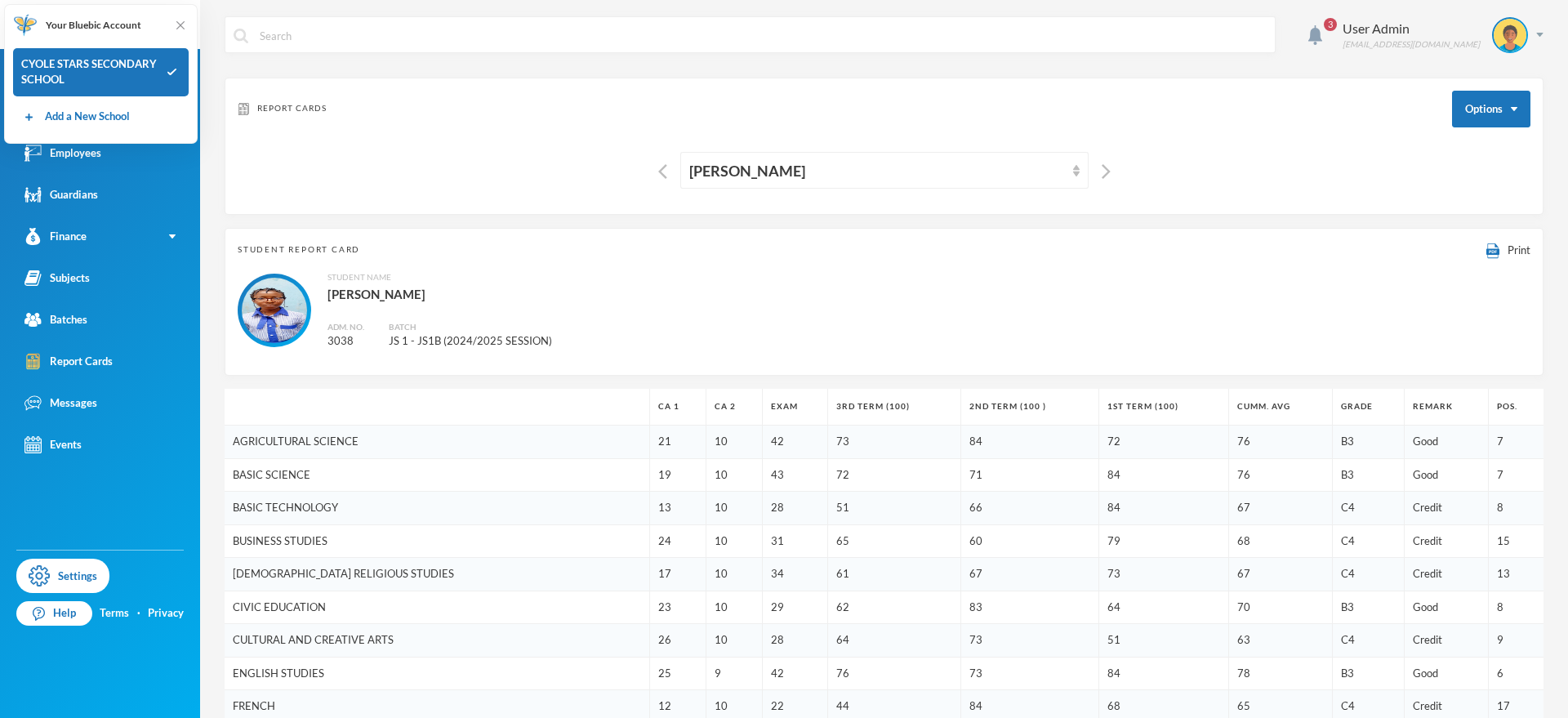 click on "Student Name Akabueze, Daniella Adm. No. 3038 Batch JS 1 - JS1B (2024/2025 SESSION)" at bounding box center [464, 310] 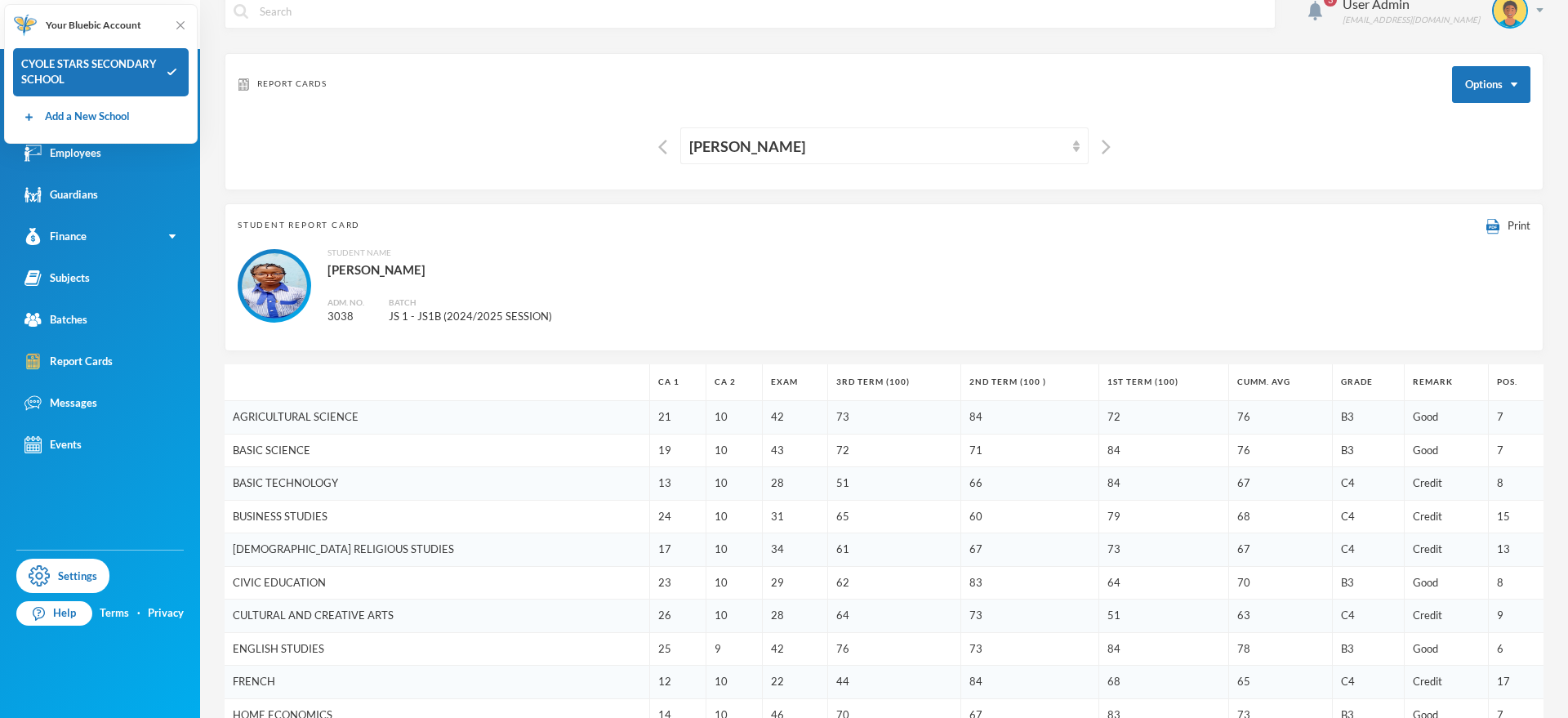 scroll, scrollTop: 0, scrollLeft: 0, axis: both 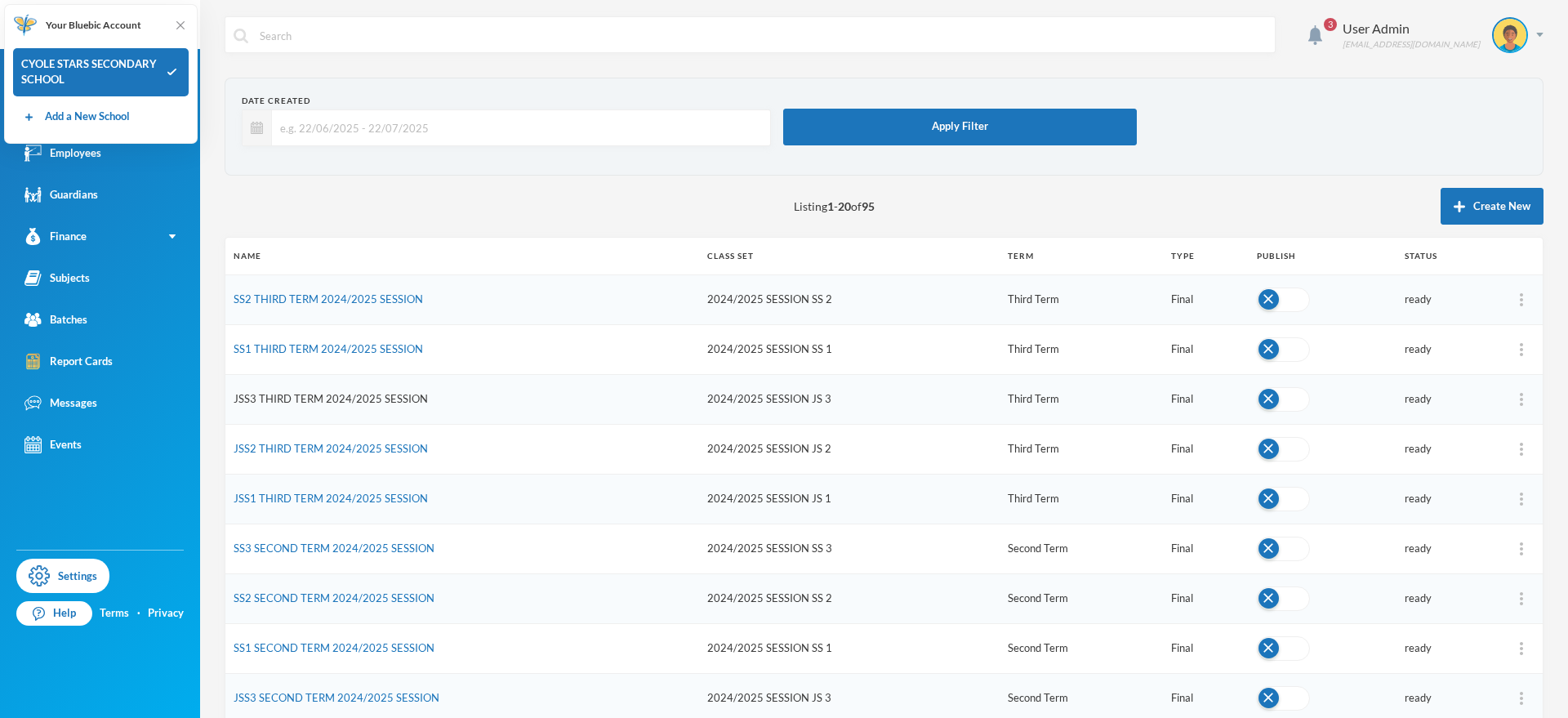 click on "JSS3 THIRD TERM 2024/2025 SESSION" at bounding box center [331, 399] 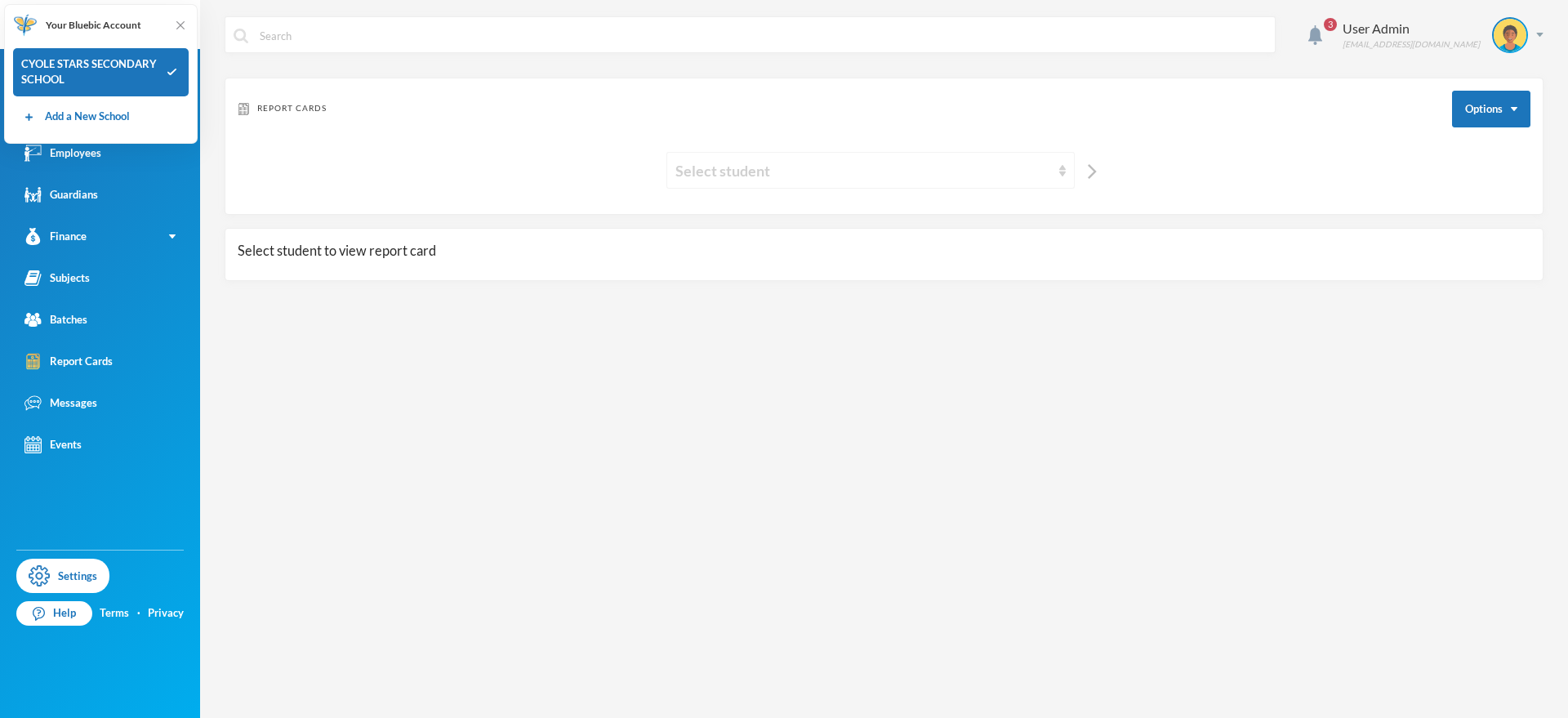 click on "Select student" at bounding box center (863, 171) 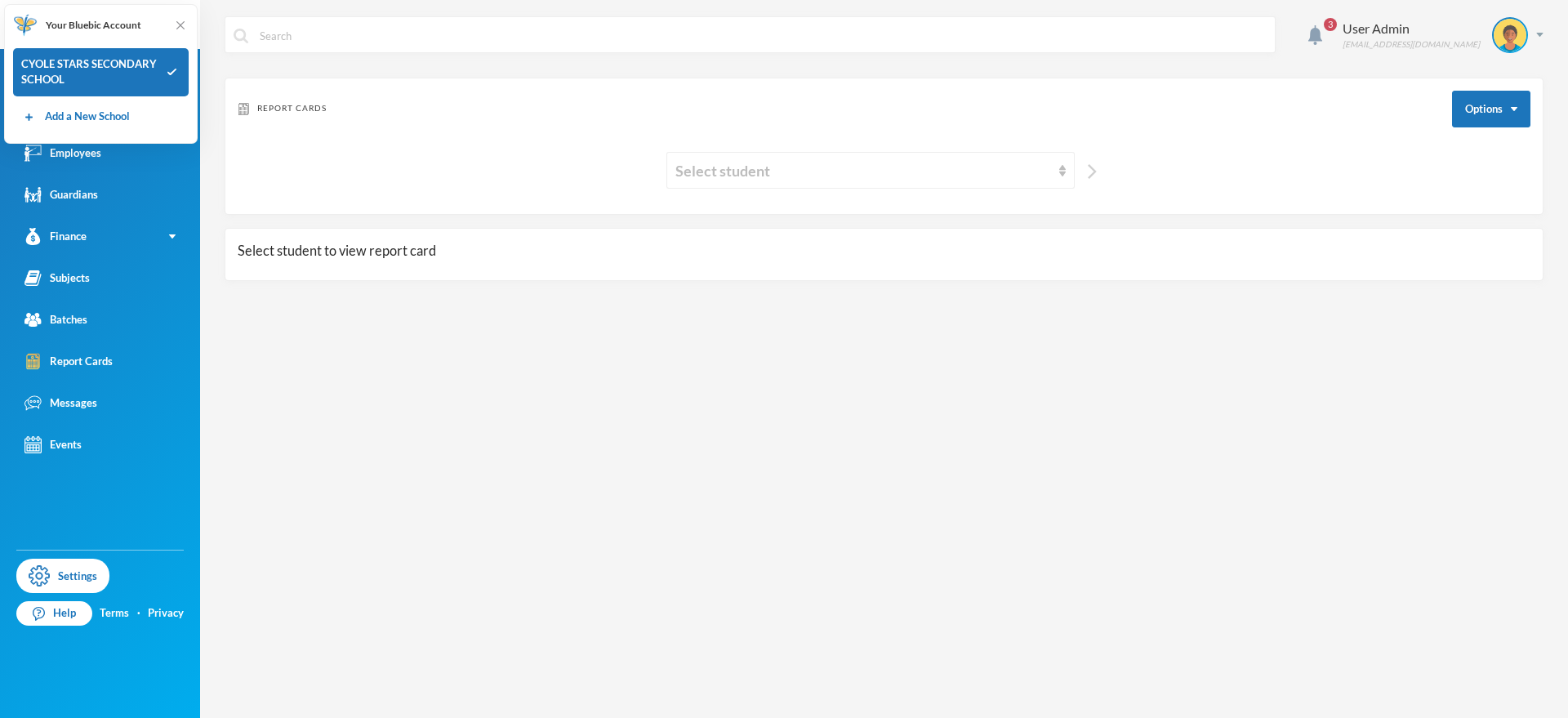 click at bounding box center (1092, 172) 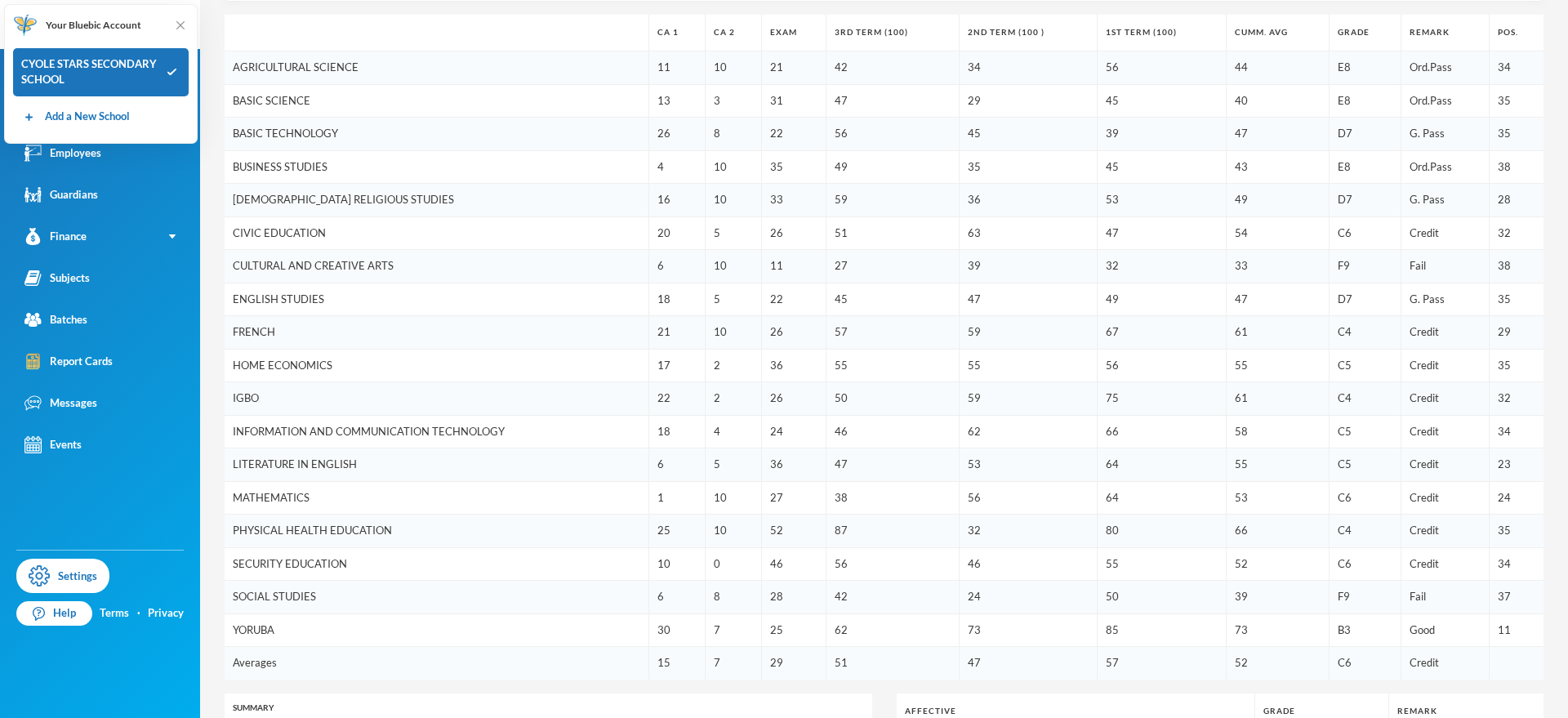 scroll, scrollTop: 749, scrollLeft: 0, axis: vertical 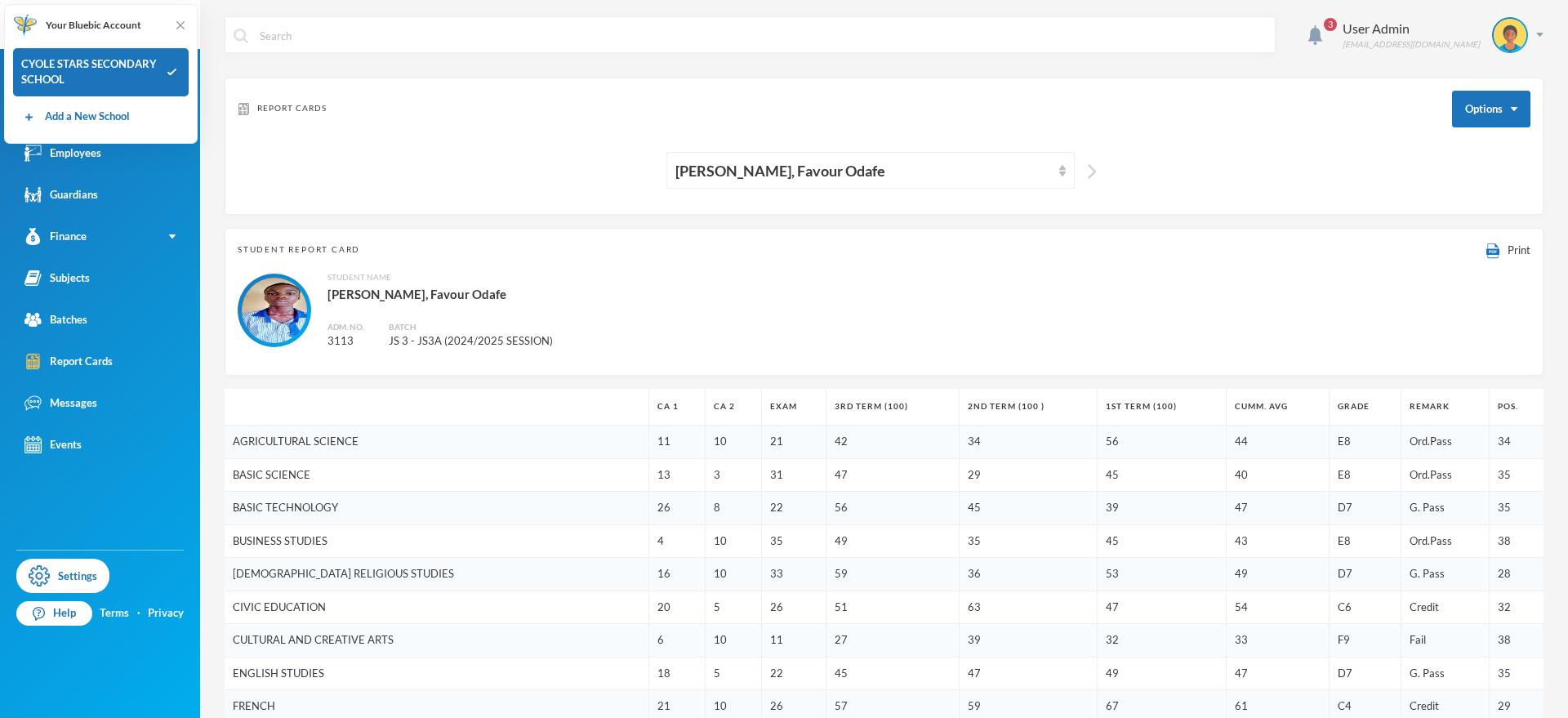 click at bounding box center [1092, 172] 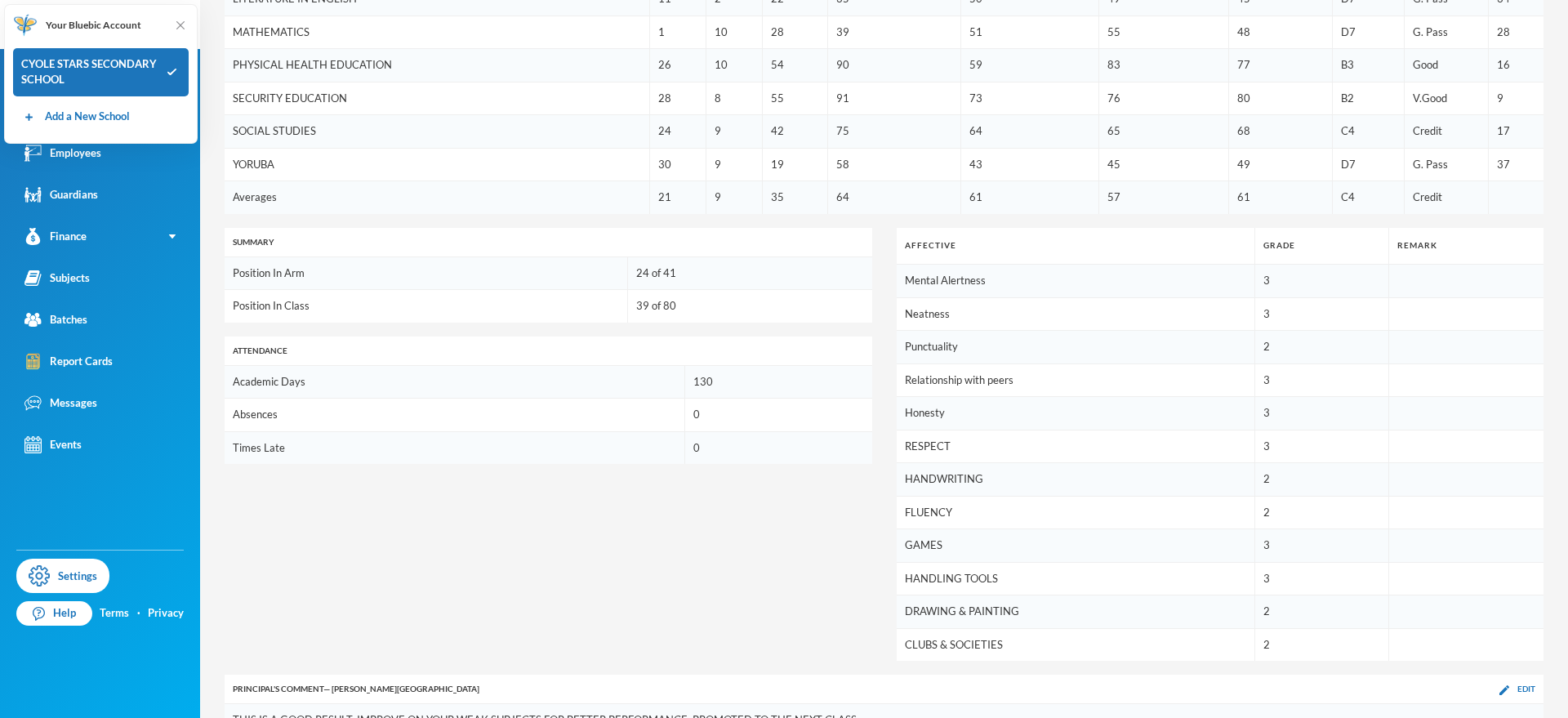 scroll, scrollTop: 963, scrollLeft: 0, axis: vertical 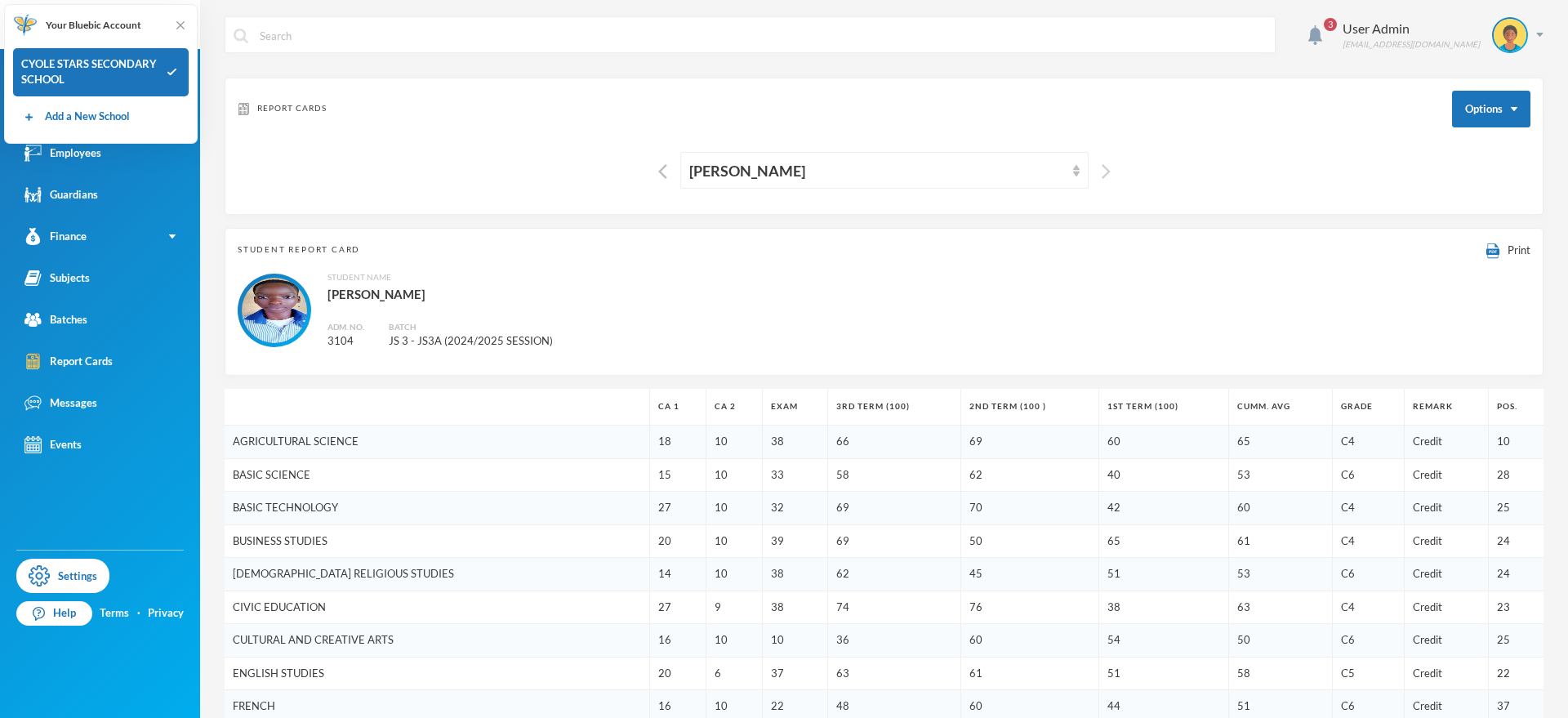 click at bounding box center [1106, 172] 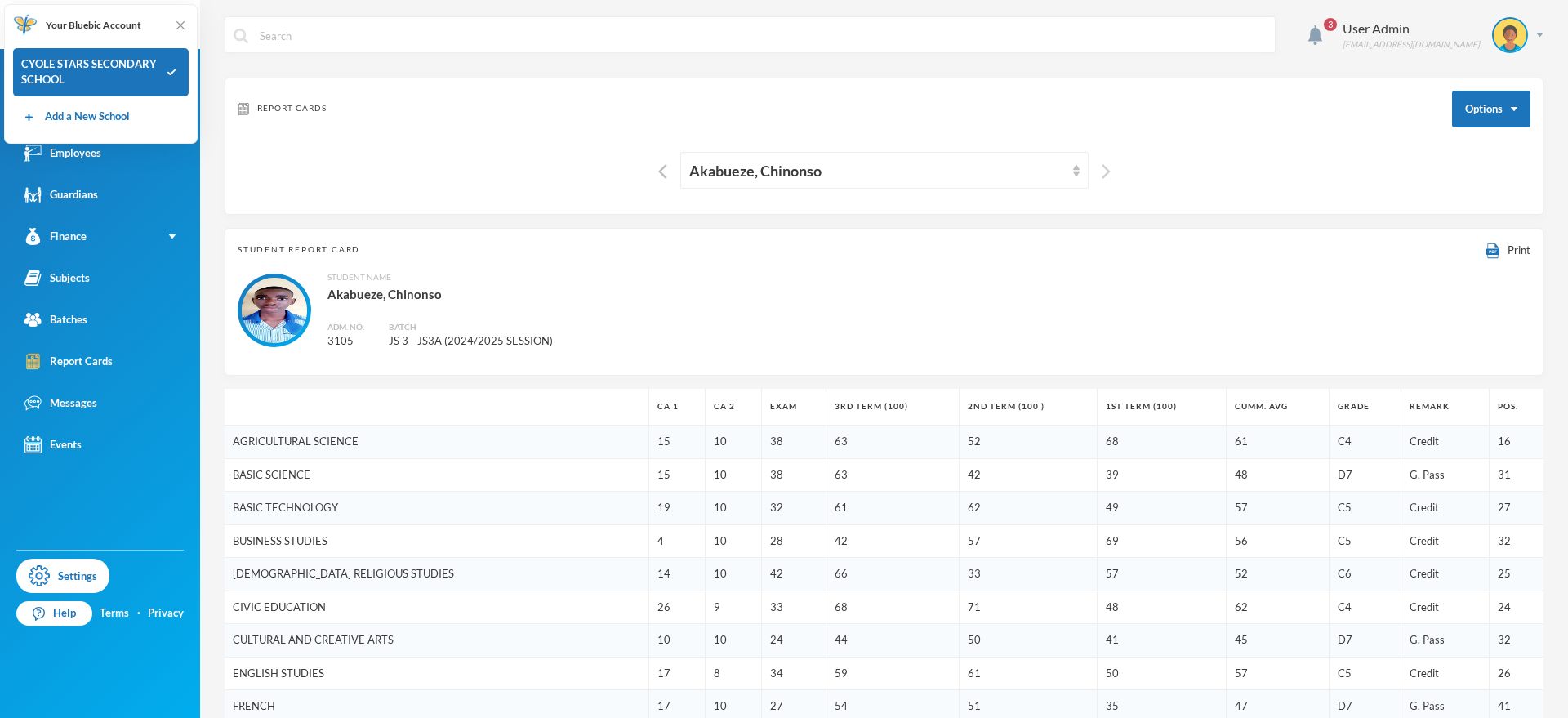 click at bounding box center (1106, 172) 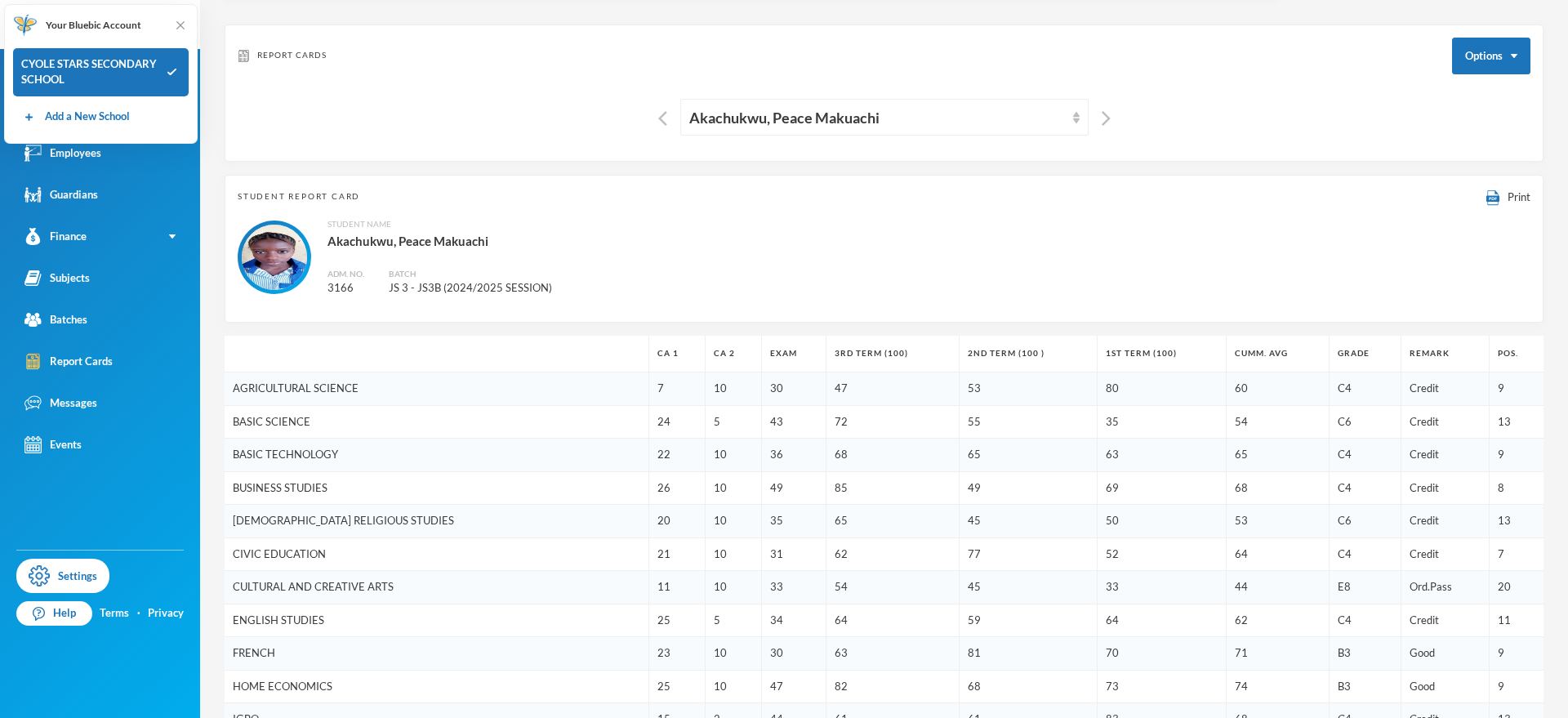 scroll, scrollTop: 0, scrollLeft: 0, axis: both 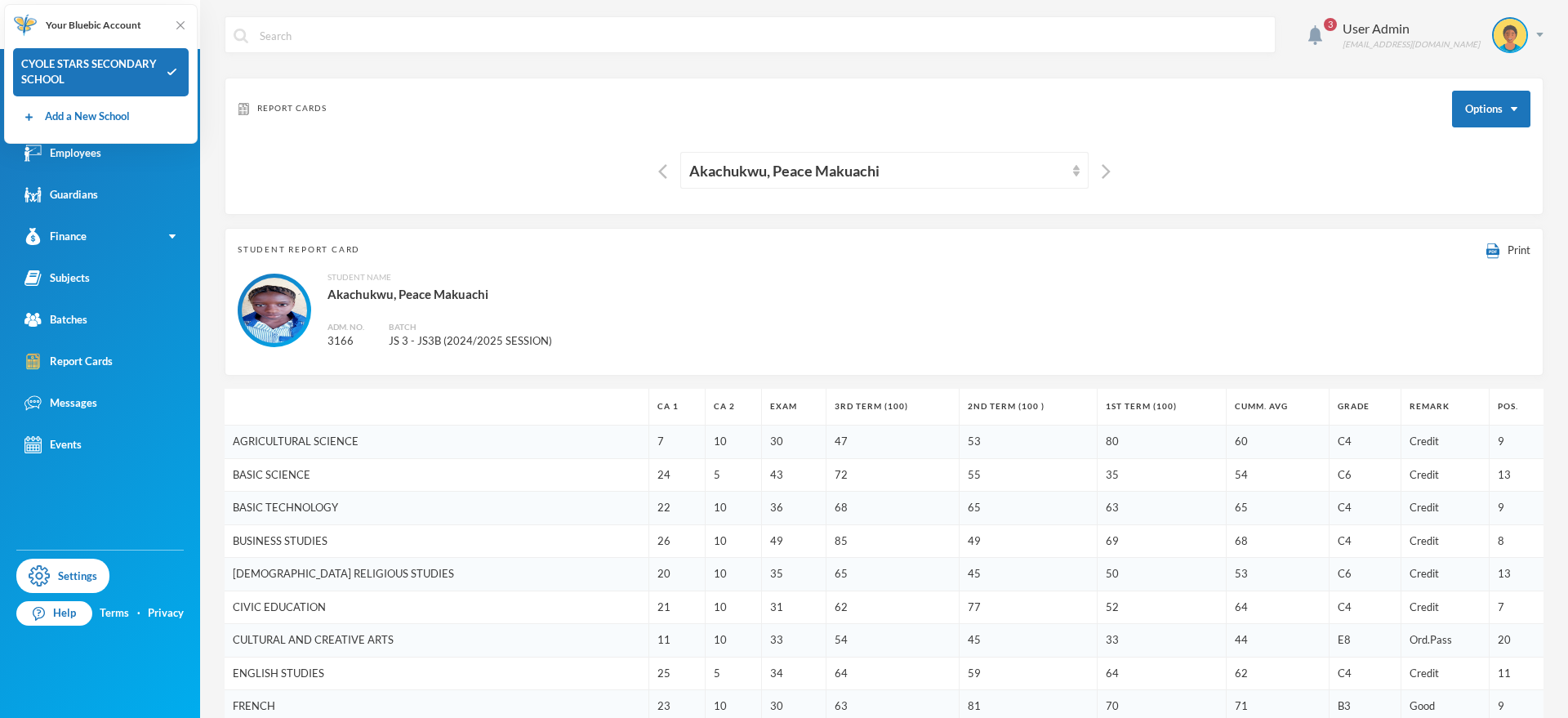 click on "Cyole Your Bluebic Account CYOLE STARS SECONDARY SCHOOL Add a New School Dashboard Students Employees Guardians Finance Receipts Fee Transactions Income/Expense Wallet Transactions Fee Management Subjects Batches Report Cards Messages Events Settings Help Terms · Privacy Settings School Details Academic Sessions Classes Class Sets Subject Names 3 User Admin admin@bluebic.com Report Cards Options Akachukwu, Peace Makuachi Student Report Card Print Student Name Akachukwu, Peace Makuachi Adm. No. 3166 Batch JS 3 - JS3B (2024/2025 SESSION) CA 1 CA 2 Exam 3RD TERM (100) 2ND TERM (100 ) 1ST TERM (100) Cumm. Avg Grade Remark Pos. AGRICULTURAL SCIENCE 7 10 30 47 53 80 60 C4 Credit 9 BASIC SCIENCE 24 5 43 72 55 35 54 C6 Credit 13 BASIC TECHNOLOGY 22 10 36 68 65 63 65 C4 Credit 9 BUSINESS STUDIES 26 10 49 85 49 69 68 C4 Credit 8 CHRISTIAN RELIGIOUS STUDIES 20 10 35 65 45 50 53 C6 Credit 13 CIVIC EDUCATION 21 10 31 62 77 52 64 C4 Credit 7 CULTURAL AND CREATIVE ARTS 11 10 33 54 45 33 44 E8 Ord.Pass 20 ENGLISH STUDIES 25" at bounding box center (784, 359) 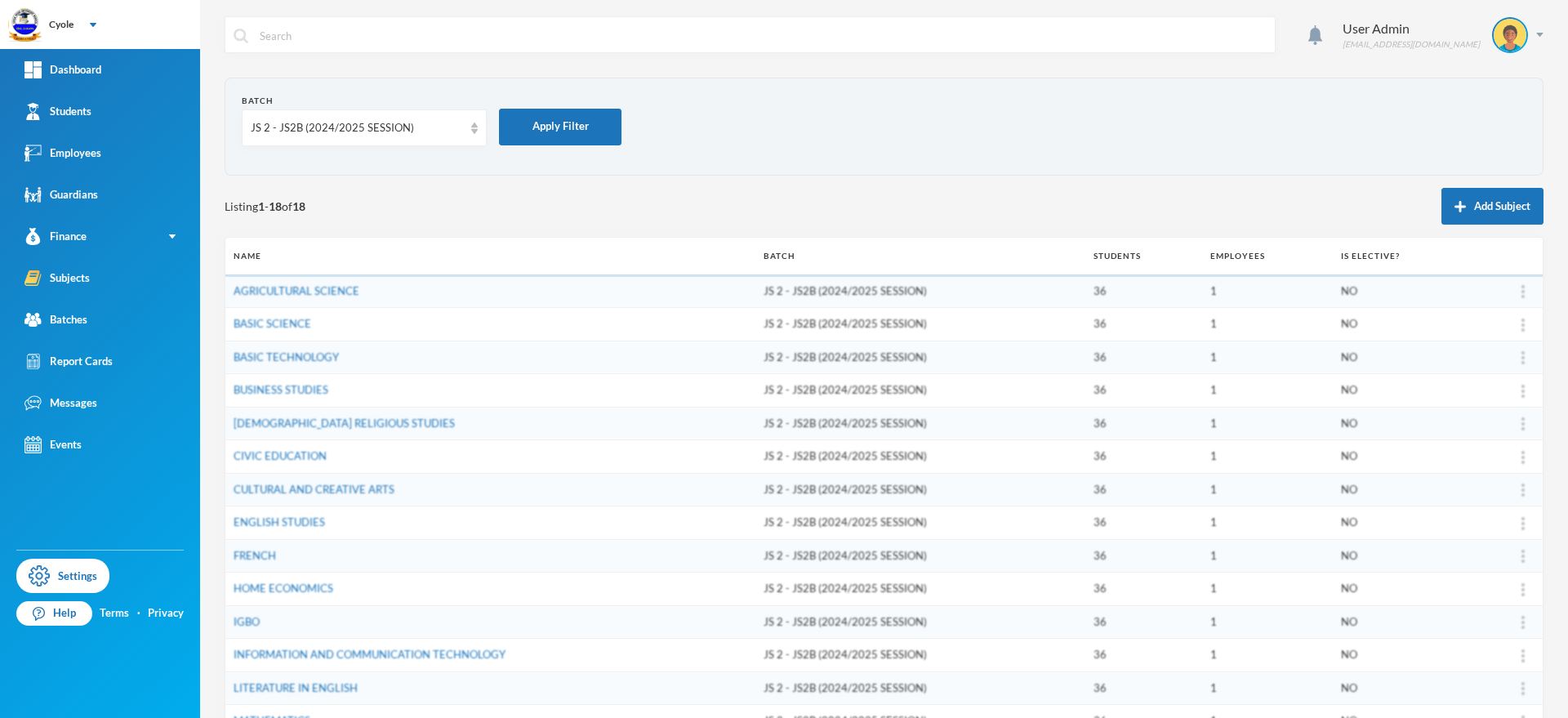 scroll, scrollTop: 0, scrollLeft: 0, axis: both 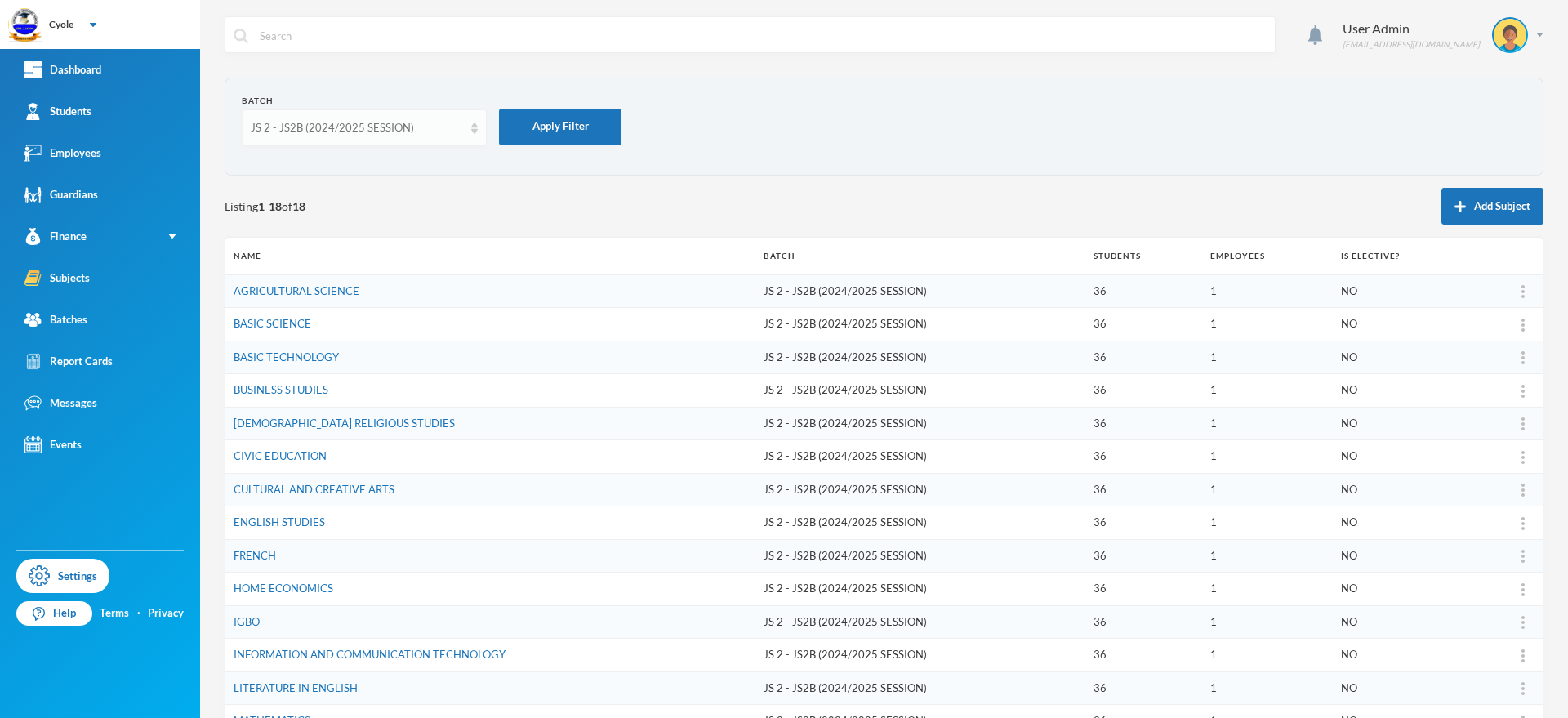 click on "JS 2 - JS2B (2024/2025 SESSION)" at bounding box center [357, 128] 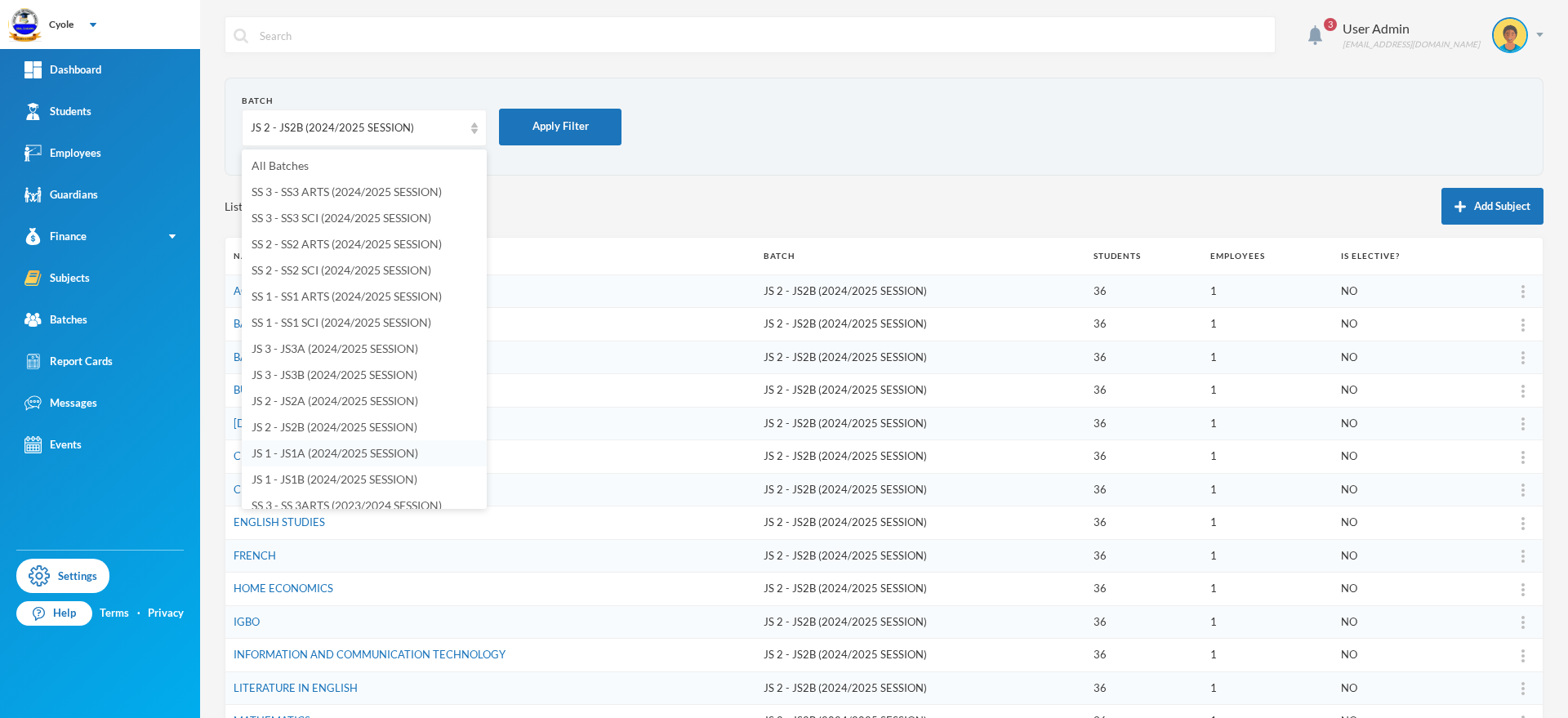 click on "JS 1 - JS1A (2024/2025 SESSION)" at bounding box center [335, 453] 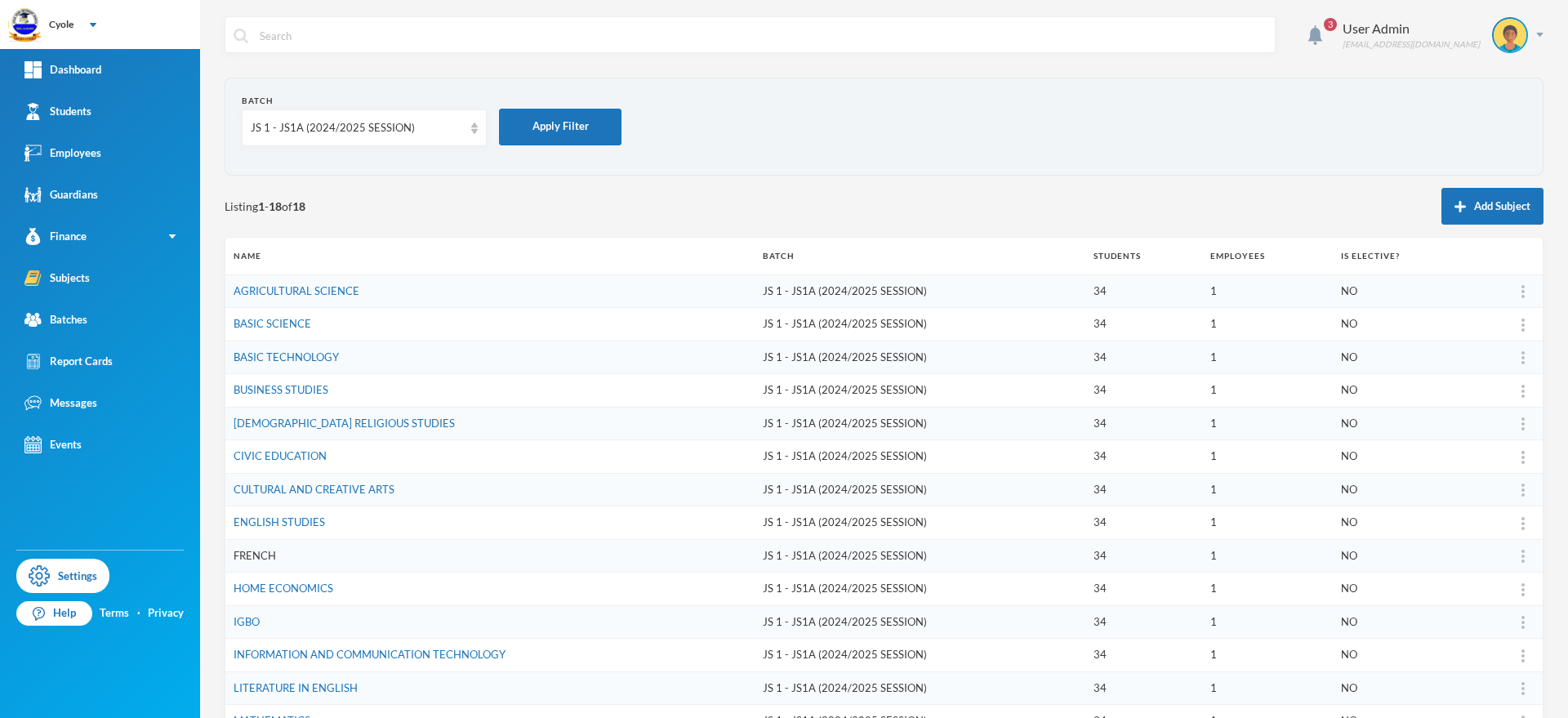 click on "FRENCH" at bounding box center [255, 555] 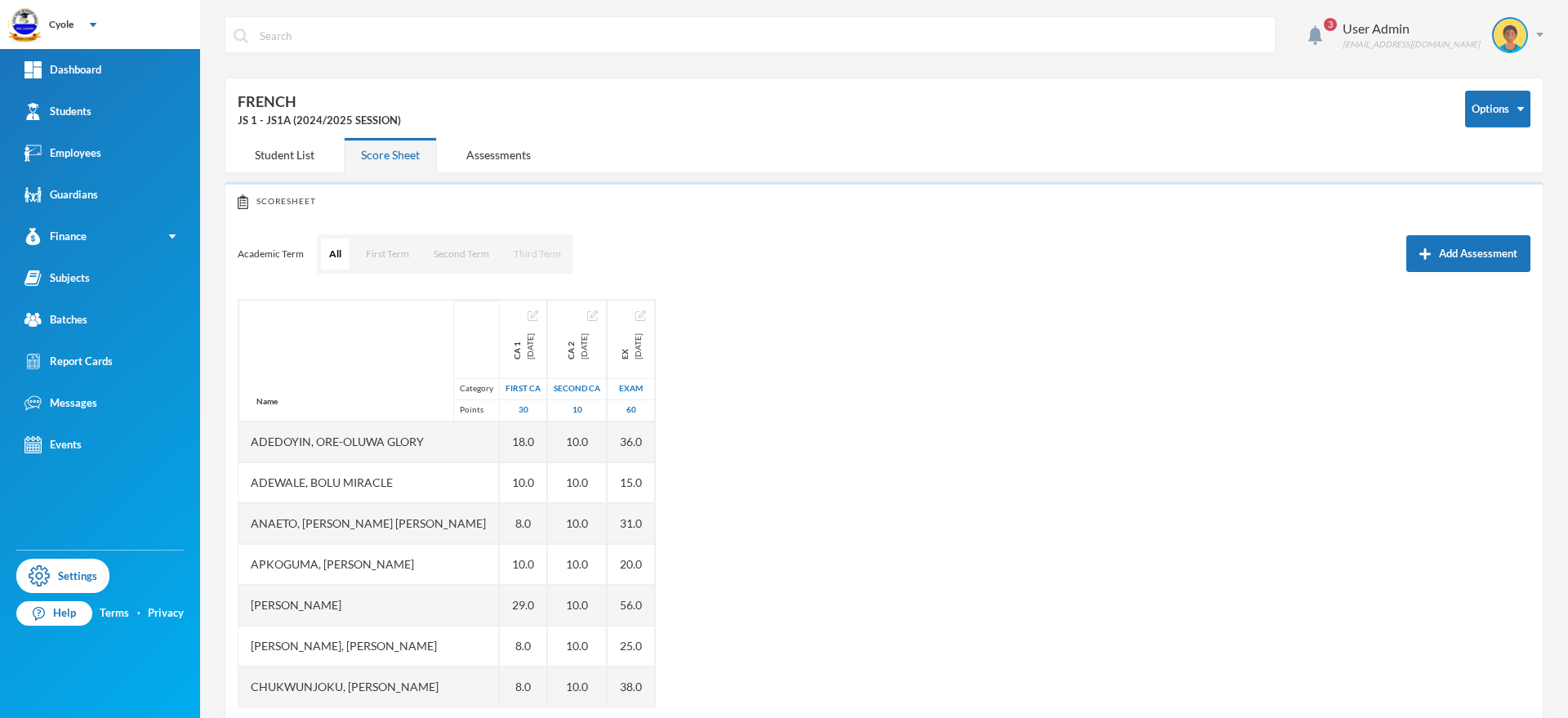 click on "Third Term" at bounding box center [537, 254] 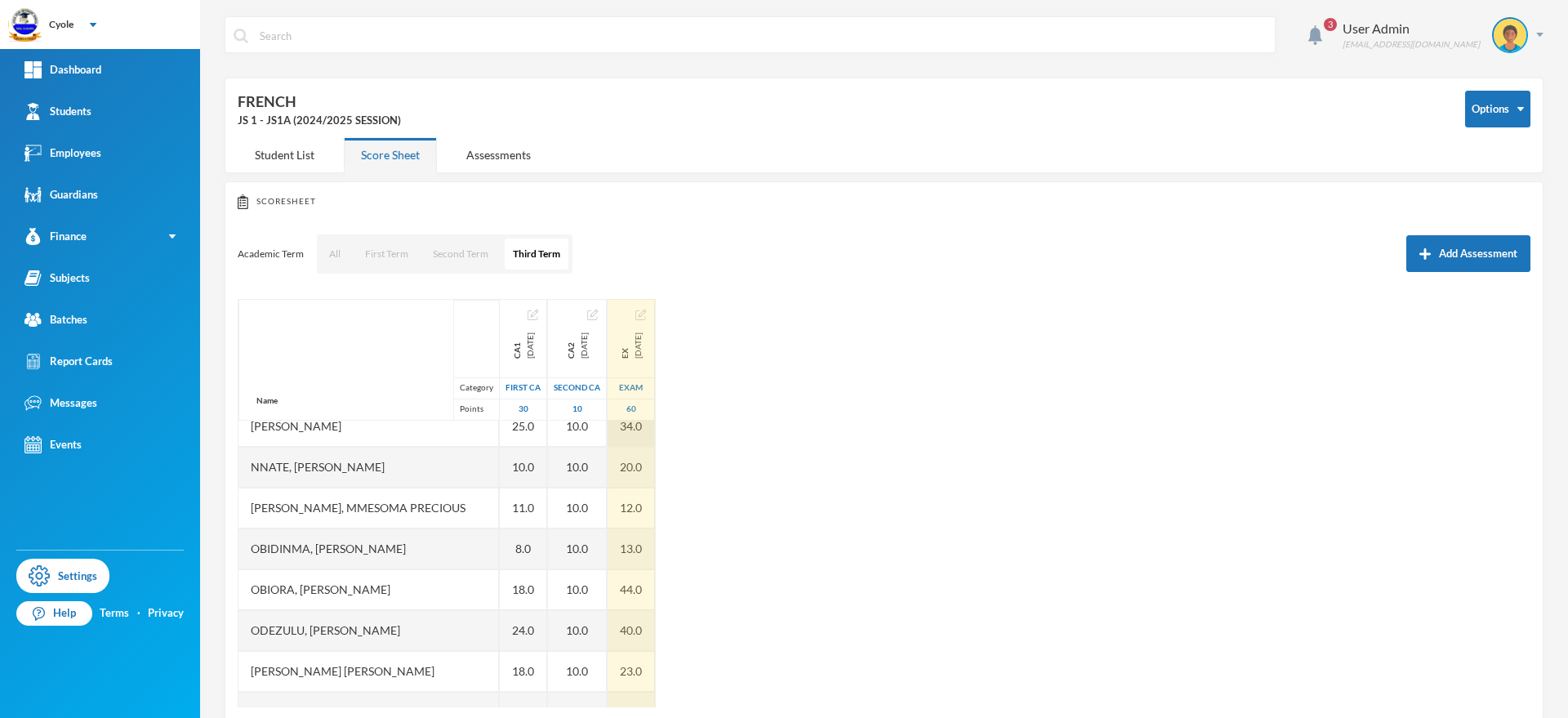 scroll, scrollTop: 1104, scrollLeft: 0, axis: vertical 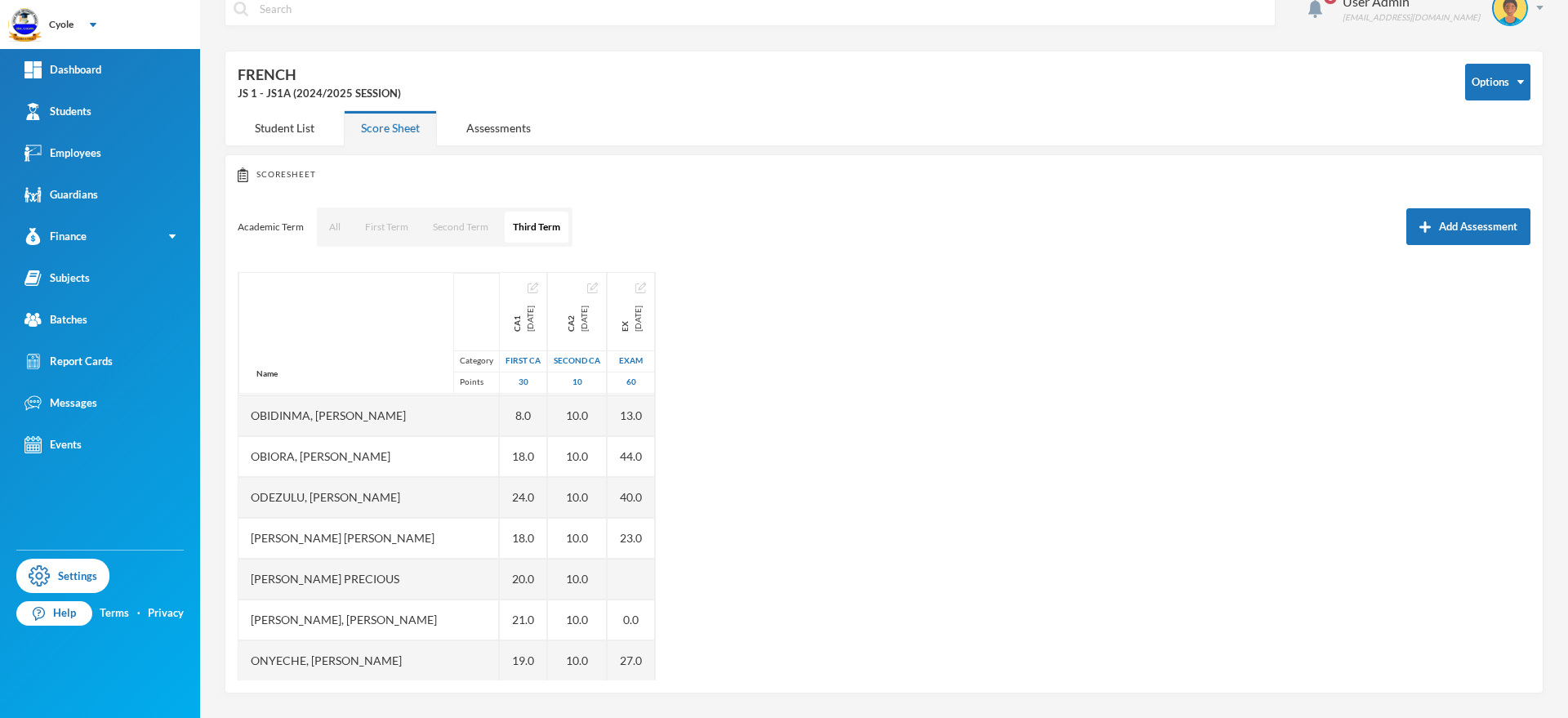 drag, startPoint x: 589, startPoint y: 537, endPoint x: 849, endPoint y: 502, distance: 262.34519 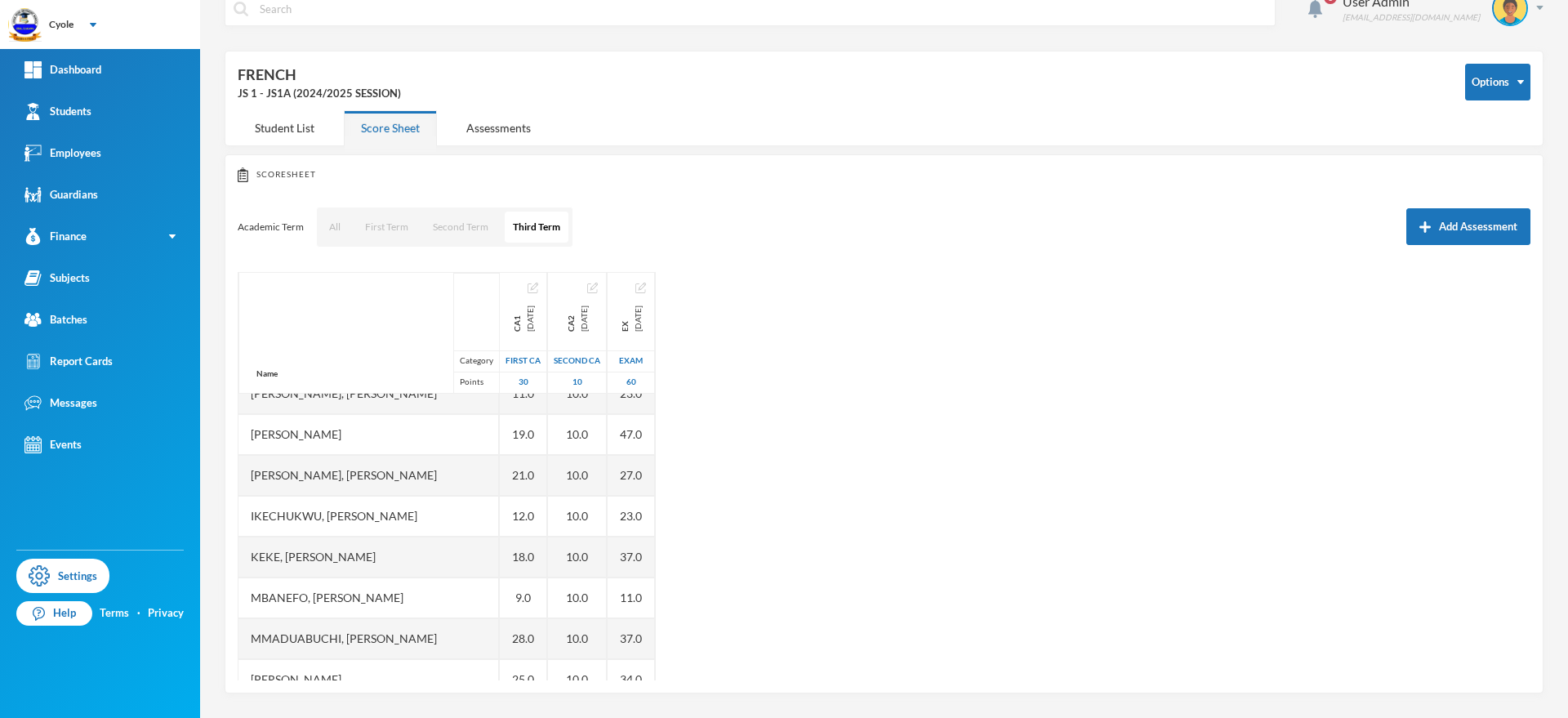 scroll, scrollTop: 0, scrollLeft: 0, axis: both 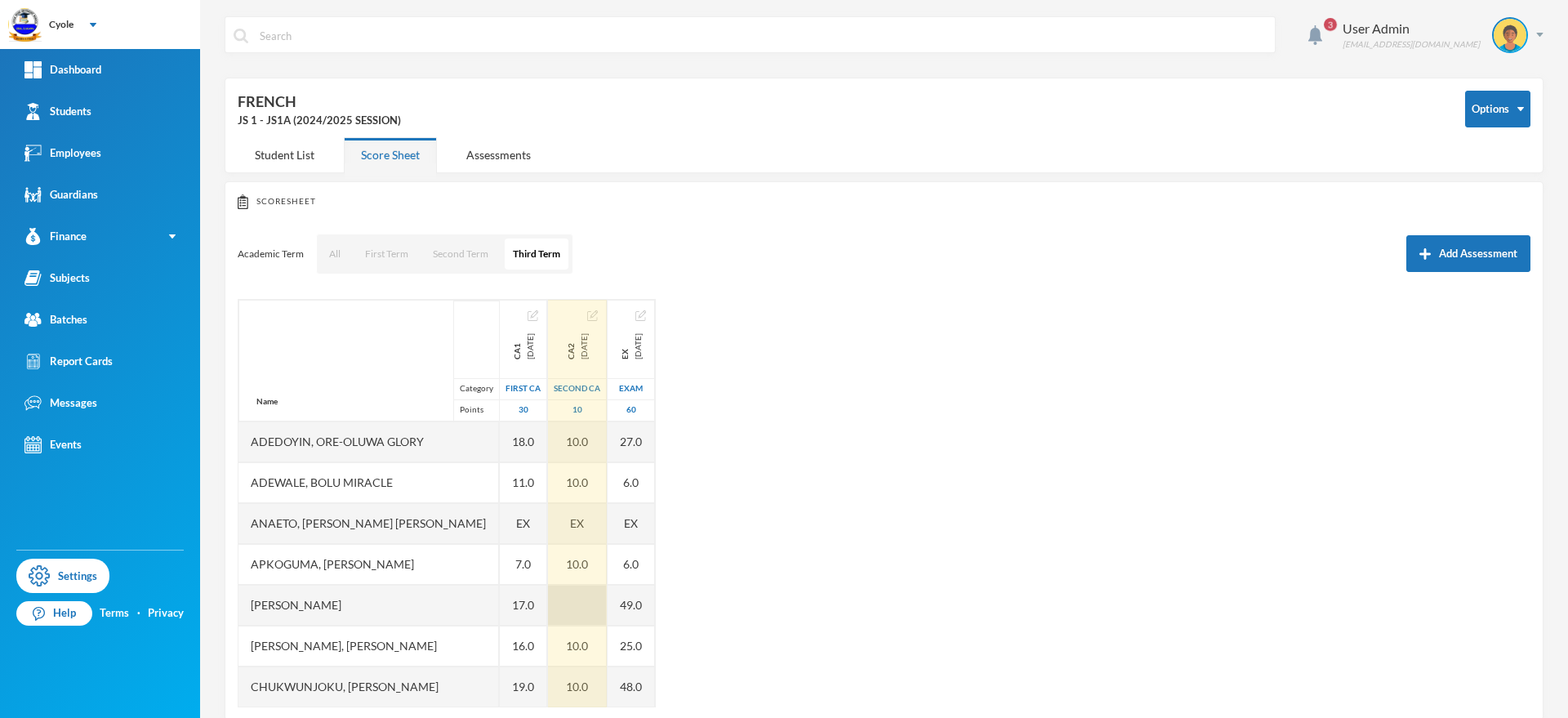 click at bounding box center (577, 605) 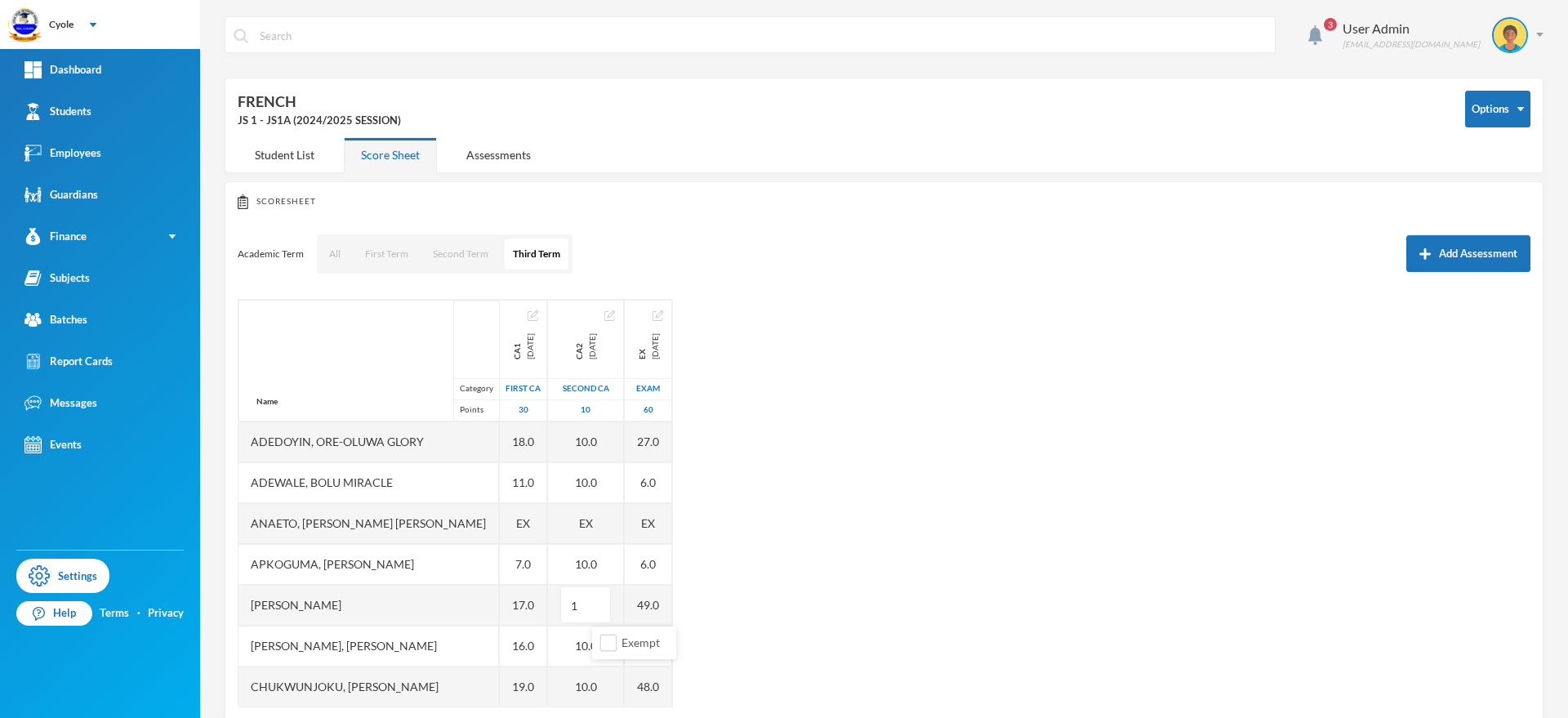 type on "10" 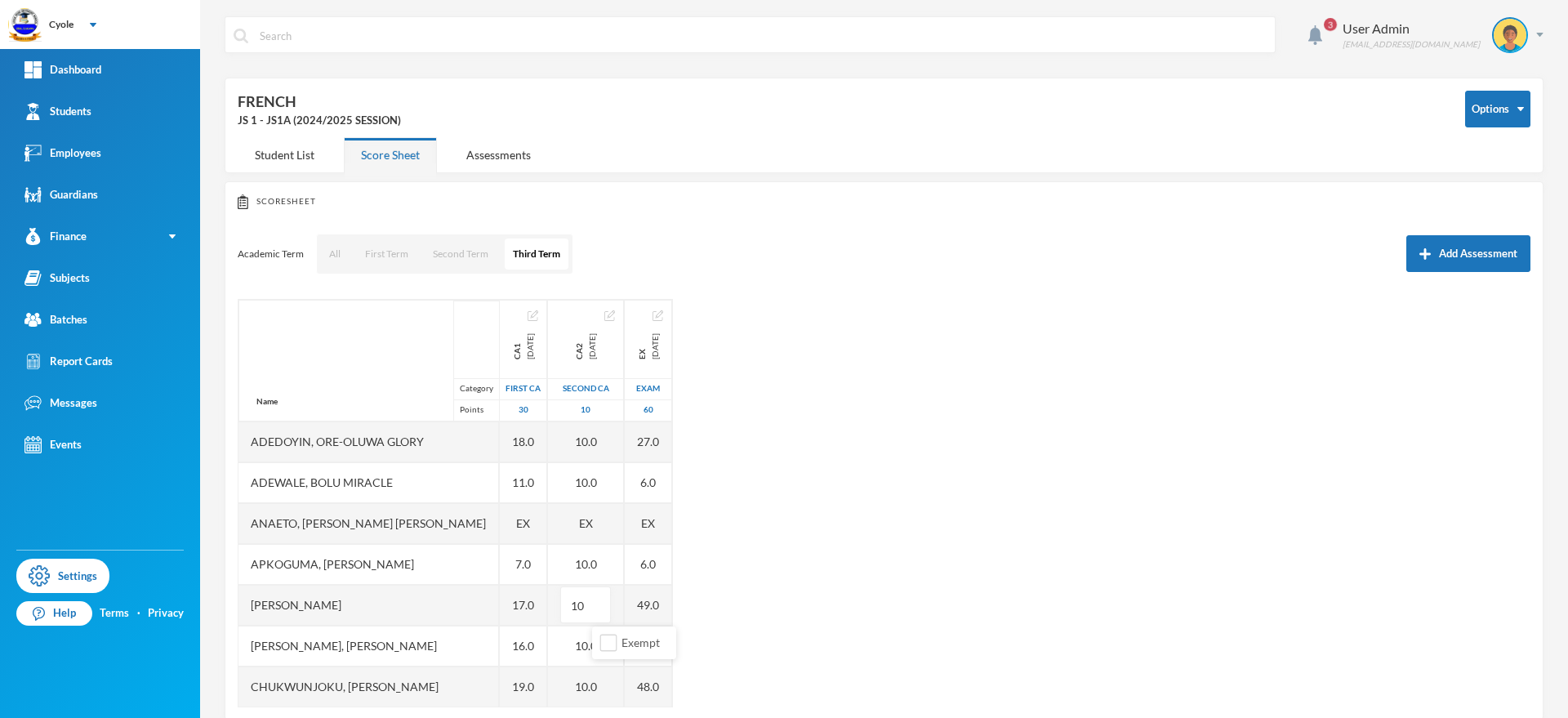 click on "Name   Category Points Adedoyin, Ore-oluwa Glory Adewale, Bolu Miracle Anaeto, Chimuanya John Apkoguma, Ochuko Fredrick Arinze, Amarachukwu Francisca Christopher, Somadina Joshua Chukwunjoku, Amarachukwu Christabel Chukwunyere, Destiny Ede, Ifechukwu Esther Elvis, Amarachukwu Winner Emeka, Uchechukwu Richard Ernest, Ifechukwu David Eze, Chimaobi Emmanuel Eze, Joshua Ikeanyi, Chinwendu Victoria Ikechukwu, Chukwuka Micheal Keke, Chinua Gerald Mbanefo, Chizaram Johnbosco Mmaduabuchi, Chiemerie Emmanuel Nnadi, Chigozie Victor Nnate, Ugonna Joy Nwafor, Mmesoma Precious Obidinma, Chidalu Franklin Obiora, Chizaram Esther Odezulu, Makuochukwu Joseph Ohiri, Uchenna Emmanuel Ojukwu, Ifeoma Precious Okoro, Chukwuemerie Emmanuel Onyeche, Chibuike Lemuel Oparah, Ozioma Favour Samuel, Agogo Joy Samuel, Chiamaka Miracle Tagbo, Chukwuebuka Nana Uzukwu, Nneoma Victoria Ca1 2025-04-28 First CA 30 18.0 11.0 EX 7.0 17.0 16.0 19.0 11.0 26.0 15.0 17.0 27.0 11.0 19.0 21.0 12.0 18.0 9.0 28.0 25.0 10.0 11.0 8.0 18.0 24.0 18.0 20.0" at bounding box center (884, 503) 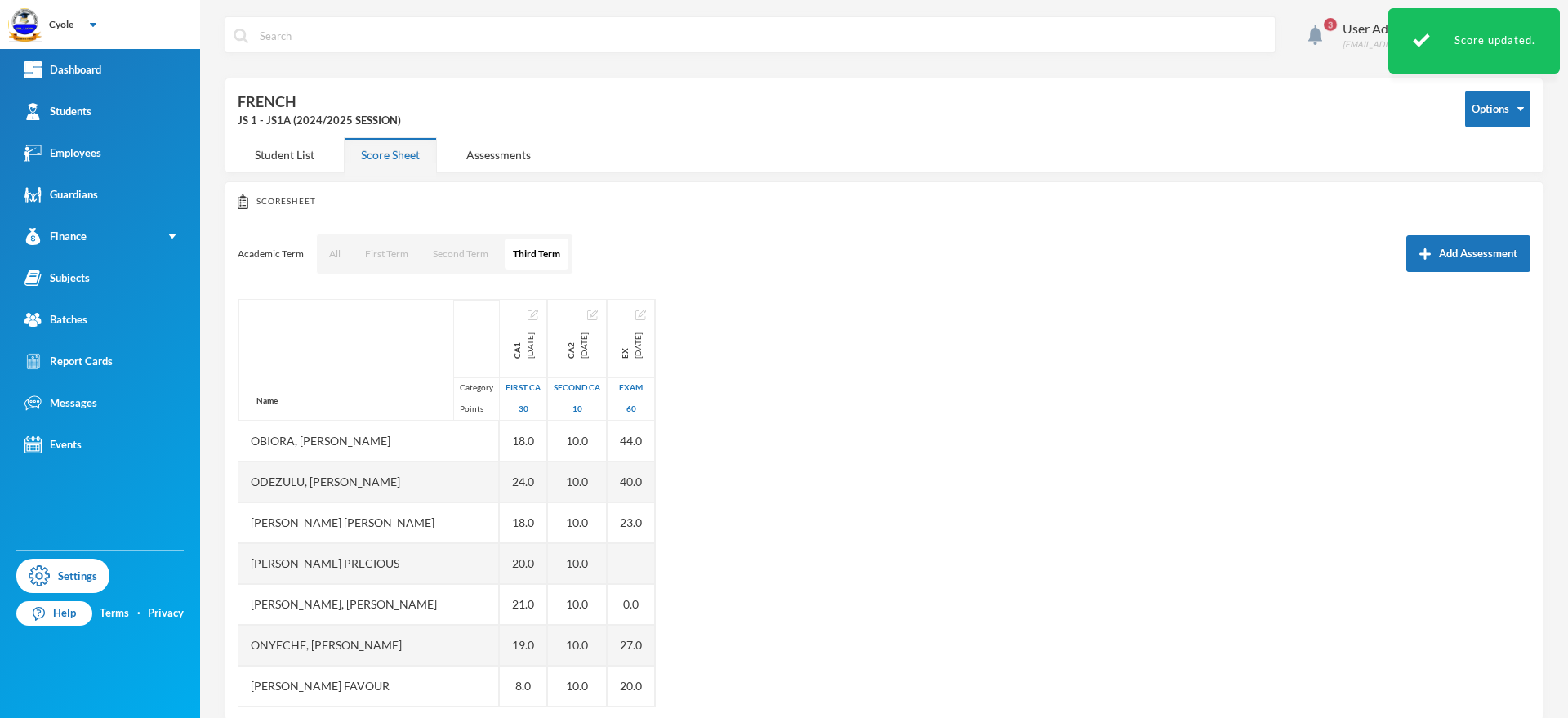 scroll, scrollTop: 979, scrollLeft: 0, axis: vertical 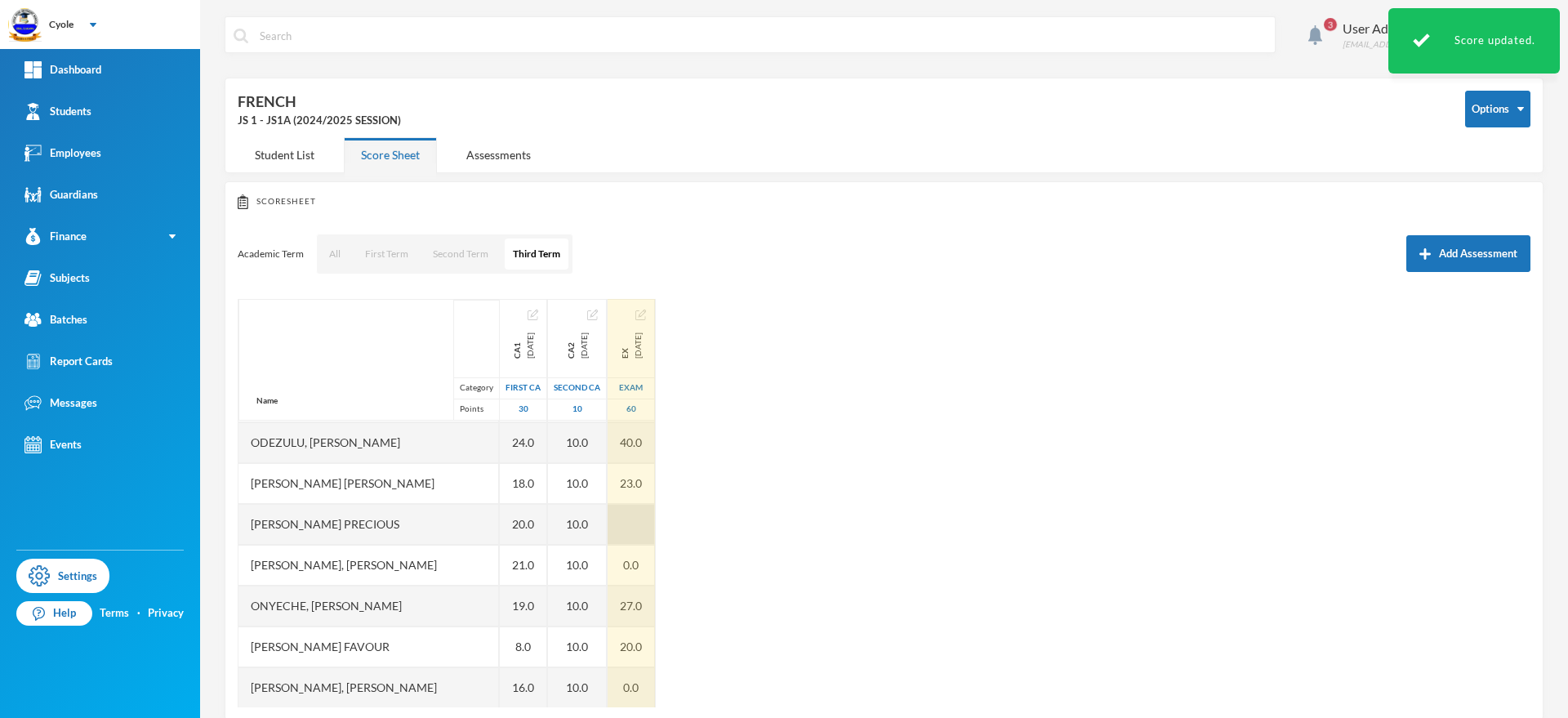 click at bounding box center [631, 524] 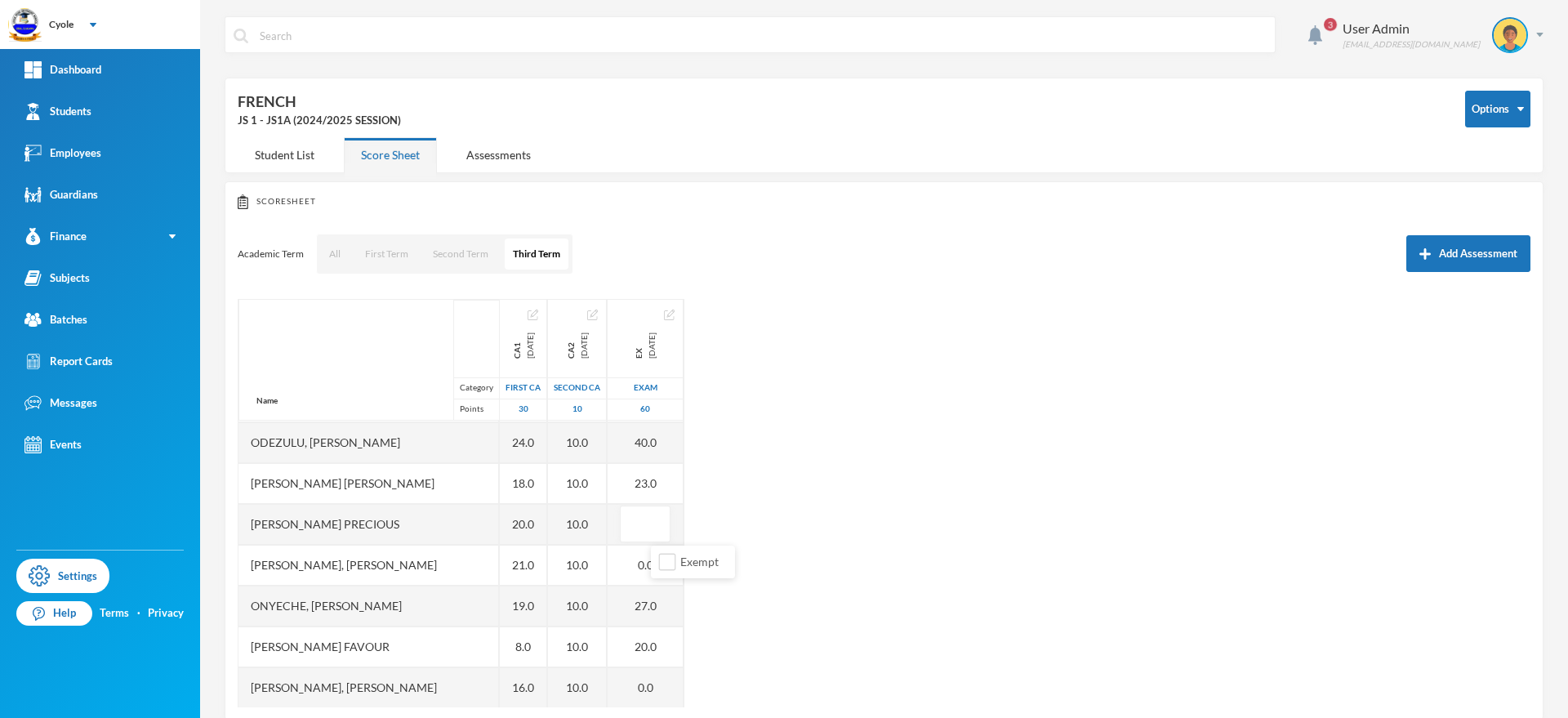 type on "0" 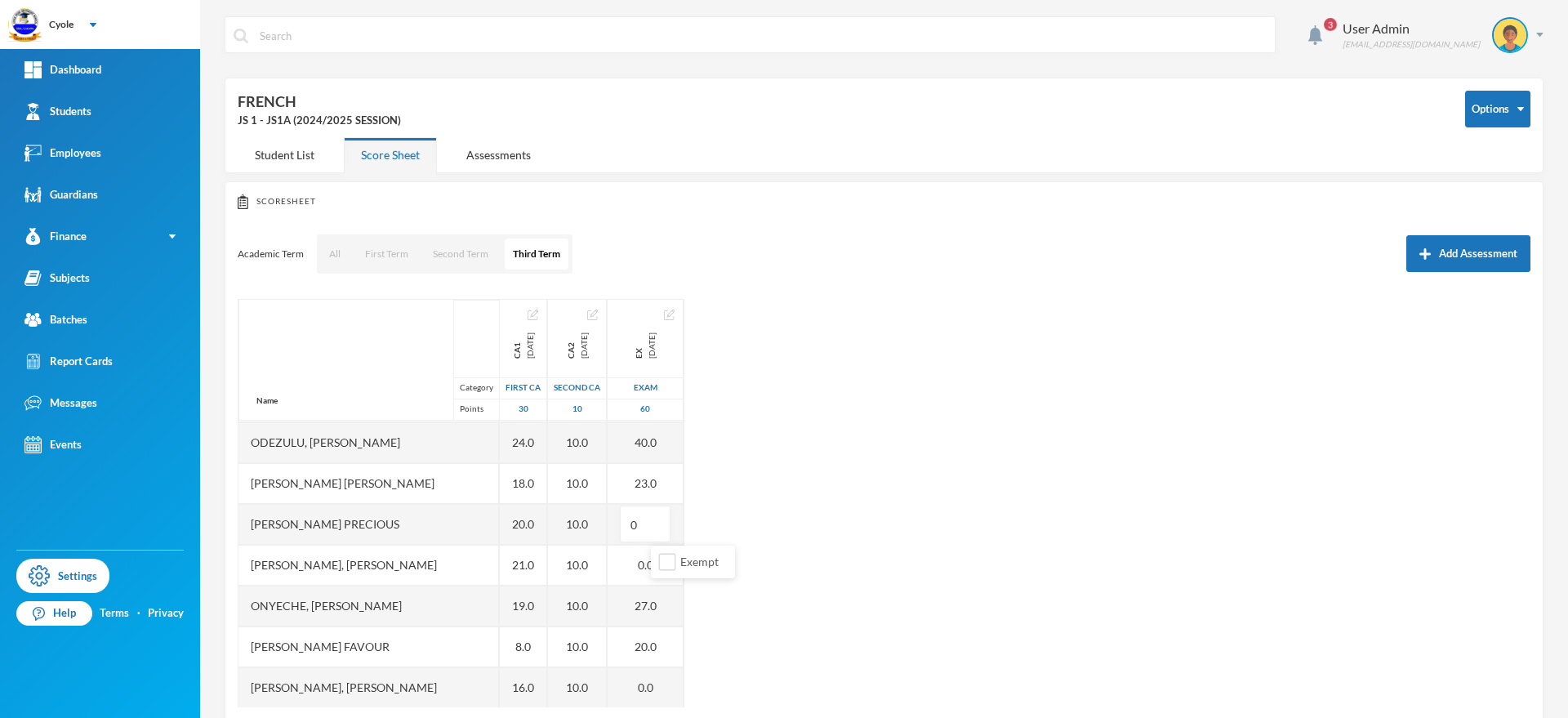 click on "Name   Category Points Adedoyin, Ore-oluwa Glory Adewale, Bolu Miracle Anaeto, Chimuanya John Apkoguma, Ochuko Fredrick Arinze, Amarachukwu Francisca Christopher, Somadina Joshua Chukwunjoku, Amarachukwu Christabel Chukwunyere, Destiny Ede, Ifechukwu Esther Elvis, Amarachukwu Winner Emeka, Uchechukwu Richard Ernest, Ifechukwu David Eze, Chimaobi Emmanuel Eze, Joshua Ikeanyi, Chinwendu Victoria Ikechukwu, Chukwuka Micheal Keke, Chinua Gerald Mbanefo, Chizaram Johnbosco Mmaduabuchi, Chiemerie Emmanuel Nnadi, Chigozie Victor Nnate, Ugonna Joy Nwafor, Mmesoma Precious Obidinma, Chidalu Franklin Obiora, Chizaram Esther Odezulu, Makuochukwu Joseph Ohiri, Uchenna Emmanuel Ojukwu, Ifeoma Precious Okoro, Chukwuemerie Emmanuel Onyeche, Chibuike Lemuel Oparah, Ozioma Favour Samuel, Agogo Joy Samuel, Chiamaka Miracle Tagbo, Chukwuebuka Nana Uzukwu, Nneoma Victoria Ca1 2025-04-28 First CA 30 18.0 11.0 EX 7.0 17.0 16.0 19.0 11.0 26.0 15.0 17.0 27.0 11.0 19.0 21.0 12.0 18.0 9.0 28.0 25.0 10.0 11.0 8.0 18.0 24.0 18.0 20.0 0" at bounding box center (884, 503) 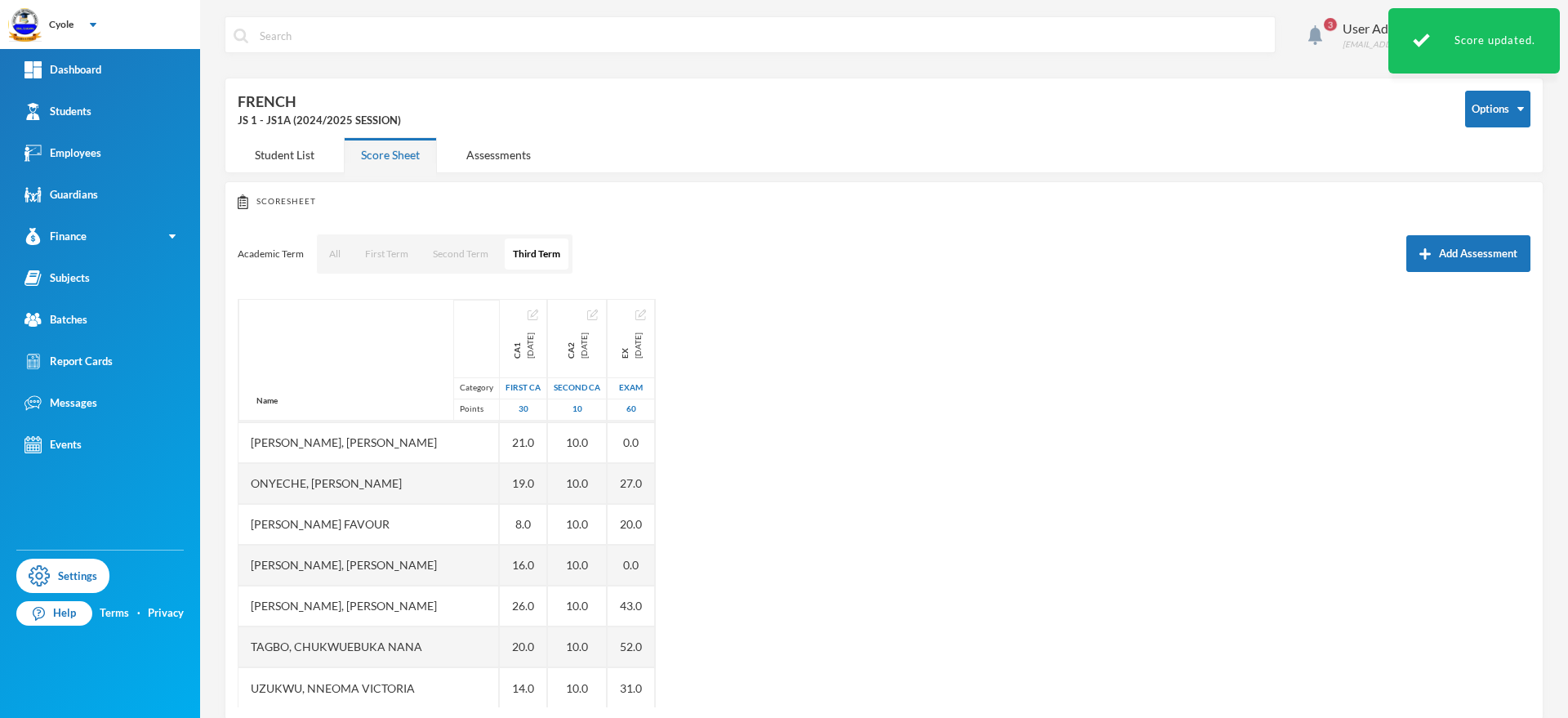 scroll, scrollTop: 1104, scrollLeft: 0, axis: vertical 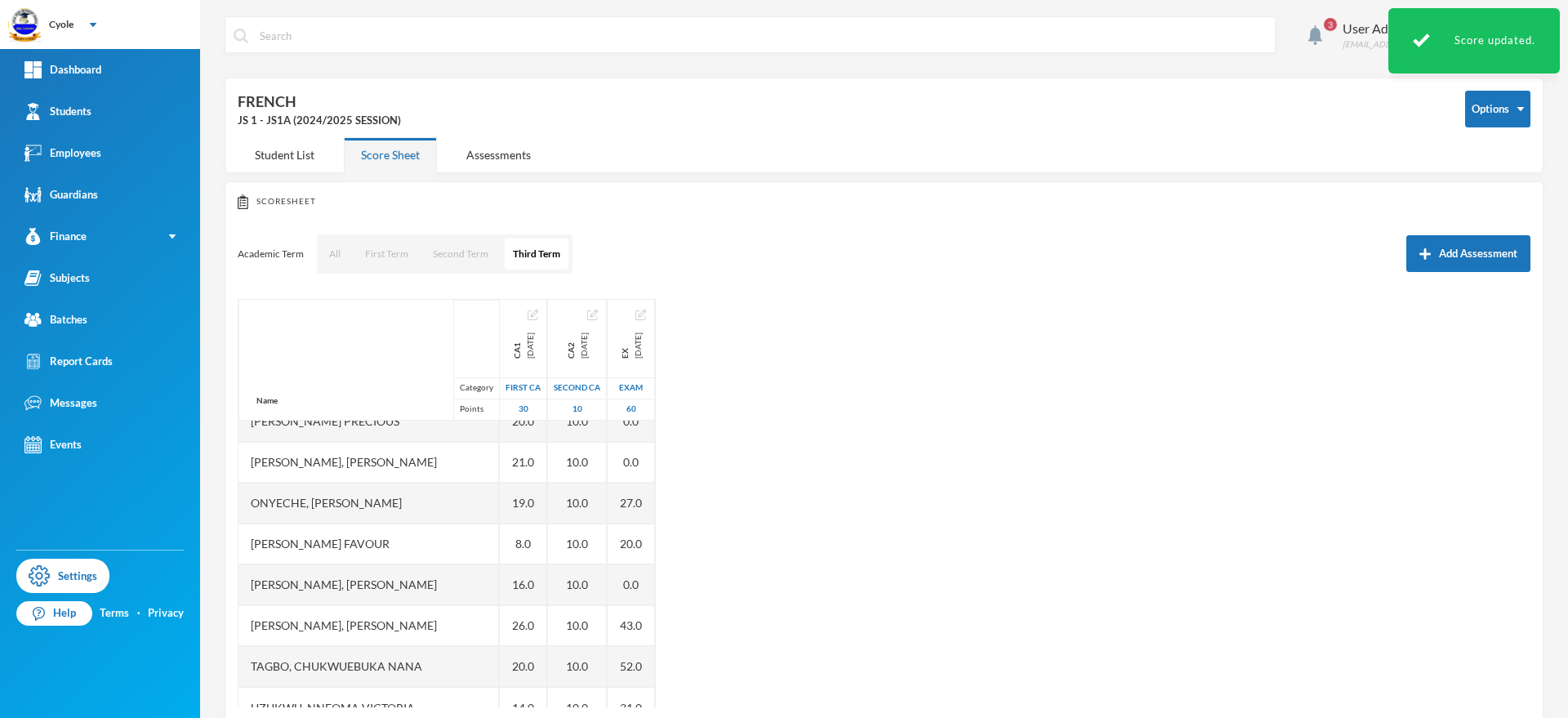 drag, startPoint x: 1034, startPoint y: 614, endPoint x: 1514, endPoint y: 316, distance: 564.98142 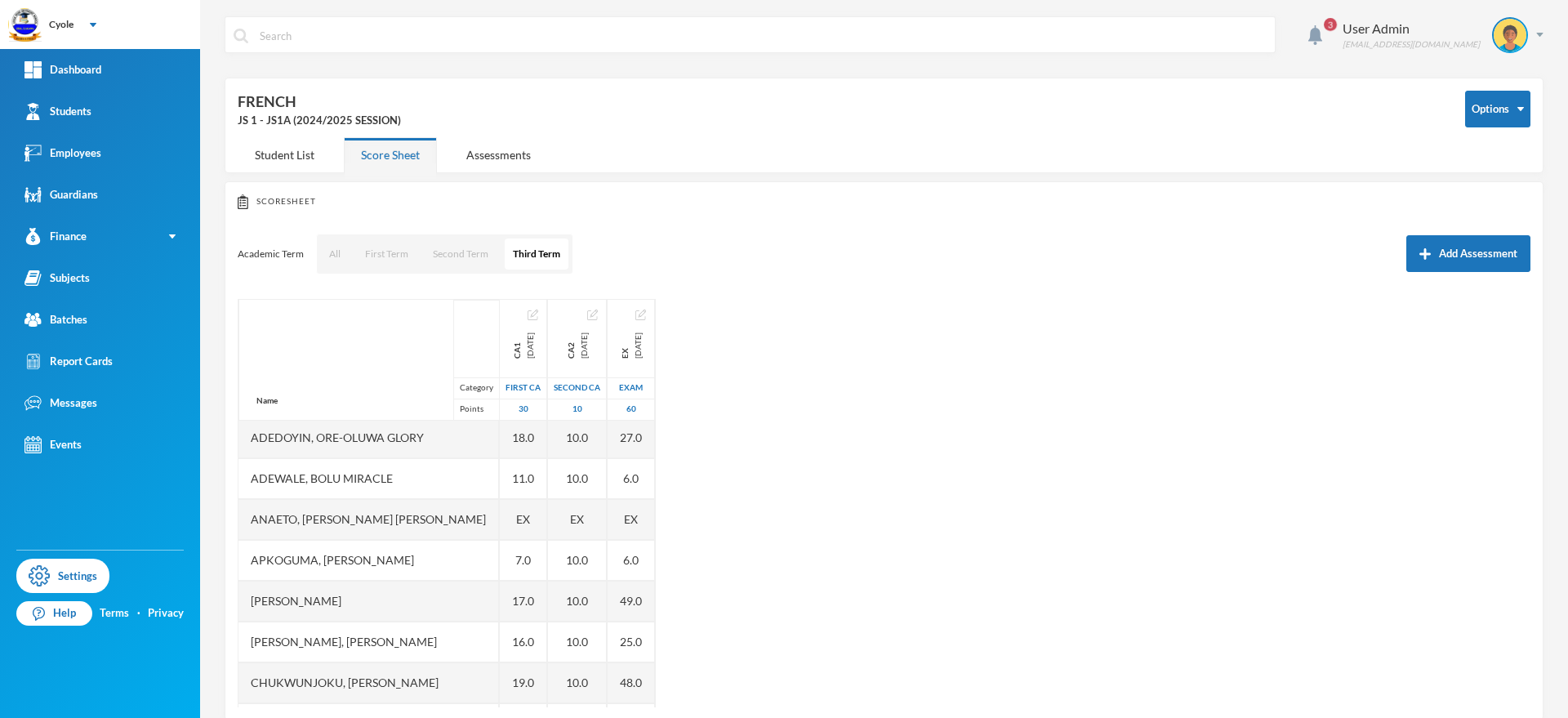 scroll, scrollTop: 0, scrollLeft: 0, axis: both 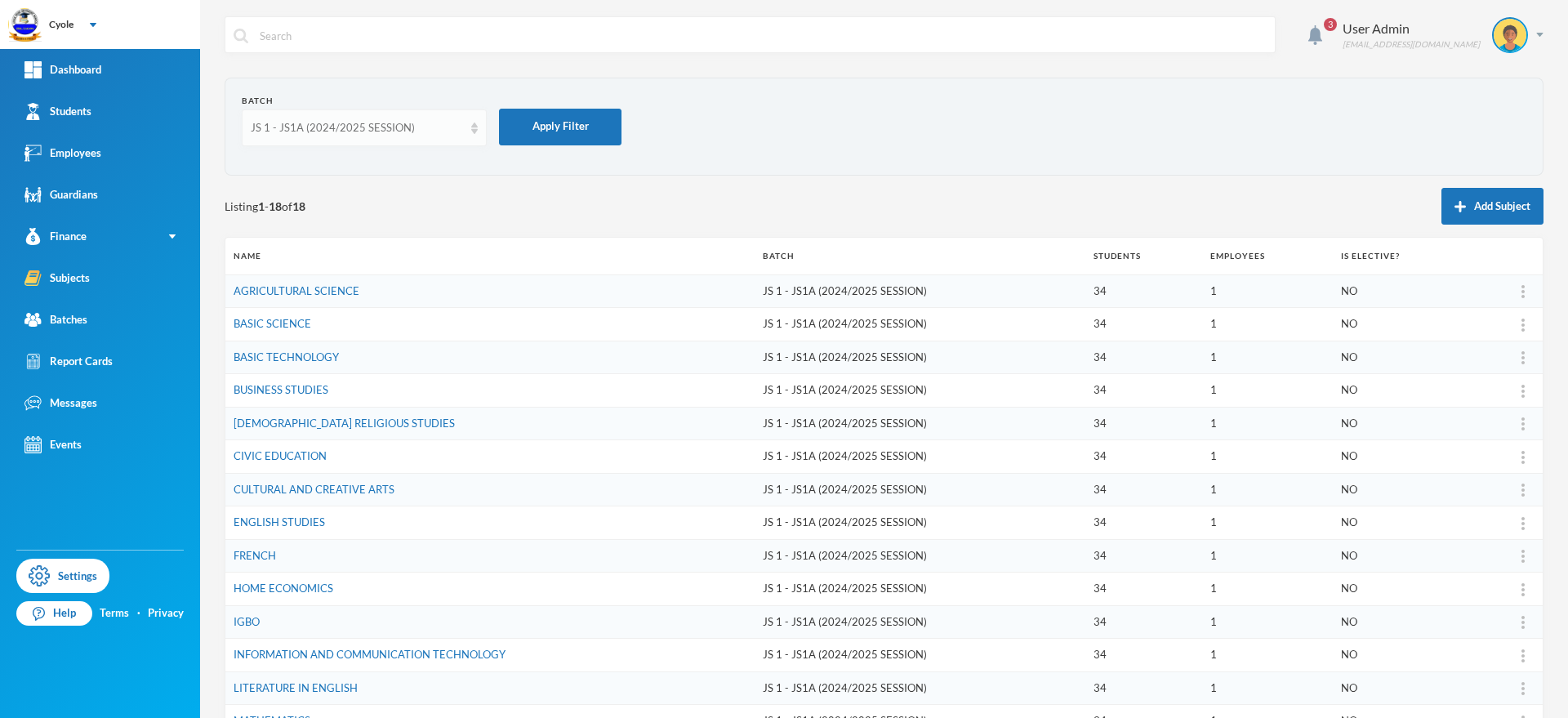 click on "JS 1 - JS1A (2024/2025 SESSION)" at bounding box center [364, 127] 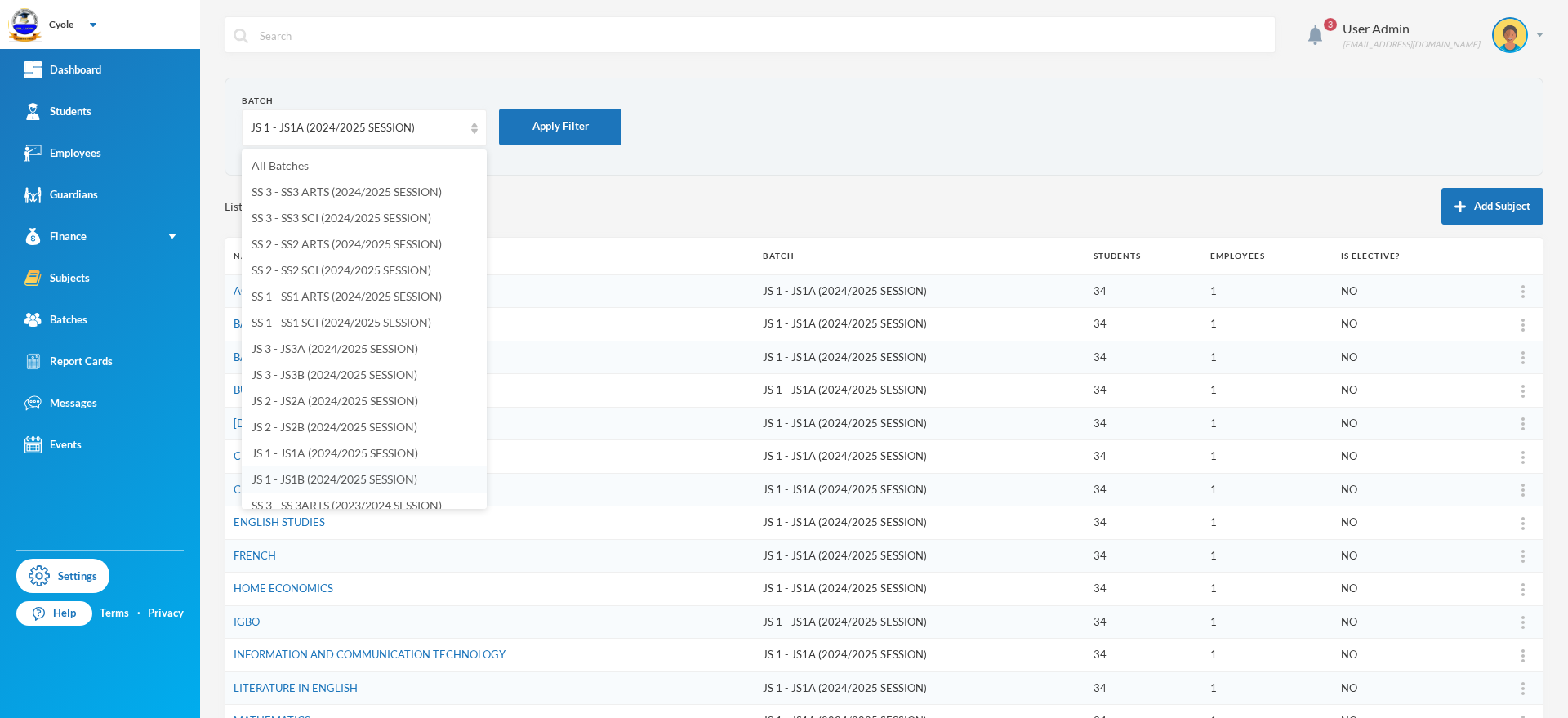 click on "JS 1 - JS1B (2024/2025 SESSION)" at bounding box center [334, 479] 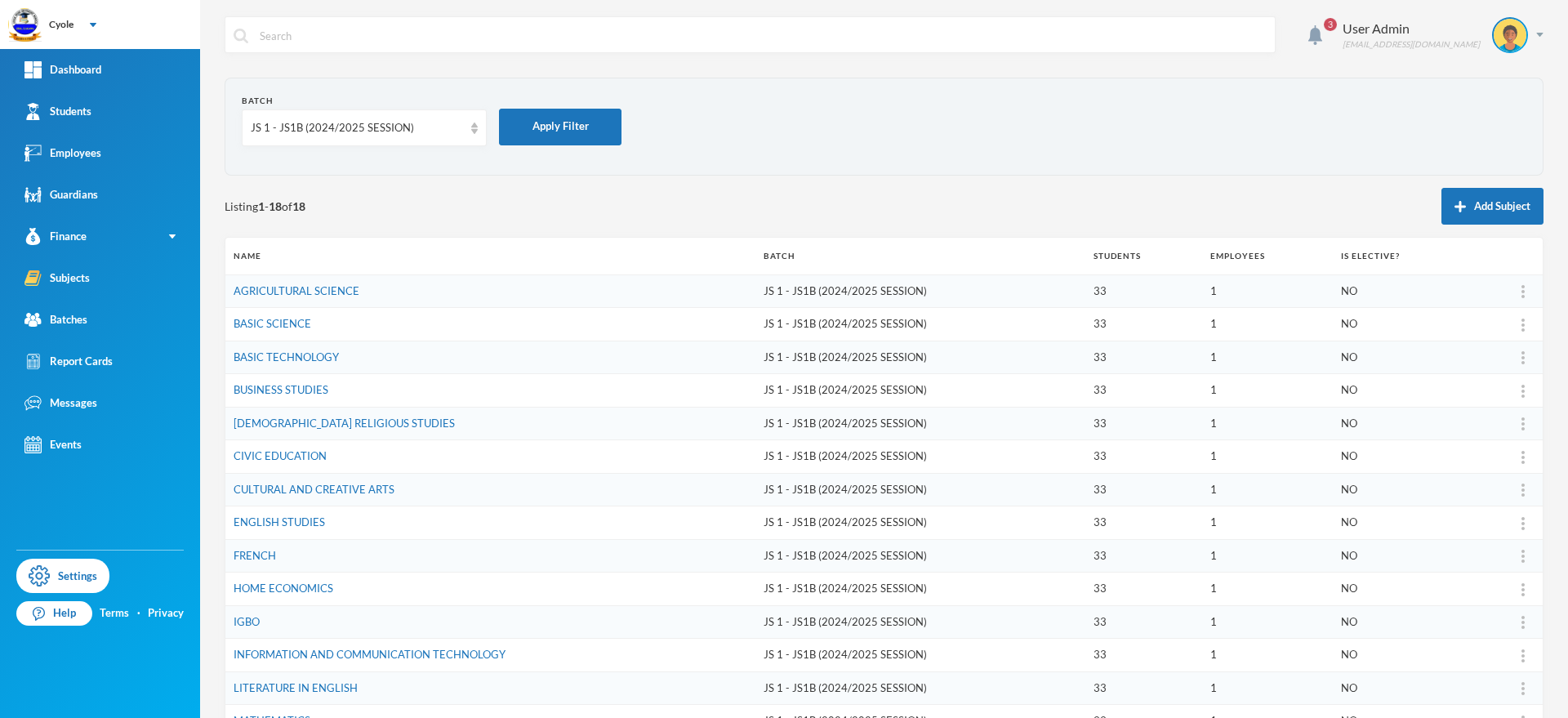 click on "FRENCH" at bounding box center [490, 555] 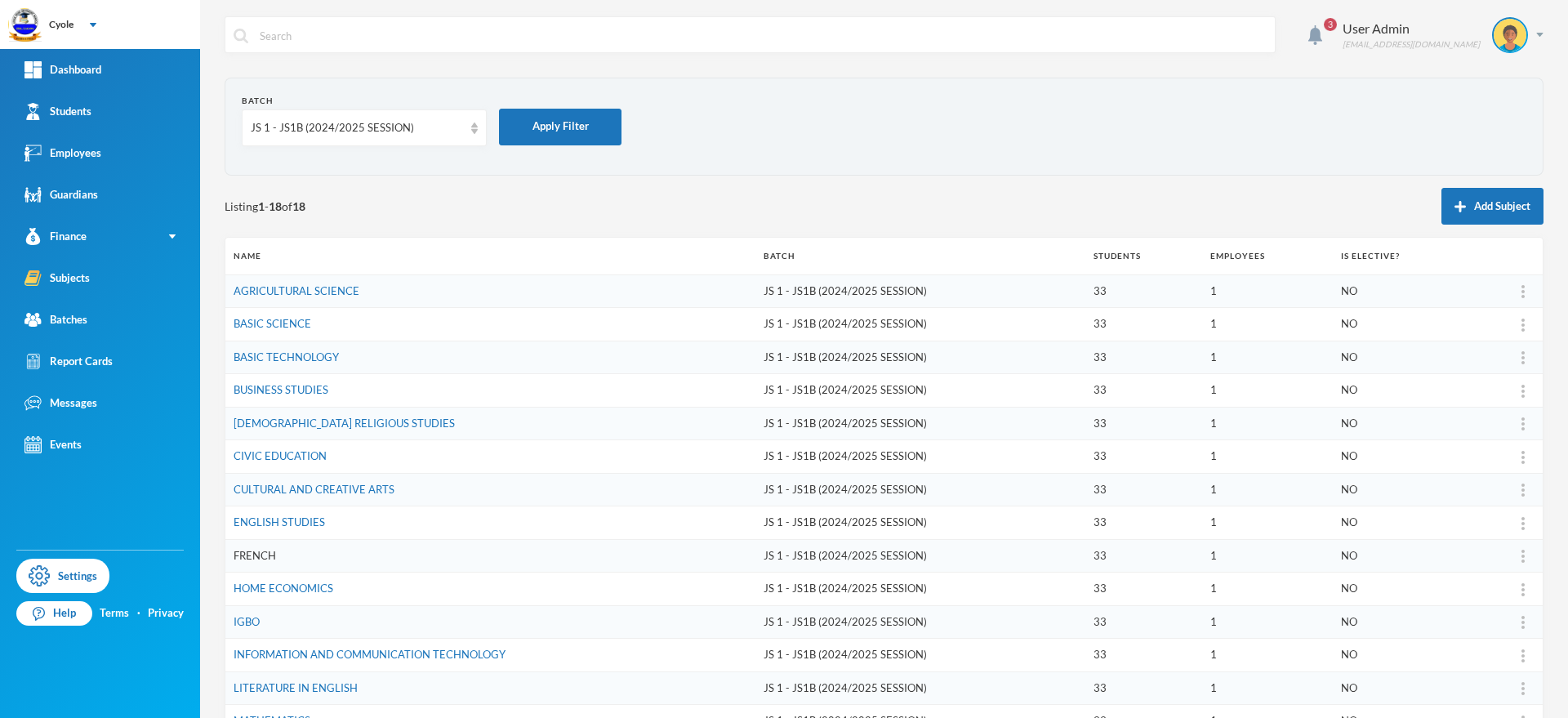 click on "FRENCH" at bounding box center (255, 555) 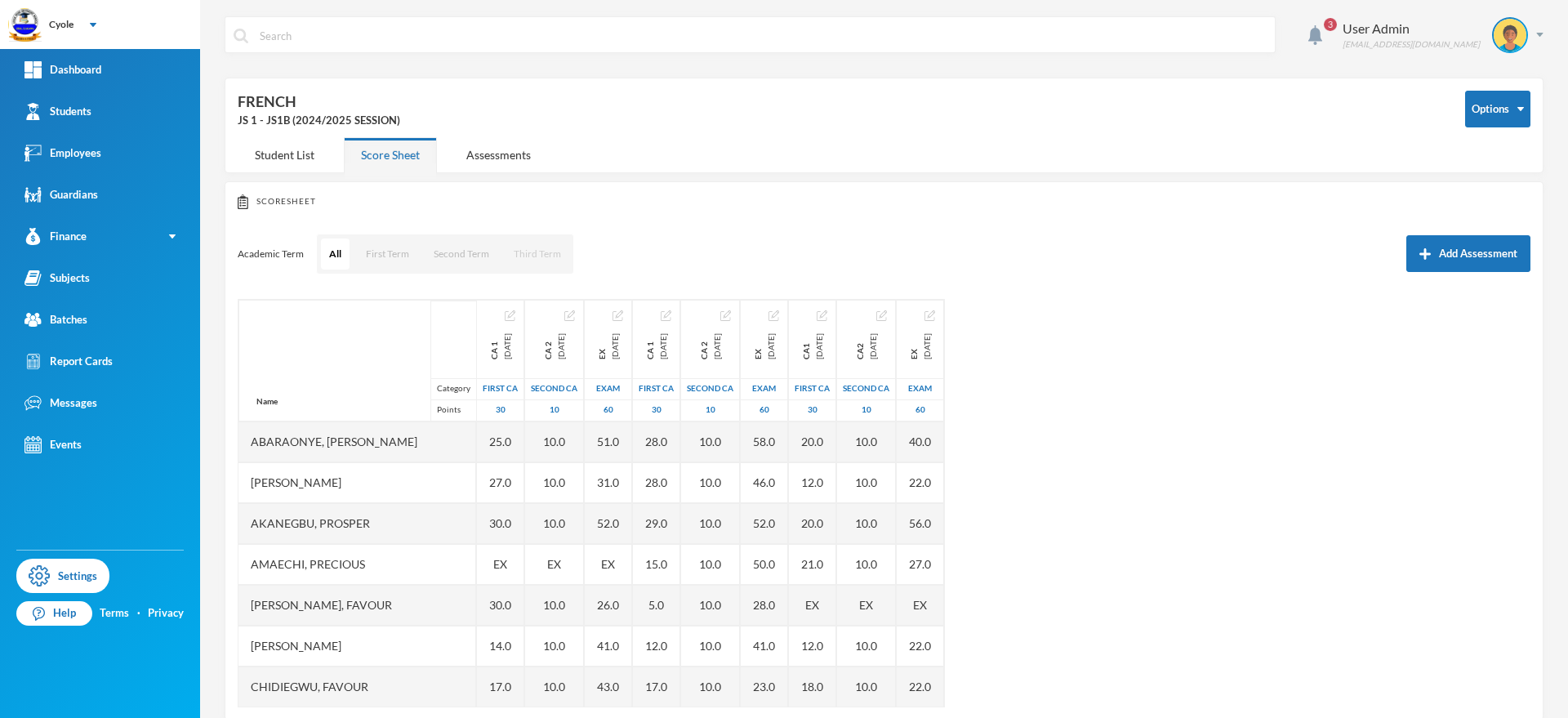 click on "Third Term" at bounding box center (537, 254) 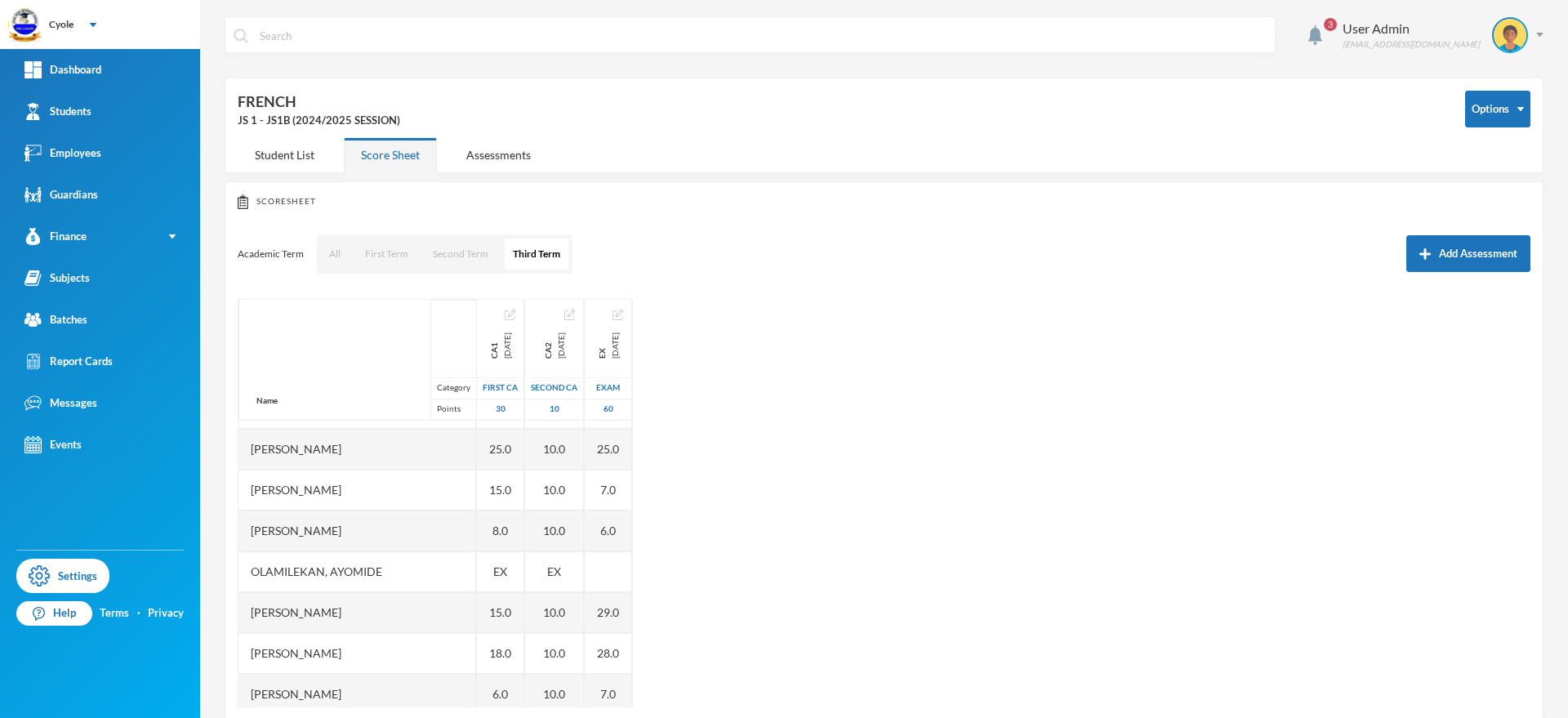 scroll, scrollTop: 899, scrollLeft: 0, axis: vertical 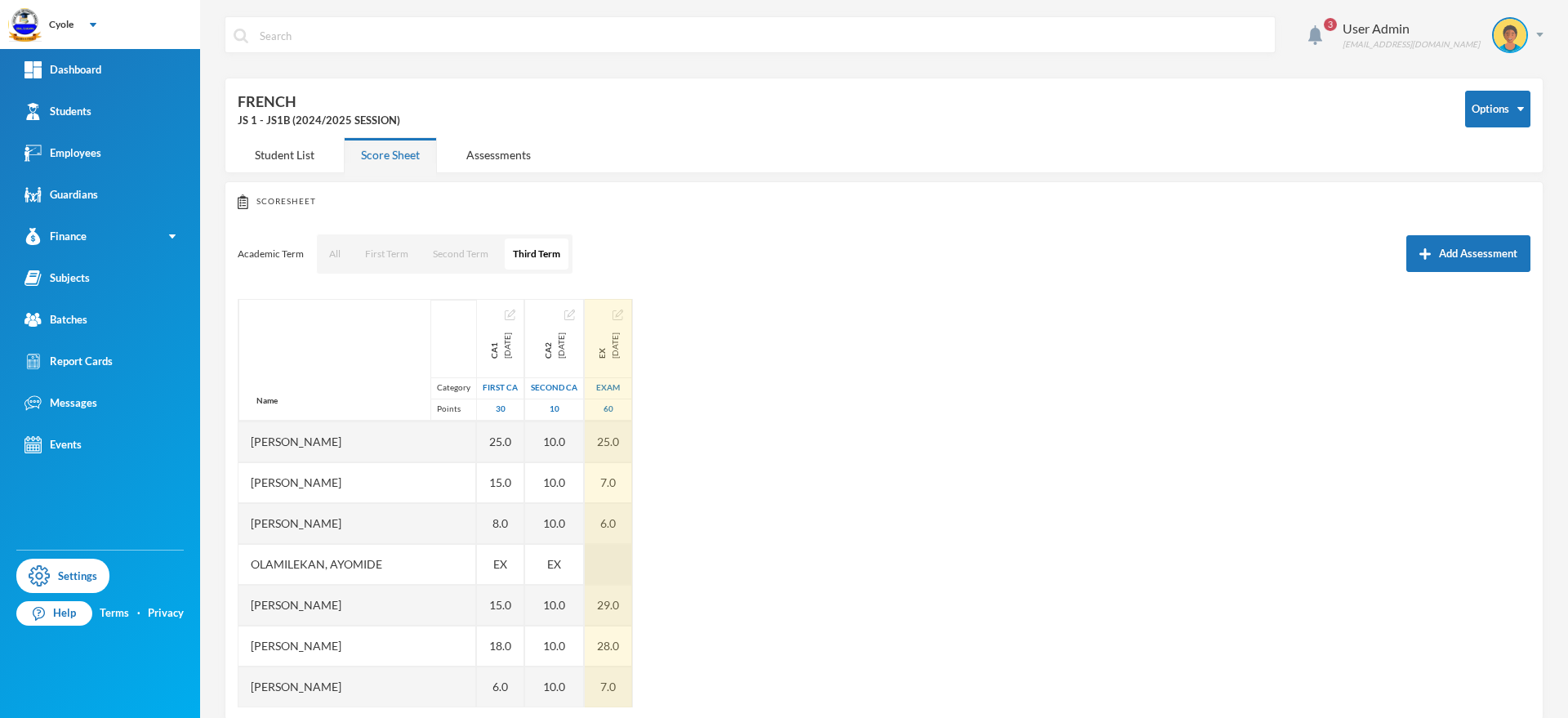 click at bounding box center [608, 564] 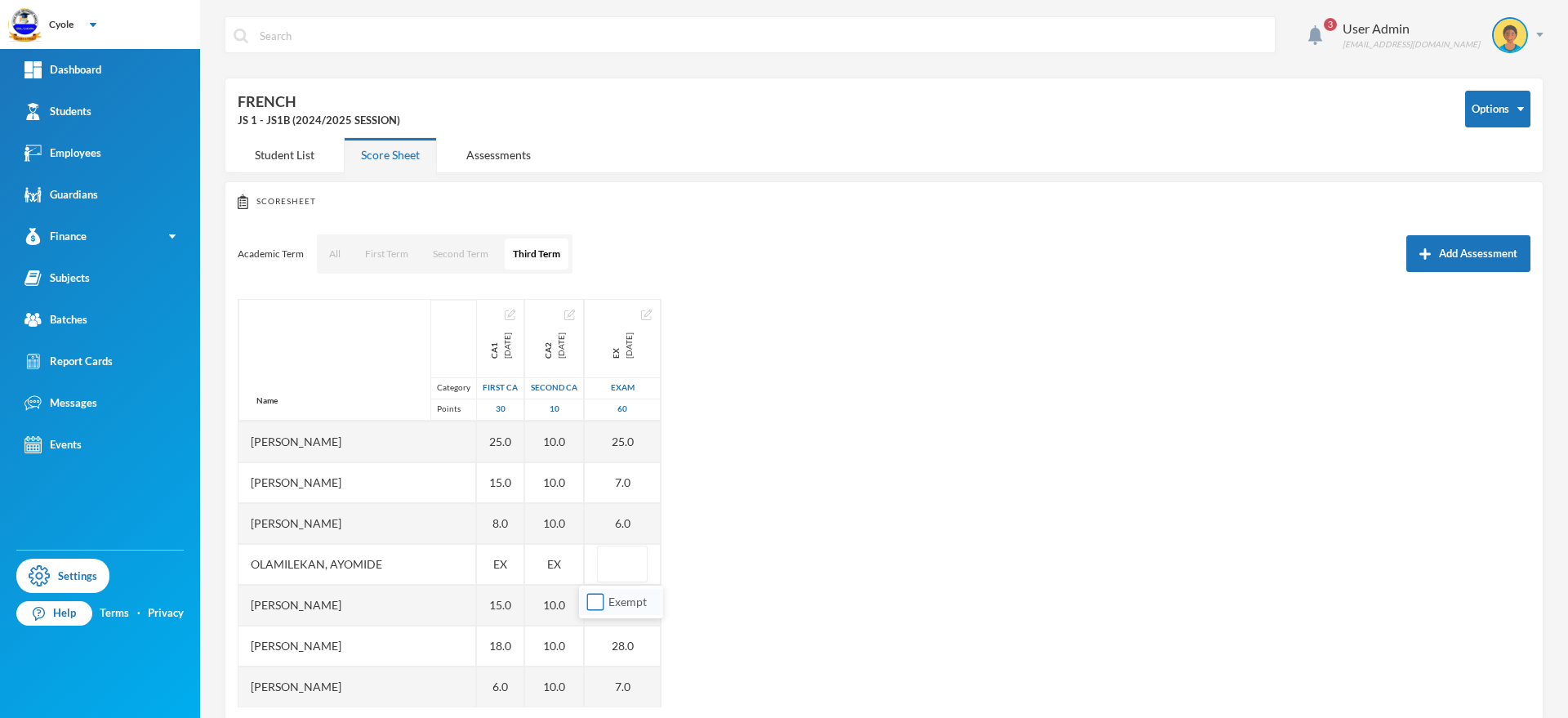 click on "Exempt" at bounding box center (595, 602) 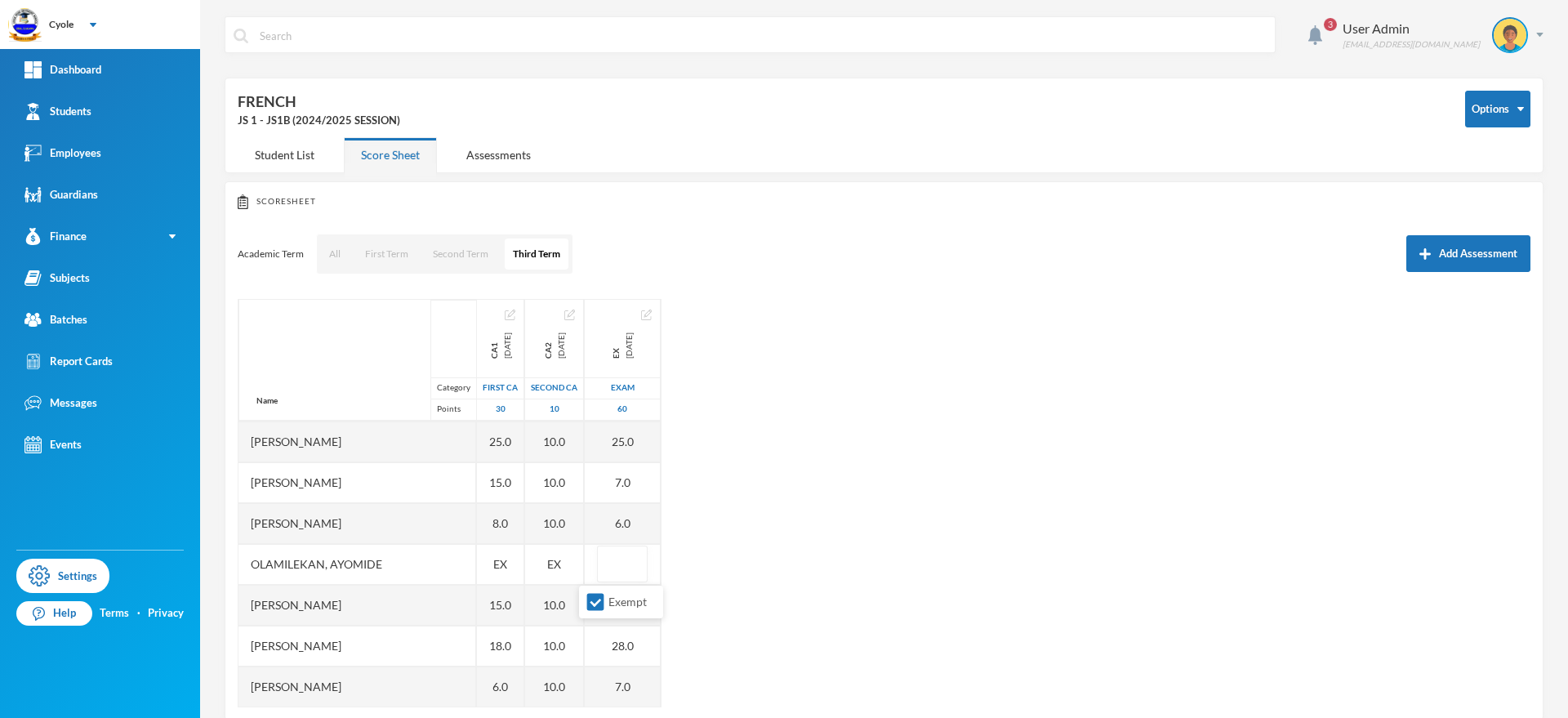 click on "Name   Category Points Abaraonye, David Akabueze, Daniella Akanegbu, Prosper Amaechi, Precious Ashara, Favour Augustine, Onyedikachi John Chidiegwu, Favour Chinedu, Sochigamaya Chukwubueze, Jennifer Chukwuemezie, Nmesoma Ede, Elizabeth Eze, Emmanuel Ezennaka, Chiamaka Iyere, Emmanuel Juaese, Favour Nwabueze, Emmanuel Nwalie, Chinenye Emmanuella Nwulu, Chidera Emmanuella Odulaja, Barakat Ofoegbu, Benedicta Ofoegbu, Chidera Okafor, Daniel Okechukwu, Ifeoma Okeke, Chioma Okonkwo, Ikechukwu Olamilekan, Ayomide Onyemaechi, Ifeoma Orji, Daniel Samuel, Chisom Samuel, Grace Udemba, Promise Udogu, Victor Uzoezie, Chibuike Ca1 2025-04-28 First CA 30 20.0 12.0 20.0 21.0 EX 12.0 18.0 27.0 29.0 22.0 28.0 23.0 8.0 9.0 22.0 7.0 12.0 28.0 20.0 18.0 25.0 6.0 25.0 15.0 8.0 EX 15.0 18.0 6.0 24.0 10.0 21.0 22.0 Ca2 2025-04-28 Second CA 10 10.0 10.0 10.0 10.0 EX 10.0 10.0 10.0 10.0 10.0 10.0 10.0 10.0 10.0 10.0 10.0 10.0 10.0 10.0 10.0 10.0 10.0 10.0 10.0 10.0 EX 10.0 10.0 10.0 10.0 10.0 10.0 10.0 Ex 2025-04-28 Exam 60 40.0 22.0" at bounding box center (884, 503) 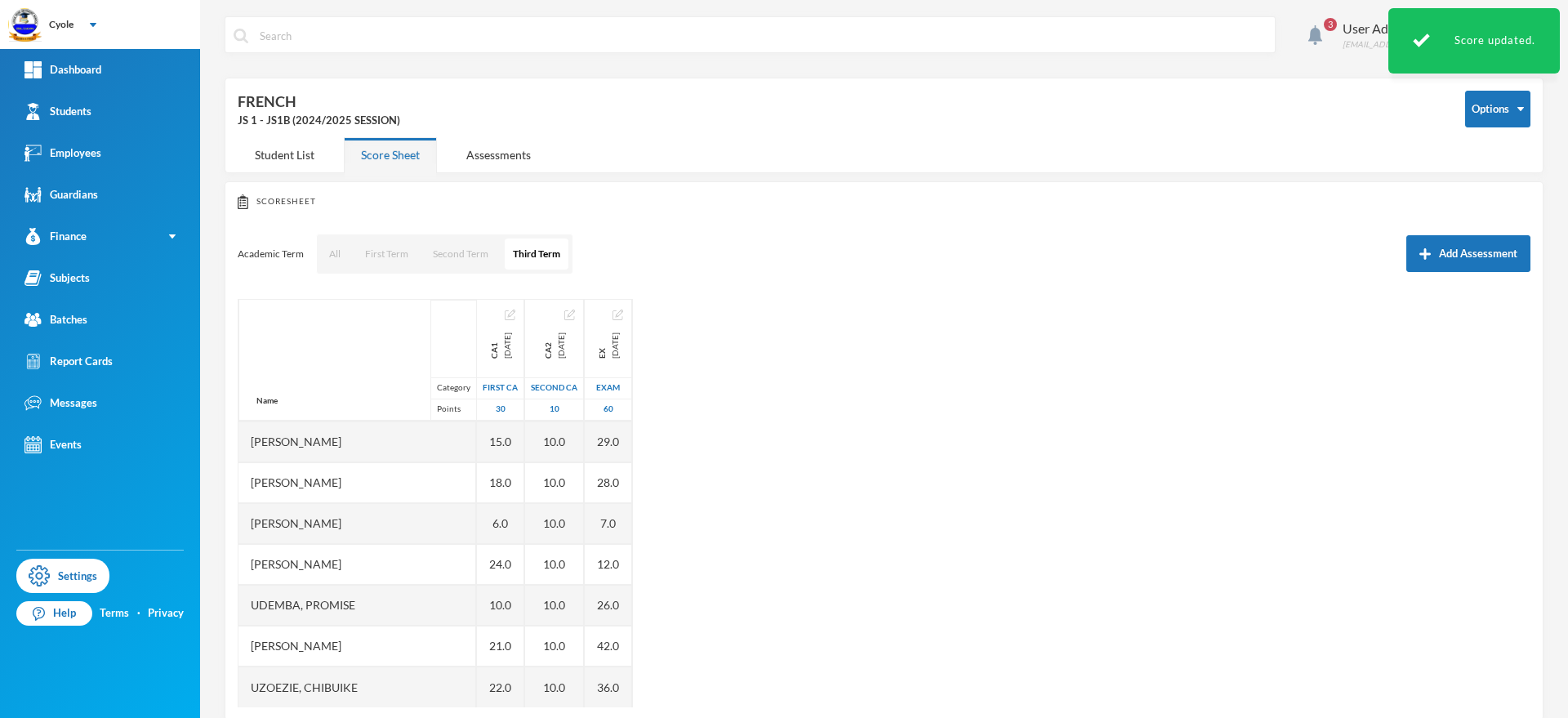 scroll, scrollTop: 1063, scrollLeft: 0, axis: vertical 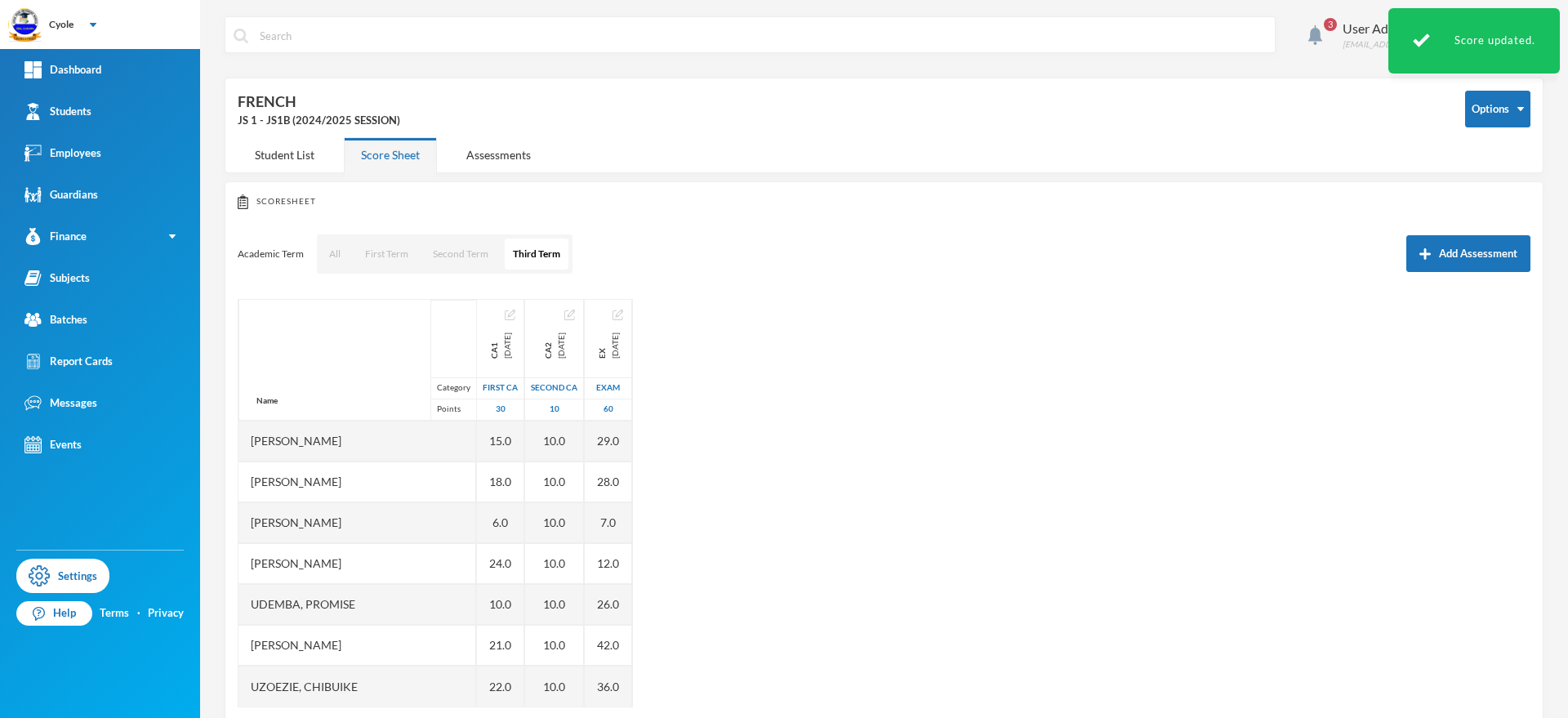 drag, startPoint x: 532, startPoint y: 480, endPoint x: 666, endPoint y: 514, distance: 138.24616 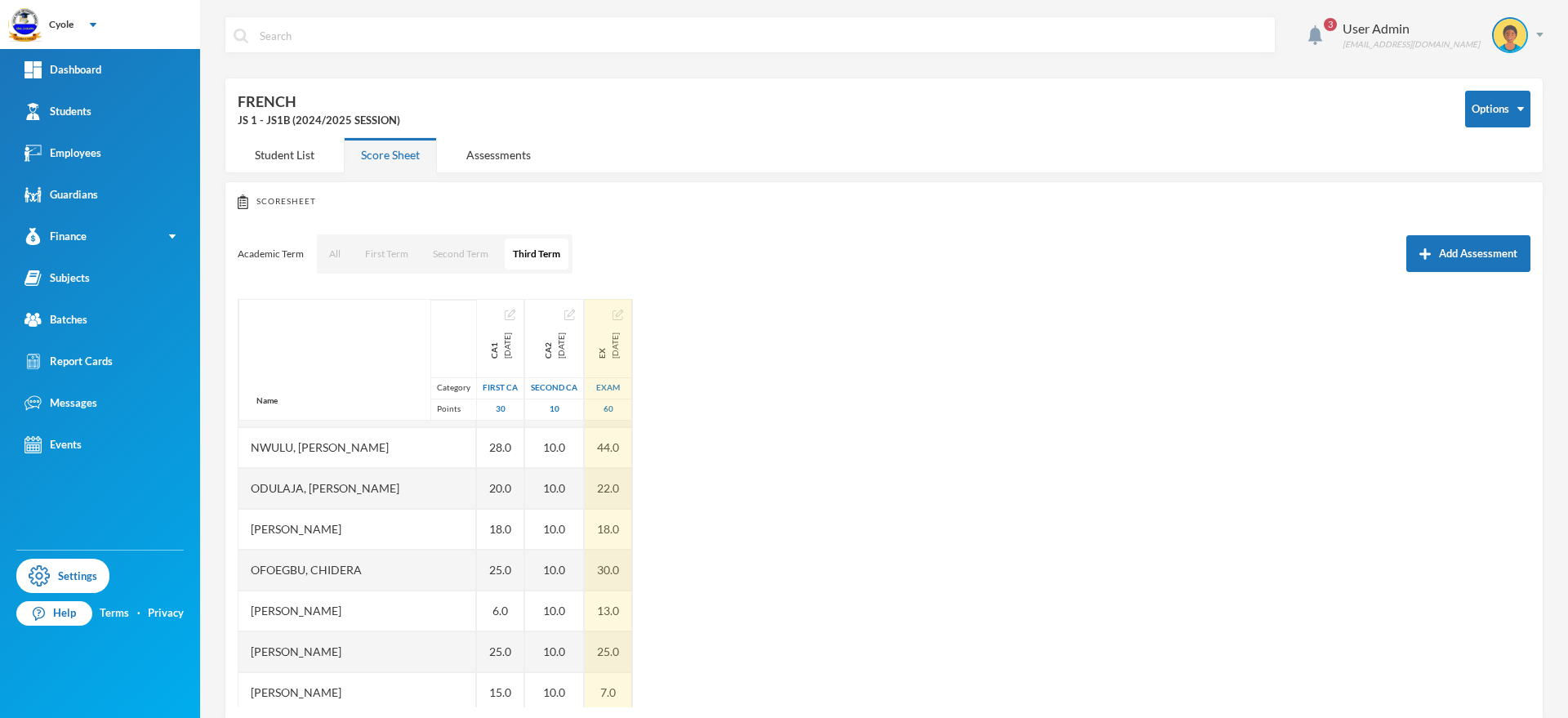 scroll, scrollTop: 1063, scrollLeft: 0, axis: vertical 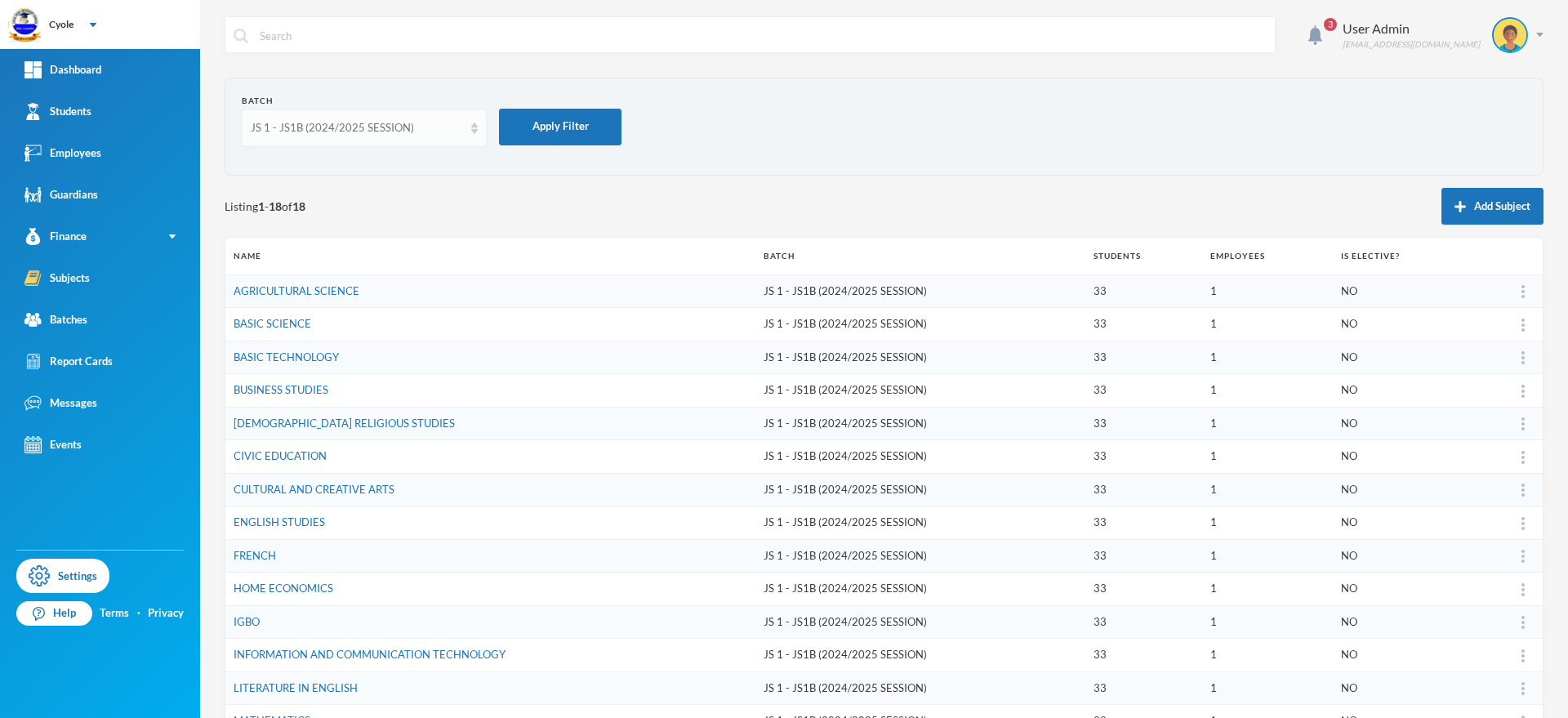 click at bounding box center (474, 128) 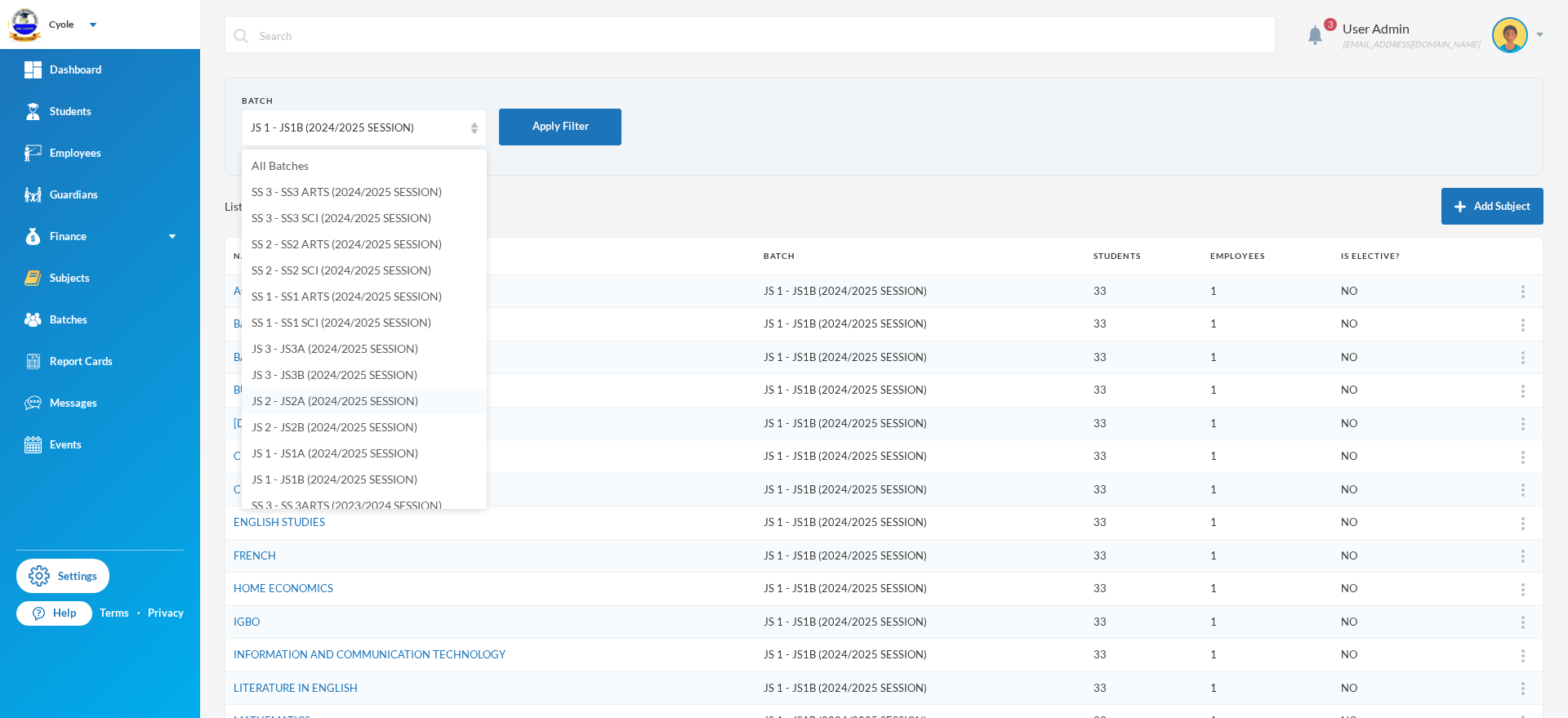 click on "JS 2 - JS2A (2024/2025 SESSION)" at bounding box center (335, 400) 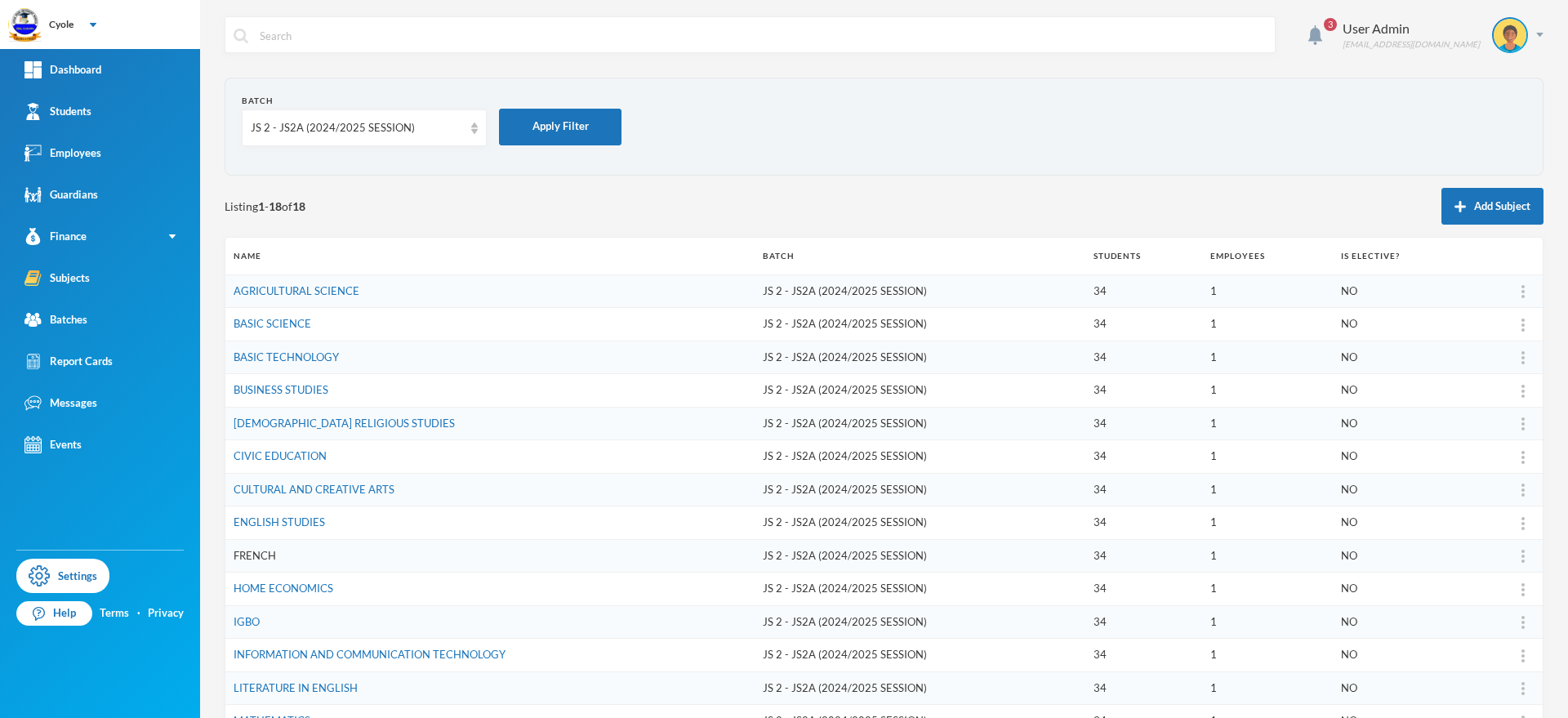 click on "FRENCH" at bounding box center (255, 555) 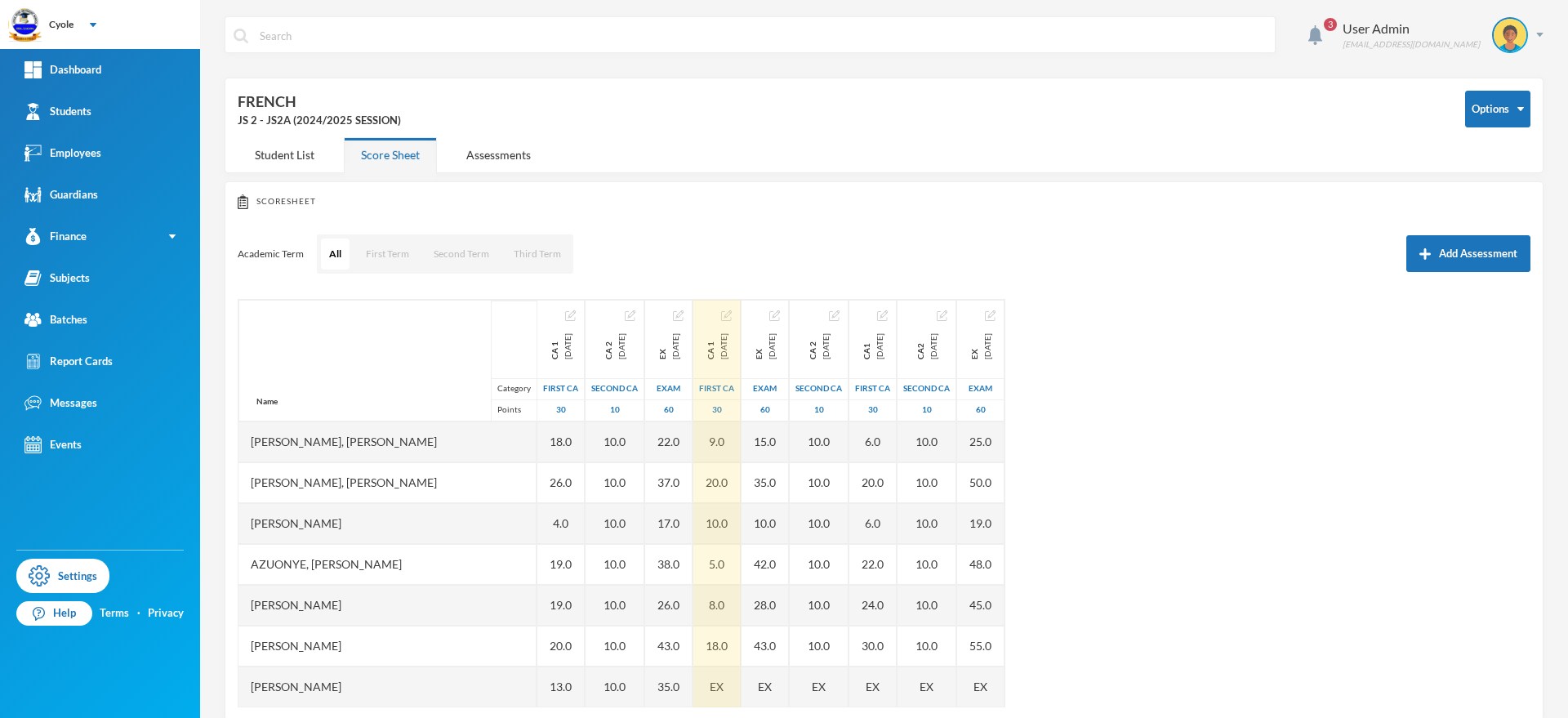 click on "Third Term" at bounding box center [537, 254] 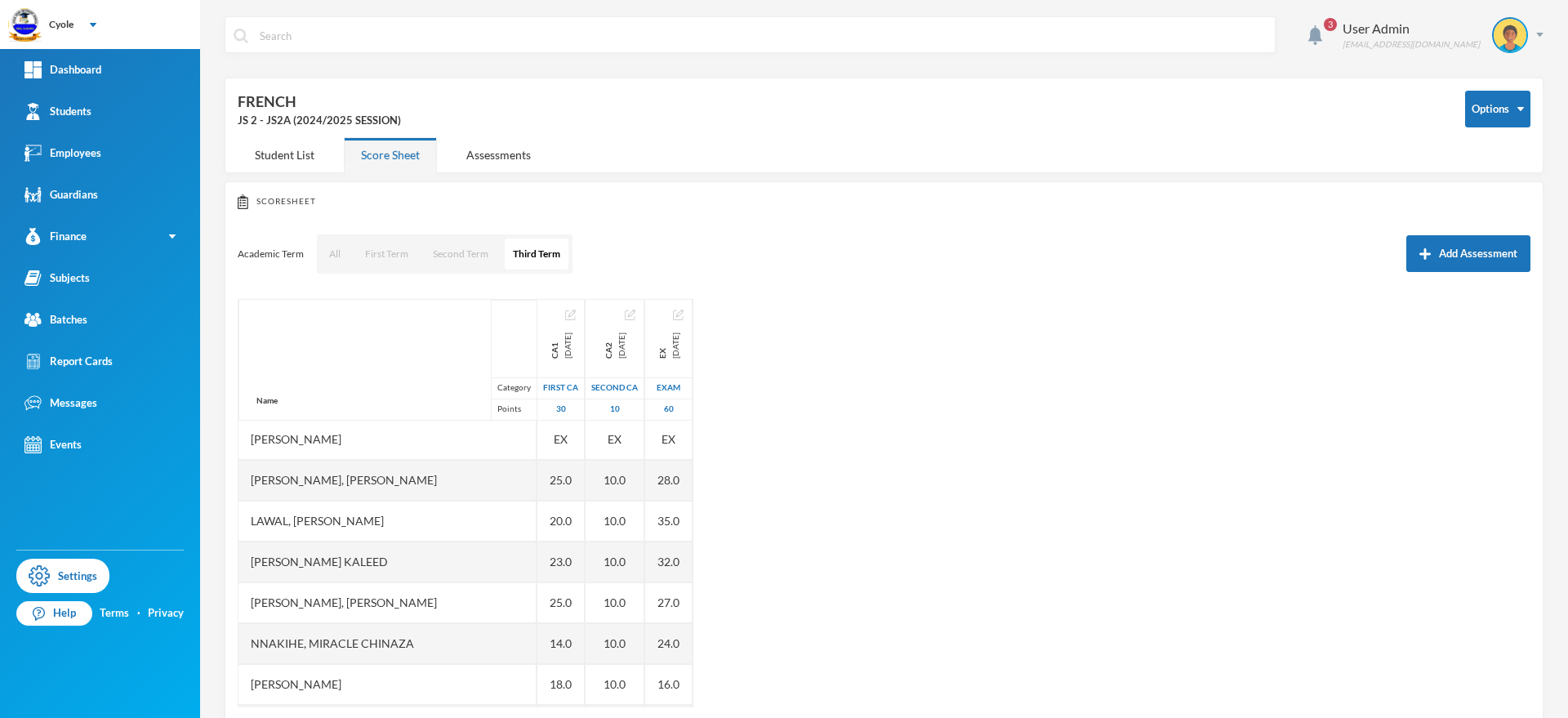 scroll, scrollTop: 0, scrollLeft: 0, axis: both 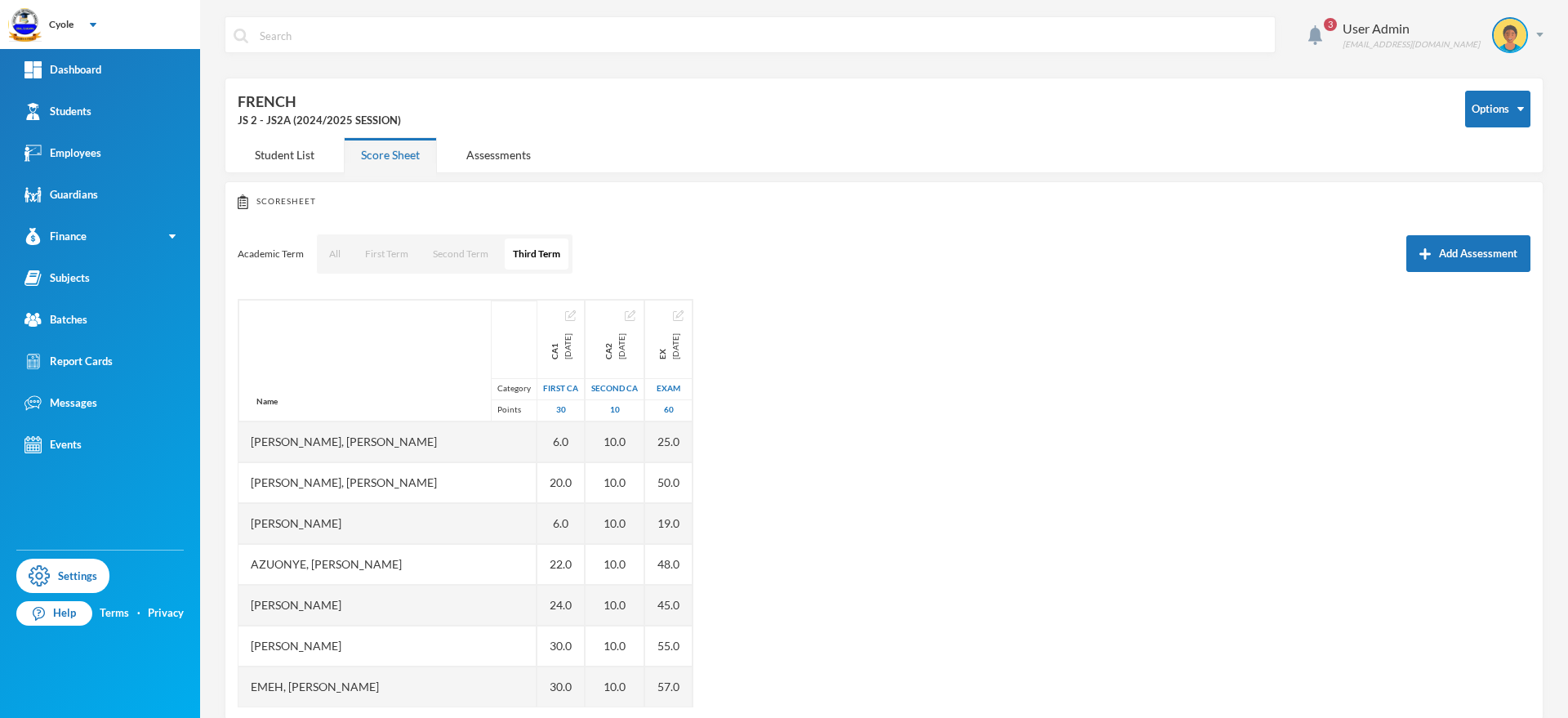 drag, startPoint x: 563, startPoint y: 305, endPoint x: 412, endPoint y: 115, distance: 242.69528 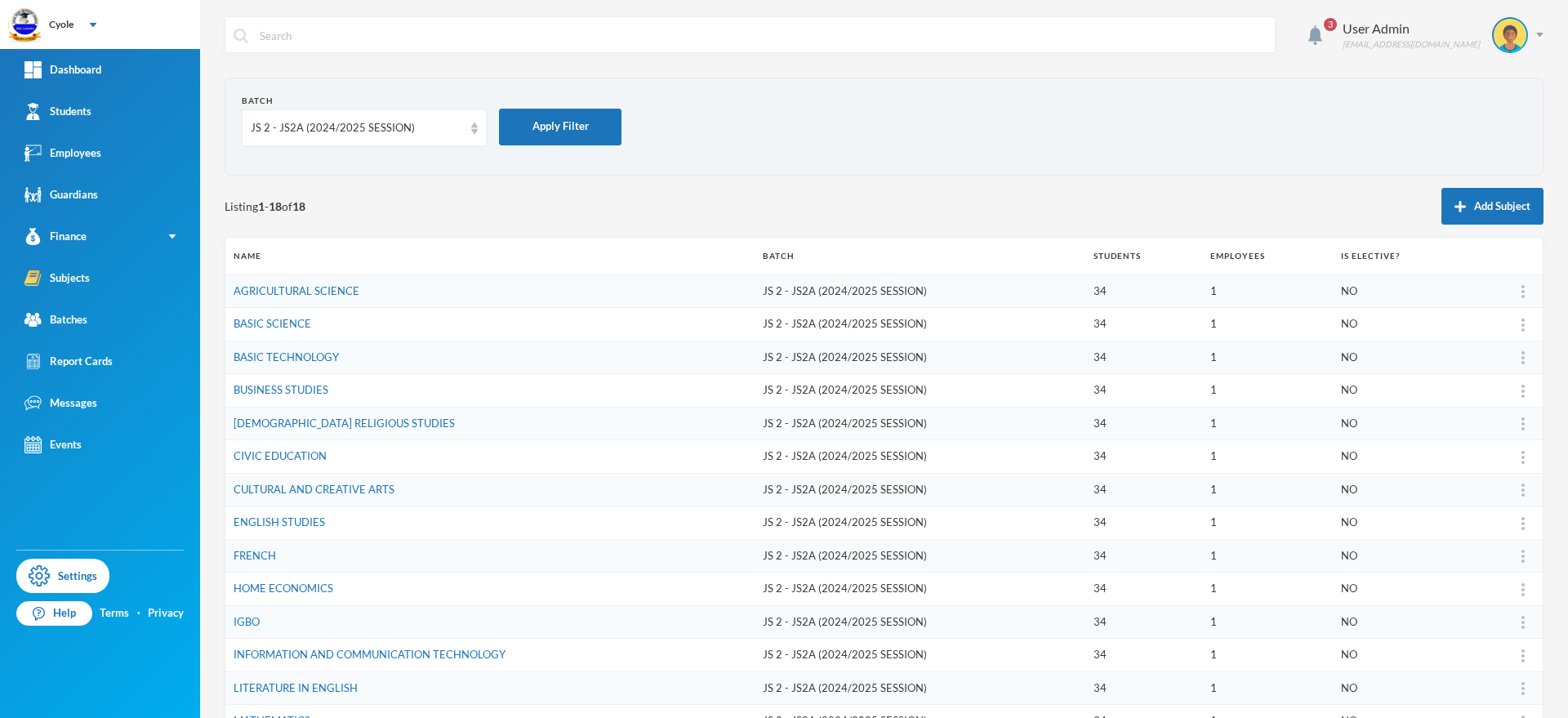 scroll, scrollTop: 67, scrollLeft: 0, axis: vertical 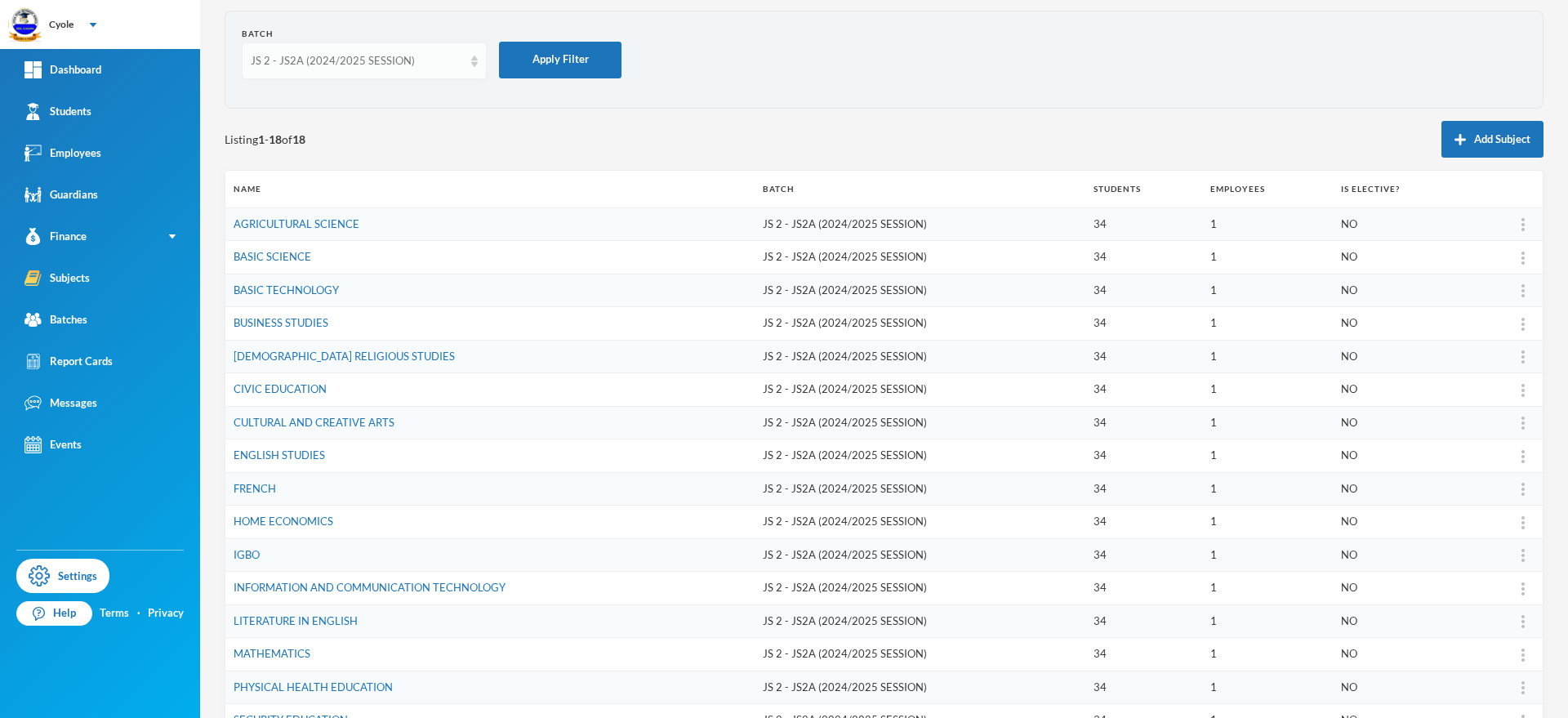 click on "JS 2 - JS2A (2024/2025 SESSION)" at bounding box center [357, 61] 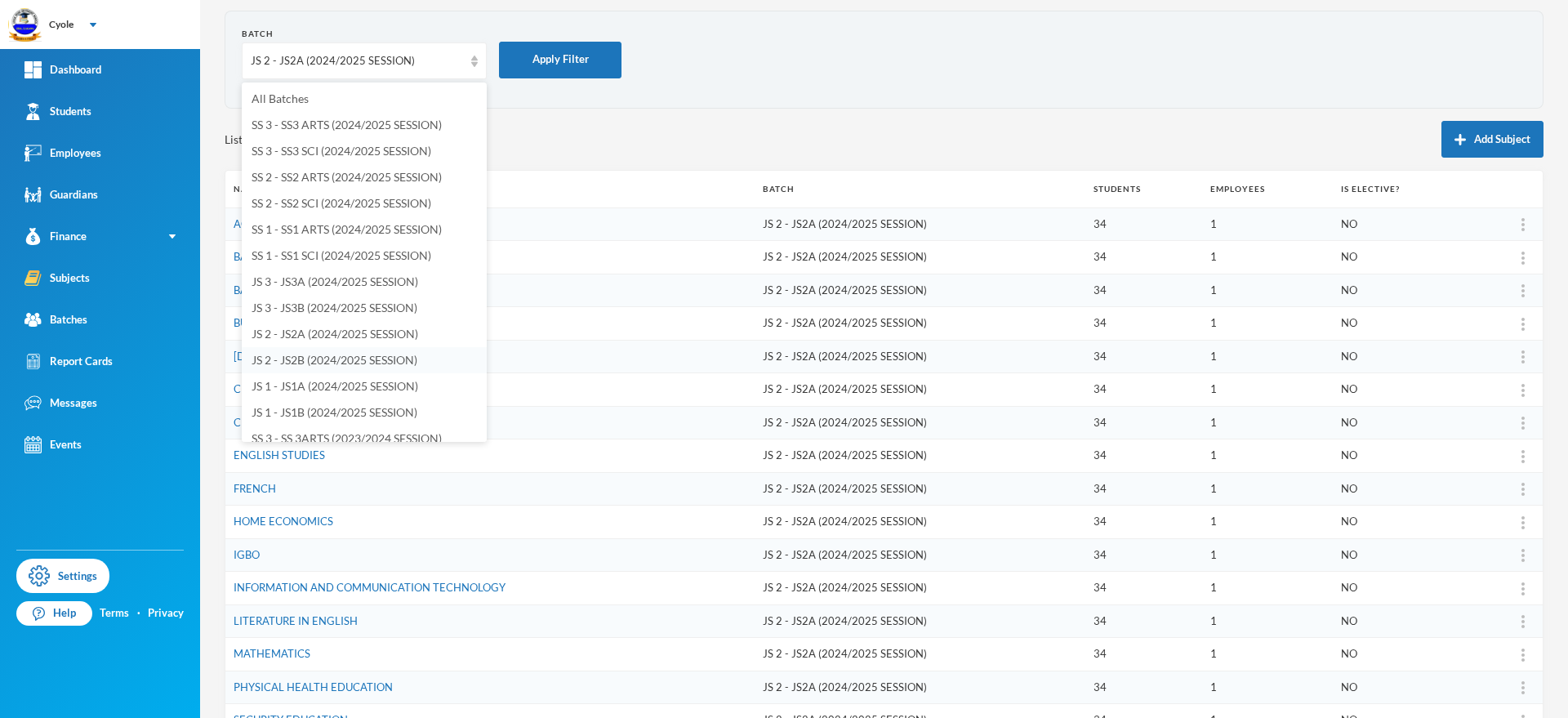 click on "JS 2 - JS2B (2024/2025 SESSION)" at bounding box center (334, 359) 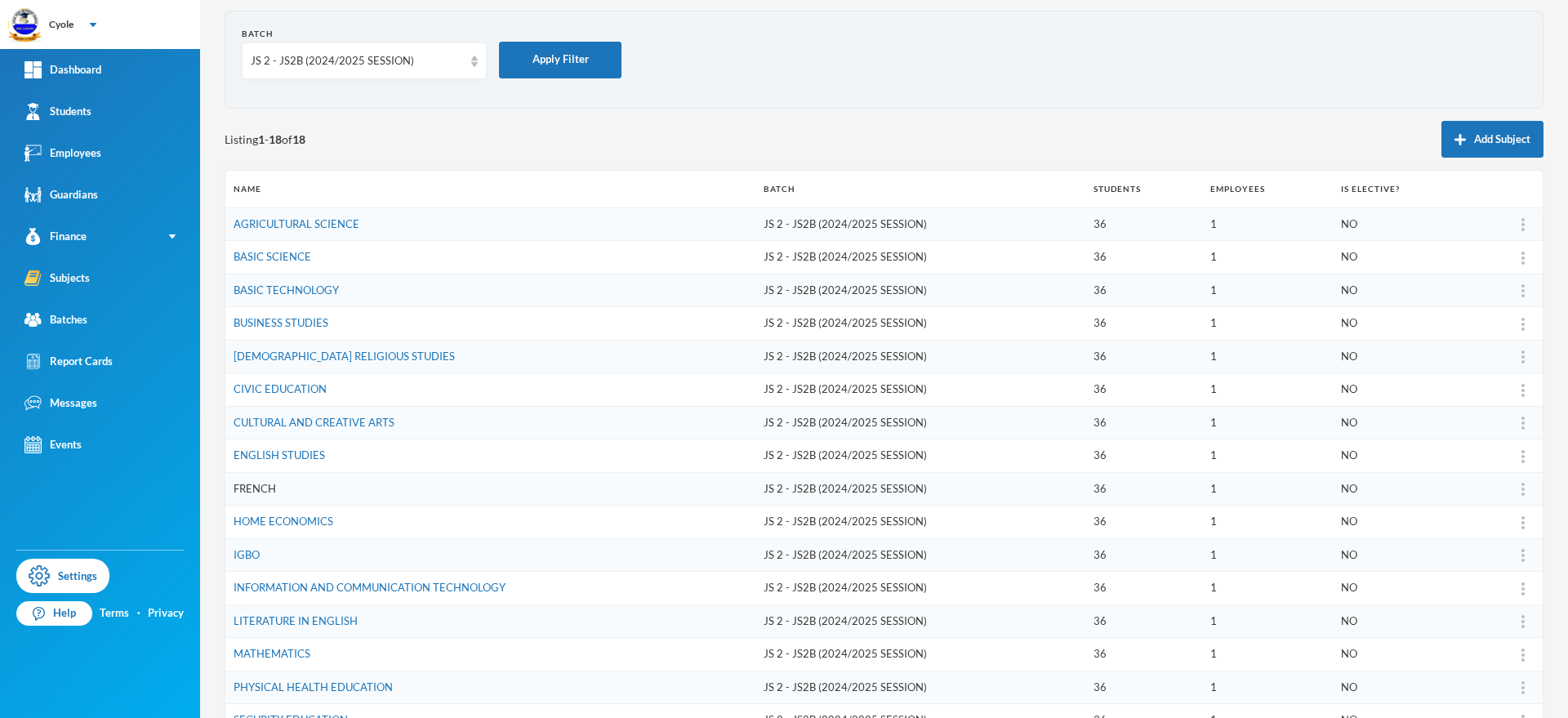 click on "FRENCH" at bounding box center [255, 488] 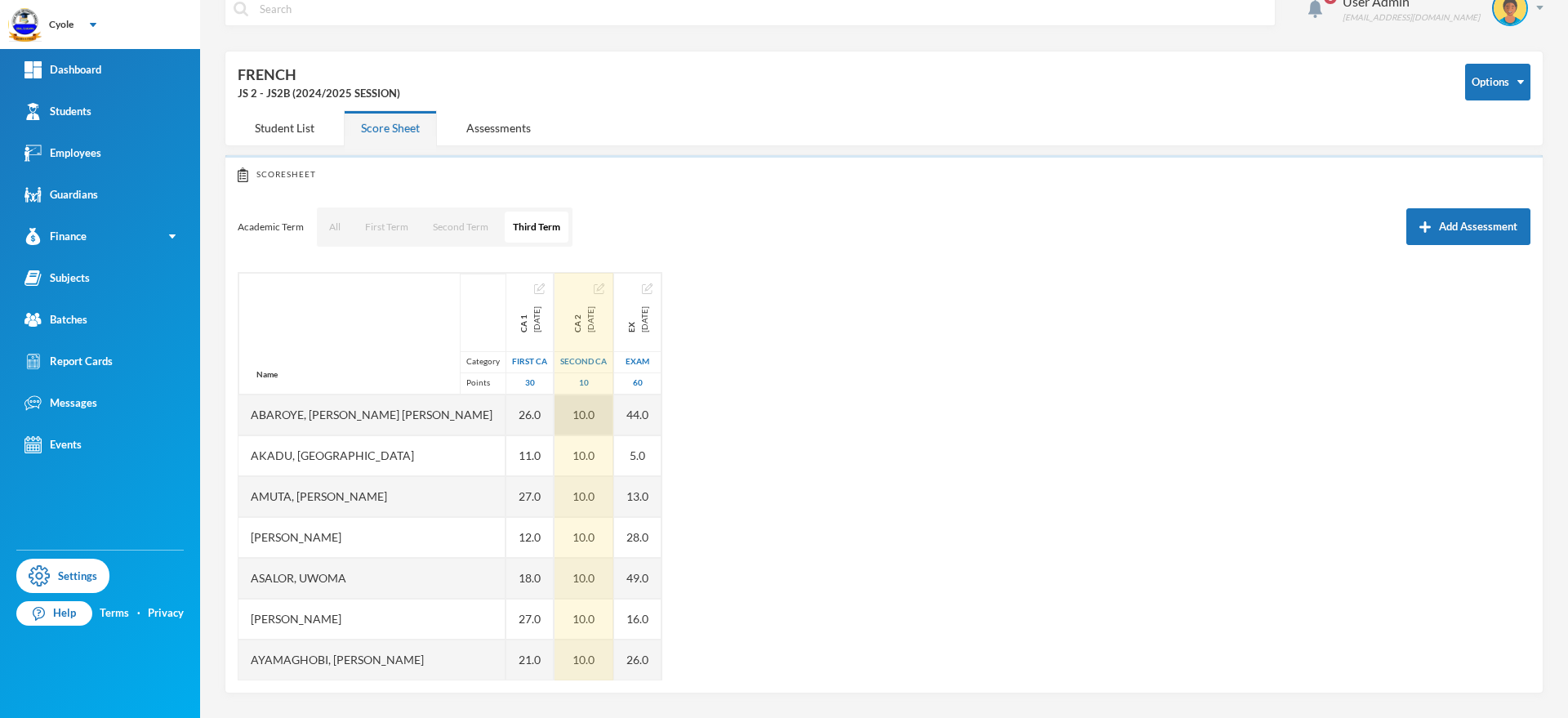 scroll, scrollTop: 27, scrollLeft: 0, axis: vertical 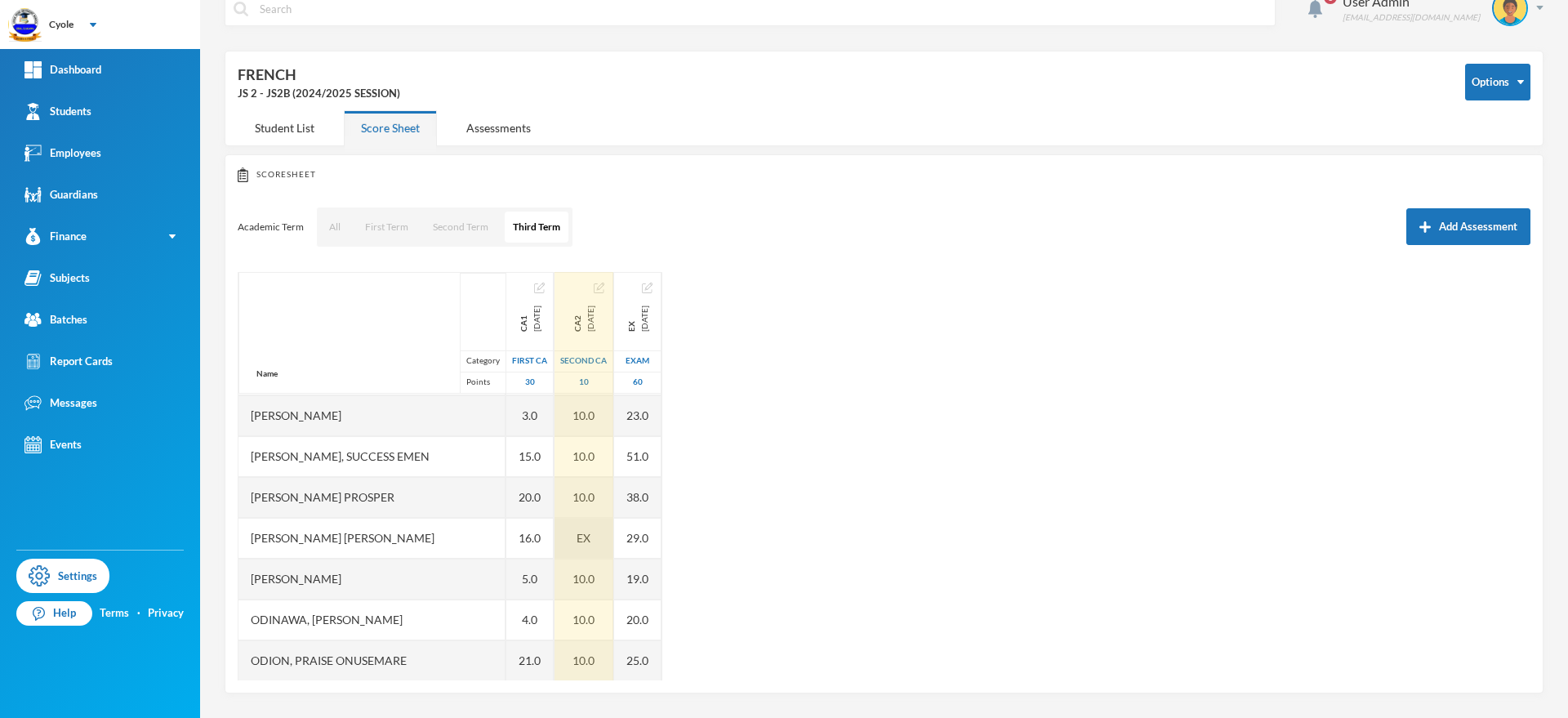 click on "EX" at bounding box center [583, 537] 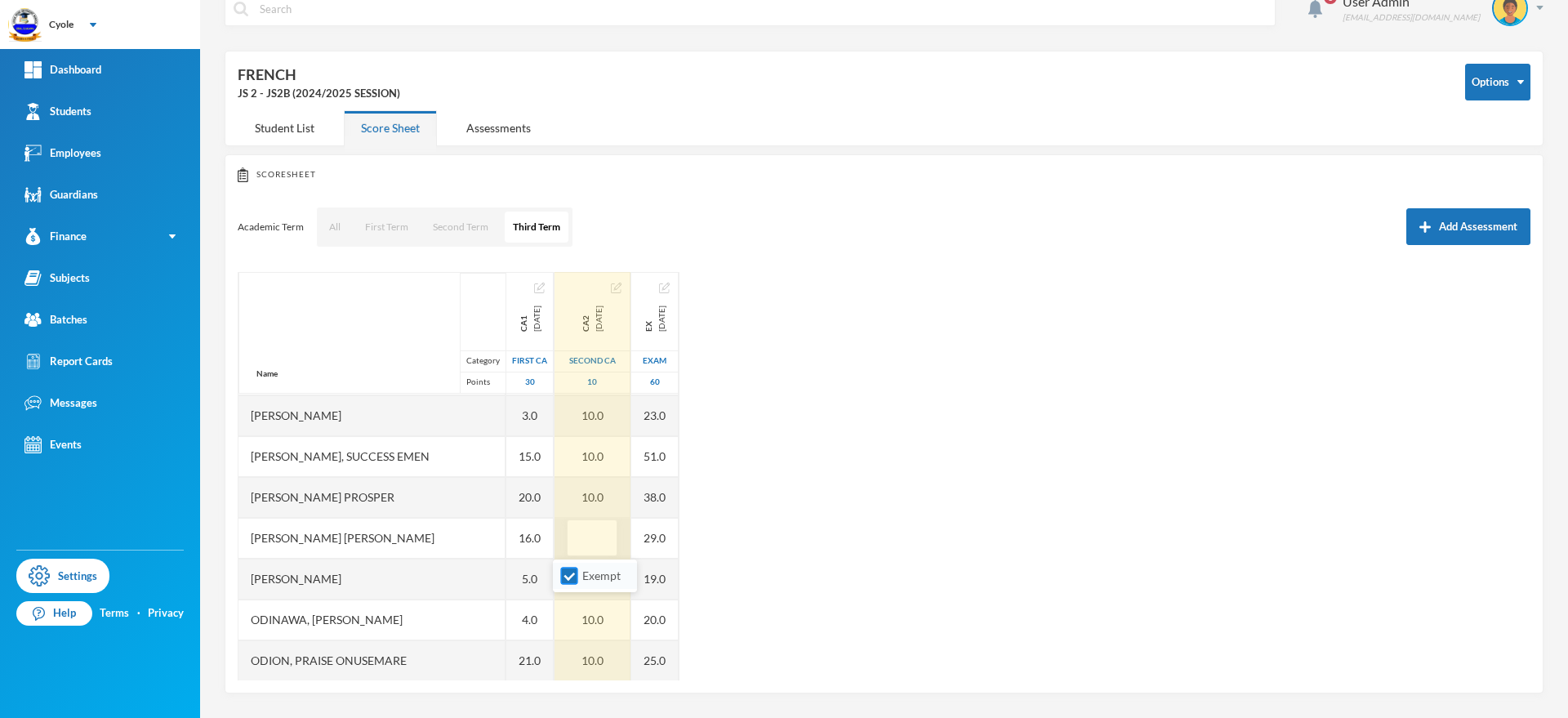 click on "Exempt" at bounding box center [569, 576] 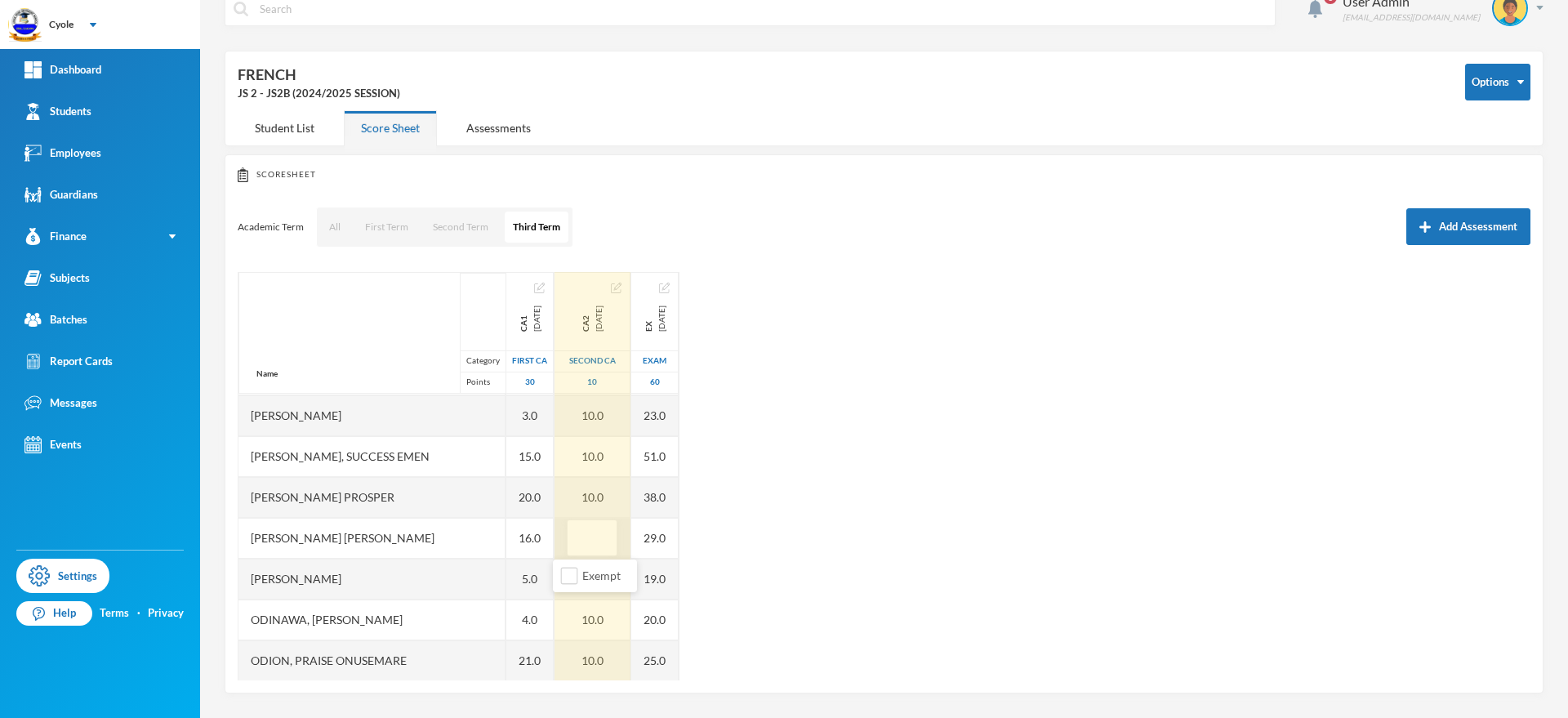 click on "Name   Category Points Abaroye, Emmanuella Ogechi Akadu, Great Mmasi Amuta, Chisom Benedicta Anayo, Deborah Chikamso Asalor, Uwoma Ashara, Emmanuel Oyedikachukwu Ayamaghobi, Uchenna John Azoma, Emmanuella Mmesoma Chukwusa, Lucky Precious Dasilva, Hikimot Oyinkonsonla Duruzor, Daniella Chidinma Egbuchulem, Chidubem Onsi Eneh, Esther Akachukwu Eze, John Chukwuebuka Idoko, Joy Ogochukwu Ikechukwu, Emmanuel Ifechukwu Ismaila, Jemila Onecheojo Iwuchukwu, Ryan Chizaram Izuchukwu, Daniel Ifeanyi Joshua, David Chibueze Mathias, Destiny Emedion Mathias, Success Emen Nneji, Ifeoma Prosper Nwankwo, Precious Ugochi Nzelu, Samuel Chizzitere Odinawa, Chikamso Micheal Odion, Praise Onusemare Oguamanam, Deborah Chizzitere Okafor, Ngozi Okechukwu, Racheal Chidinma Onome, Daniel Ogheneruemo Opara, Esther Somtochukwu Sulaimon, Fatiu Adisa Ugo, Victor Uzochukwu, Joshua Chinonso Uzukwu, Paul Chisomeje Ca1 2025-04-28 First CA 30 21.0 5.0 24.0 20.0 28.0 EX 14.0 26.0 10.0 26.0 19.0 12.0 30.0 18.0 20.0 2.0 12.0 18.0 11.0 22.0 3.0 10" at bounding box center (884, 476) 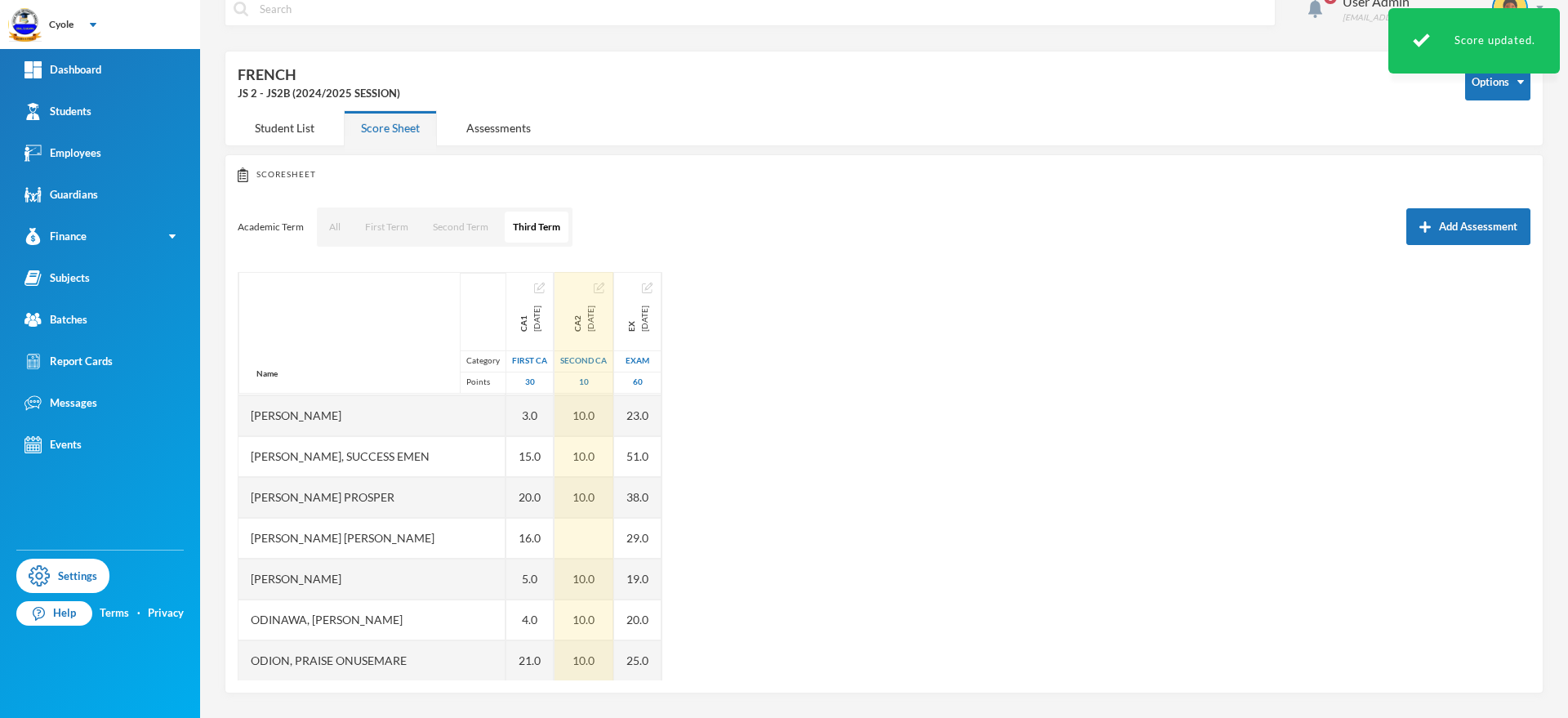 click on "Name   Category Points Abaroye, Emmanuella Ogechi Akadu, Great Mmasi Amuta, Chisom Benedicta Anayo, Deborah Chikamso Asalor, Uwoma Ashara, Emmanuel Oyedikachukwu Ayamaghobi, Uchenna John Azoma, Emmanuella Mmesoma Chukwusa, Lucky Precious Dasilva, Hikimot Oyinkonsonla Duruzor, Daniella Chidinma Egbuchulem, Chidubem Onsi Eneh, Esther Akachukwu Eze, John Chukwuebuka Idoko, Joy Ogochukwu Ikechukwu, Emmanuel Ifechukwu Ismaila, Jemila Onecheojo Iwuchukwu, Ryan Chizaram Izuchukwu, Daniel Ifeanyi Joshua, David Chibueze Mathias, Destiny Emedion Mathias, Success Emen Nneji, Ifeoma Prosper Nwankwo, Precious Ugochi Nzelu, Samuel Chizzitere Odinawa, Chikamso Micheal Odion, Praise Onusemare Oguamanam, Deborah Chizzitere Okafor, Ngozi Okechukwu, Racheal Chidinma Onome, Daniel Ogheneruemo Opara, Esther Somtochukwu Sulaimon, Fatiu Adisa Ugo, Victor Uzochukwu, Joshua Chinonso Uzukwu, Paul Chisomeje Ca1 2025-04-28 First CA 30 21.0 5.0 24.0 20.0 28.0 EX 14.0 26.0 10.0 26.0 19.0 12.0 30.0 18.0 20.0 2.0 12.0 18.0 11.0 22.0 3.0 10" at bounding box center (884, 476) 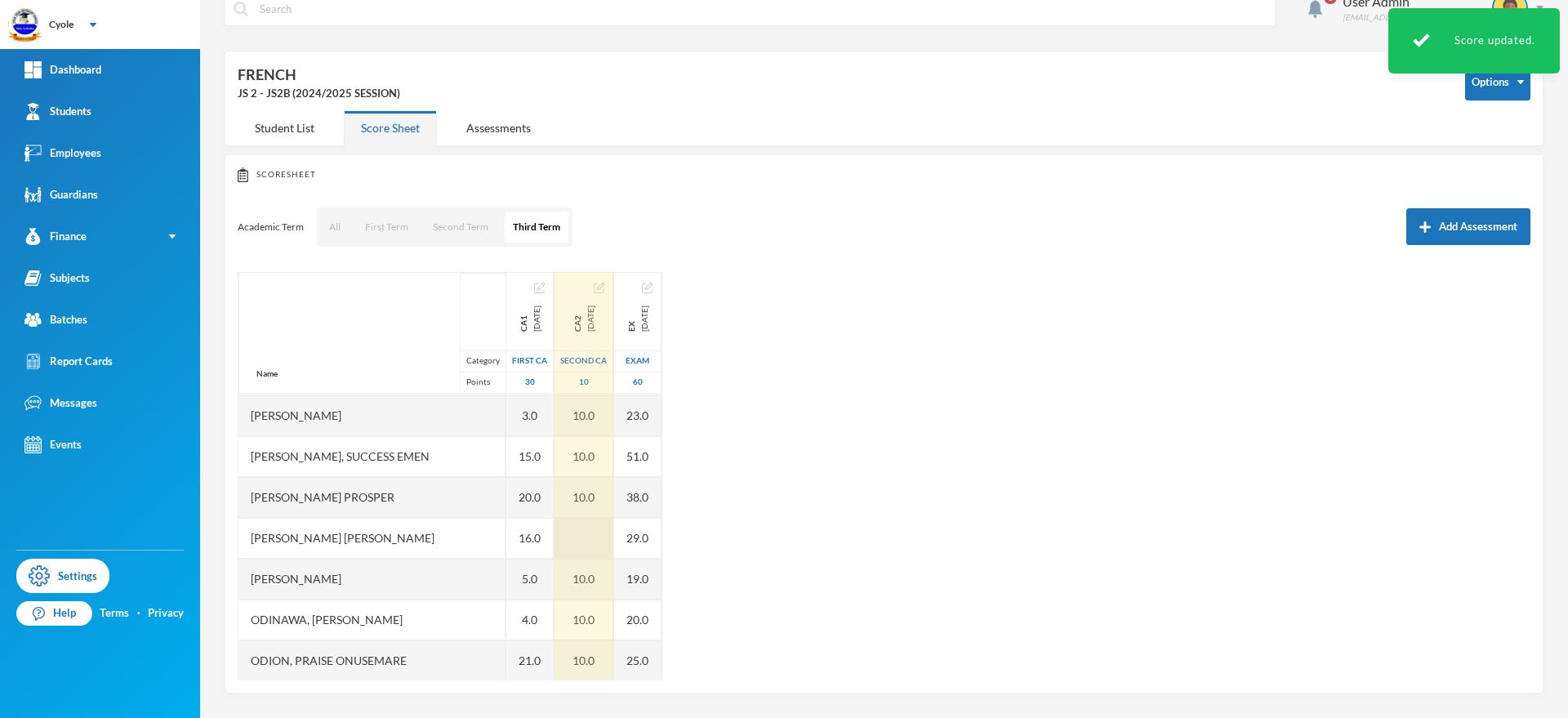 click at bounding box center (584, 538) 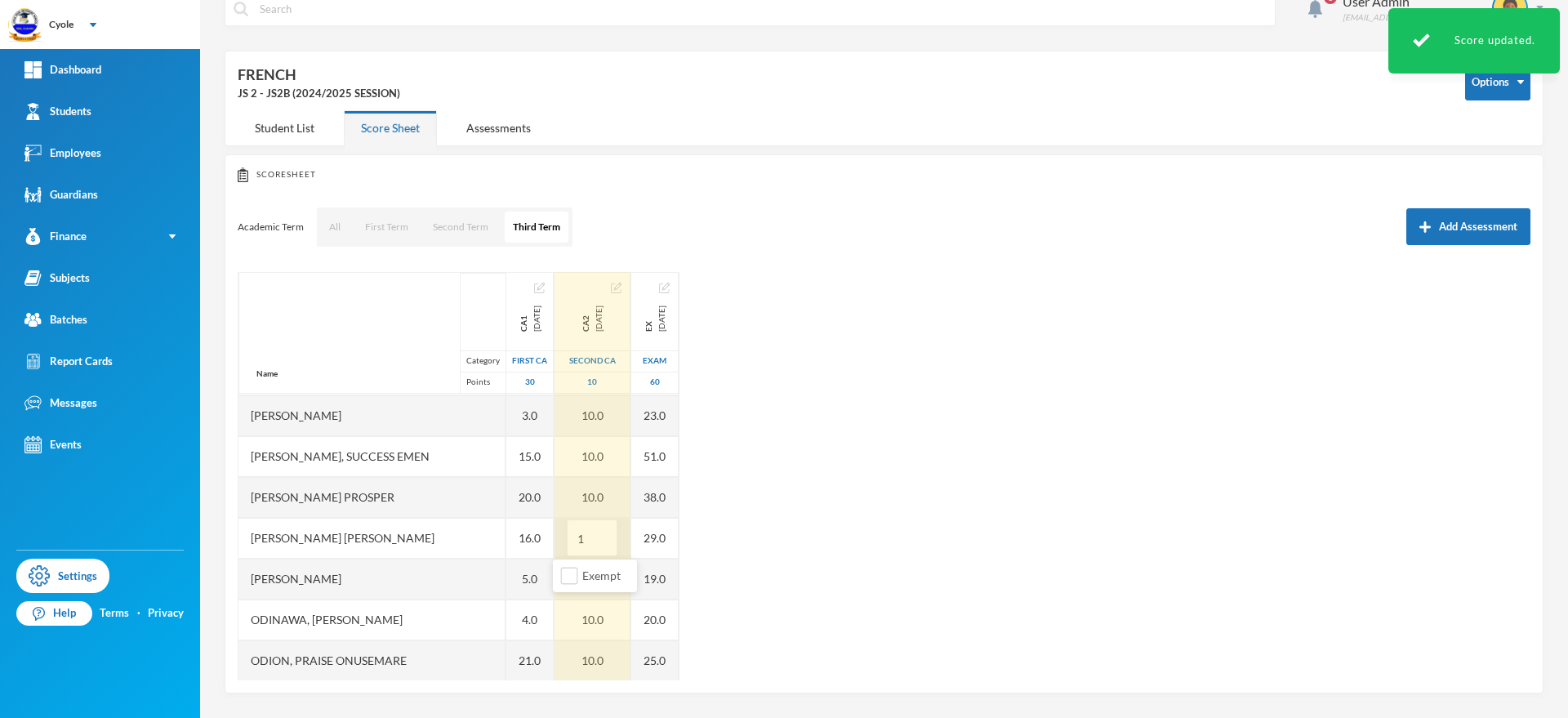 type on "10" 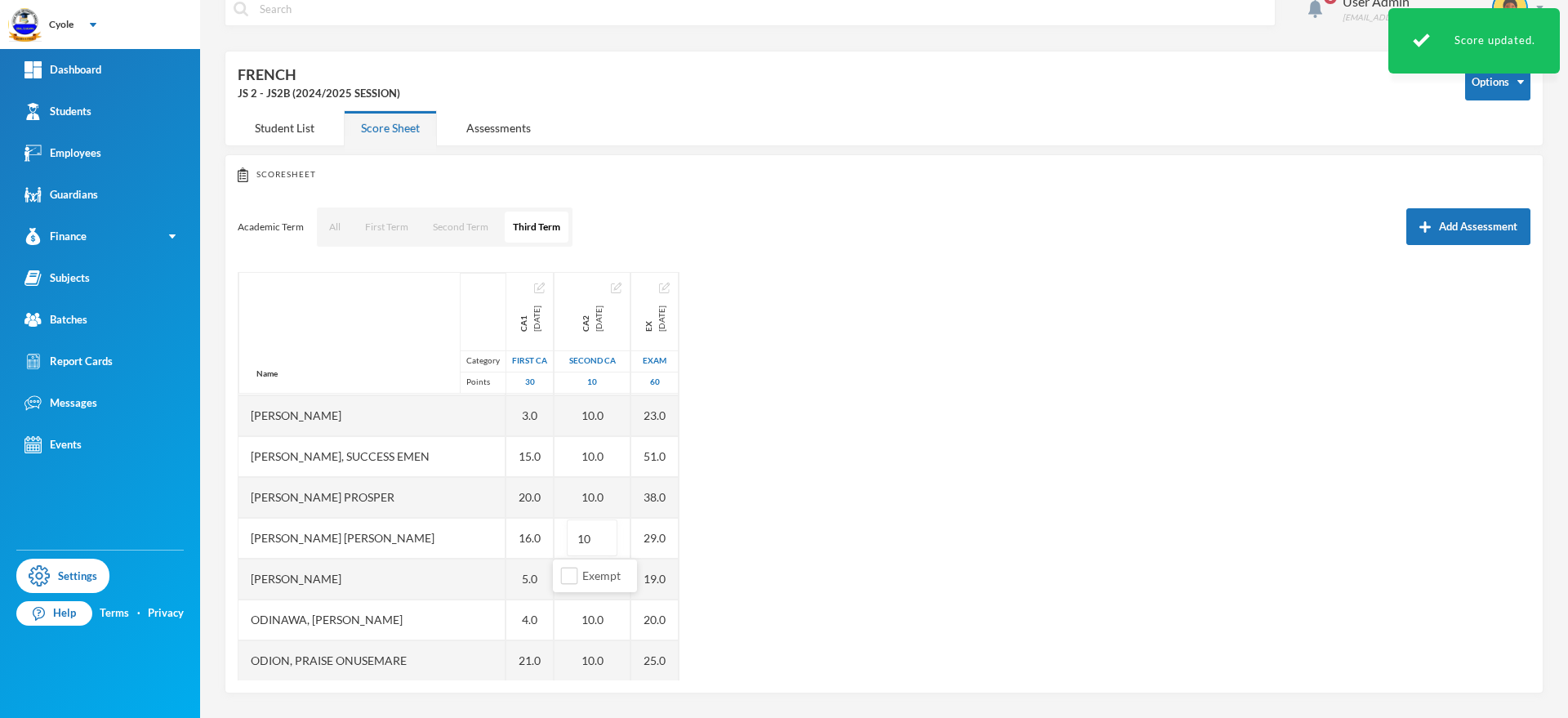 click on "Name   Category Points Abaroye, Emmanuella Ogechi Akadu, Great Mmasi Amuta, Chisom Benedicta Anayo, Deborah Chikamso Asalor, Uwoma Ashara, Emmanuel Oyedikachukwu Ayamaghobi, Uchenna John Azoma, Emmanuella Mmesoma Chukwusa, Lucky Precious Dasilva, Hikimot Oyinkonsonla Duruzor, Daniella Chidinma Egbuchulem, Chidubem Onsi Eneh, Esther Akachukwu Eze, John Chukwuebuka Idoko, Joy Ogochukwu Ikechukwu, Emmanuel Ifechukwu Ismaila, Jemila Onecheojo Iwuchukwu, Ryan Chizaram Izuchukwu, Daniel Ifeanyi Joshua, David Chibueze Mathias, Destiny Emedion Mathias, Success Emen Nneji, Ifeoma Prosper Nwankwo, Precious Ugochi Nzelu, Samuel Chizzitere Odinawa, Chikamso Micheal Odion, Praise Onusemare Oguamanam, Deborah Chizzitere Okafor, Ngozi Okechukwu, Racheal Chidinma Onome, Daniel Ogheneruemo Opara, Esther Somtochukwu Sulaimon, Fatiu Adisa Ugo, Victor Uzochukwu, Joshua Chinonso Uzukwu, Paul Chisomeje Ca1 2025-04-28 First CA 30 21.0 5.0 24.0 20.0 28.0 EX 14.0 26.0 10.0 26.0 19.0 12.0 30.0 18.0 20.0 2.0 12.0 18.0 11.0 22.0 3.0 10" at bounding box center (884, 476) 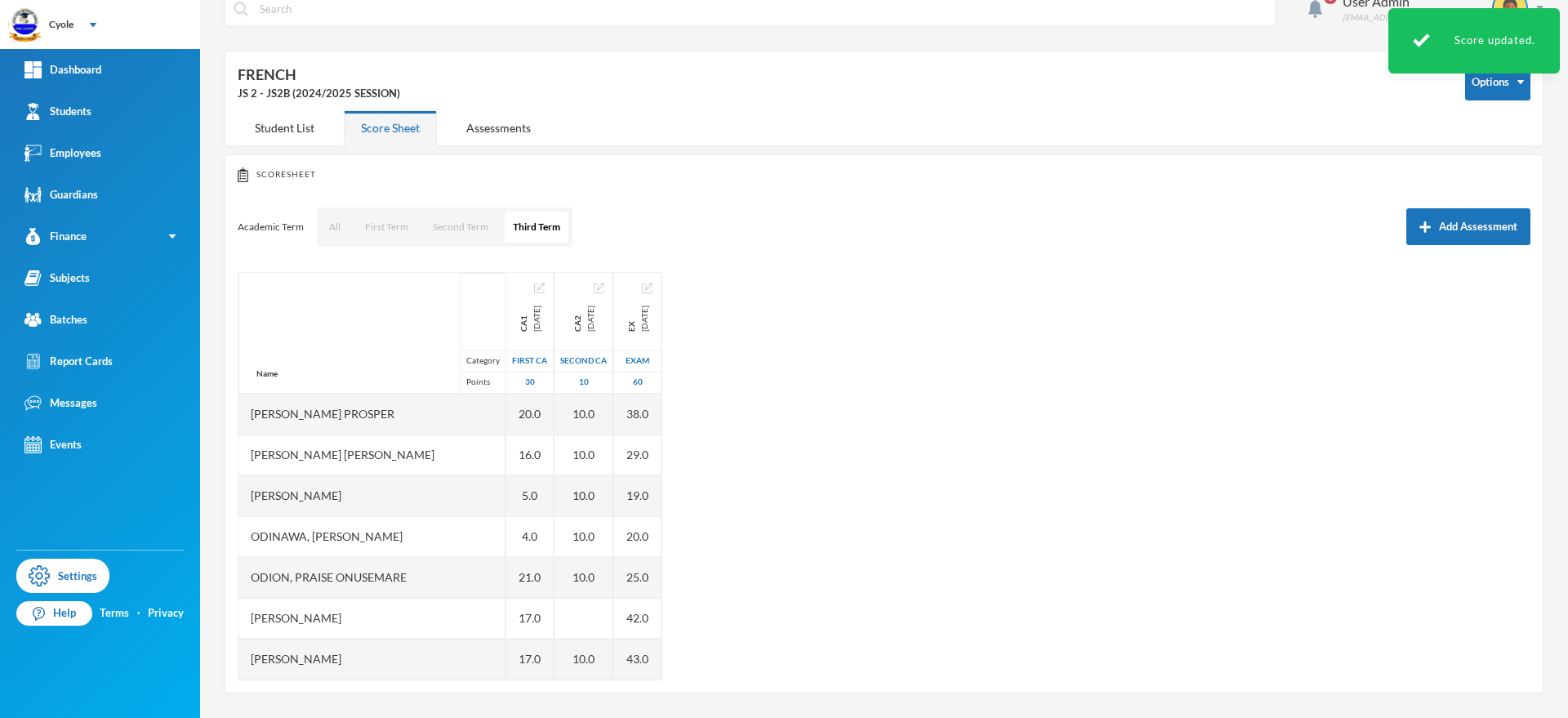 scroll, scrollTop: 939, scrollLeft: 0, axis: vertical 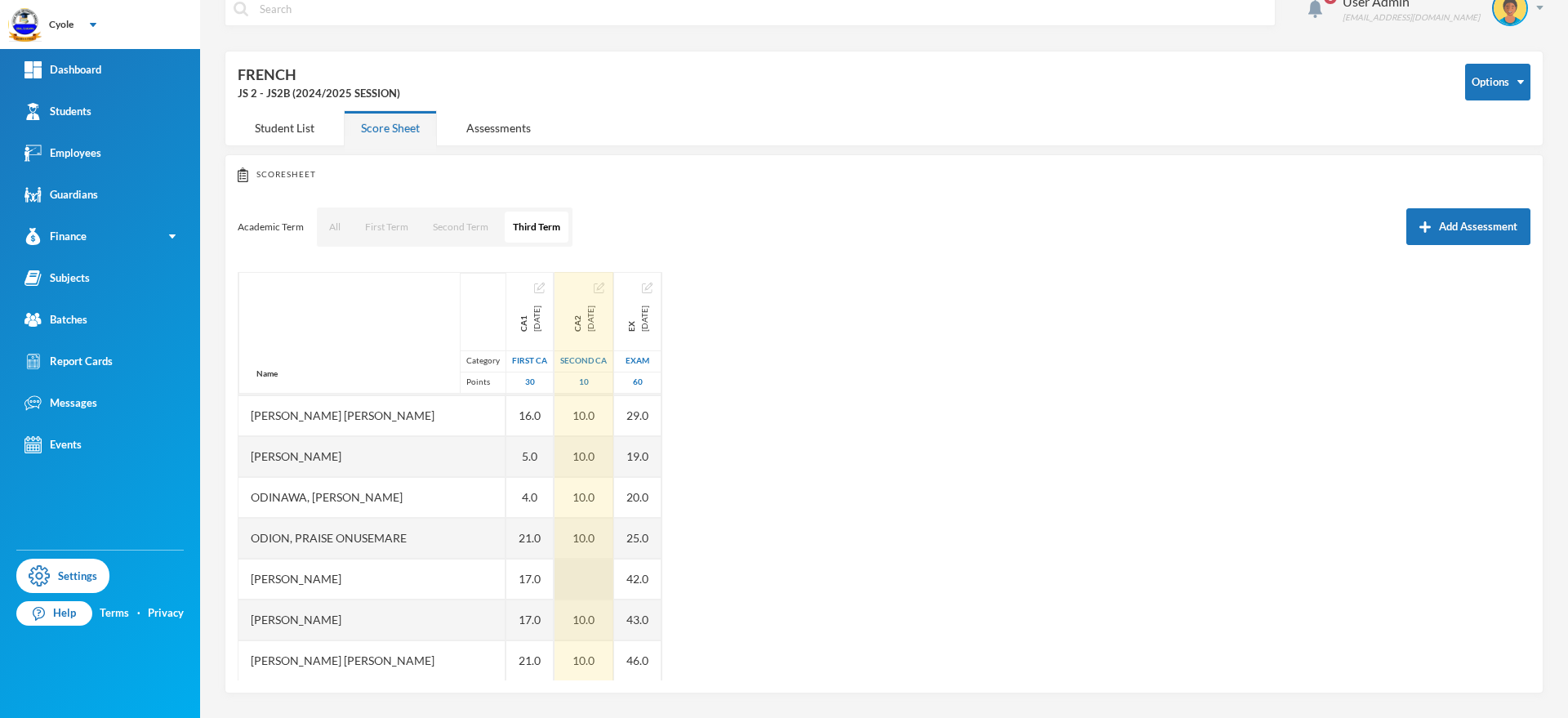 click at bounding box center (584, 579) 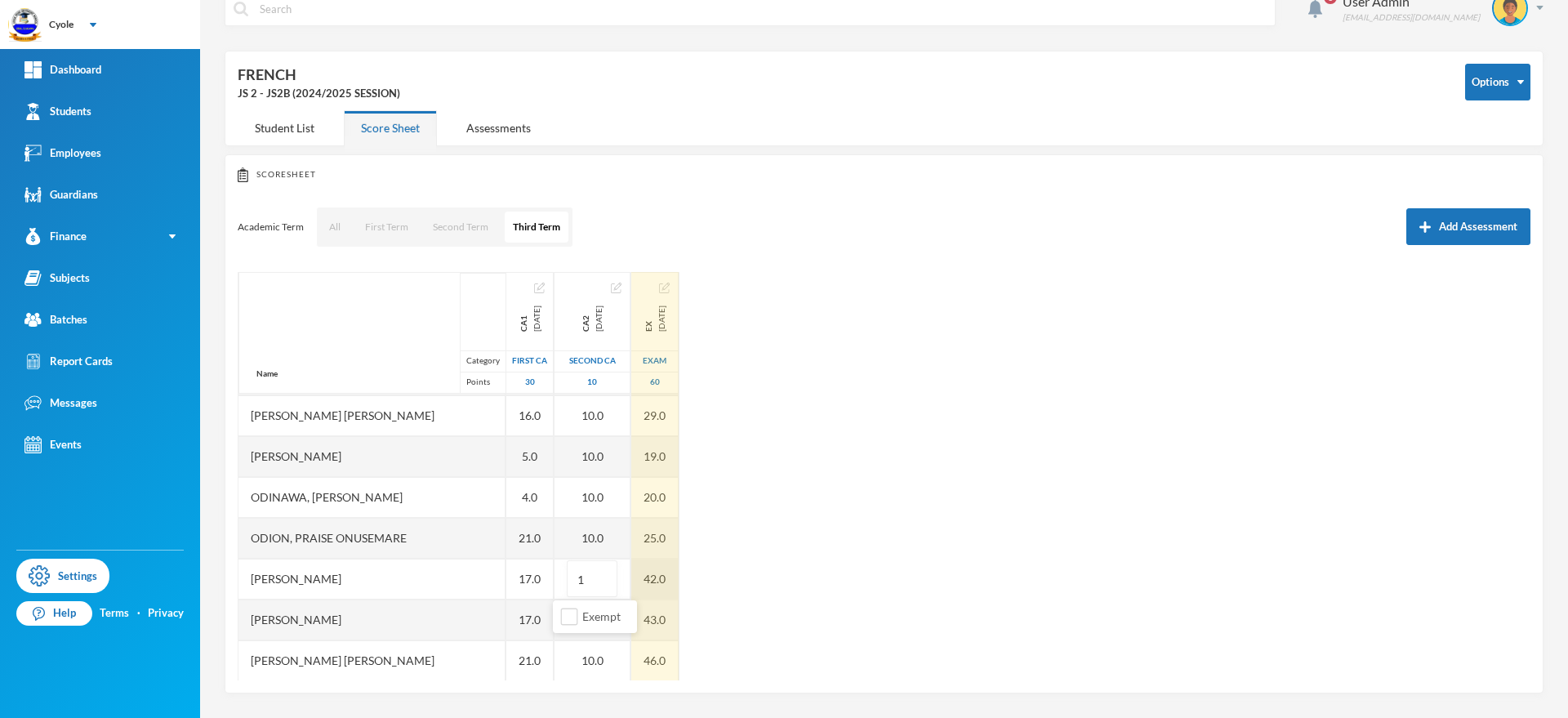 type on "10" 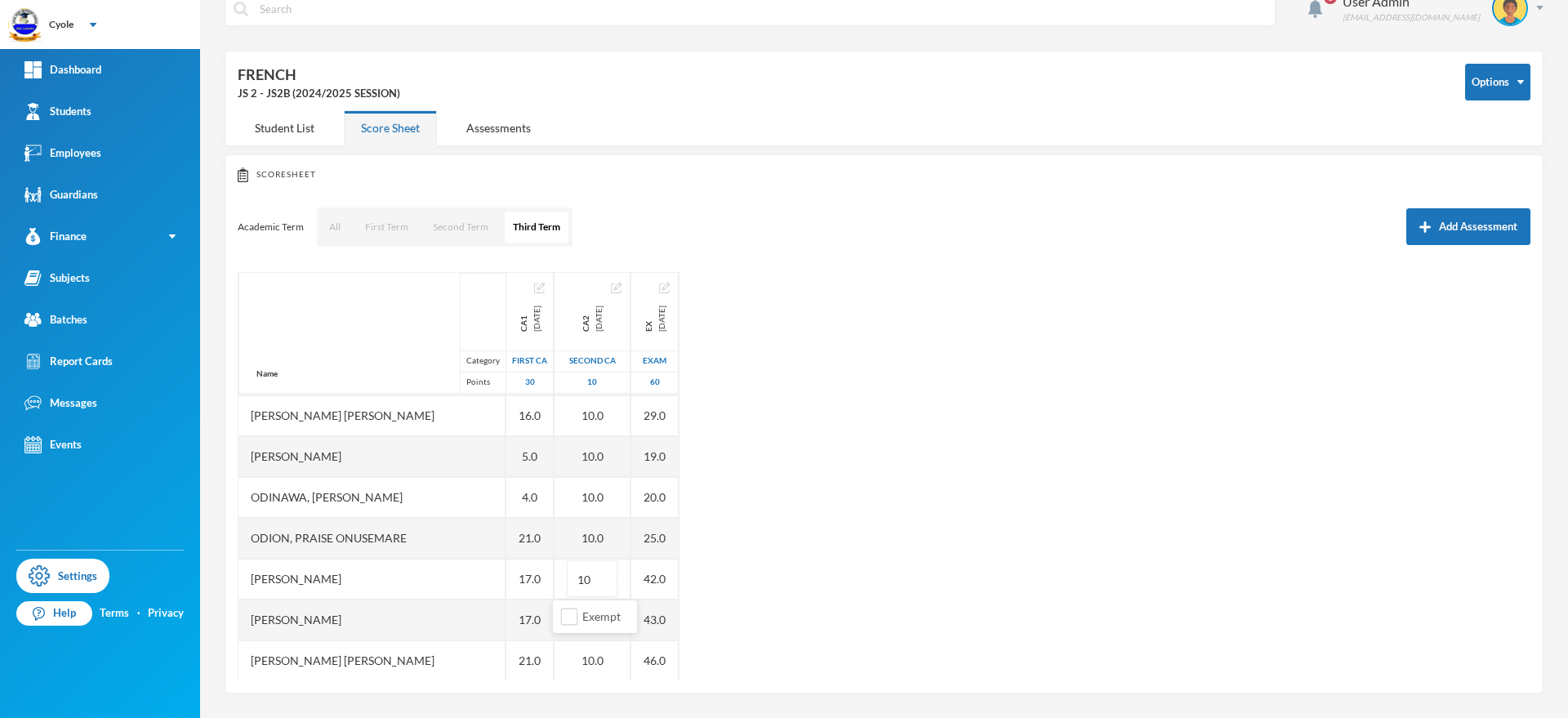 click on "Name   Category Points Abaroye, Emmanuella Ogechi Akadu, Great Mmasi Amuta, Chisom Benedicta Anayo, Deborah Chikamso Asalor, Uwoma Ashara, Emmanuel Oyedikachukwu Ayamaghobi, Uchenna John Azoma, Emmanuella Mmesoma Chukwusa, Lucky Precious Dasilva, Hikimot Oyinkonsonla Duruzor, Daniella Chidinma Egbuchulem, Chidubem Onsi Eneh, Esther Akachukwu Eze, John Chukwuebuka Idoko, Joy Ogochukwu Ikechukwu, Emmanuel Ifechukwu Ismaila, Jemila Onecheojo Iwuchukwu, Ryan Chizaram Izuchukwu, Daniel Ifeanyi Joshua, David Chibueze Mathias, Destiny Emedion Mathias, Success Emen Nneji, Ifeoma Prosper Nwankwo, Precious Ugochi Nzelu, Samuel Chizzitere Odinawa, Chikamso Micheal Odion, Praise Onusemare Oguamanam, Deborah Chizzitere Okafor, Ngozi Okechukwu, Racheal Chidinma Onome, Daniel Ogheneruemo Opara, Esther Somtochukwu Sulaimon, Fatiu Adisa Ugo, Victor Uzochukwu, Joshua Chinonso Uzukwu, Paul Chisomeje Ca1 2025-04-28 First CA 30 21.0 5.0 24.0 20.0 28.0 EX 14.0 26.0 10.0 26.0 19.0 12.0 30.0 18.0 20.0 2.0 12.0 18.0 11.0 22.0 3.0 10" at bounding box center [884, 476] 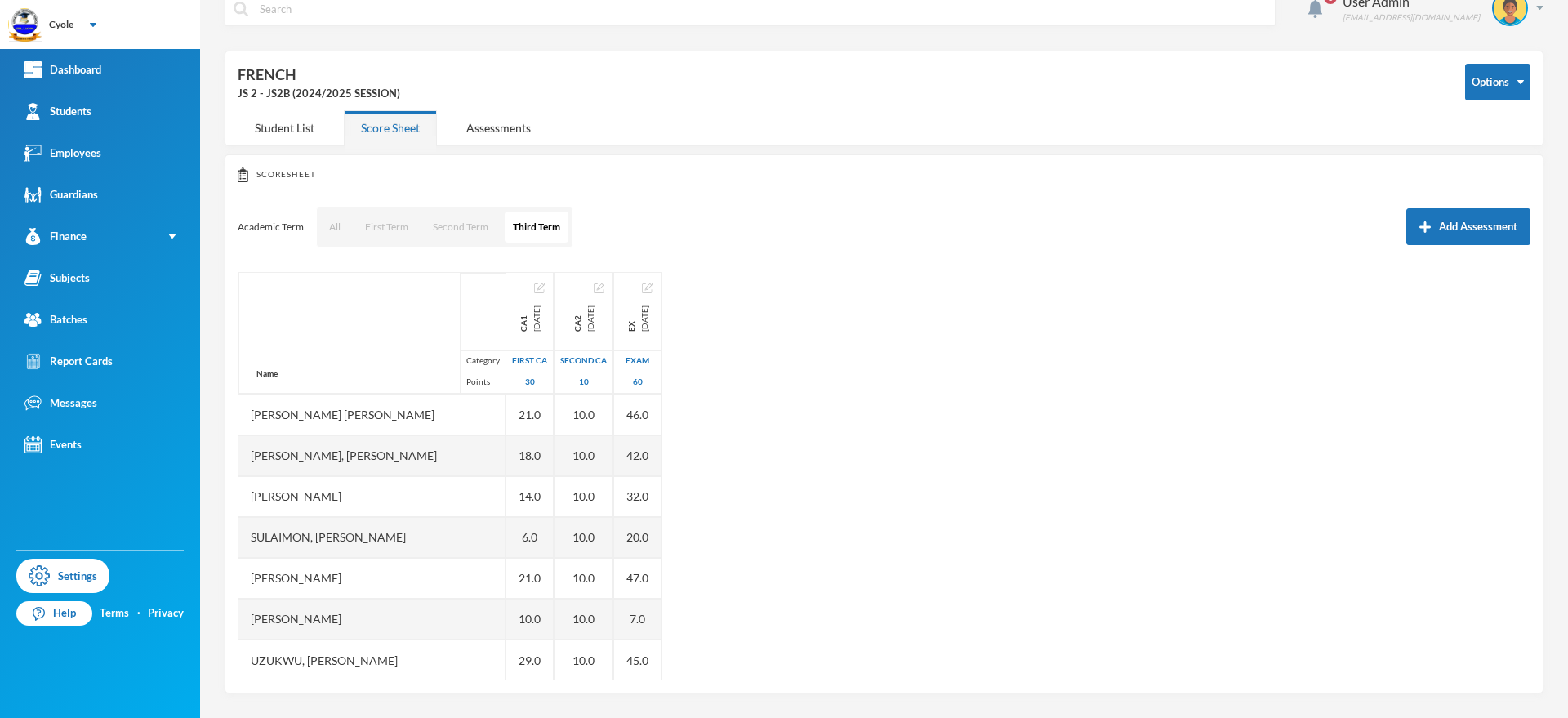 scroll, scrollTop: 1185, scrollLeft: 0, axis: vertical 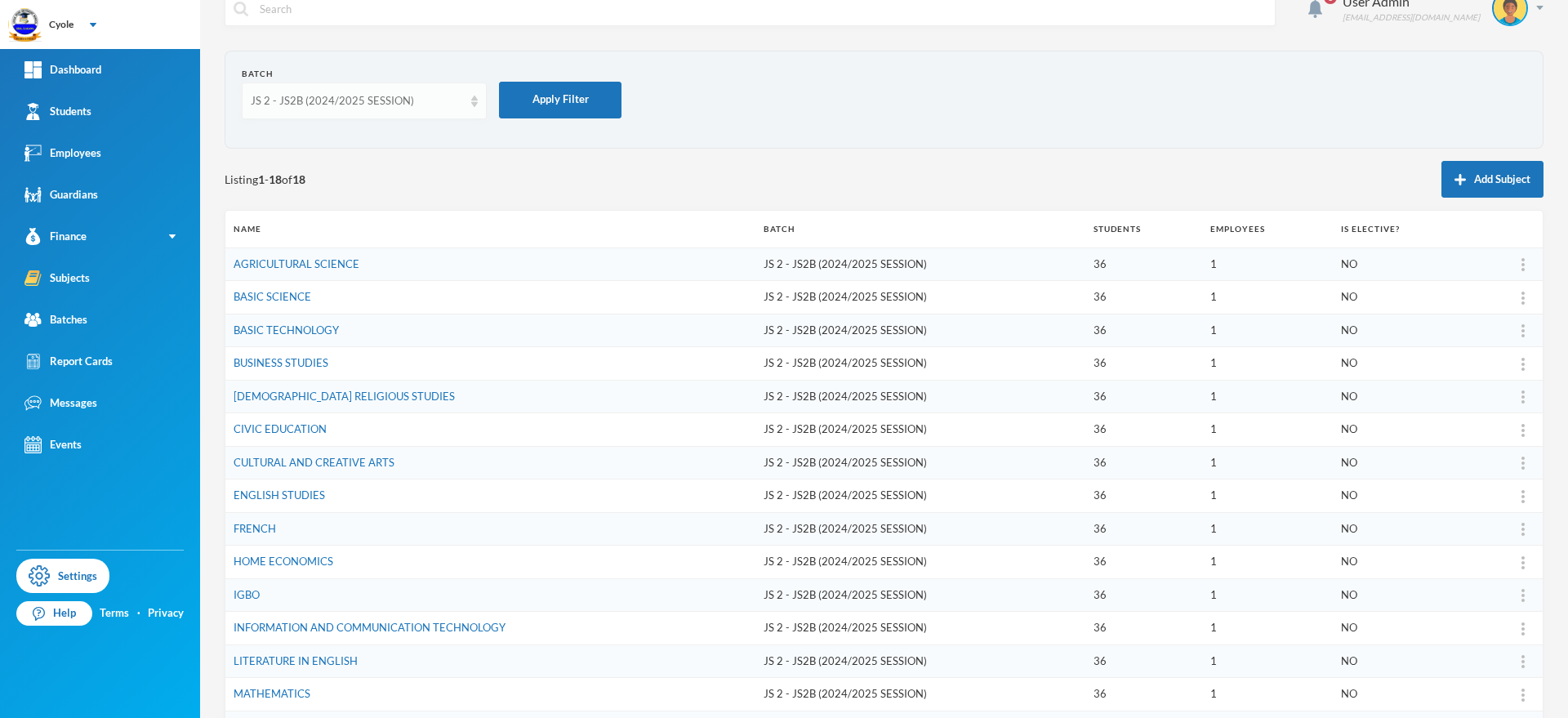 click on "JS 2 - JS2B (2024/2025 SESSION)" at bounding box center (357, 101) 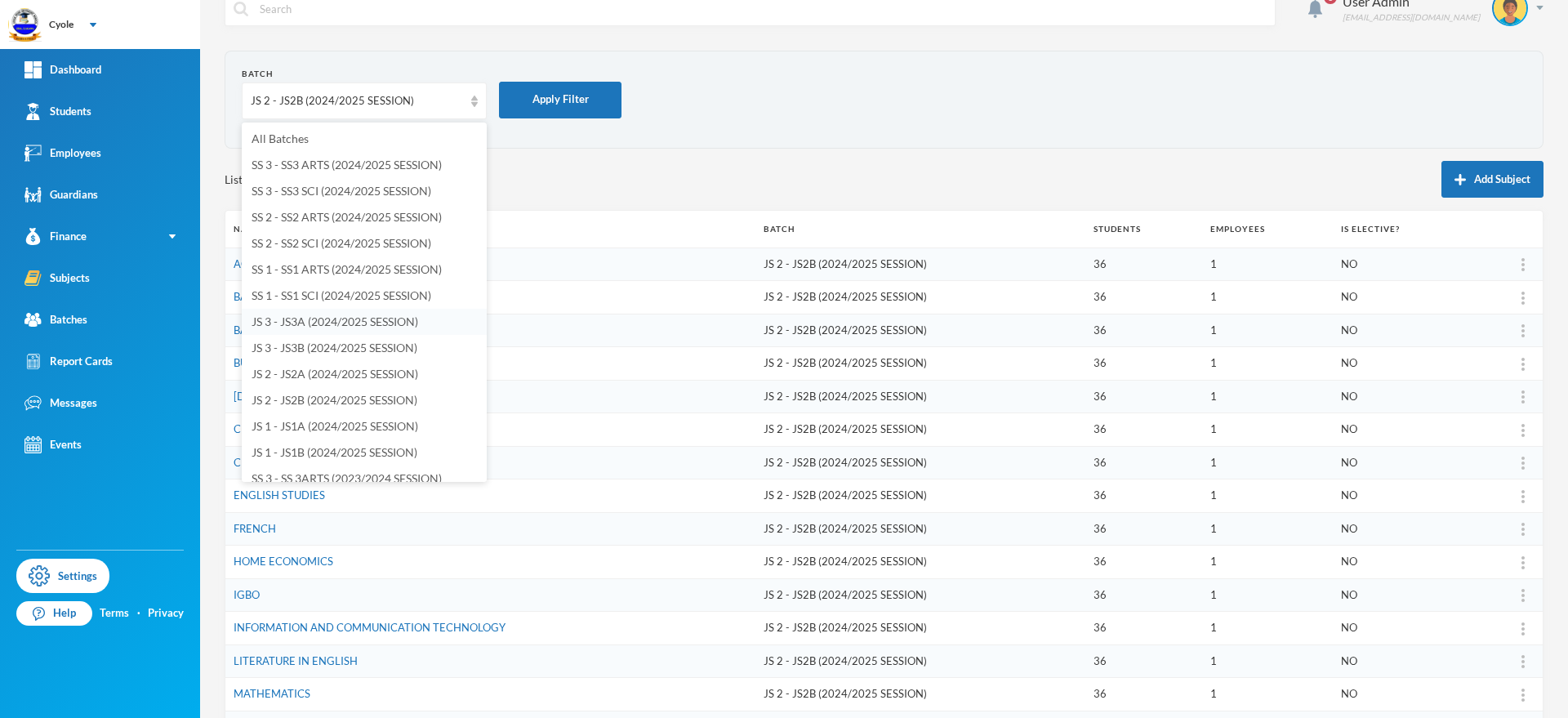 click on "JS 3 - JS3A (2024/2025 SESSION)" at bounding box center [335, 321] 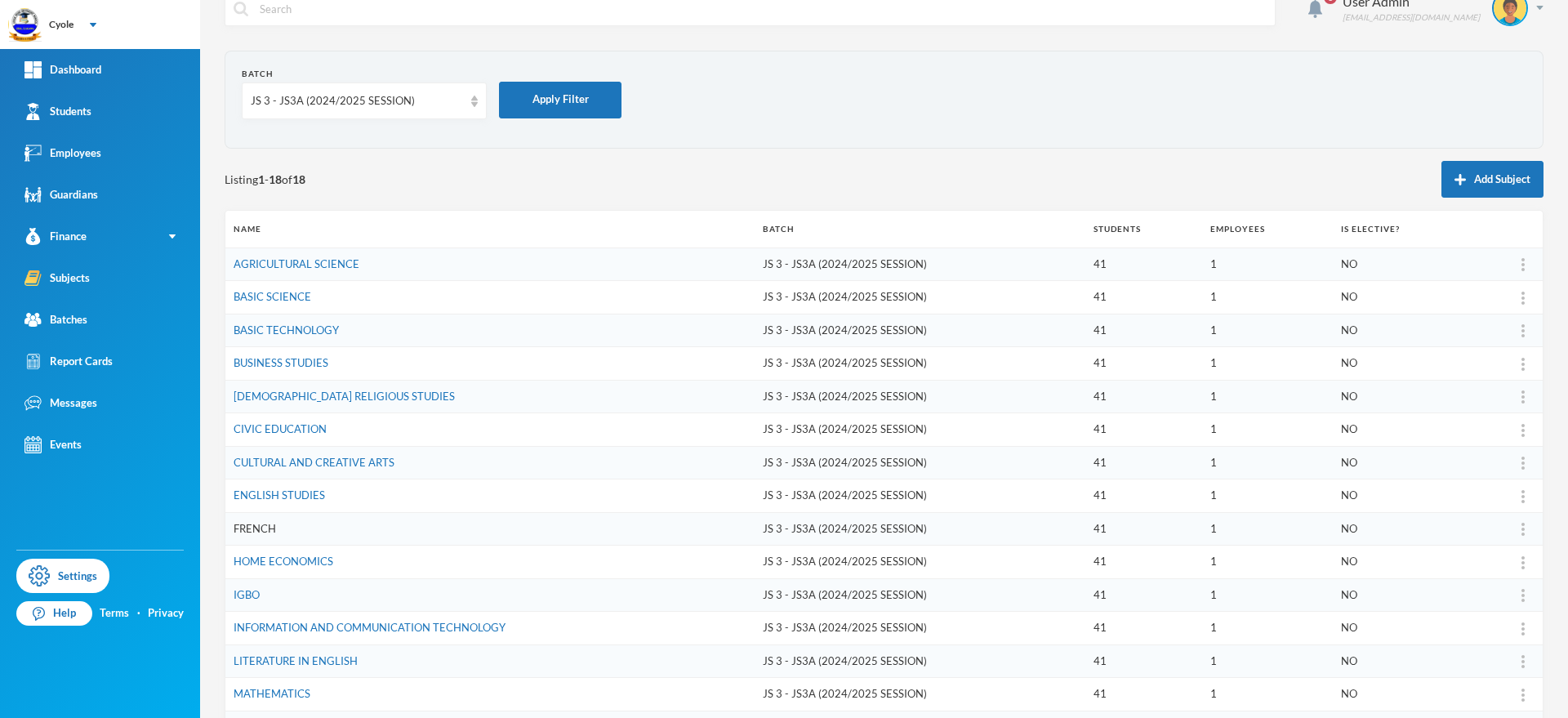 click on "FRENCH" at bounding box center (255, 528) 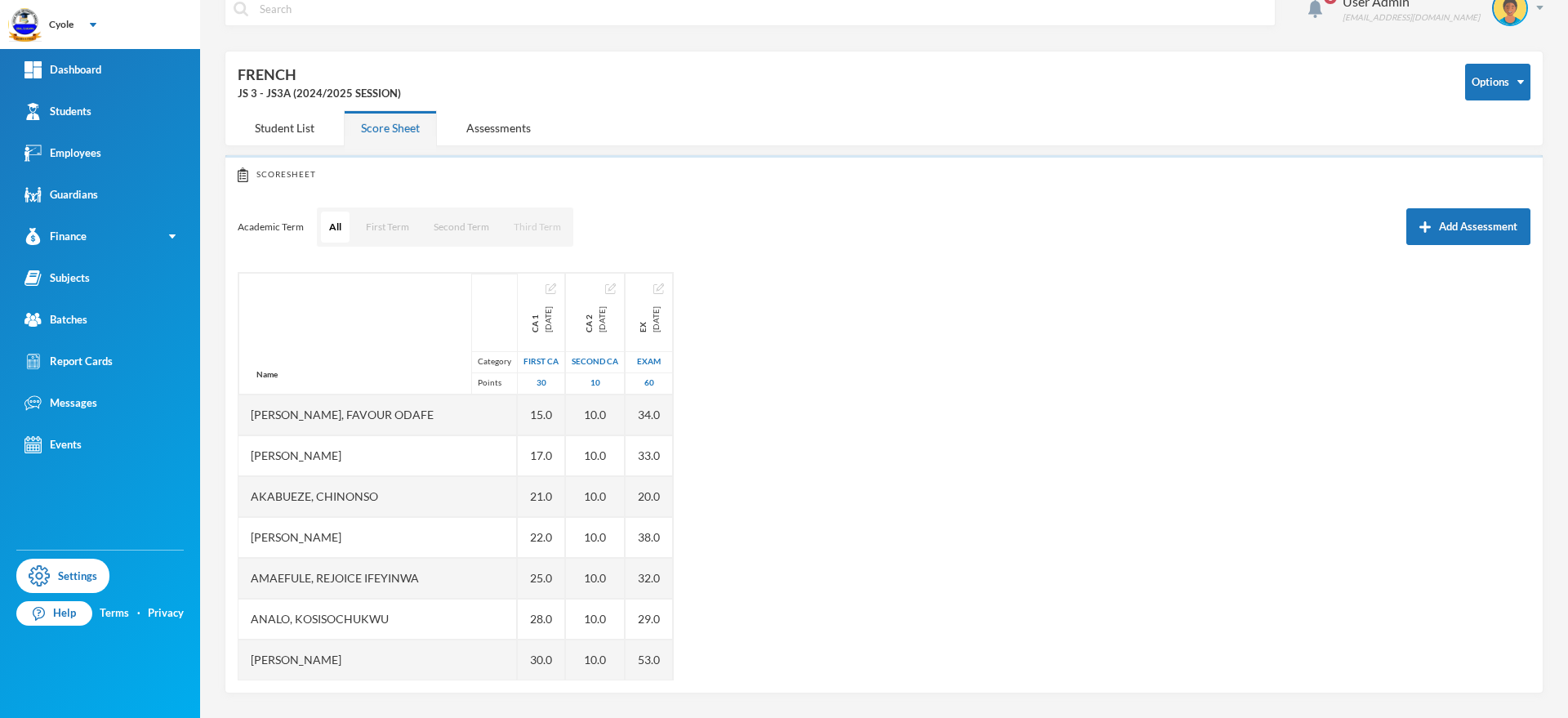 click on "Third Term" at bounding box center [537, 227] 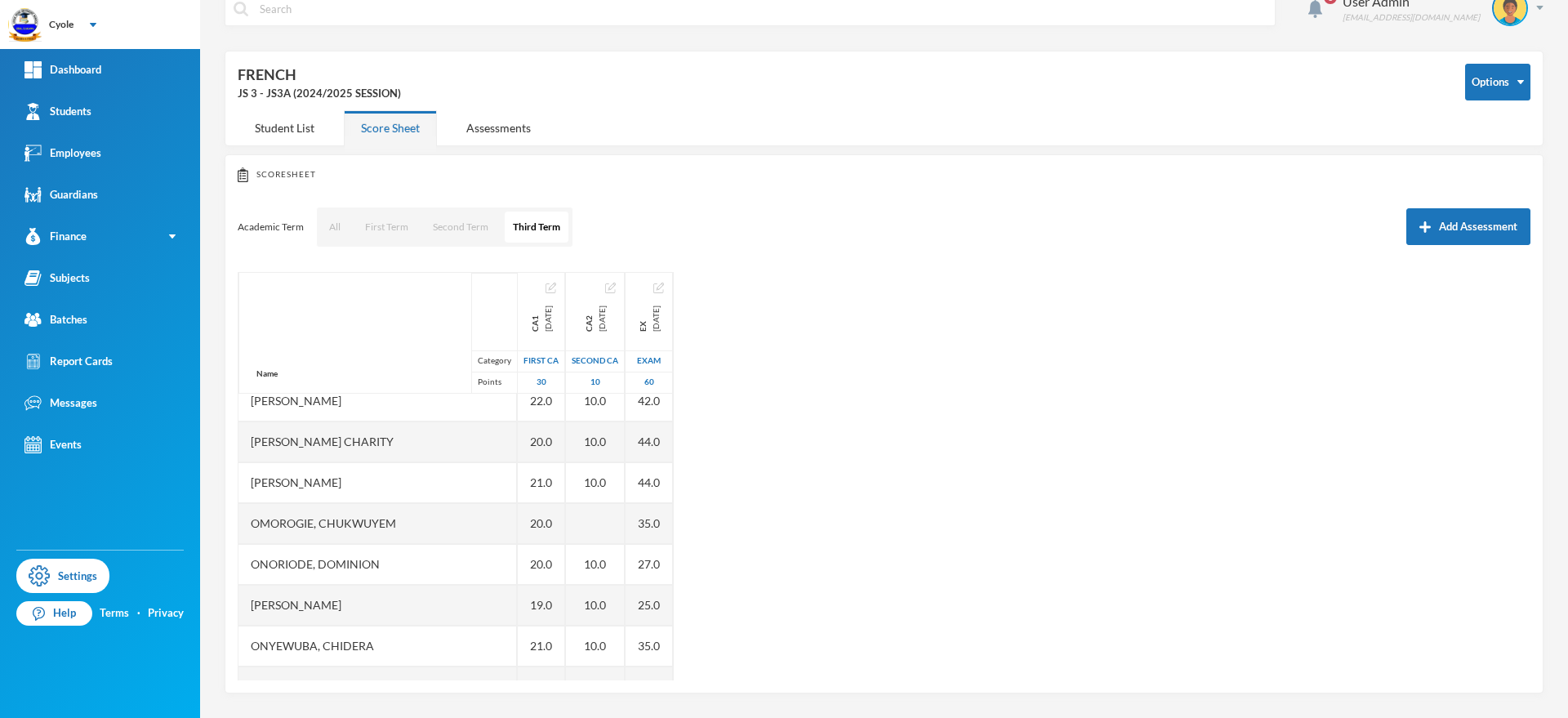 scroll, scrollTop: 1224, scrollLeft: 0, axis: vertical 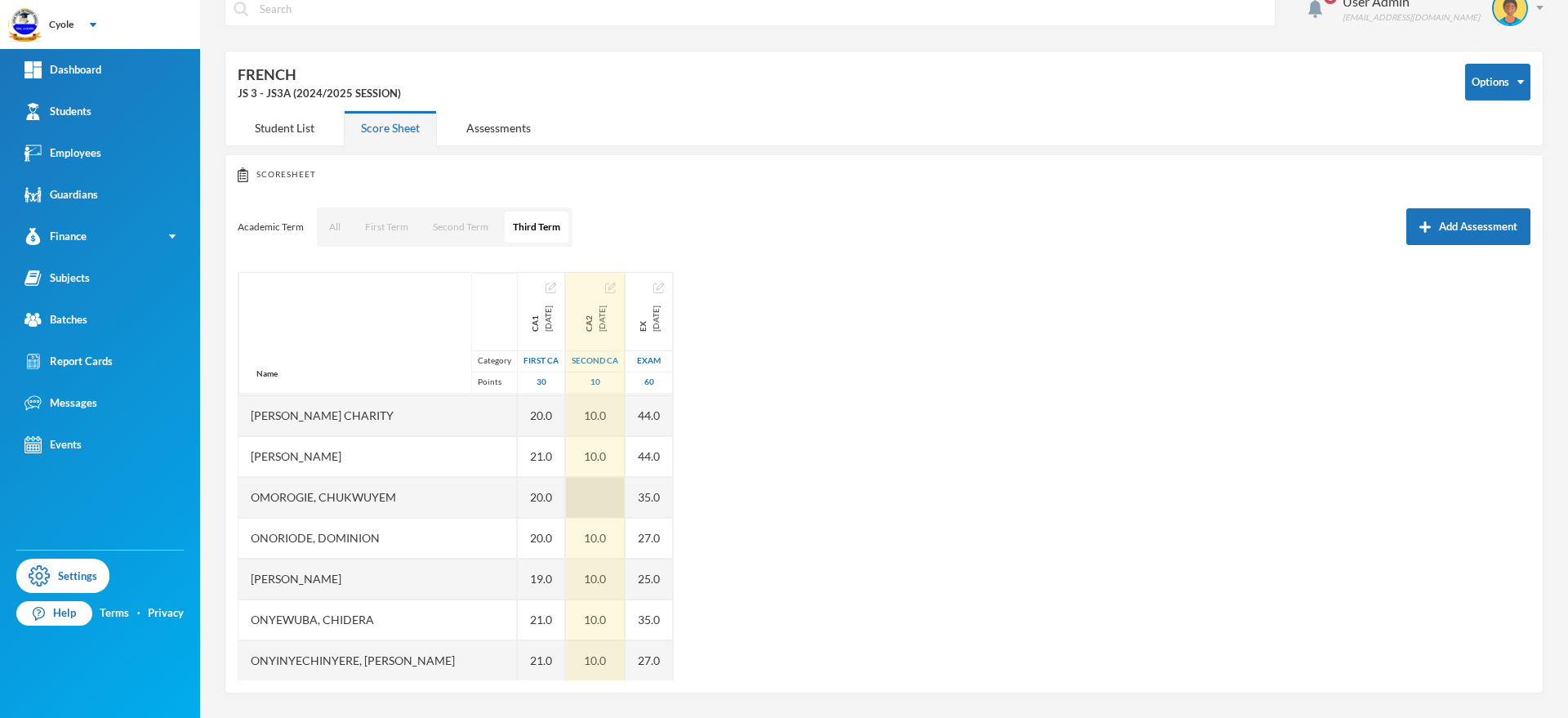 click at bounding box center [595, 497] 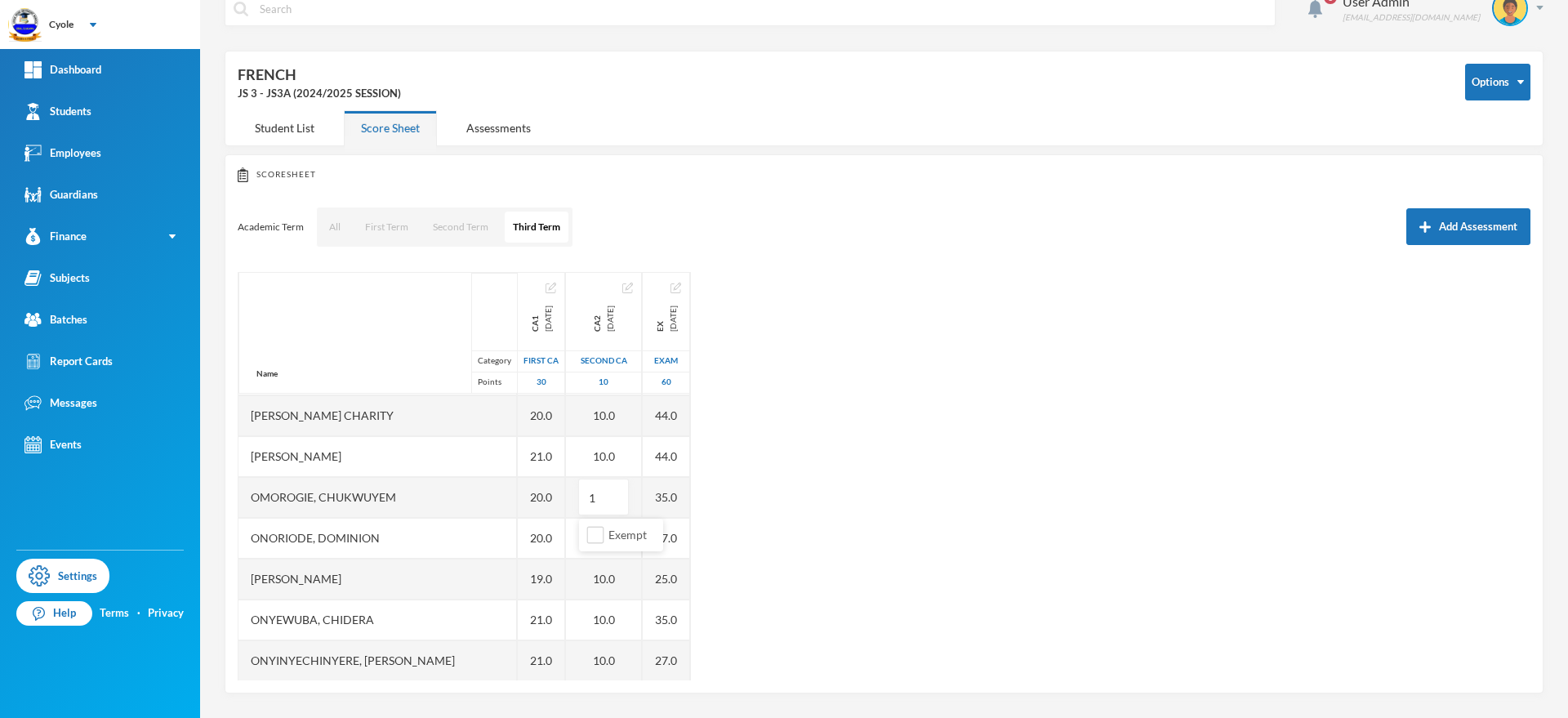 type on "10" 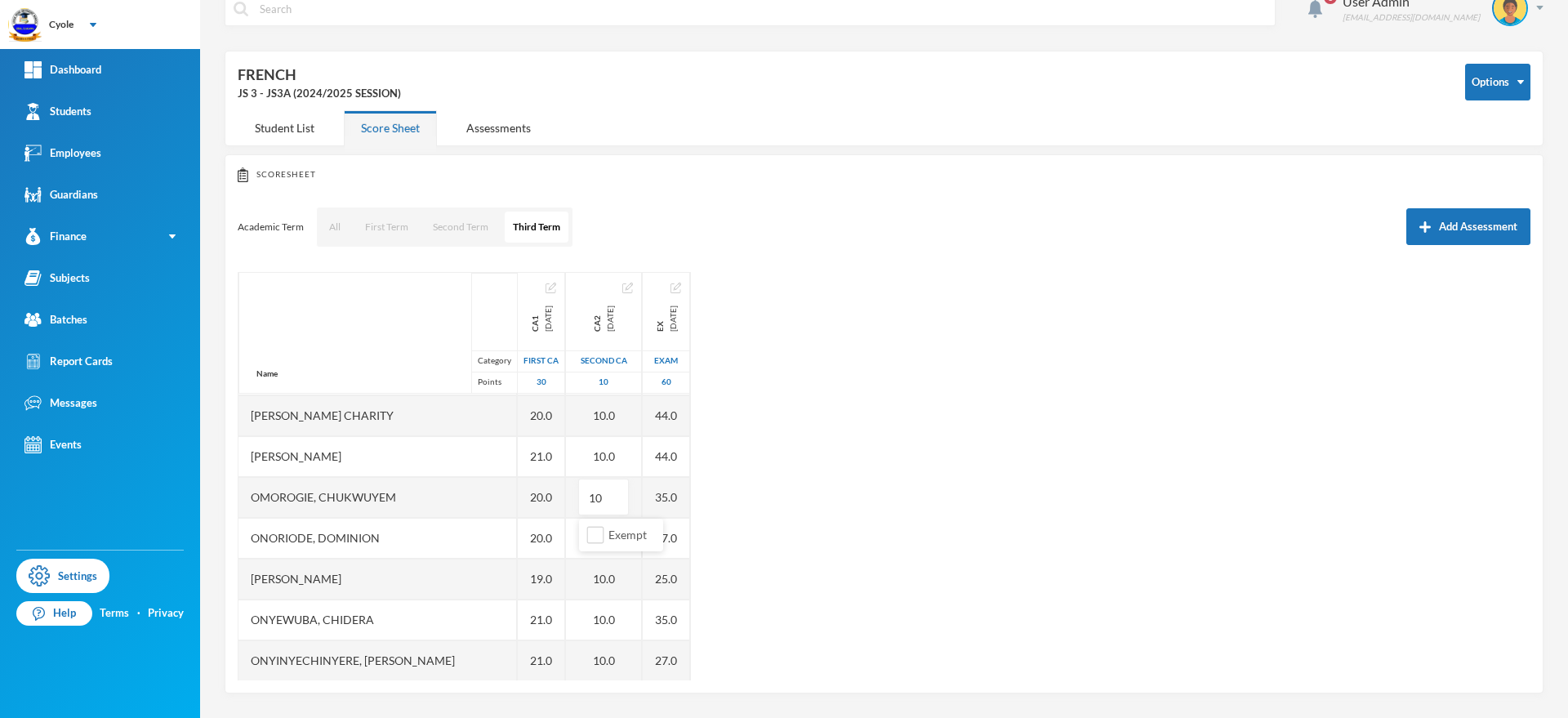 click on "Name   Category Points Abel, Favour Odafe Achonu, Chukwuka Akabueze, Chinonso Alaba, Esther Tofunmi Amaefule, Rejoice Ifeyinwa Analo, Kosisochukwu Anene, Dominic Arua, Chisom Asogwa, Samuel Atoyebi, Favour Azeez, Hamidat Balogun, Mariam Chikere, Chidimma Favour Christian, Chidimma Gift Eghonhon, Ofure Peace Ejeh, Ifenna Ejezie, Vivian Chibuzor Ekwenie, Johnbosco Eleanya, Prince Obinna Etoniru, Munachi Paul Frank, Flourish Efetobore Ikeanyi, Ebuka Lawrence, Peace Mokwe, Chimgozirim Nnadi, Ekene Nwachi, Henry Nwafor, Kosisochukwu Nwalie, Somtochukwu Nwokolo, Kelechukwu Wisdom Ofor, Stephanie O. Okafor, Chiamaka Charity Okonkwo, Somto Omorogie, Chukwuyem Onoriode, Dominion Onyekwelu, Ifeanyi Onyewuba, Chidera Onyinyechinyere, Onyinyechi Elizabeth Ozor, Chukwuemeka Daniel Philip, Amarachi Riliwan, Favour Samuel, Chinonso Ca1 2025-04-28 First CA 30 21.0 16.0 17.0 20.0 21.0 20.0 21.0 20.0 20.0 20.0 23.0 22.0 23.0 25.0 21.0 22.0 24.0 20.0 21.0 23.0 24.0 23.0 19.0 20.0 19.0 19.0 25.0 20.0 24.0 22.0 20.0 21.0 20.0 10" at bounding box center (884, 476) 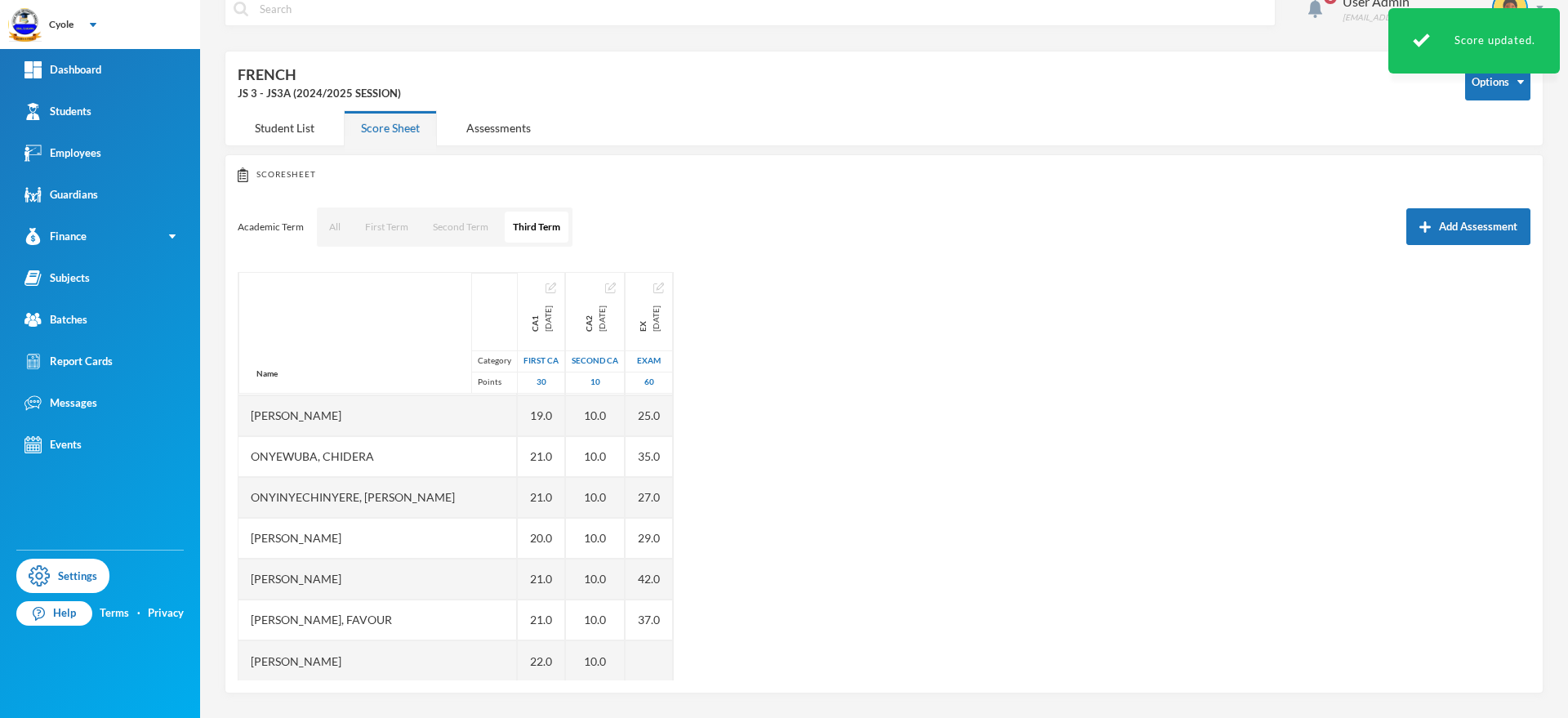 scroll, scrollTop: 1389, scrollLeft: 0, axis: vertical 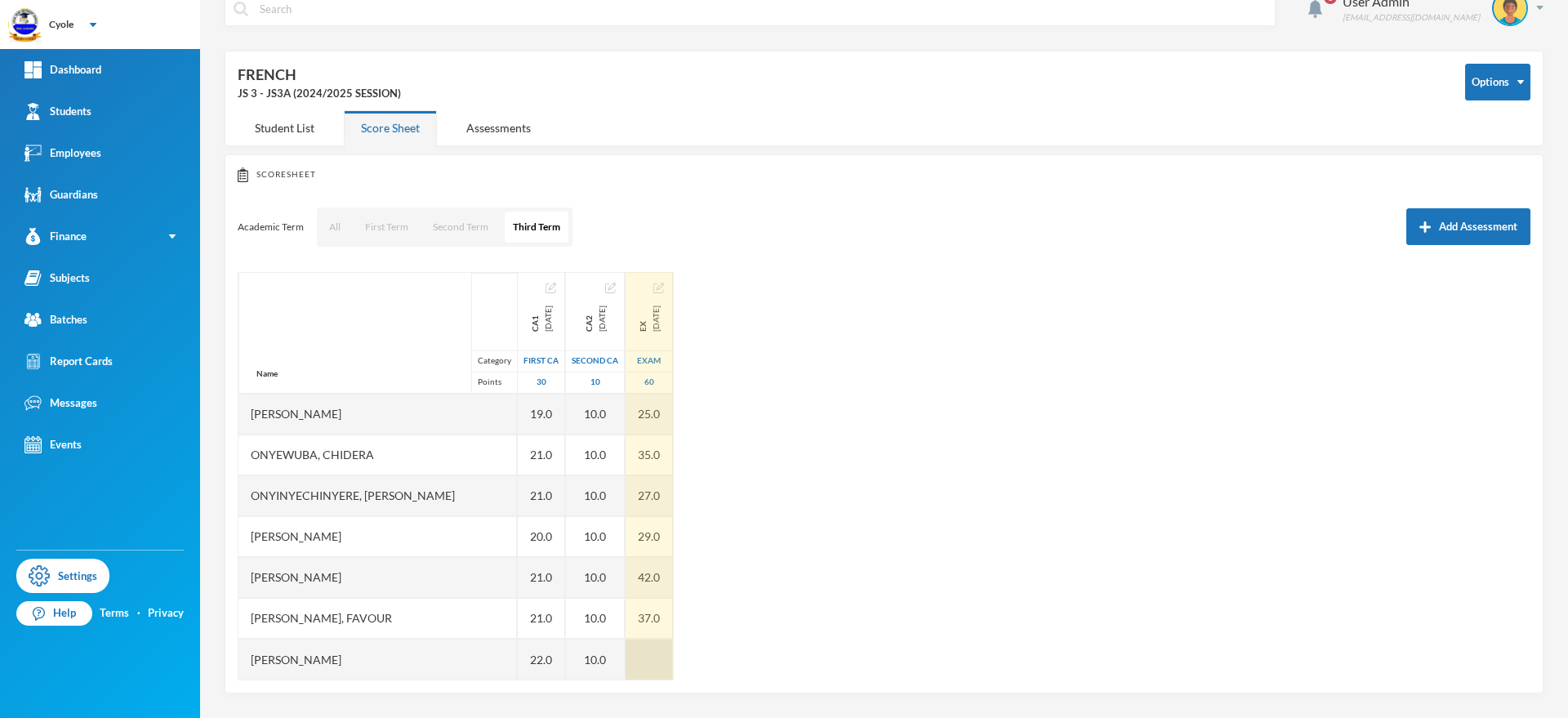 click at bounding box center [649, 659] 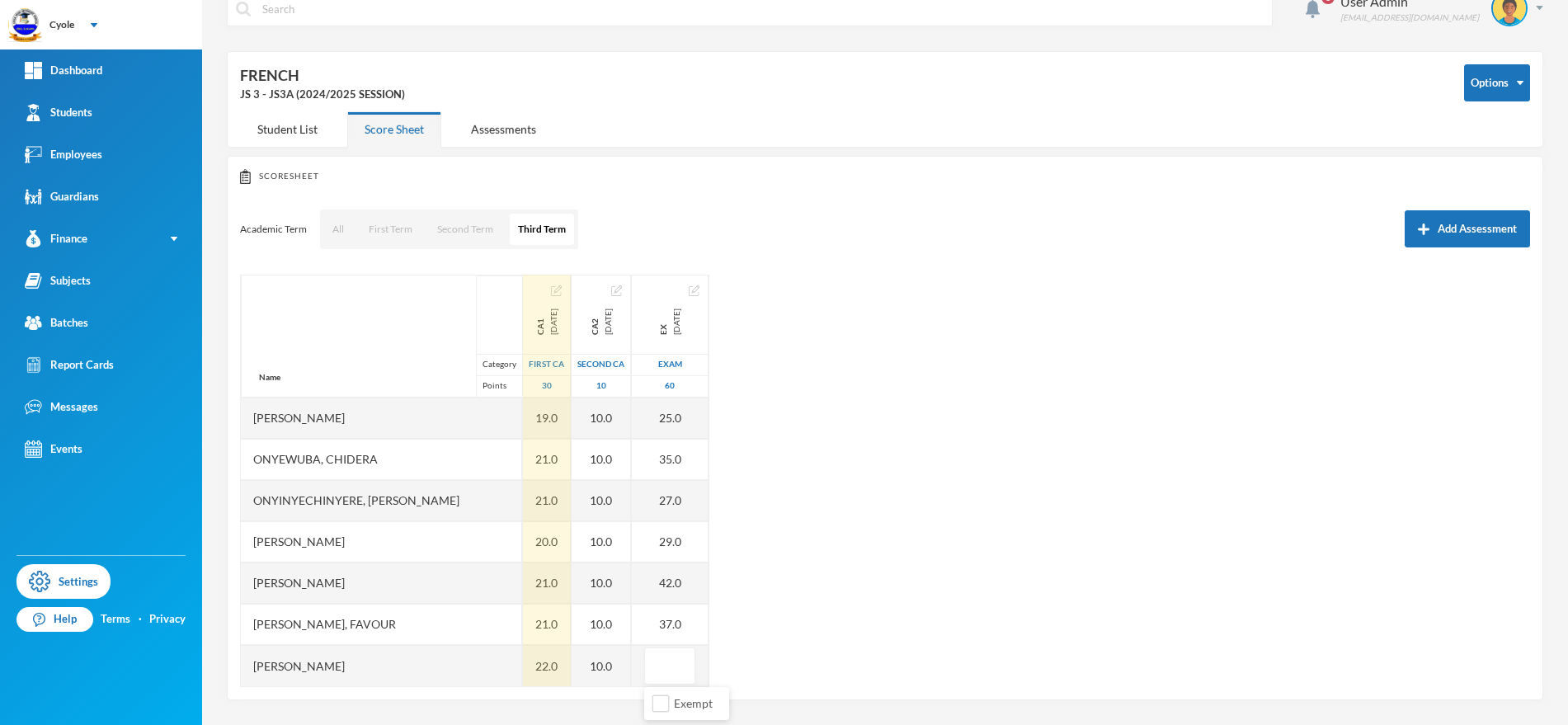 type on "0" 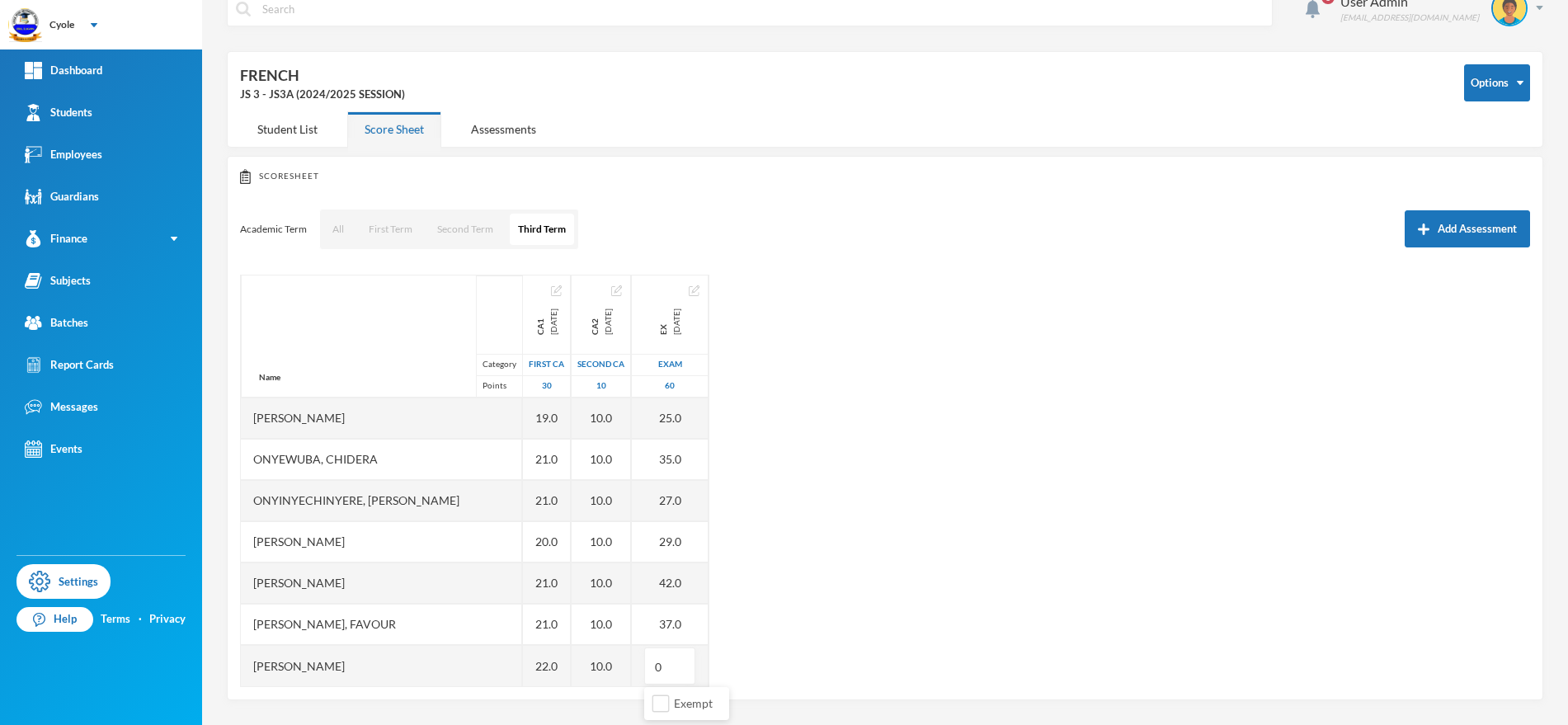 click on "Name   Category Points Abel, Favour Odafe Achonu, Chukwuka Akabueze, Chinonso Alaba, Esther Tofunmi Amaefule, Rejoice Ifeyinwa Analo, Kosisochukwu Anene, Dominic Arua, Chisom Asogwa, Samuel Atoyebi, Favour Azeez, Hamidat Balogun, Mariam Chikere, Chidimma Favour Christian, Chidimma Gift Eghonhon, Ofure Peace Ejeh, Ifenna Ejezie, Vivian Chibuzor Ekwenie, Johnbosco Eleanya, Prince Obinna Etoniru, Munachi Paul Frank, Flourish Efetobore Ikeanyi, Ebuka Lawrence, Peace Mokwe, Chimgozirim Nnadi, Ekene Nwachi, Henry Nwafor, Kosisochukwu Nwalie, Somtochukwu Nwokolo, Kelechukwu Wisdom Ofor, Stephanie O. Okafor, Chiamaka Charity Okonkwo, Somto Omorogie, Chukwuyem Onoriode, Dominion Onyekwelu, Ifeanyi Onyewuba, Chidera Onyinyechinyere, Onyinyechi Elizabeth Ozor, Chukwuemeka Daniel Philip, Amarachi Riliwan, Favour Samuel, Chinonso Ca1 2025-04-28 First CA 30 21.0 16.0 17.0 20.0 21.0 20.0 21.0 20.0 20.0 20.0 23.0 22.0 23.0 25.0 21.0 22.0 24.0 20.0 21.0 23.0 24.0 23.0 19.0 20.0 19.0 19.0 25.0 20.0 24.0 22.0 20.0 21.0 20.0 10" at bounding box center (885, 481) 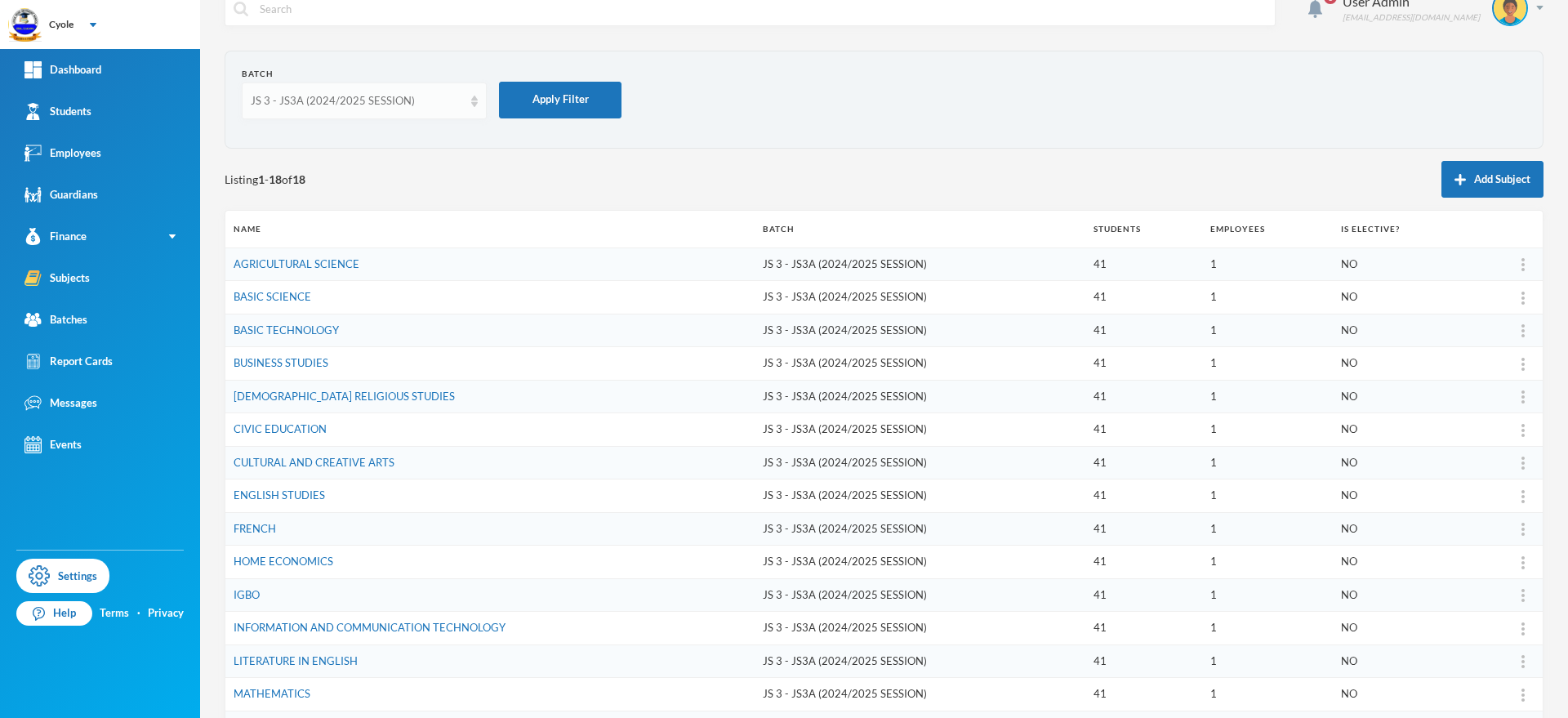 click on "JS 3 - JS3A (2024/2025 SESSION)" at bounding box center [357, 101] 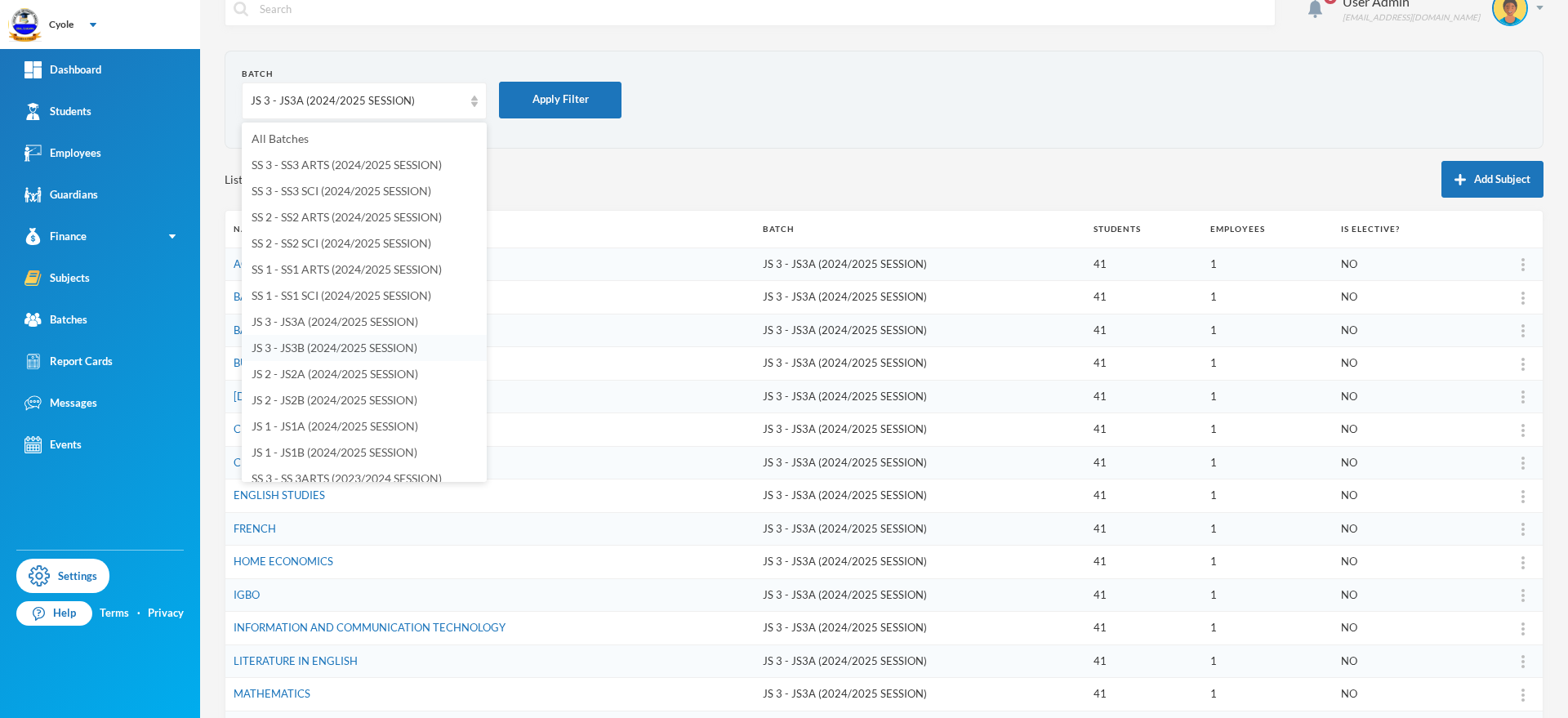 click on "JS 3 - JS3B (2024/2025 SESSION)" at bounding box center [334, 347] 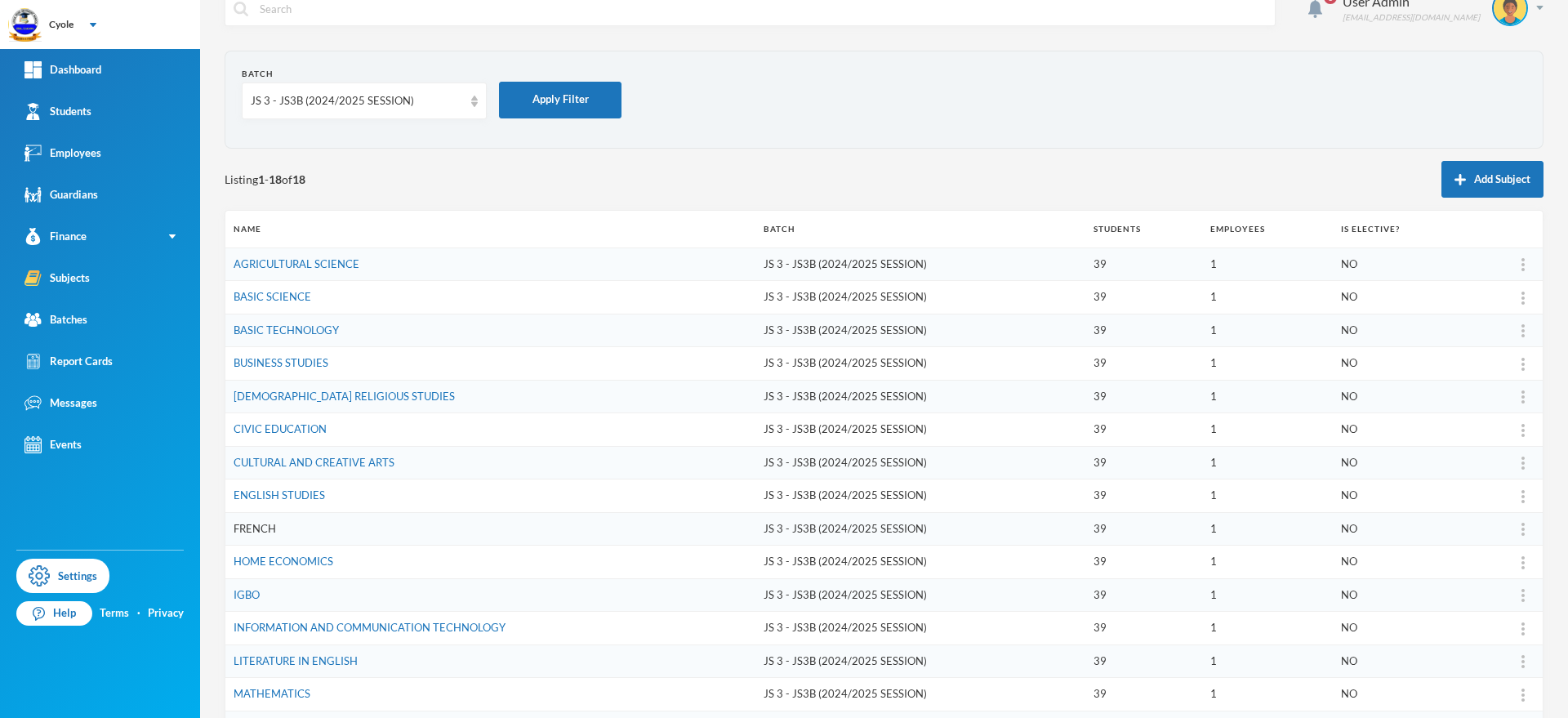 click on "FRENCH" at bounding box center (255, 528) 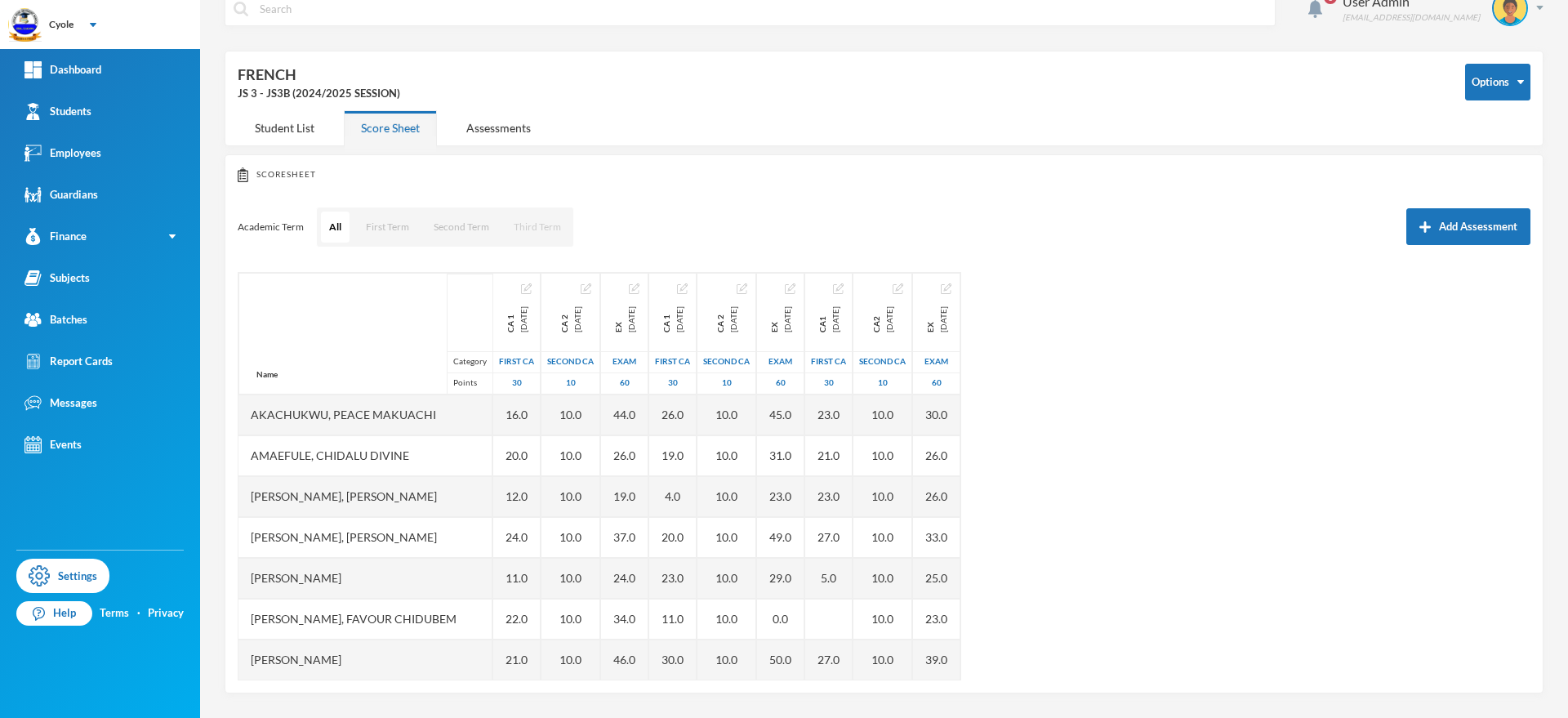 click on "Third Term" at bounding box center (537, 227) 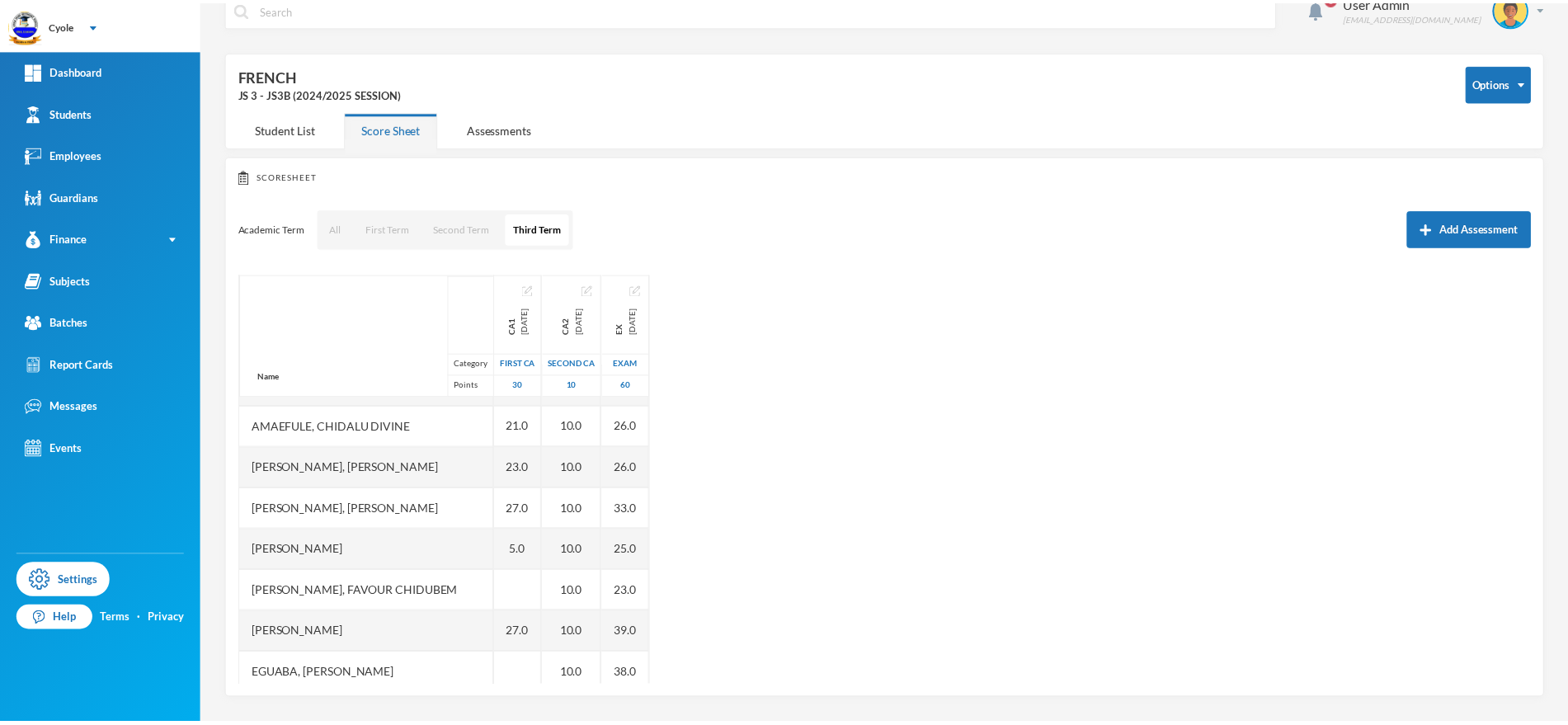 scroll, scrollTop: 41, scrollLeft: 0, axis: vertical 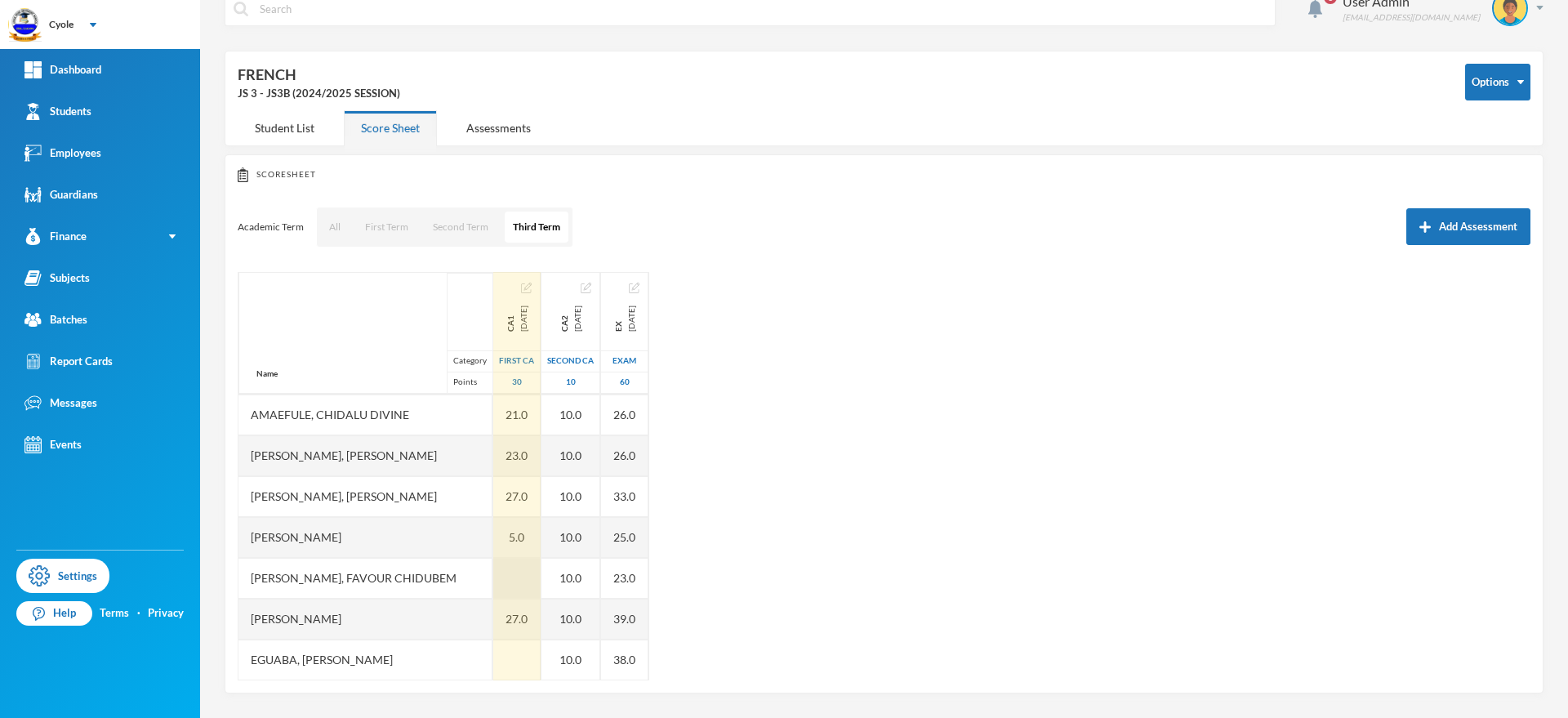 click at bounding box center [517, 578] 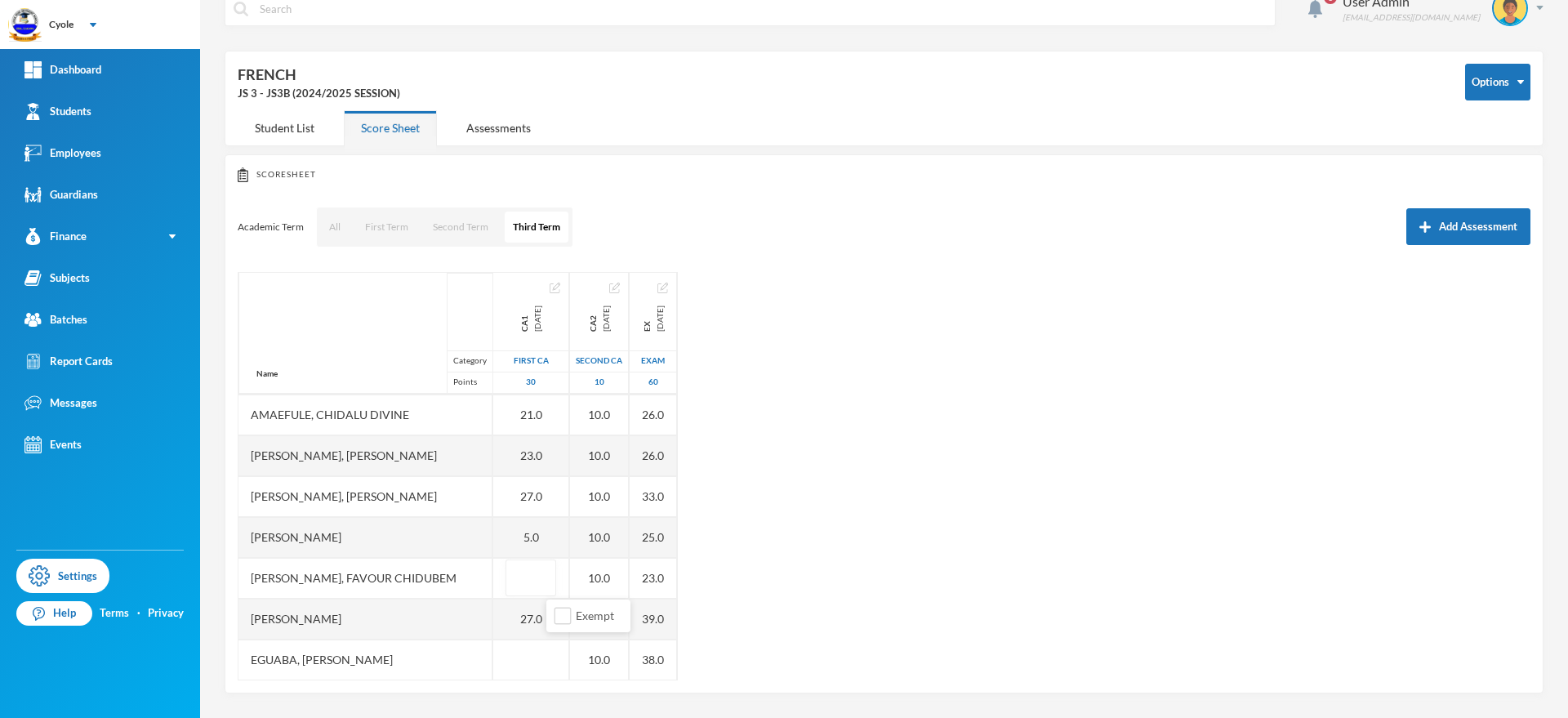 type on "0" 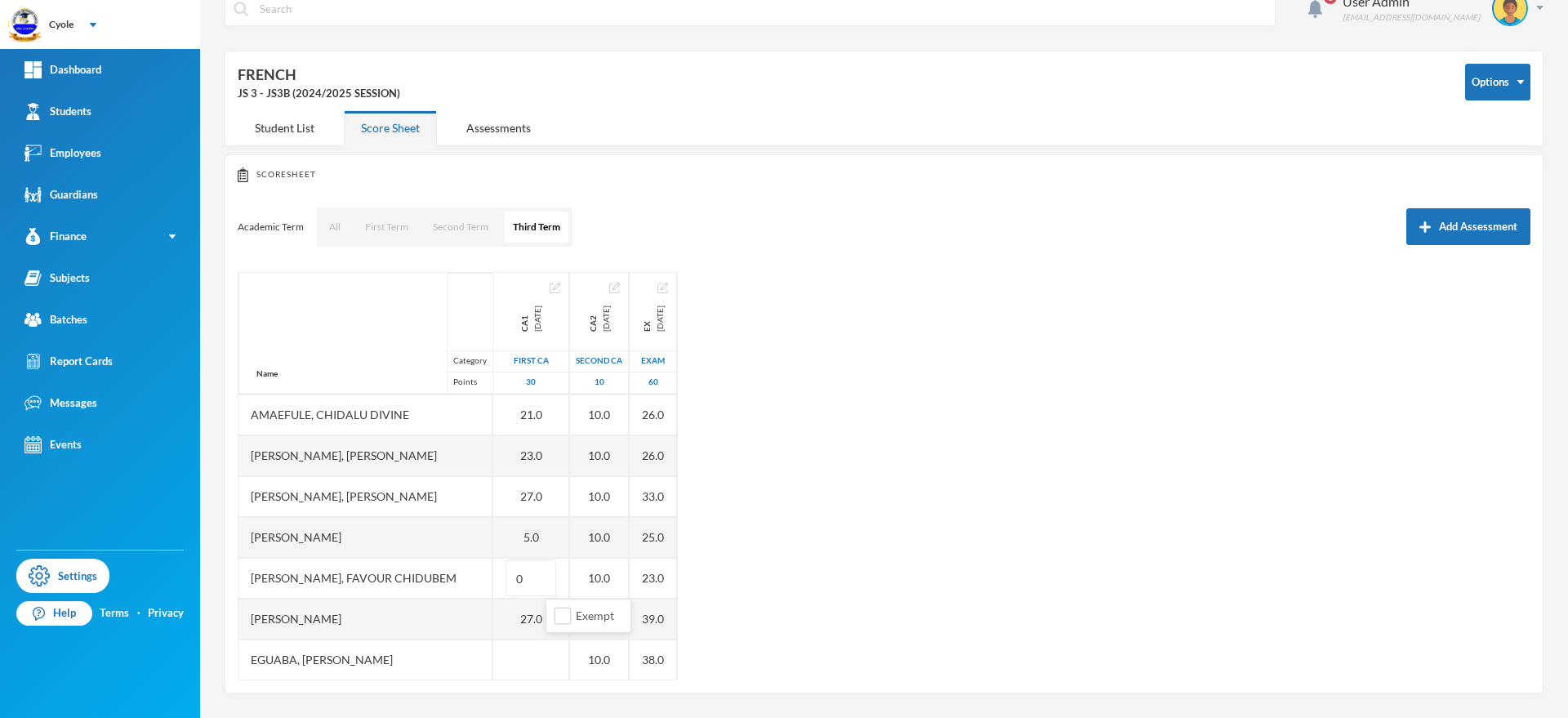 click on "Name   Category Points Akachukwu, Peace Makuachi Amaefule, Chidalu Divine Arinzechukwu, Goodluck Chukwuemezigo Chukwuka, Tochi Blessing Chukwuma, Chibuike David Daniel, Favour Chidubem Dasilva, Elizabeth Amirat Eguaba, Joan Ndubuisi Esomchukwu, Precious Chidindu Eyagha, Peace Eloho Ezeani, Emmanuel Ayomide Eze, Chinonso Success Eze, Chioma Miracle Henry, Profit Chibuike Housuga, Samson Oluwatosin Ibeafukwa, Oluchi Mercy Ikechukwu, Kosisochukwu Favour Izunegbu, Daniel Chinonso Madubugwu, Mercy Mmesoma Monday, Destiny Ochwofunu Navey, Momotimi Favour Nwabueze, Blessing Believe Nwankwo, Somtochukwu Elvis Nzeka, Confidence Chinonso Nzekwe, Christabel Chinemerem Obennebo, Chinaza Thersy Oche, Abraham Unazi Odion, Precious Angel Odu, Increase Oluwafemi Ofoama, Bright Chidindu Ohiri, Chiamaka Lilian Okafor, Blessed Chinaza Okafor, Kate Chiamaka Okoro, Jecinta Chidinma Okoye, Chijindu Bryan Ononenyi, Precious Chidinma Orakwe, Henry Onyedikachi Samuel, Favour Chibuzor Sunday, Efemena Praise Ca1 2025-04-28 First CA 30" at bounding box center (884, 476) 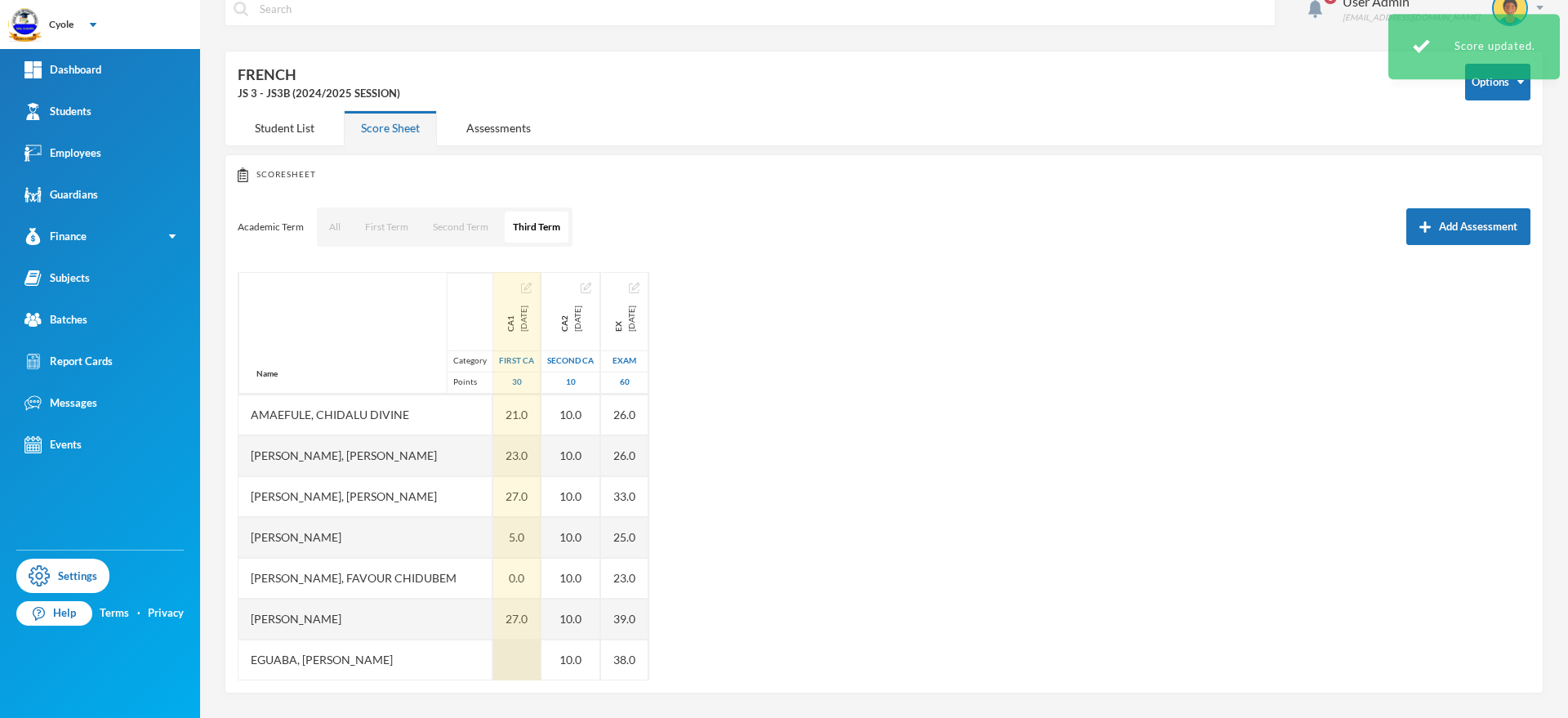 click at bounding box center [517, 660] 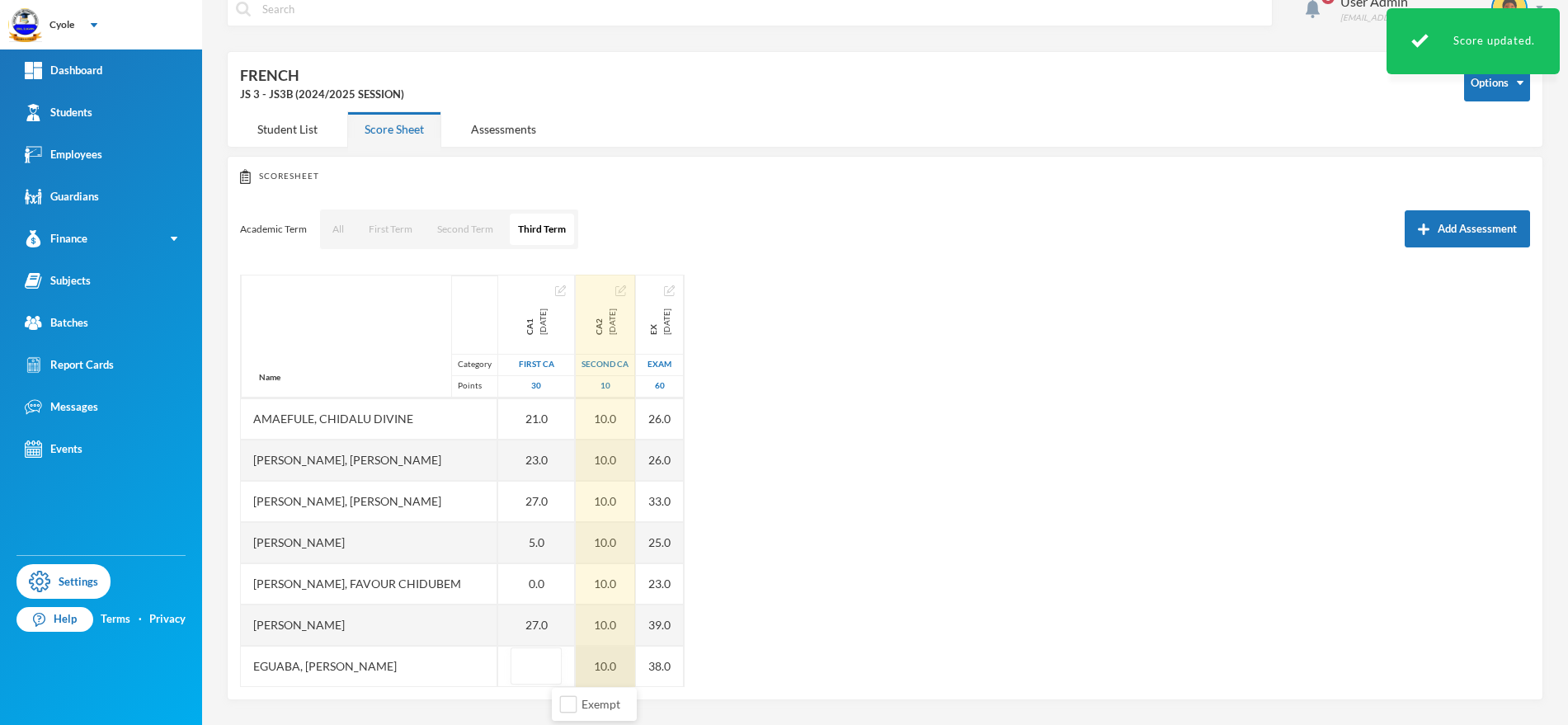 type on "0" 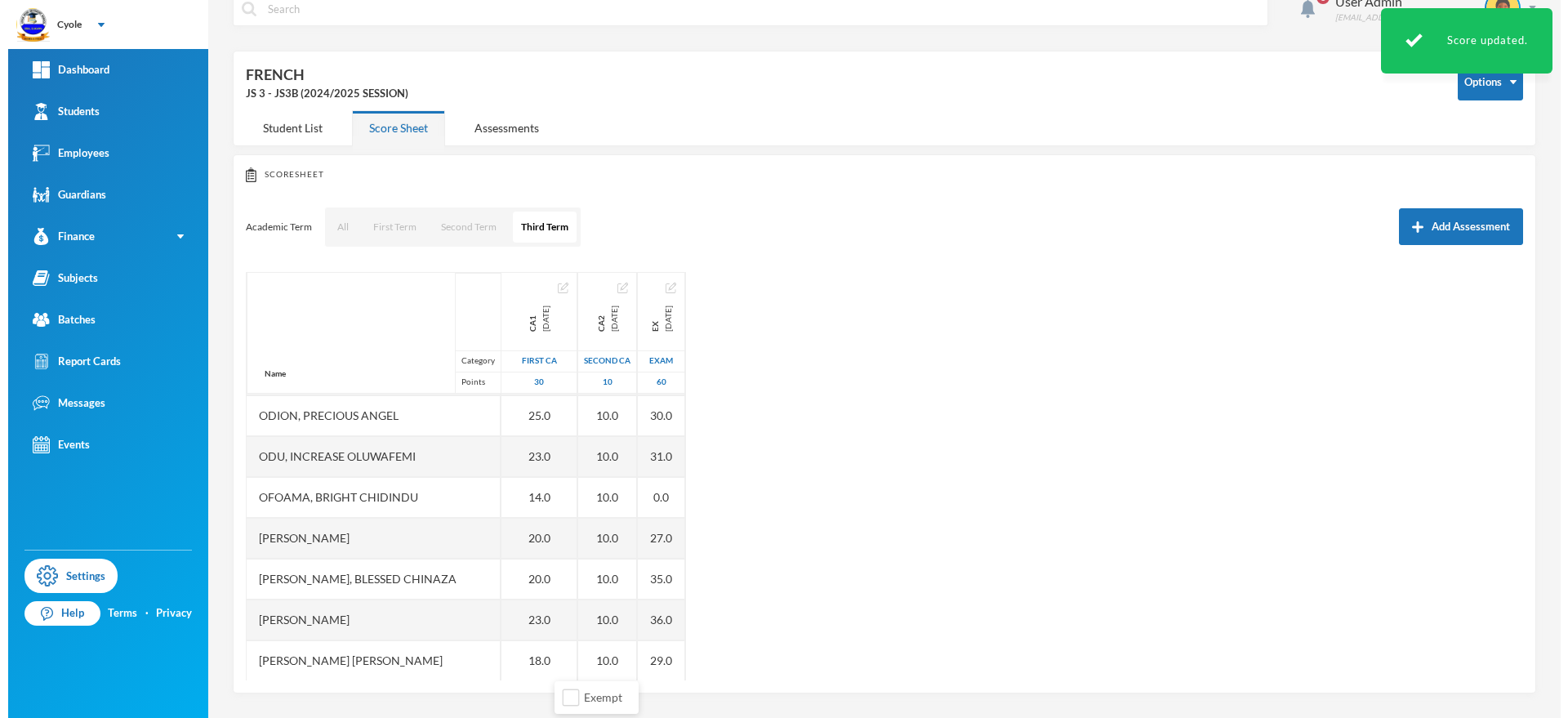 scroll, scrollTop: 1122, scrollLeft: 0, axis: vertical 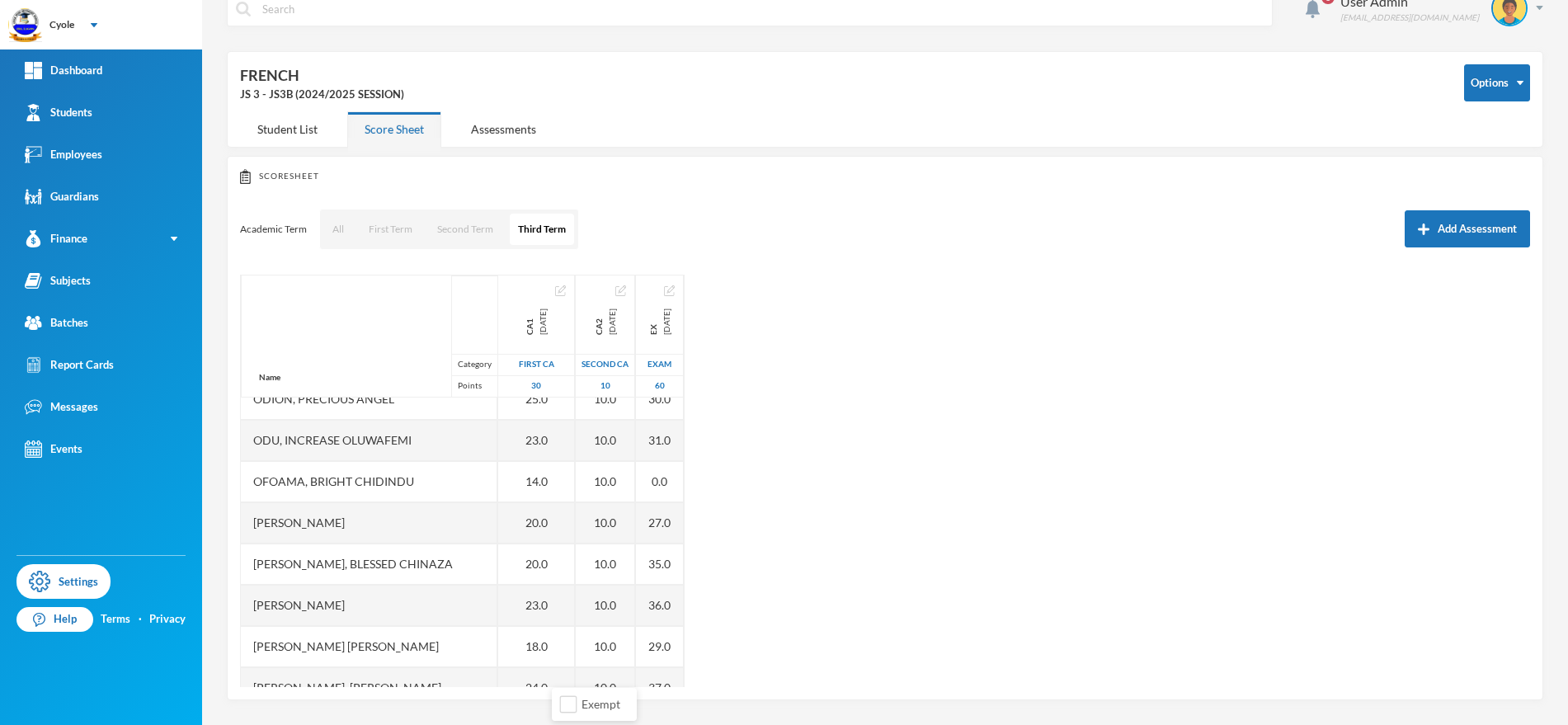 click on "Scoresheet Academic Term All First Term Second Term Third Term Add Assessment Name   Category Points Akachukwu, Peace Makuachi Amaefule, Chidalu Divine Arinzechukwu, Goodluck Chukwuemezigo Chukwuka, Tochi Blessing Chukwuma, Chibuike David Daniel, Favour Chidubem Dasilva, Elizabeth Amirat Eguaba, Joan Ndubuisi Esomchukwu, Precious Chidindu Eyagha, Peace Eloho Ezeani, Emmanuel Ayomide Eze, Chinonso Success Eze, Chioma Miracle Henry, Profit Chibuike Housuga, Samson Oluwatosin Ibeafukwa, Oluchi Mercy Ikechukwu, Kosisochukwu Favour Izunegbu, Daniel Chinonso Madubugwu, Mercy Mmesoma Monday, Destiny Ochwofunu Navey, Momotimi Favour Nwabueze, Blessing Believe Nwankwo, Somtochukwu Elvis Nzeka, Confidence Chinonso Nzekwe, Christabel Chinemerem Obennebo, Chinaza Thersy Oche, Abraham Unazi Odion, Precious Angel Odu, Increase Oluwafemi Ofoama, Bright Chidindu Ohiri, Chiamaka Lilian Okafor, Blessed Chinaza Okafor, Kate Chiamaka Okoro, Jecinta Chidinma Okoye, Chijindu Bryan Ononenyi, Precious Chidinma Ca1 2025-04-28 30 0" at bounding box center (885, 428) 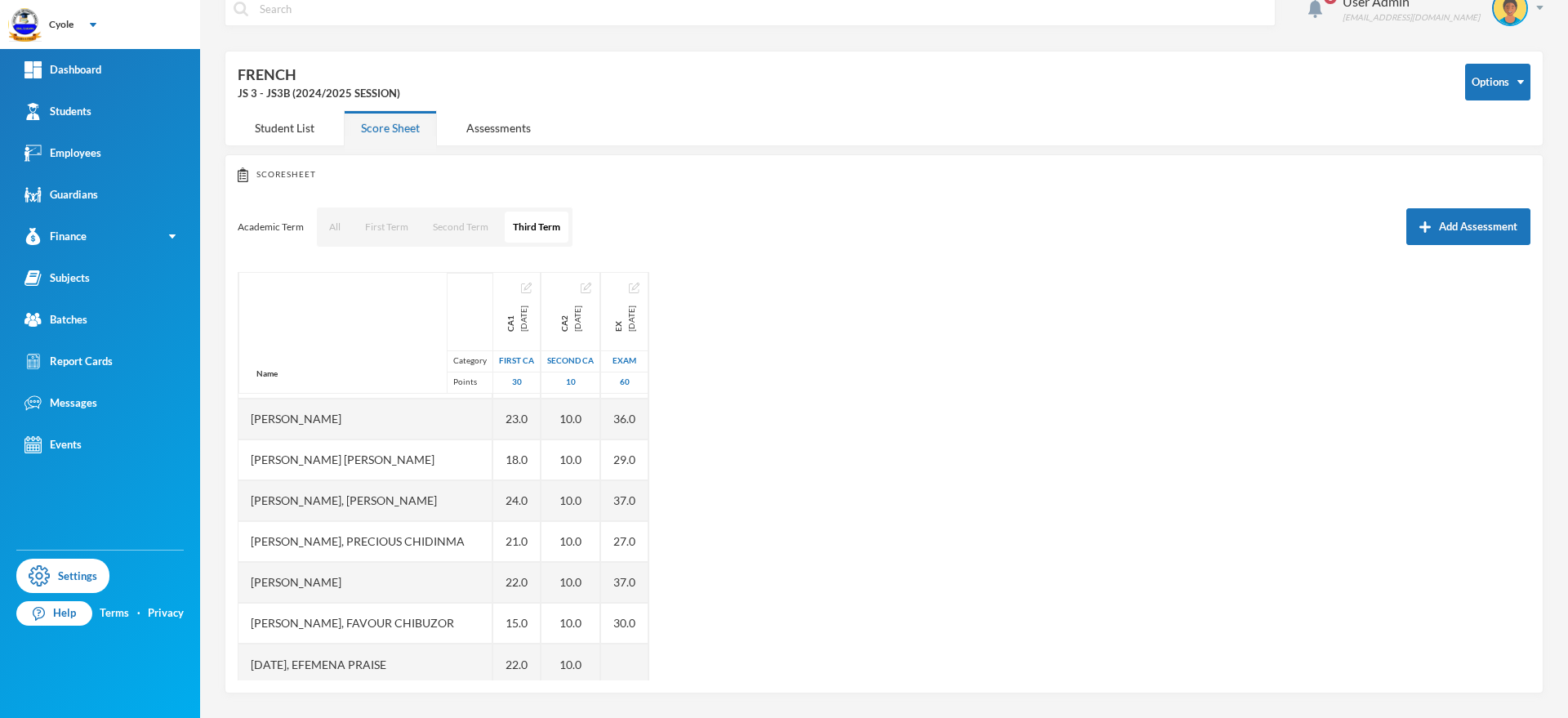 scroll, scrollTop: 1308, scrollLeft: 0, axis: vertical 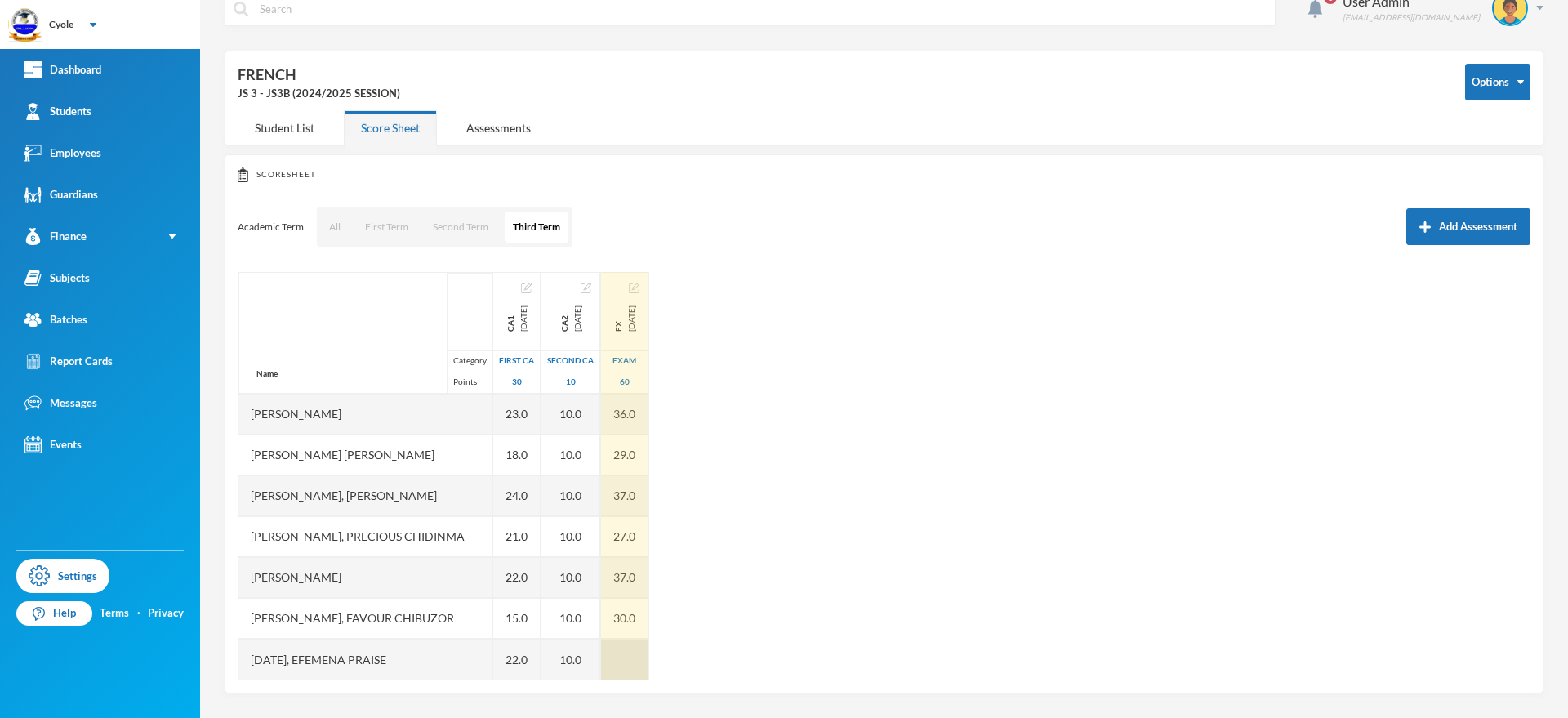 click at bounding box center [625, 659] 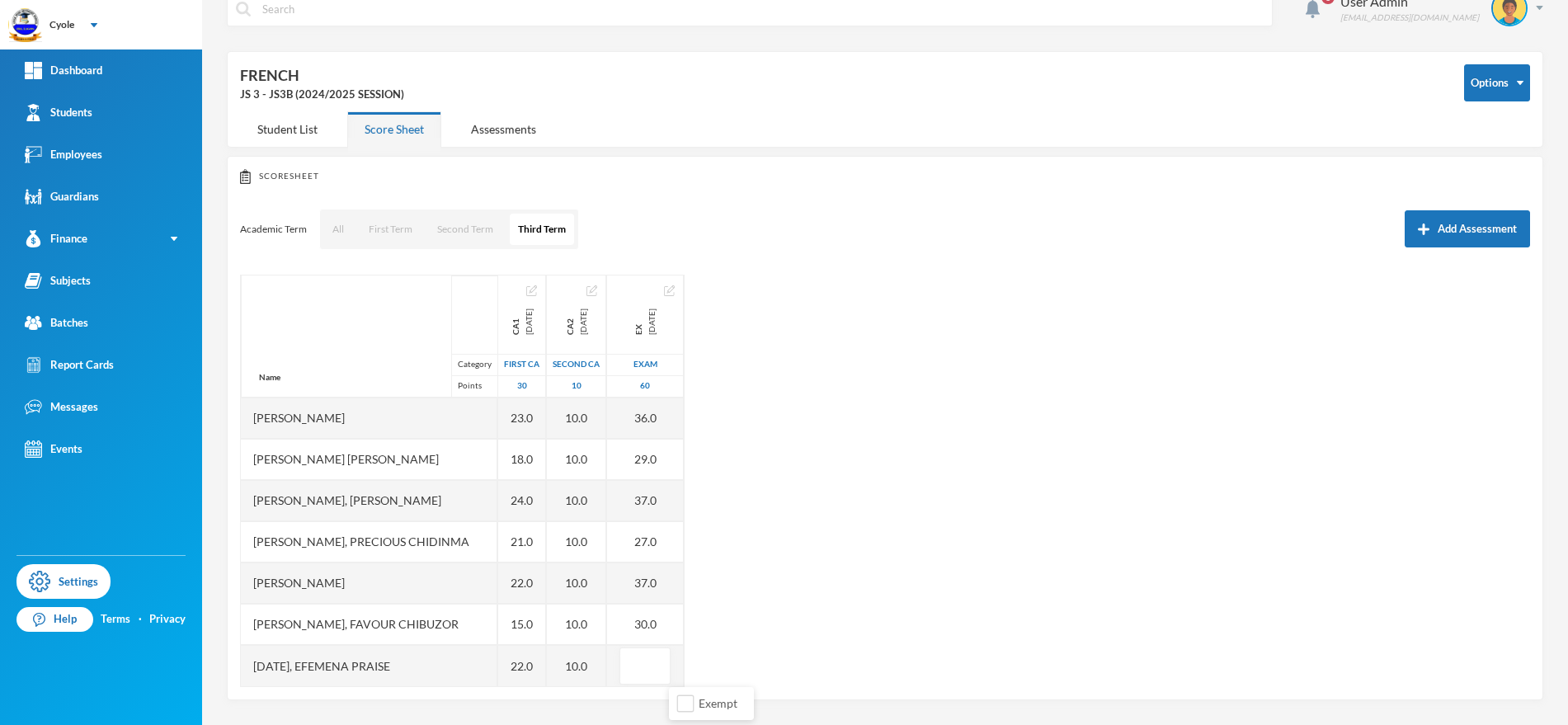 type on "-" 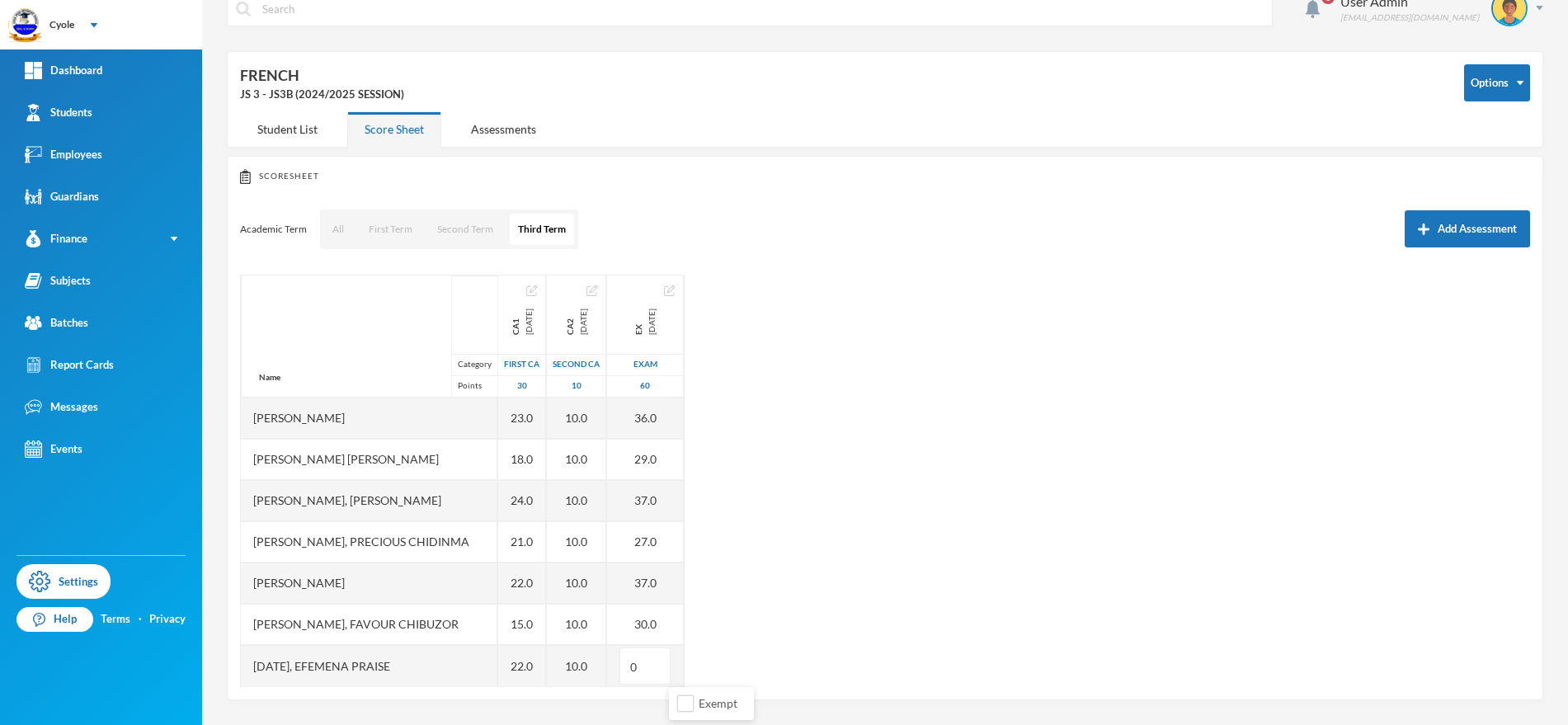 click on "Name   Category Points Akachukwu, Peace Makuachi Amaefule, Chidalu Divine Arinzechukwu, Goodluck Chukwuemezigo Chukwuka, Tochi Blessing Chukwuma, Chibuike David Daniel, Favour Chidubem Dasilva, Elizabeth Amirat Eguaba, Joan Ndubuisi Esomchukwu, Precious Chidindu Eyagha, Peace Eloho Ezeani, Emmanuel Ayomide Eze, Chinonso Success Eze, Chioma Miracle Henry, Profit Chibuike Housuga, Samson Oluwatosin Ibeafukwa, Oluchi Mercy Ikechukwu, Kosisochukwu Favour Izunegbu, Daniel Chinonso Madubugwu, Mercy Mmesoma Monday, Destiny Ochwofunu Navey, Momotimi Favour Nwabueze, Blessing Believe Nwankwo, Somtochukwu Elvis Nzeka, Confidence Chinonso Nzekwe, Christabel Chinemerem Obennebo, Chinaza Thersy Oche, Abraham Unazi Odion, Precious Angel Odu, Increase Oluwafemi Ofoama, Bright Chidindu Ohiri, Chiamaka Lilian Okafor, Blessed Chinaza Okafor, Kate Chiamaka Okoro, Jecinta Chidinma Okoye, Chijindu Bryan Ononenyi, Precious Chidinma Orakwe, Henry Onyedikachi Samuel, Favour Chibuzor Sunday, Efemena Praise Ca1 2025-04-28 First CA 30" at bounding box center (885, 481) 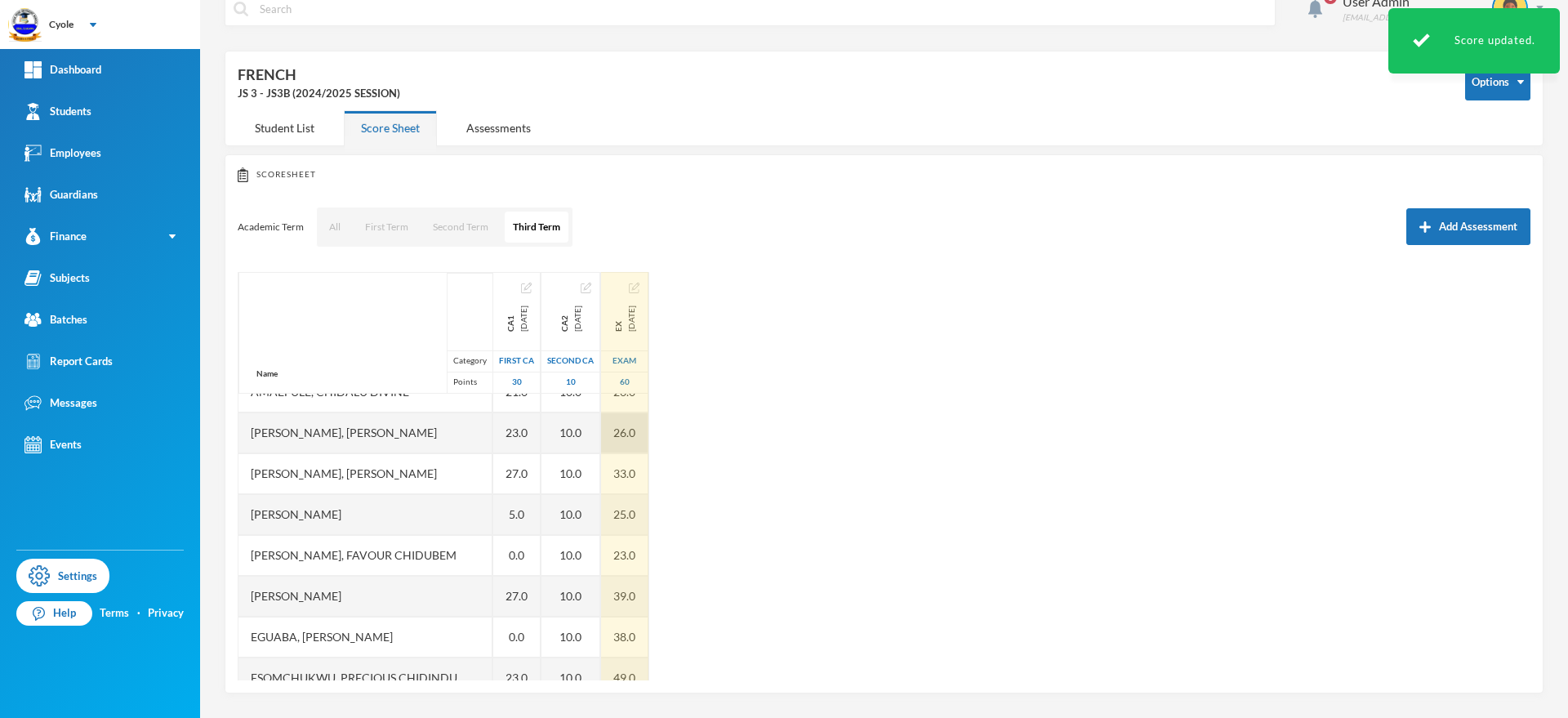 scroll, scrollTop: 0, scrollLeft: 0, axis: both 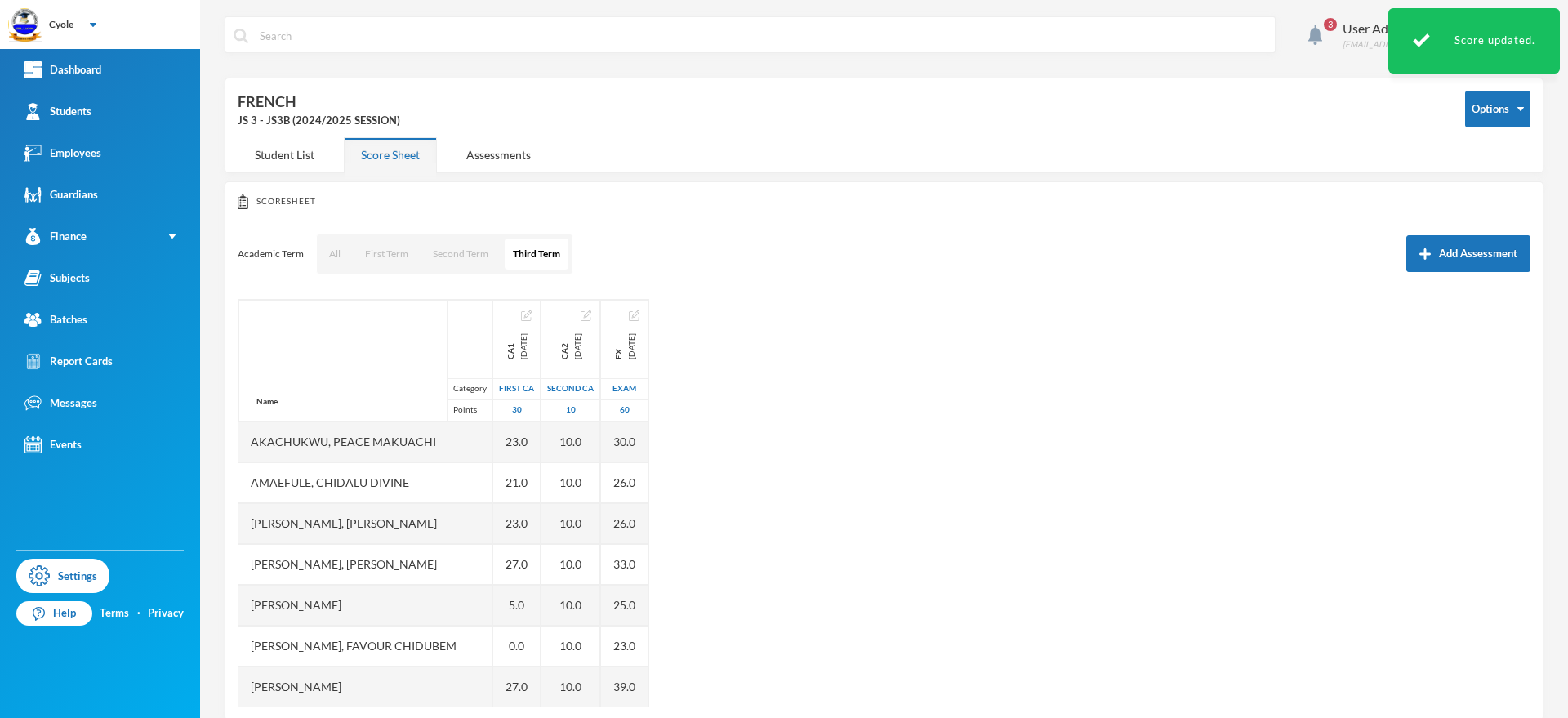 drag, startPoint x: 688, startPoint y: 483, endPoint x: 474, endPoint y: 196, distance: 358.0014 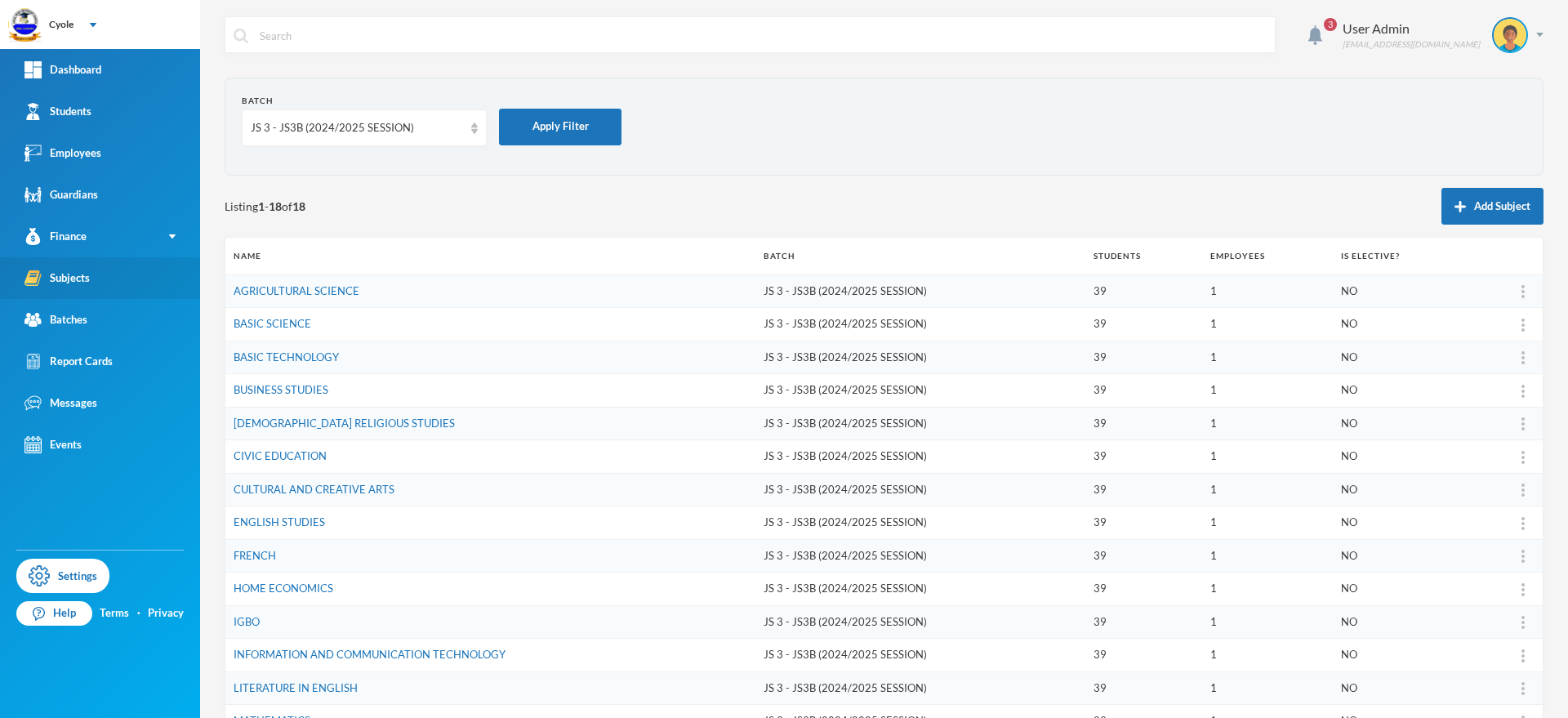 click on "Subjects" at bounding box center (100, 278) 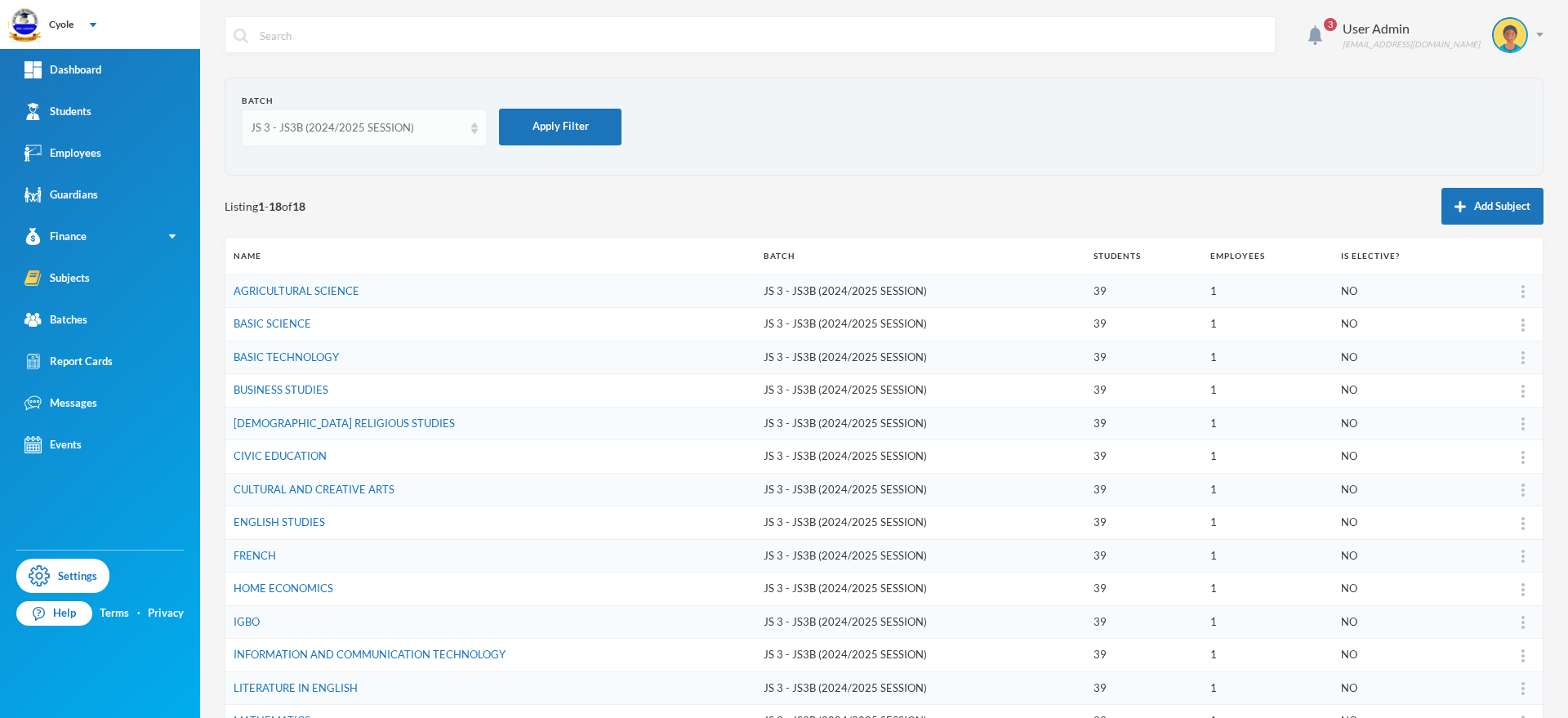 click on "JS 3 - JS3B (2024/2025 SESSION)" at bounding box center (357, 128) 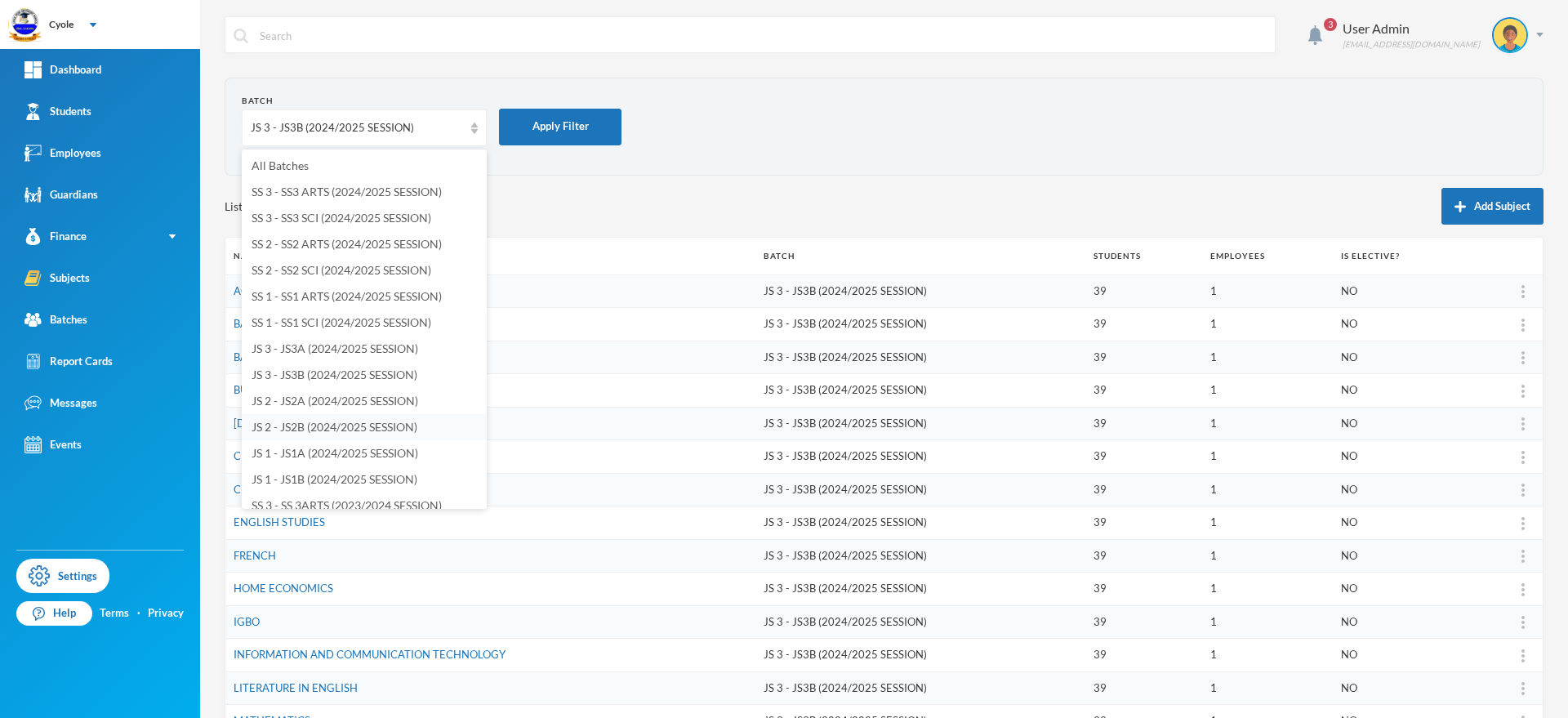 click on "JS 2 - JS2B (2024/2025 SESSION)" at bounding box center (334, 426) 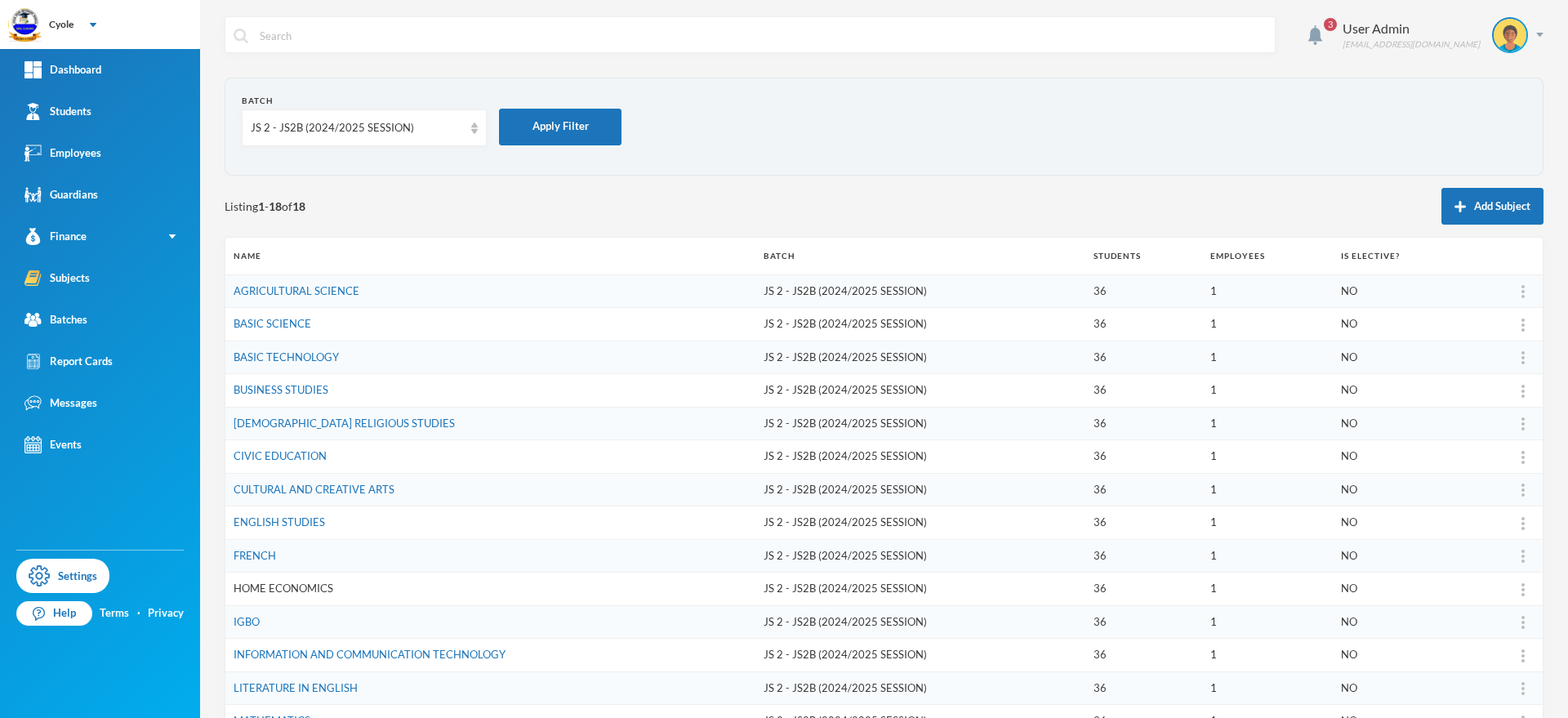 click on "HOME ECONOMICS" at bounding box center (283, 588) 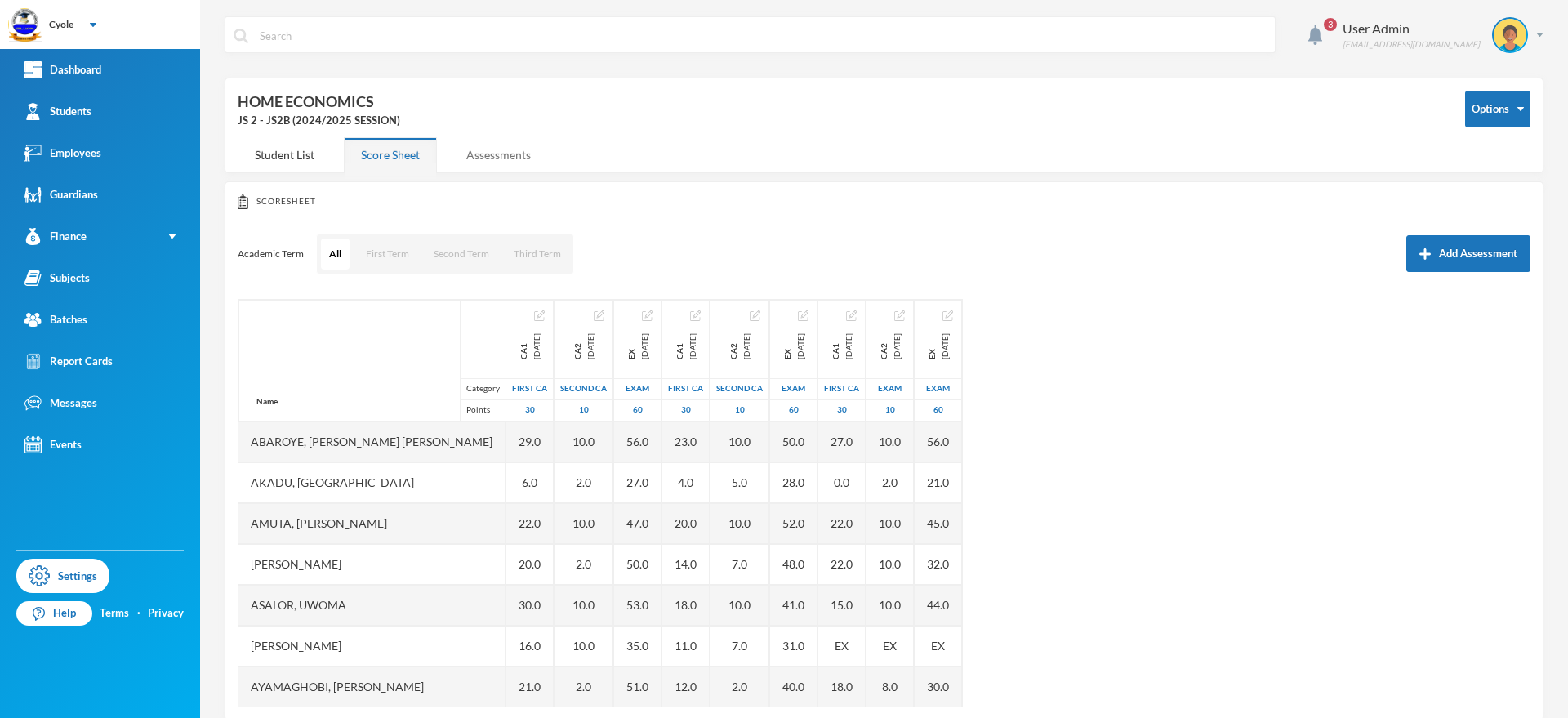 click on "Assessments" at bounding box center (498, 154) 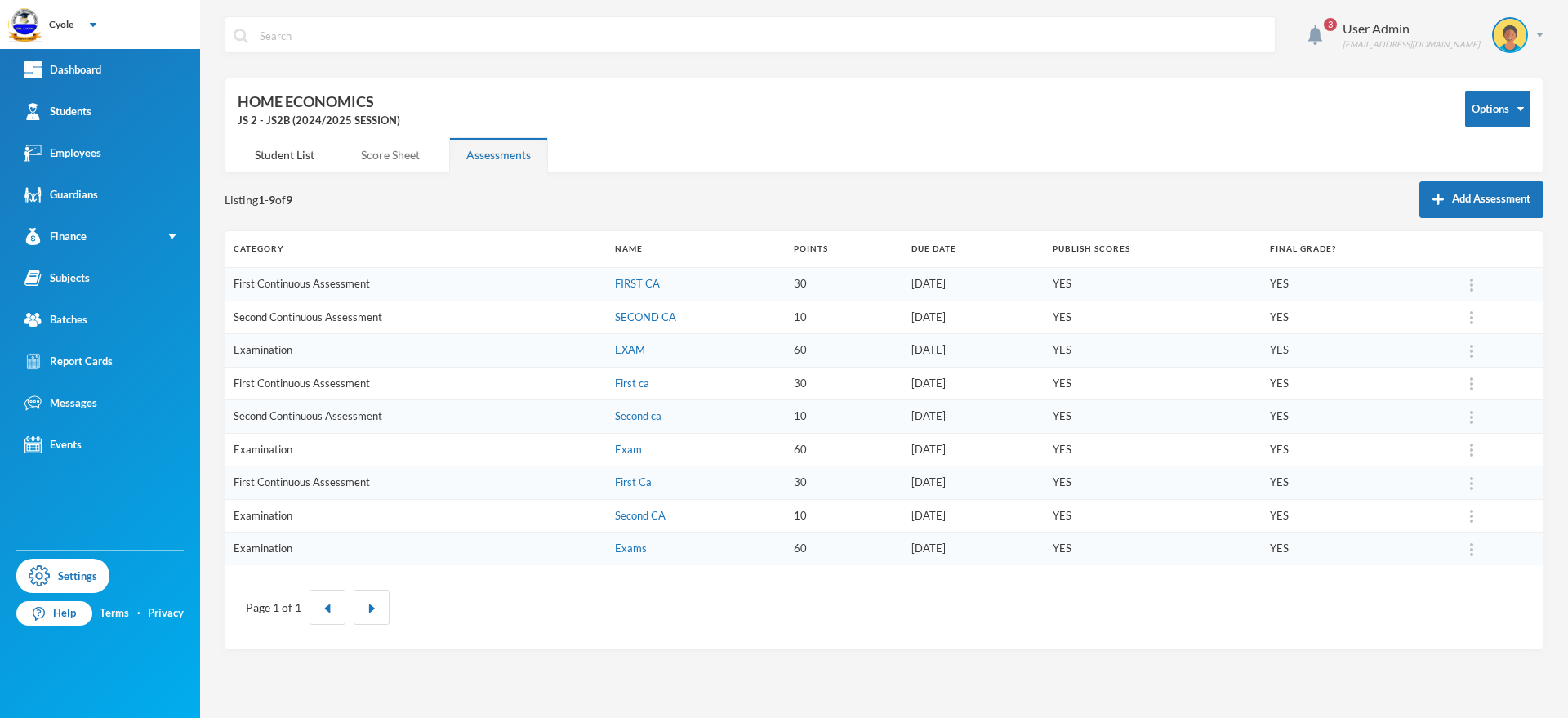 click on "Score Sheet" at bounding box center [390, 154] 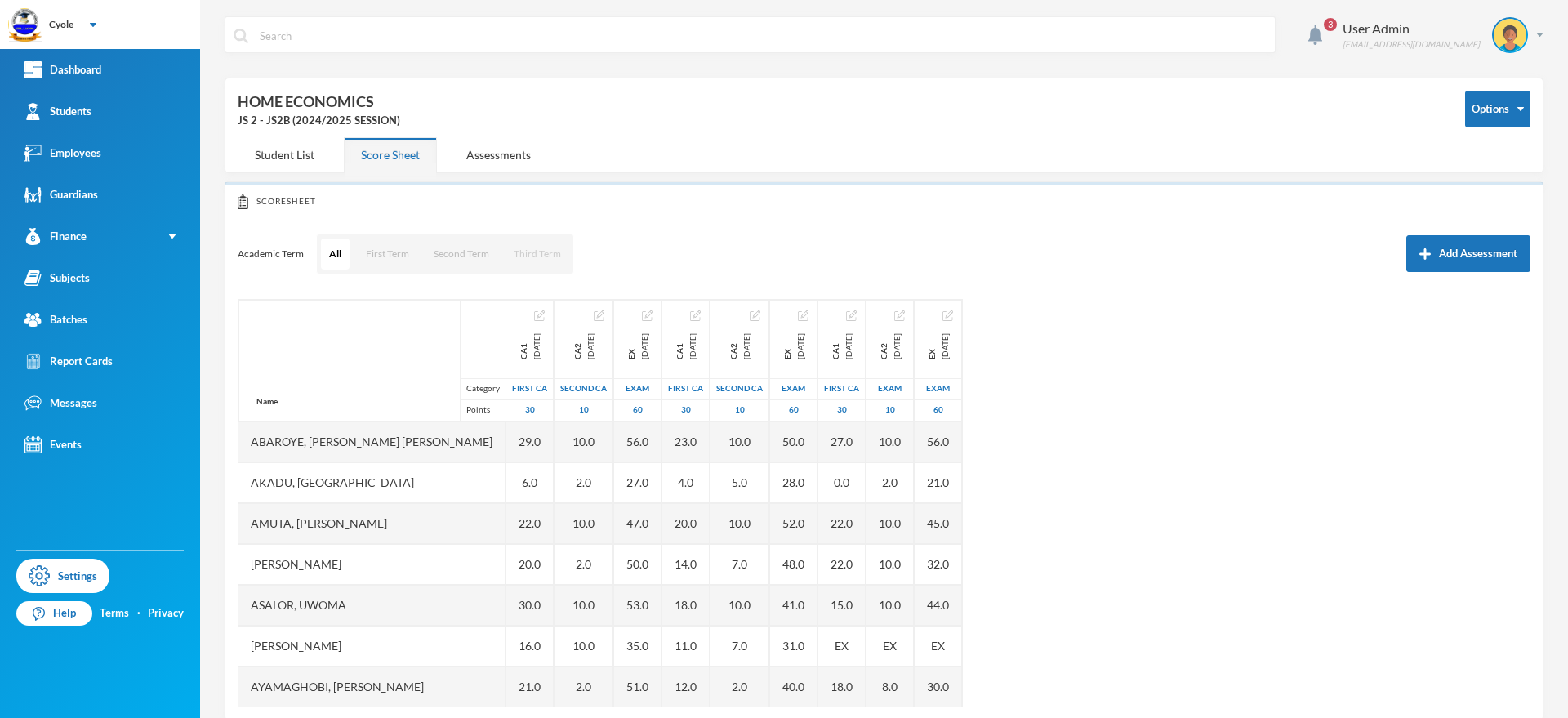 click on "Third Term" at bounding box center (537, 254) 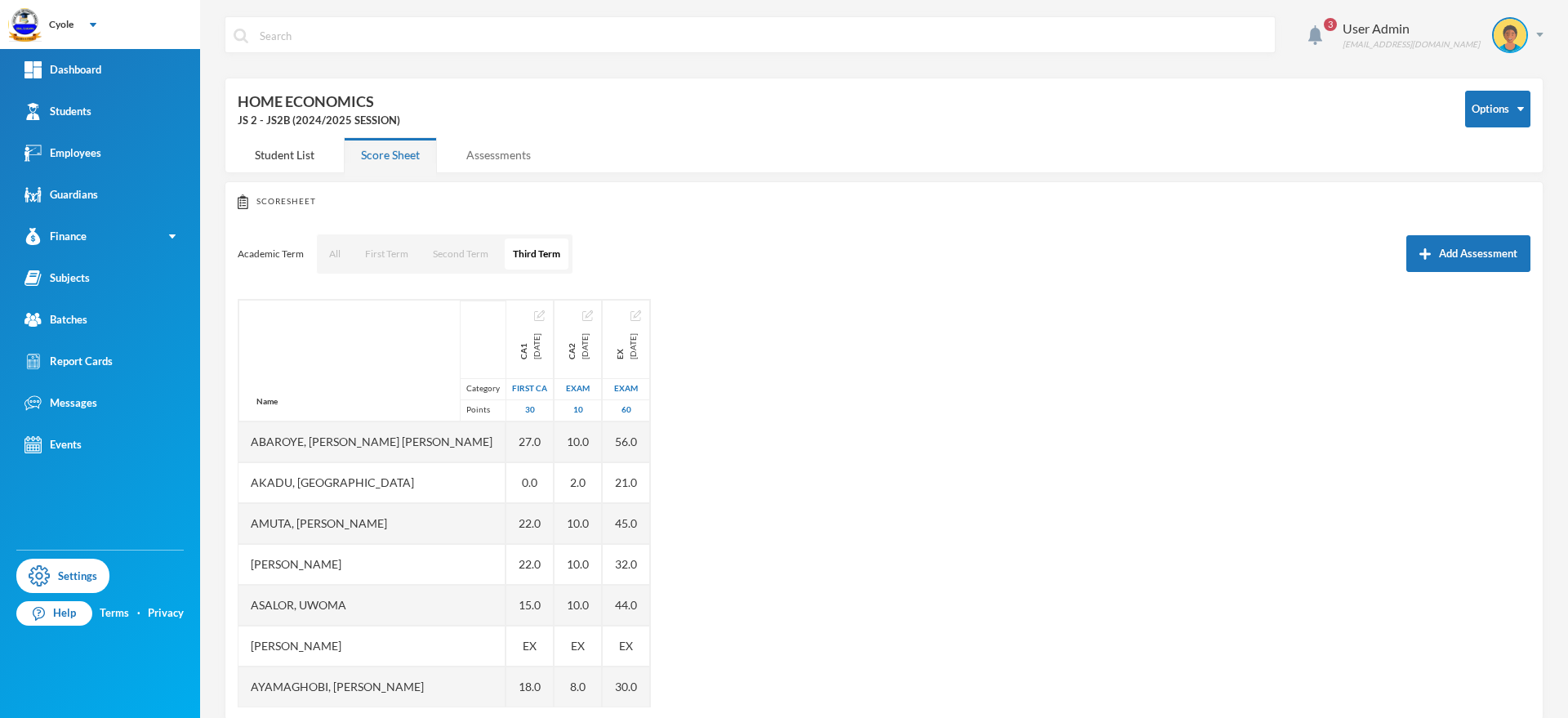 click on "Assessments" at bounding box center (498, 154) 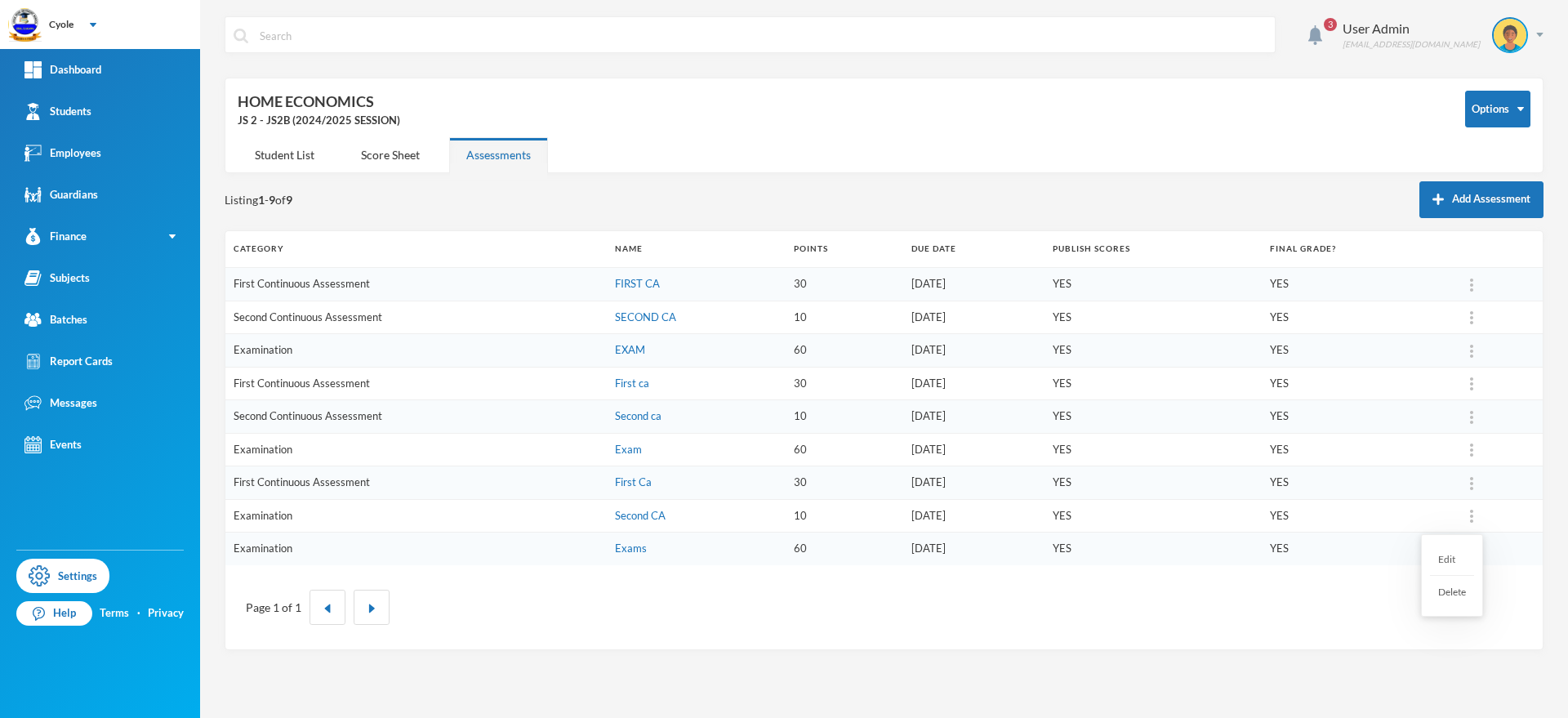 click at bounding box center [1472, 516] 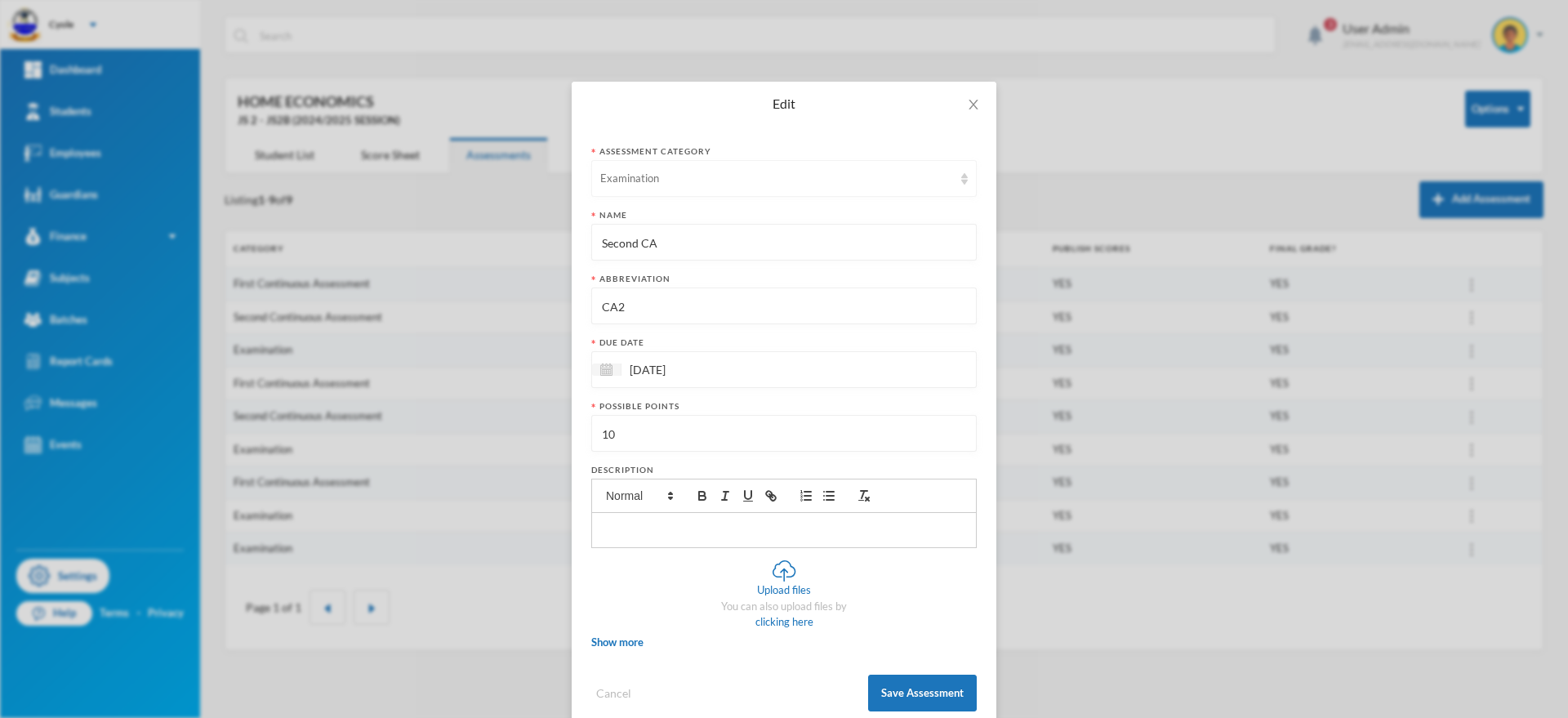 click on "Examination" at bounding box center [777, 179] 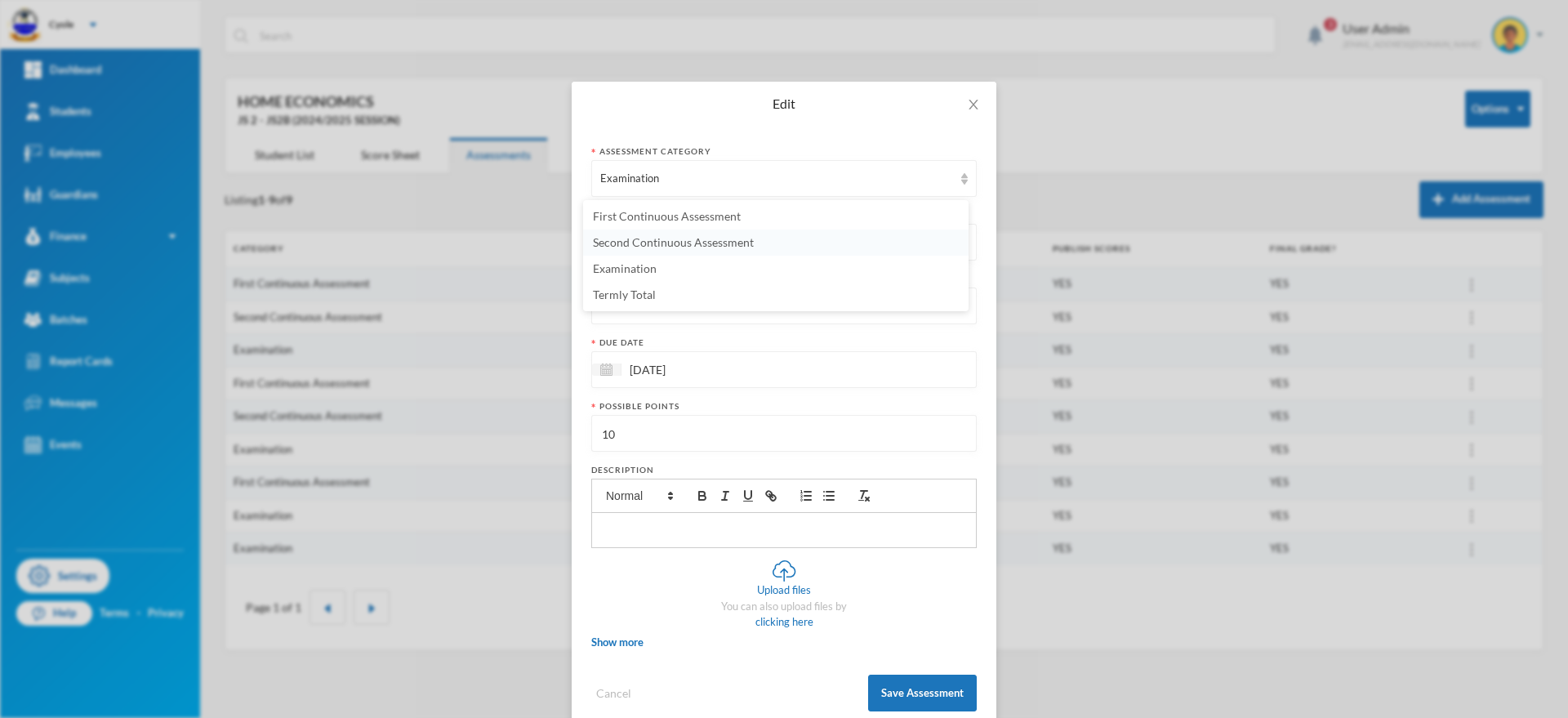 click on "Second Continuous Assessment" at bounding box center [673, 242] 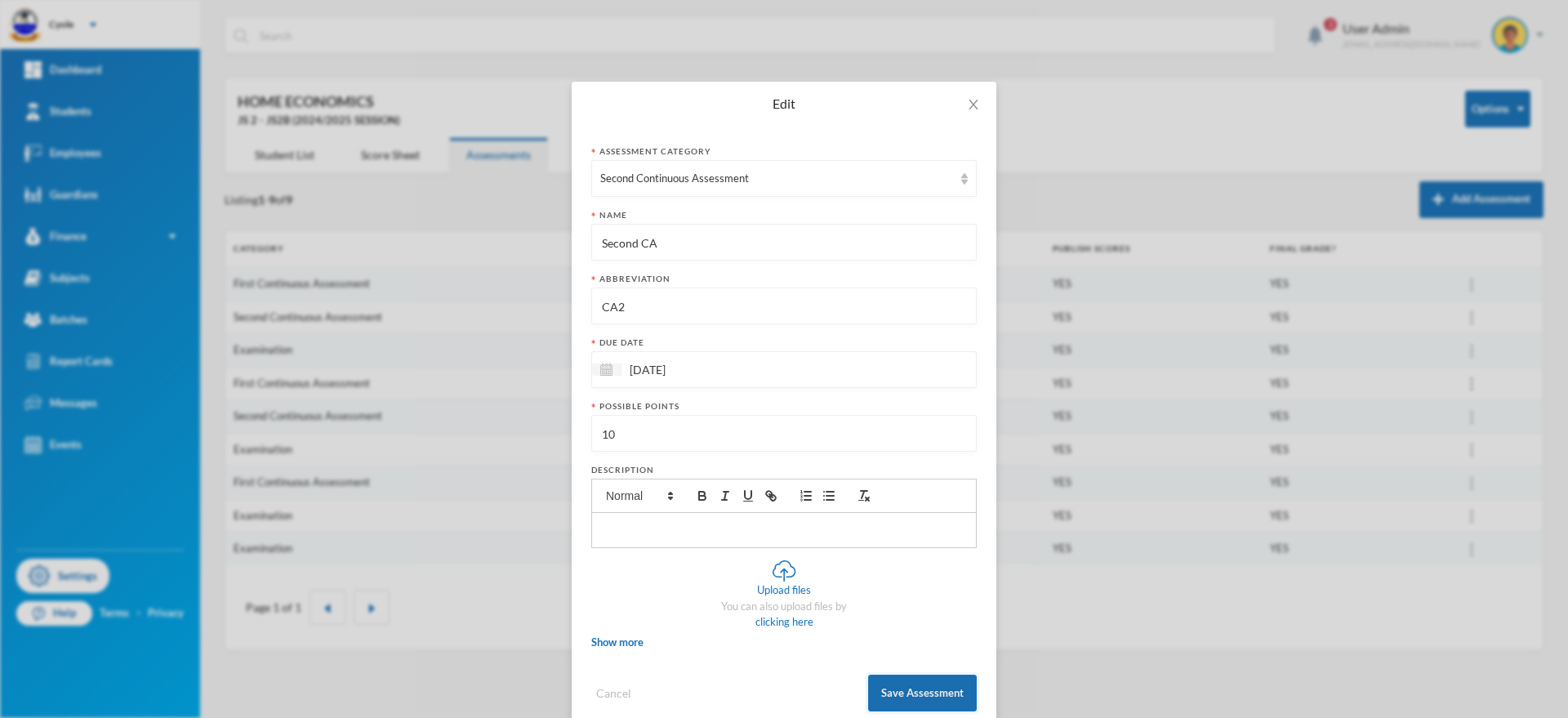 click on "Save Assessment" at bounding box center [922, 693] 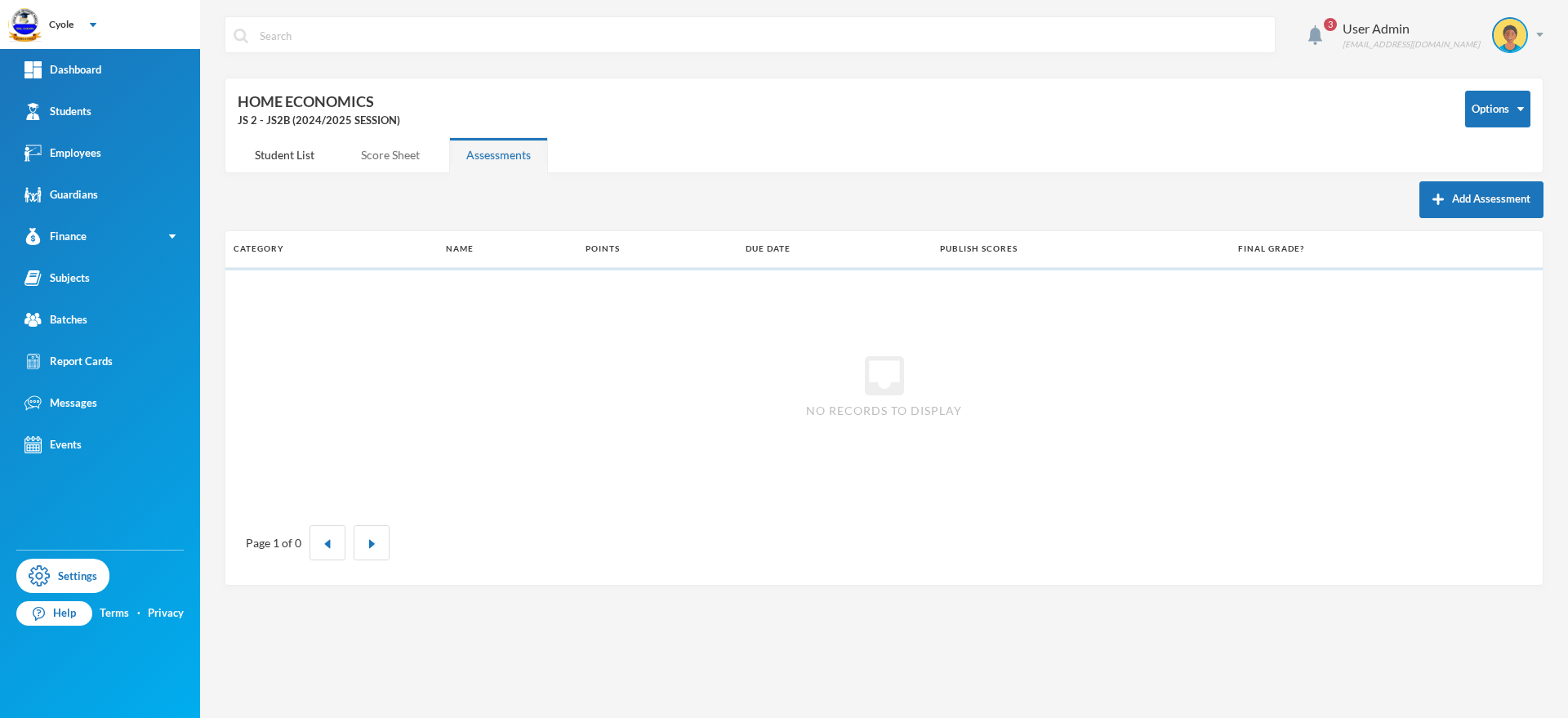 click on "Score Sheet" at bounding box center (390, 154) 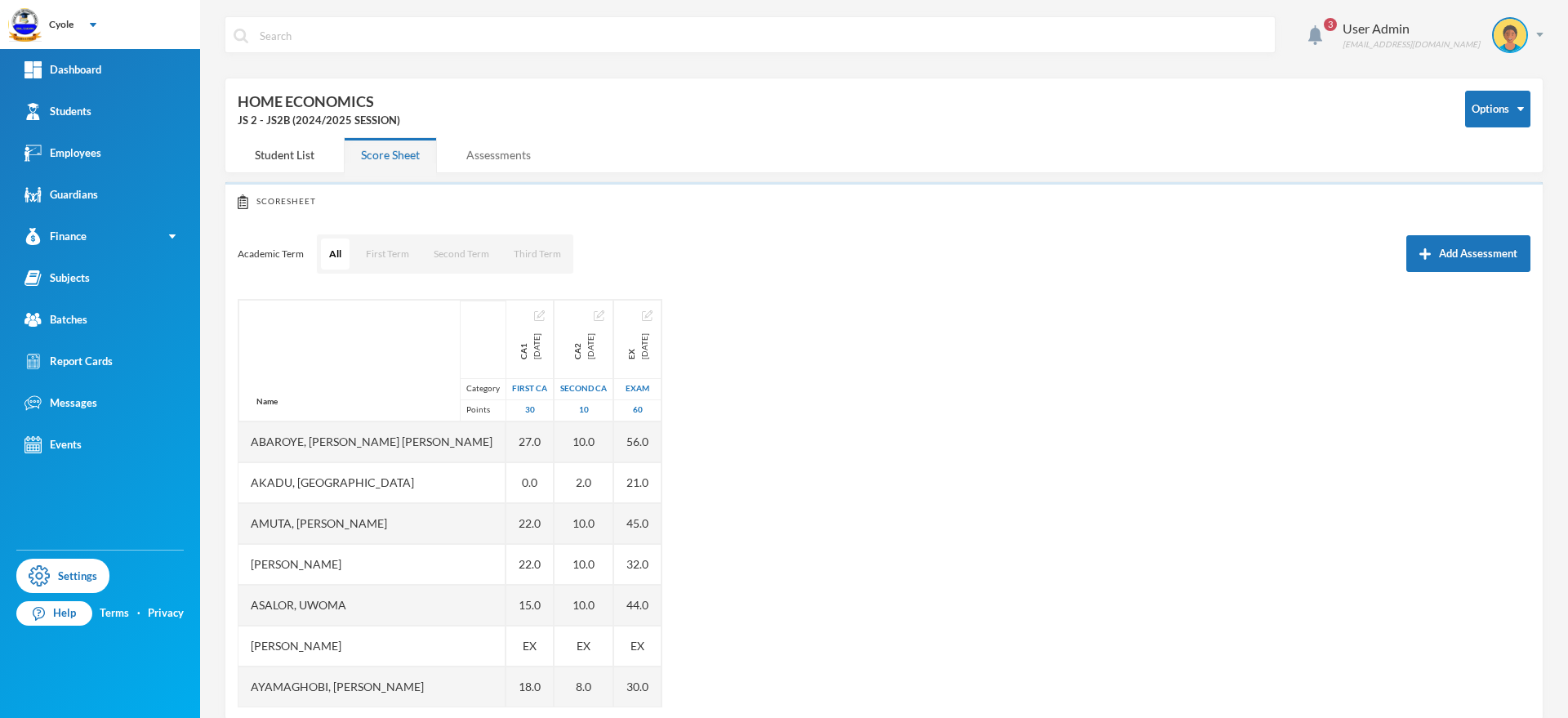 click on "Assessments" at bounding box center (498, 154) 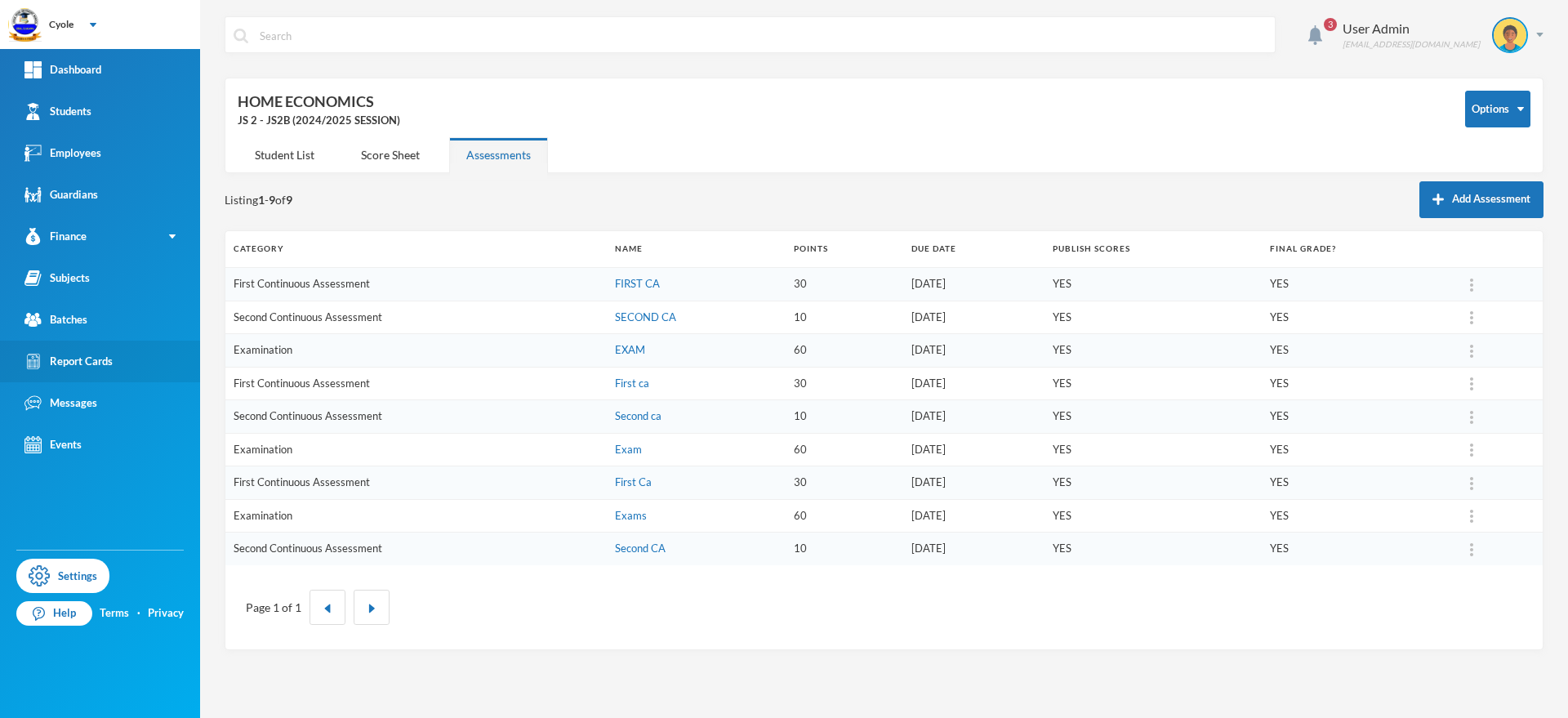 click on "Report Cards" at bounding box center [69, 361] 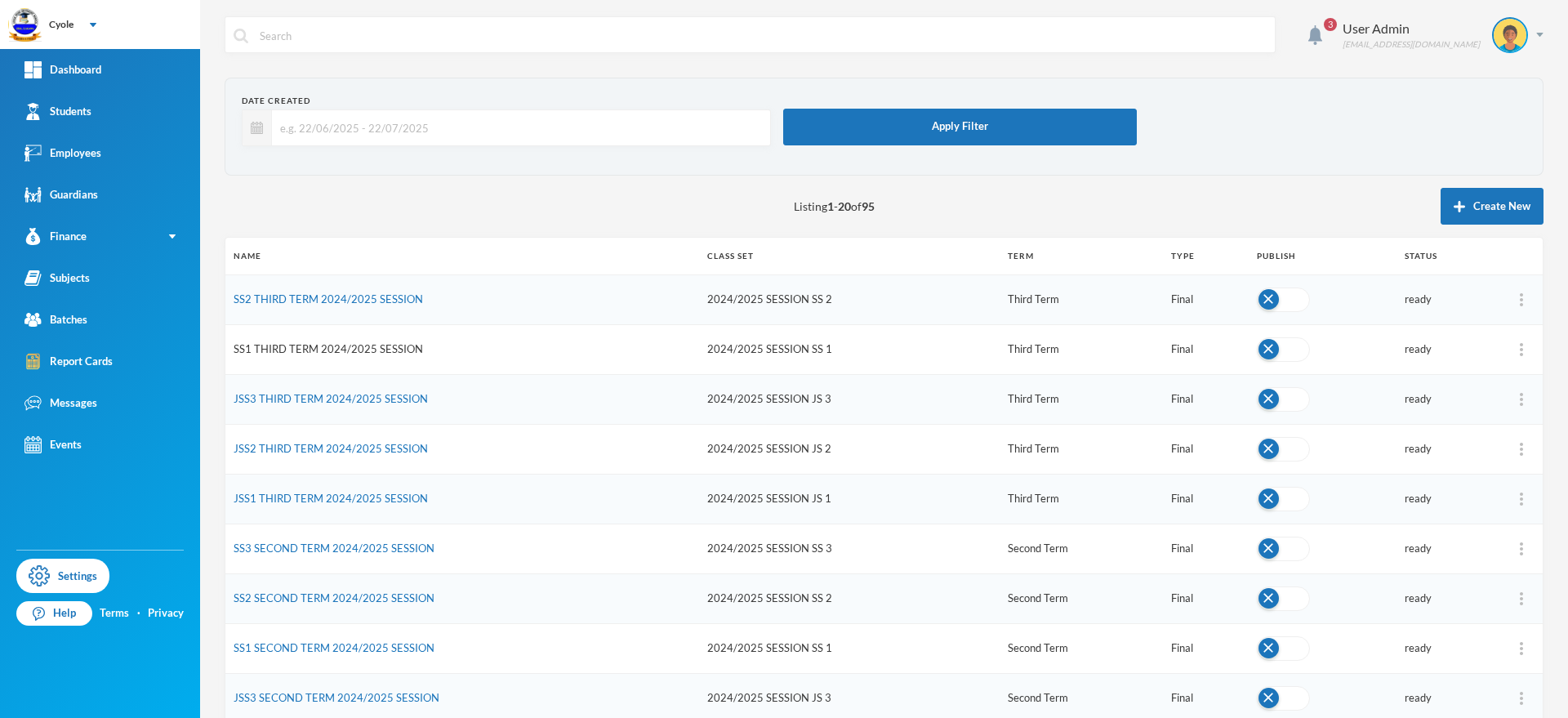 click on "SS1 THIRD TERM 2024/2025 SESSION" at bounding box center [328, 349] 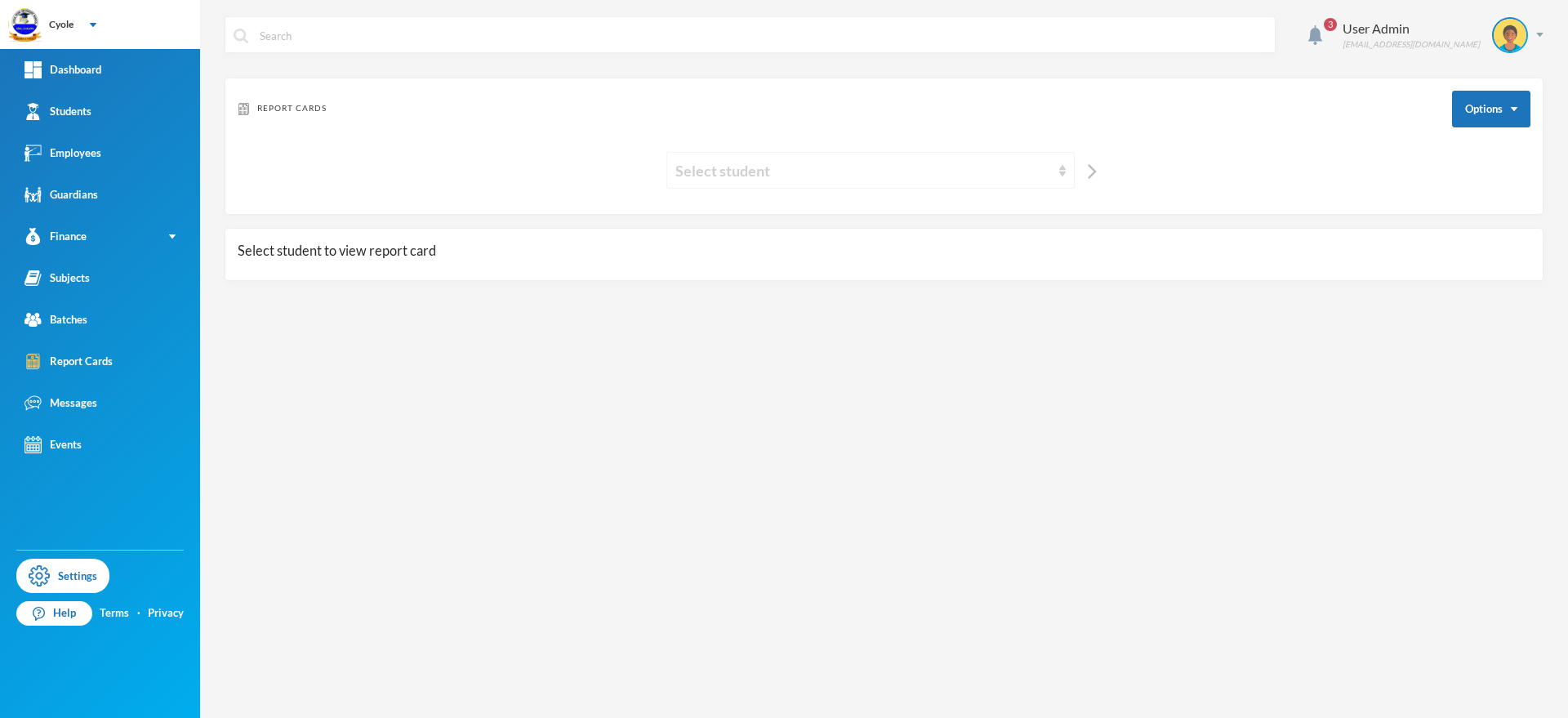 click on "Select student" at bounding box center [863, 171] 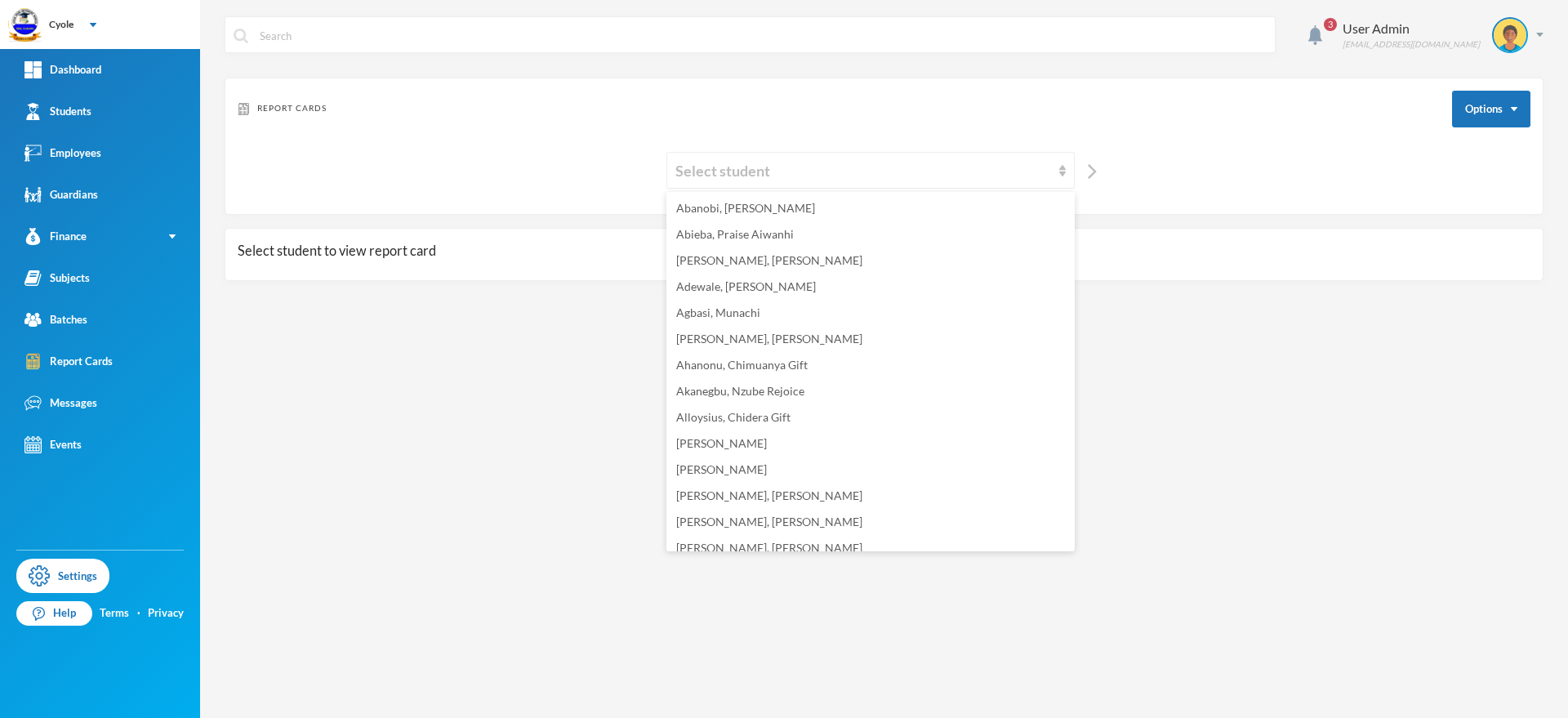 click at bounding box center [1088, 170] 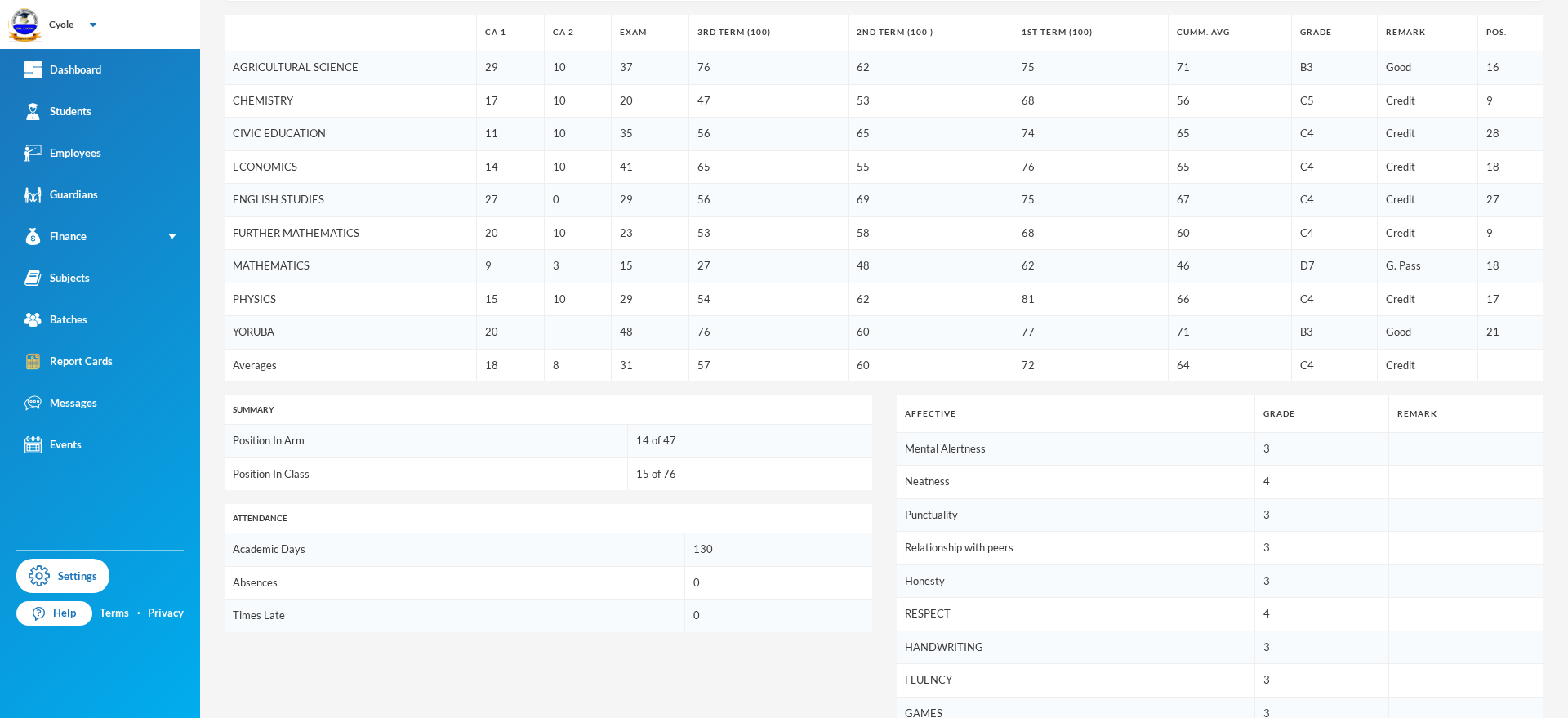 scroll, scrollTop: 0, scrollLeft: 0, axis: both 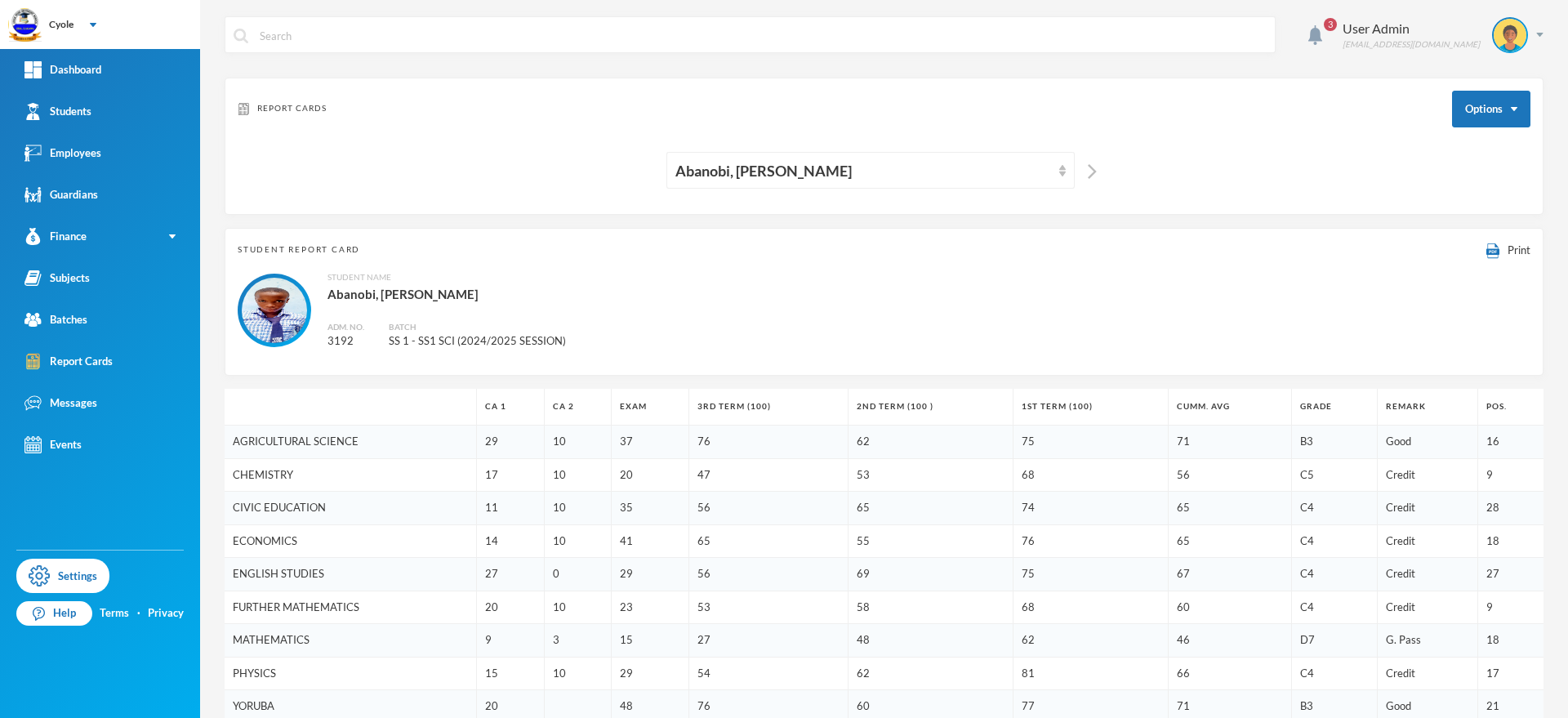click at bounding box center (1088, 170) 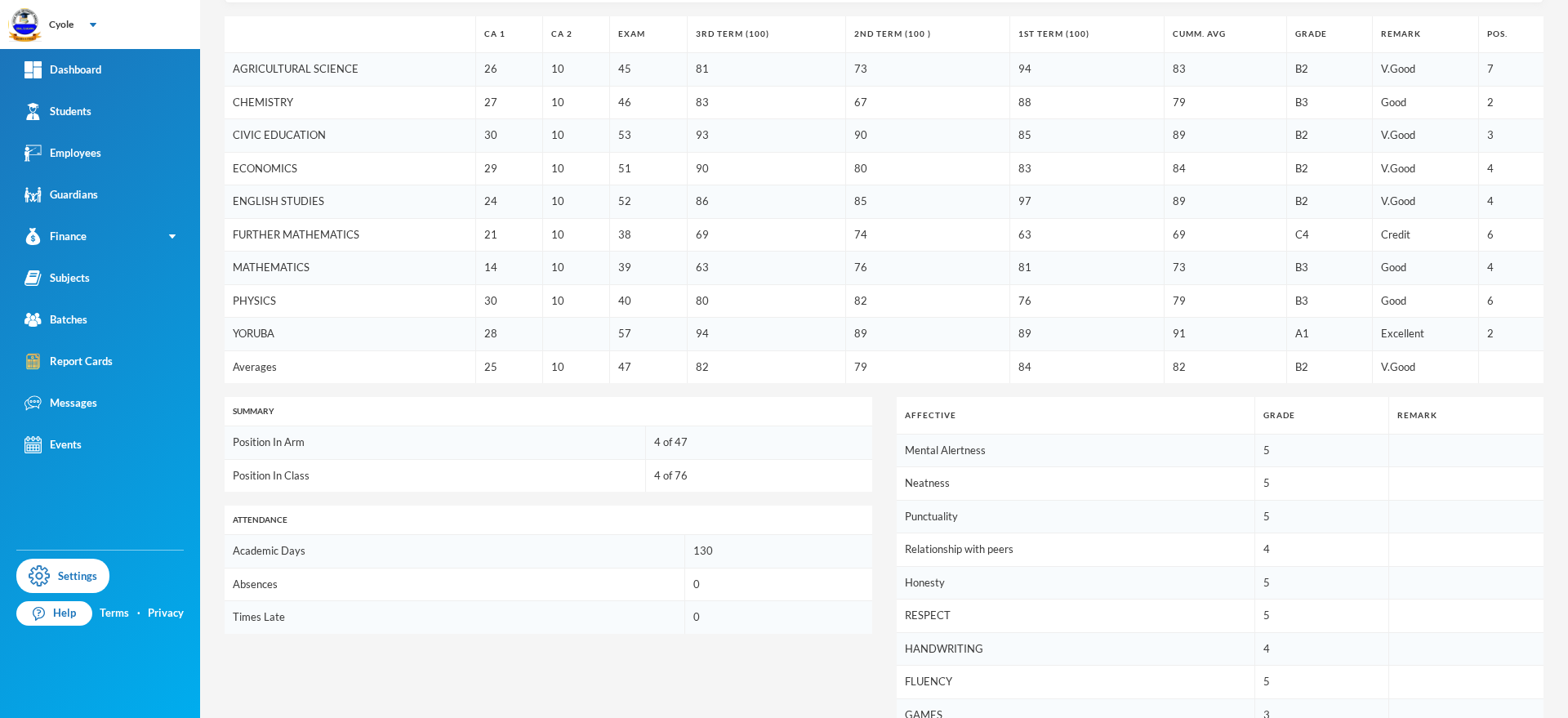scroll, scrollTop: 374, scrollLeft: 0, axis: vertical 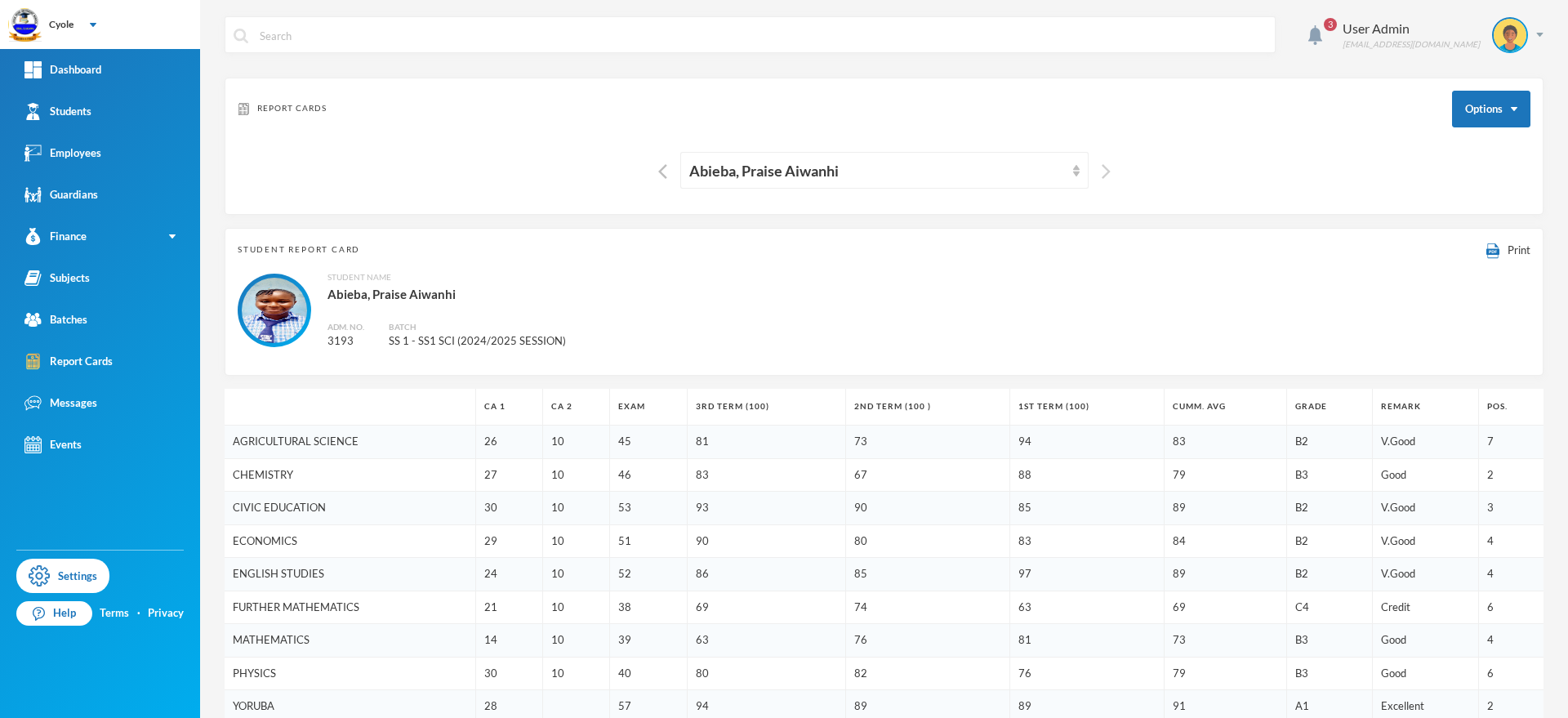 click at bounding box center [1106, 172] 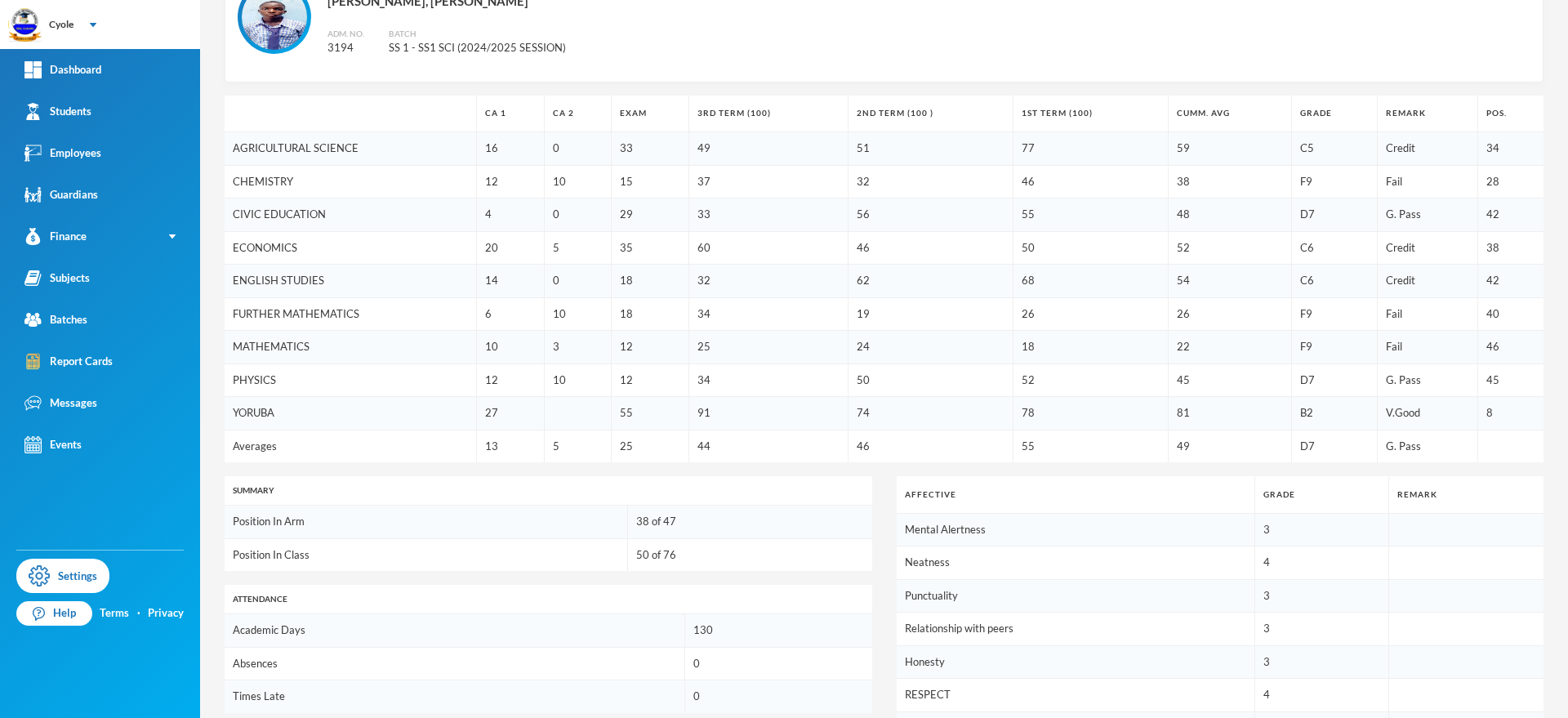 scroll, scrollTop: 292, scrollLeft: 0, axis: vertical 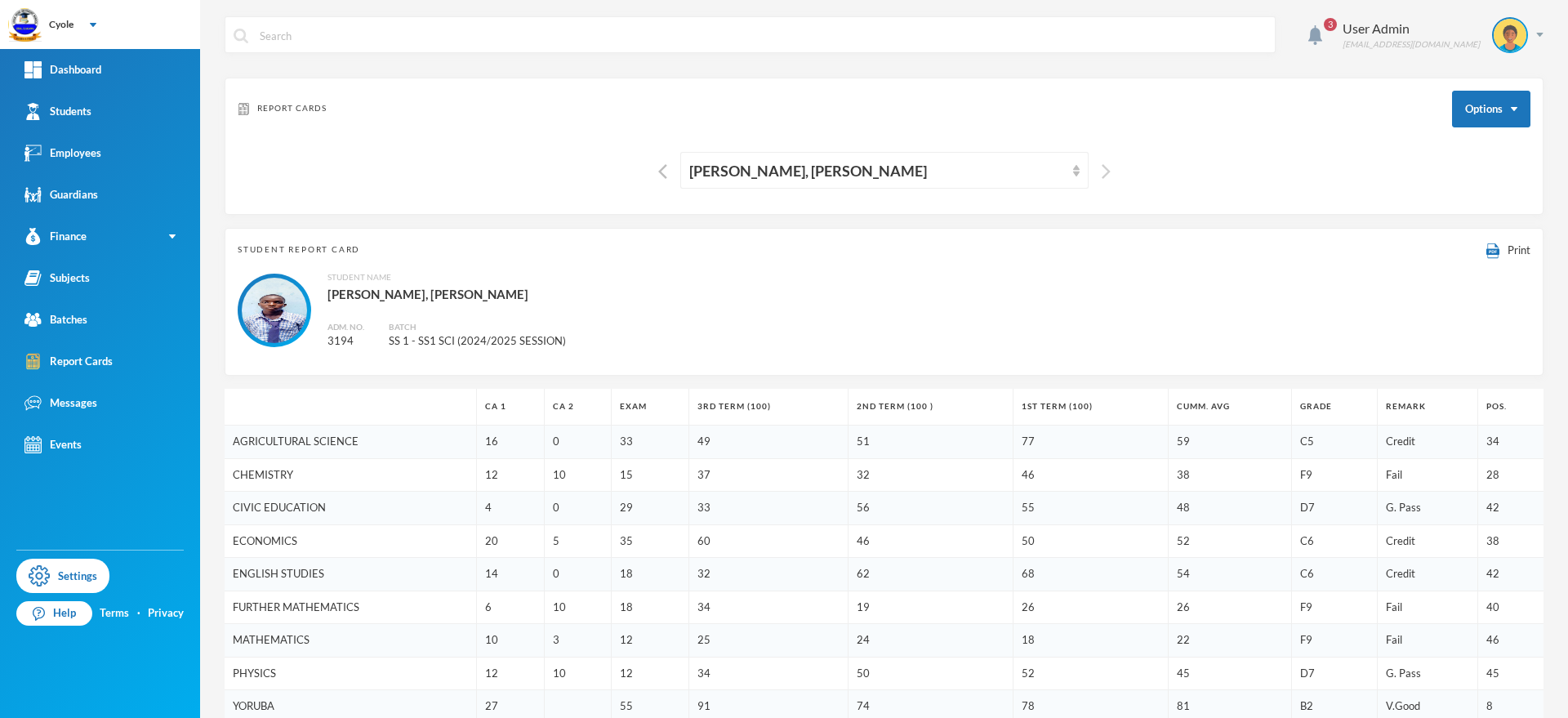 click at bounding box center [1106, 172] 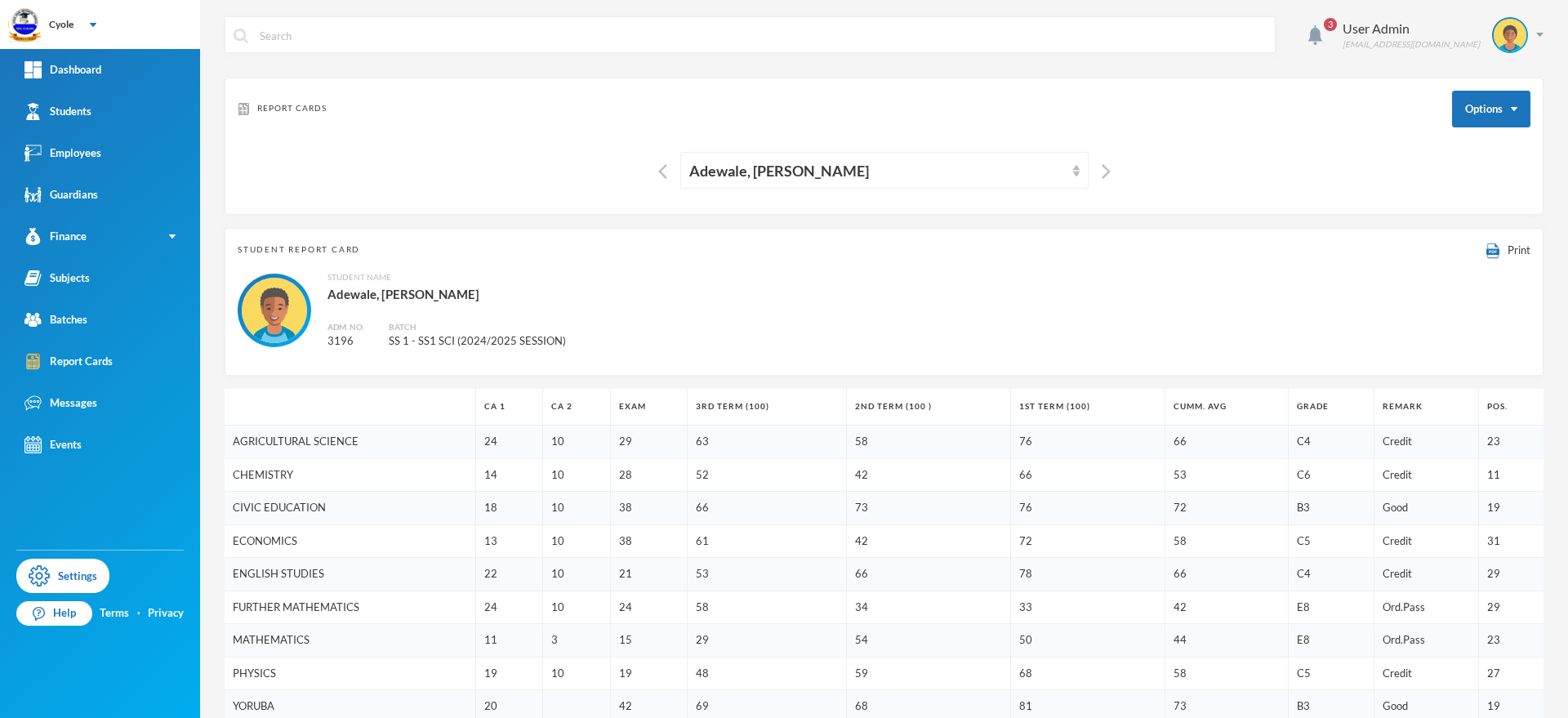 scroll, scrollTop: 374, scrollLeft: 0, axis: vertical 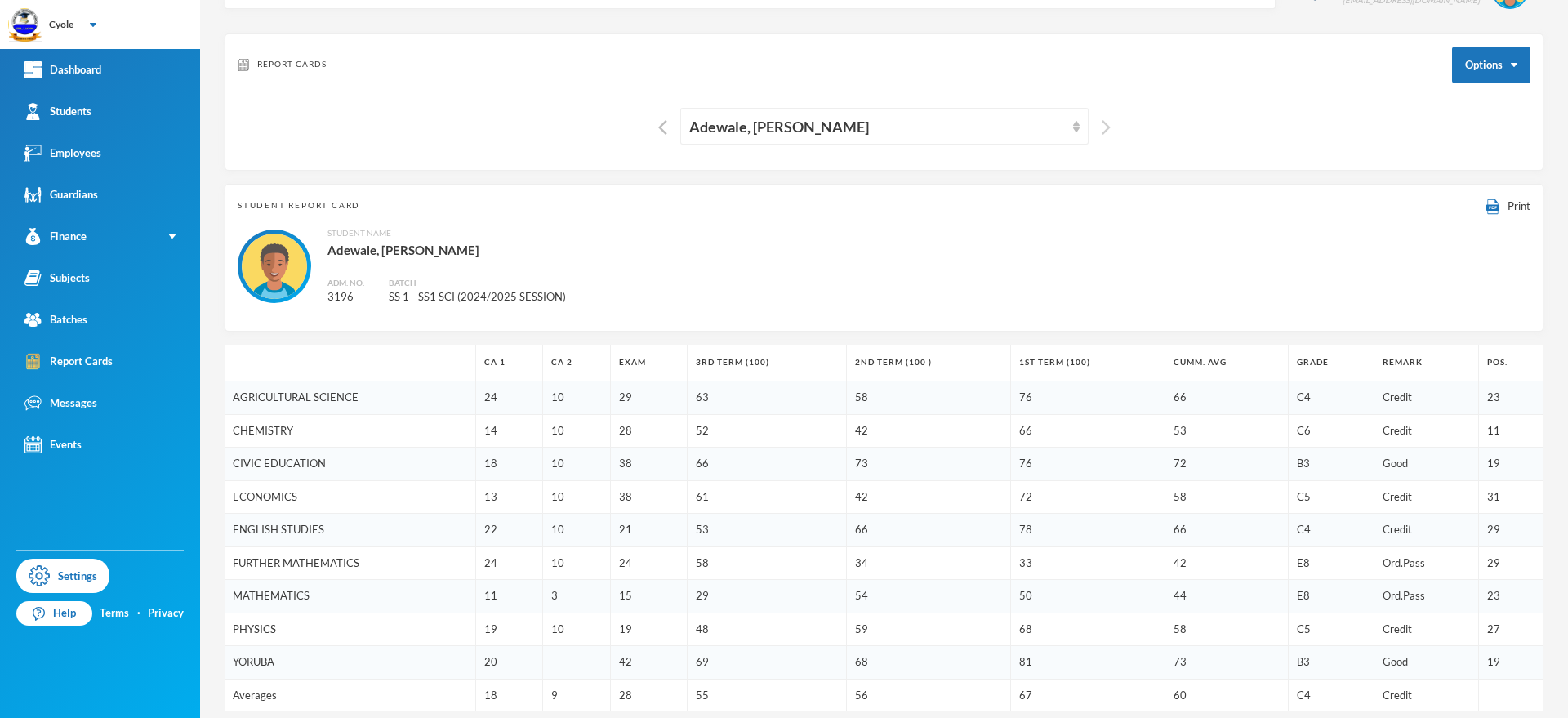 click at bounding box center (1106, 127) 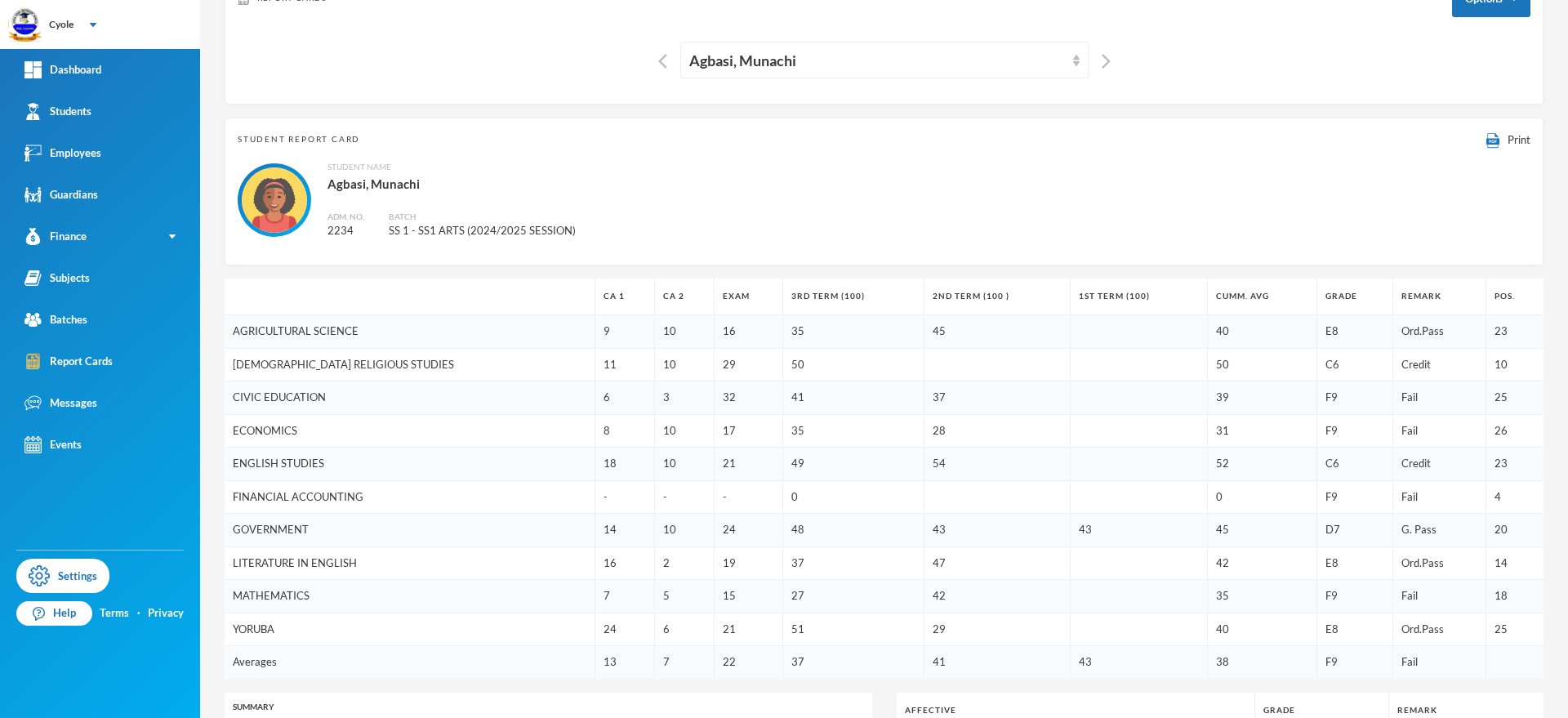 scroll, scrollTop: 109, scrollLeft: 0, axis: vertical 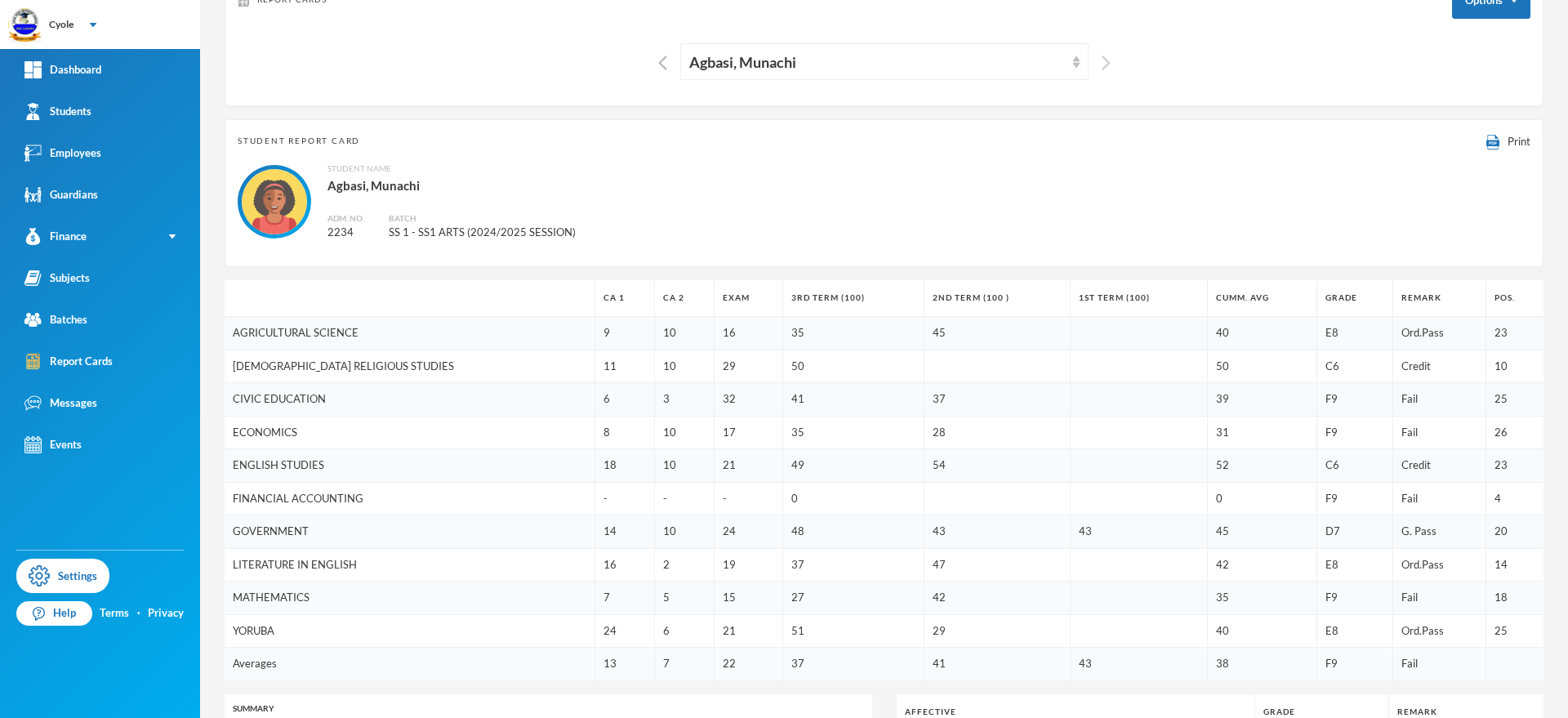 click at bounding box center [1106, 63] 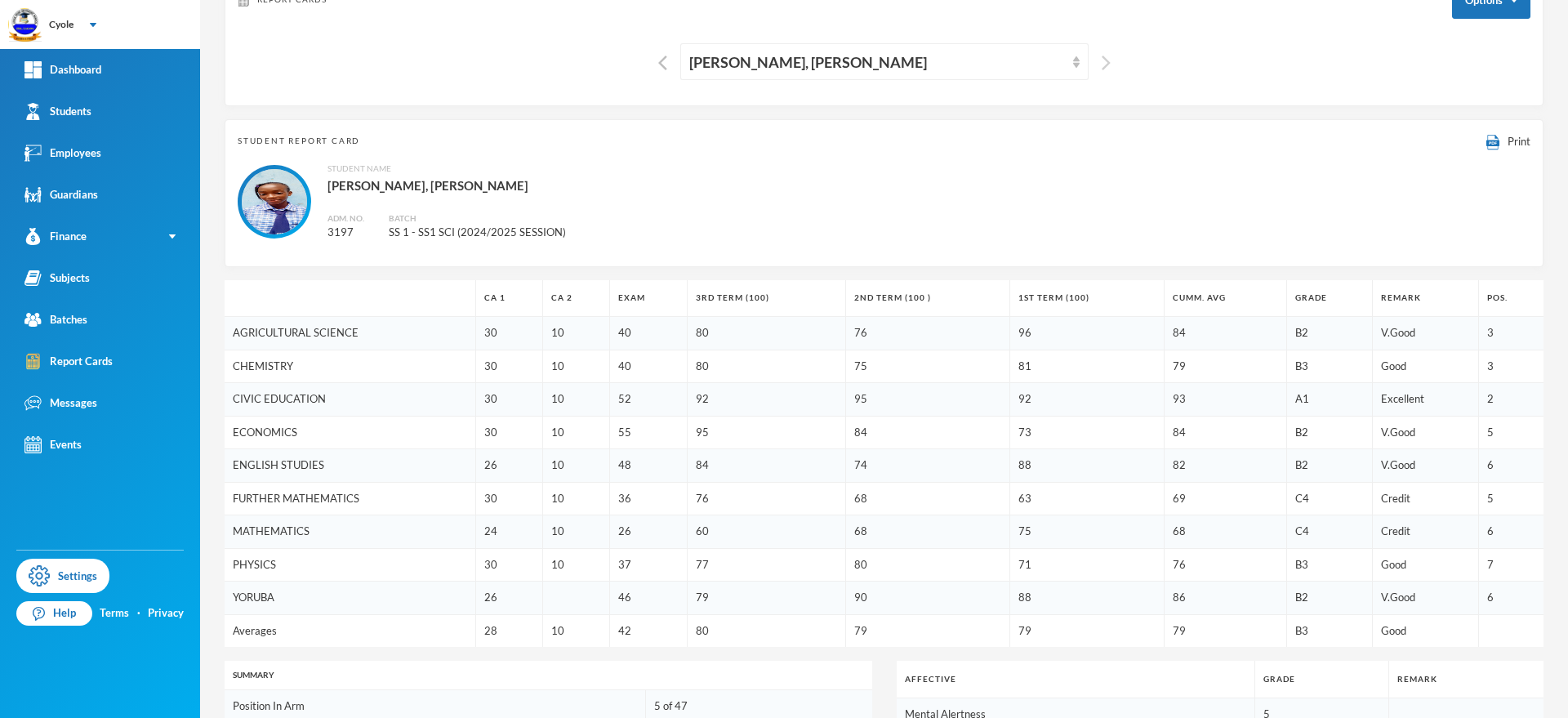 click at bounding box center (1106, 63) 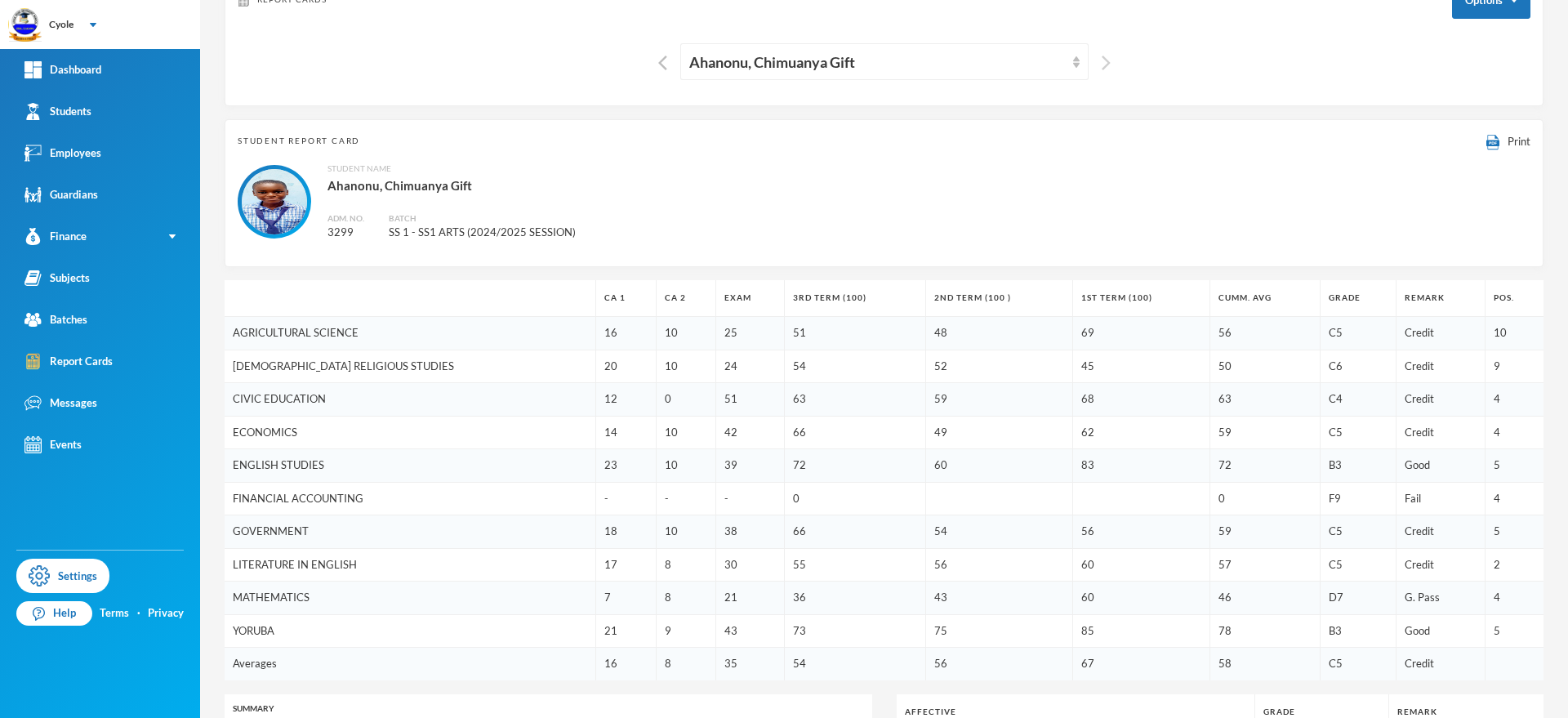 click at bounding box center (1106, 63) 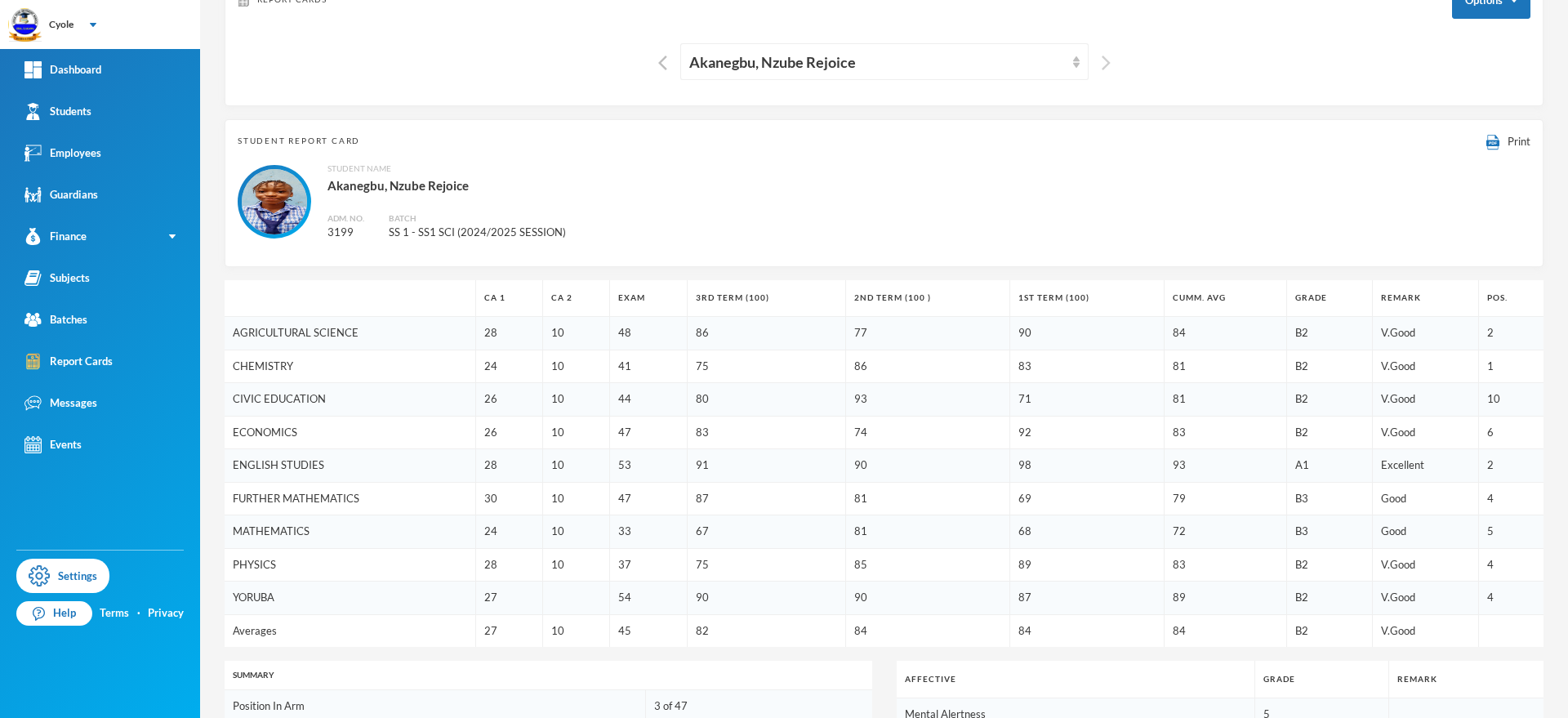 click at bounding box center [1106, 63] 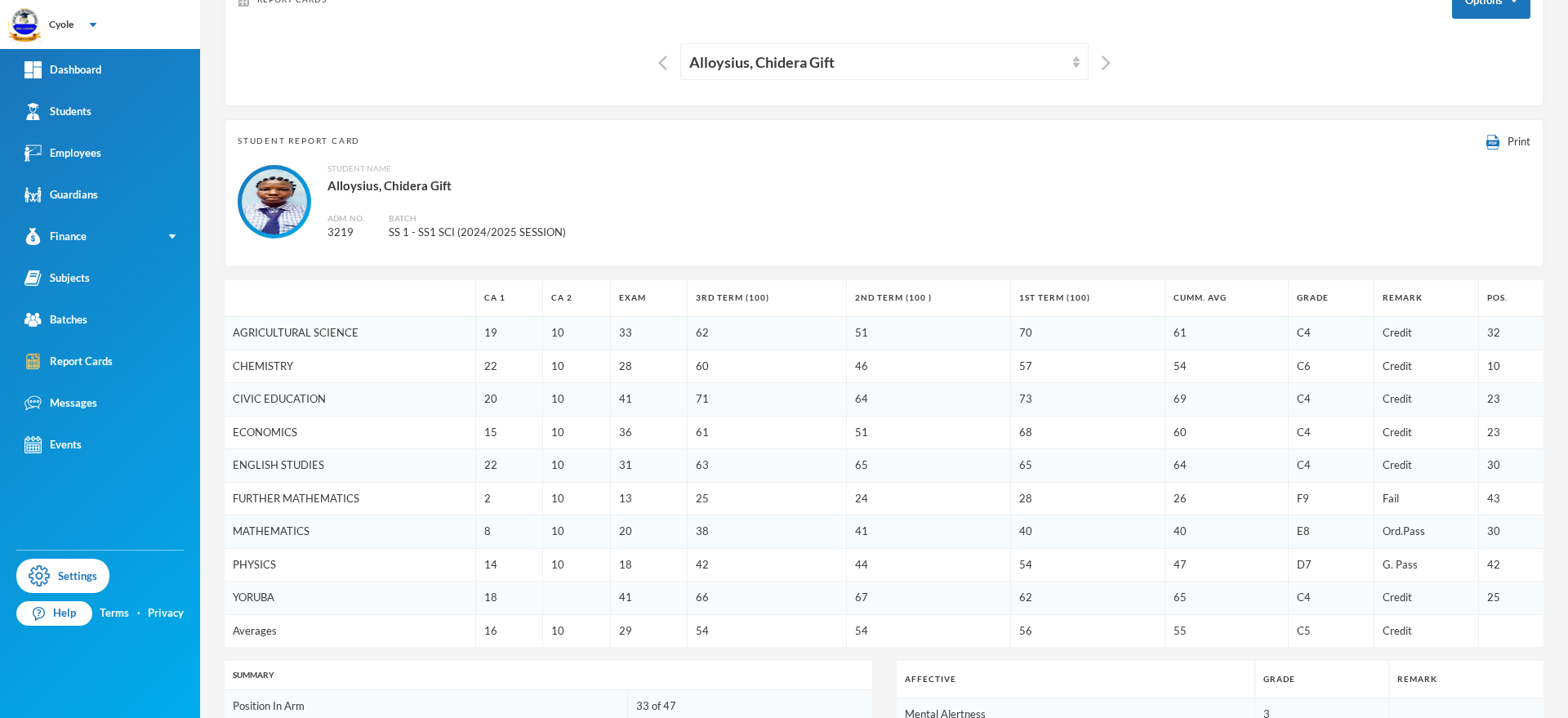 scroll, scrollTop: 114, scrollLeft: 0, axis: vertical 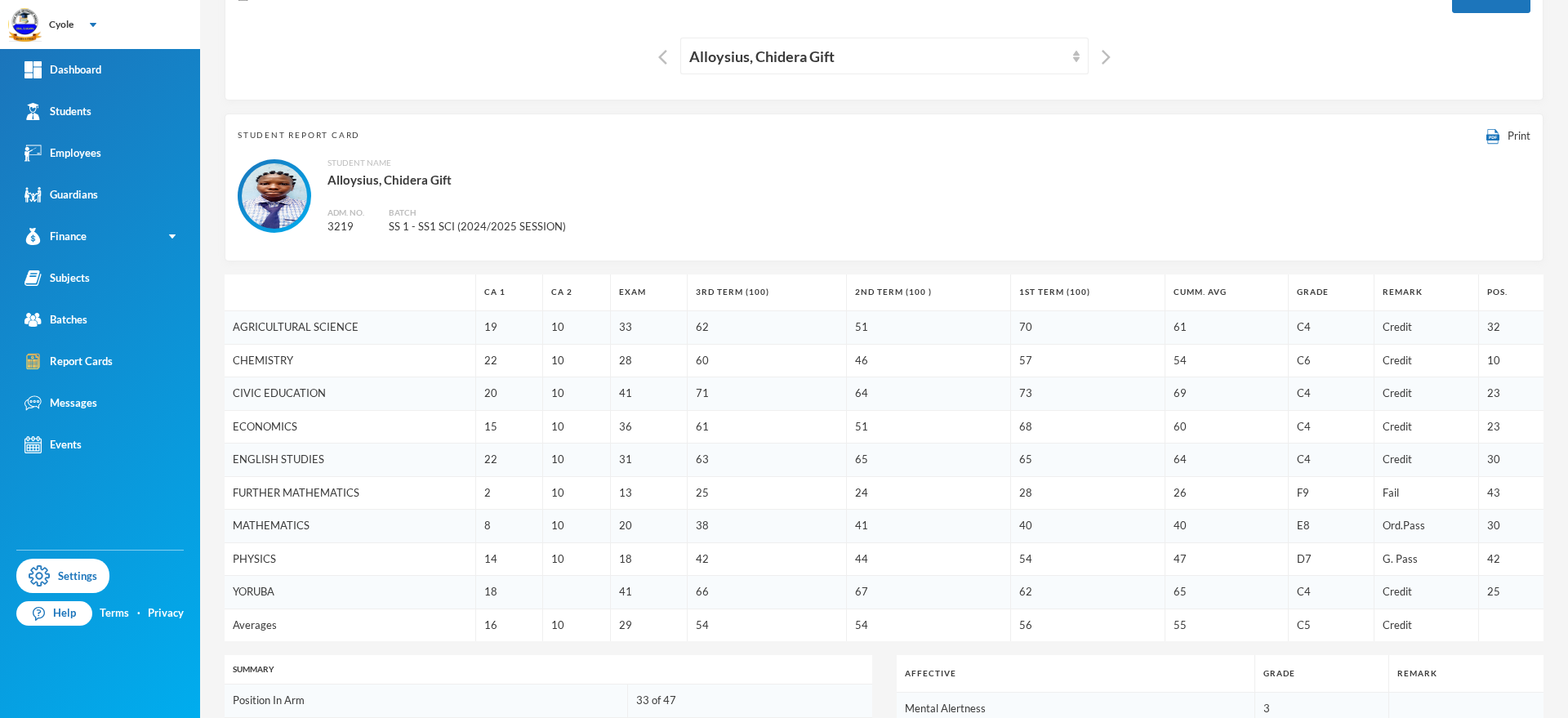 drag, startPoint x: 715, startPoint y: 203, endPoint x: 693, endPoint y: 216, distance: 25.55386 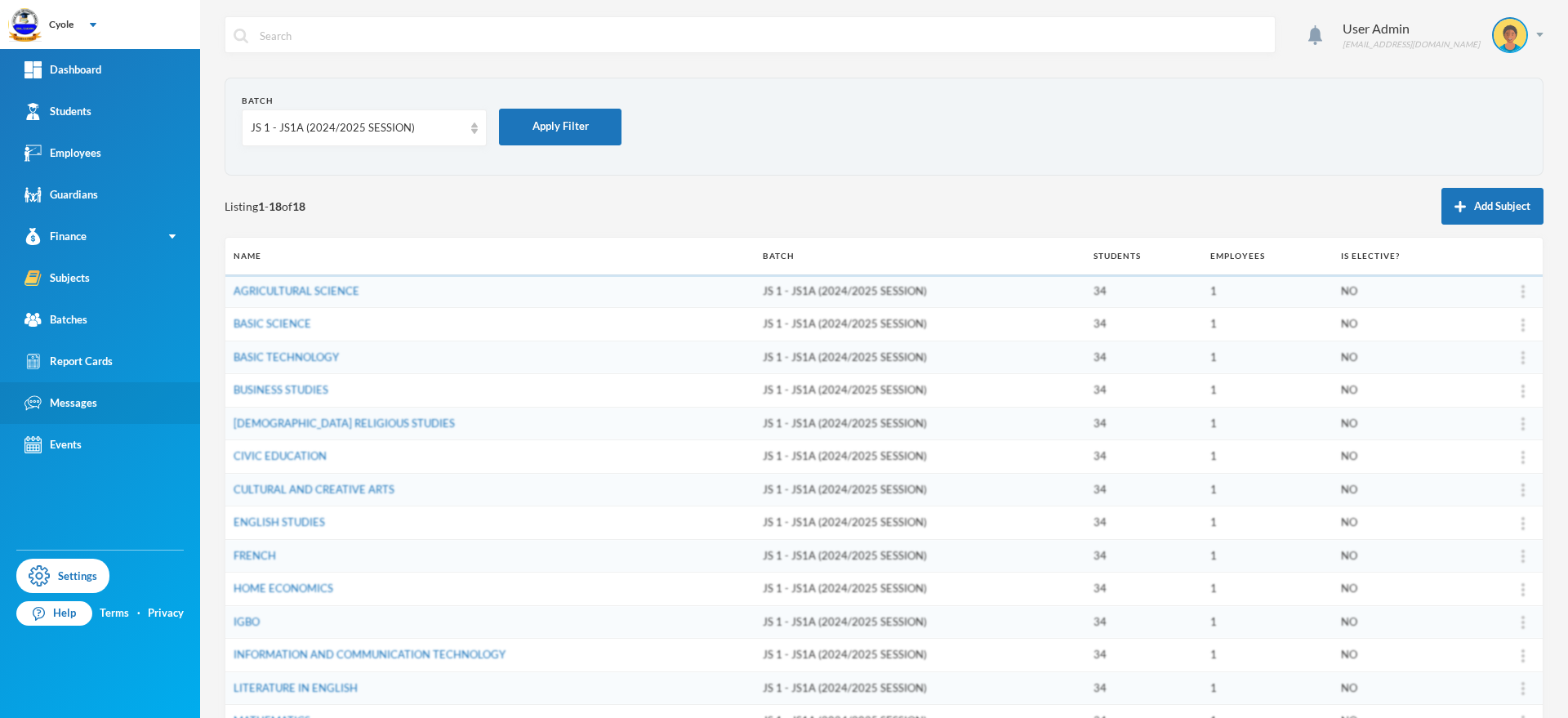 scroll, scrollTop: 0, scrollLeft: 0, axis: both 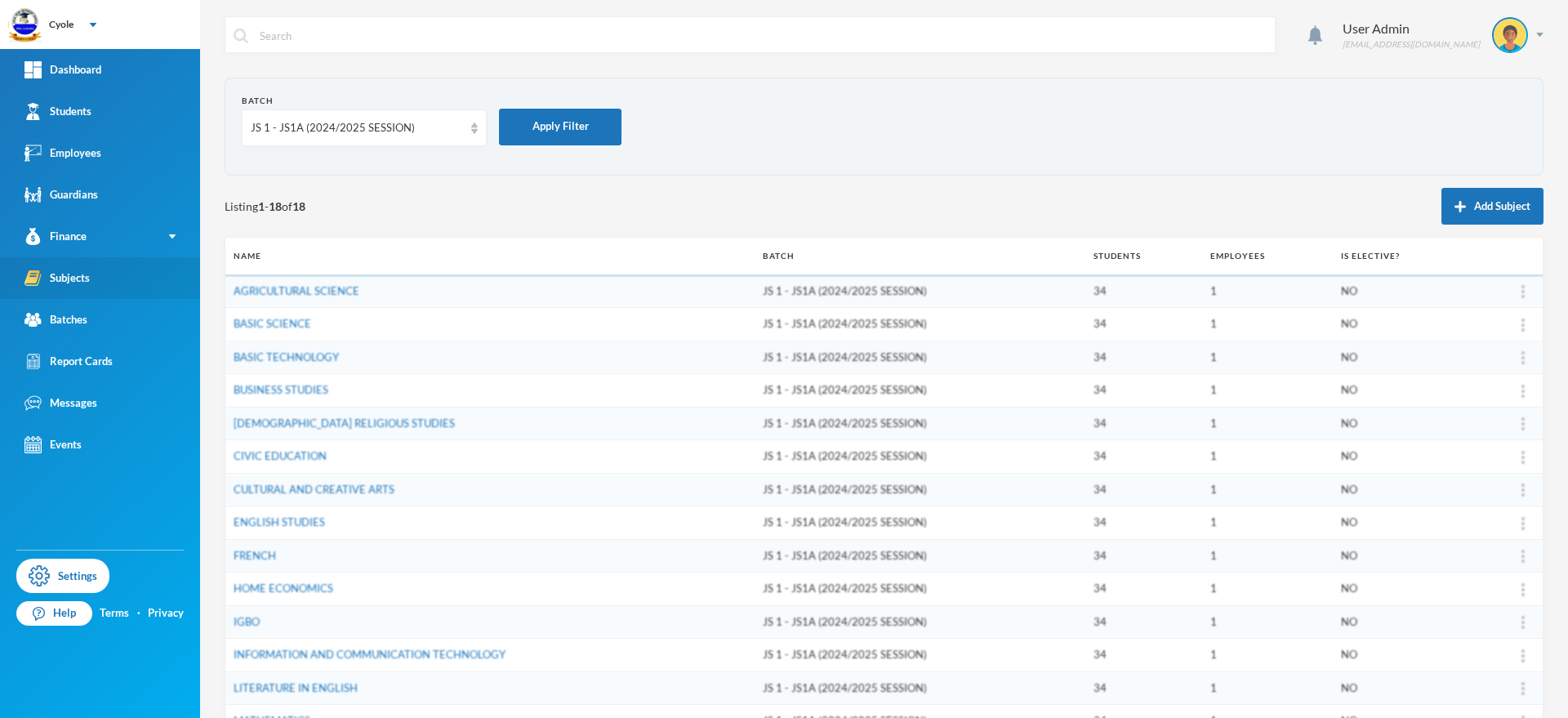 click on "Subjects" at bounding box center (57, 278) 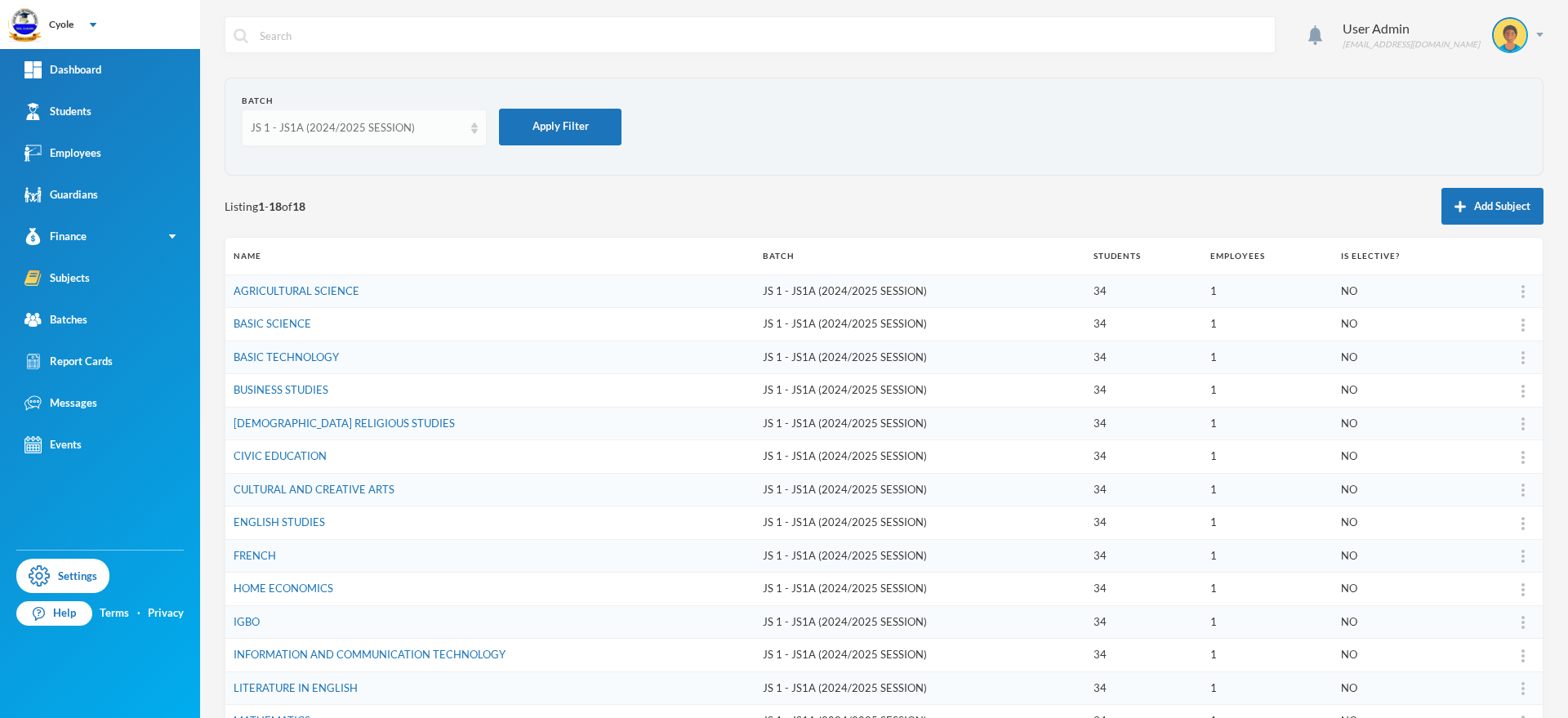 click on "JS 1 - JS1A (2024/2025 SESSION)" at bounding box center [357, 128] 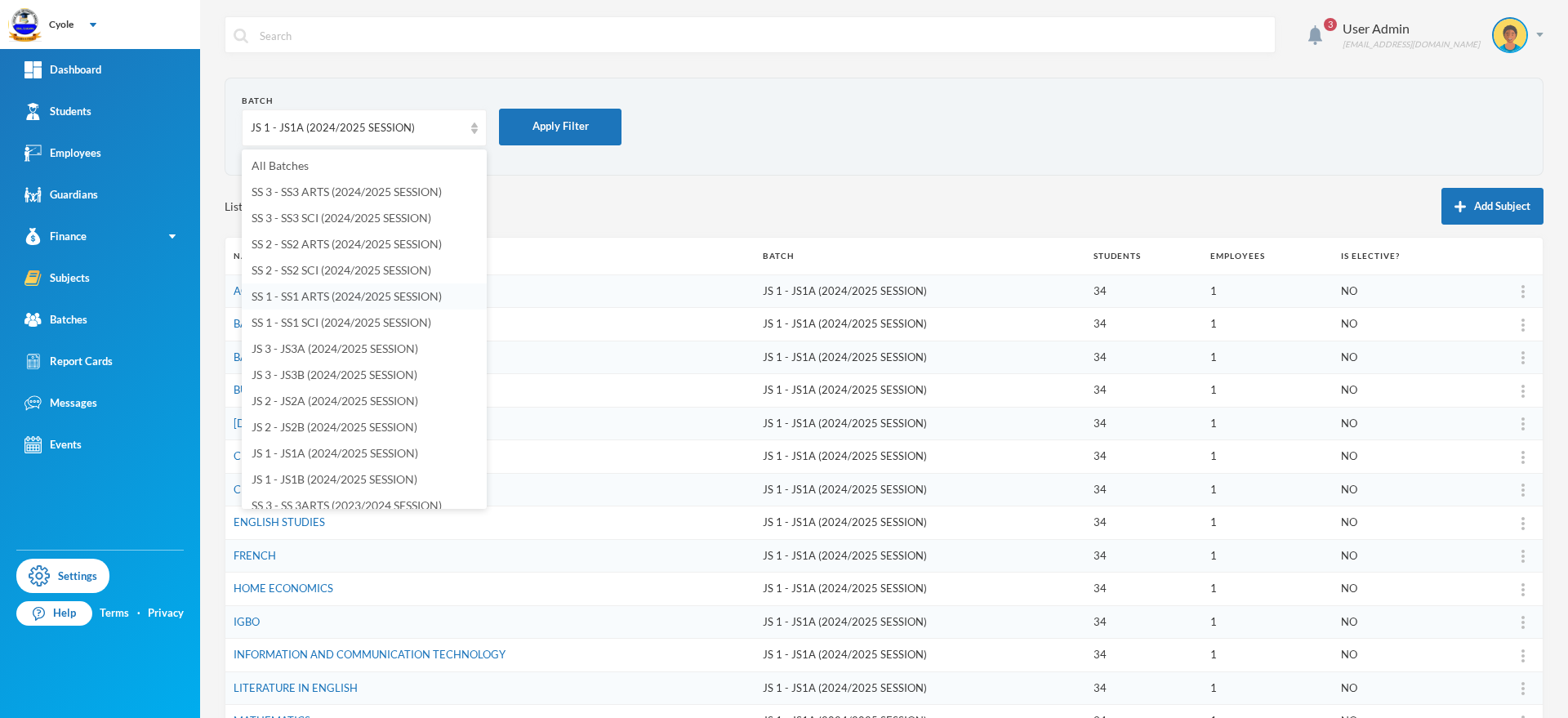 click on "SS 1 - SS1 ARTS (2024/2025 SESSION)" at bounding box center (346, 296) 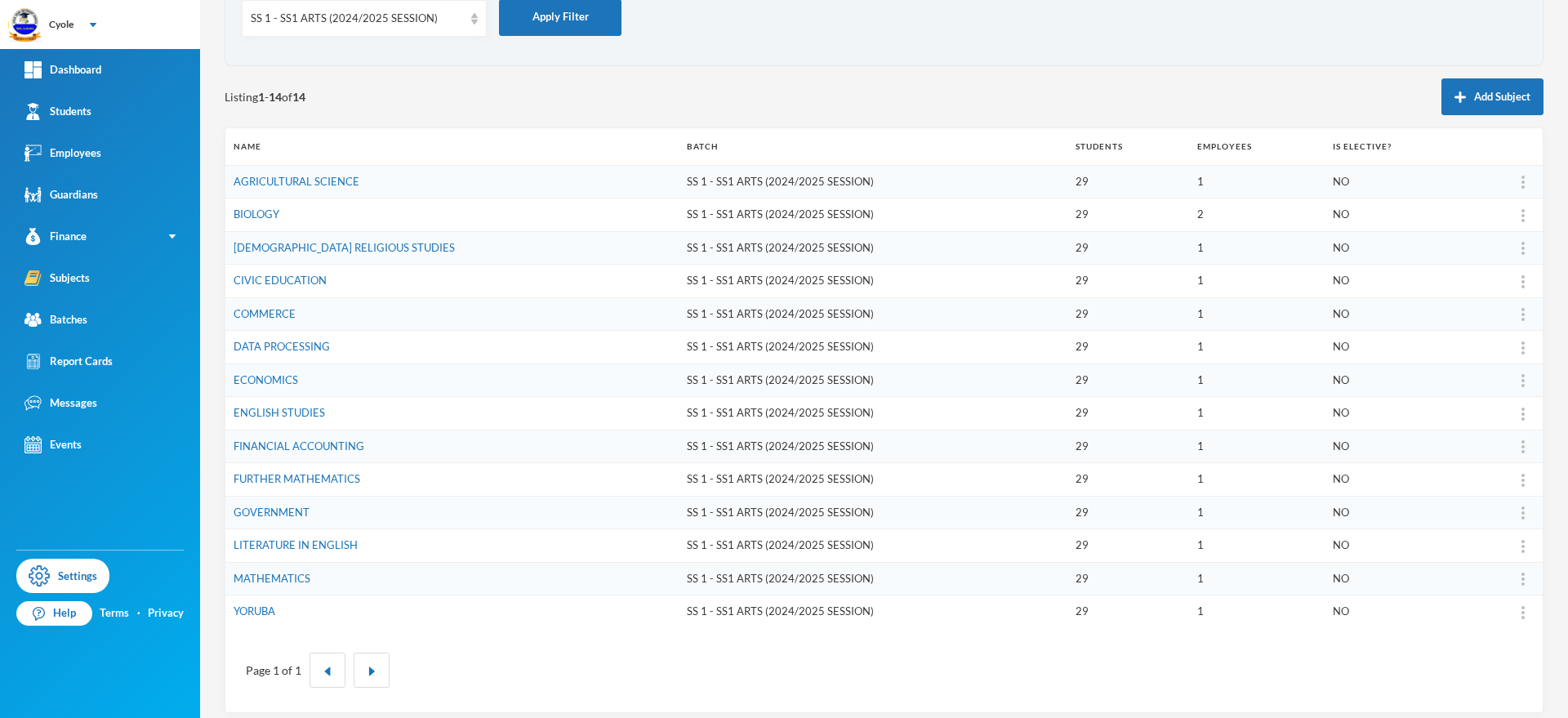 scroll, scrollTop: 121, scrollLeft: 0, axis: vertical 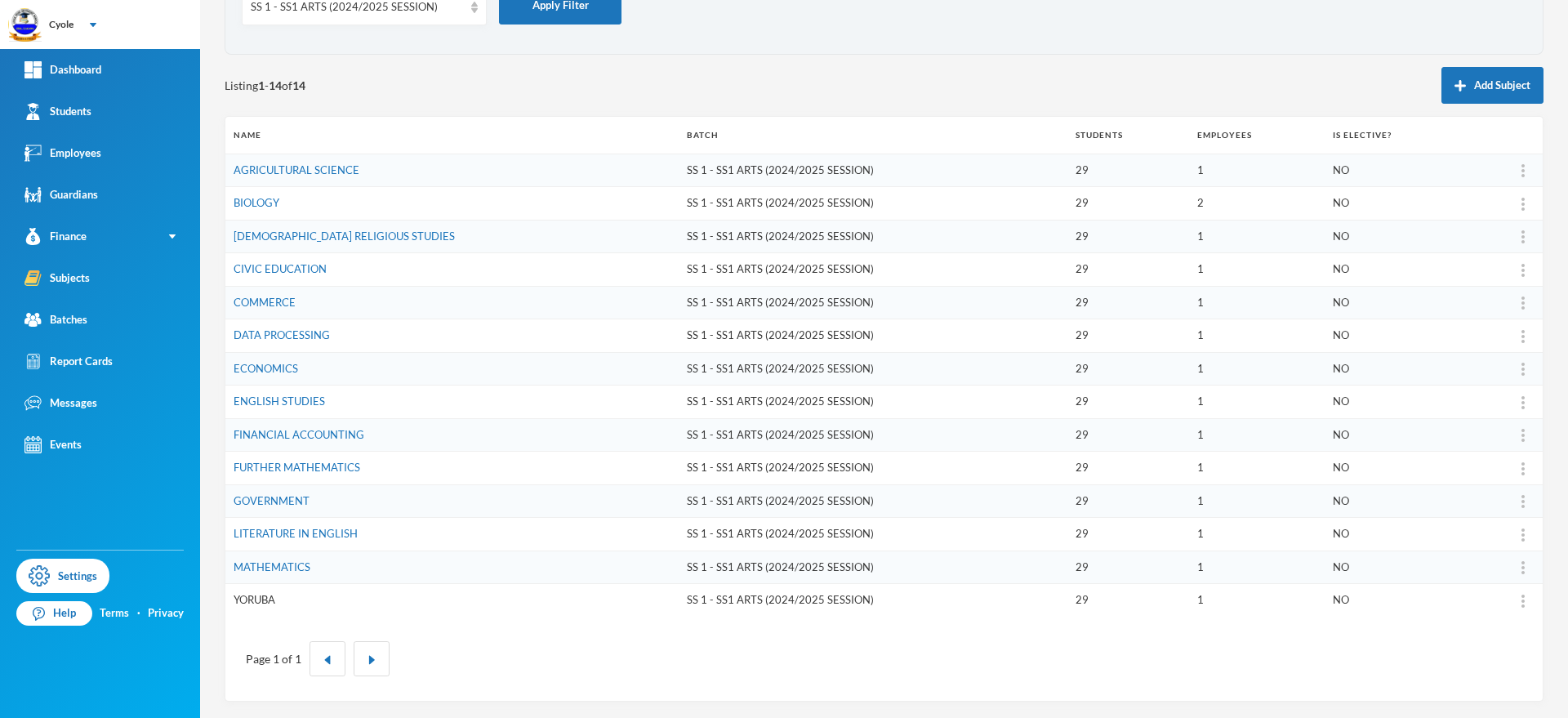 click on "YORUBA" at bounding box center [254, 600] 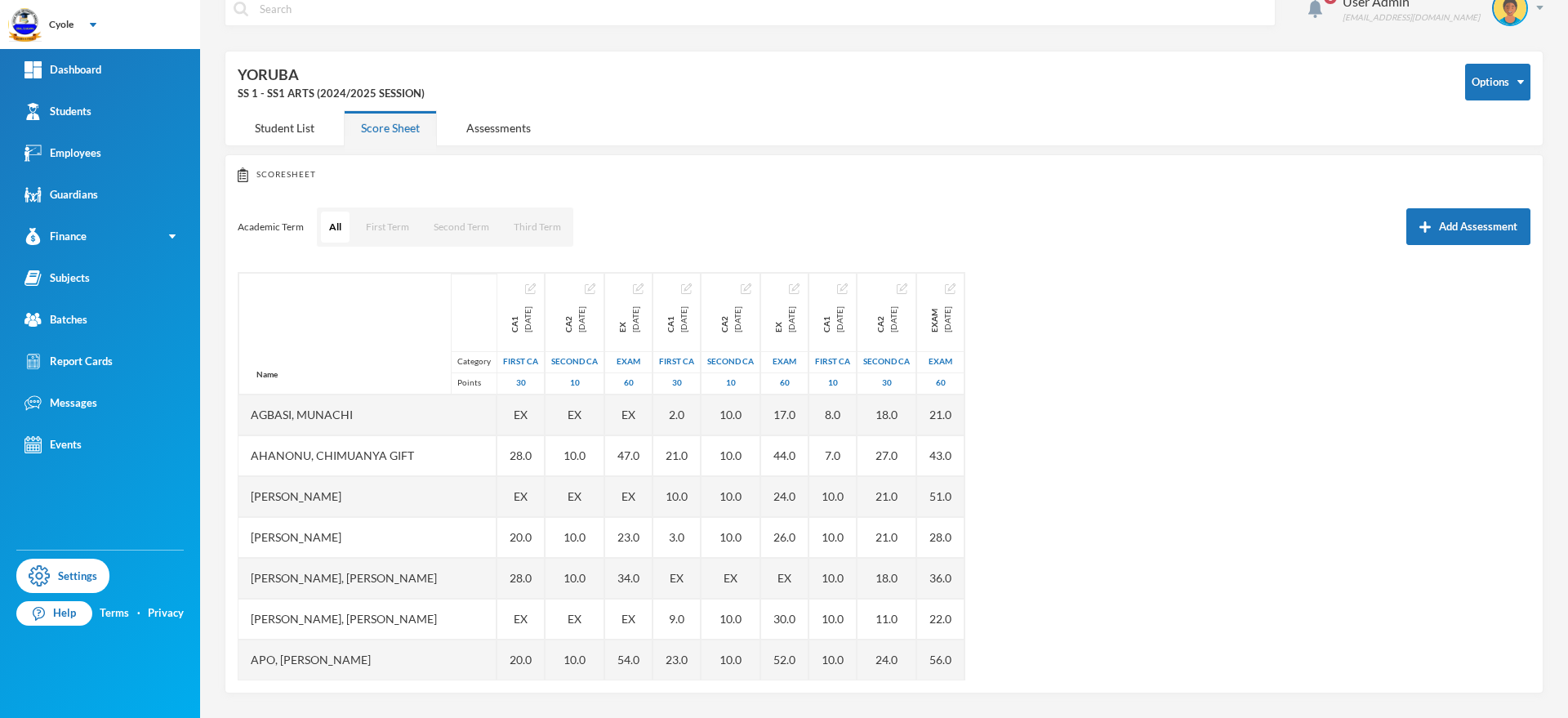 scroll, scrollTop: 27, scrollLeft: 0, axis: vertical 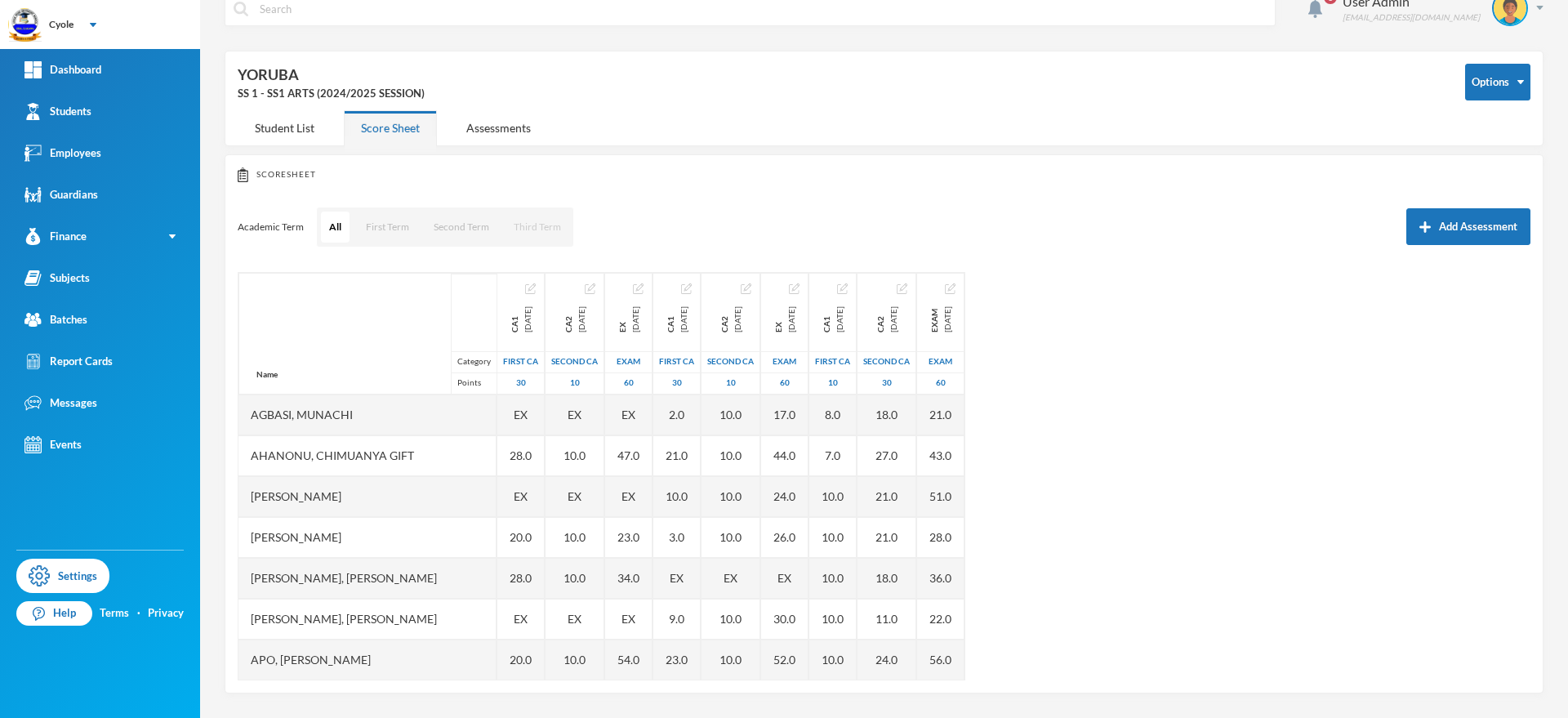 click on "Third Term" at bounding box center [537, 227] 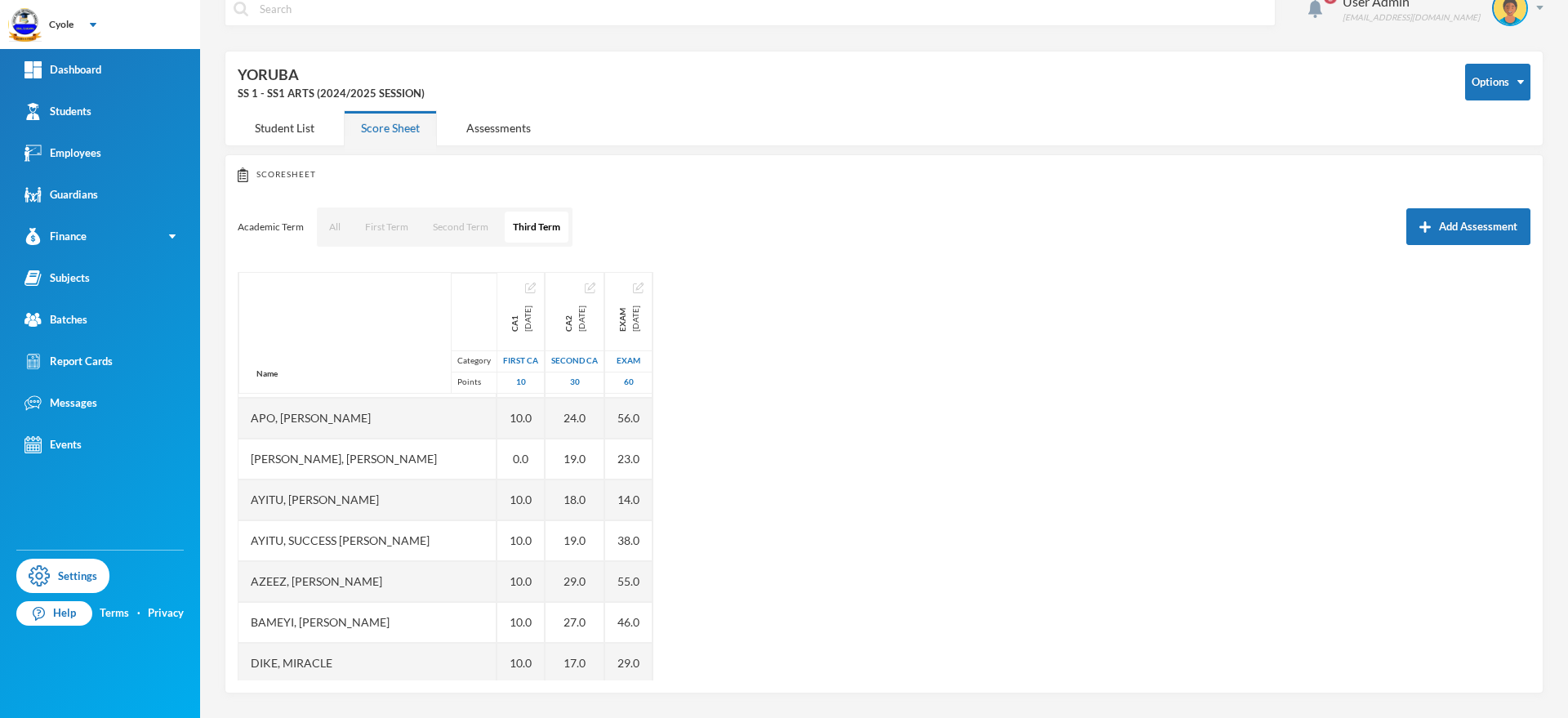 scroll, scrollTop: 245, scrollLeft: 0, axis: vertical 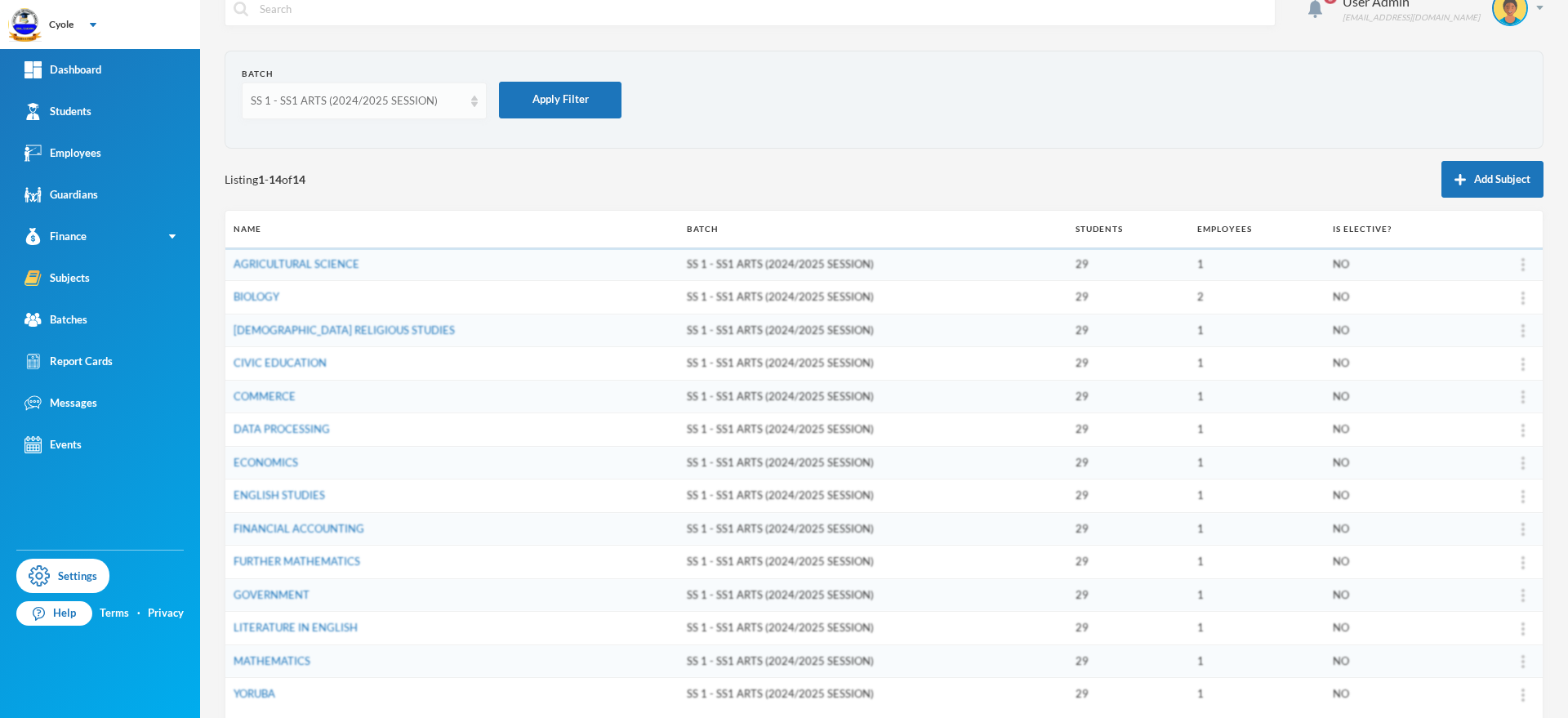 click on "SS 1 - SS1 ARTS (2024/2025 SESSION)" at bounding box center (357, 101) 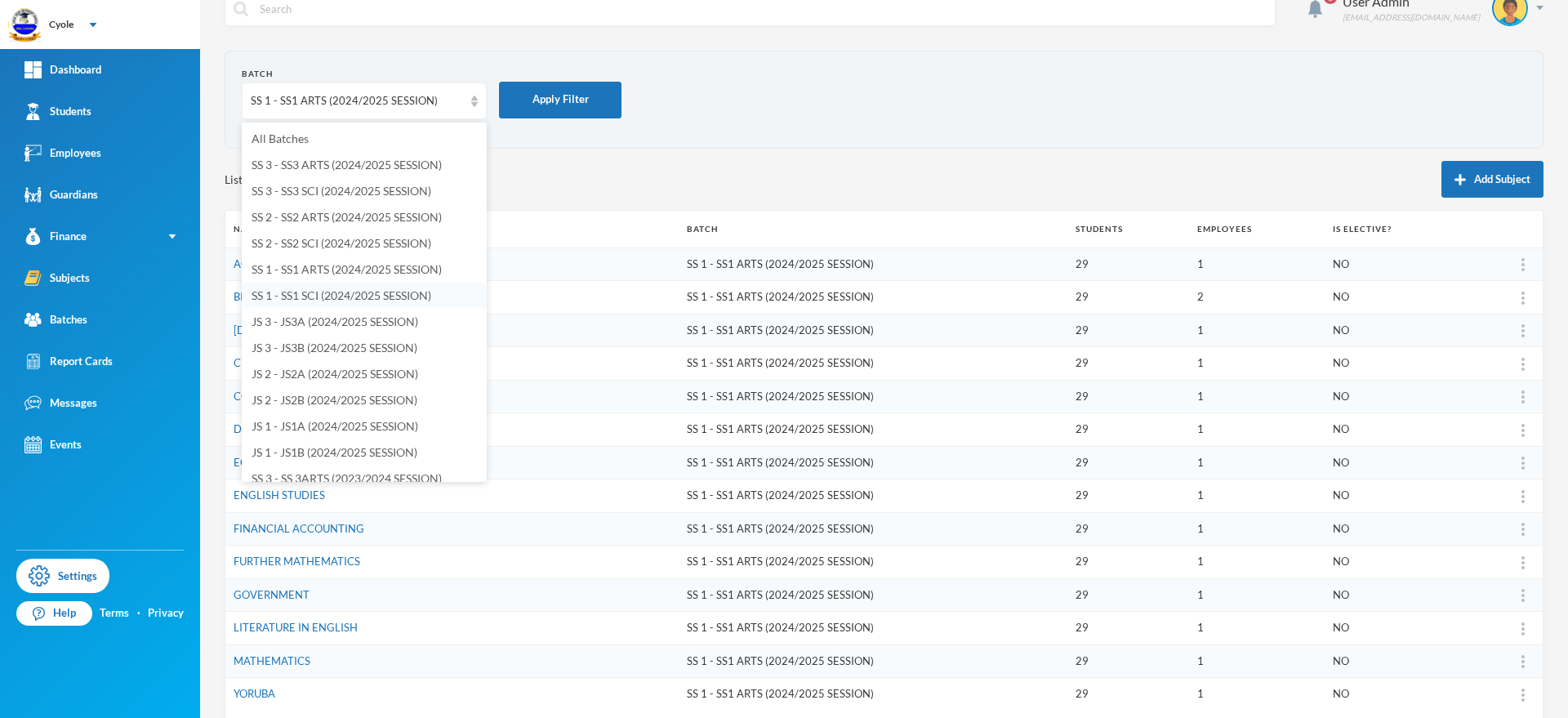click on "SS 1 - SS1 SCI (2024/2025 SESSION)" at bounding box center (341, 295) 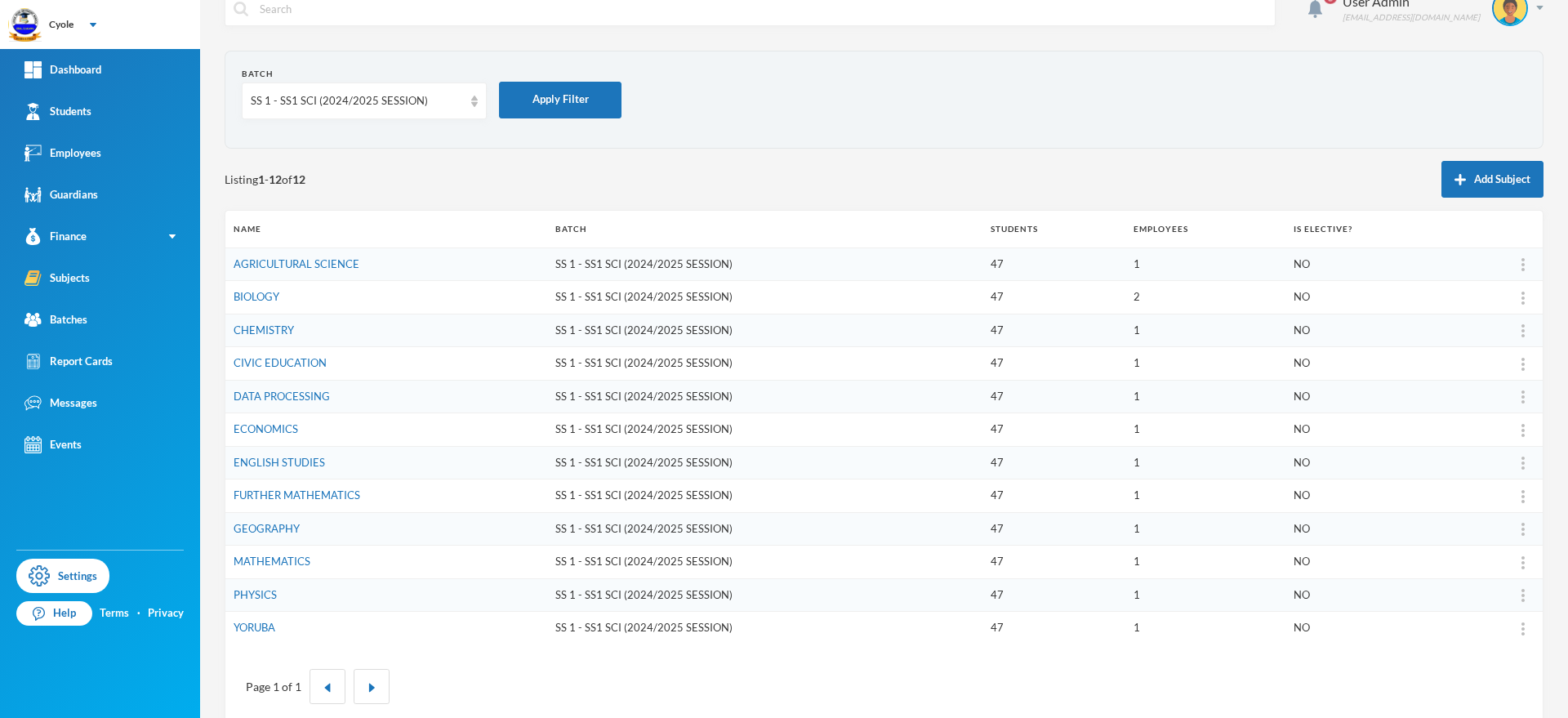 scroll, scrollTop: 55, scrollLeft: 0, axis: vertical 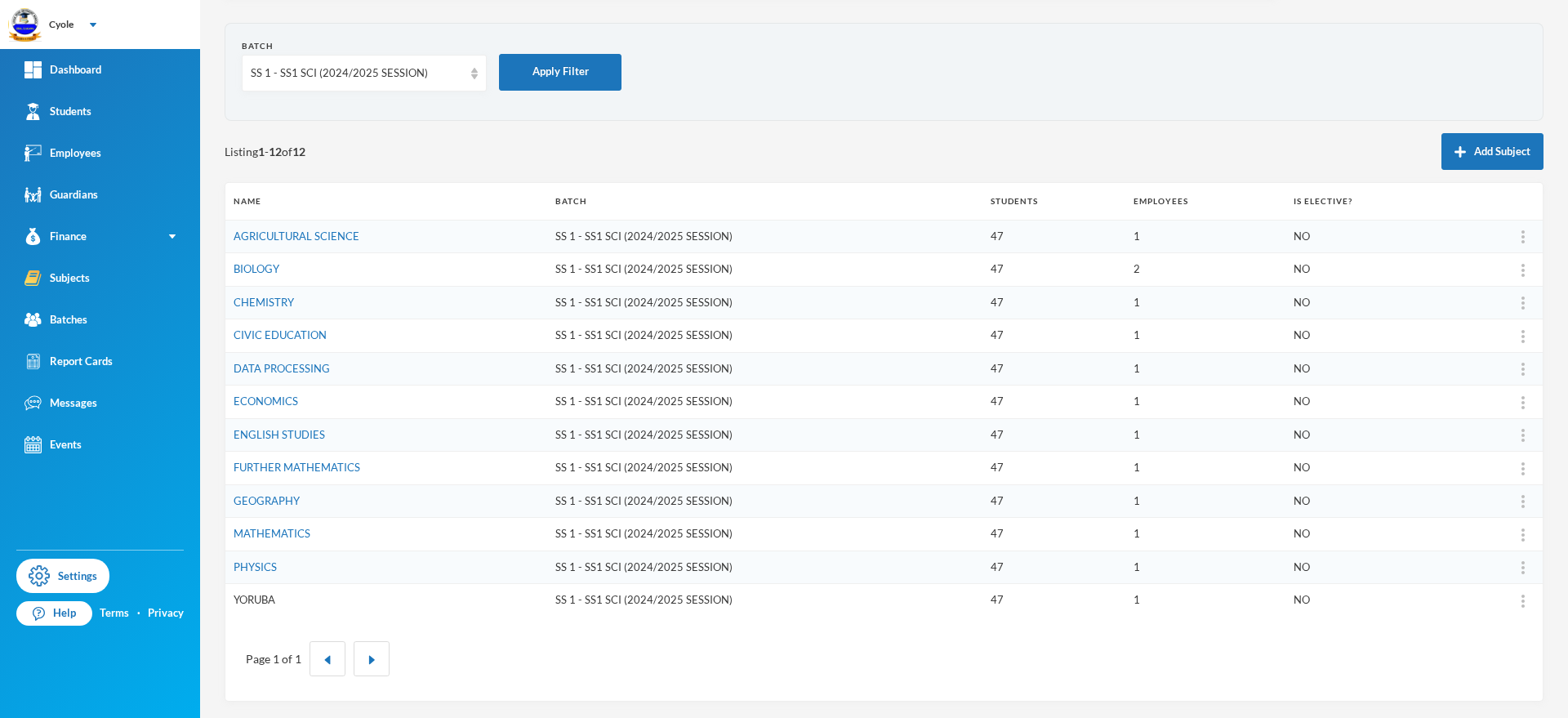 click on "YORUBA" at bounding box center [254, 600] 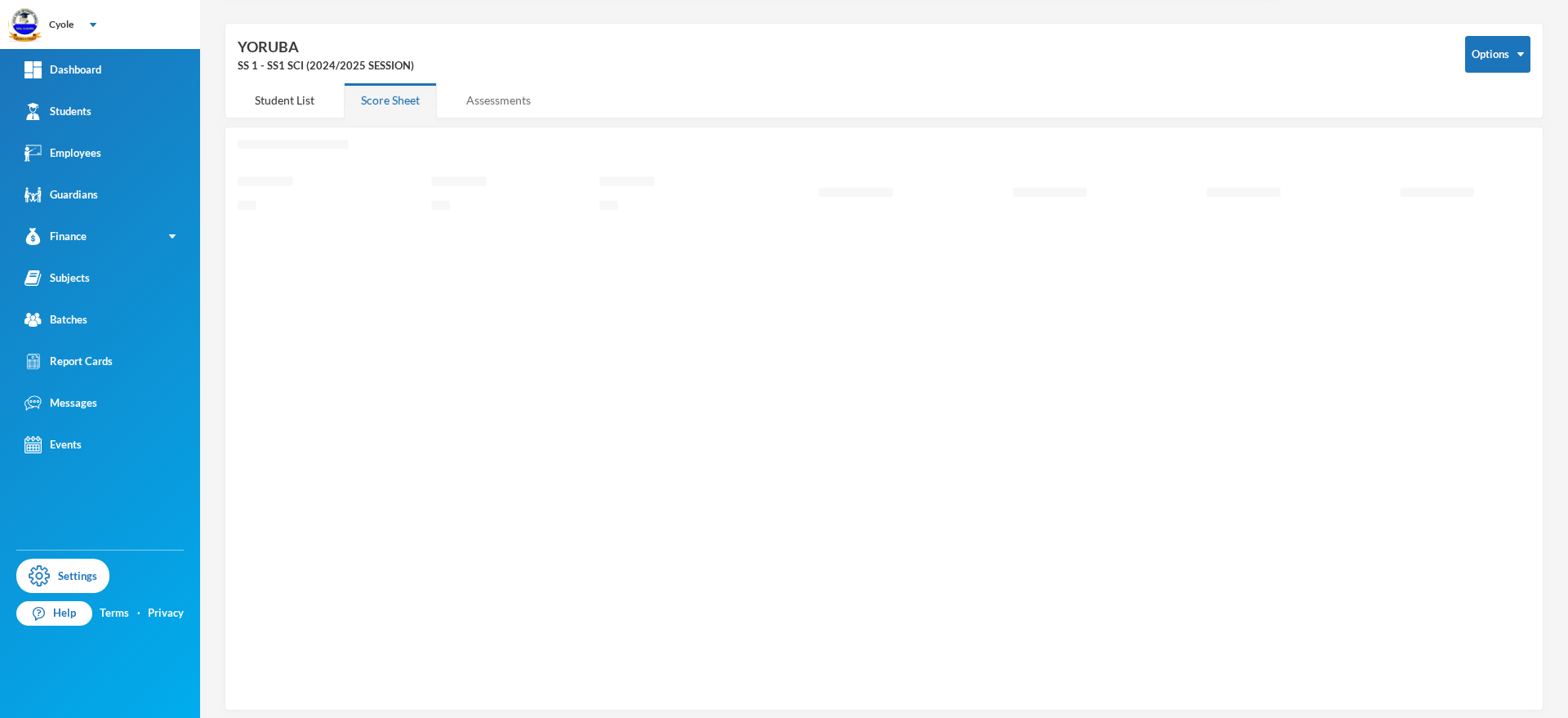 click on "SS 1 - SS1 SCI (2024/2025 SESSION)" at bounding box center [839, 66] 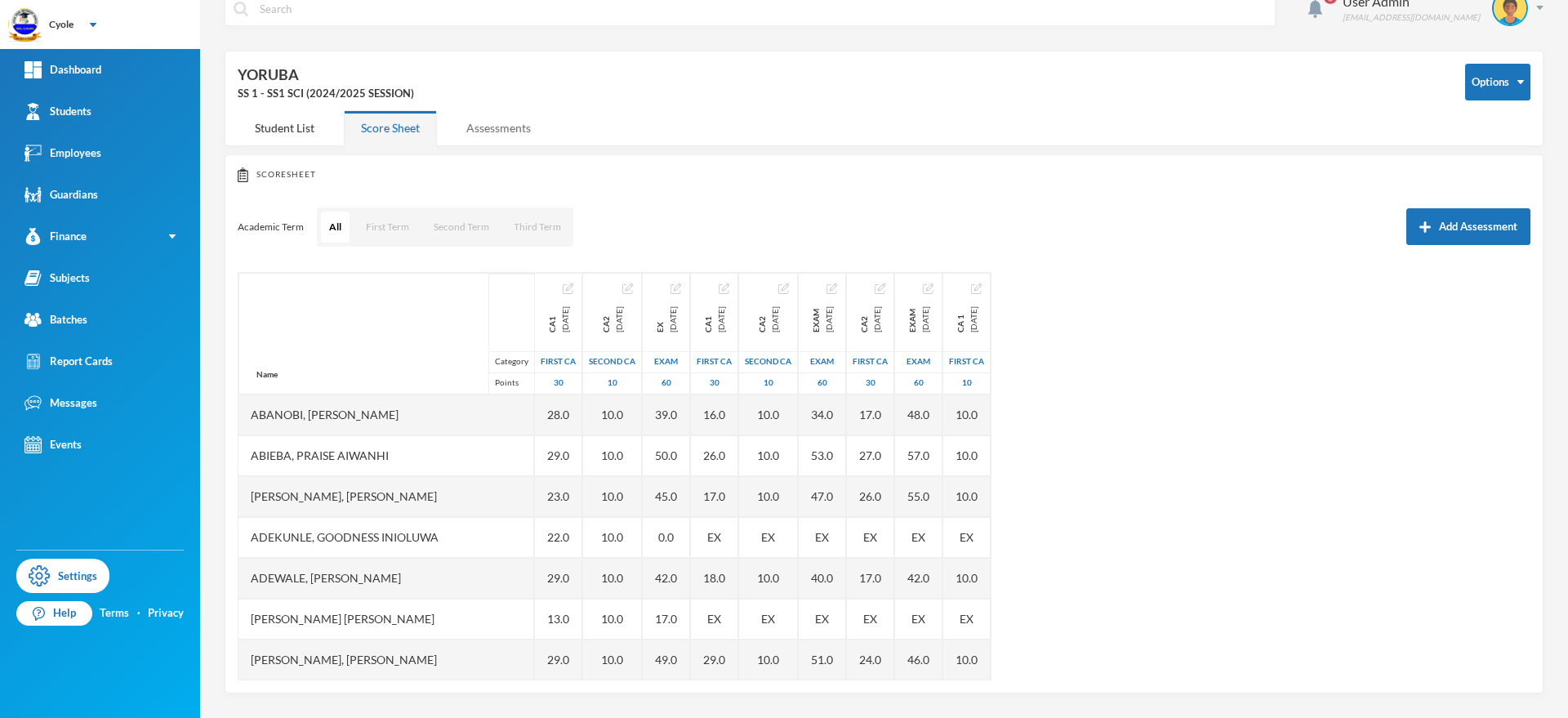 scroll, scrollTop: 27, scrollLeft: 0, axis: vertical 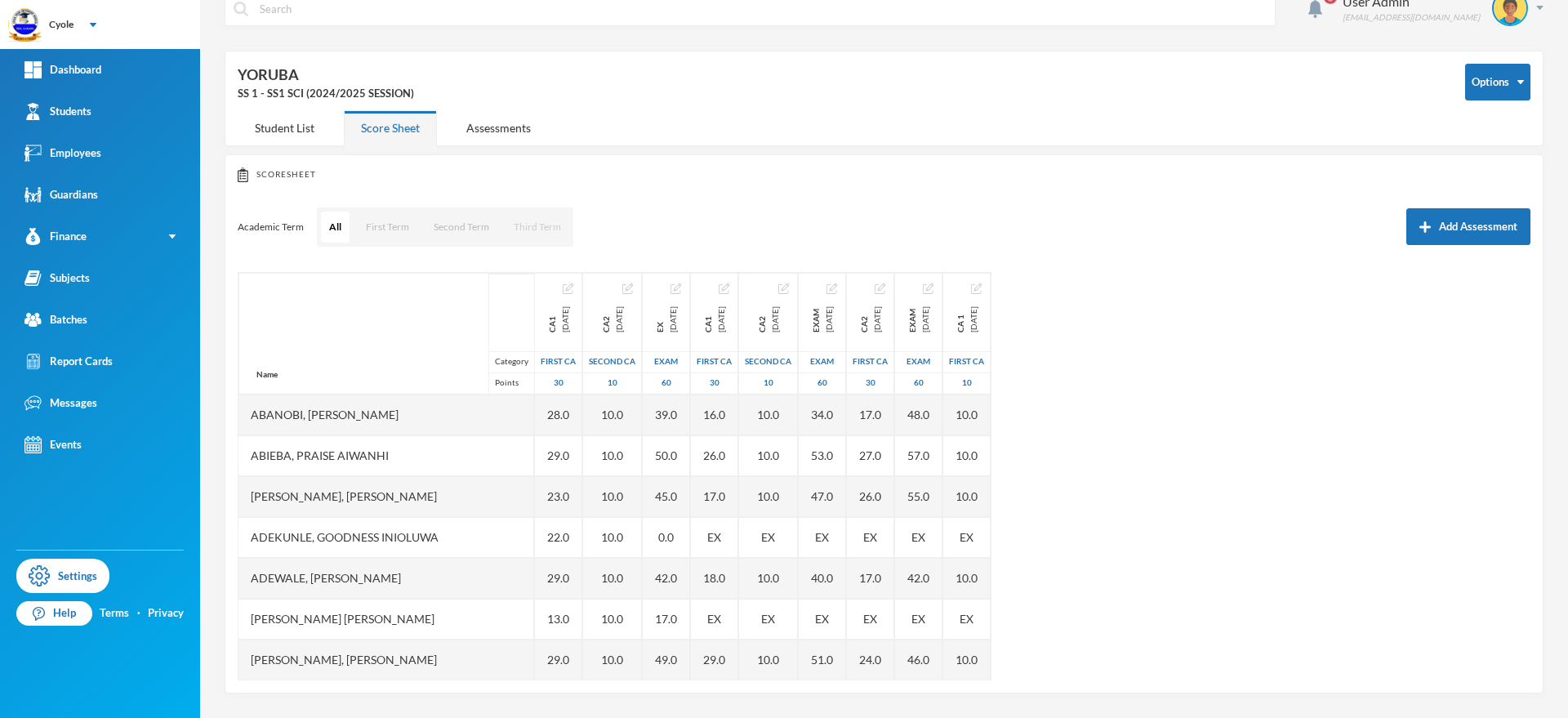 click on "Third Term" at bounding box center (537, 227) 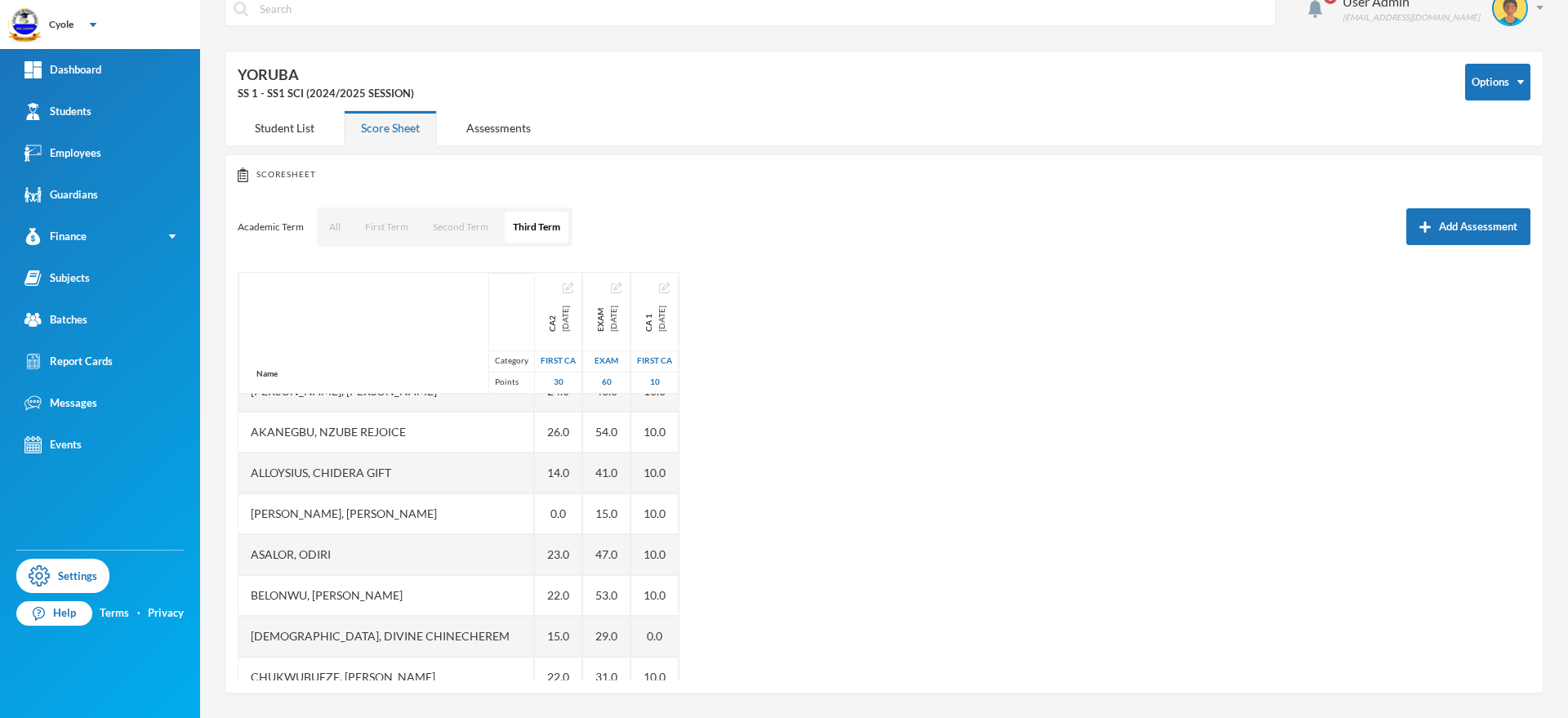 scroll, scrollTop: 204, scrollLeft: 0, axis: vertical 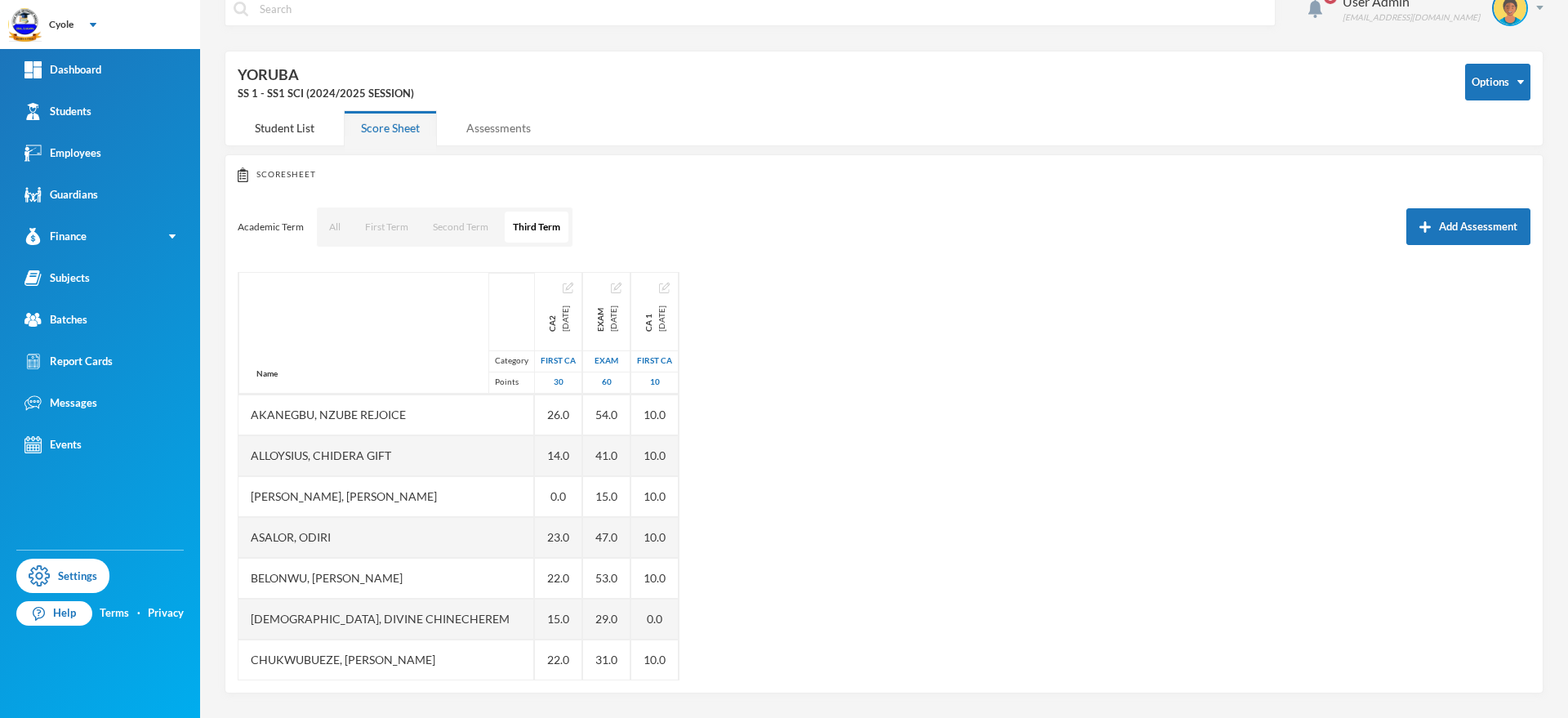 click on "Assessments" at bounding box center [498, 127] 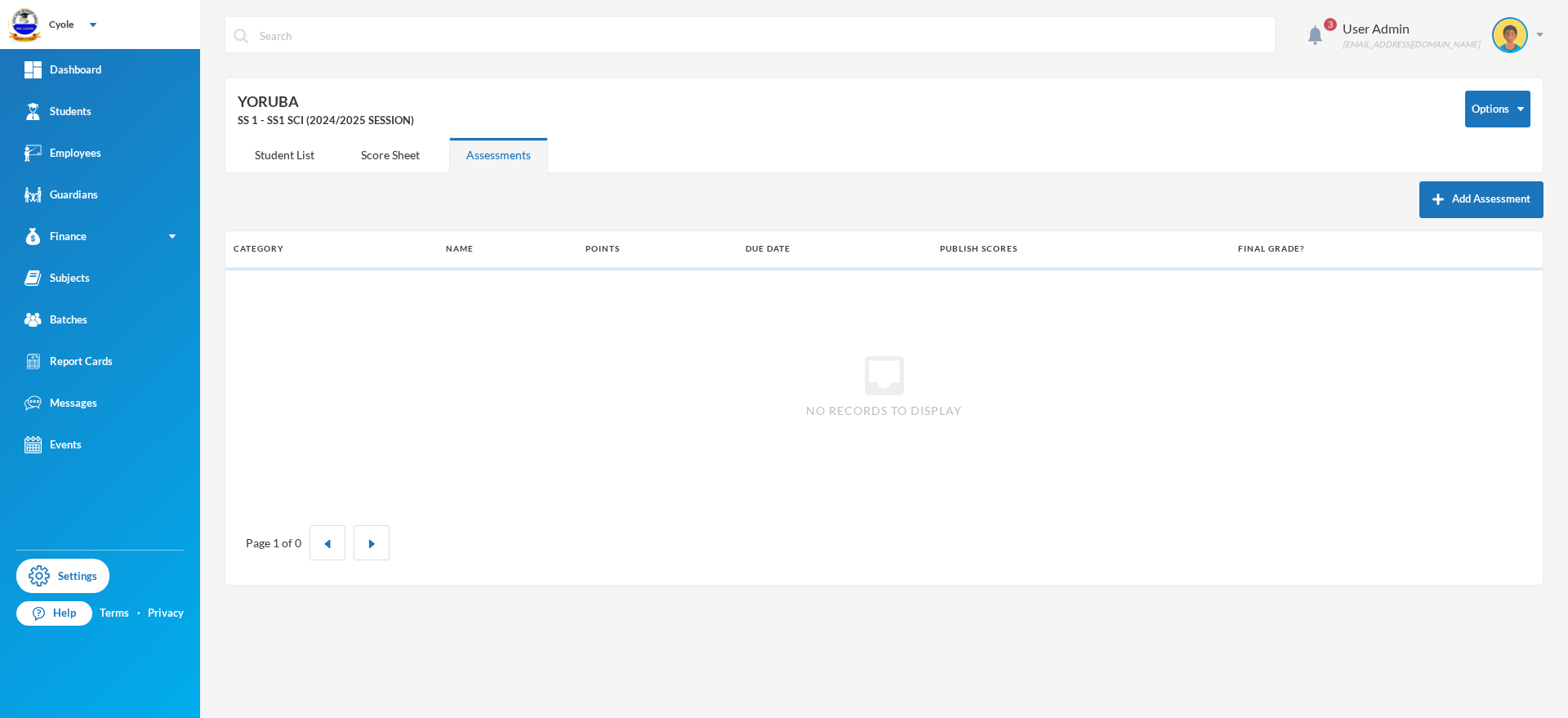 scroll, scrollTop: 0, scrollLeft: 0, axis: both 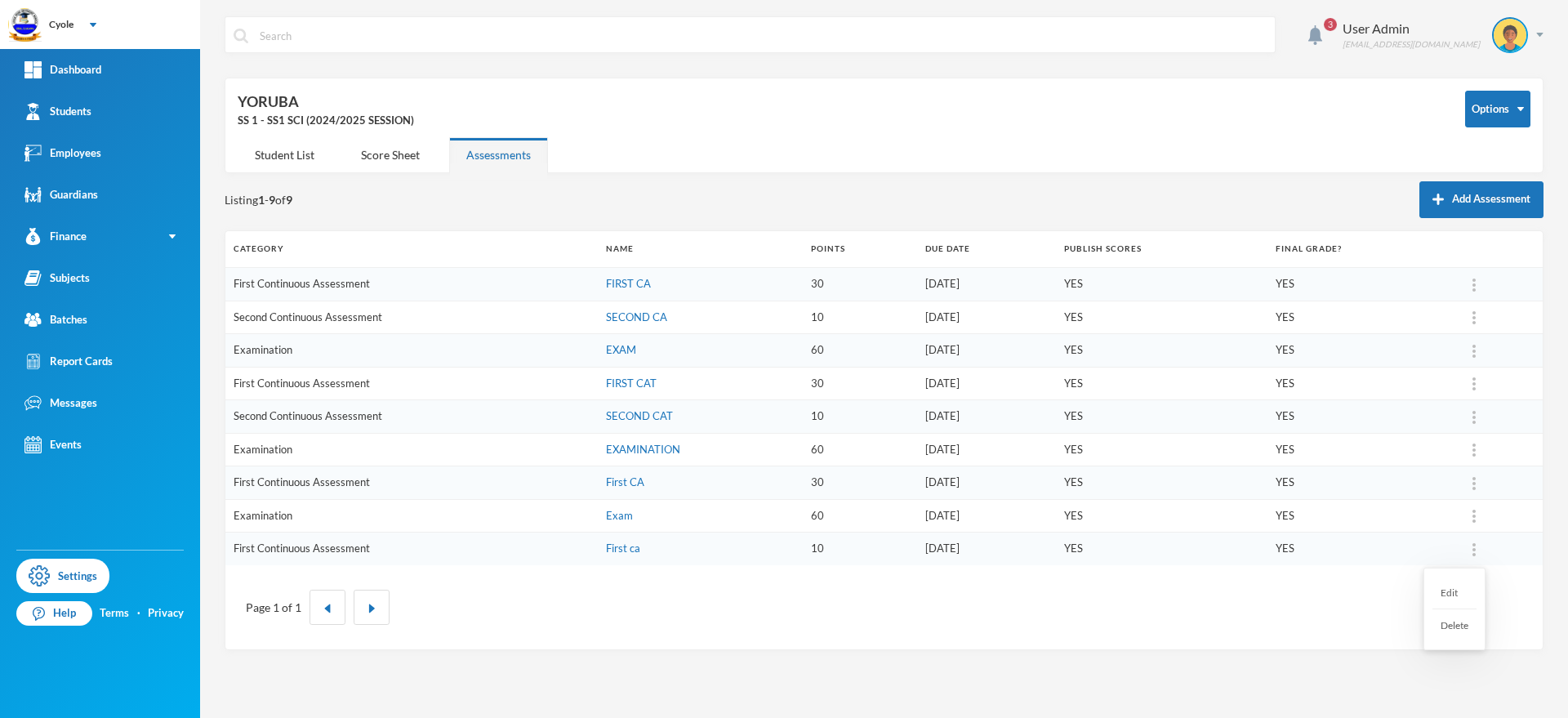 click at bounding box center (1474, 549) 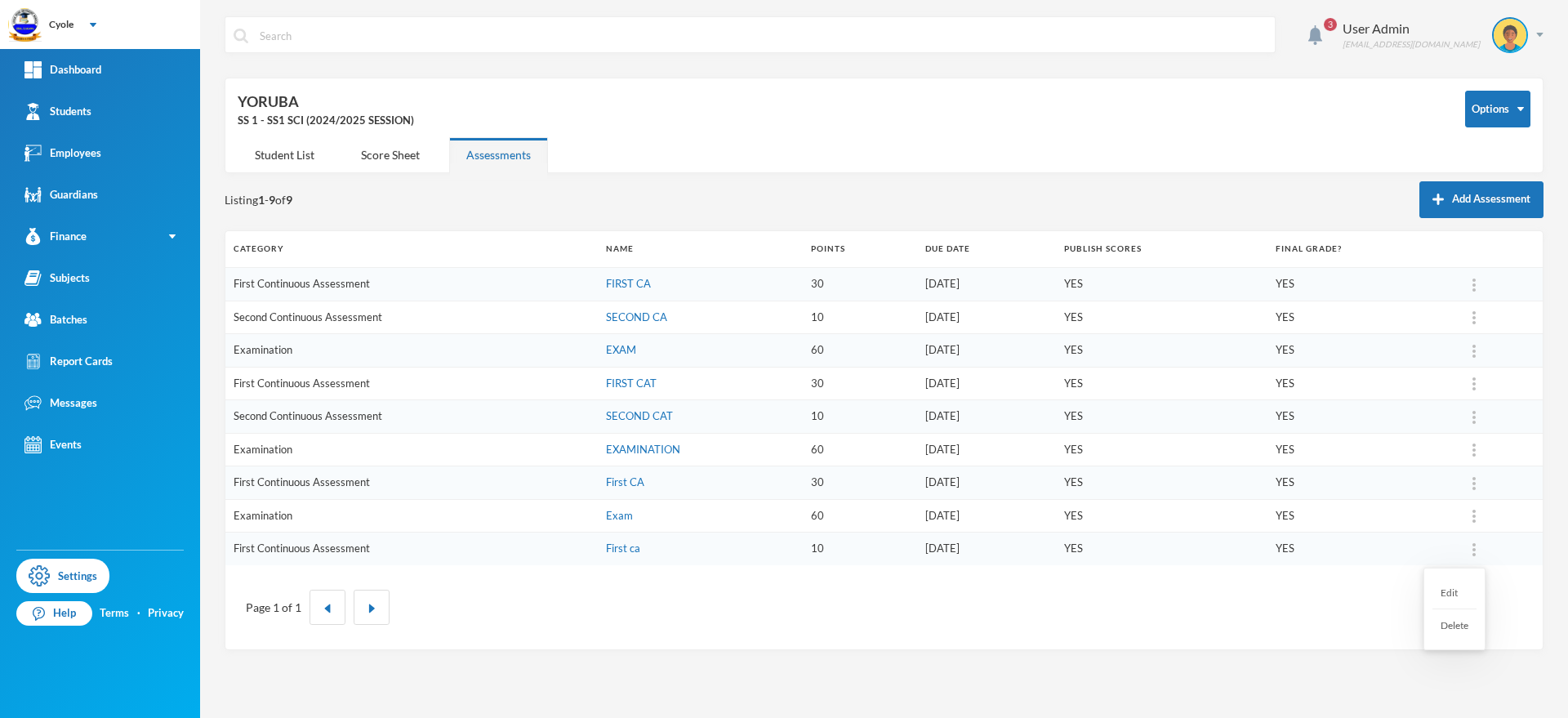 click on "Edit" at bounding box center [1454, 593] 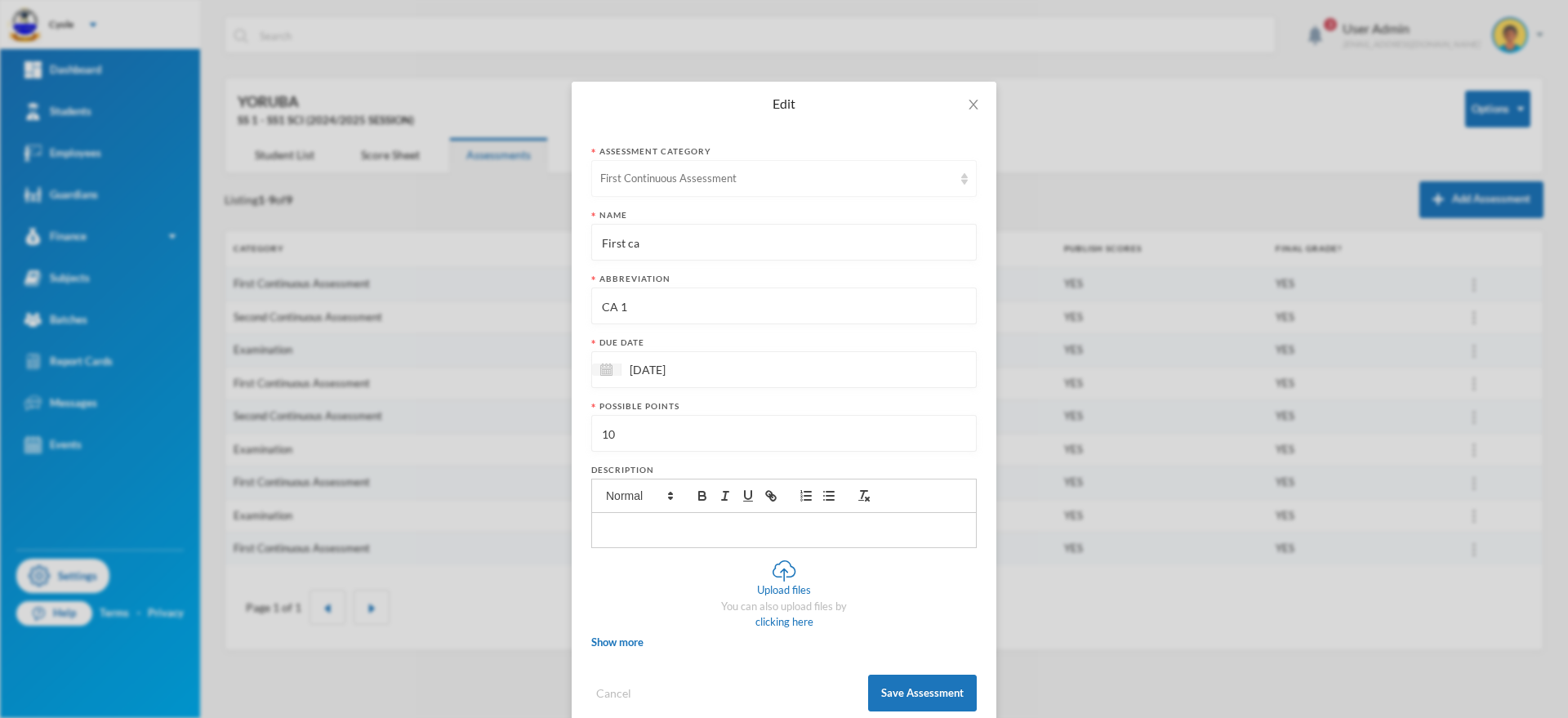 click on "First Continuous Assessment" at bounding box center [777, 179] 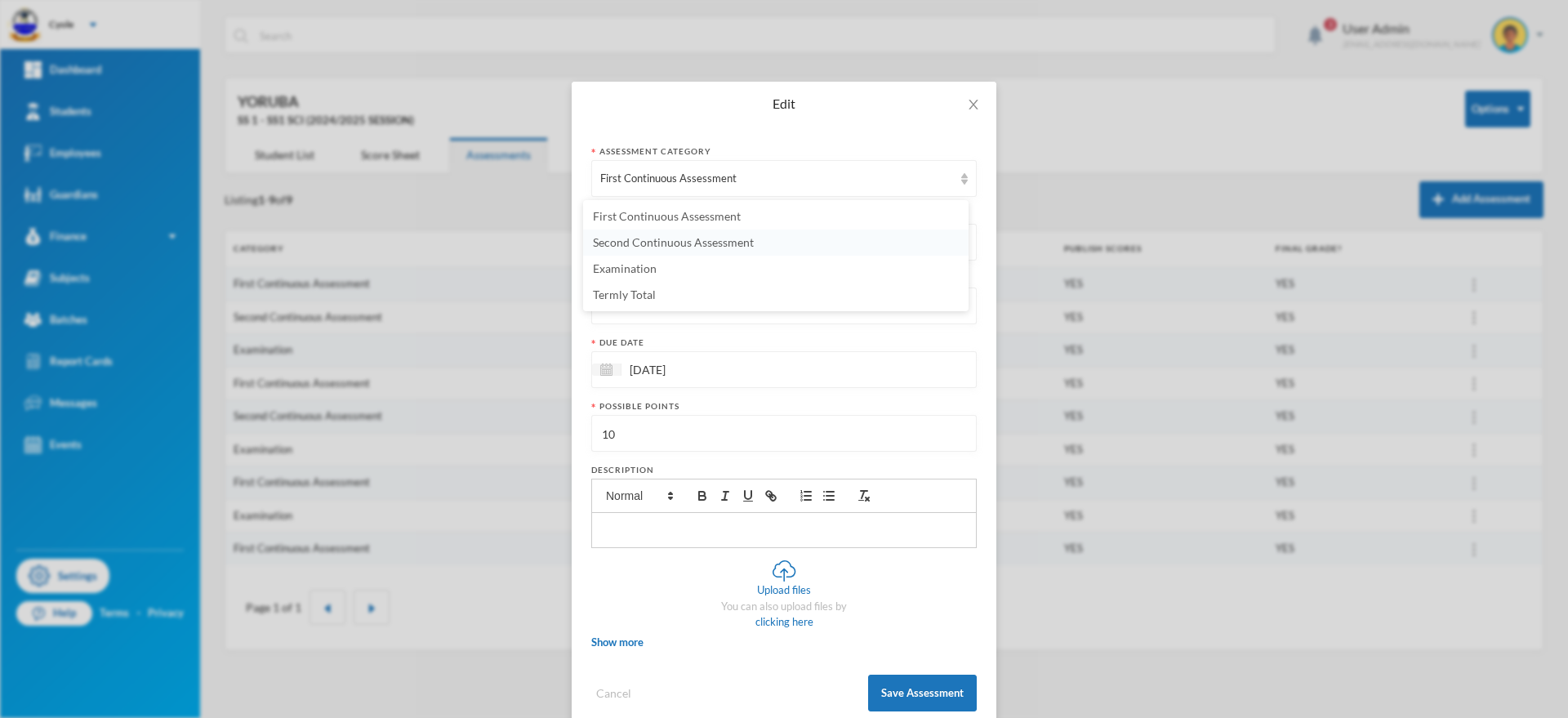 click on "Second Continuous Assessment" at bounding box center [673, 242] 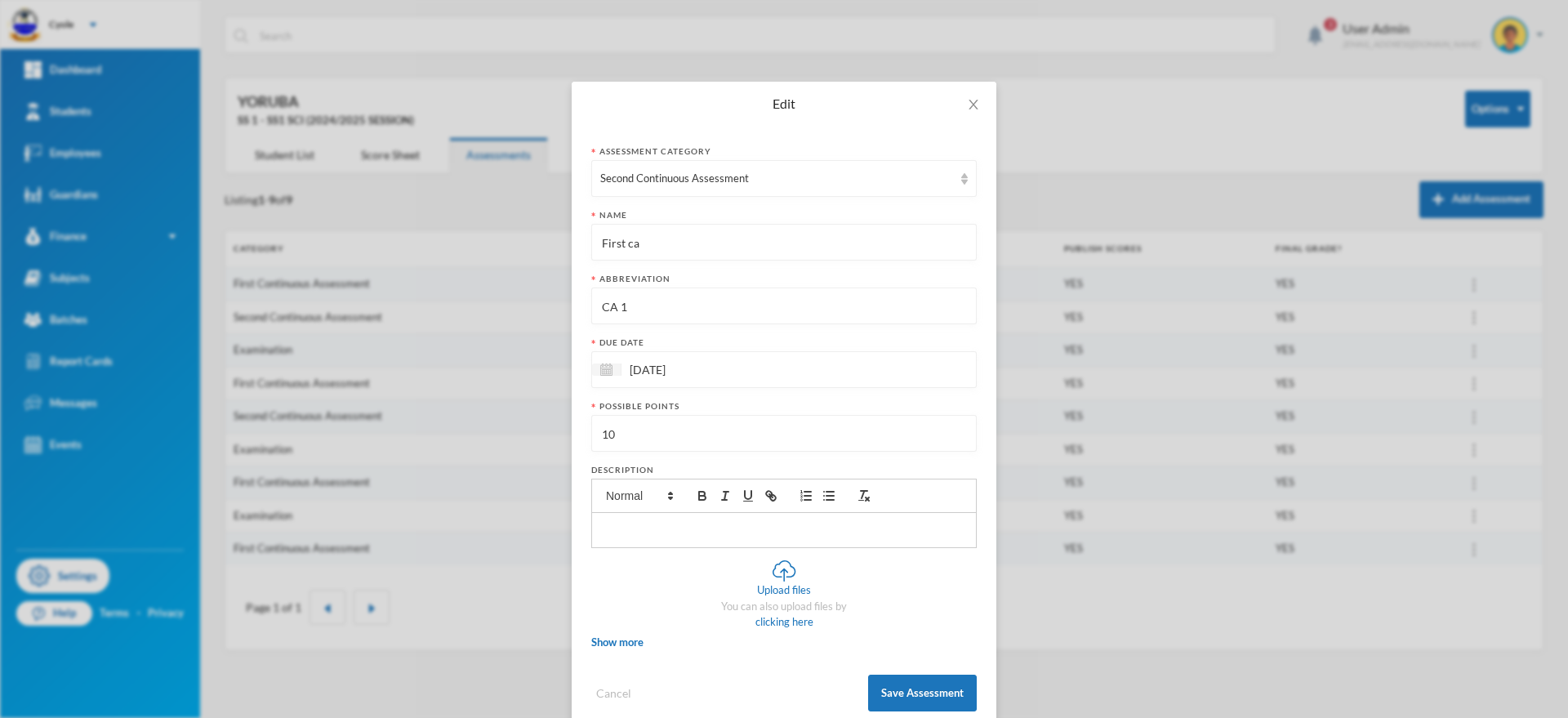 drag, startPoint x: 647, startPoint y: 244, endPoint x: 565, endPoint y: 240, distance: 82.0975 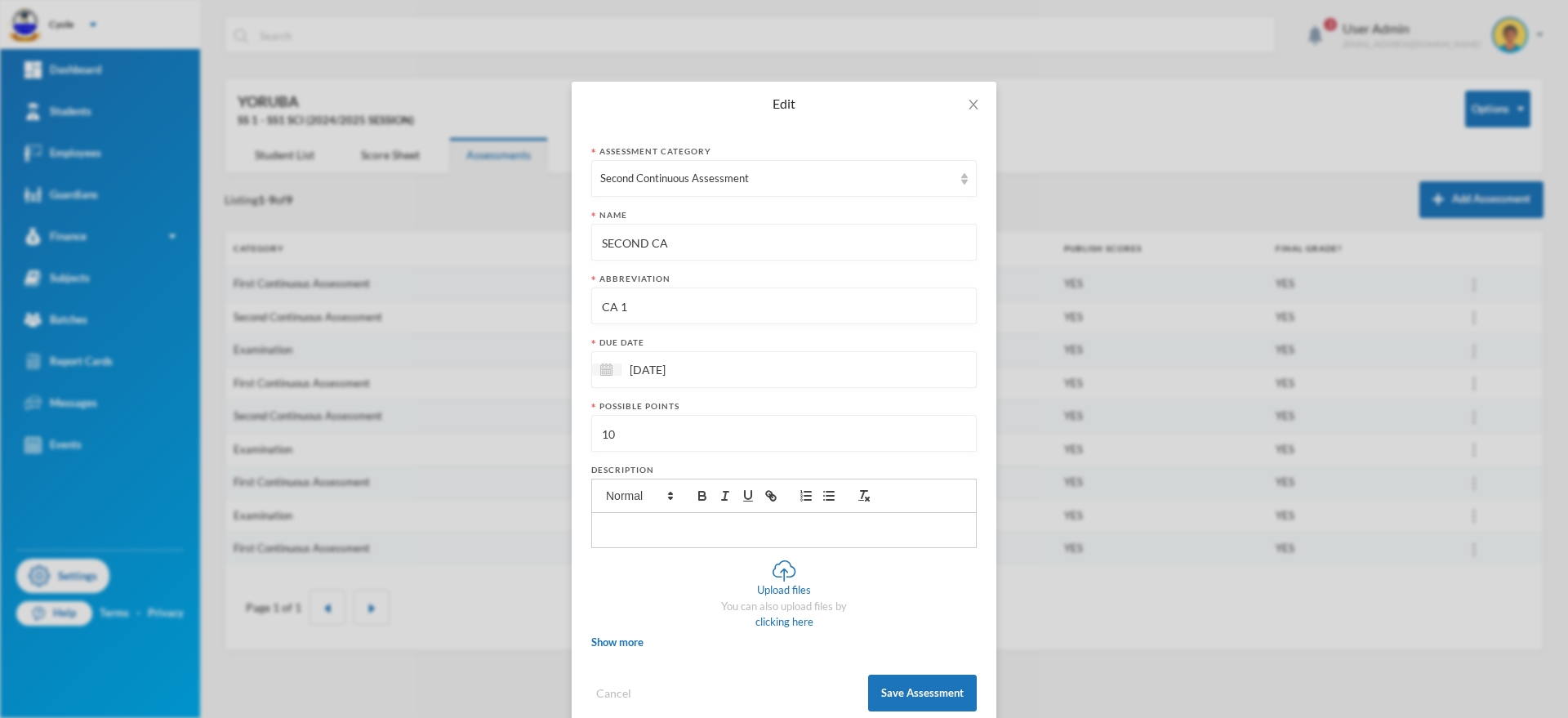 type on "SECOND CA" 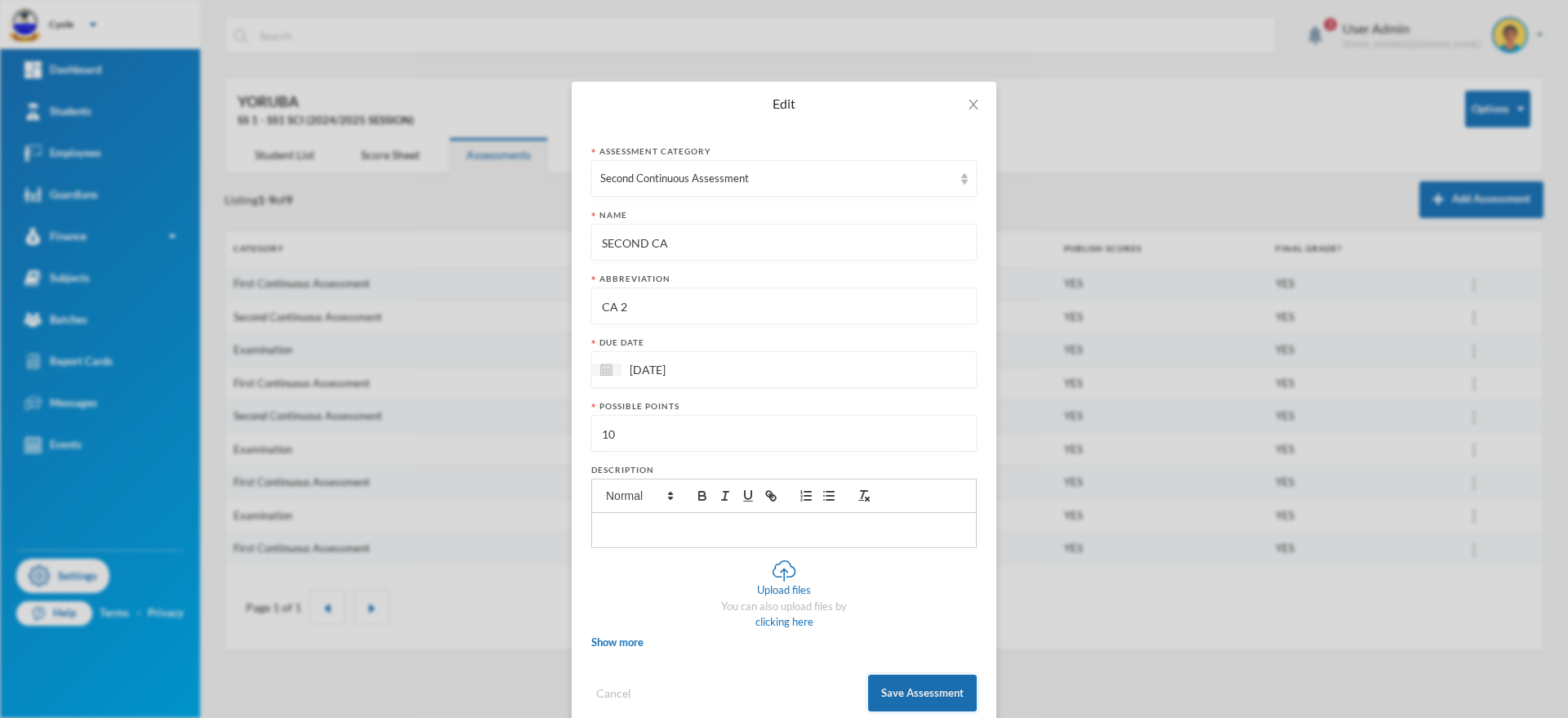 type on "CA 2" 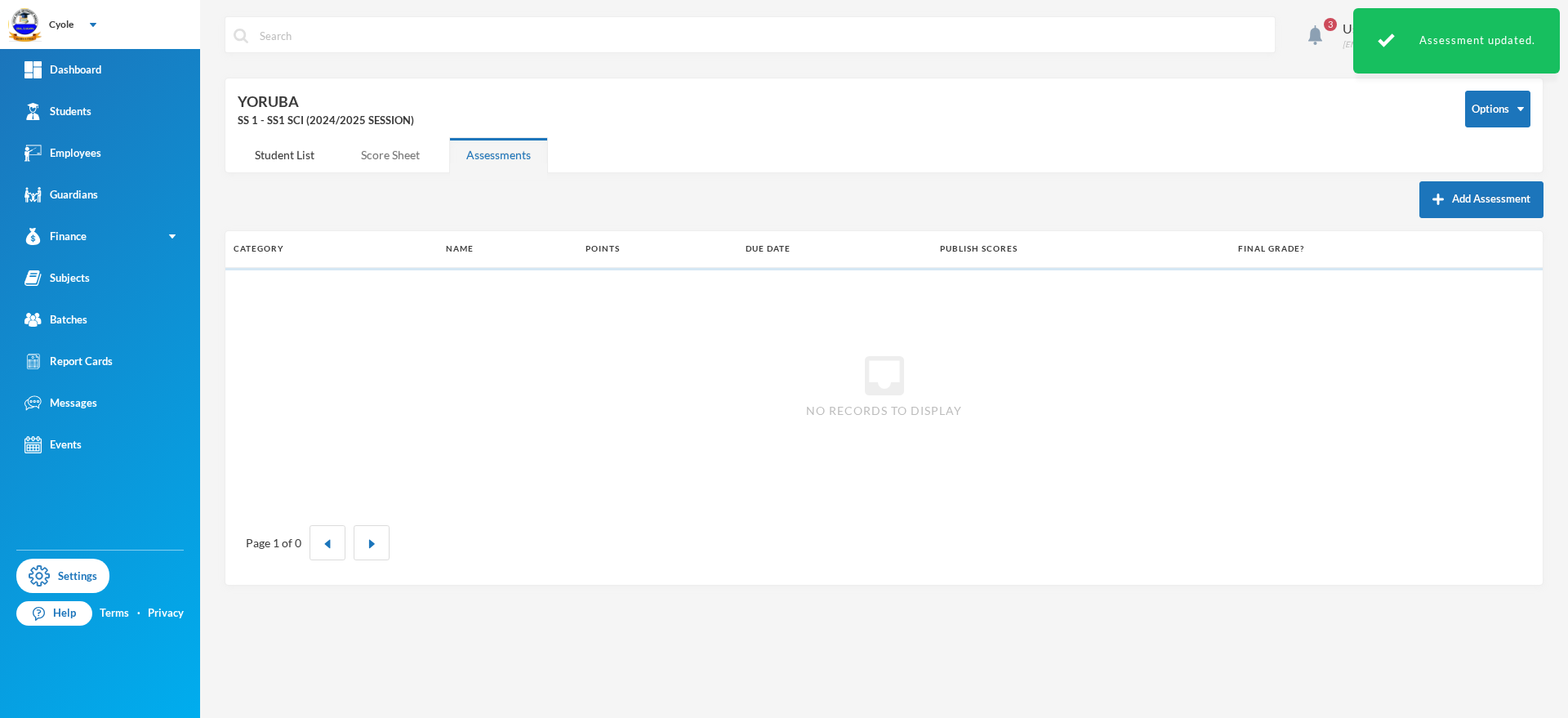click on "Score Sheet" at bounding box center [390, 154] 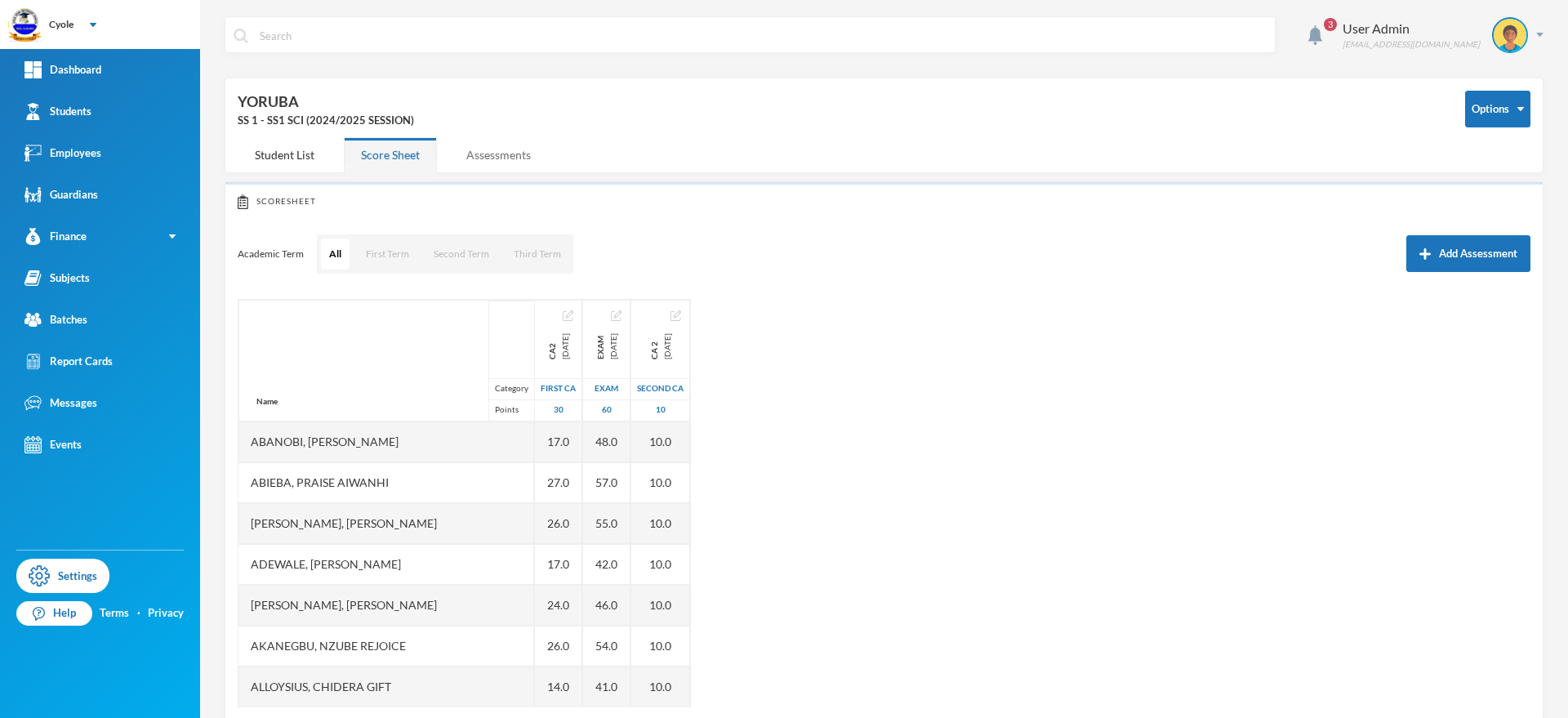 click on "Assessments" at bounding box center [498, 154] 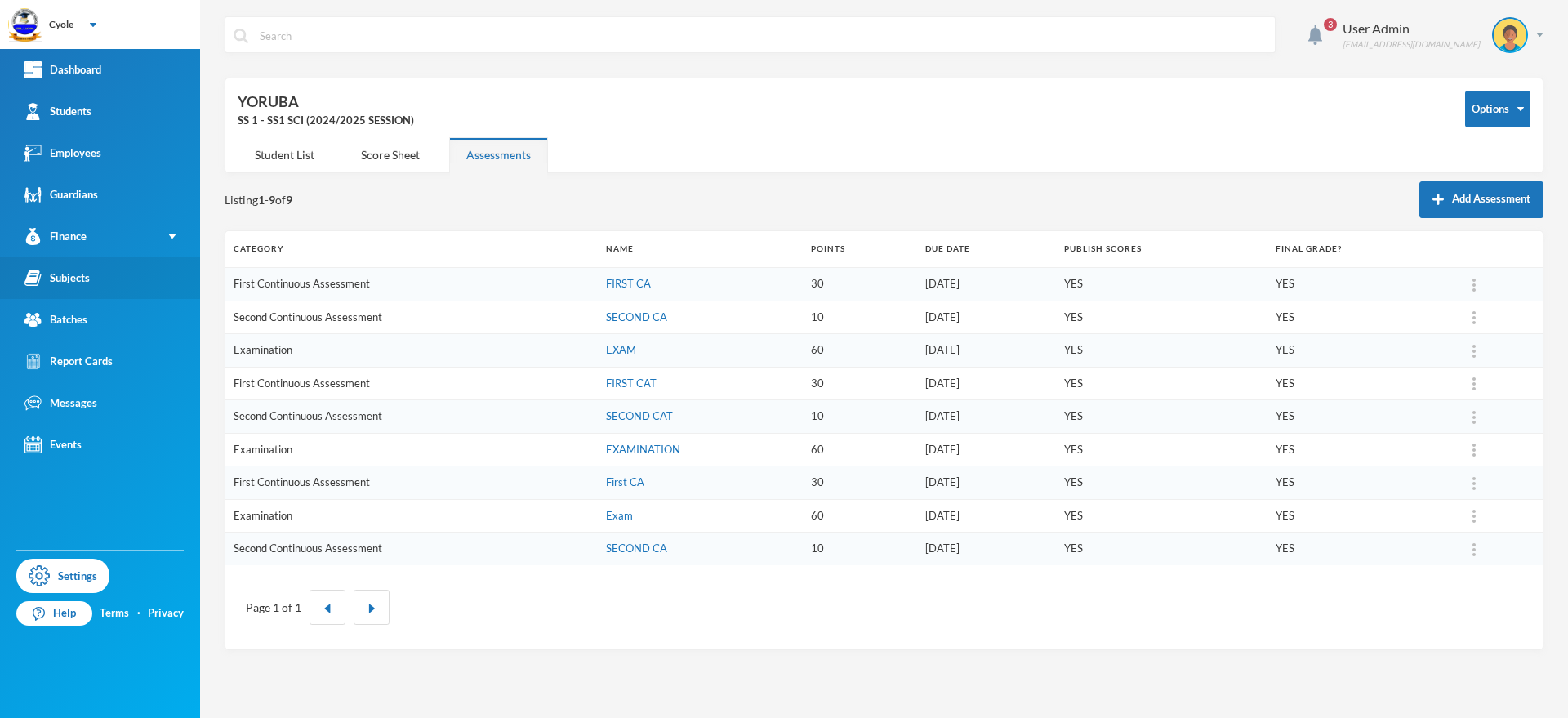 click on "Subjects" at bounding box center [57, 278] 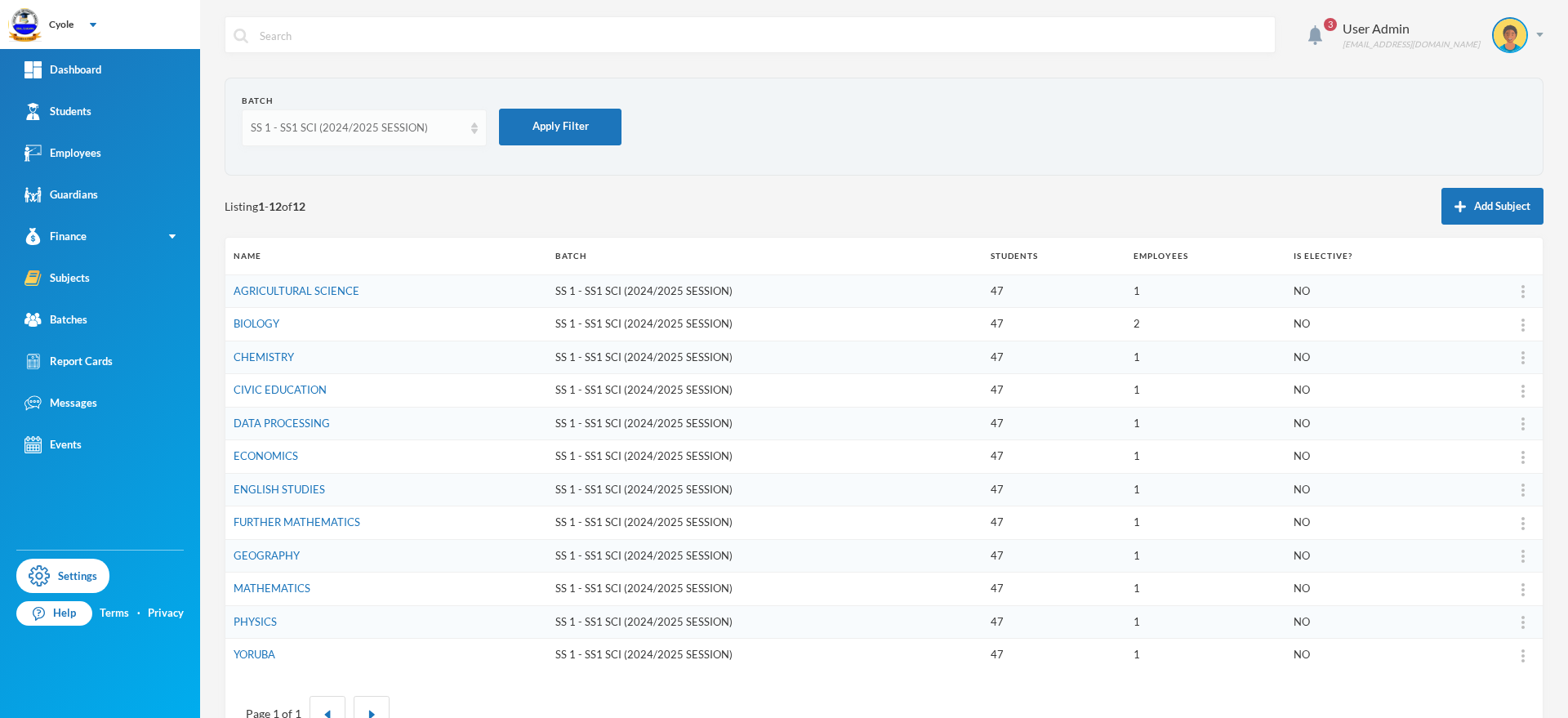 click on "SS 1 - SS1 SCI (2024/2025 SESSION)" at bounding box center (357, 128) 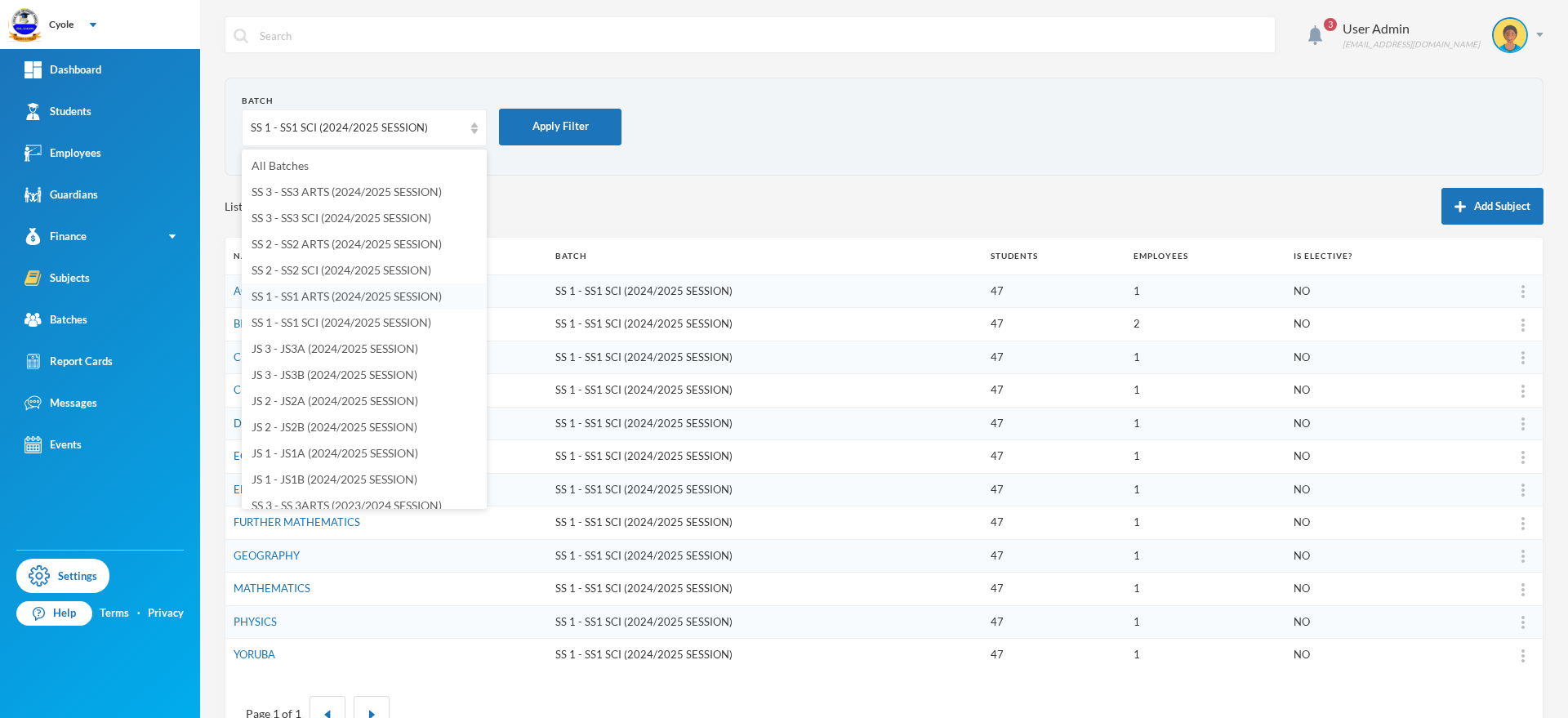 click on "SS 1 - SS1 ARTS (2024/2025 SESSION)" at bounding box center (346, 296) 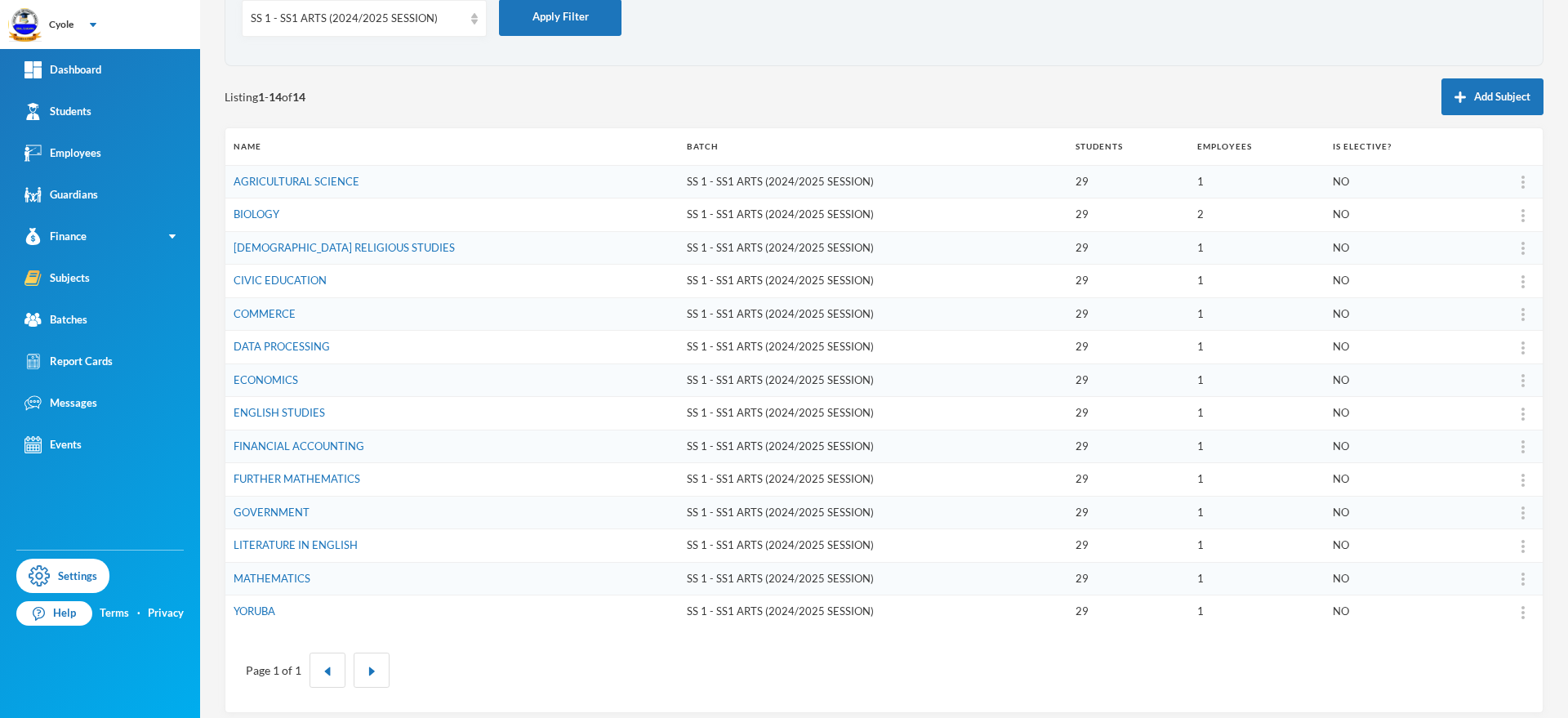 scroll, scrollTop: 121, scrollLeft: 0, axis: vertical 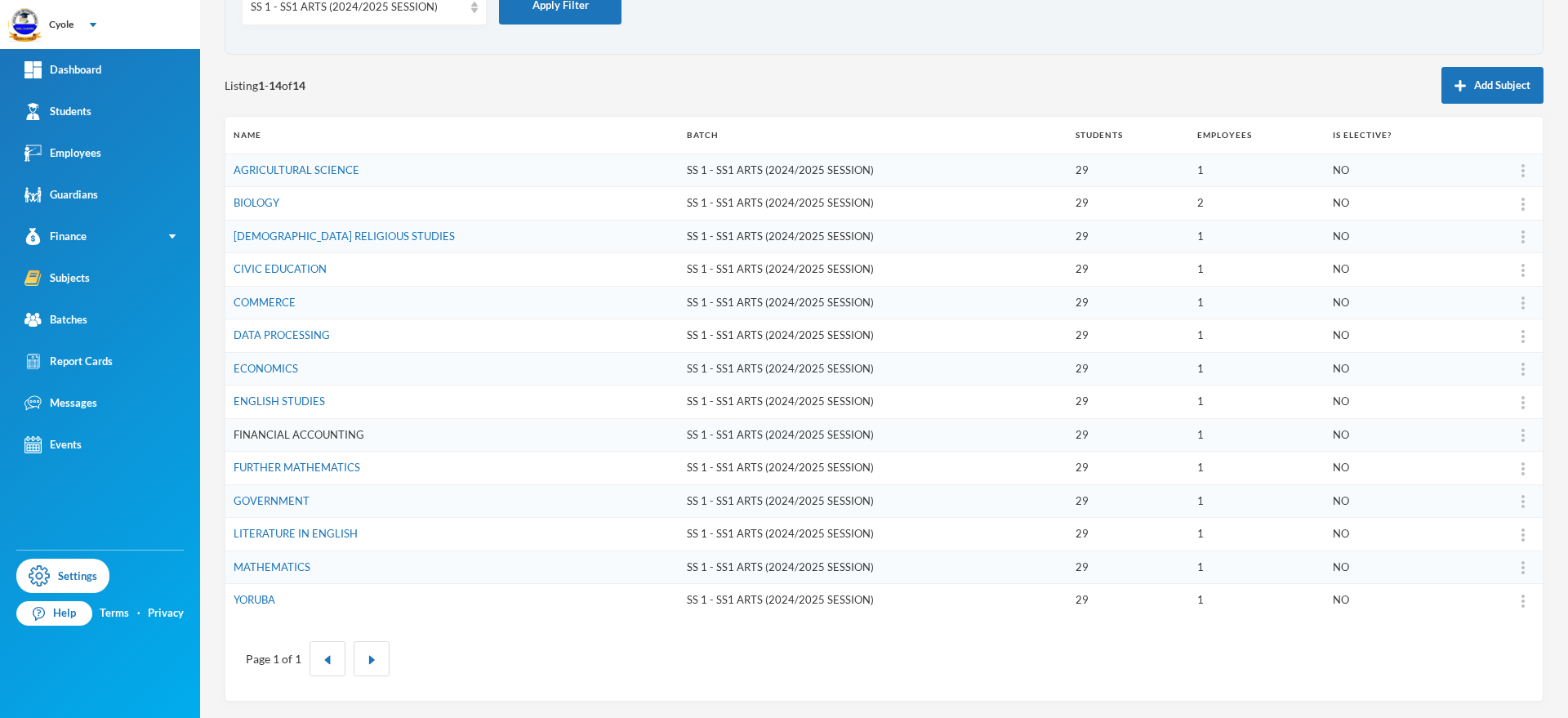 click on "FINANCIAL ACCOUNTING" at bounding box center [299, 435] 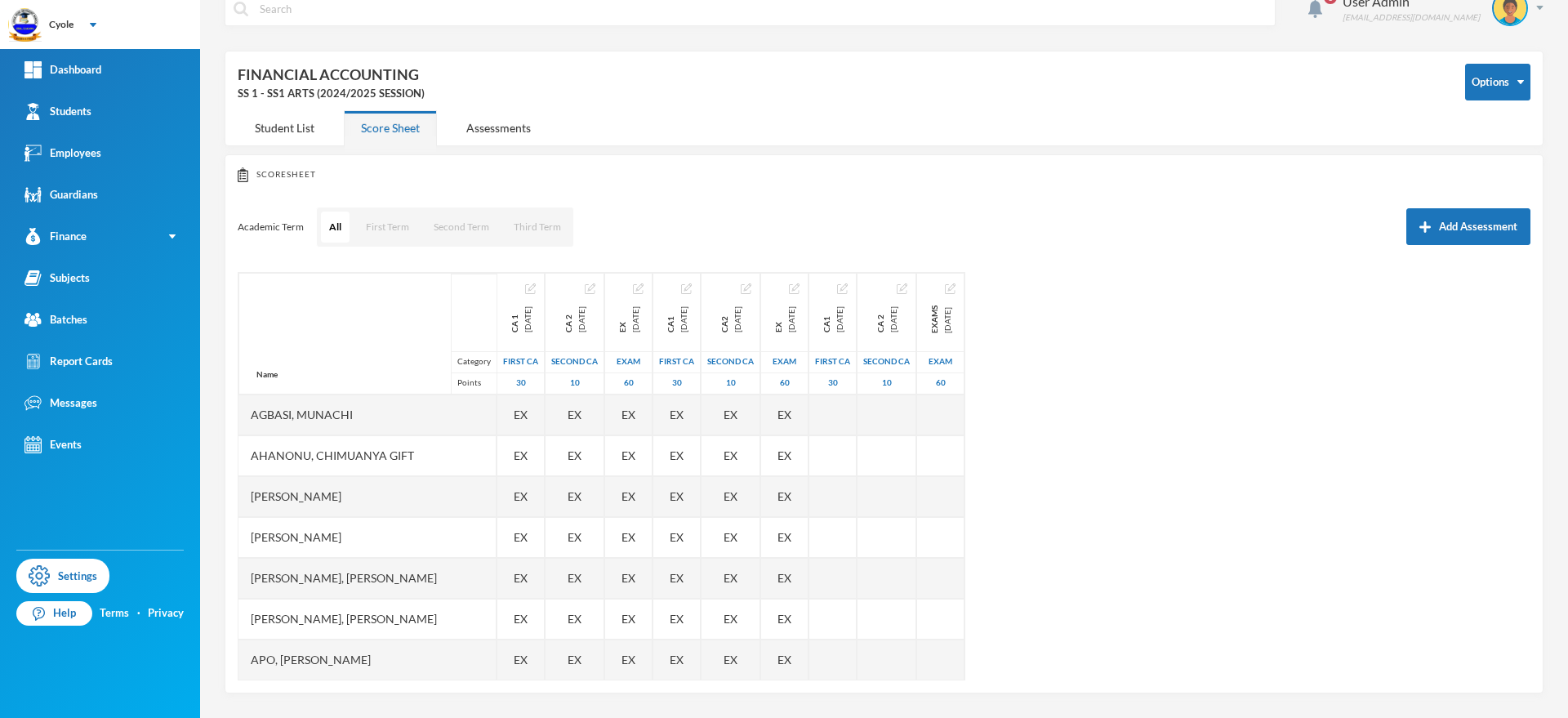 scroll, scrollTop: 27, scrollLeft: 0, axis: vertical 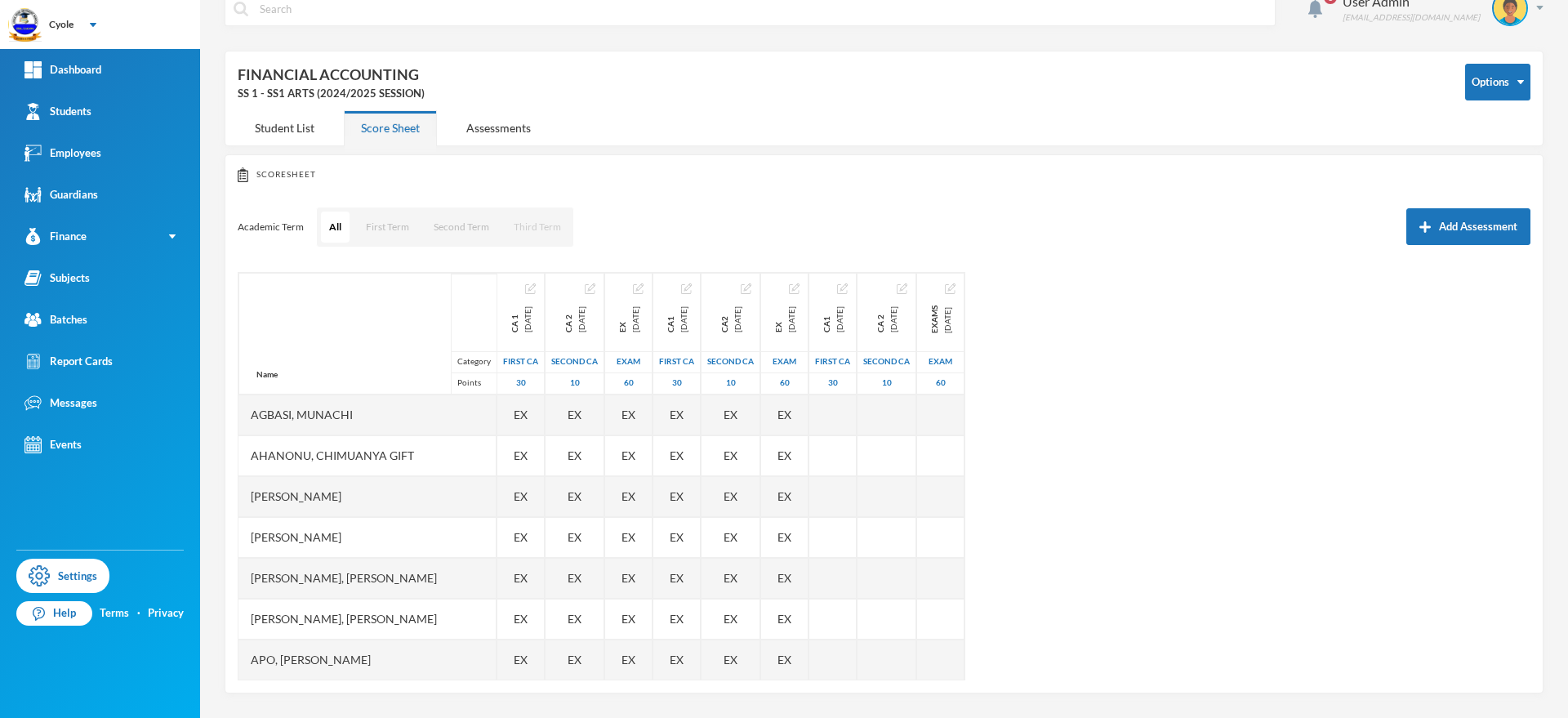 click on "Third Term" at bounding box center [537, 227] 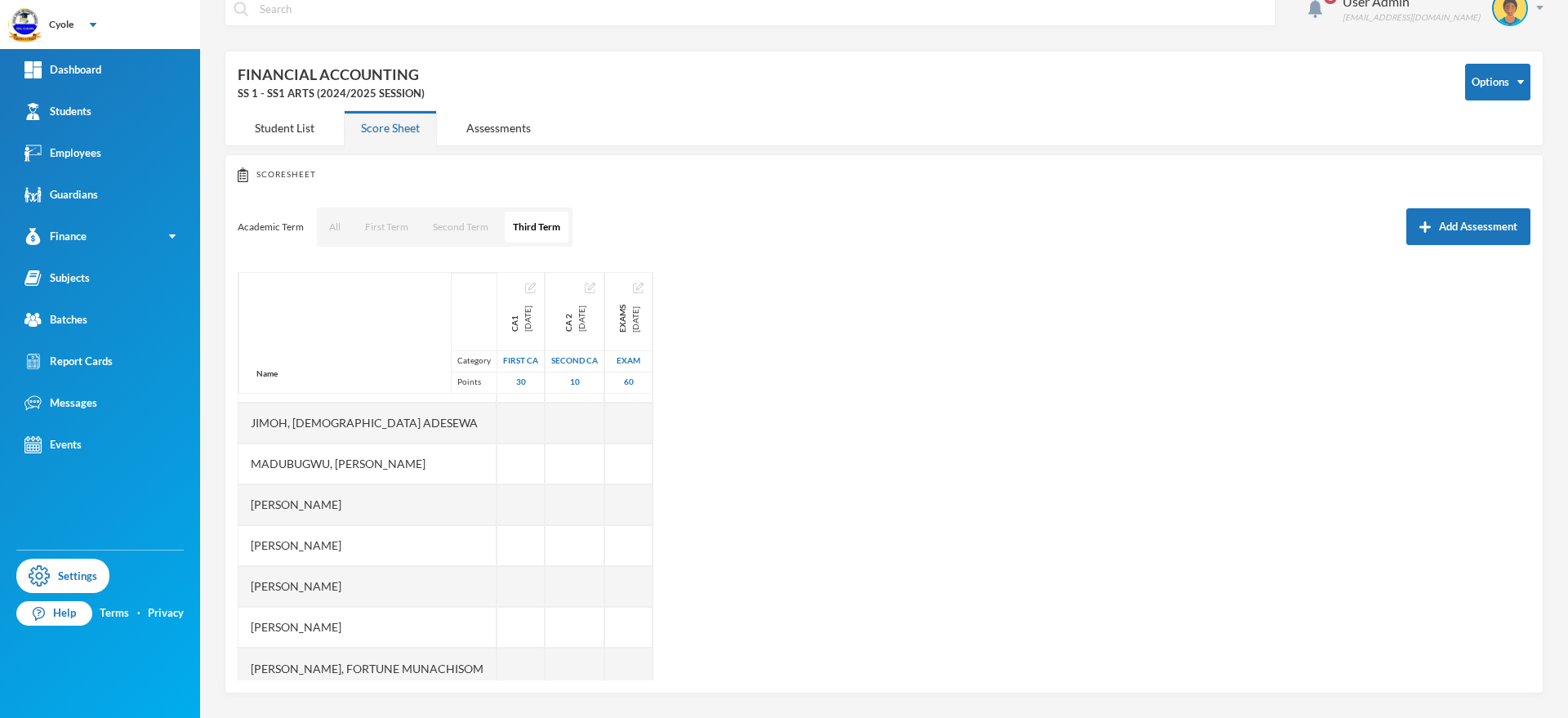 scroll, scrollTop: 899, scrollLeft: 0, axis: vertical 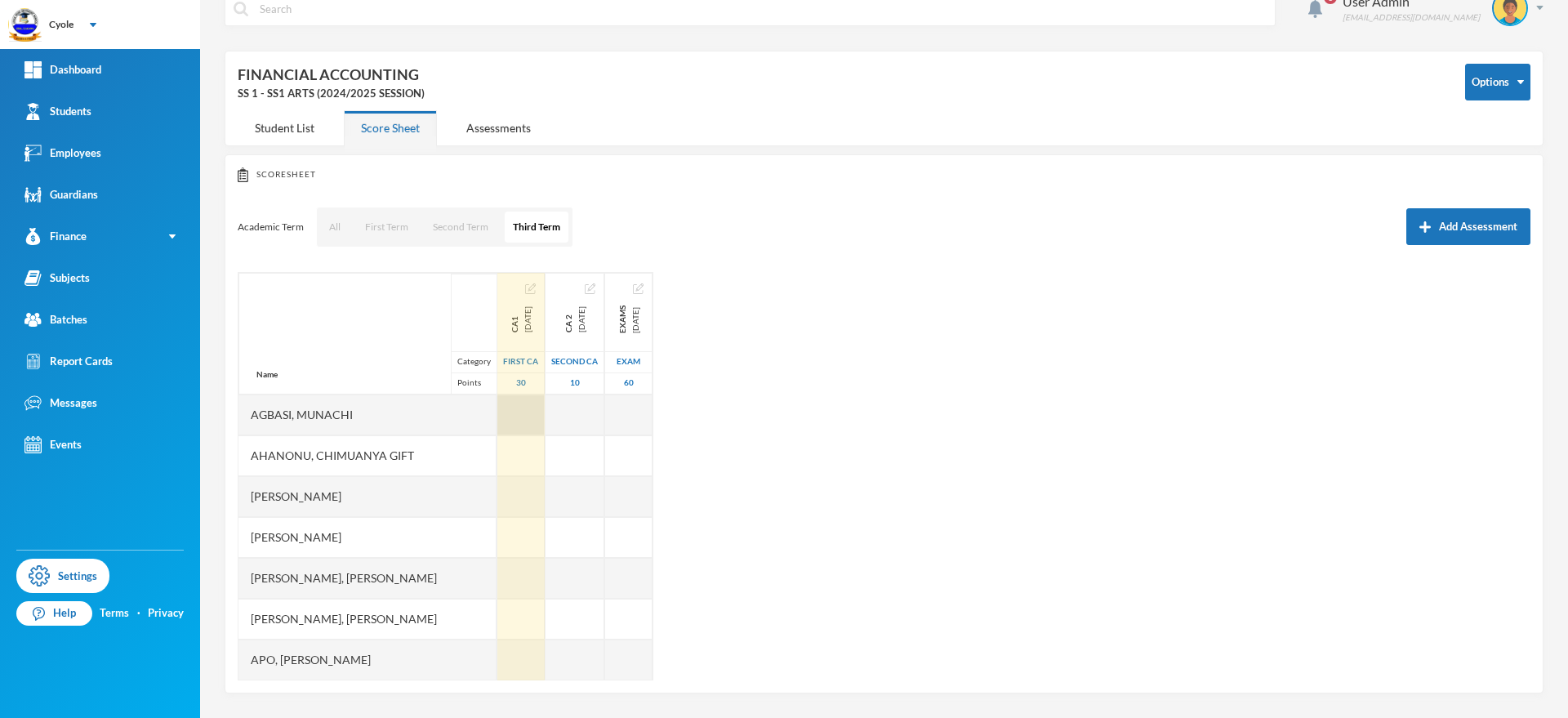 click at bounding box center [521, 415] 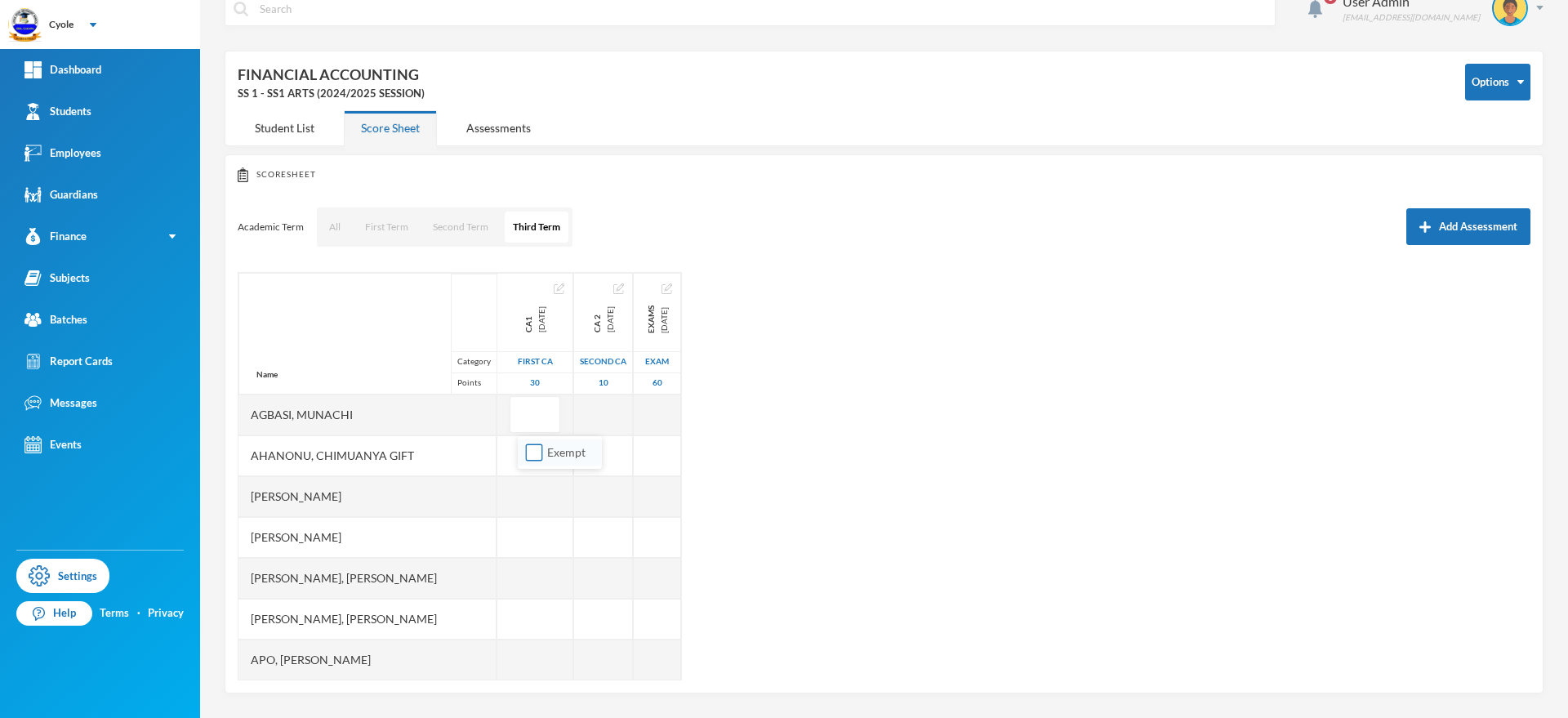click on "Exempt" at bounding box center [534, 453] 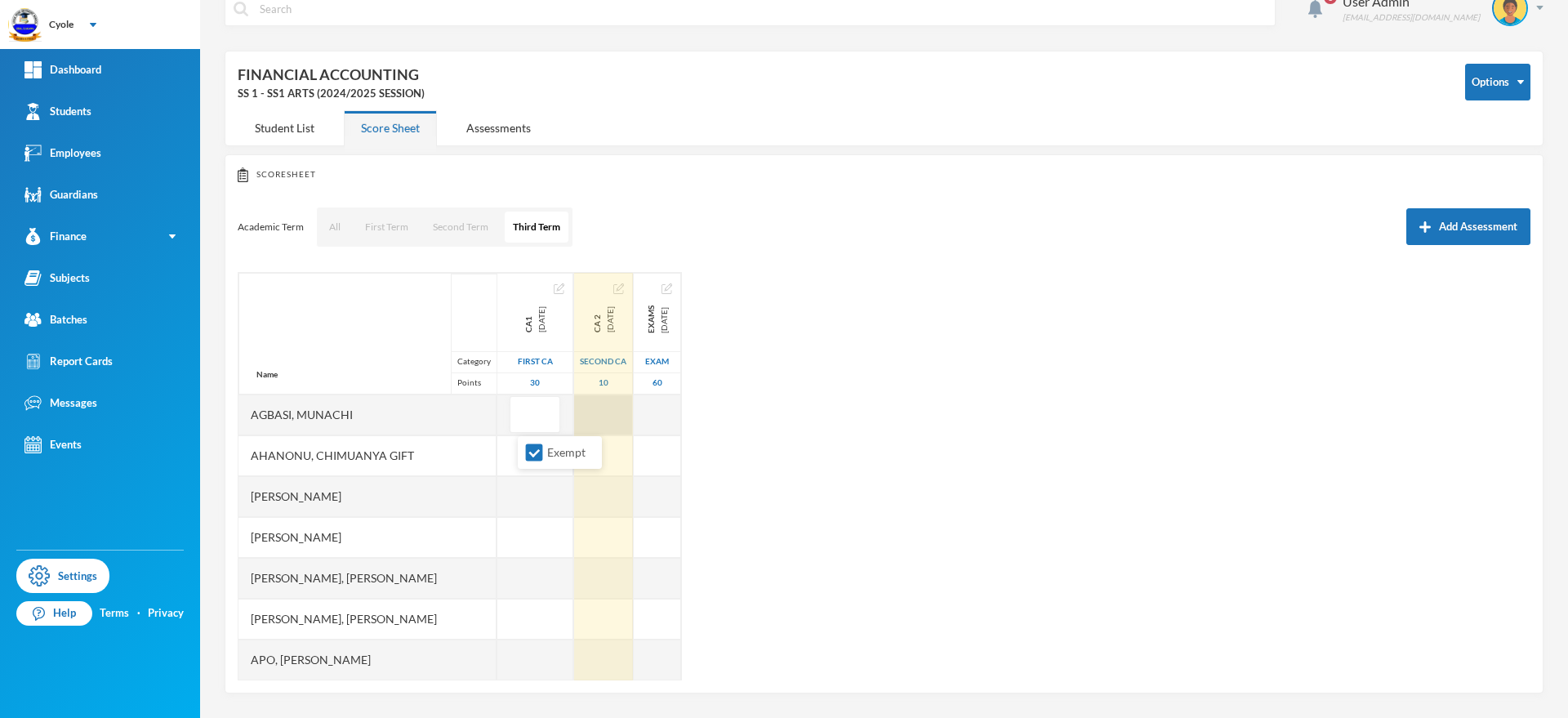 click at bounding box center [604, 415] 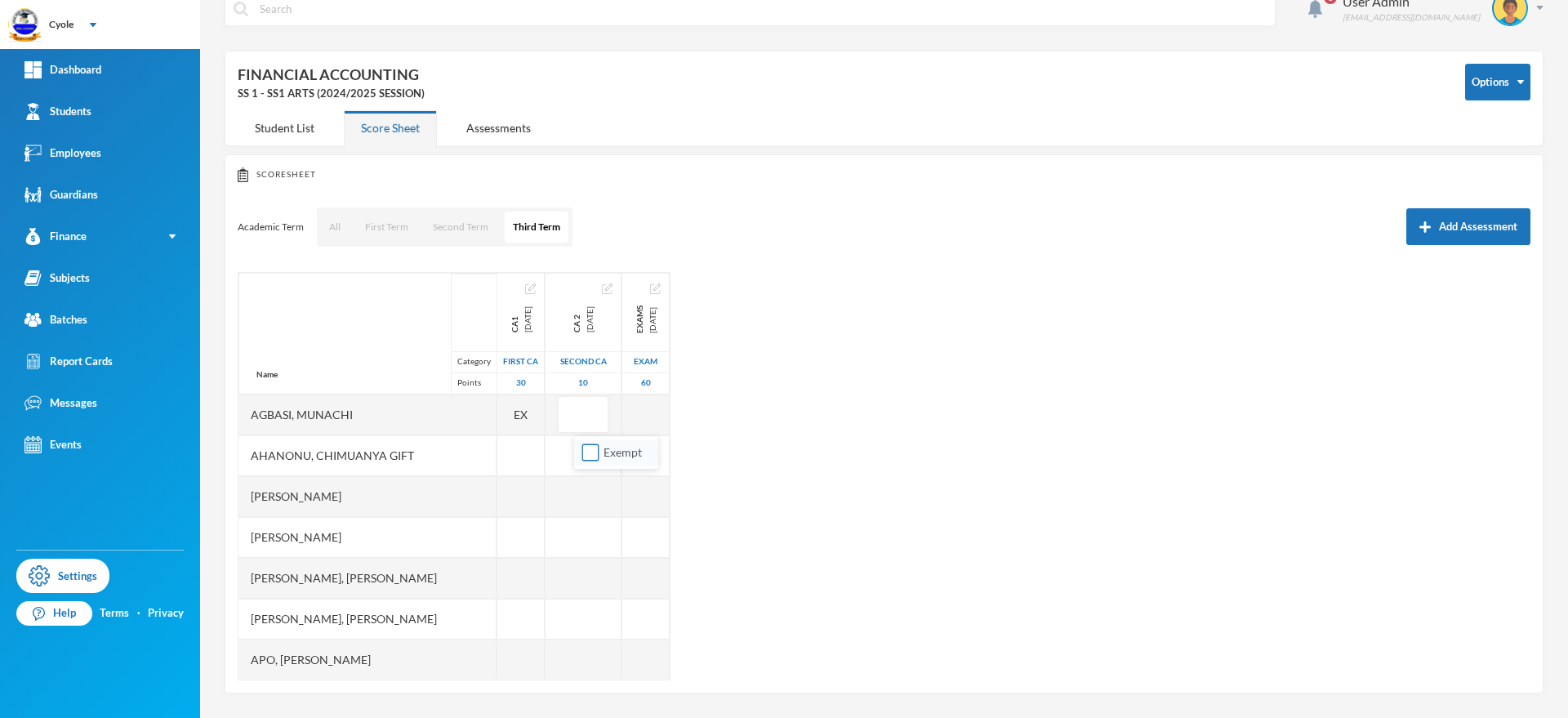 click on "Exempt" at bounding box center (590, 453) 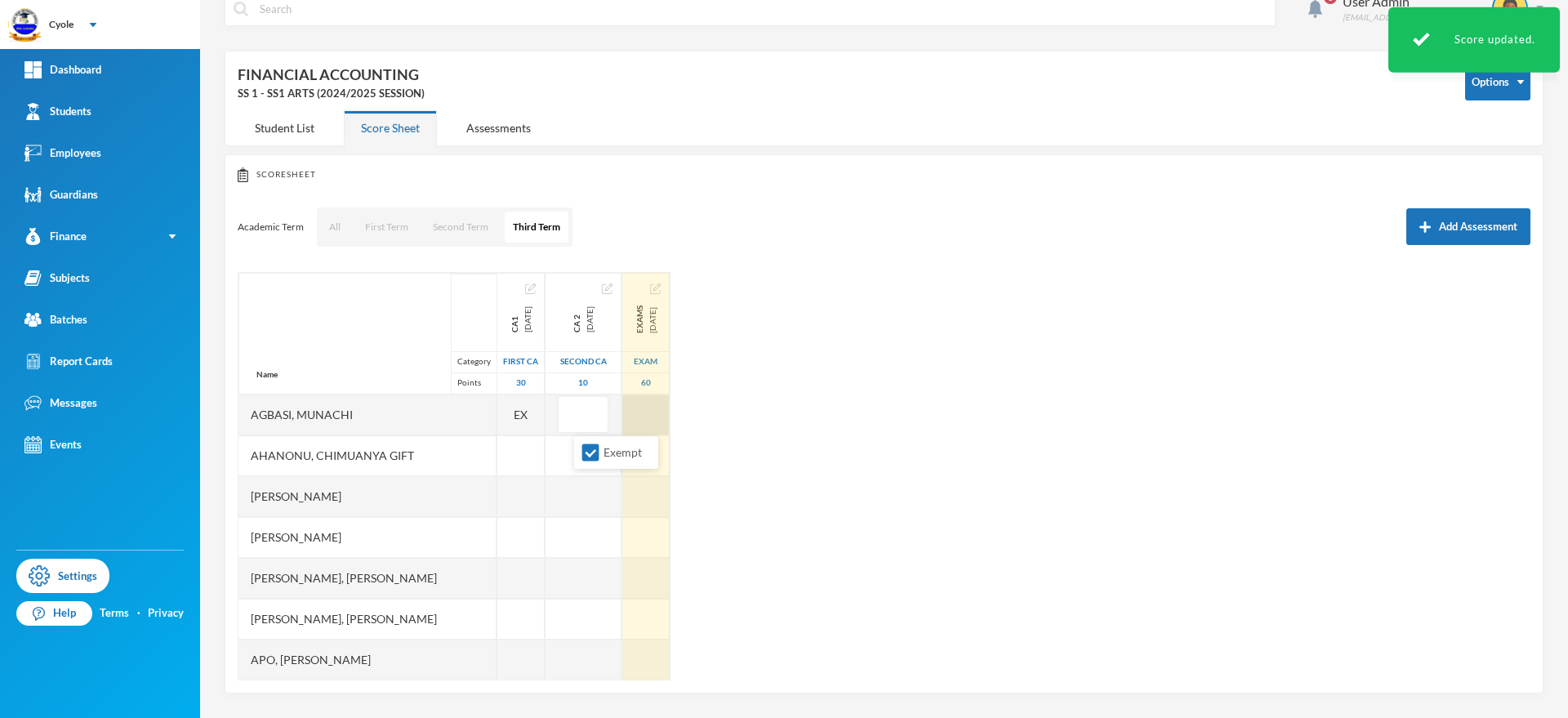 click at bounding box center (646, 415) 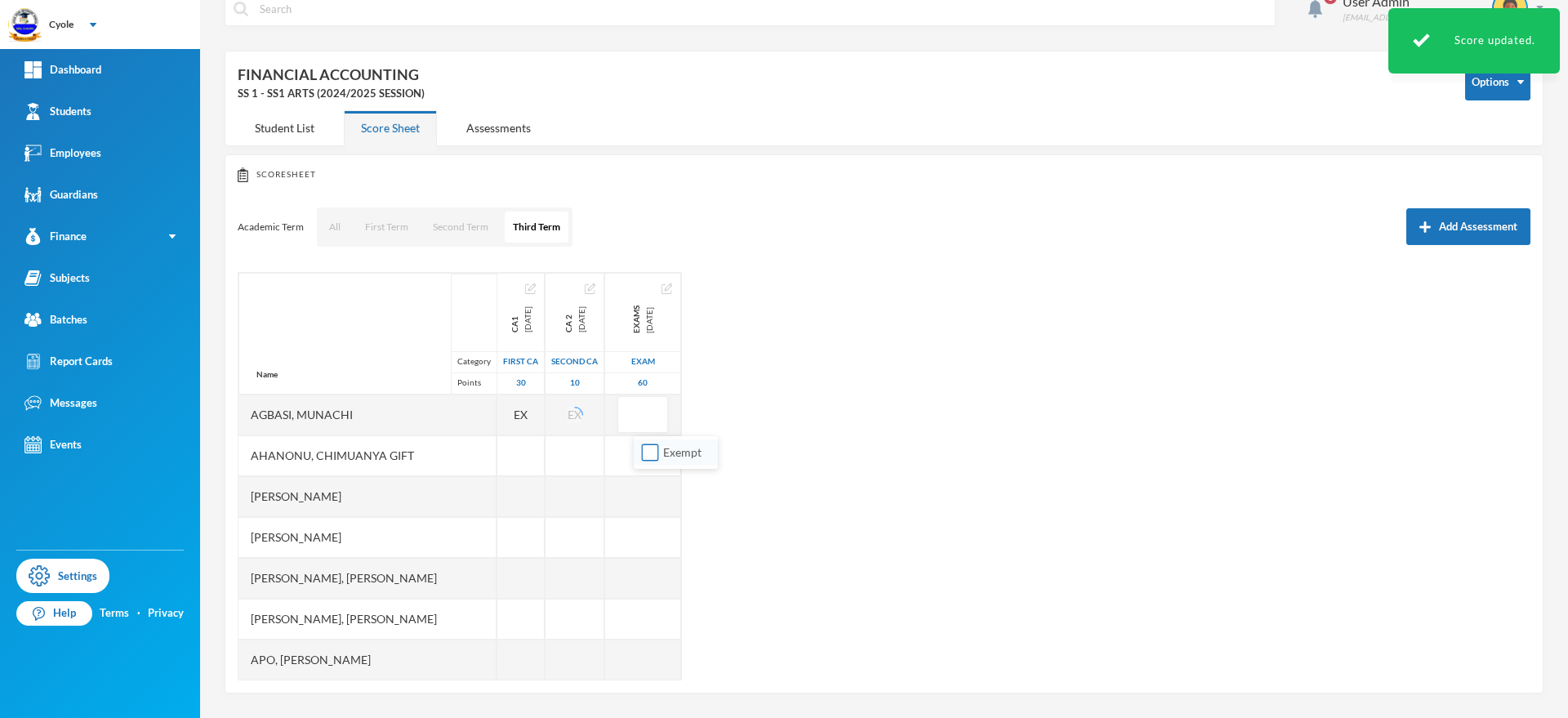 click on "Exempt" at bounding box center [650, 453] 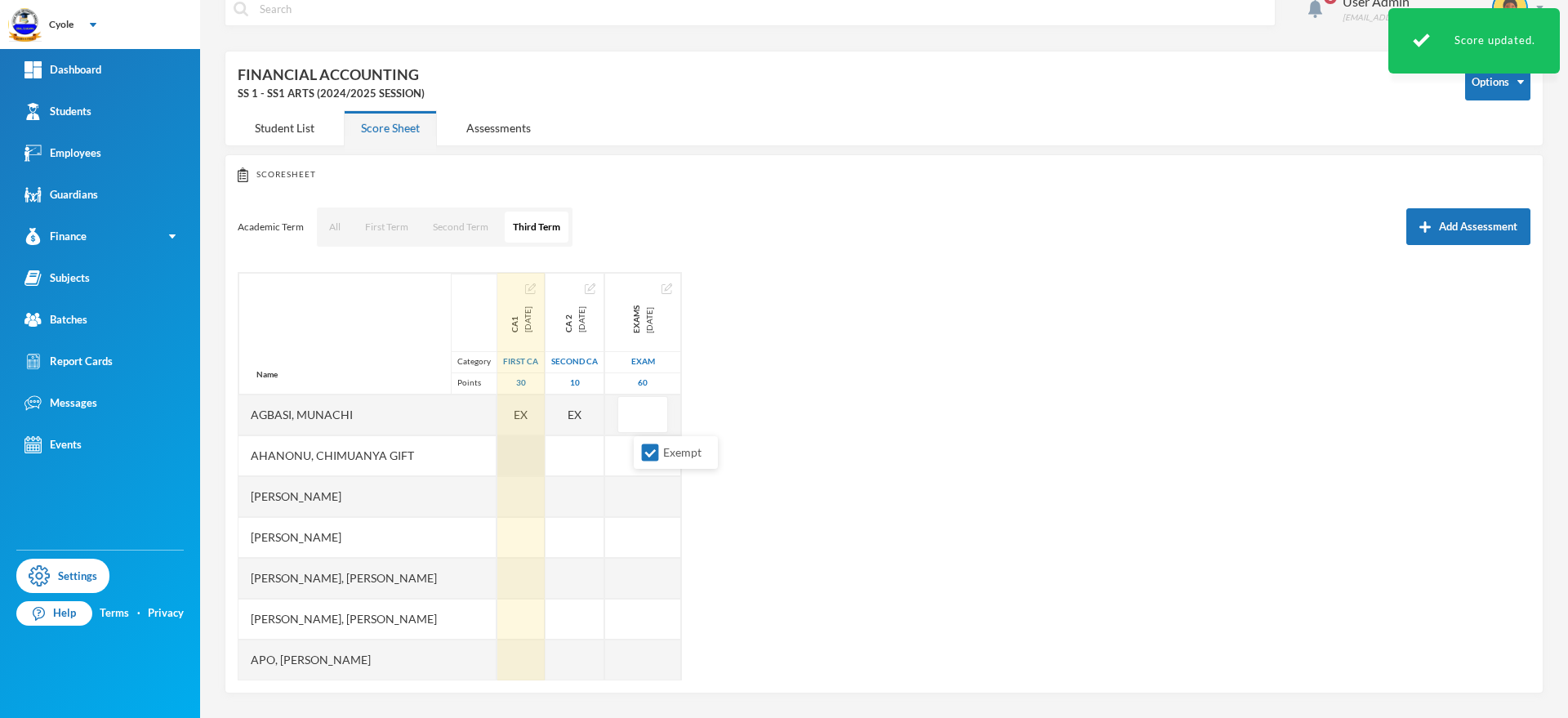click at bounding box center [521, 456] 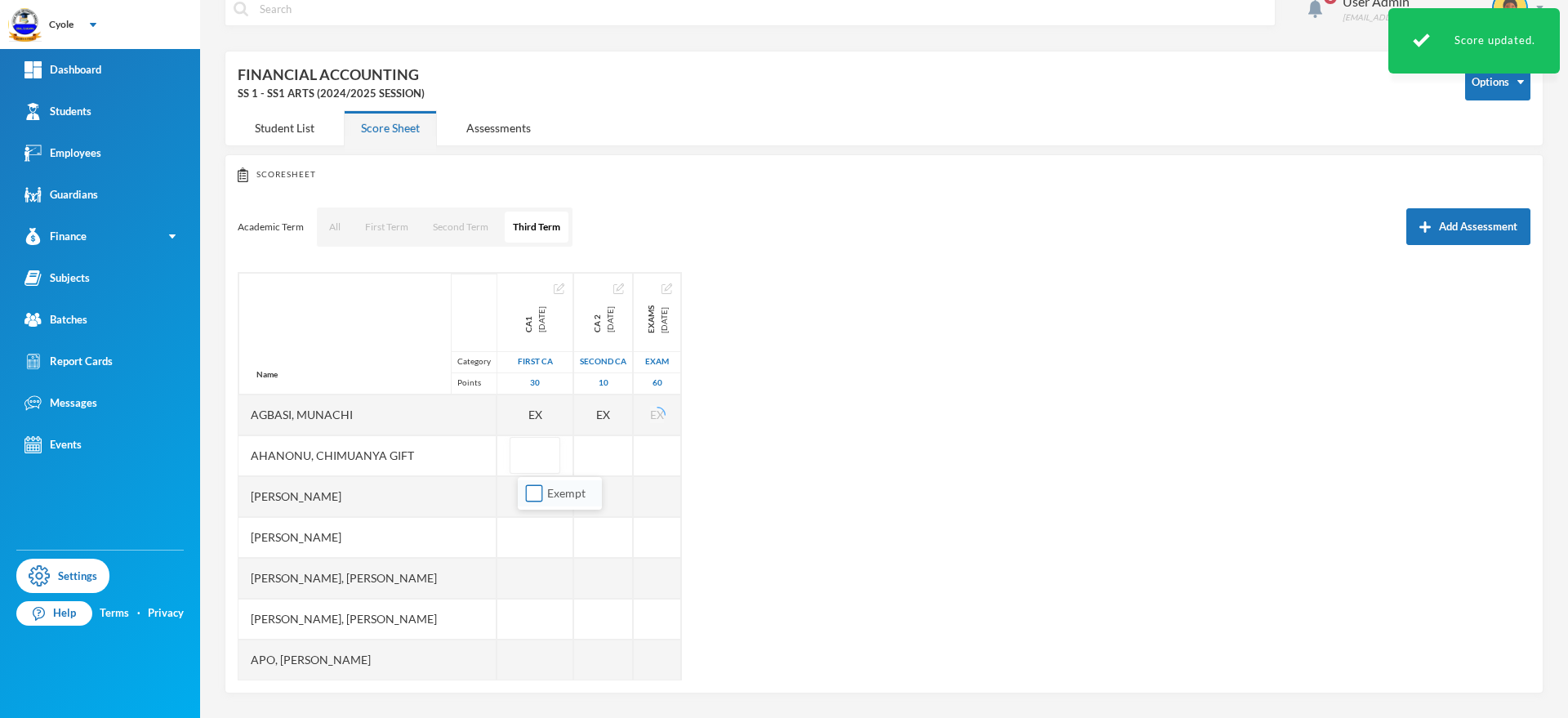 click on "Exempt" at bounding box center (534, 493) 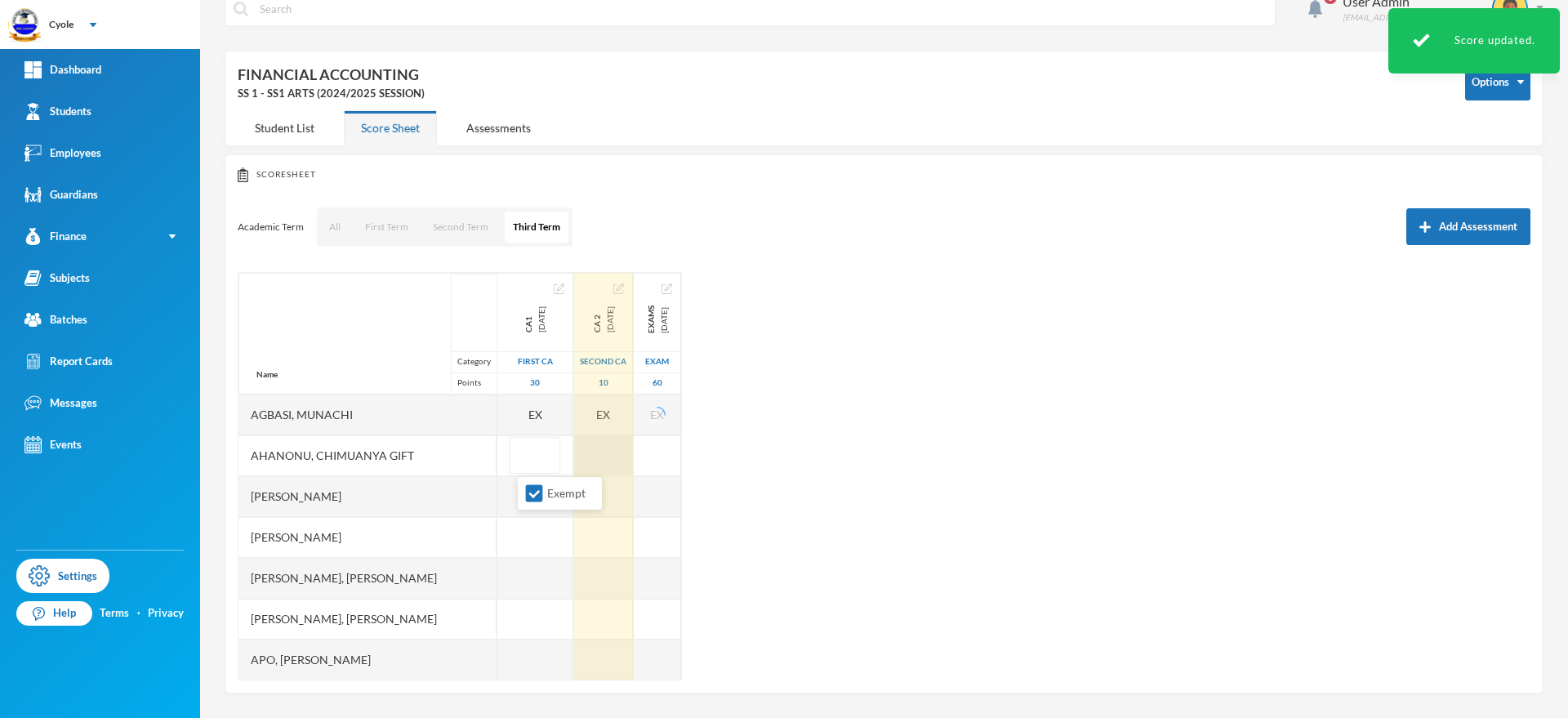 click at bounding box center (604, 456) 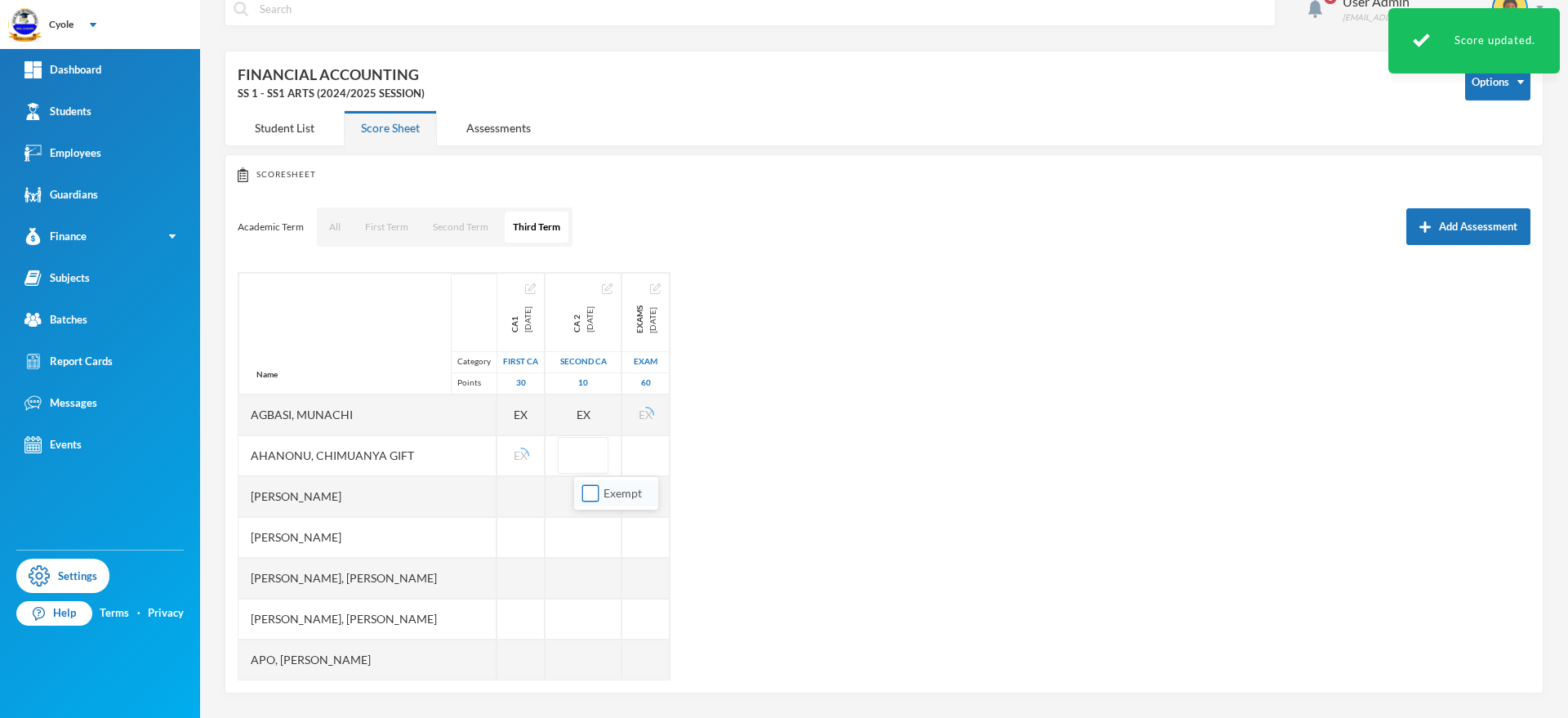 click on "Exempt" at bounding box center [590, 493] 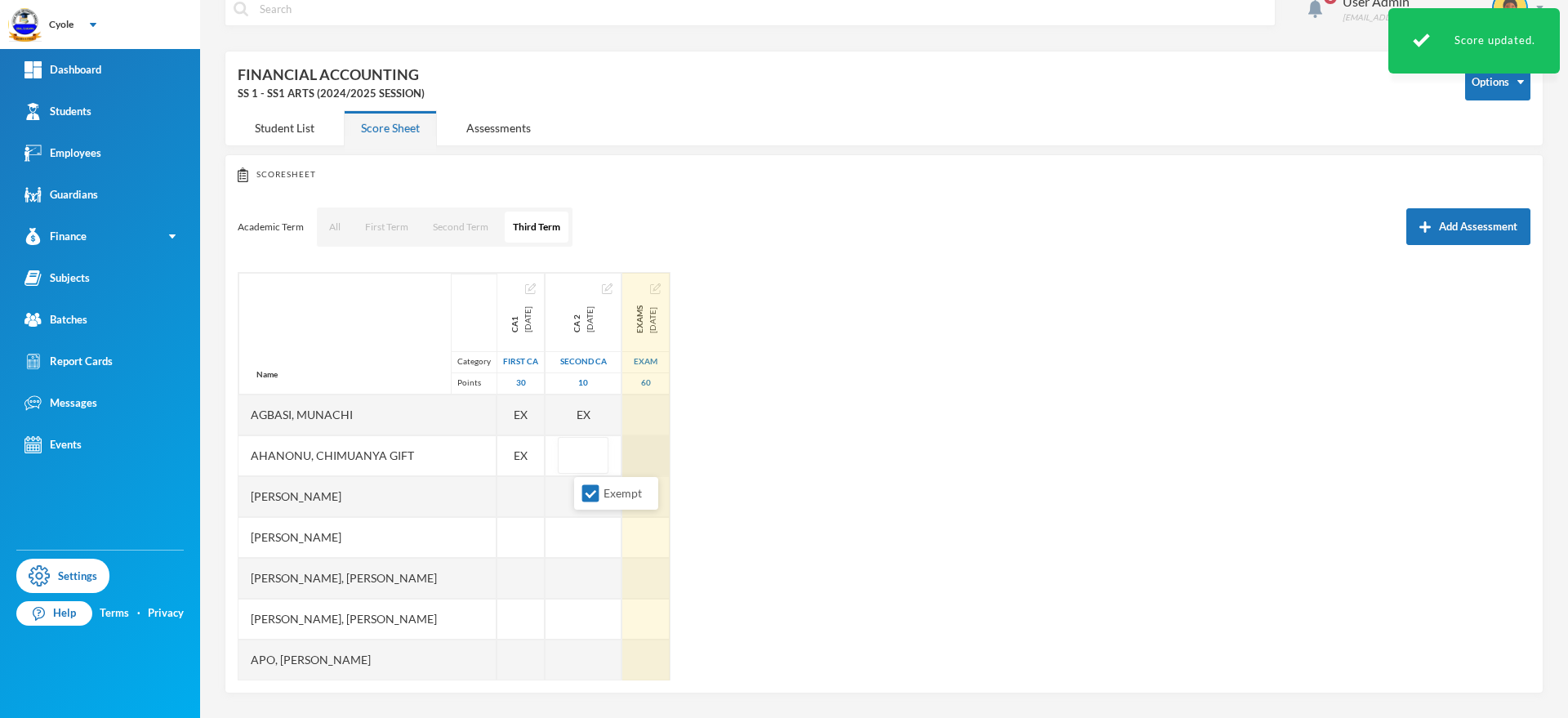 click on "Exams [DATE] Exam 60 31.0 48.0 41.0" at bounding box center [646, 905] 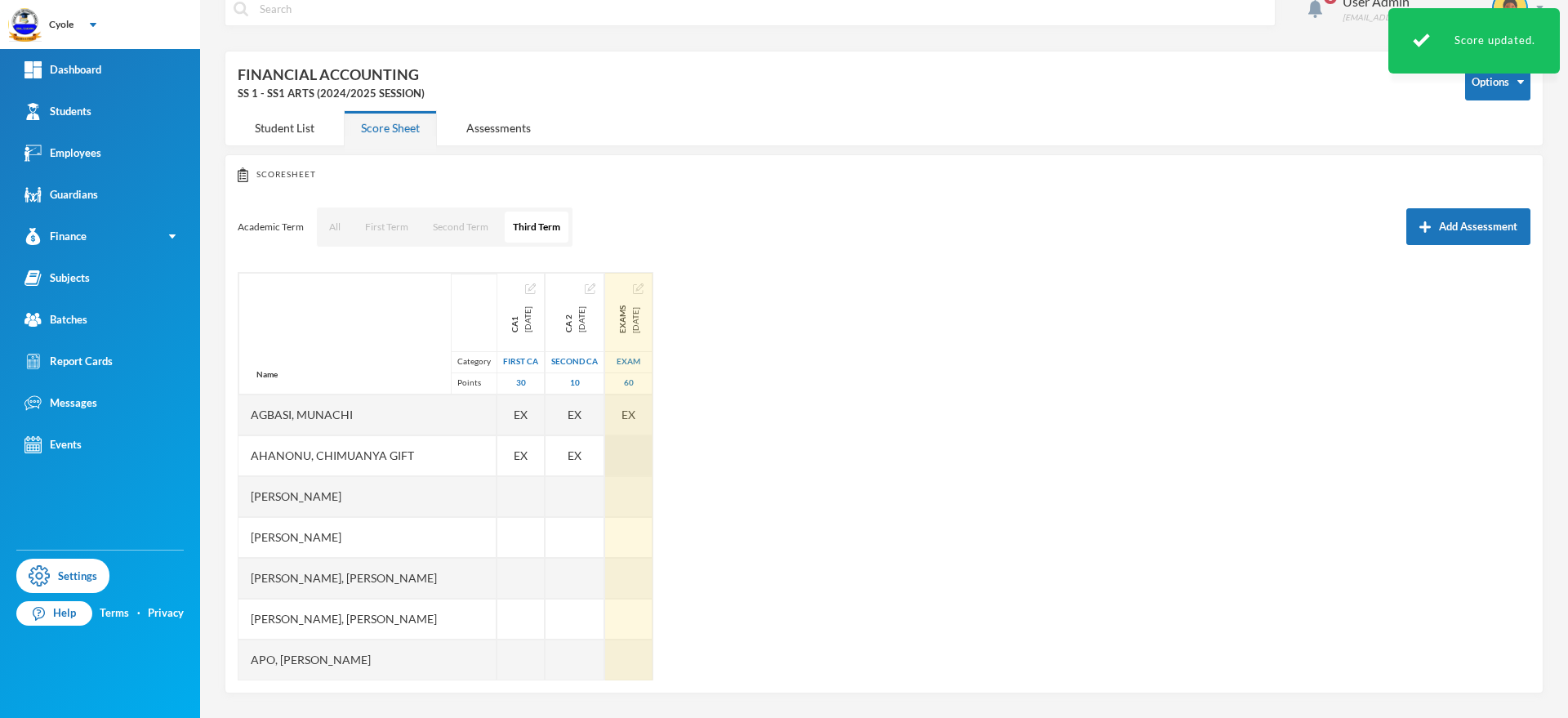 click at bounding box center [629, 456] 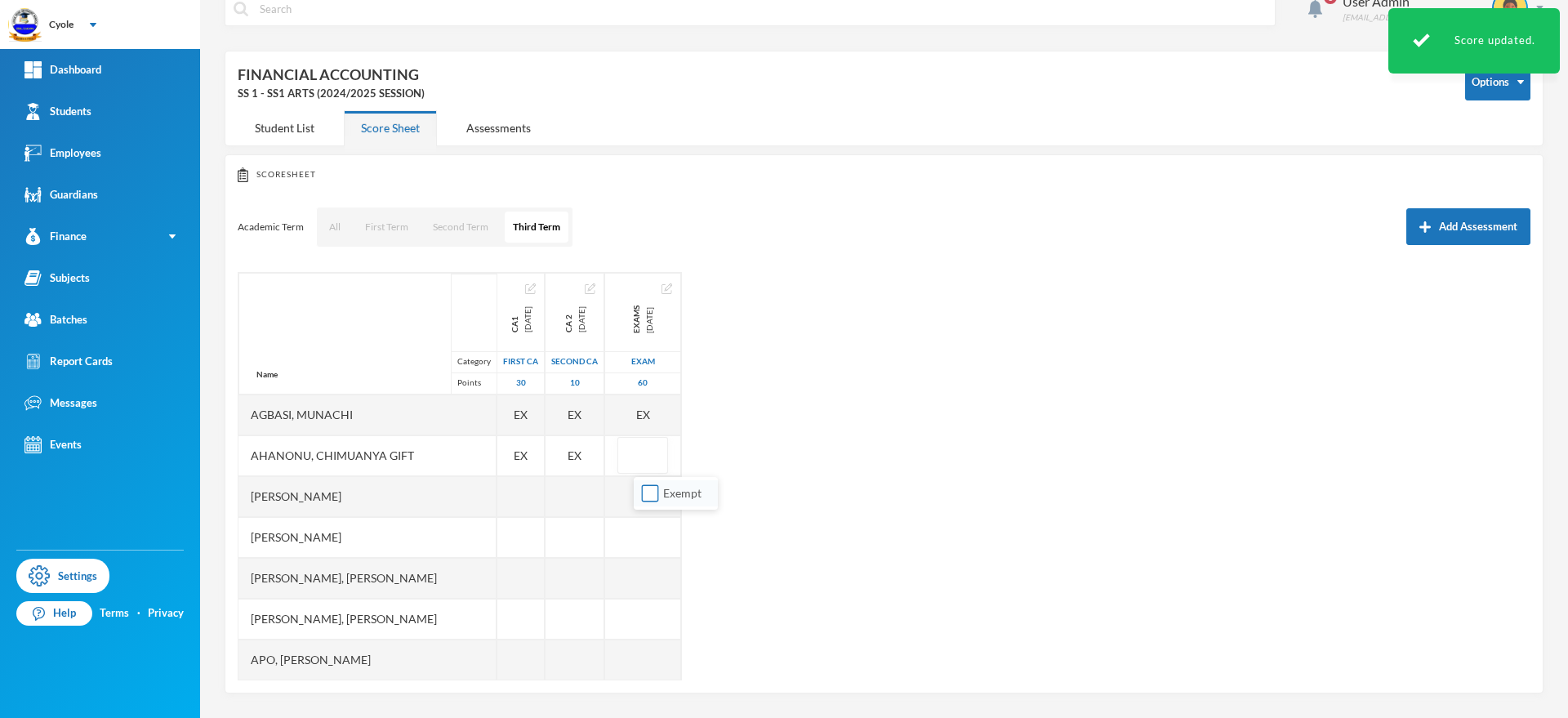 click on "Exempt" at bounding box center [650, 493] 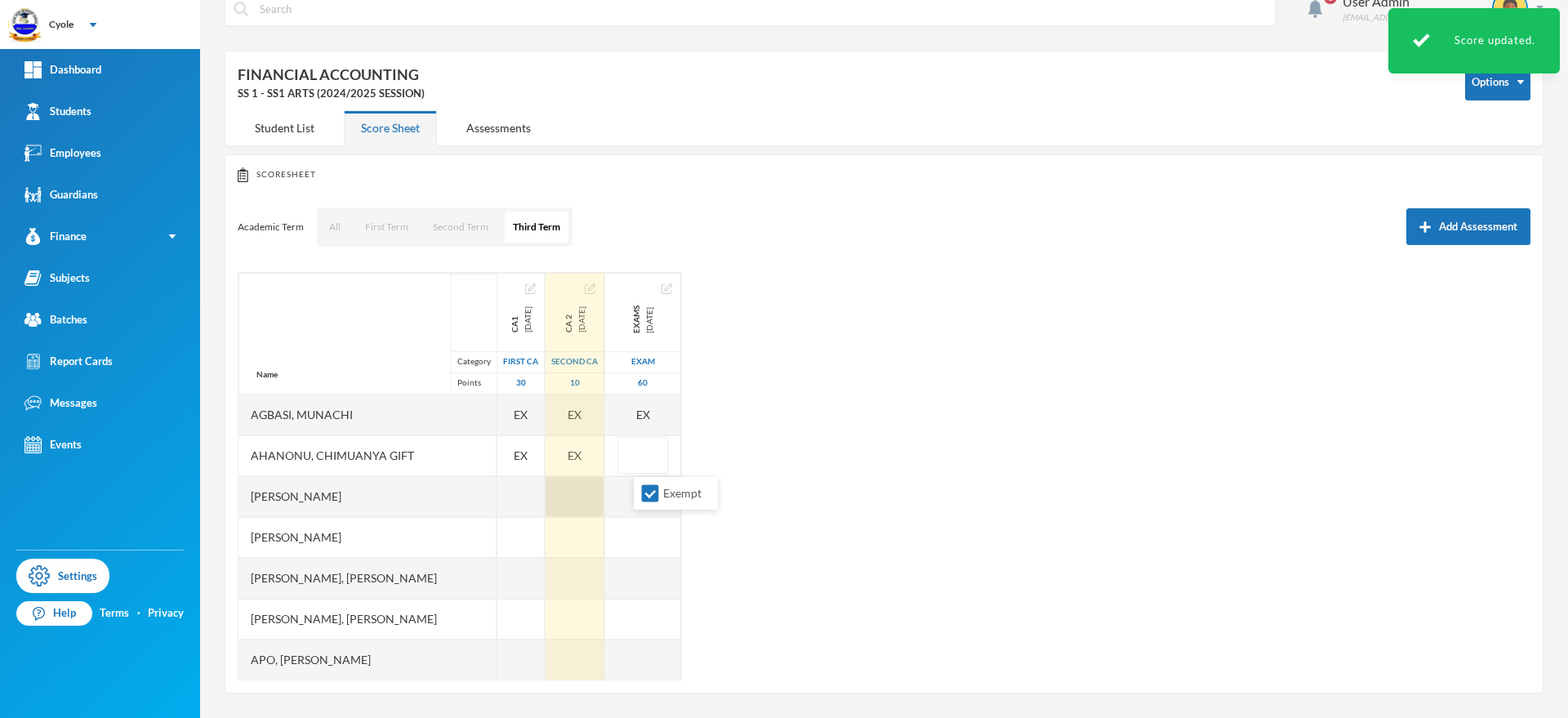 click at bounding box center (575, 497) 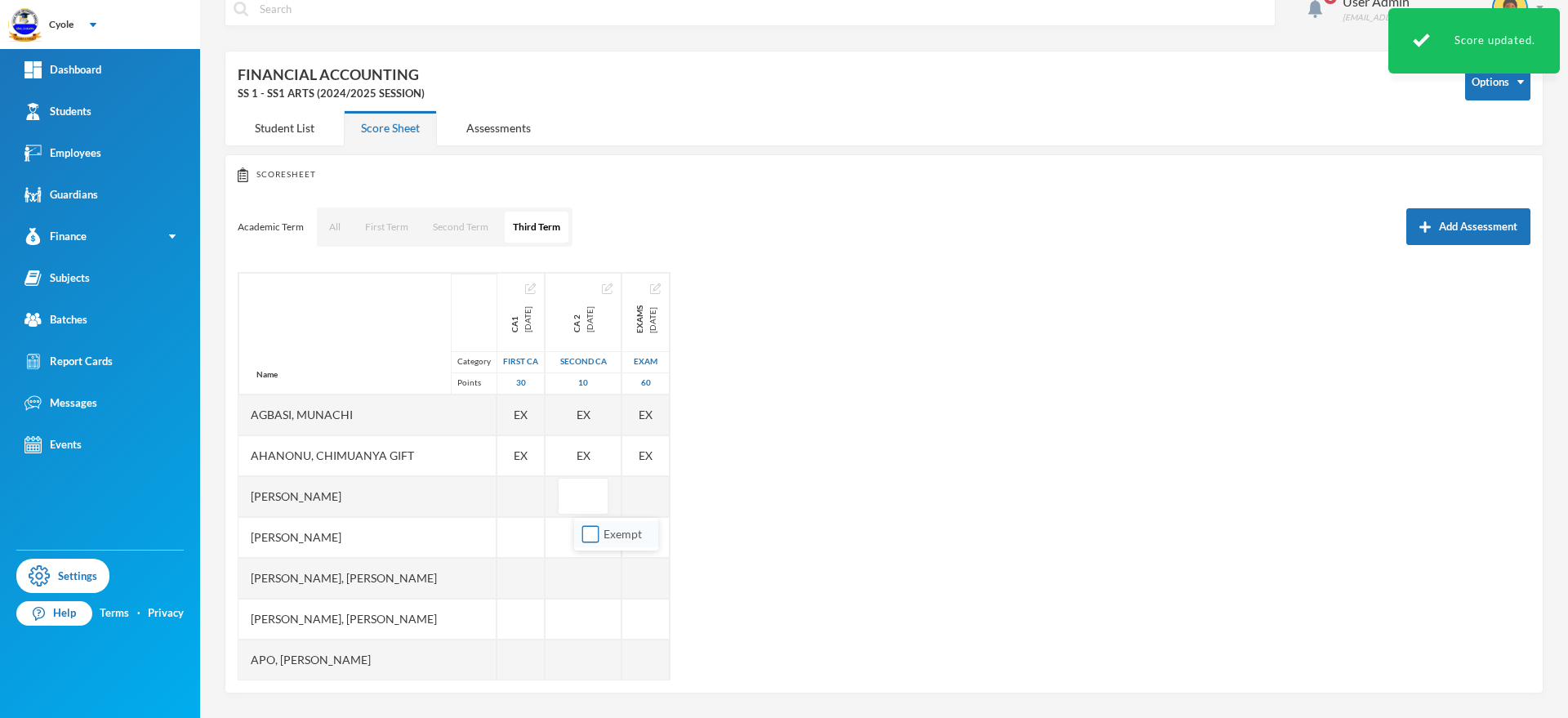 click on "Exempt" at bounding box center (590, 534) 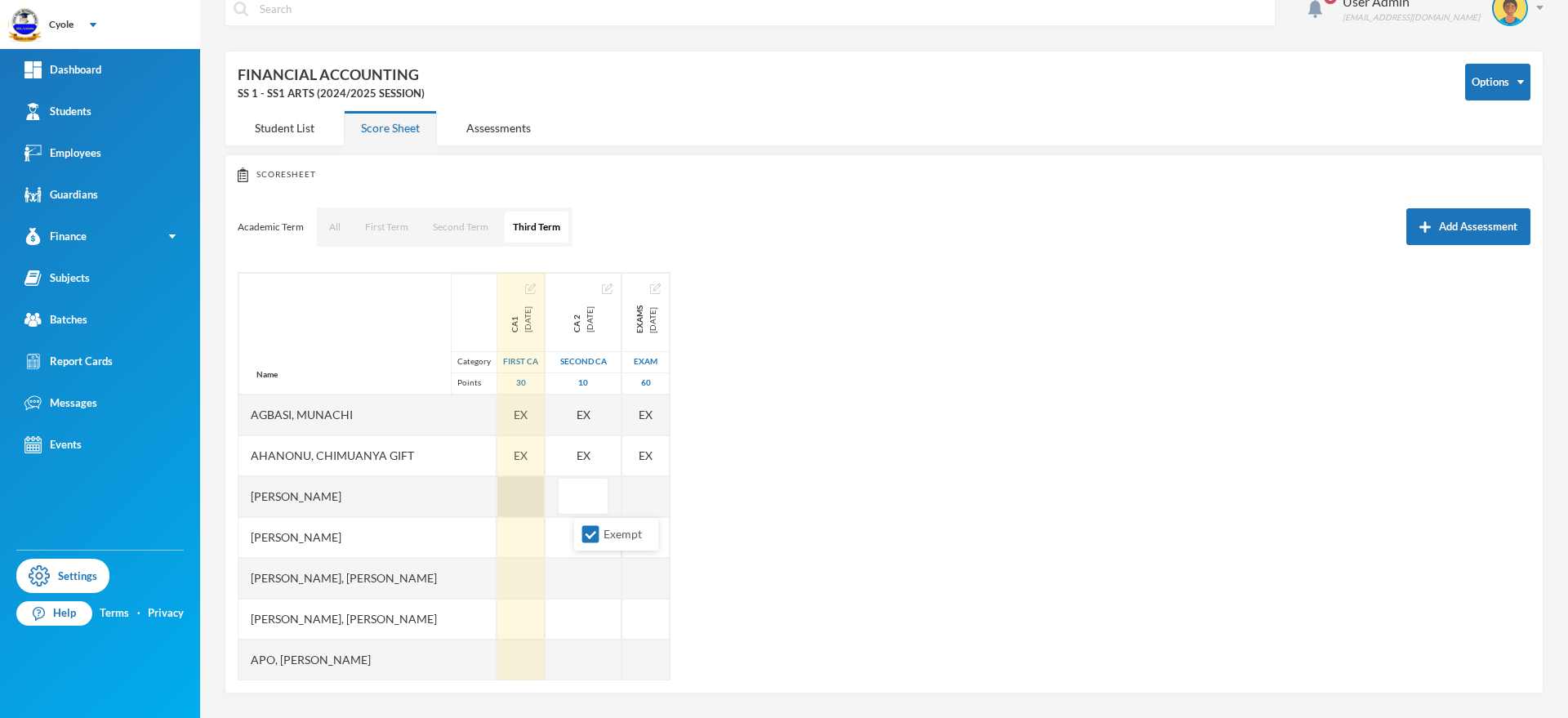 click at bounding box center [521, 497] 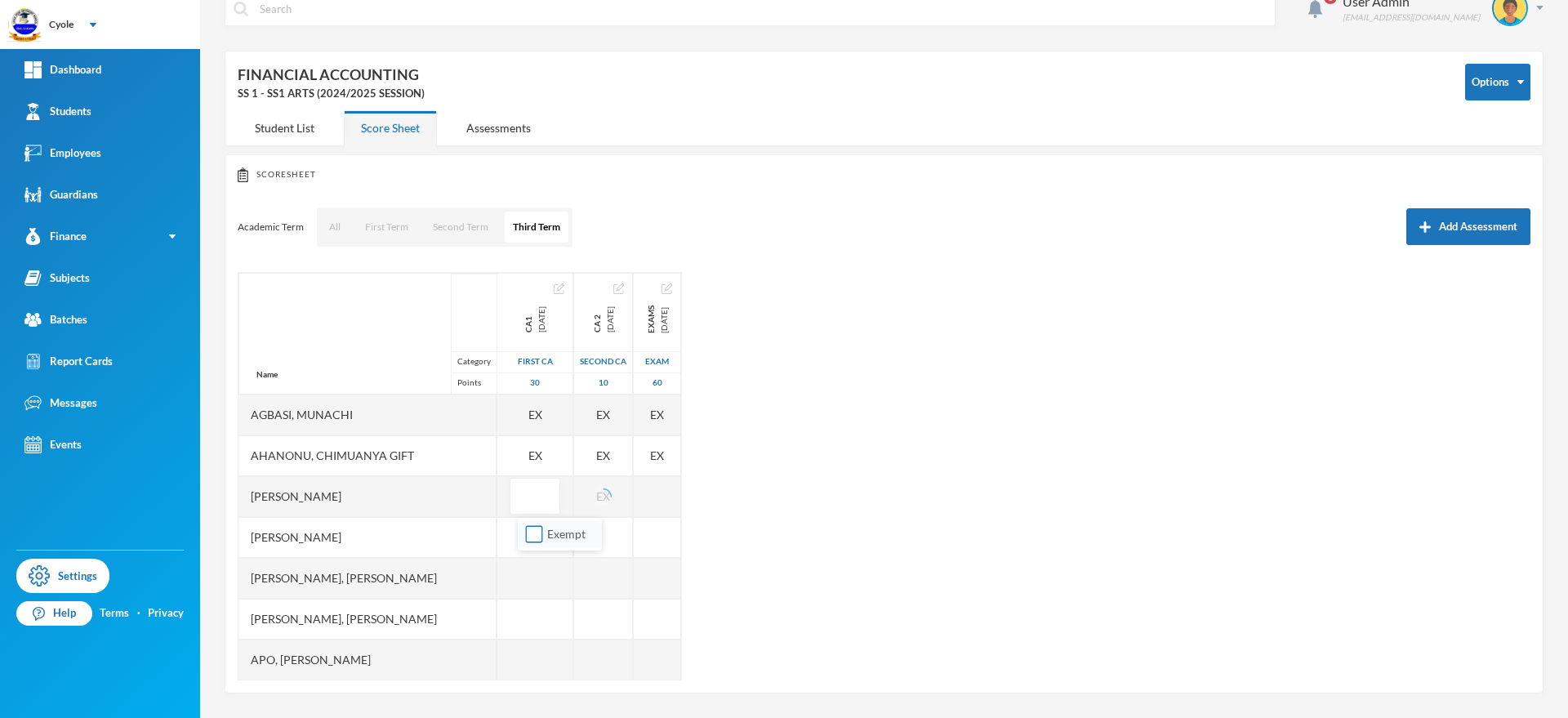 click on "Exempt" at bounding box center [534, 534] 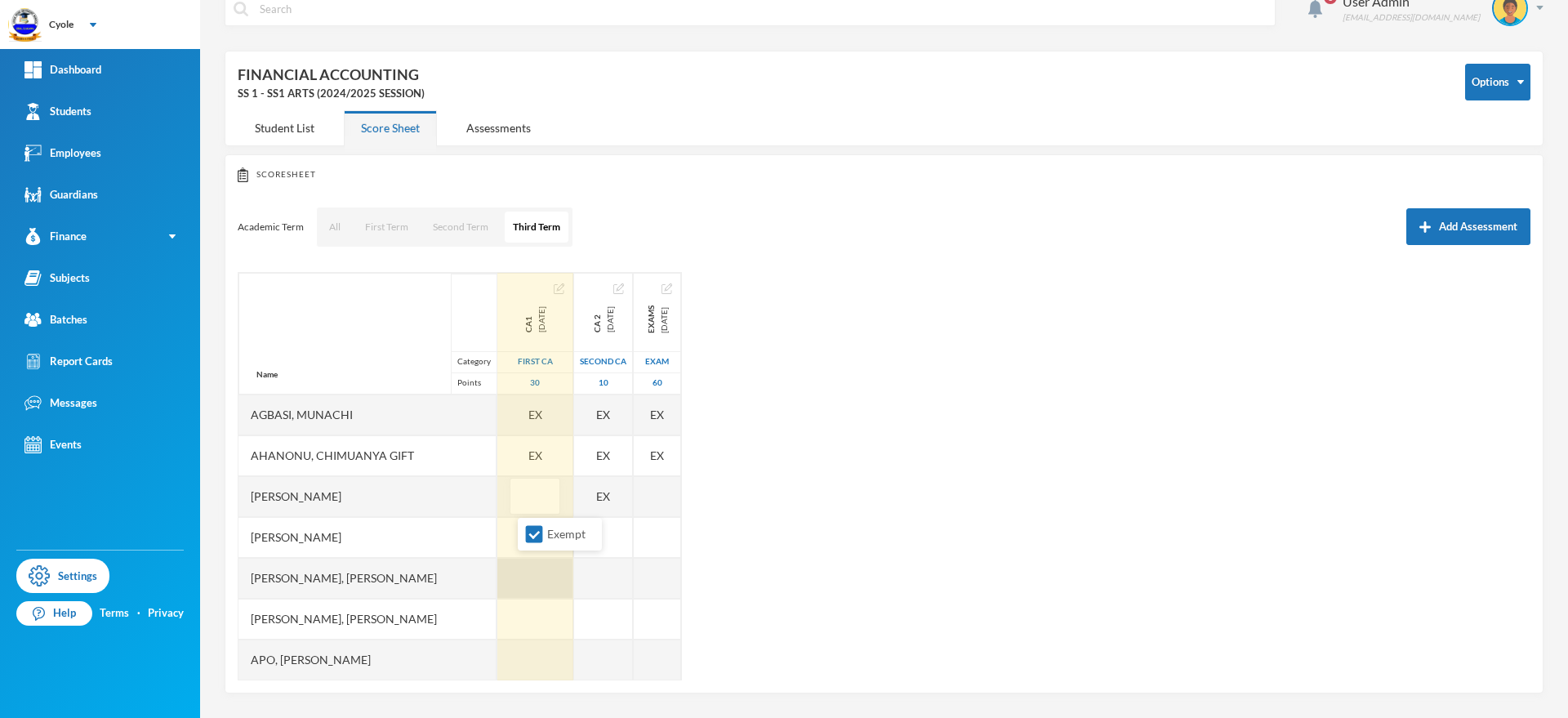 click at bounding box center (535, 578) 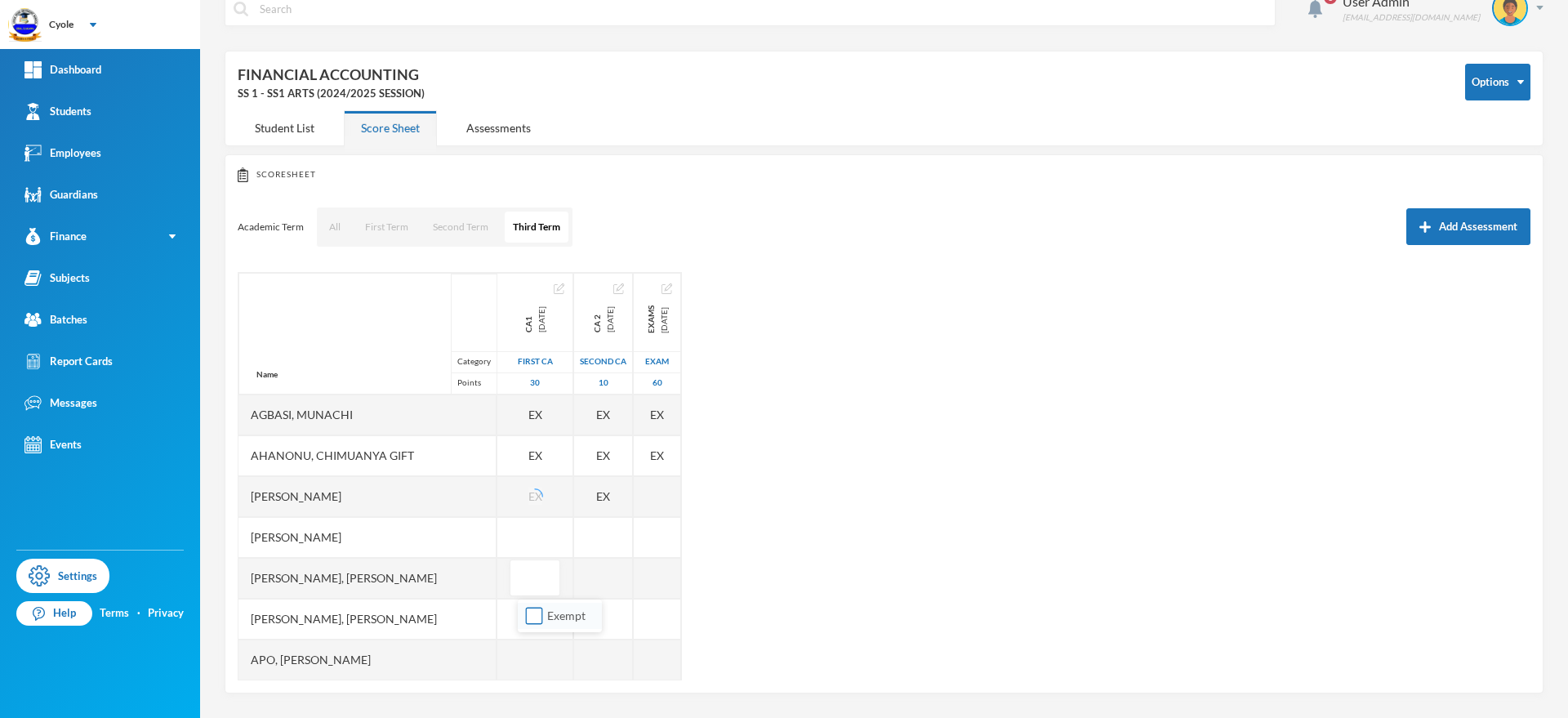 click on "Exempt" at bounding box center (534, 616) 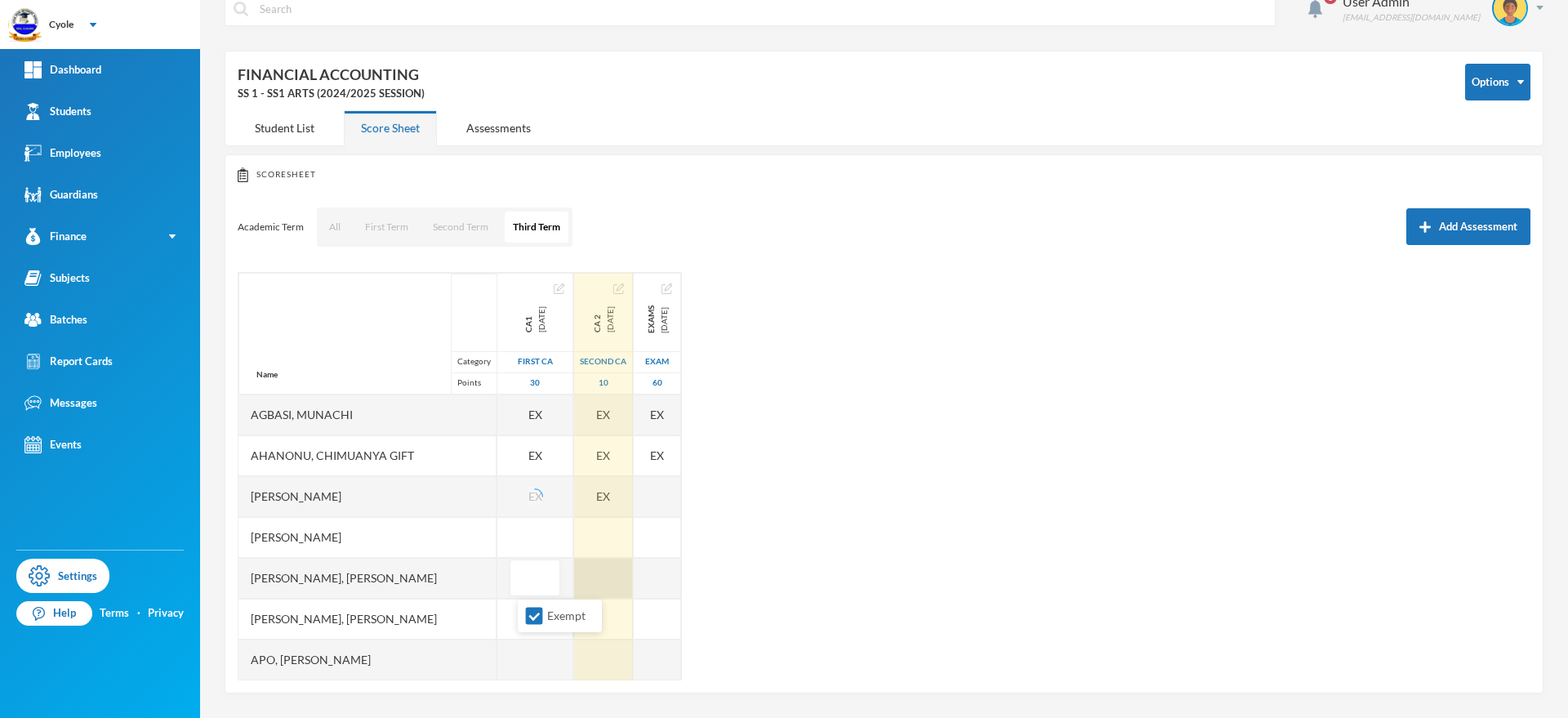 click at bounding box center [604, 578] 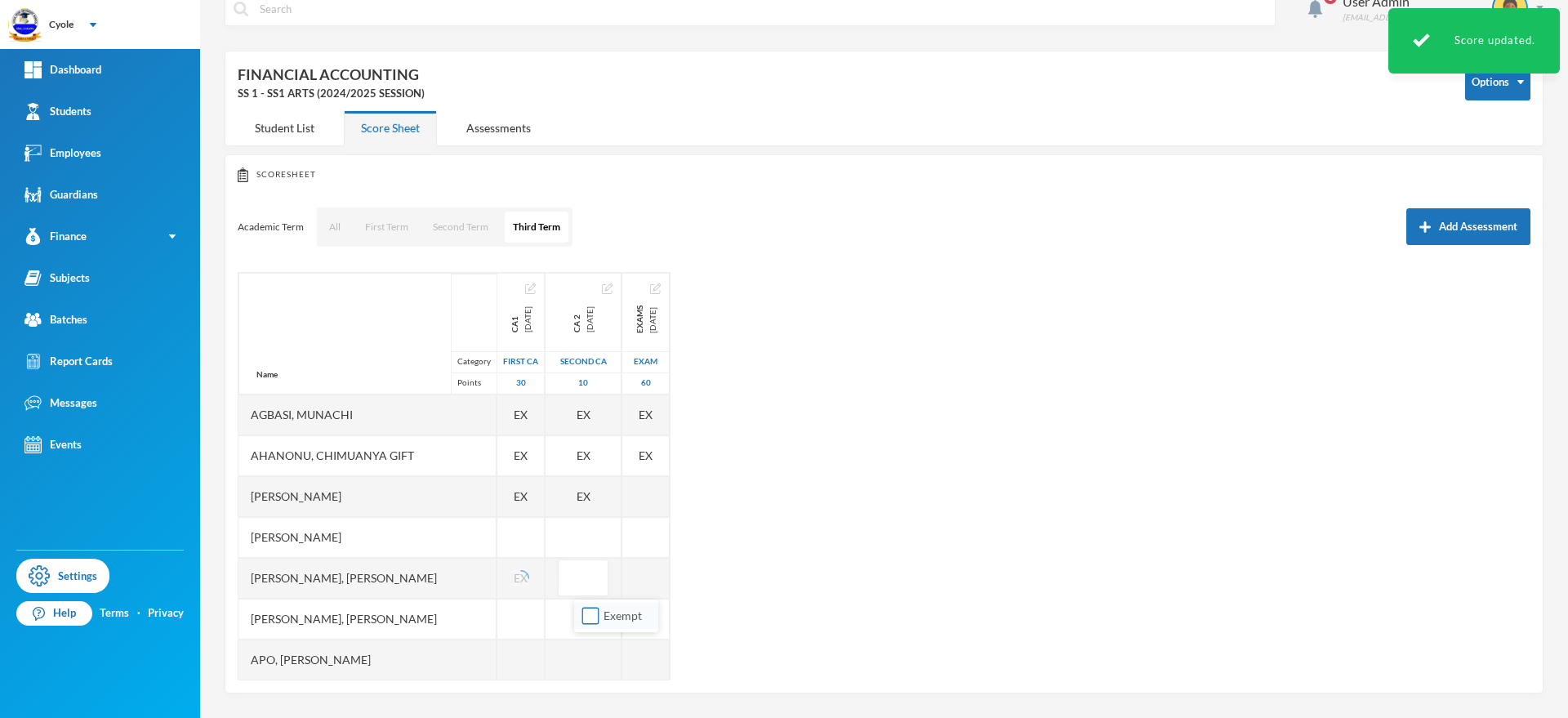 click on "Exempt" at bounding box center (590, 616) 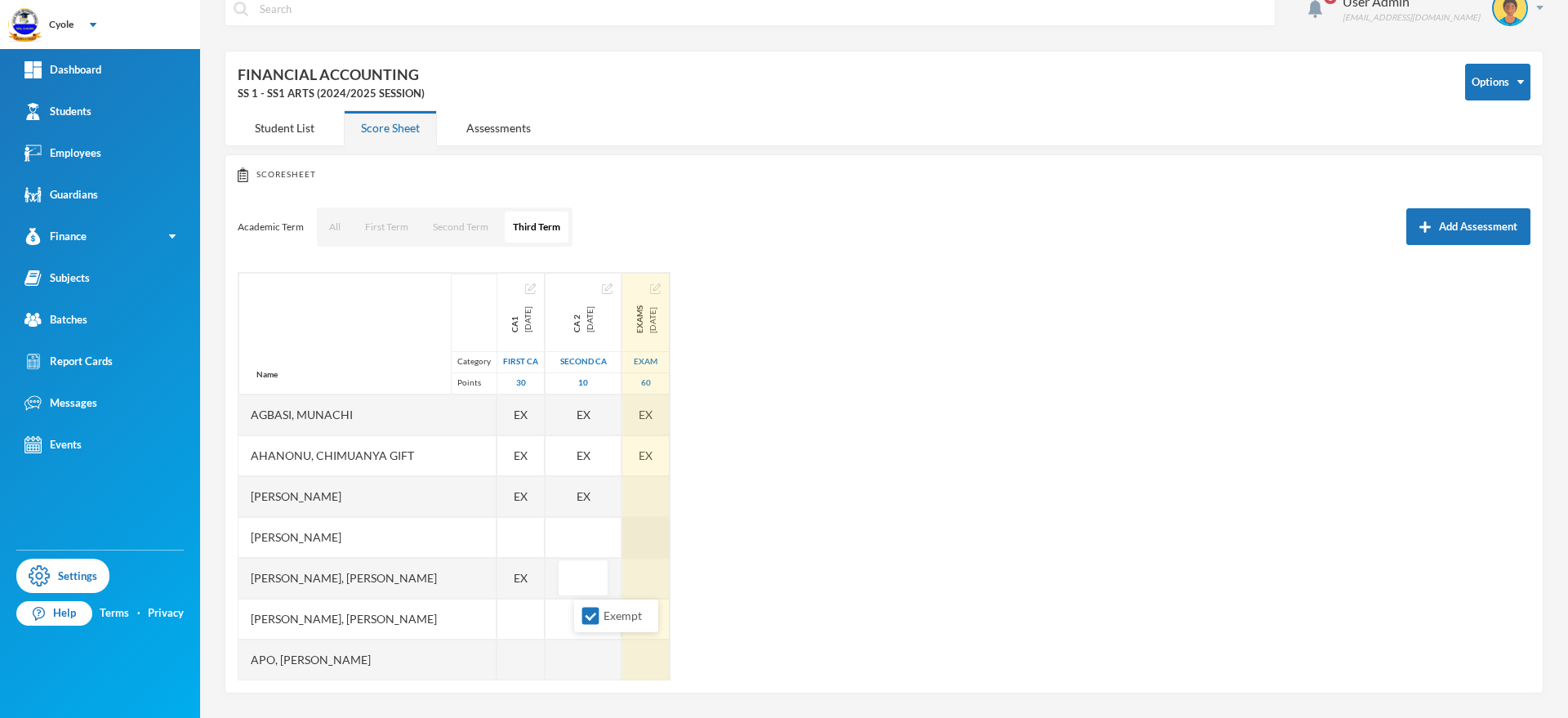 click at bounding box center [646, 537] 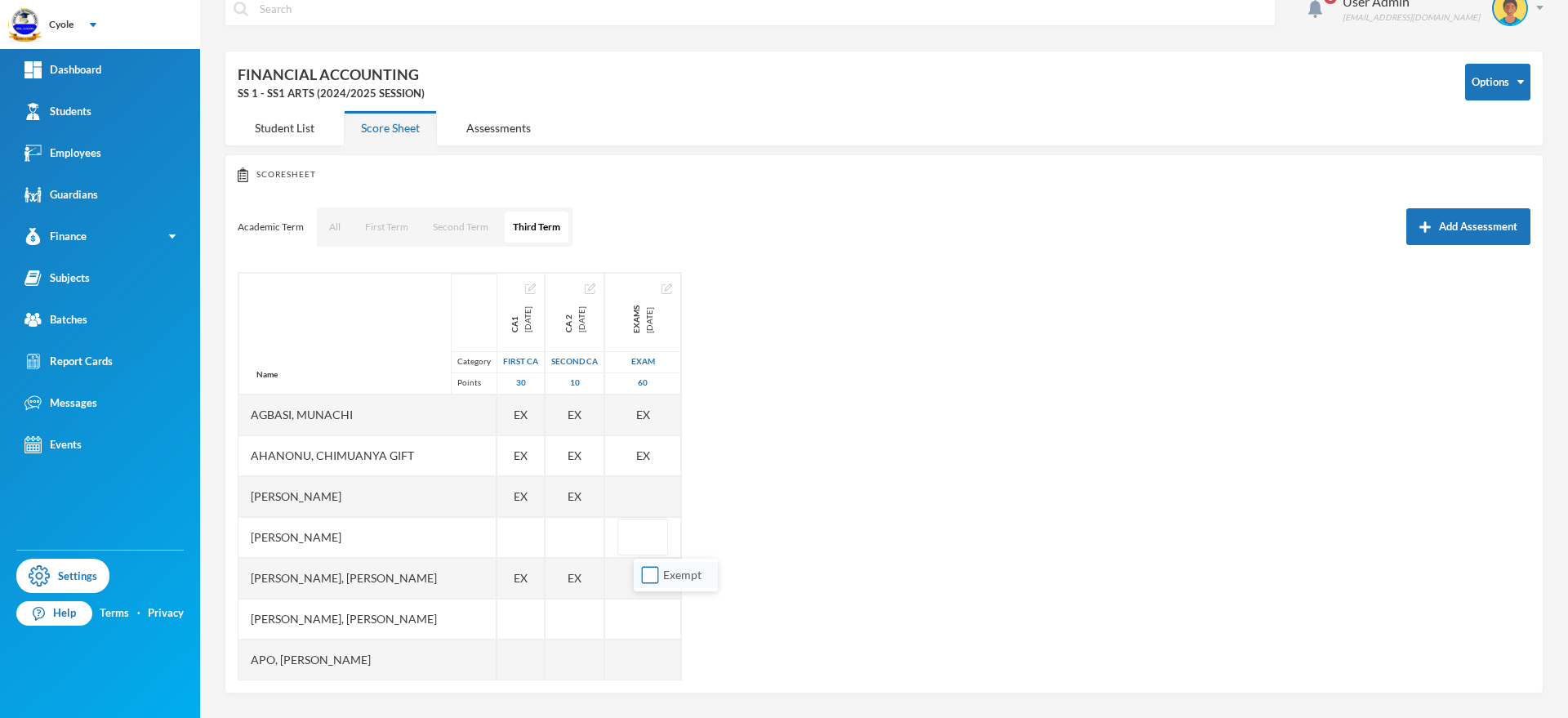 click on "Exempt" at bounding box center [650, 575] 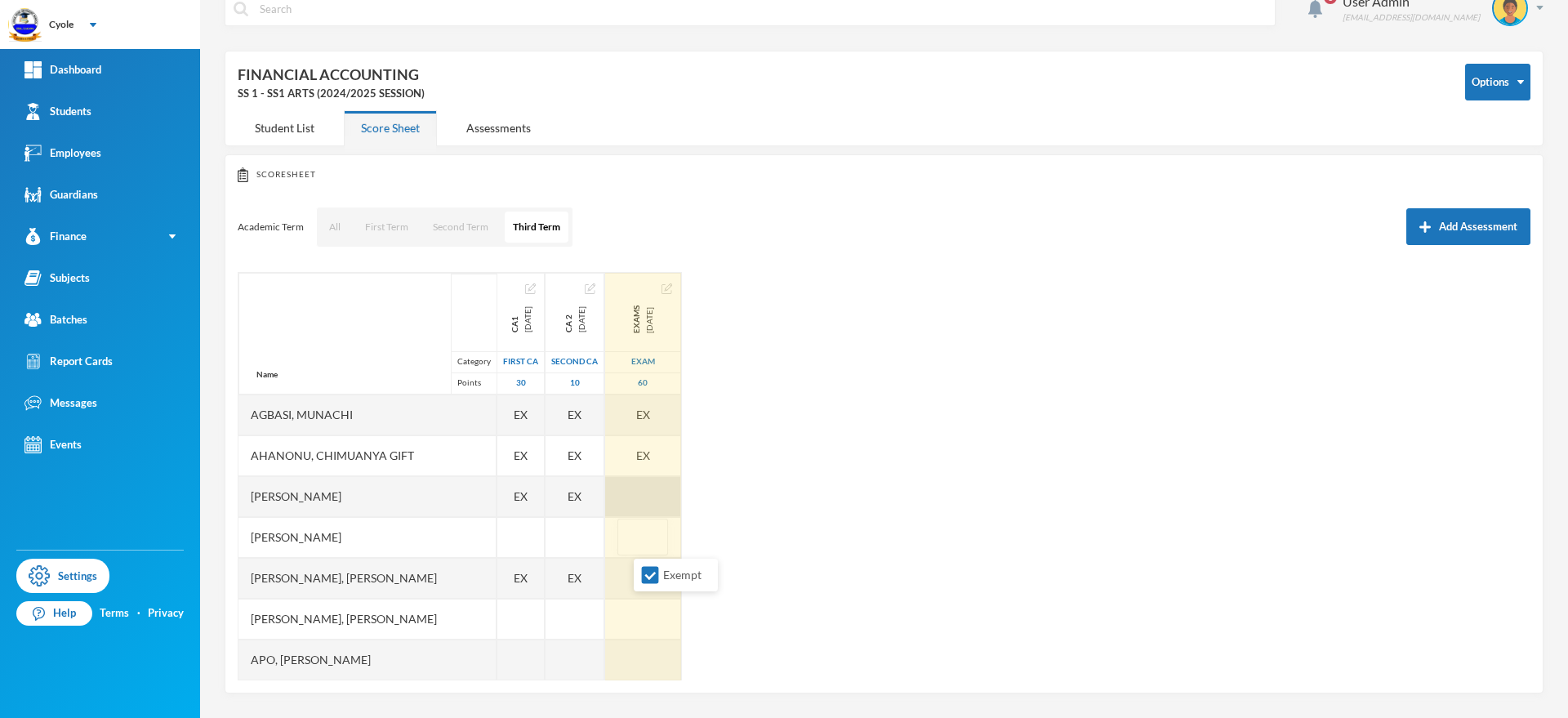 click at bounding box center (643, 497) 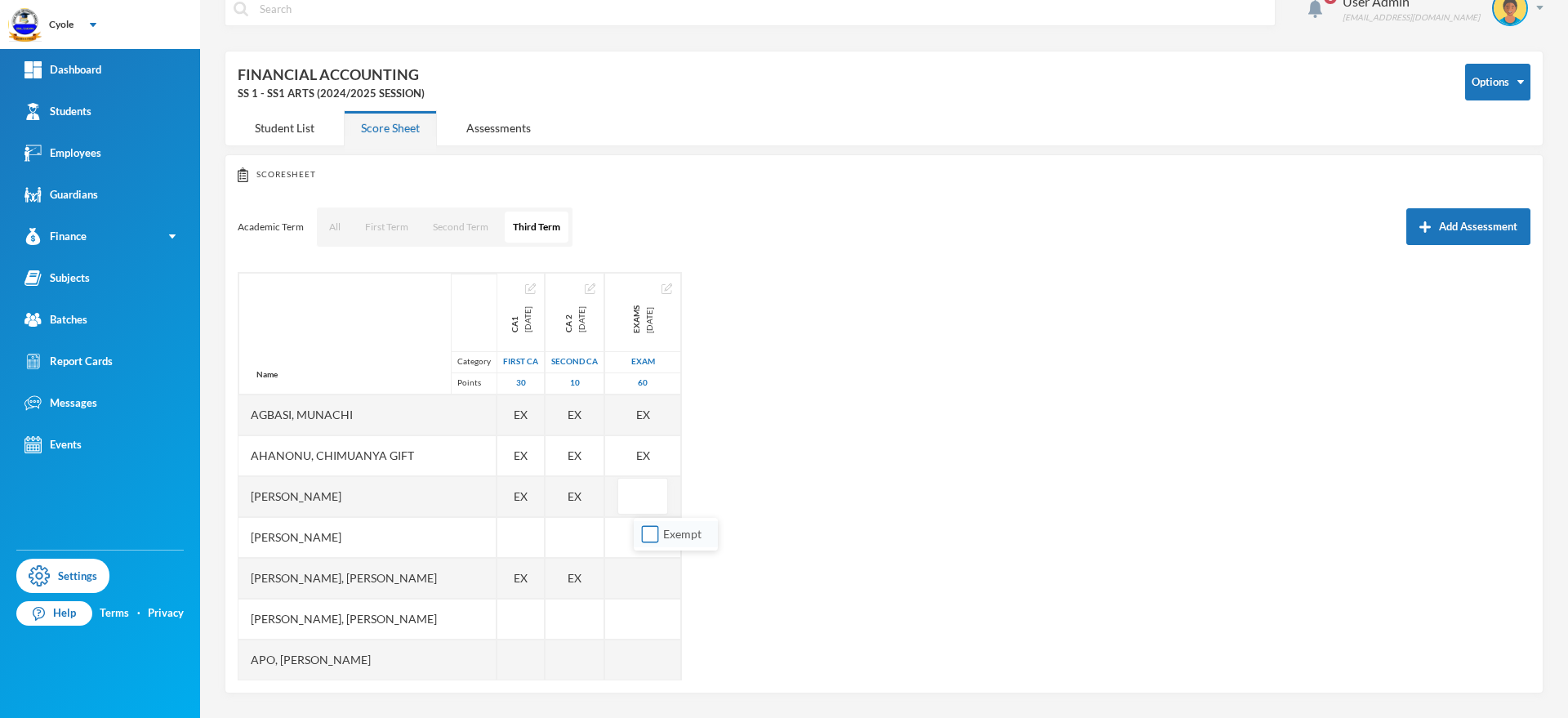 click on "Exempt" at bounding box center (650, 534) 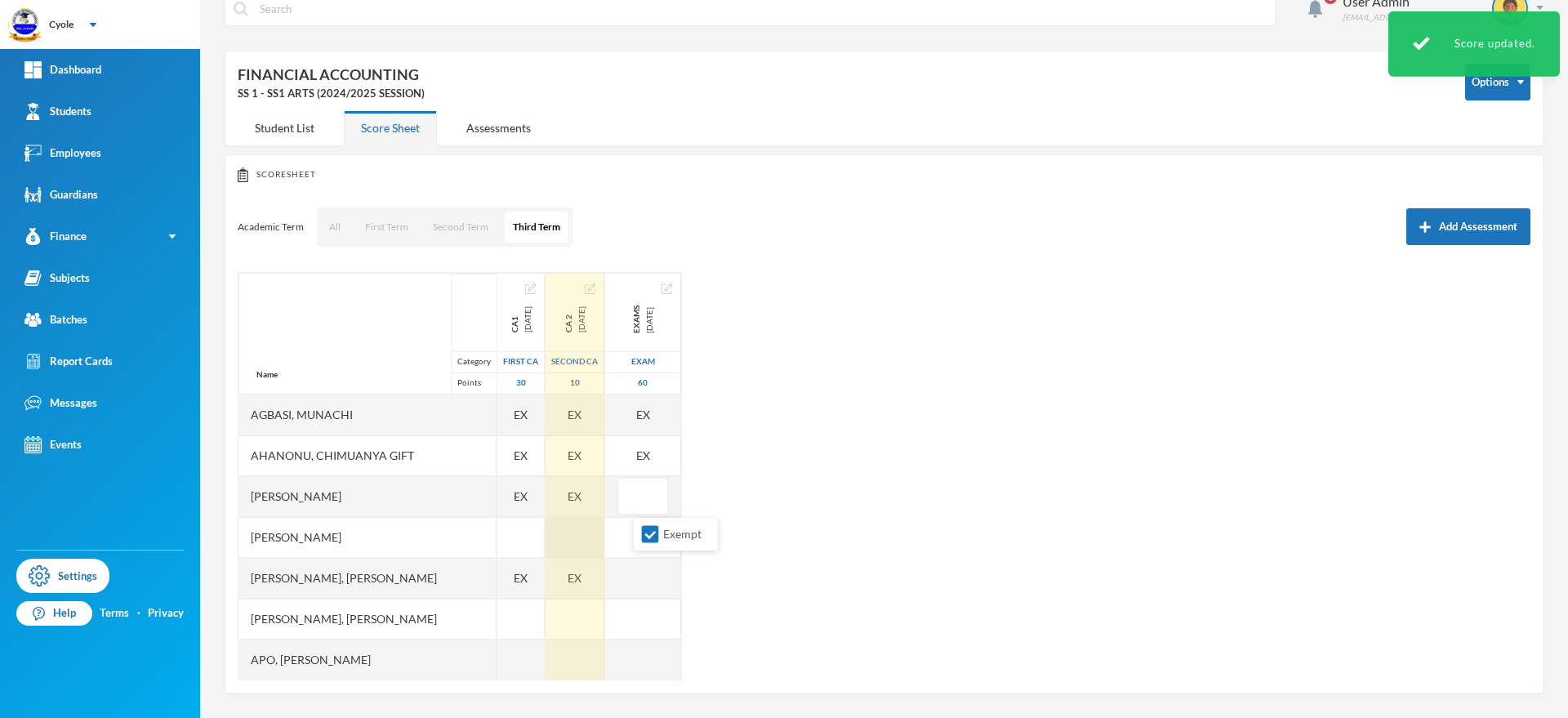click at bounding box center [575, 537] 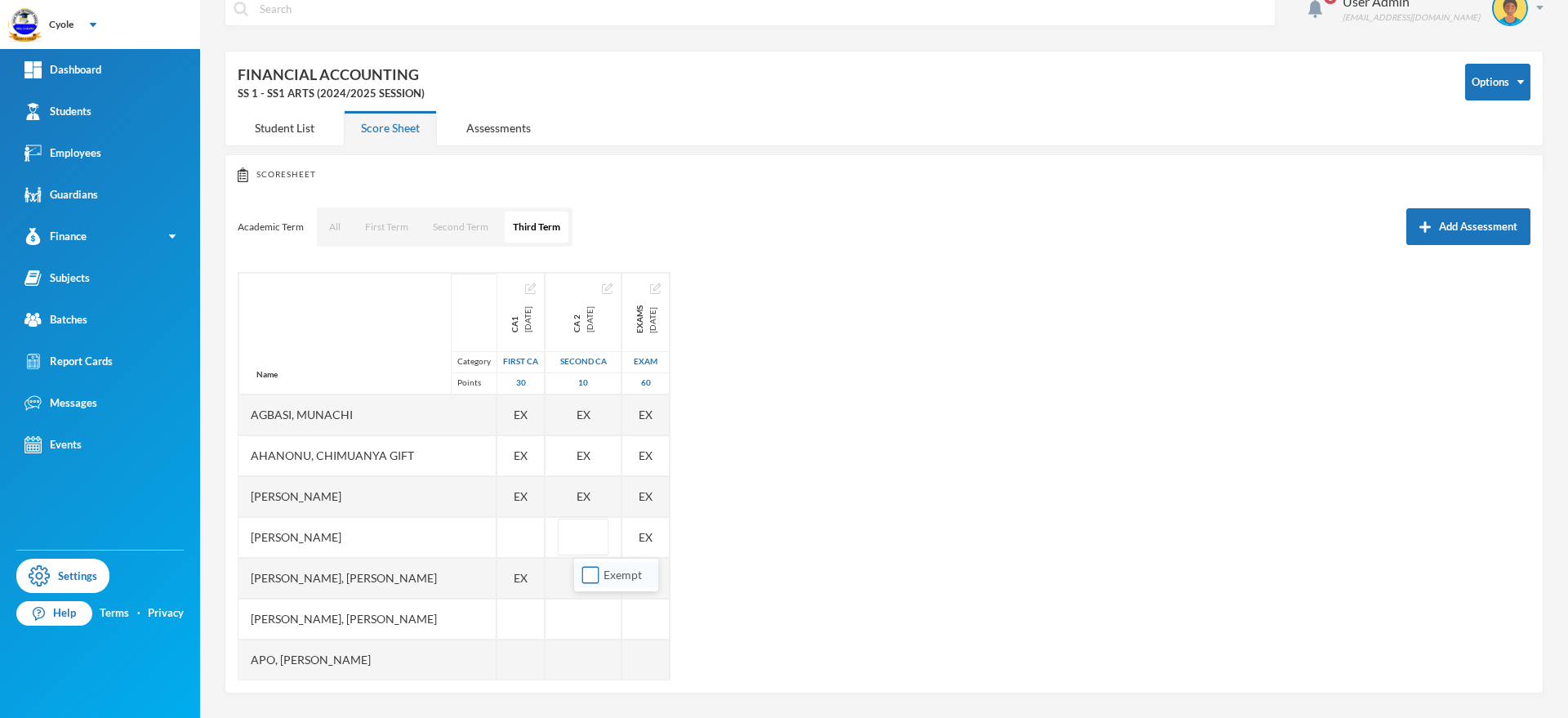 click on "Exempt" at bounding box center (590, 575) 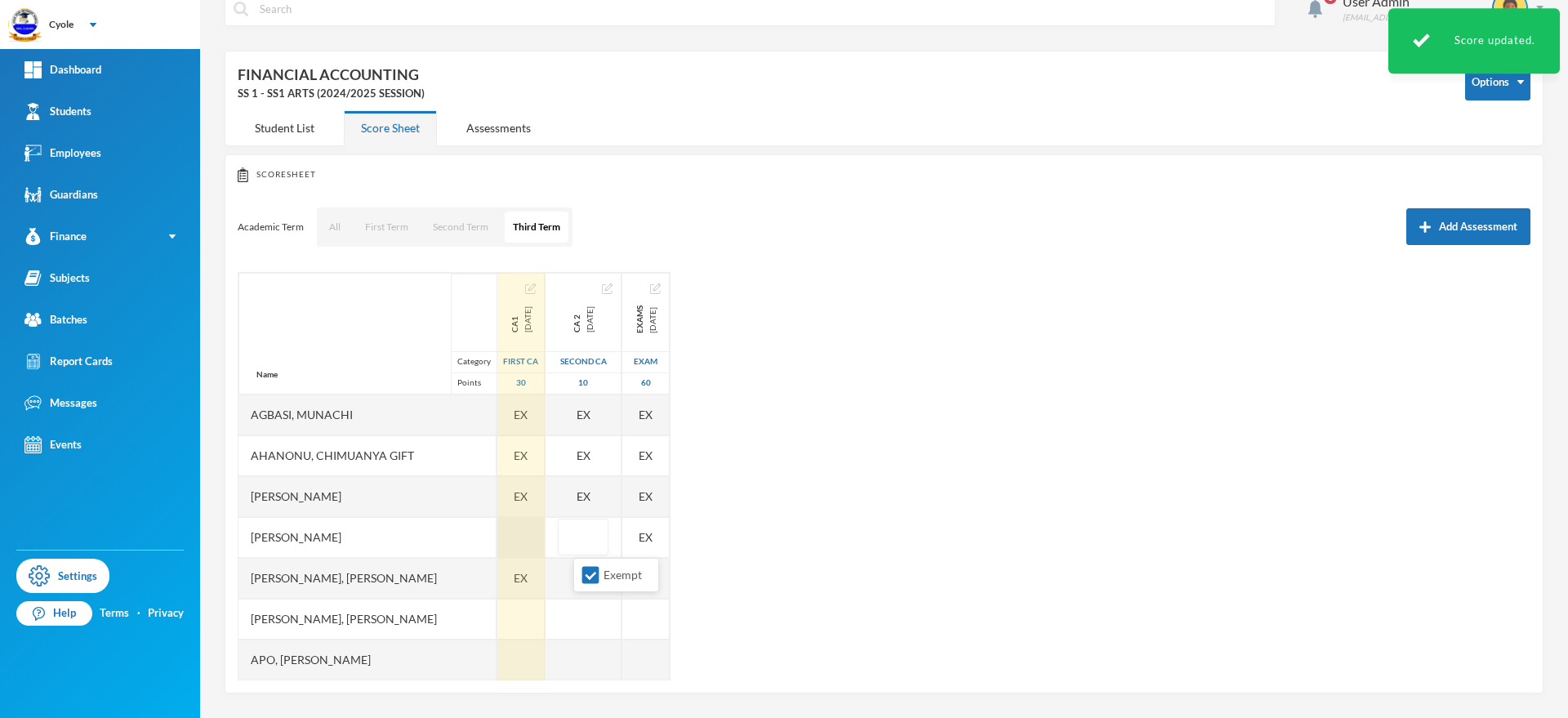 click at bounding box center [521, 537] 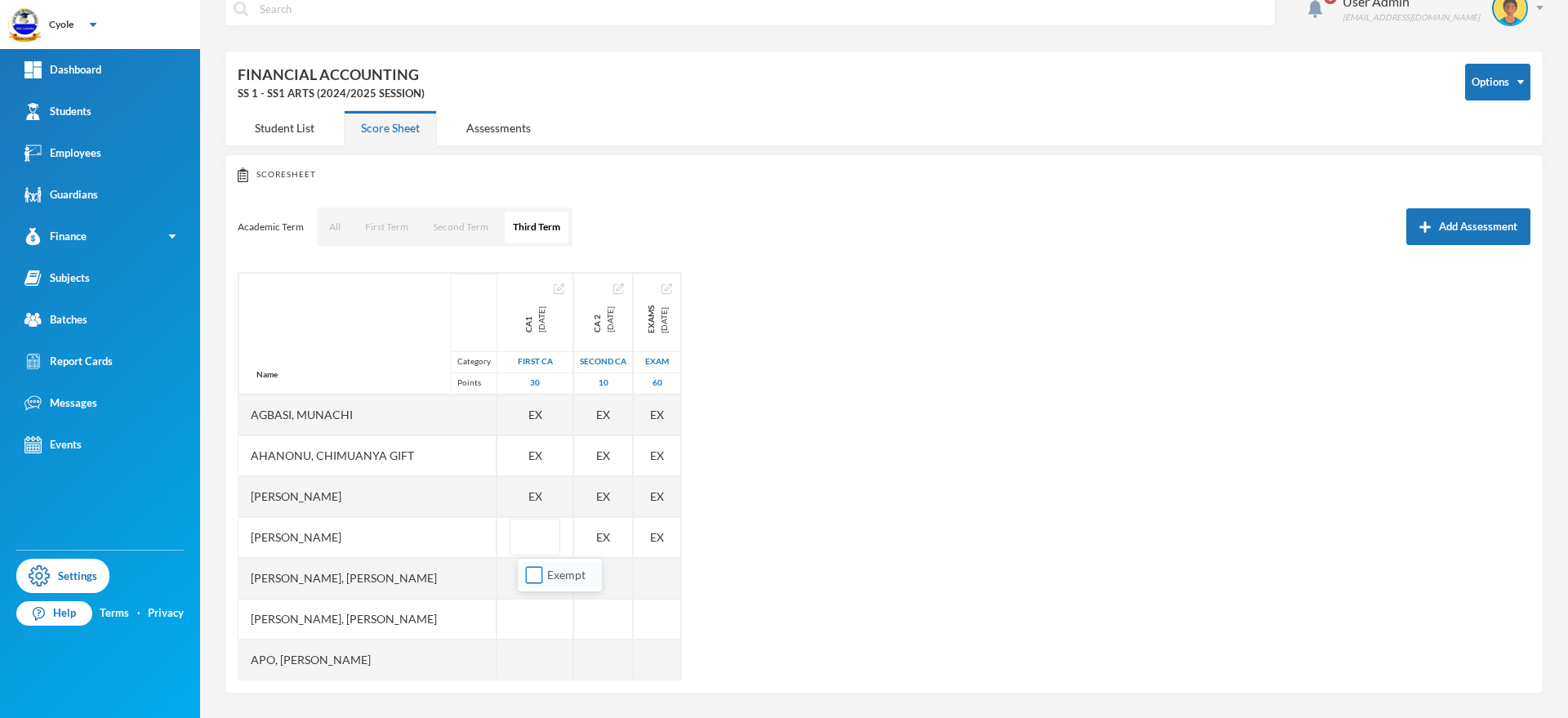 click on "Exempt" at bounding box center (534, 575) 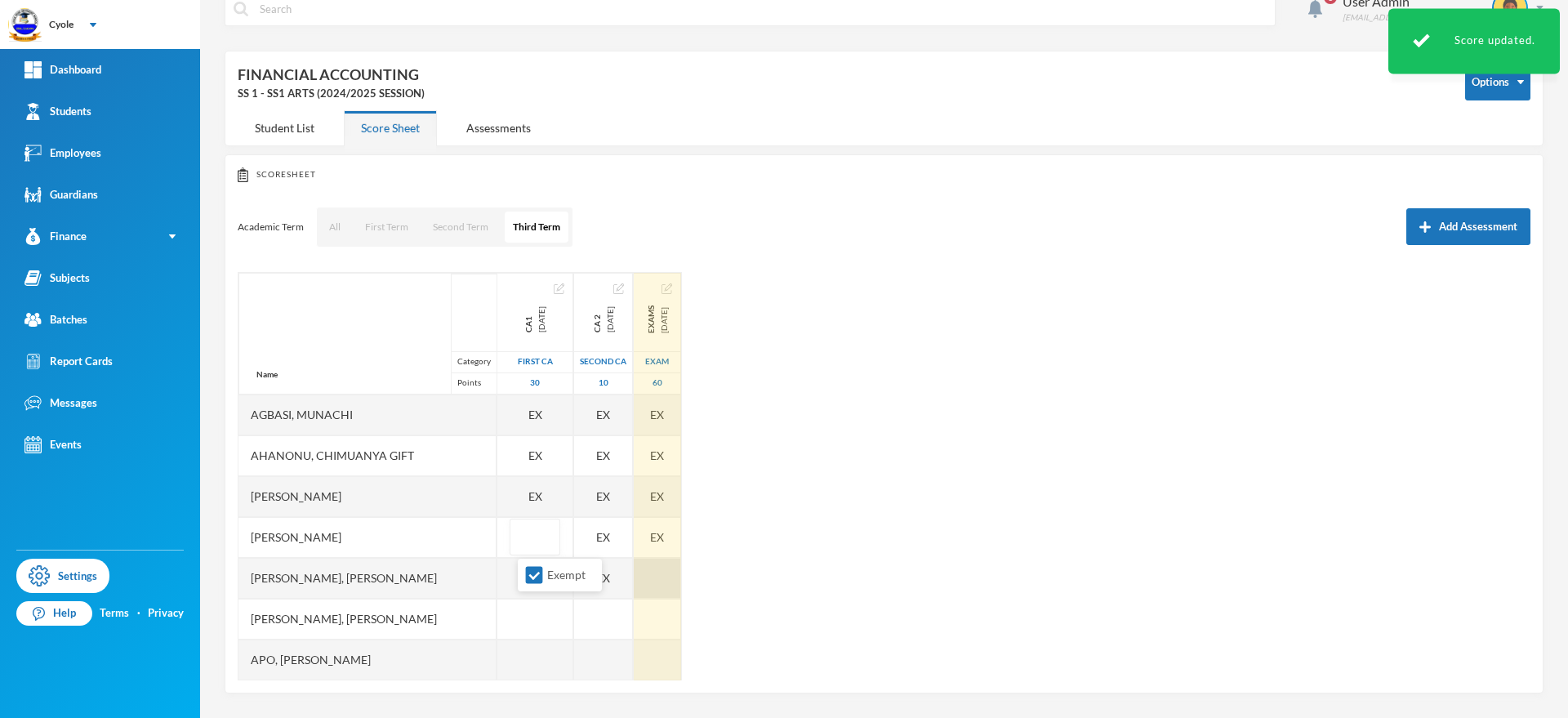 click at bounding box center (657, 578) 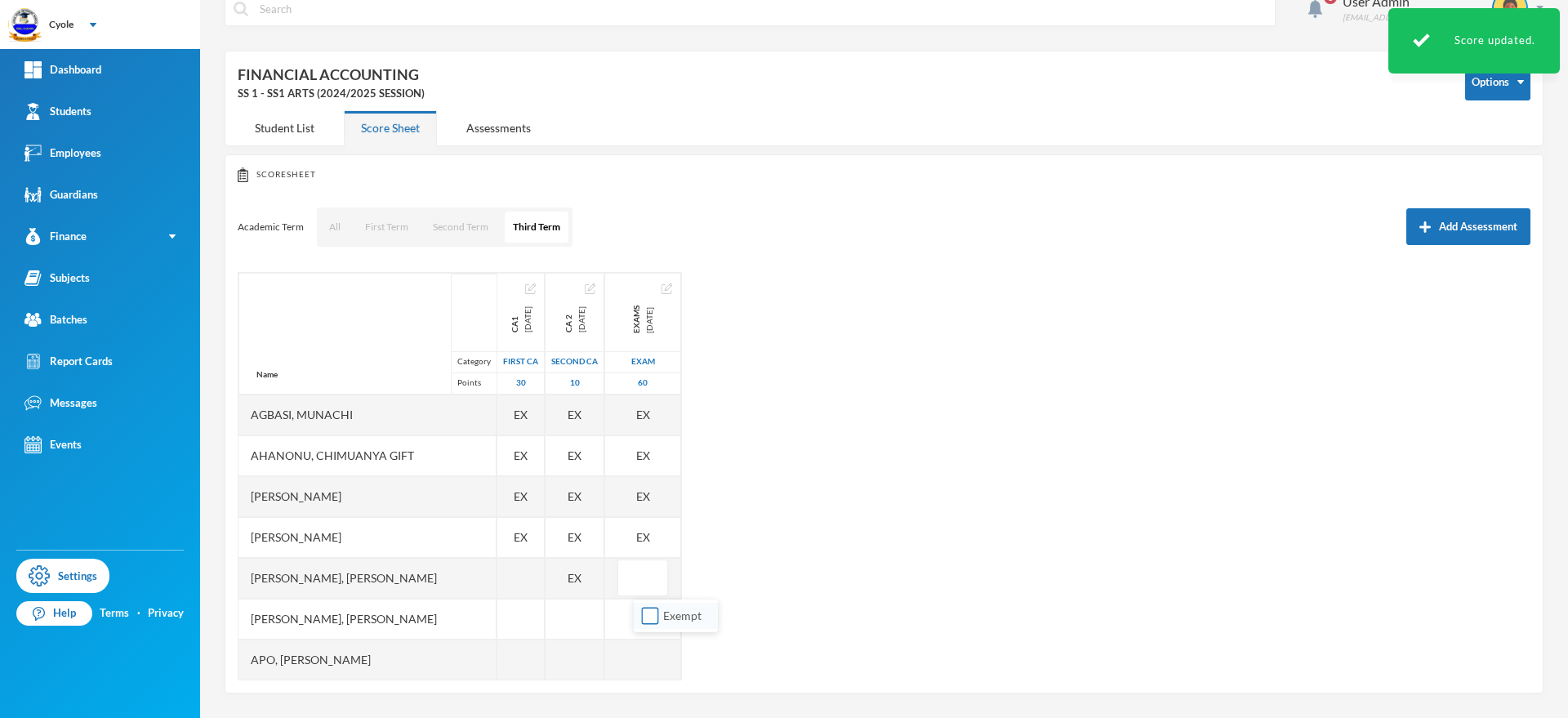 click on "Exempt" at bounding box center [650, 616] 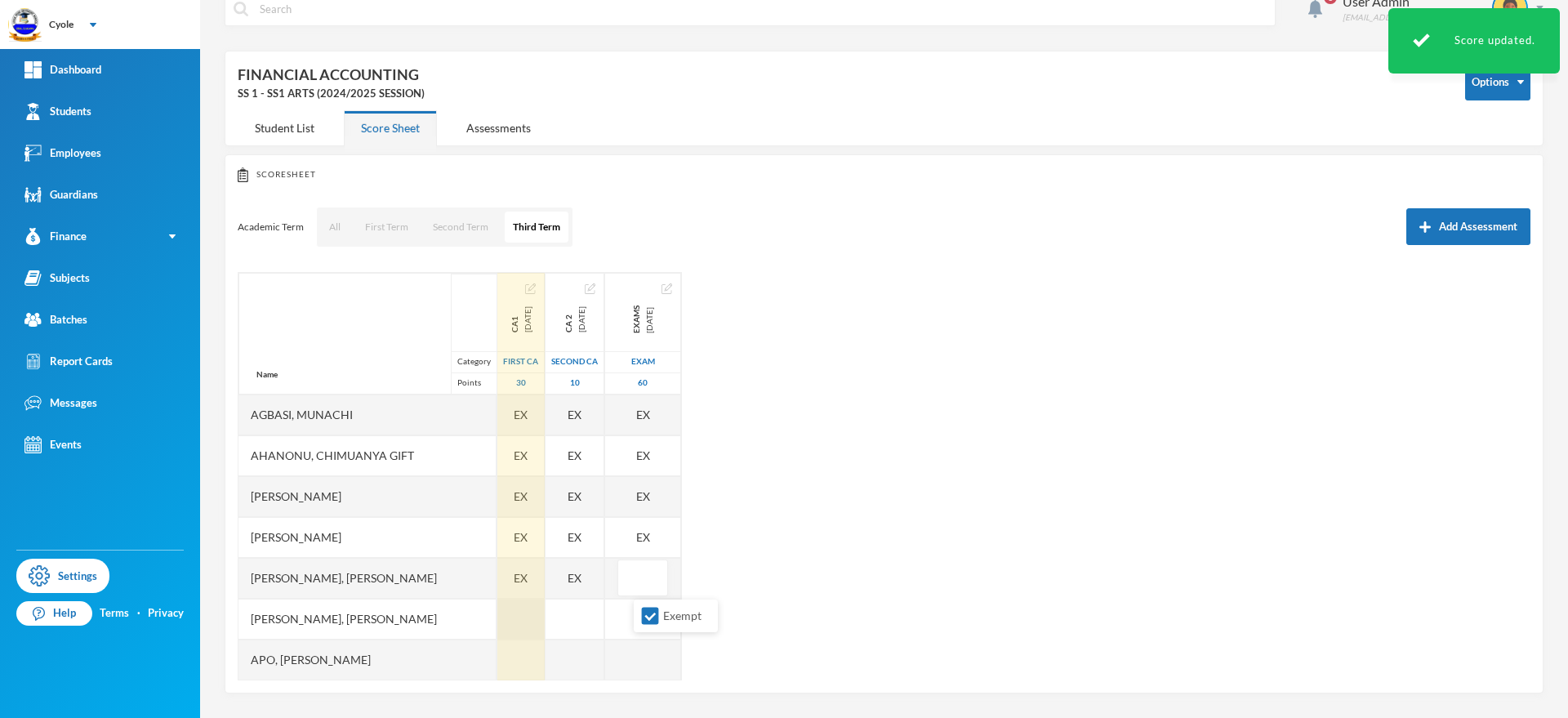 click at bounding box center [521, 619] 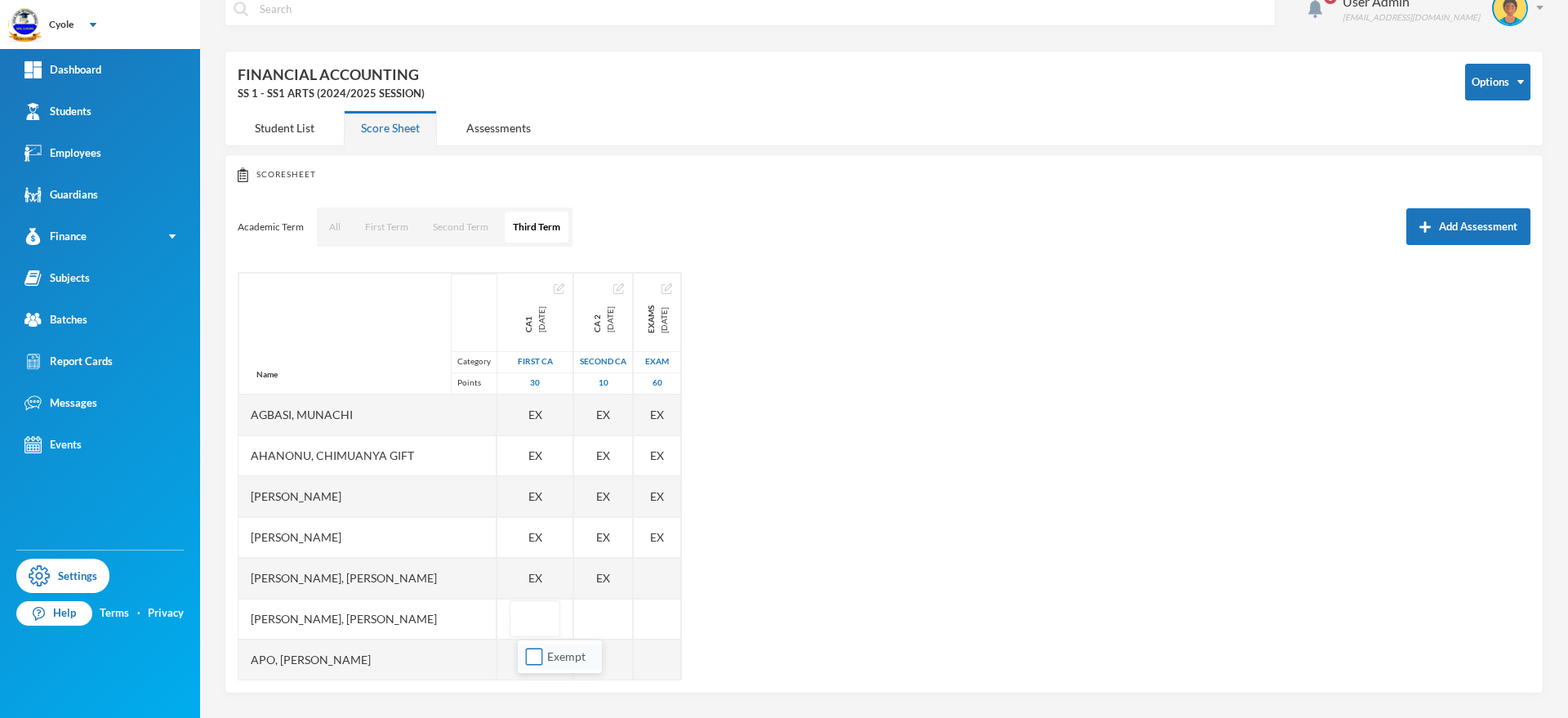 click on "Exempt" at bounding box center (534, 657) 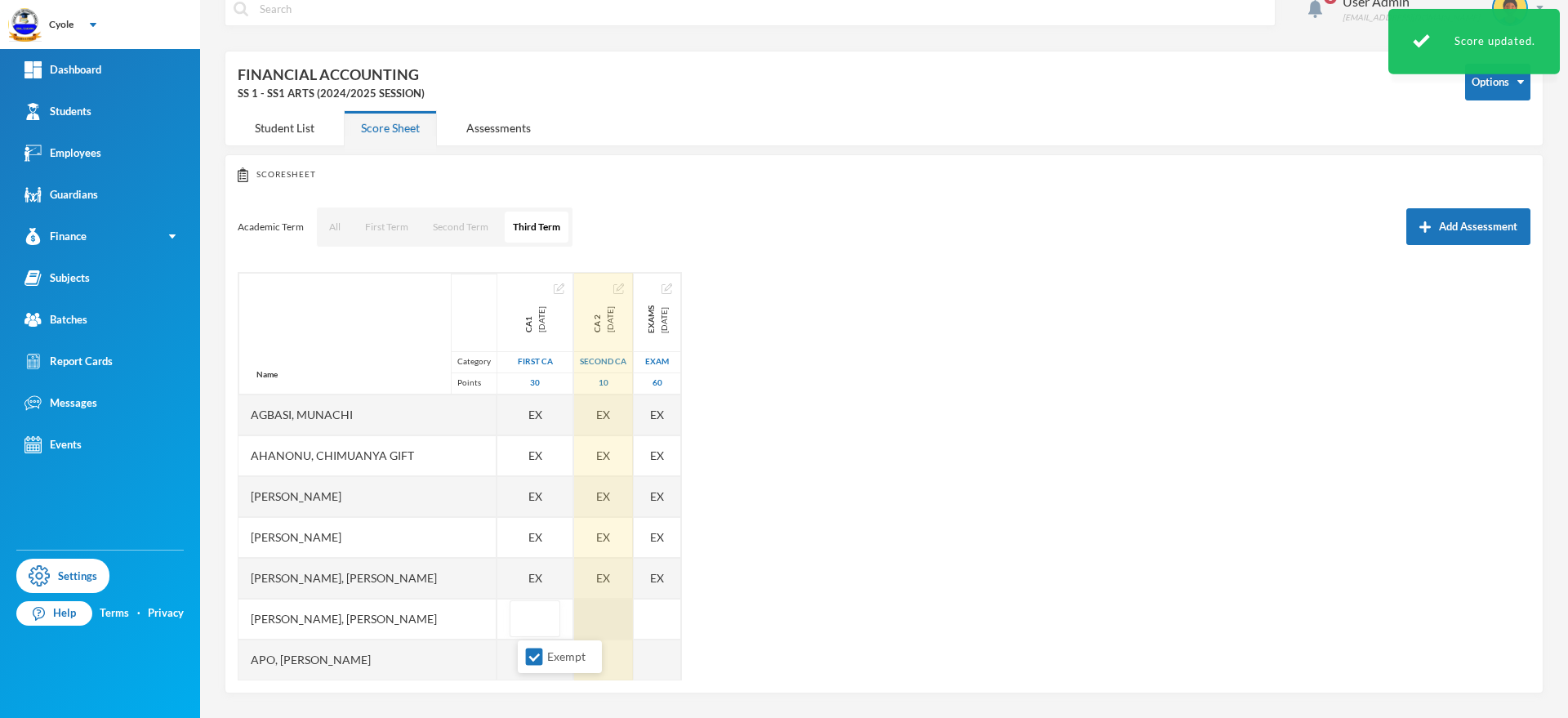 click at bounding box center [604, 619] 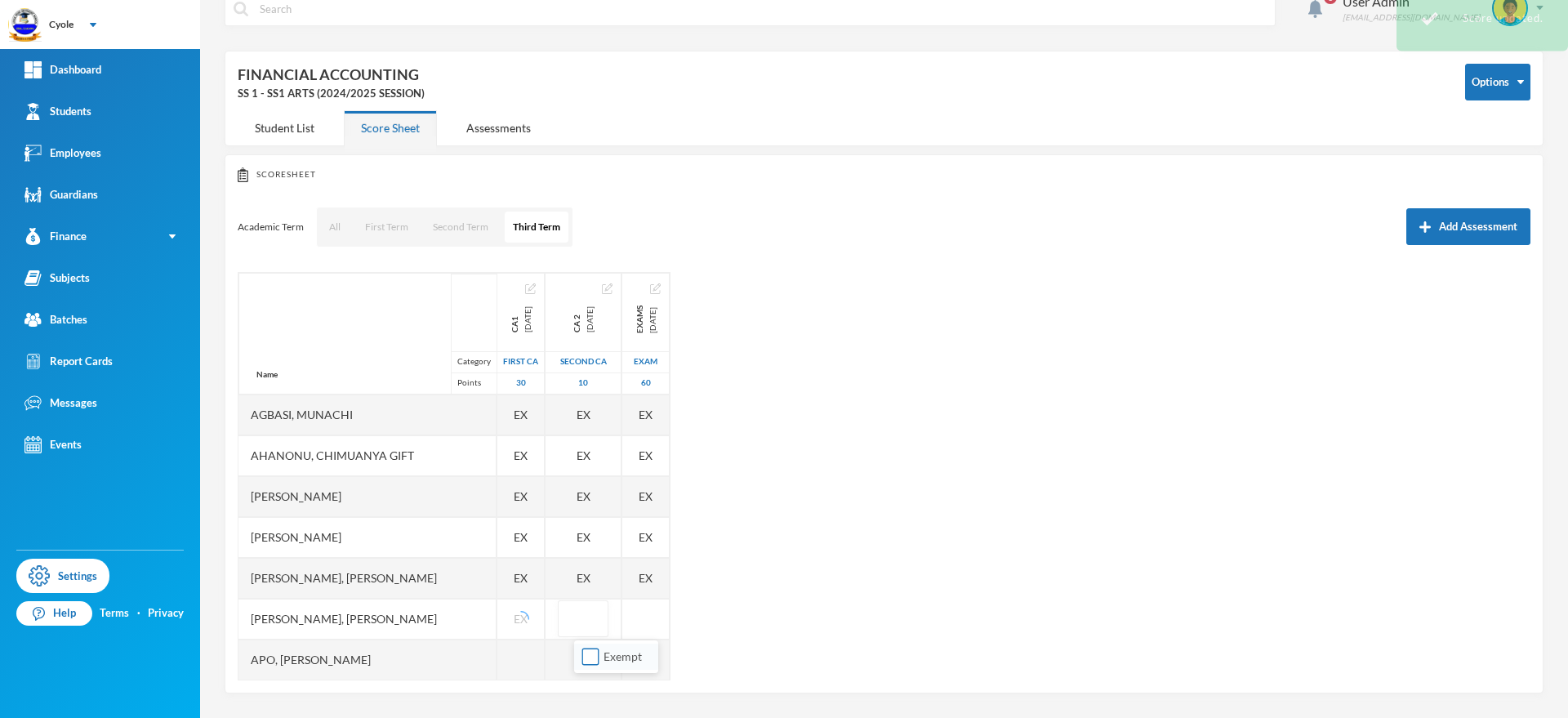 click on "Exempt" at bounding box center [590, 657] 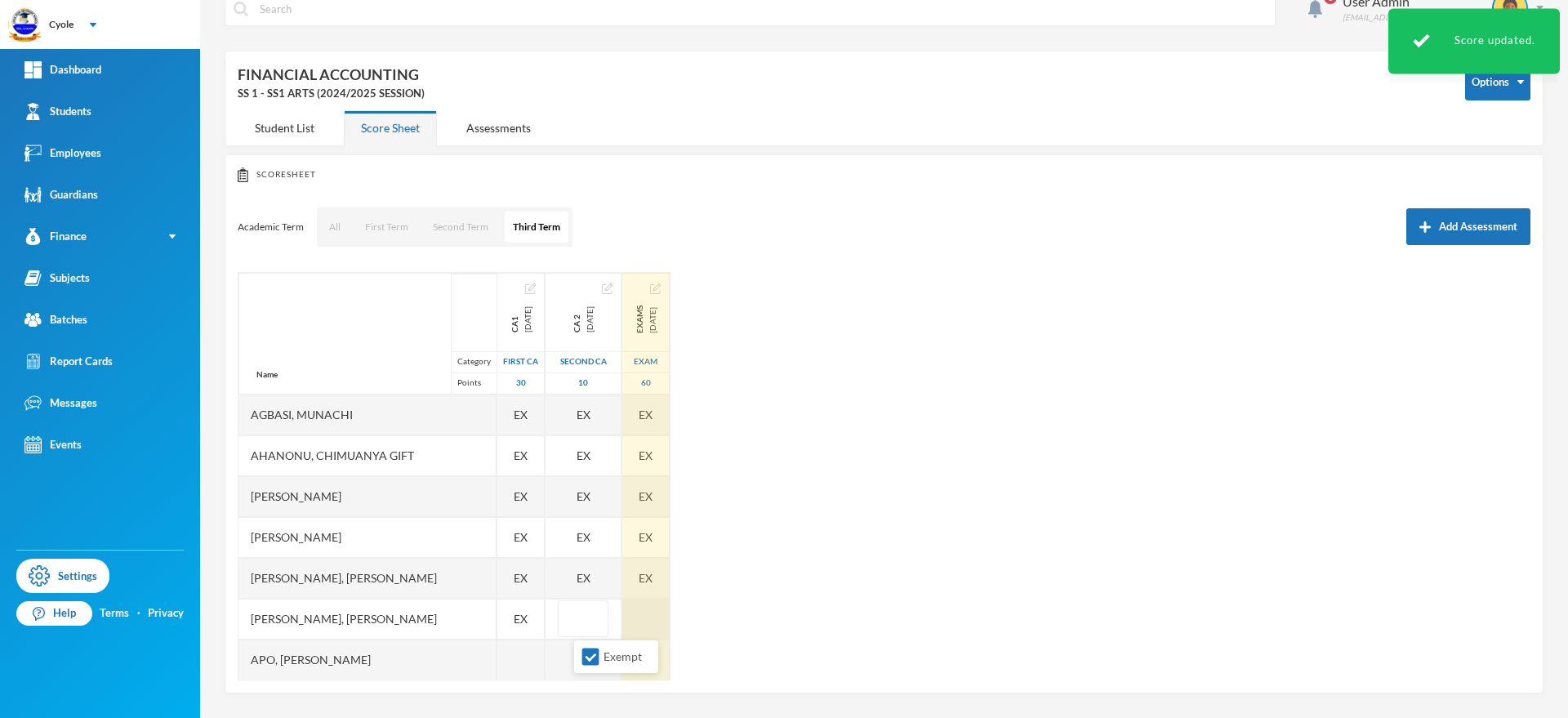 click at bounding box center [646, 619] 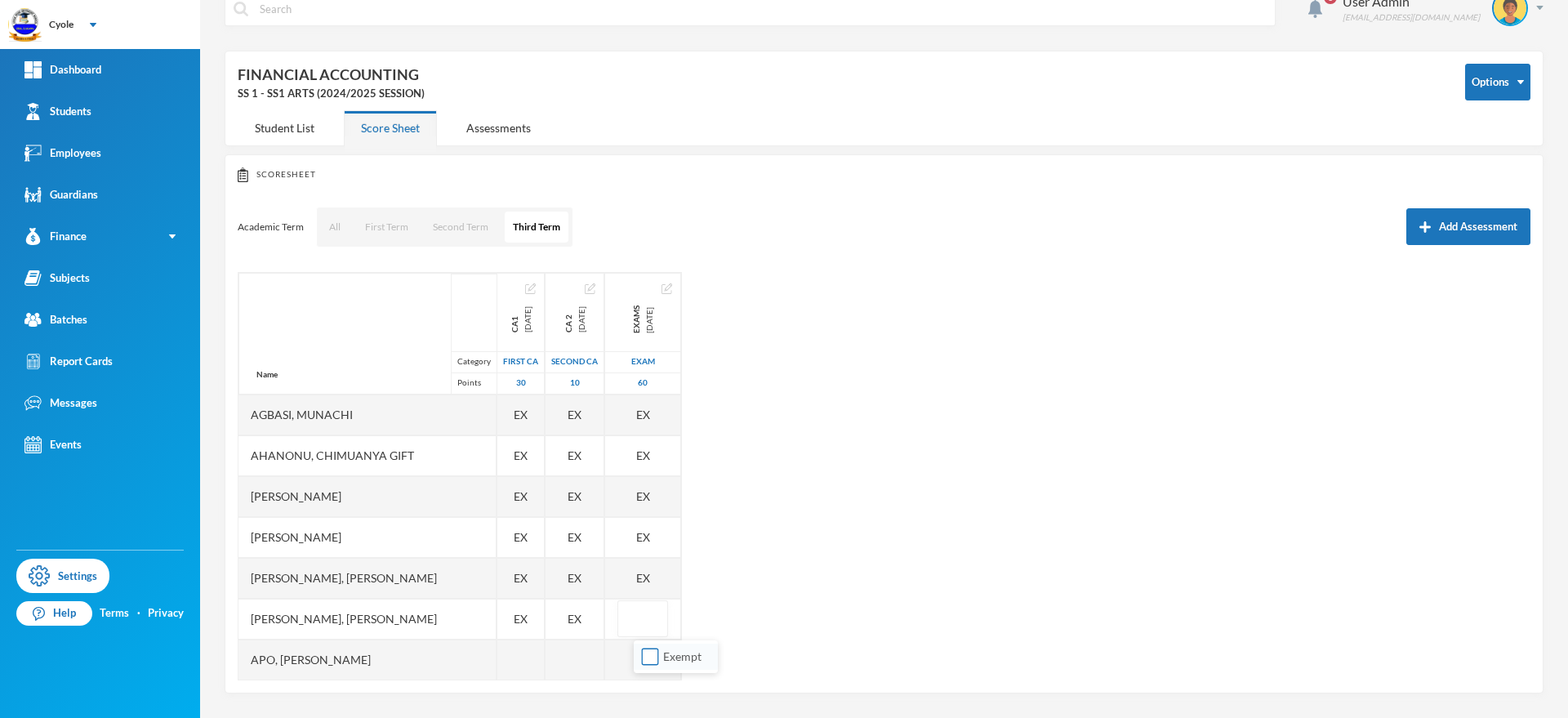 click on "Exempt" at bounding box center (650, 657) 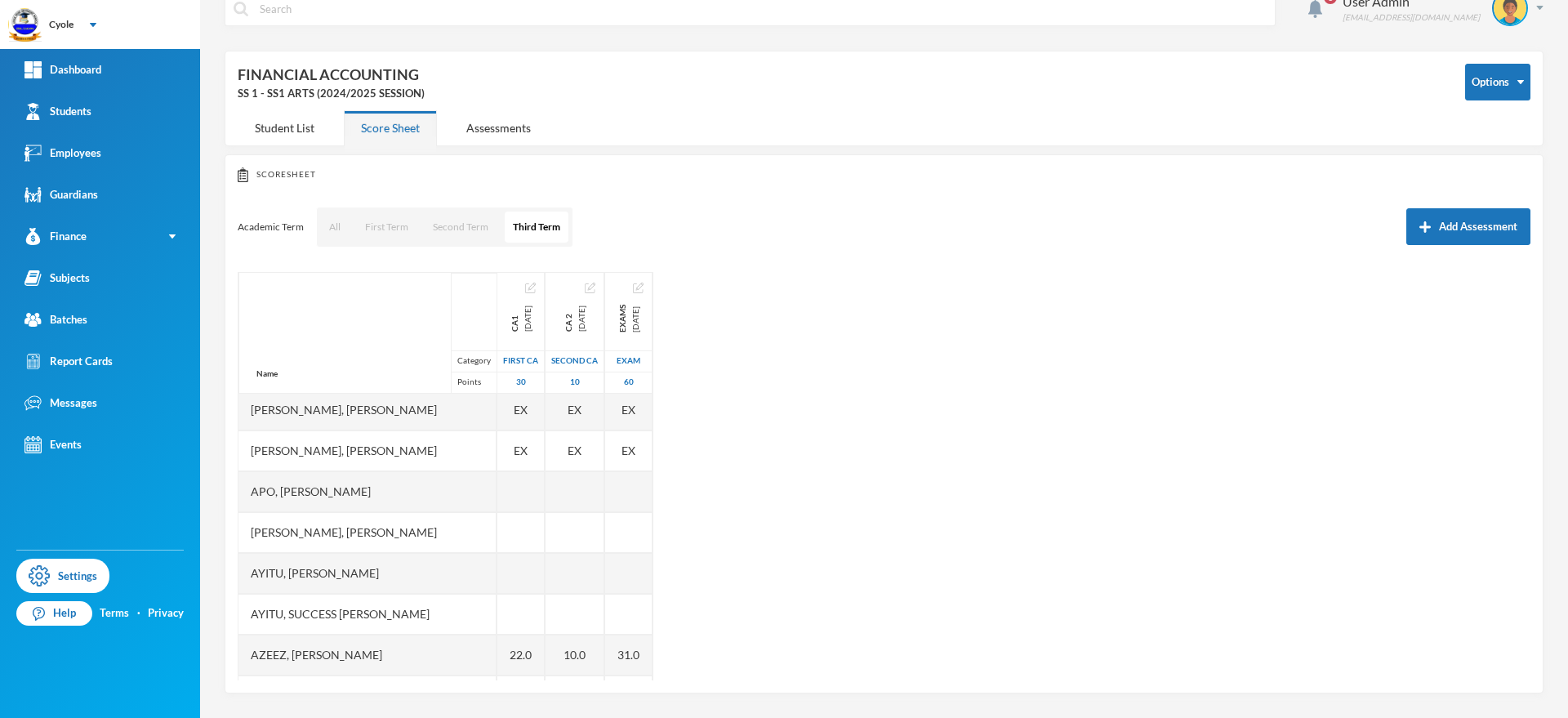 scroll, scrollTop: 169, scrollLeft: 0, axis: vertical 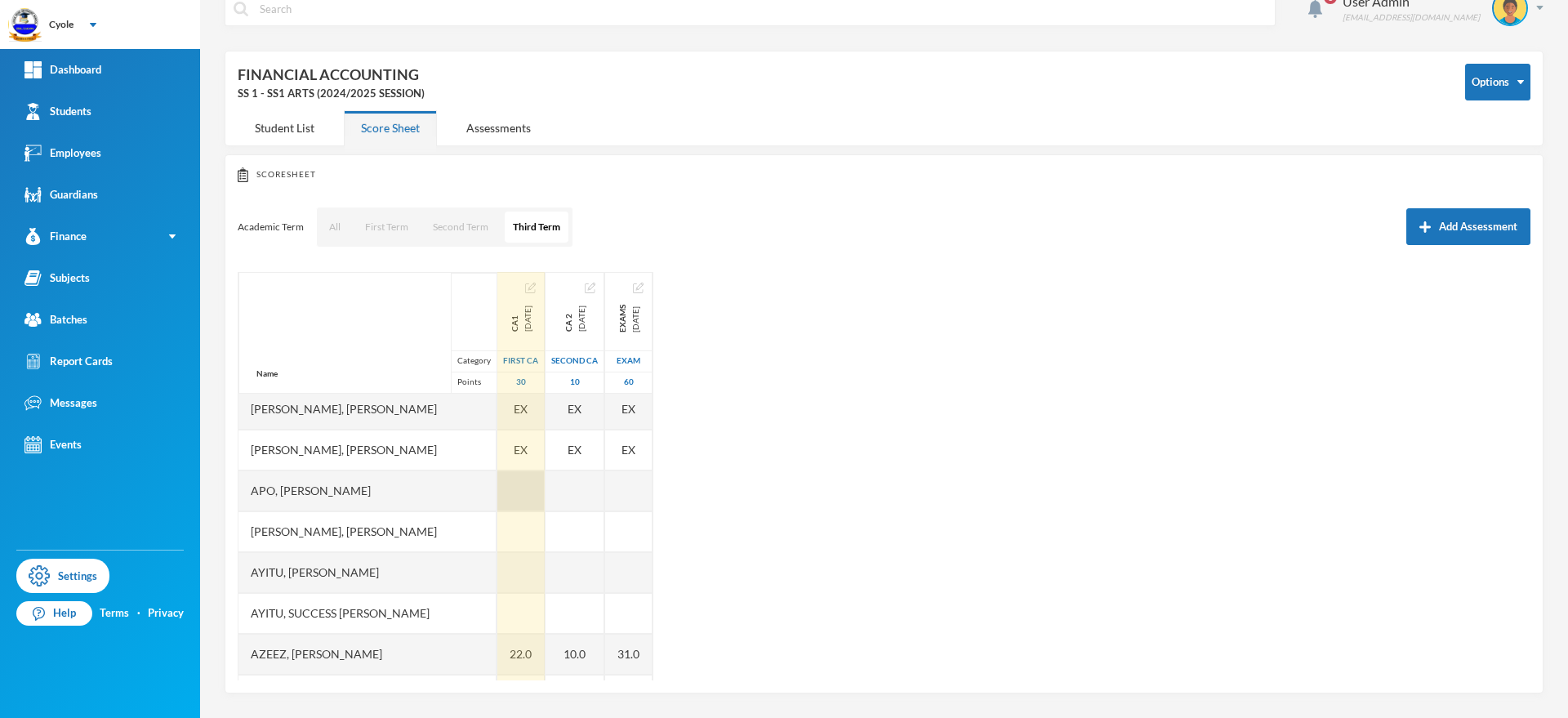 click at bounding box center (521, 491) 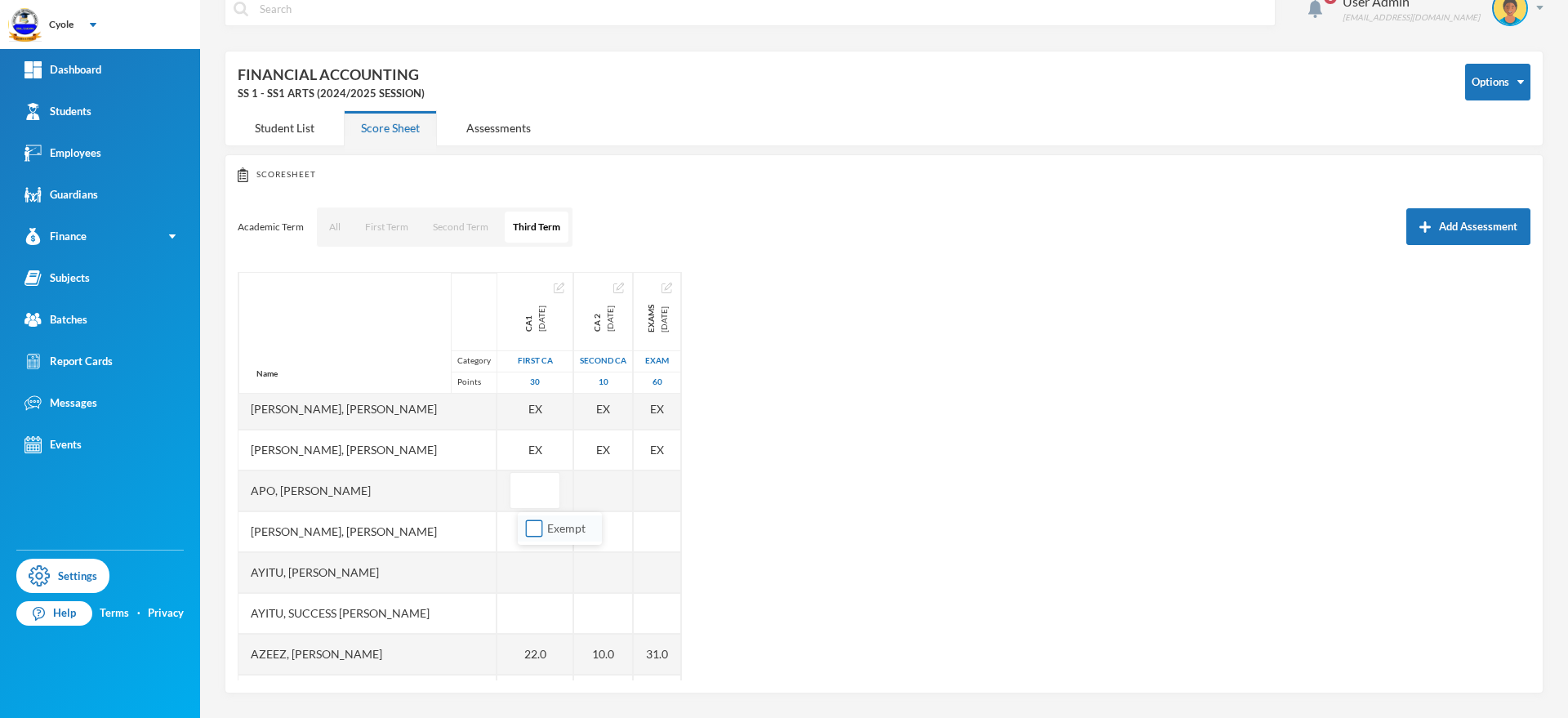 click on "Exempt" at bounding box center (534, 528) 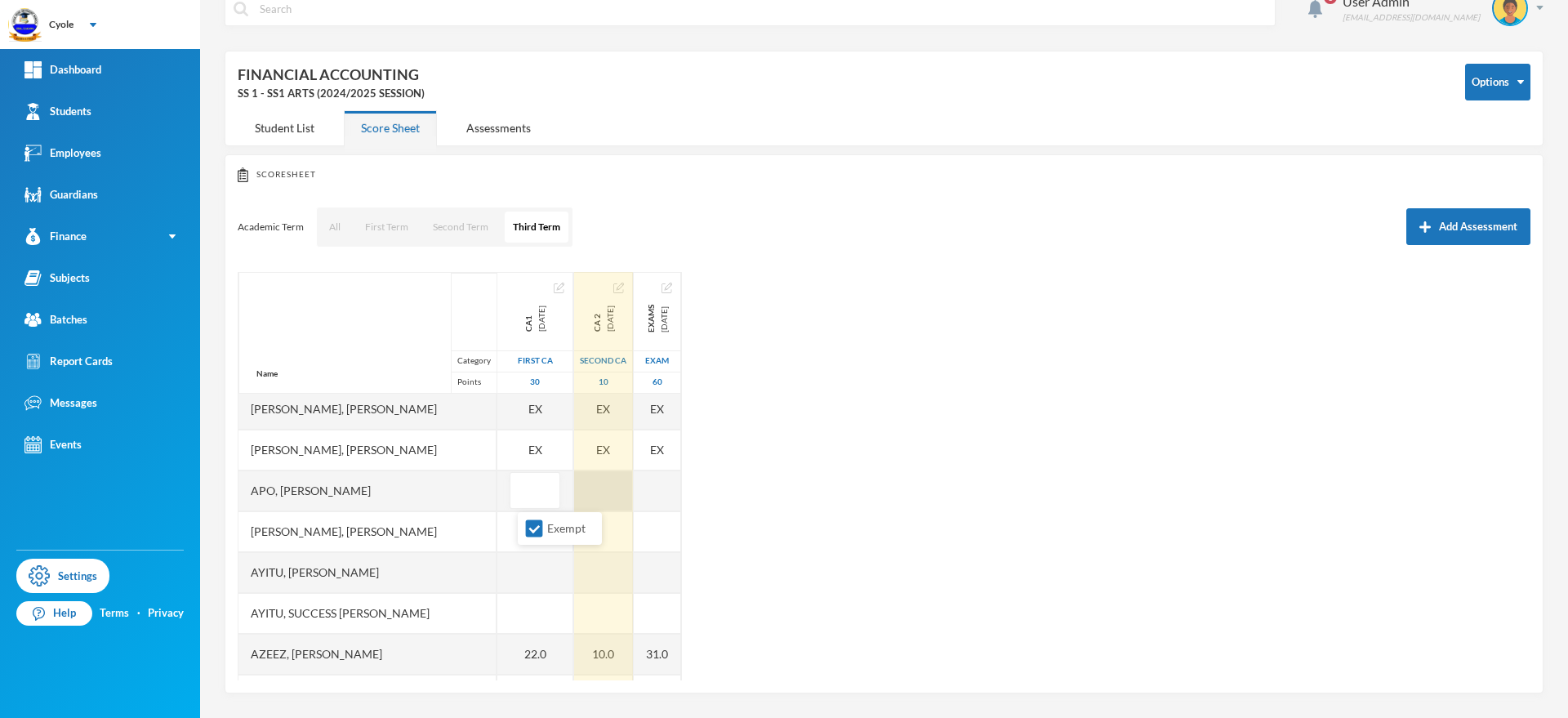 click at bounding box center [604, 491] 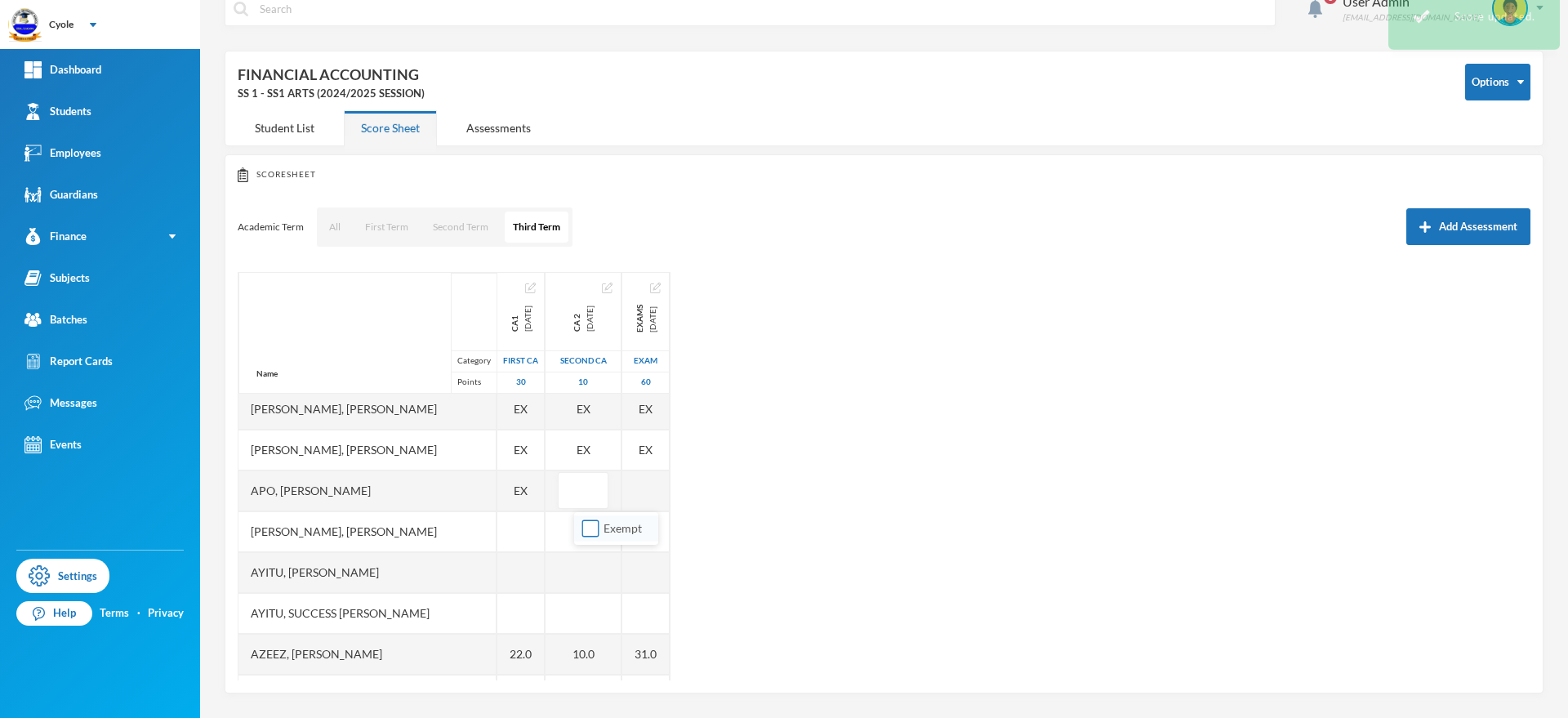 click on "Exempt" at bounding box center [590, 528] 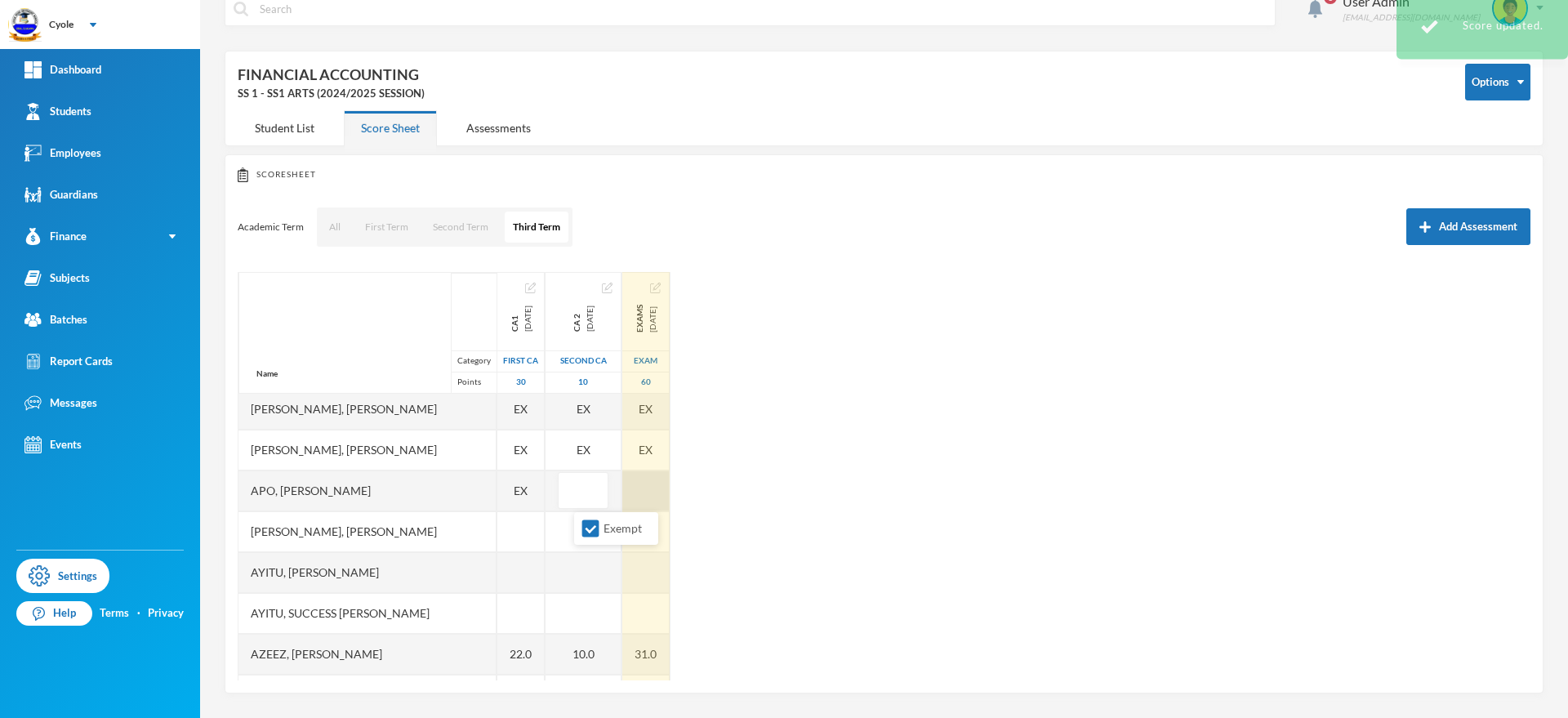 click at bounding box center (646, 491) 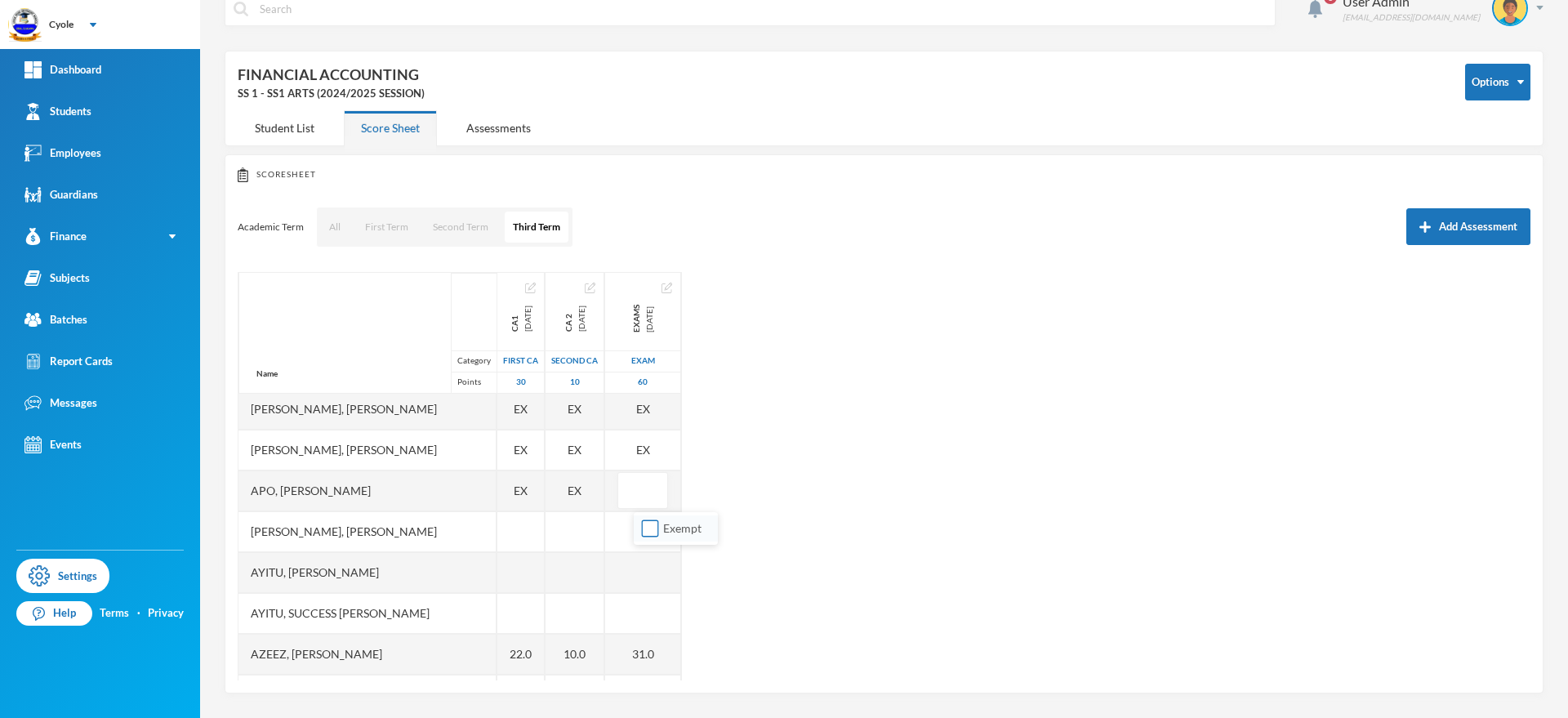 click on "Exempt" at bounding box center [650, 528] 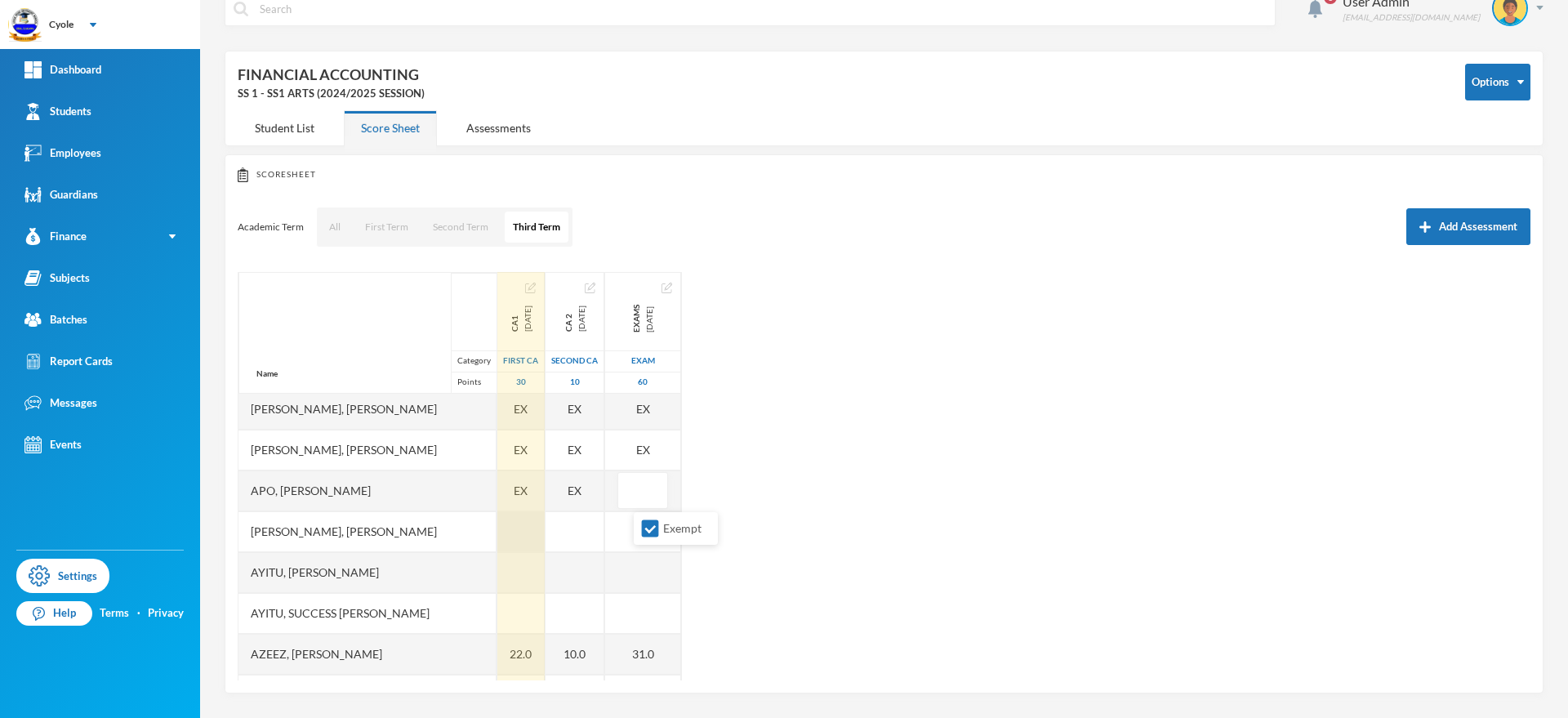 click at bounding box center [521, 532] 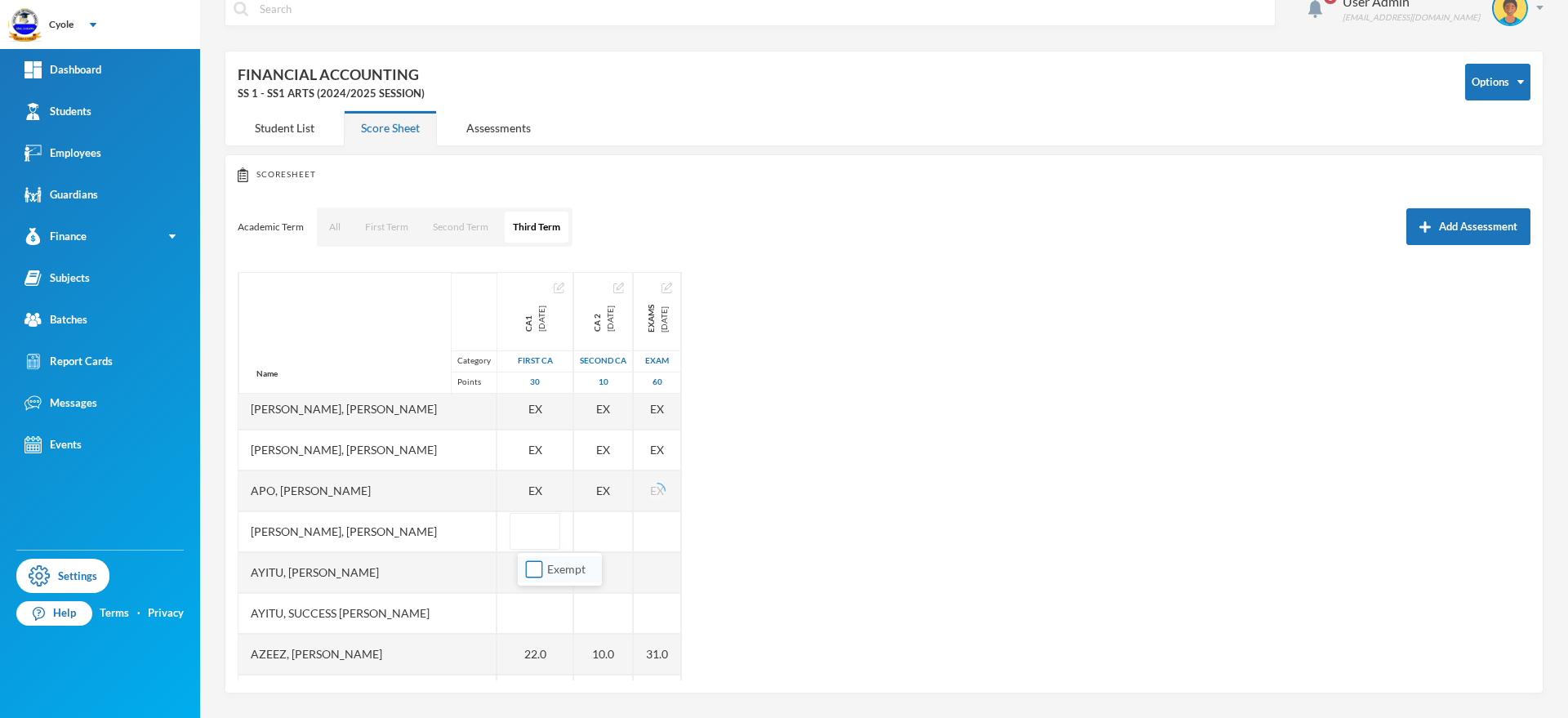 click on "Exempt" at bounding box center (534, 569) 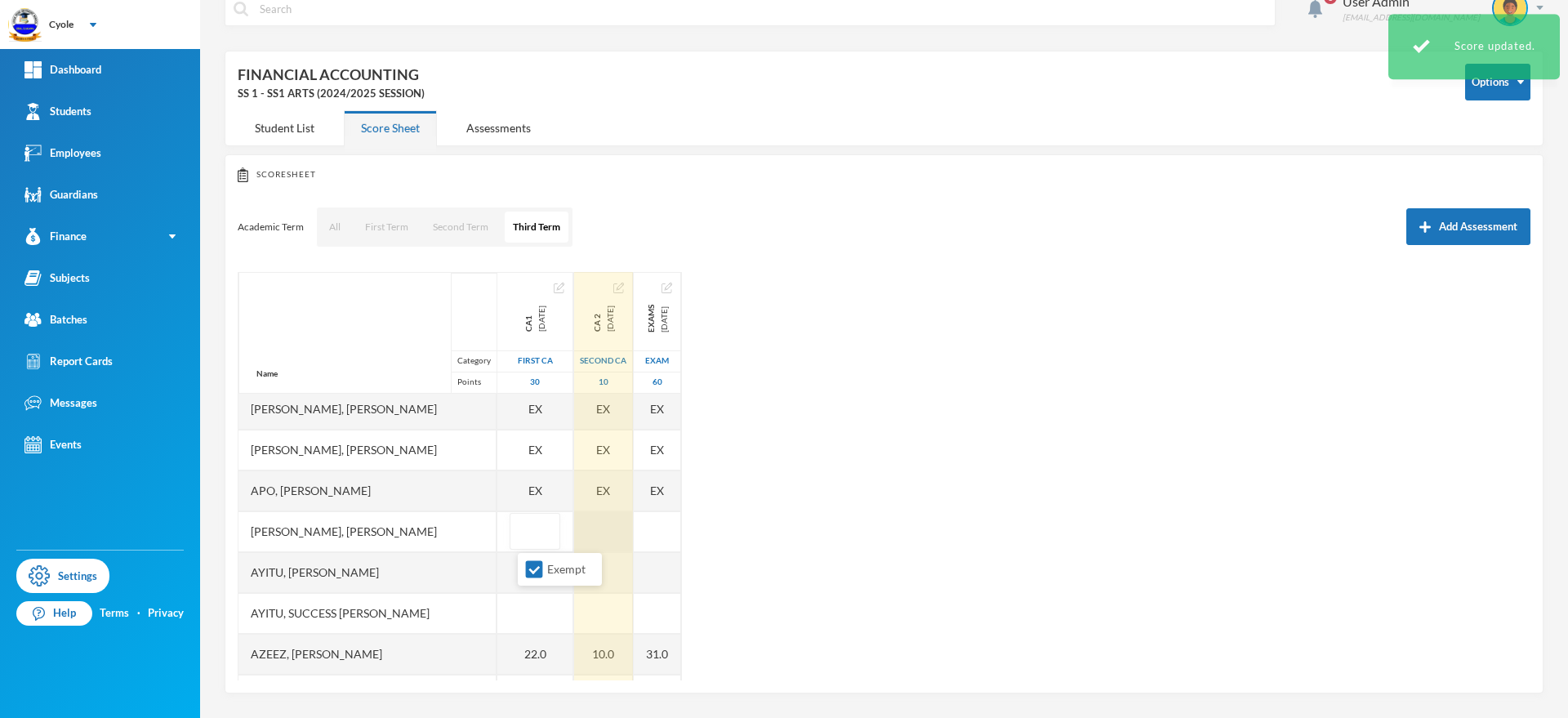 click at bounding box center (604, 532) 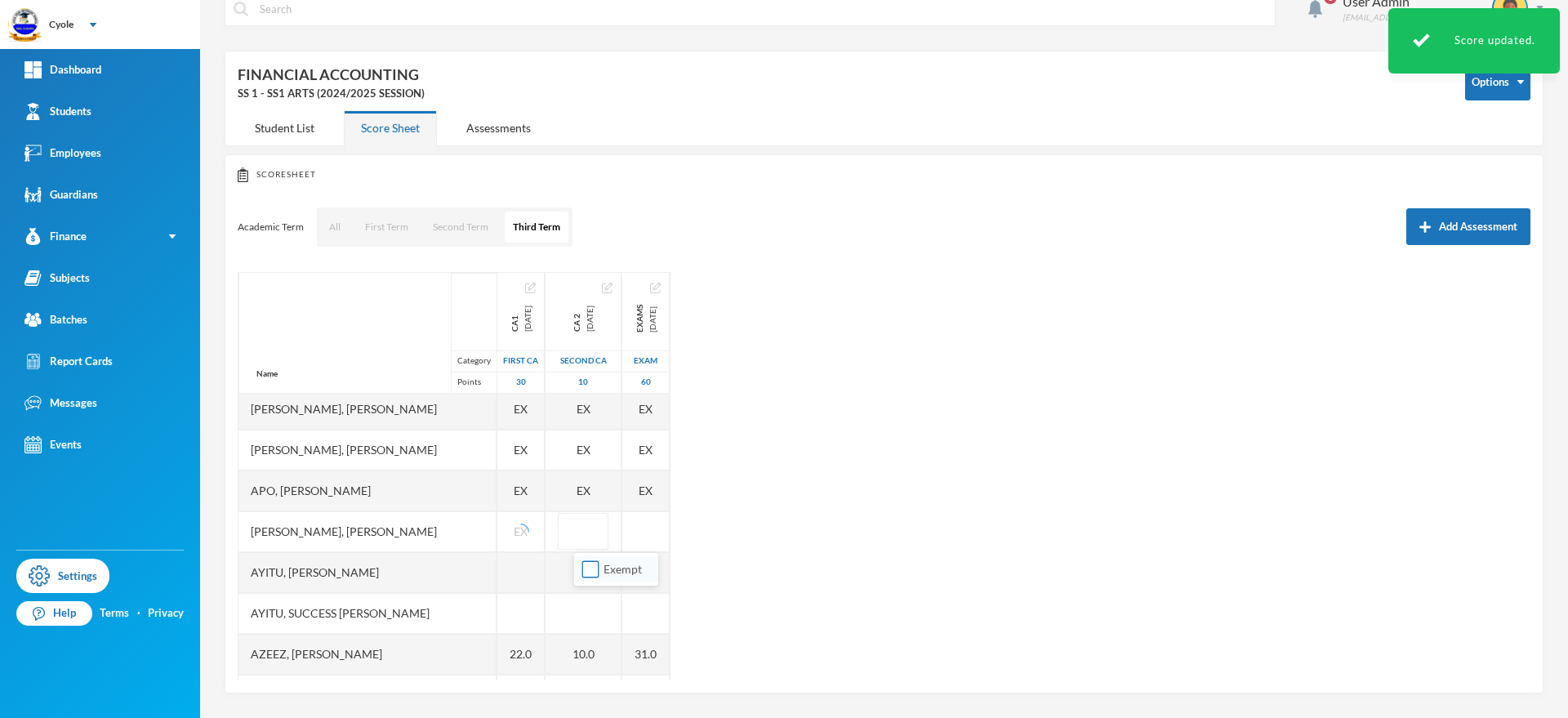 click on "Exempt" at bounding box center [590, 569] 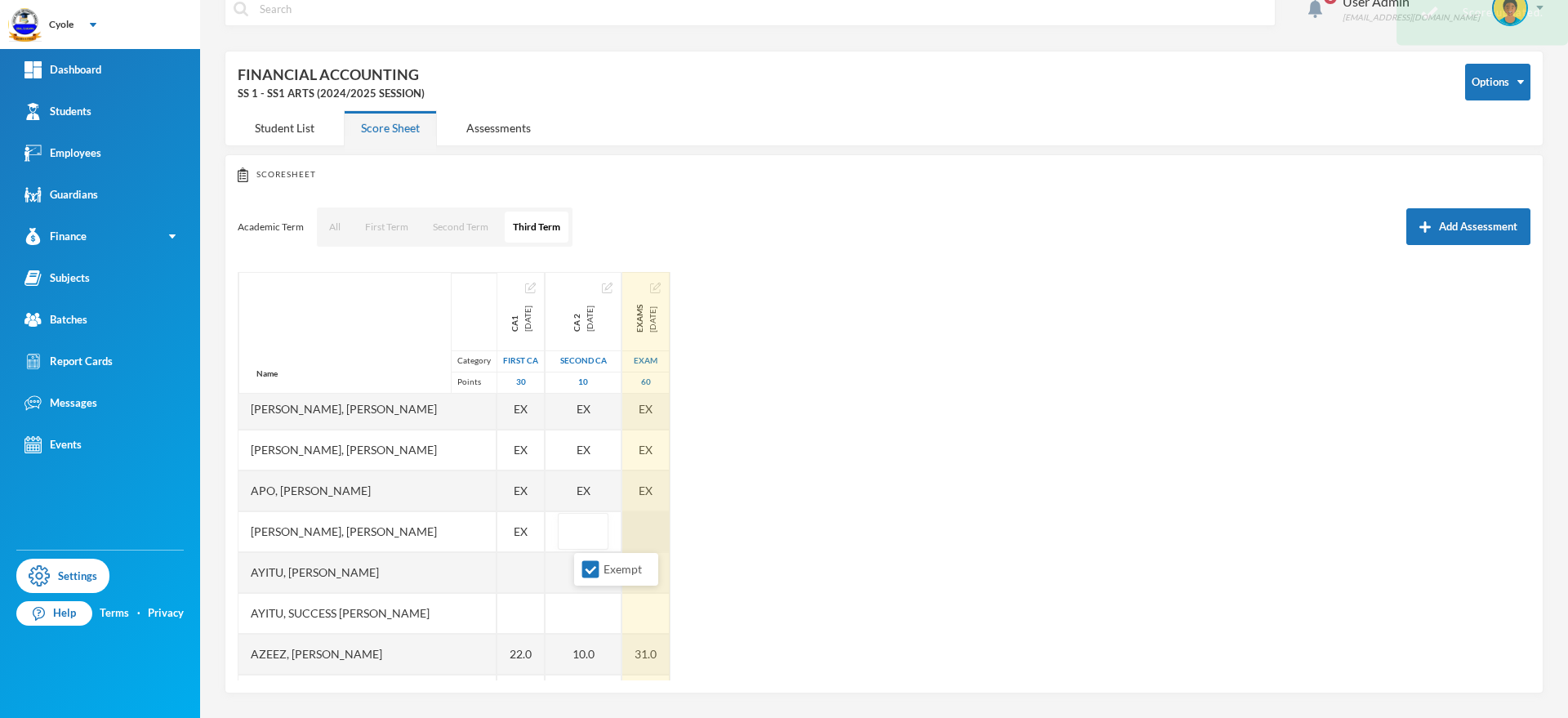 click at bounding box center (646, 532) 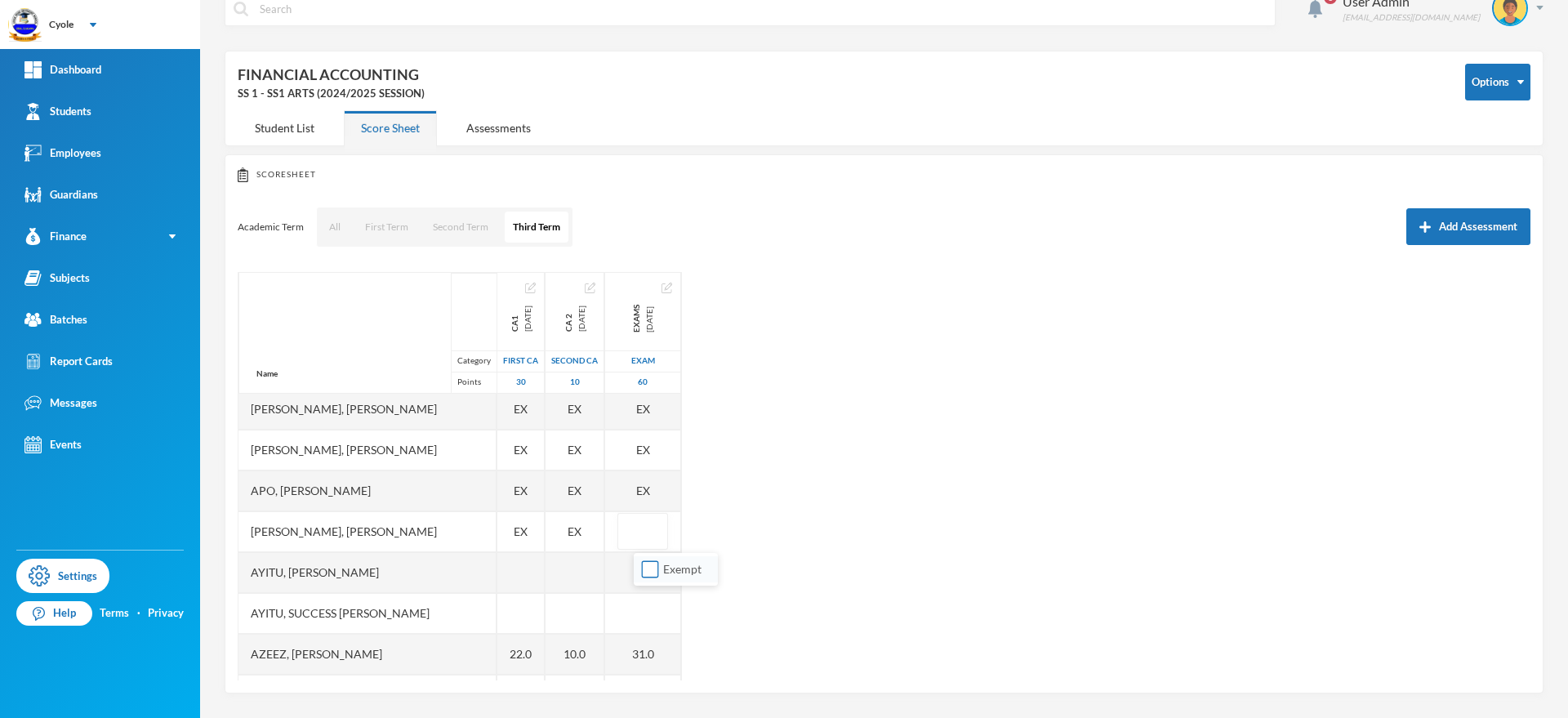 click on "Exempt" at bounding box center [650, 569] 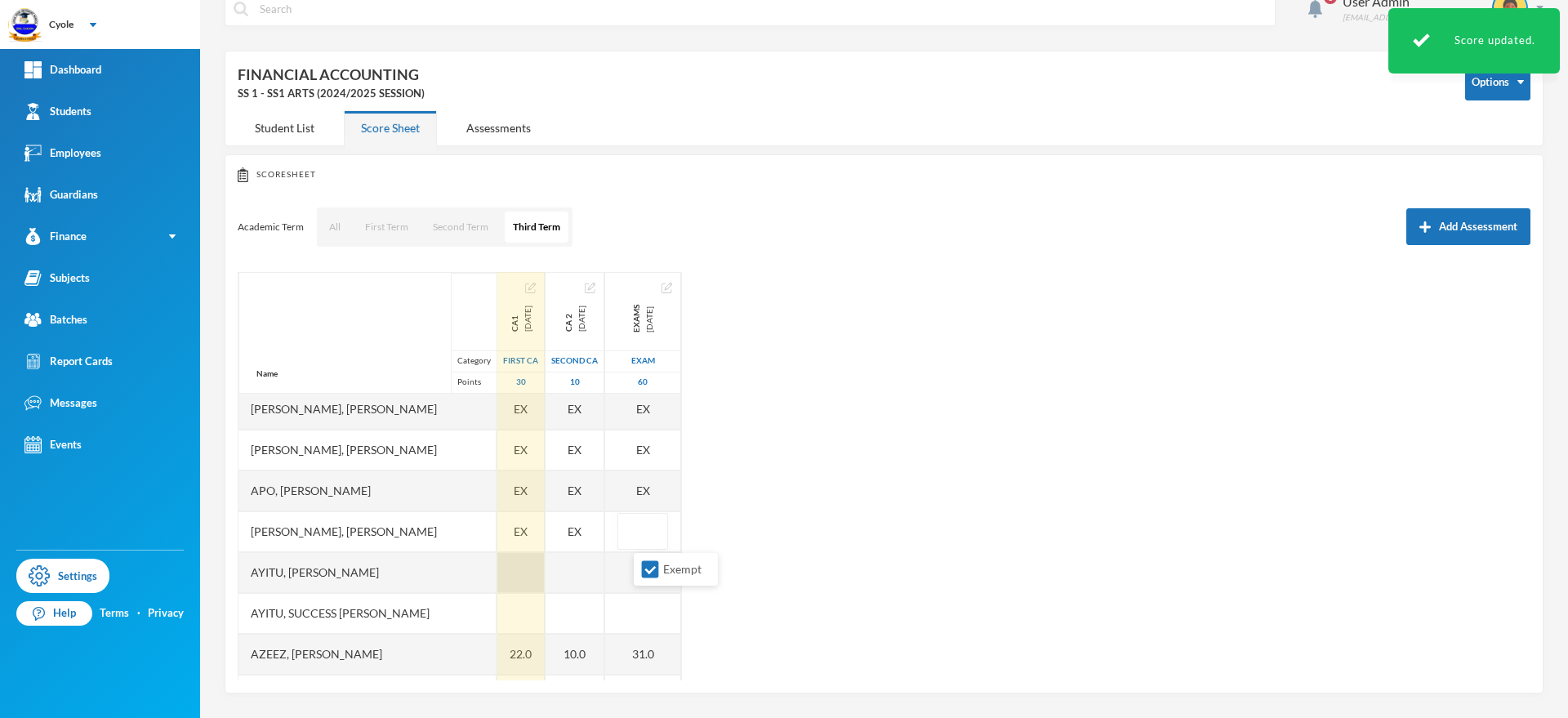 click at bounding box center [521, 573] 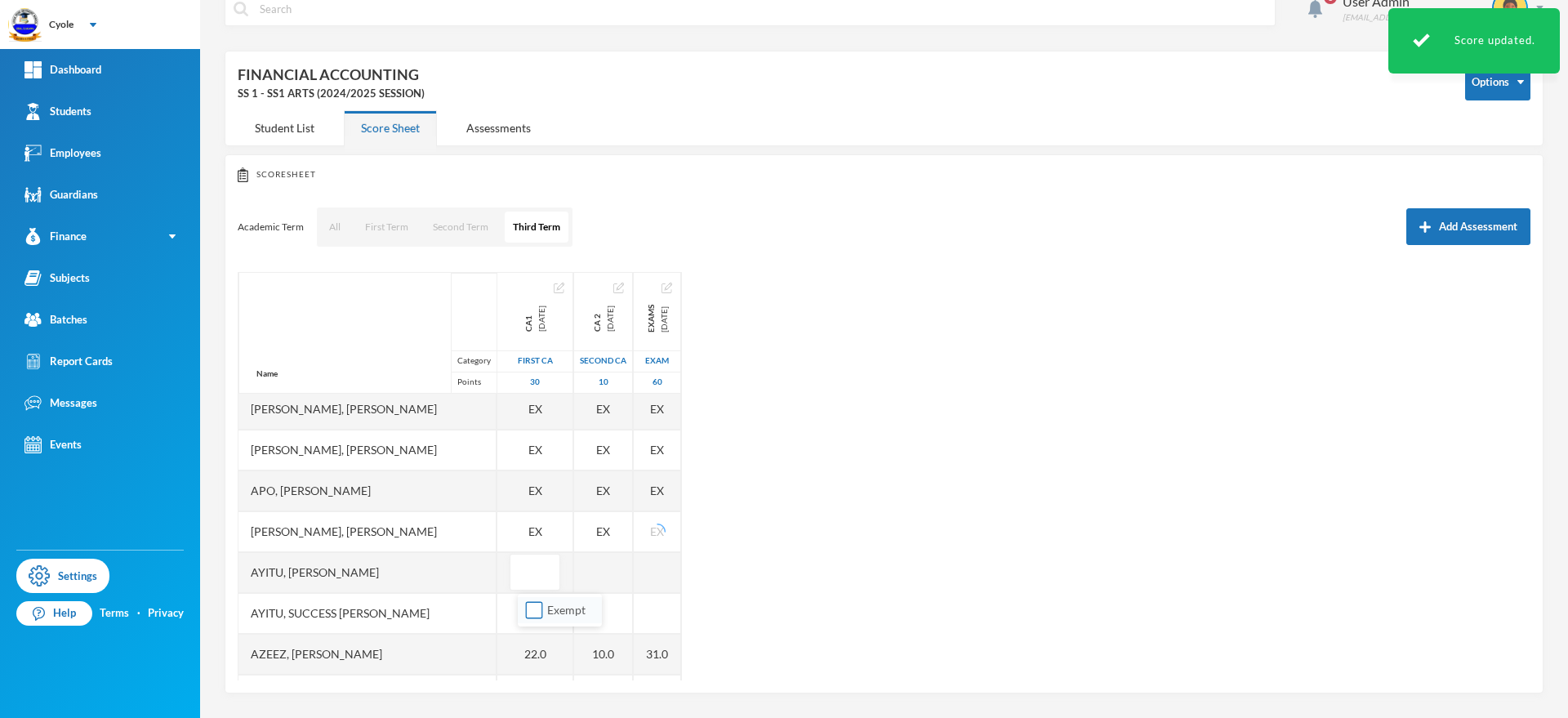 click on "Exempt" at bounding box center [534, 610] 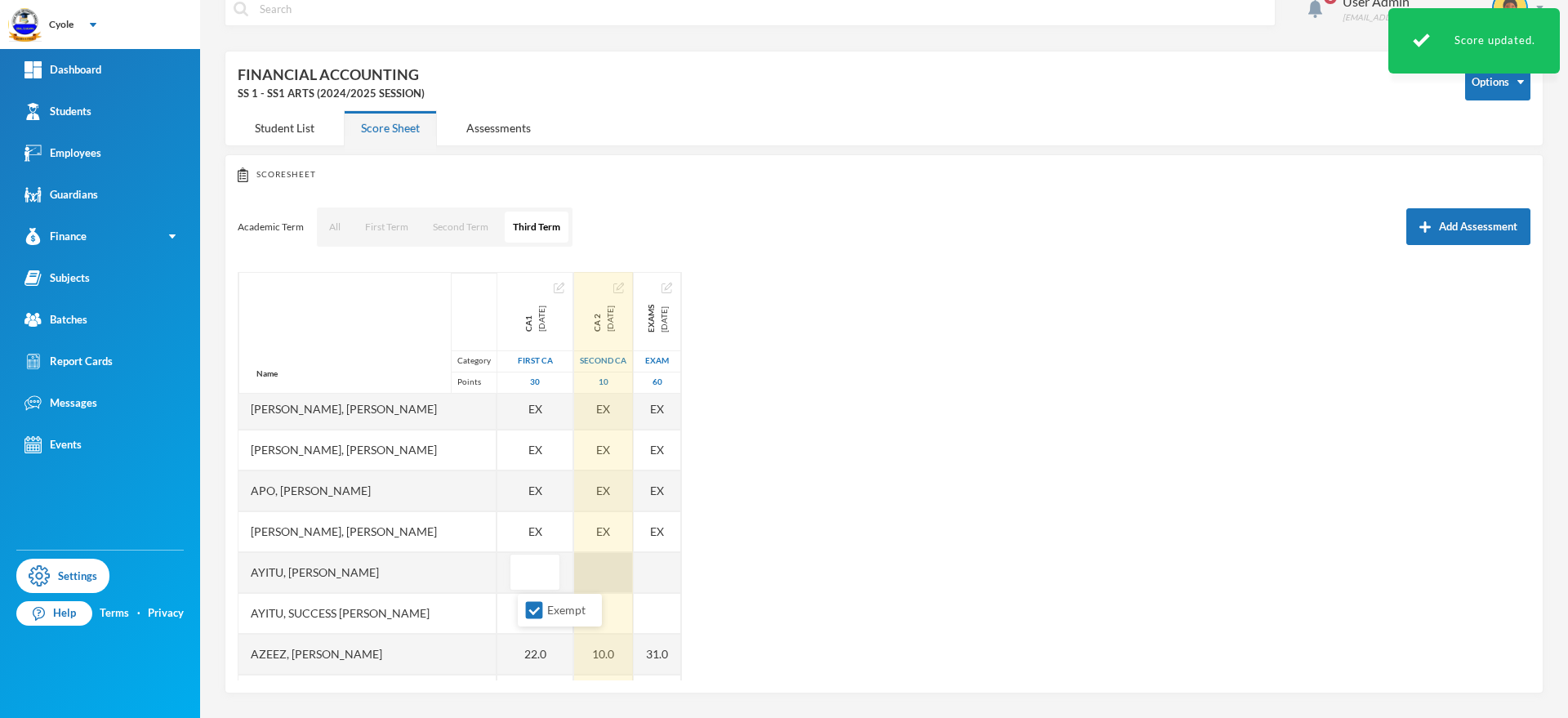 click at bounding box center (604, 573) 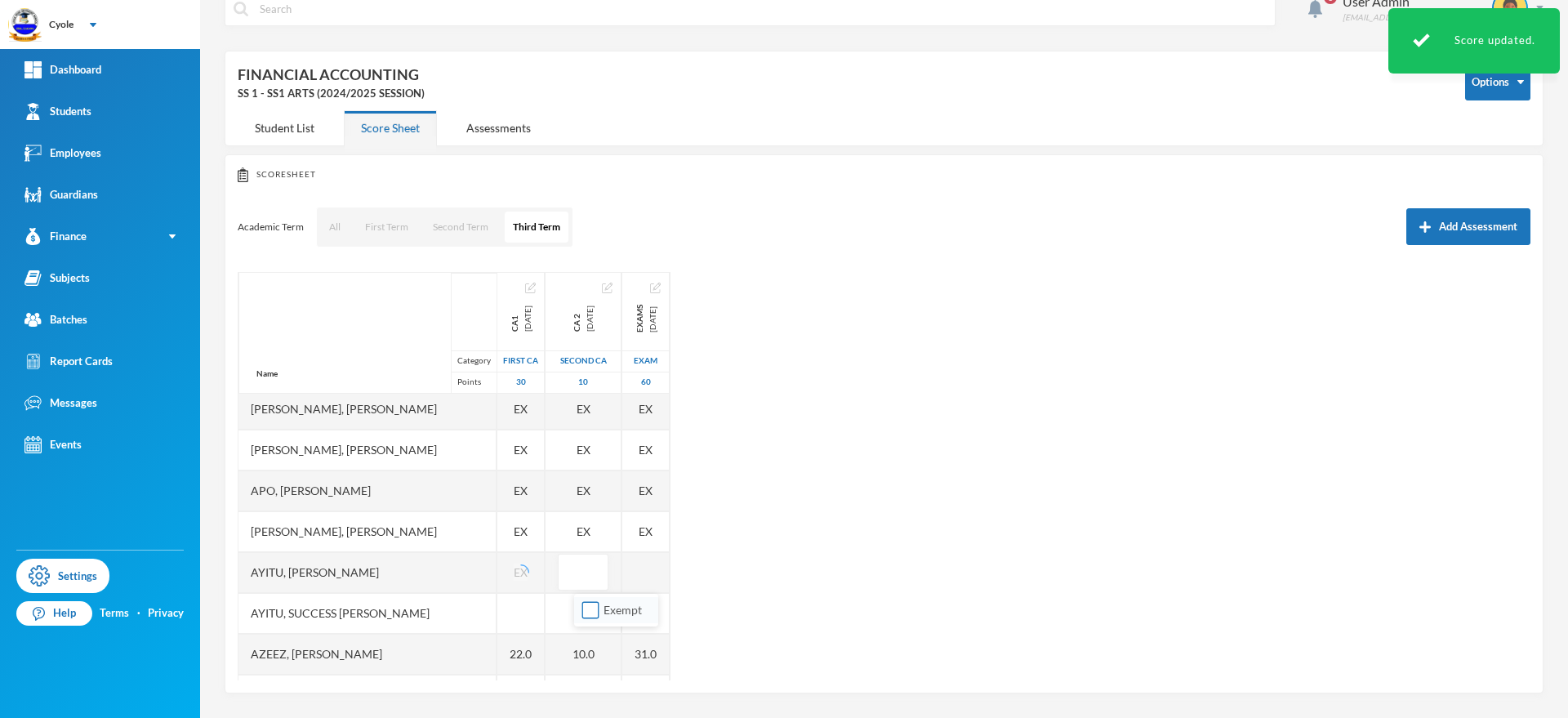 click on "Exempt" at bounding box center [590, 610] 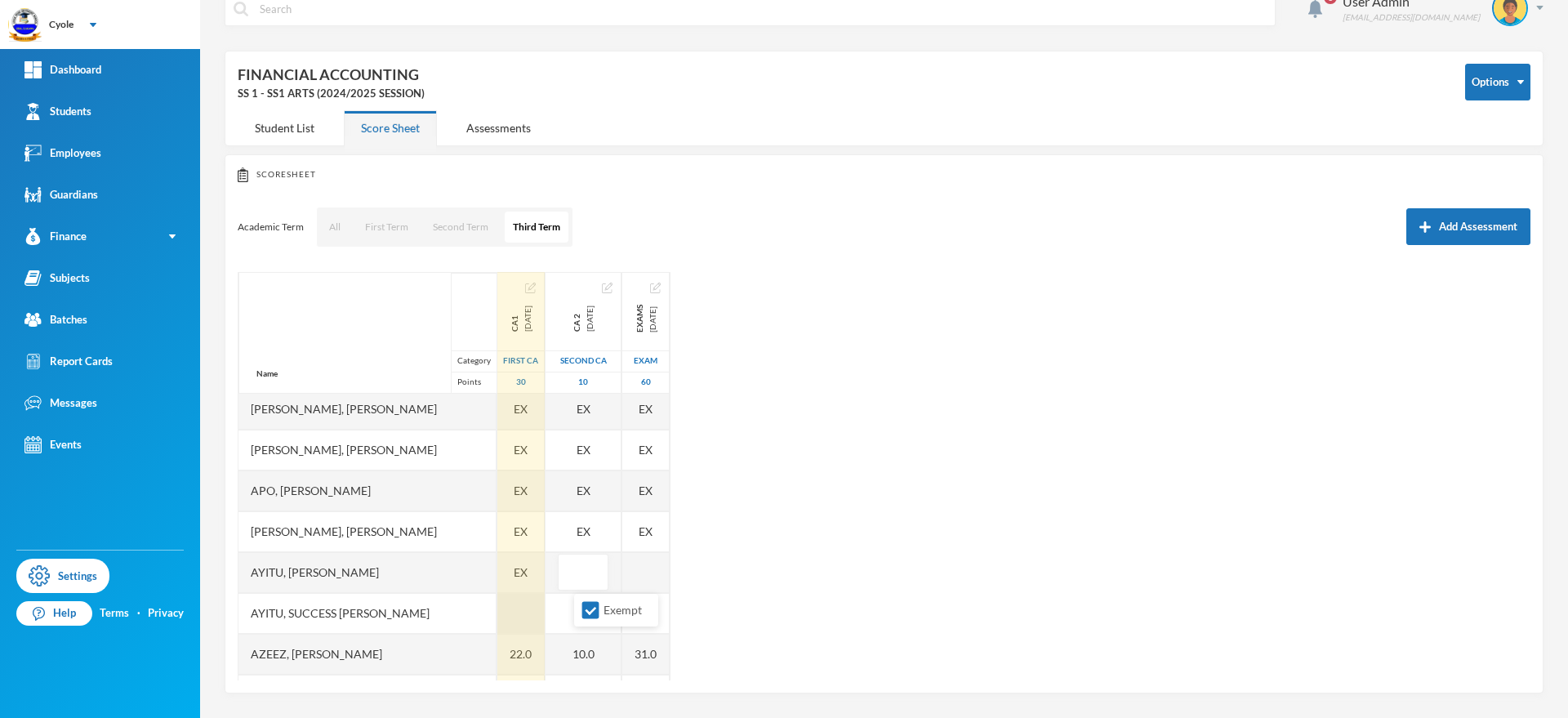click at bounding box center [521, 613] 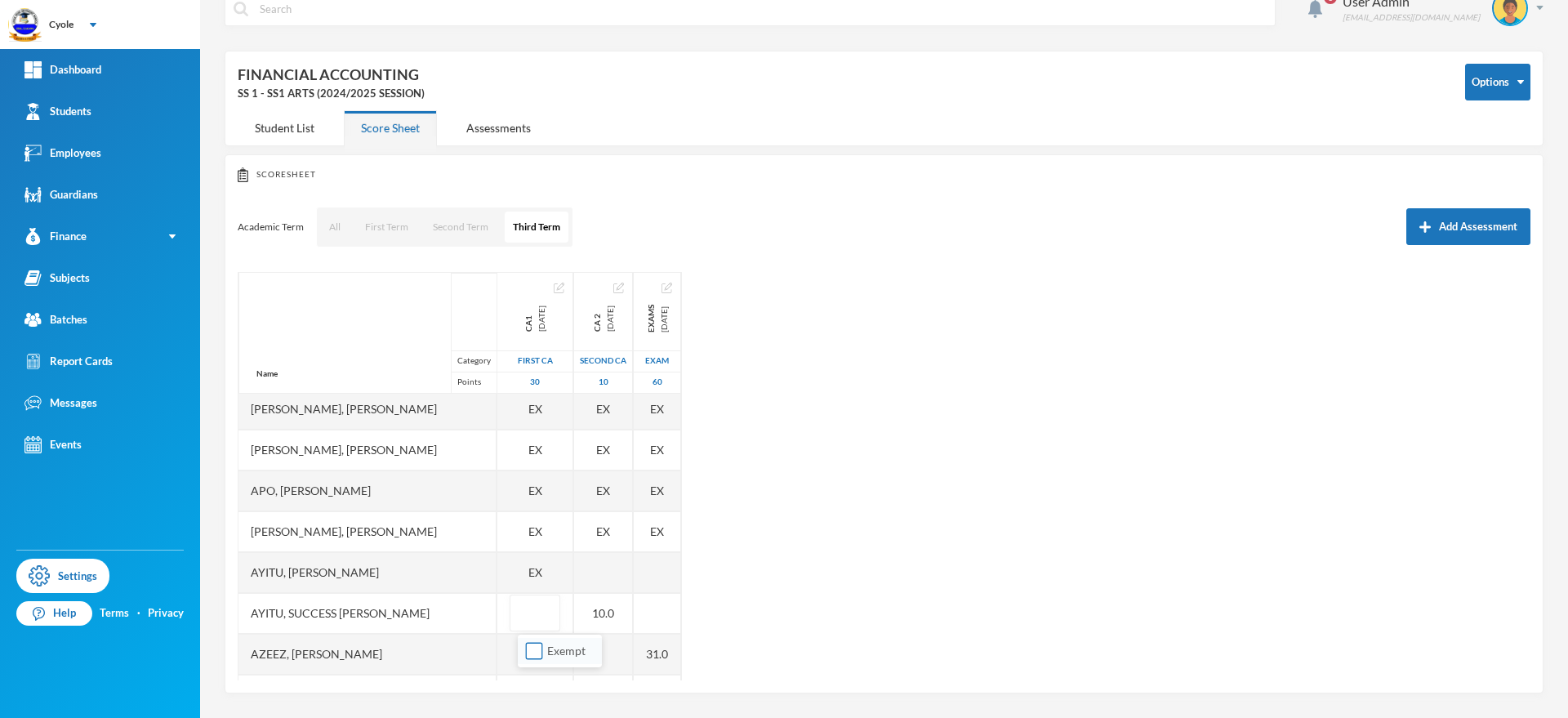 click on "Exempt" at bounding box center [534, 651] 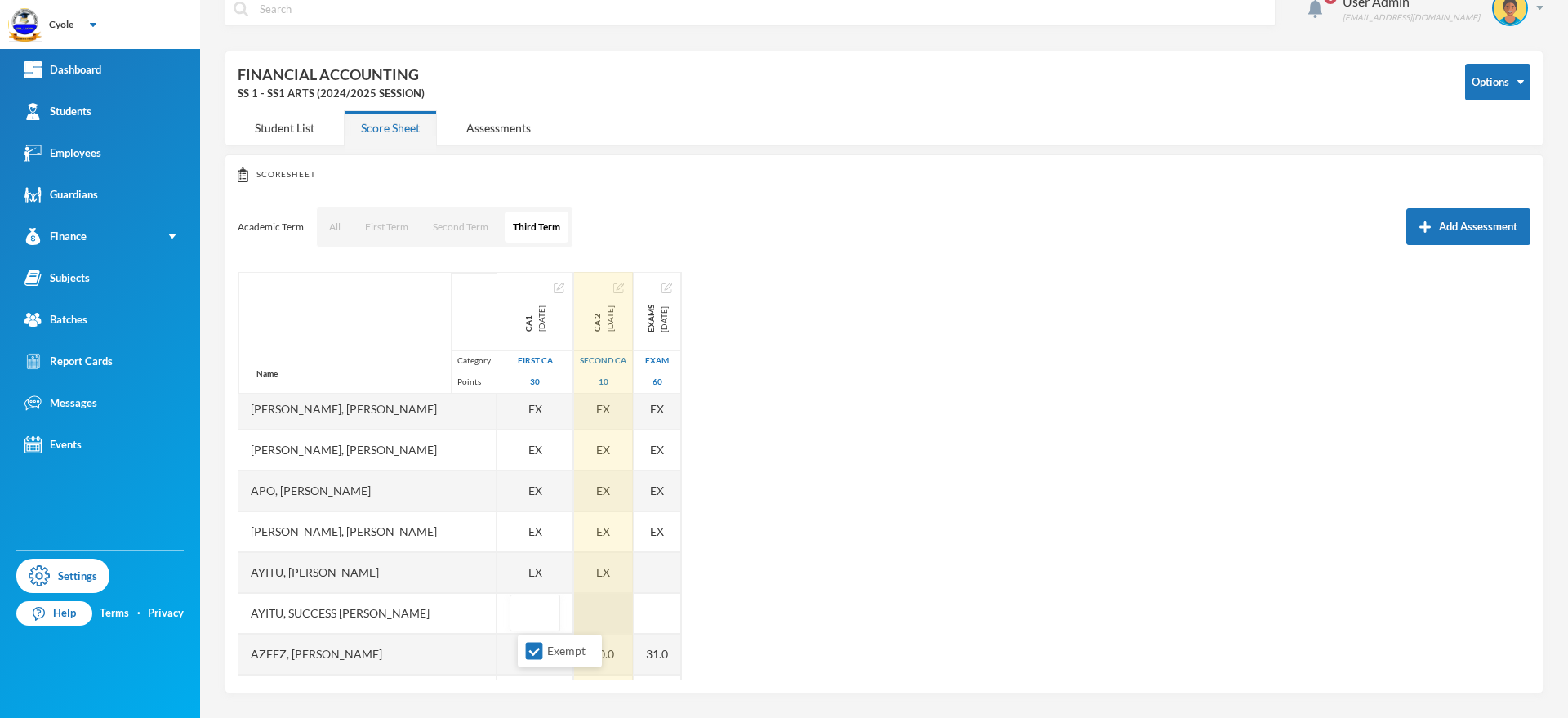 click at bounding box center [604, 613] 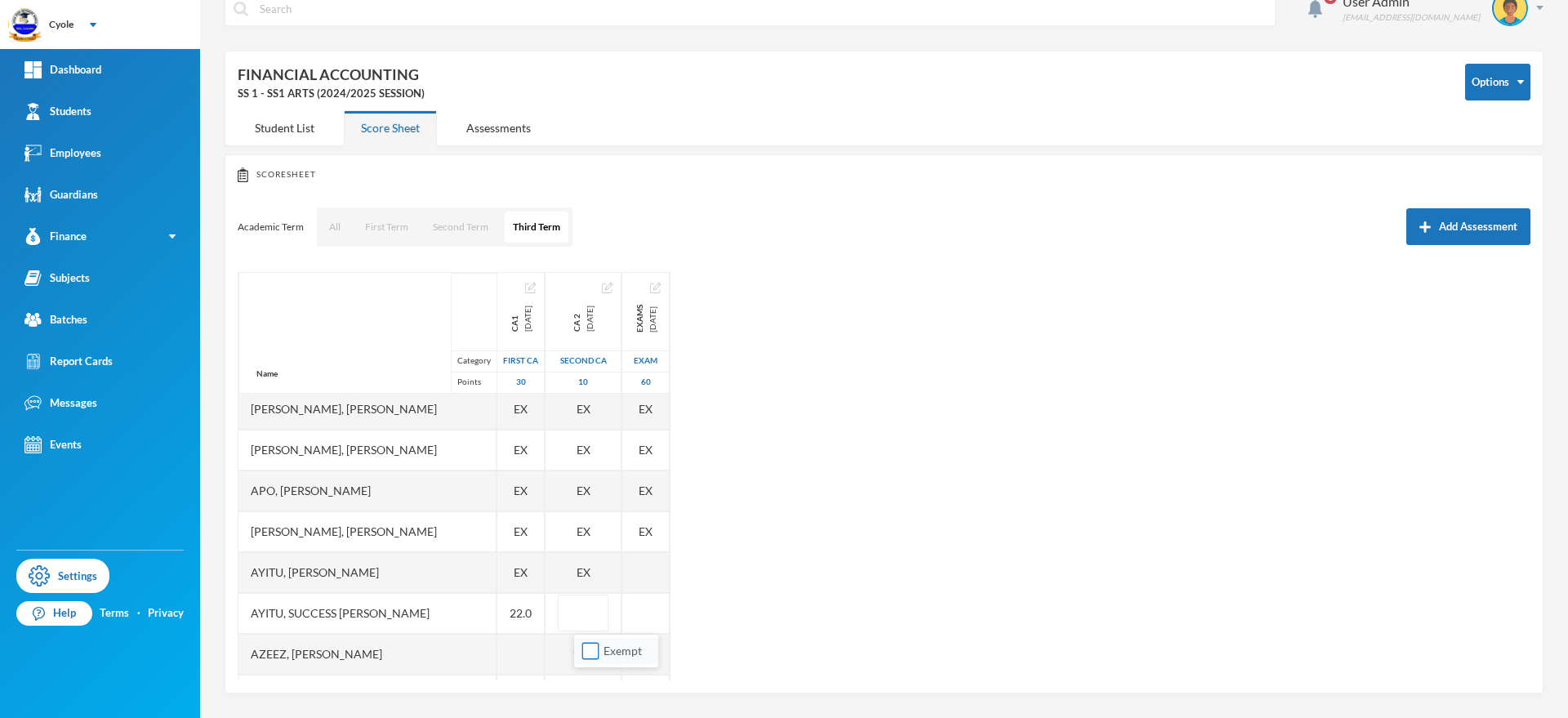 click on "Exempt" at bounding box center (590, 651) 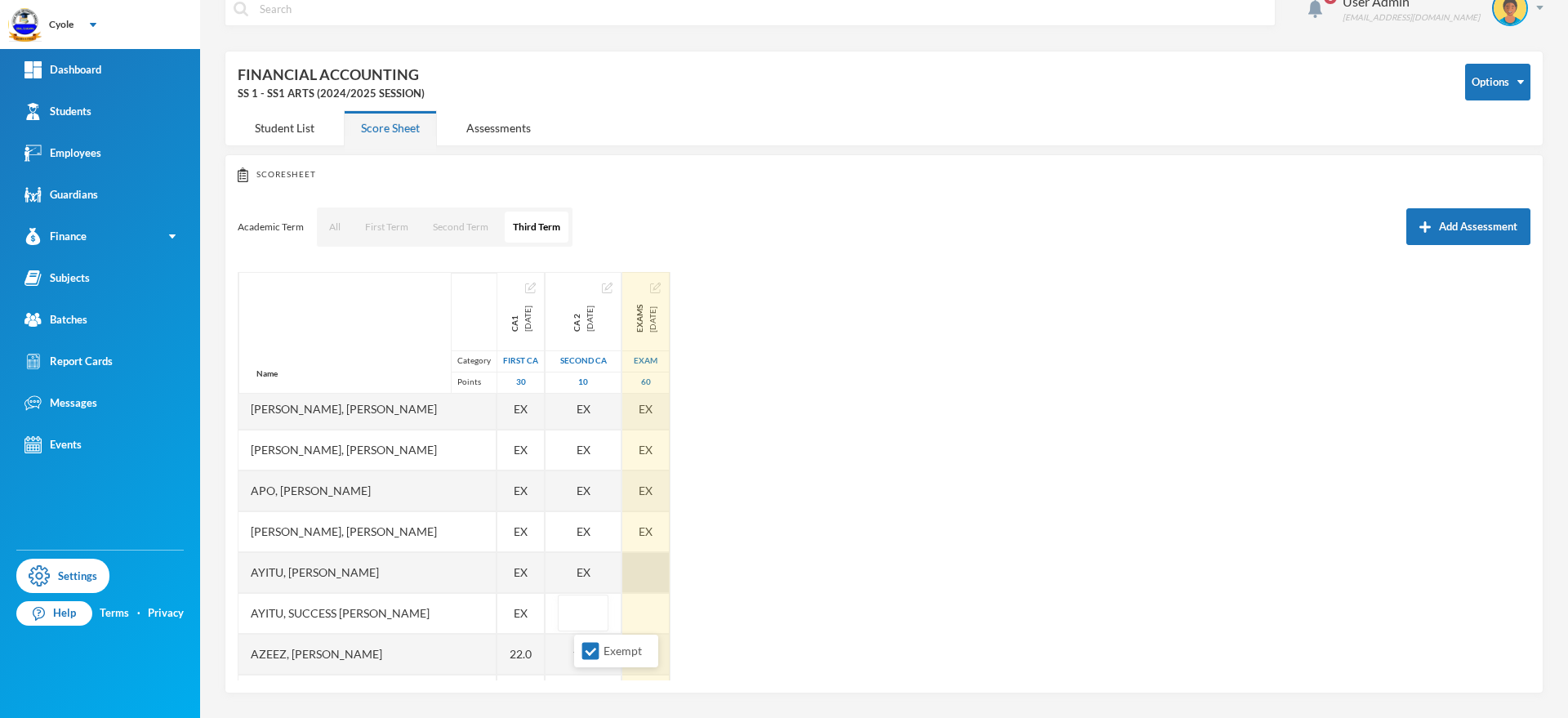 click at bounding box center [646, 573] 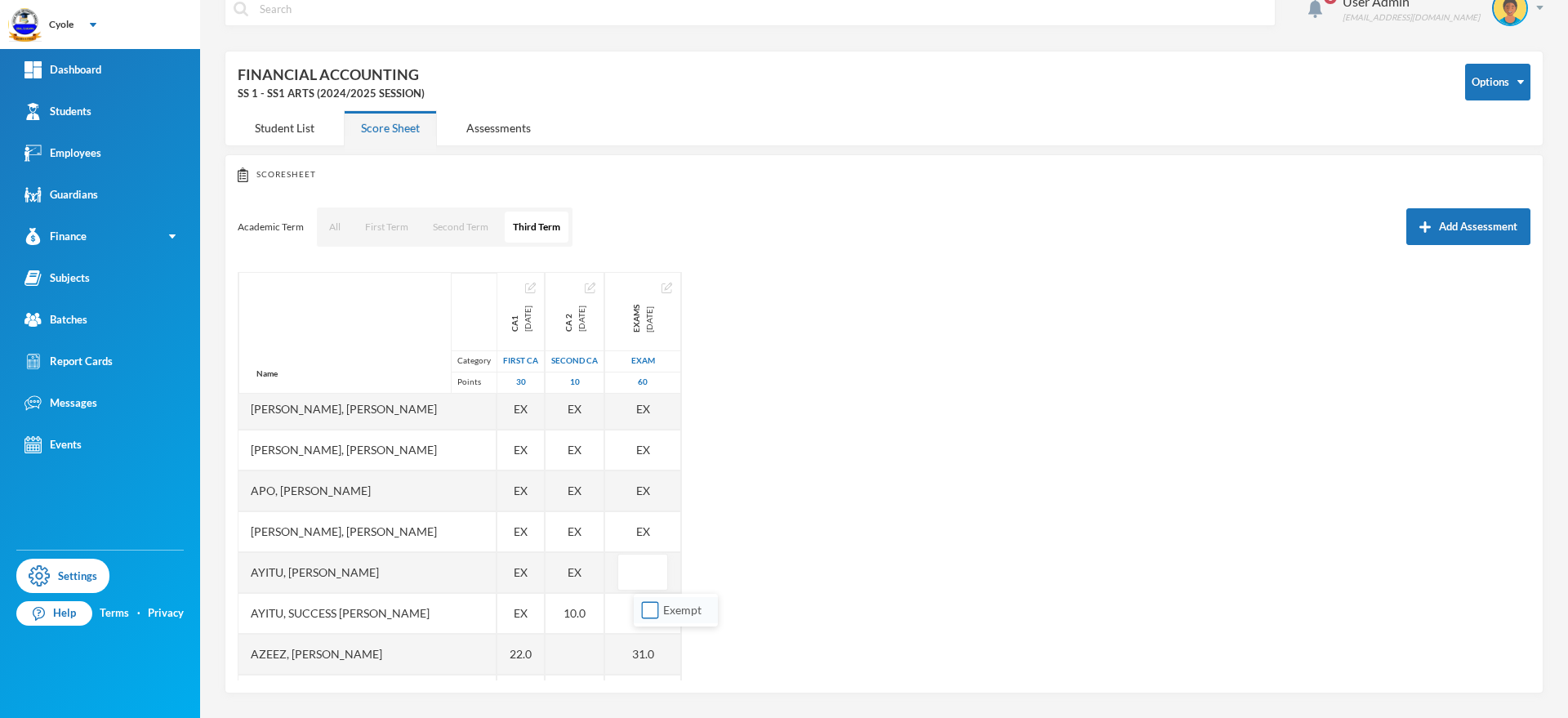 click on "Exempt" at bounding box center [650, 610] 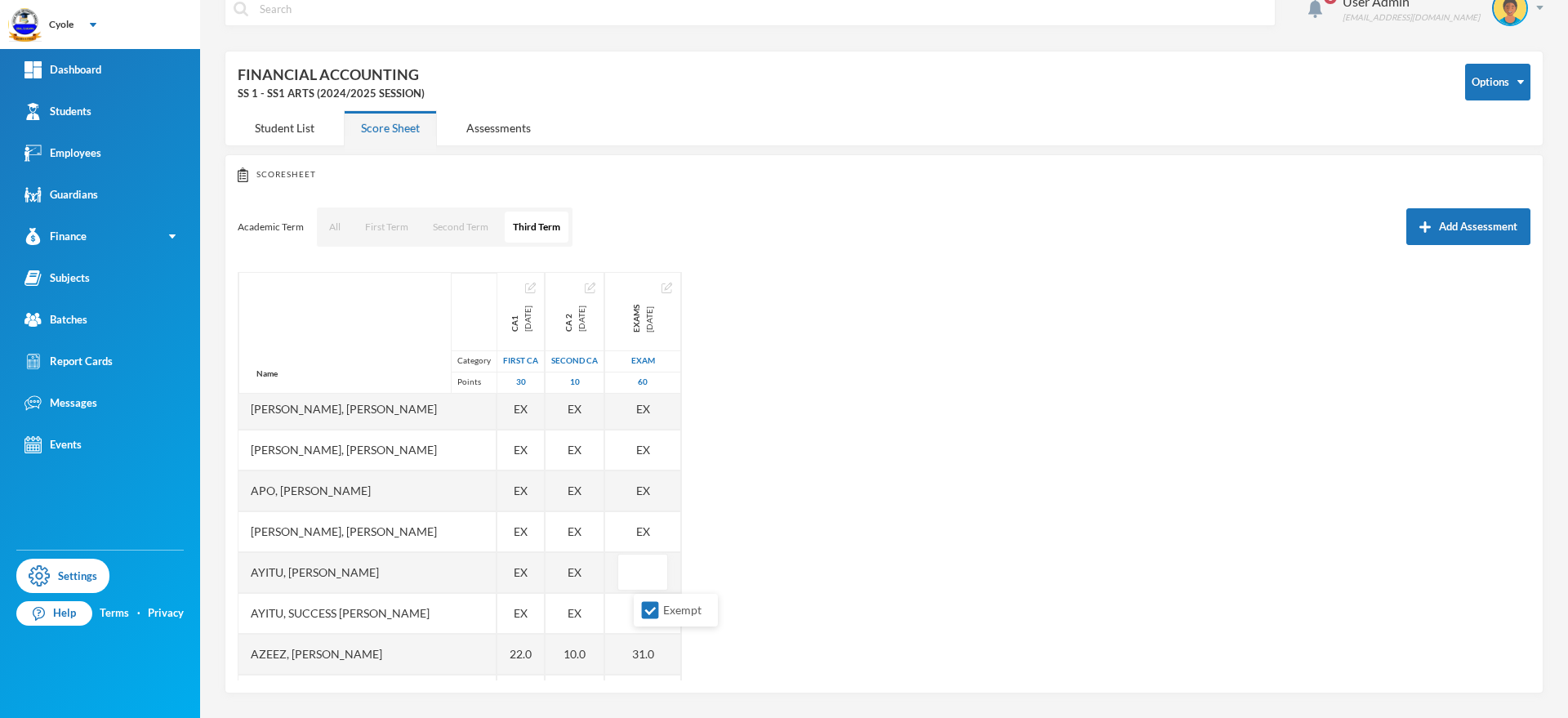 click on "Name   Category Points [PERSON_NAME], [PERSON_NAME], Chimuanya Gift [PERSON_NAME], [PERSON_NAME], [PERSON_NAME], [PERSON_NAME], [PERSON_NAME], [PERSON_NAME], [PERSON_NAME] [PERSON_NAME], [PERSON_NAME], Success [PERSON_NAME], [PERSON_NAME], [PERSON_NAME] [PERSON_NAME], [PERSON_NAME] Ebinum, [PERSON_NAME] [PERSON_NAME], [PERSON_NAME] Elo, [PERSON_NAME] [PERSON_NAME], [PERSON_NAME], Promise [PERSON_NAME] [PERSON_NAME], Blessed [PERSON_NAME], [PERSON_NAME] [PERSON_NAME], Islamiyat [PERSON_NAME], [PERSON_NAME] [PERSON_NAME] Chekwube [PERSON_NAME] Manachisom [PERSON_NAME] Onyedikachi [PERSON_NAME] Kamsiyochukwu [PERSON_NAME], Fortune Munachisom CA1 [DATE] First CA 30 EX EX EX EX EX EX EX EX EX EX 22.0 26.0 10.0 CA 2 [DATE] Second CA 10 EX EX EX EX EX EX EX EX EX EX 10.0 10.0 10.0 Exams [DATE] Exam 60 EX EX EX EX EX EX EX EX 31.0 48.0 41.0" at bounding box center [884, 476] 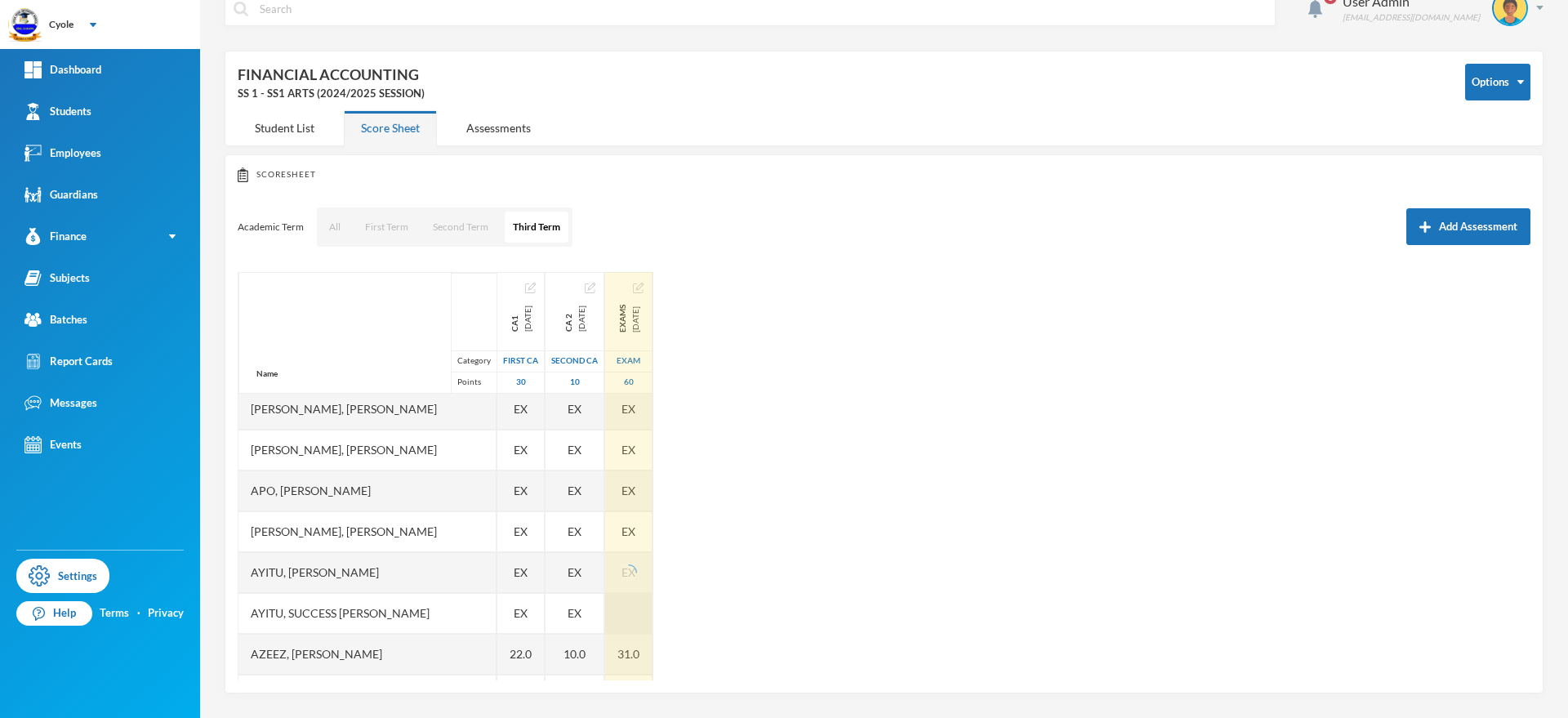 click at bounding box center (629, 613) 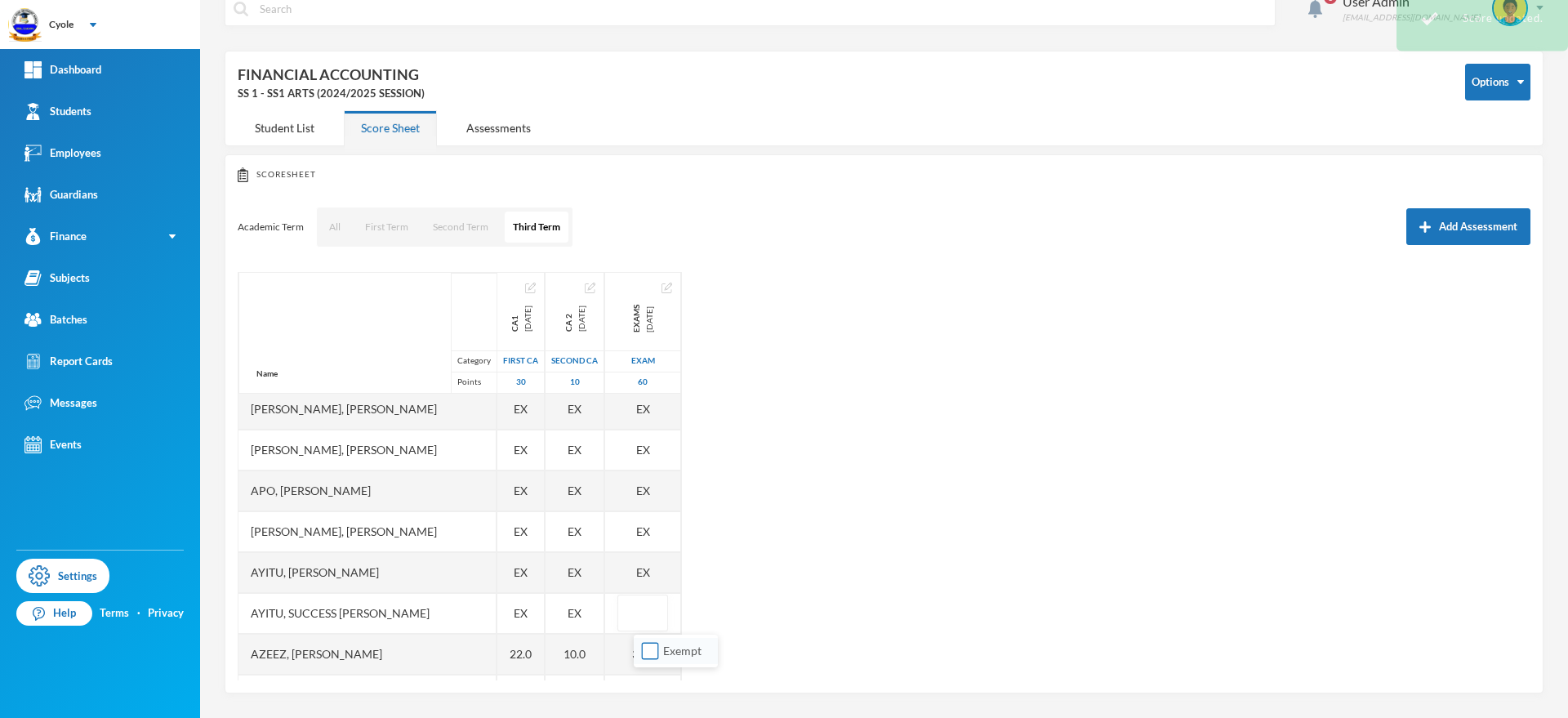 click on "Exempt" at bounding box center [650, 651] 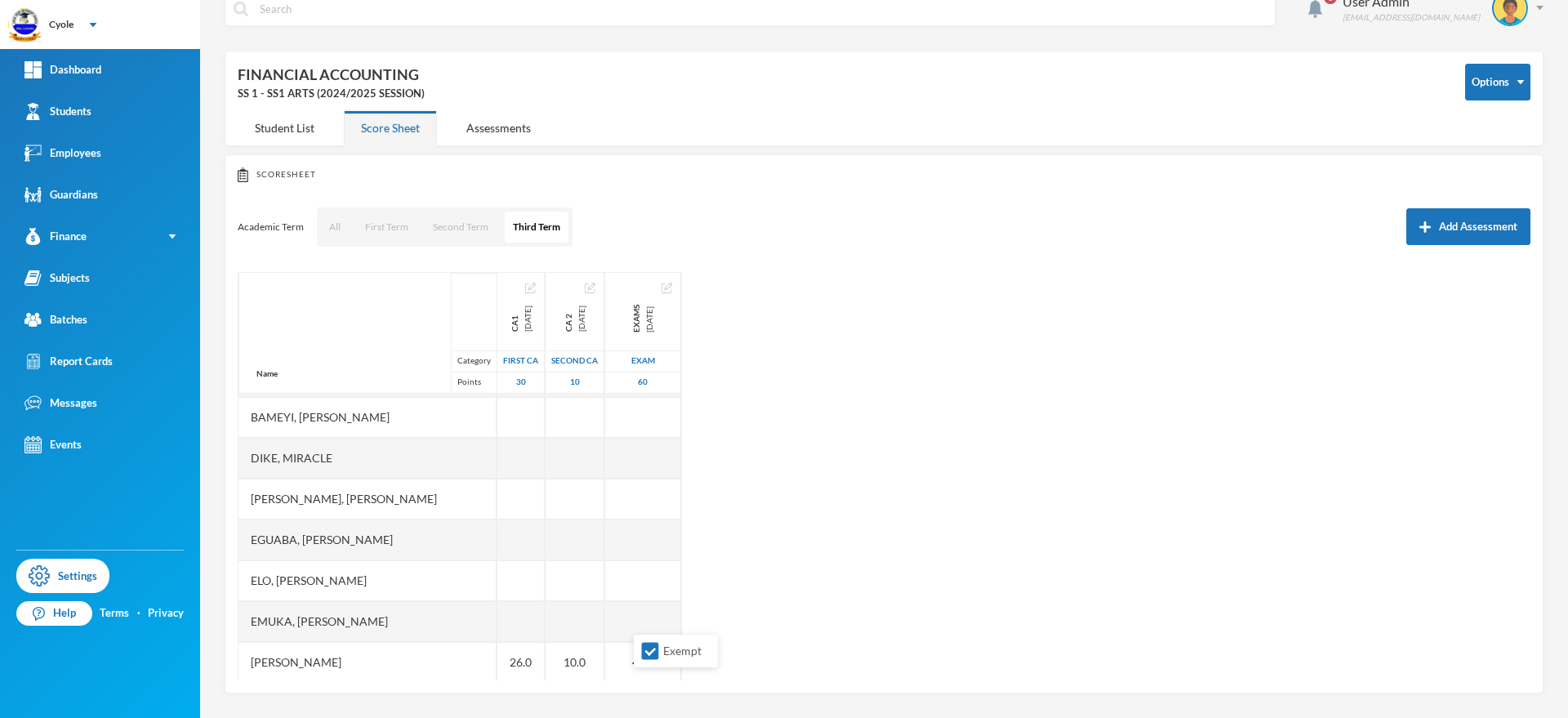 scroll, scrollTop: 456, scrollLeft: 0, axis: vertical 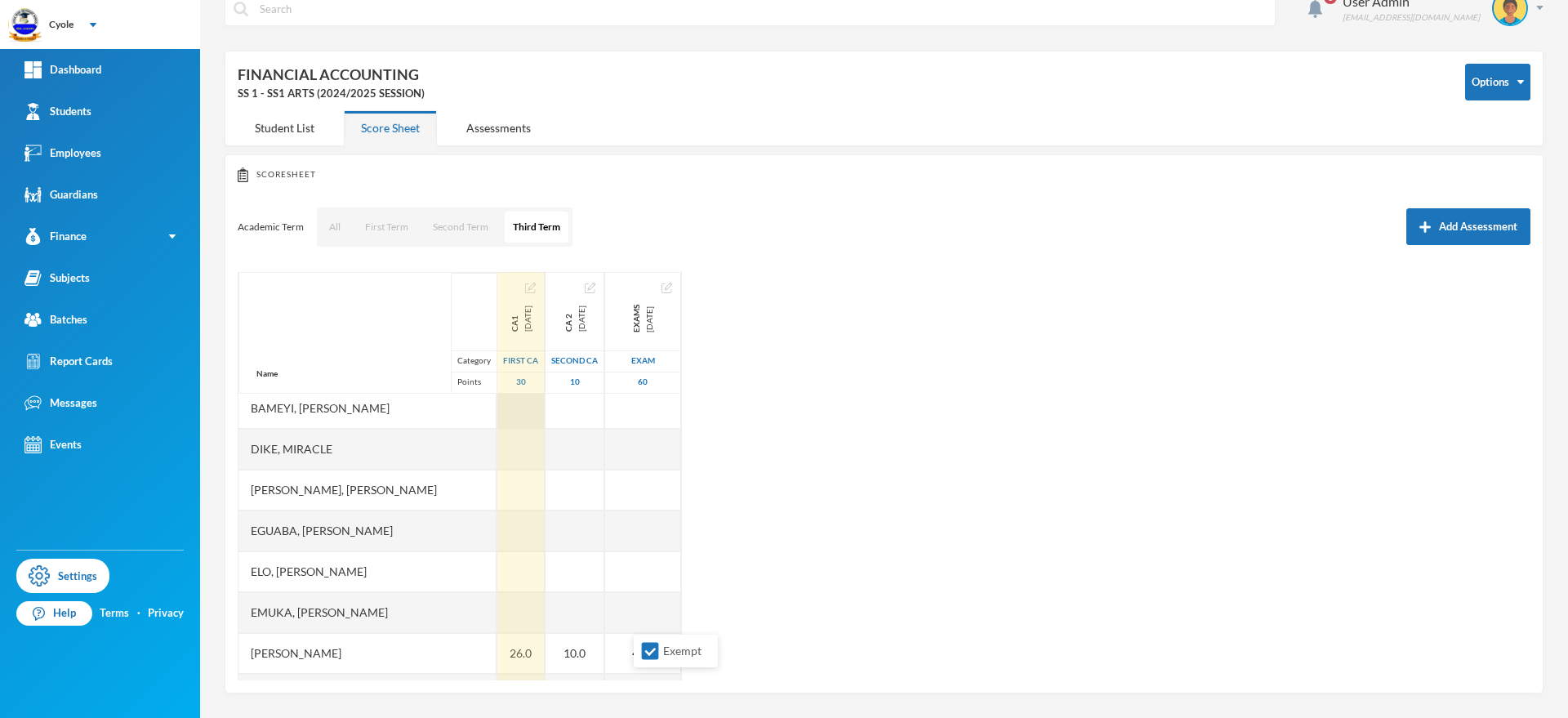 click at bounding box center [521, 408] 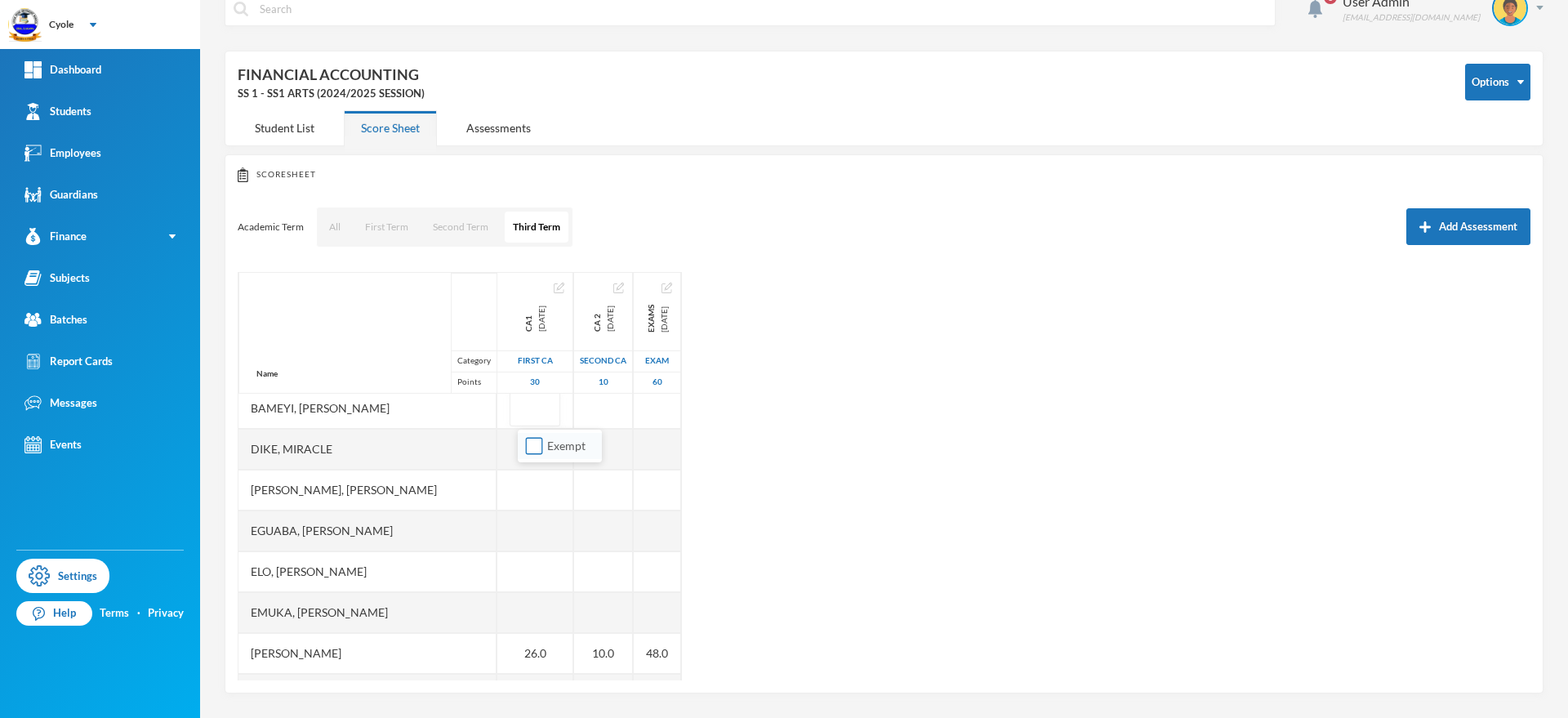 click on "Exempt" at bounding box center (534, 446) 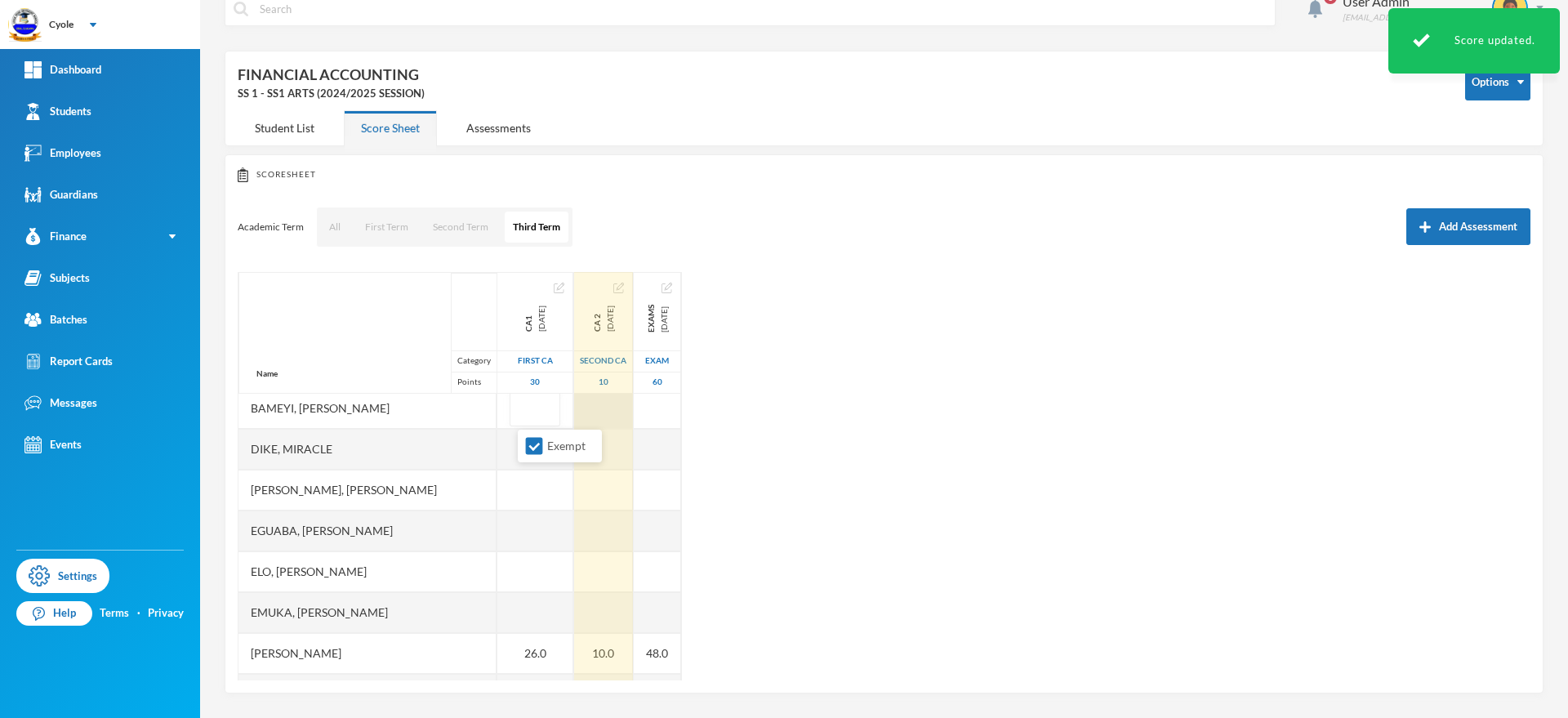 click at bounding box center (604, 408) 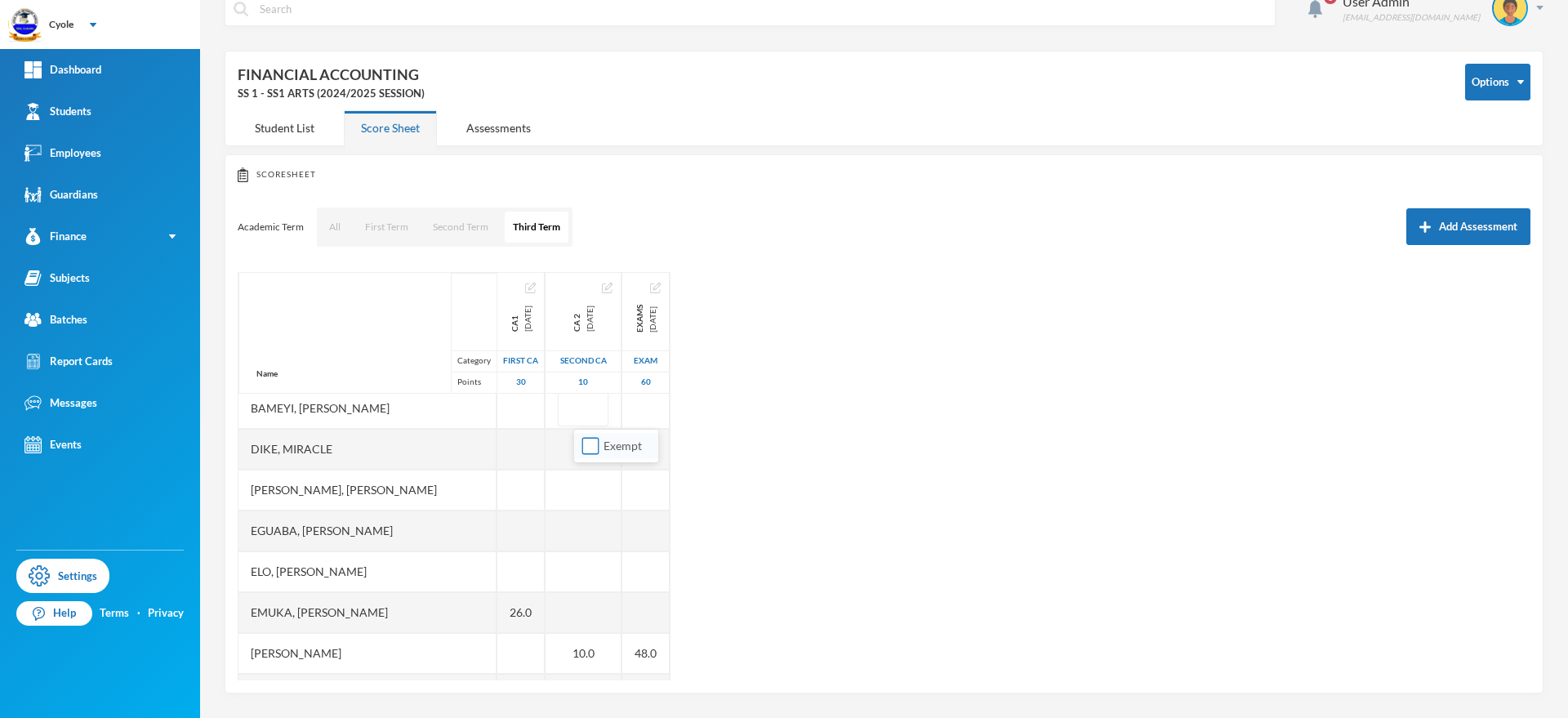 click on "Exempt" at bounding box center [590, 446] 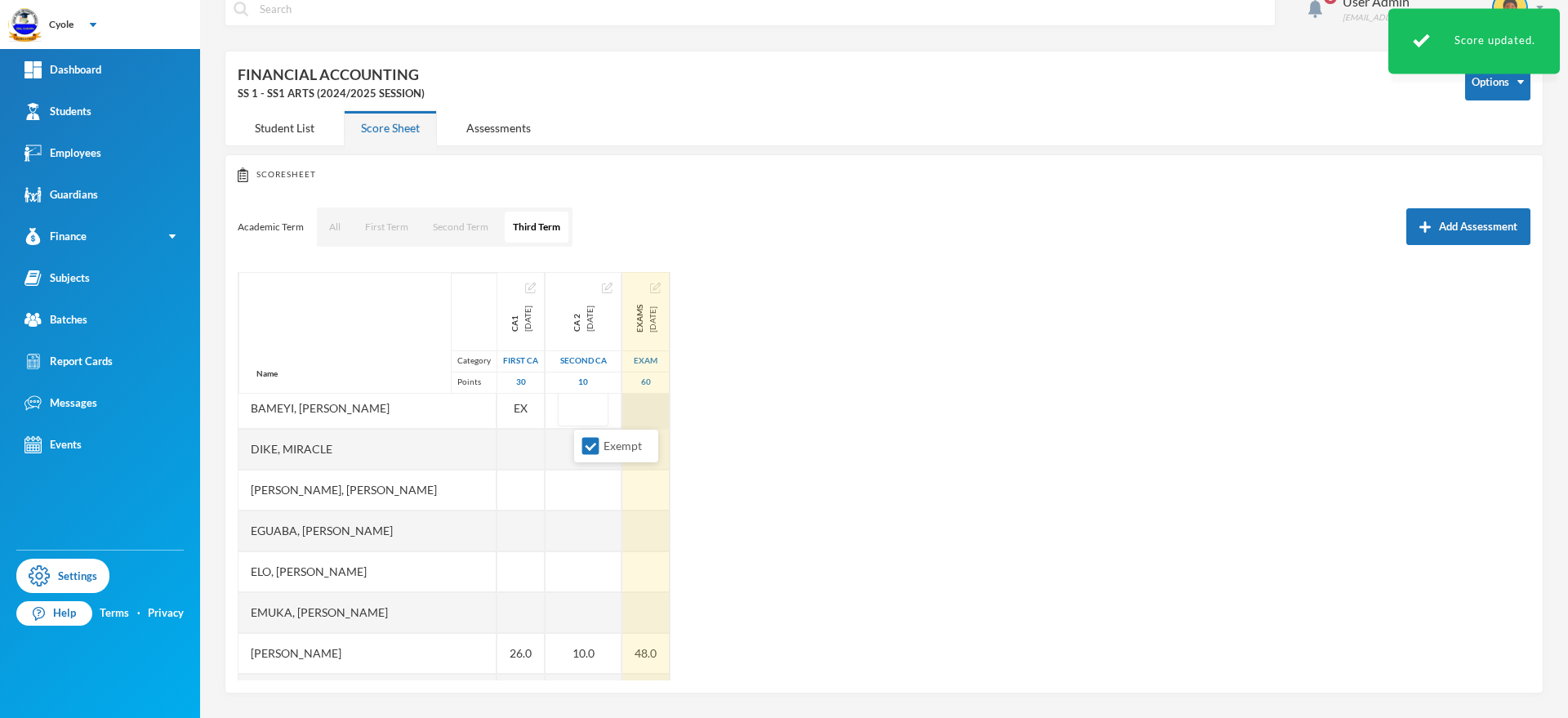 click at bounding box center (646, 408) 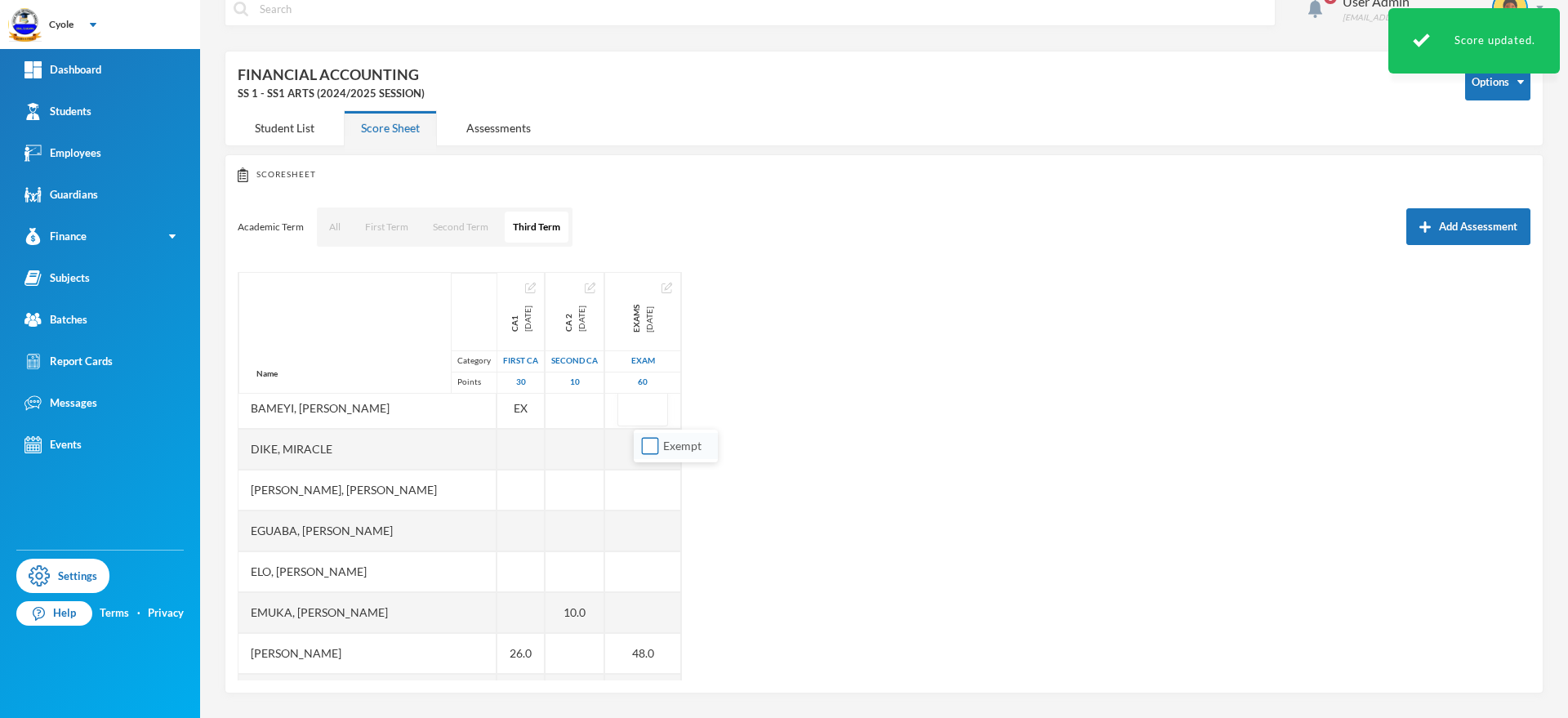 click on "Exempt" at bounding box center (650, 446) 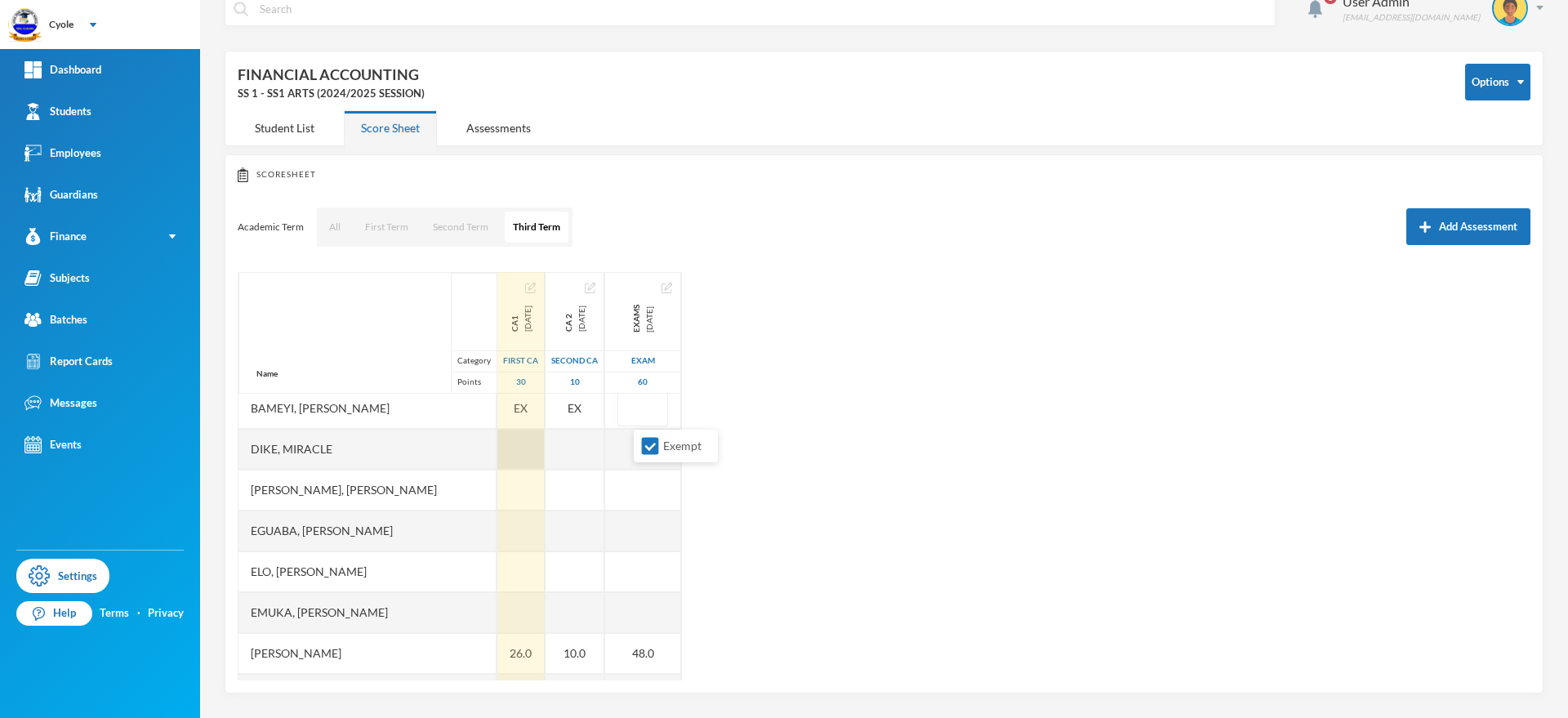 click at bounding box center (521, 449) 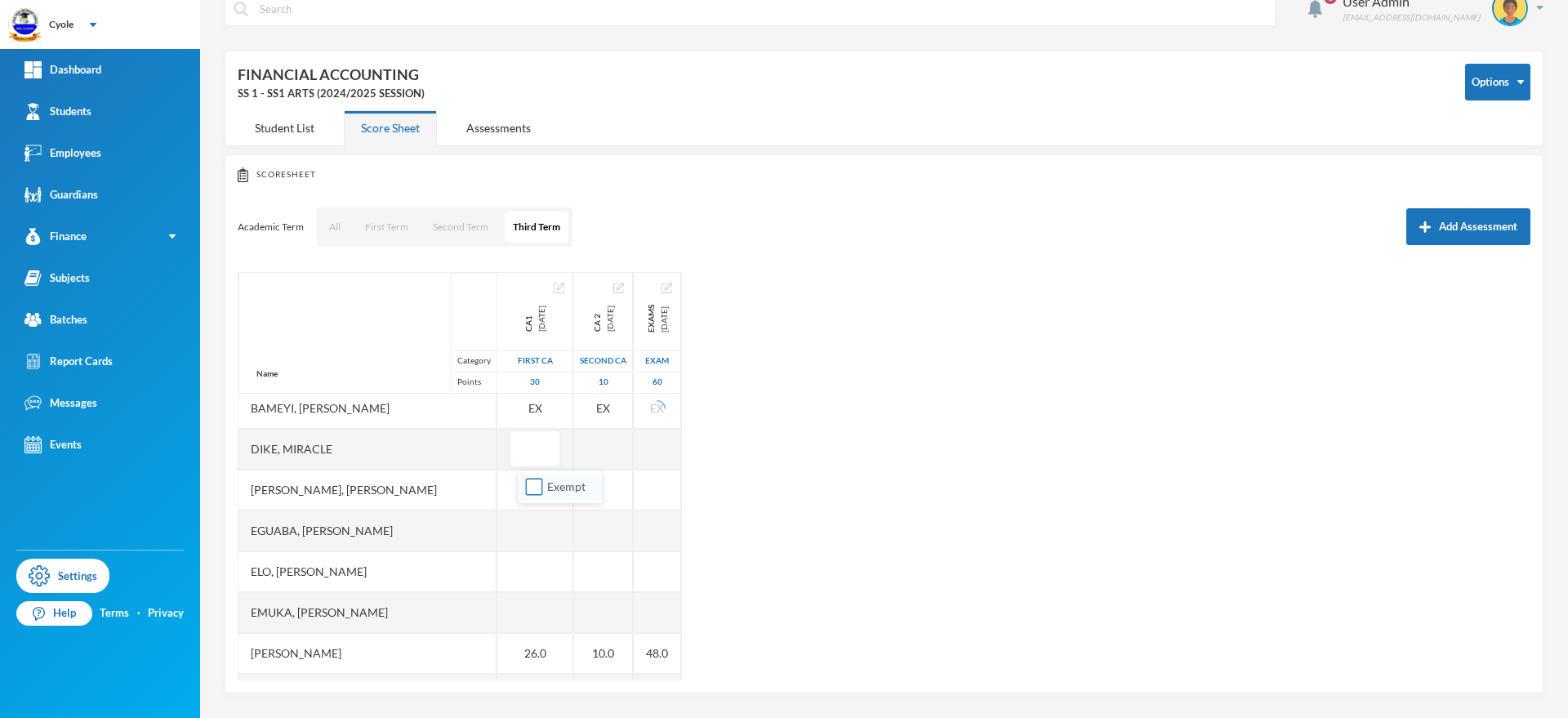 click on "Exempt" at bounding box center [534, 487] 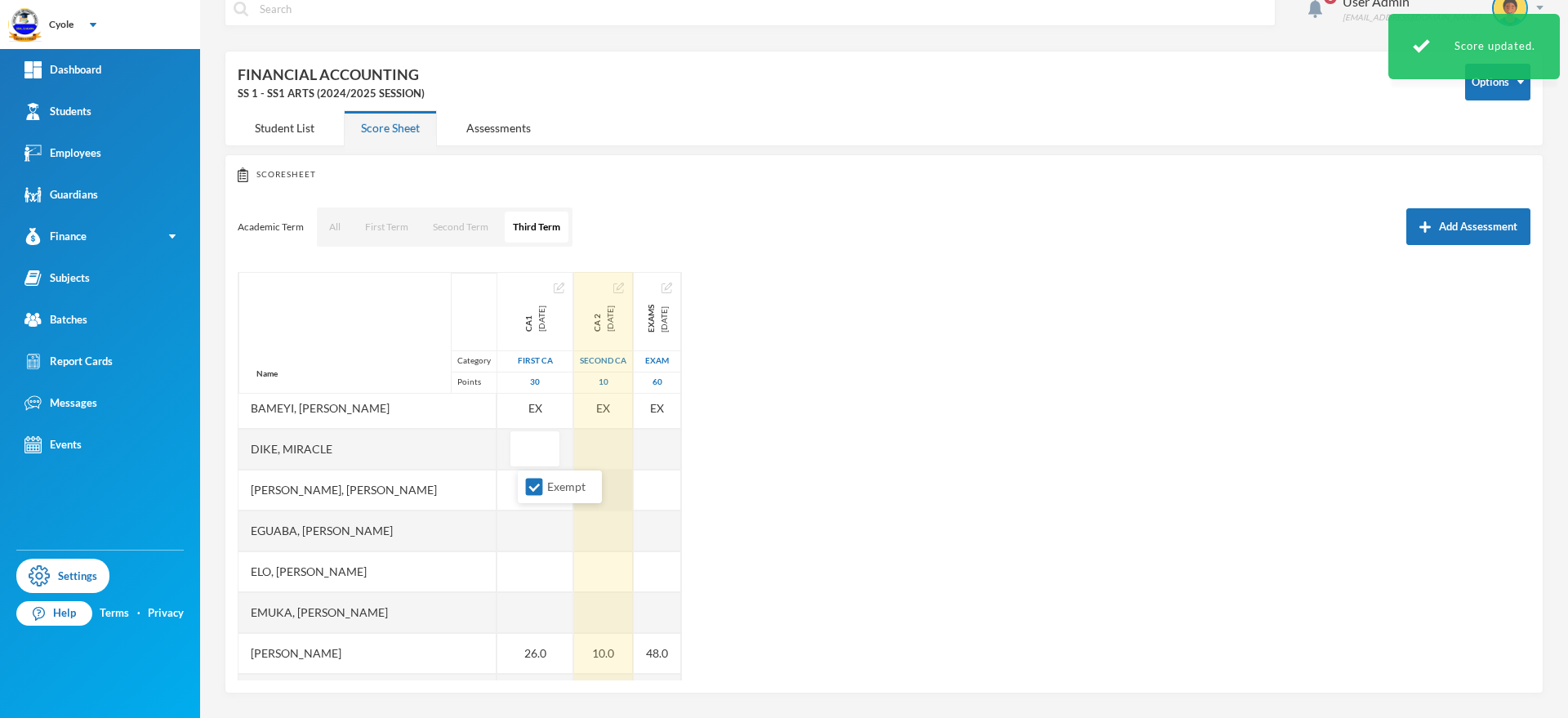 click on "Name   Category Points [PERSON_NAME], [PERSON_NAME], Chimuanya Gift [PERSON_NAME], [PERSON_NAME], [PERSON_NAME], [PERSON_NAME], [PERSON_NAME], [PERSON_NAME], [PERSON_NAME] [PERSON_NAME], [PERSON_NAME], Success [PERSON_NAME], [PERSON_NAME], [PERSON_NAME] [PERSON_NAME], [PERSON_NAME] Ebinum, [PERSON_NAME] [PERSON_NAME], [PERSON_NAME] Elo, [PERSON_NAME] [PERSON_NAME], [PERSON_NAME], Promise [PERSON_NAME] [PERSON_NAME], Blessed [PERSON_NAME], [PERSON_NAME] [PERSON_NAME], Islamiyat [PERSON_NAME], [PERSON_NAME] [PERSON_NAME] Chekwube [PERSON_NAME] Manachisom [PERSON_NAME] Onyedikachi [PERSON_NAME] Kamsiyochukwu [PERSON_NAME], Fortune Munachisom CA1 [DATE] First CA 30 EX EX EX EX EX EX EX EX EX EX 22.0 EX 26.0 10.0 CA 2 [DATE] Second CA 10 EX EX EX EX EX EX EX EX EX EX 10.0 EX 10.0 10.0 Exams [DATE] Exam 60 EX EX EX EX EX EX EX EX EX EX 31.0 EX 48.0 41.0" at bounding box center [884, 476] 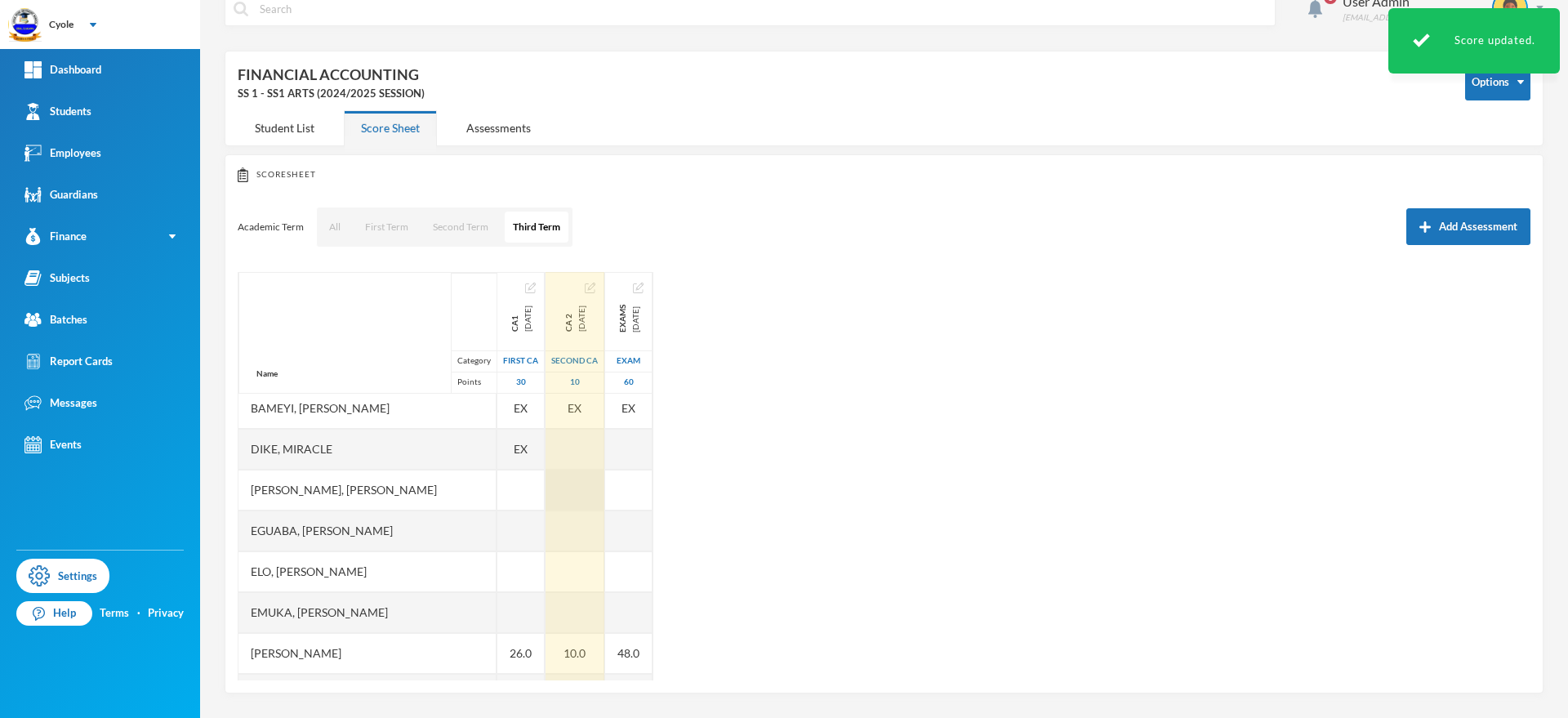 click at bounding box center [575, 490] 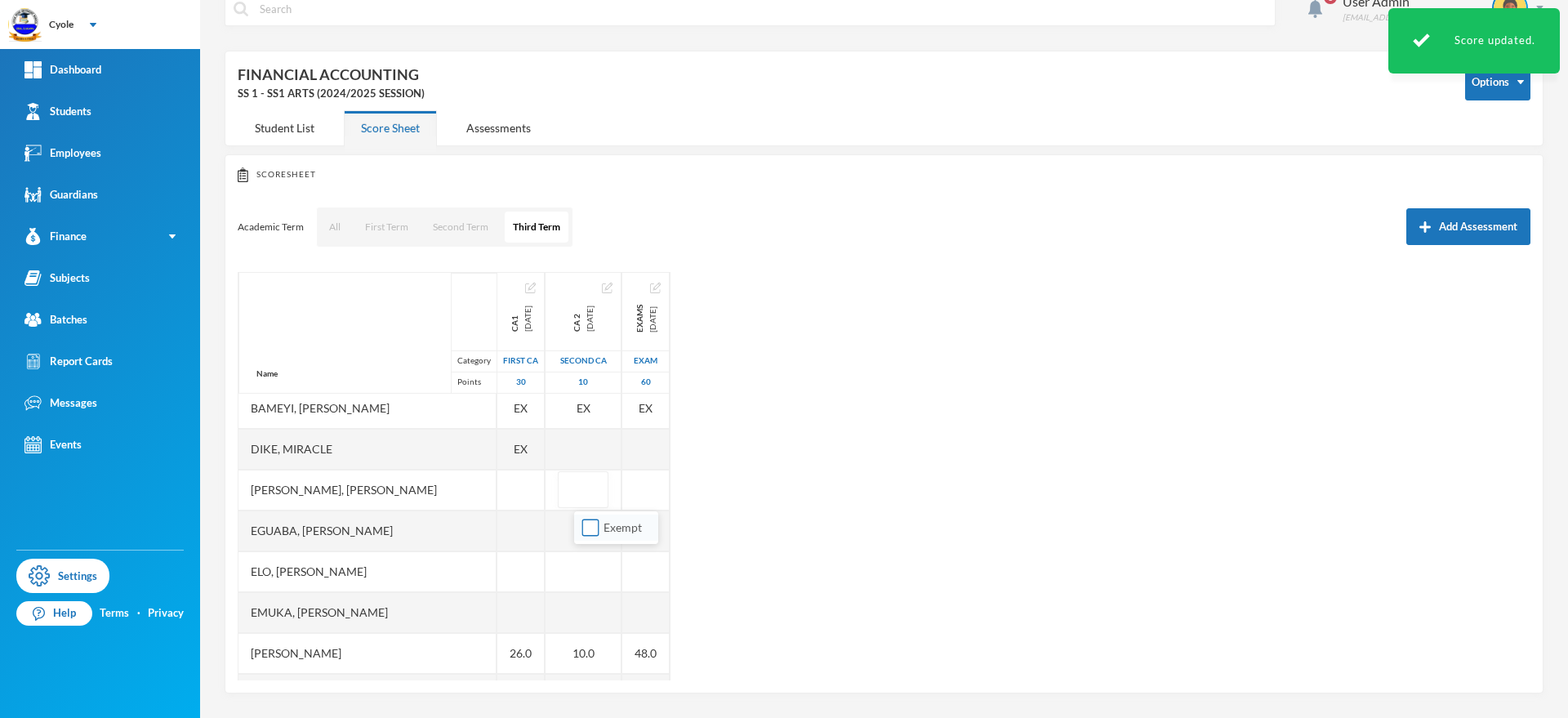 click on "Exempt" at bounding box center [590, 528] 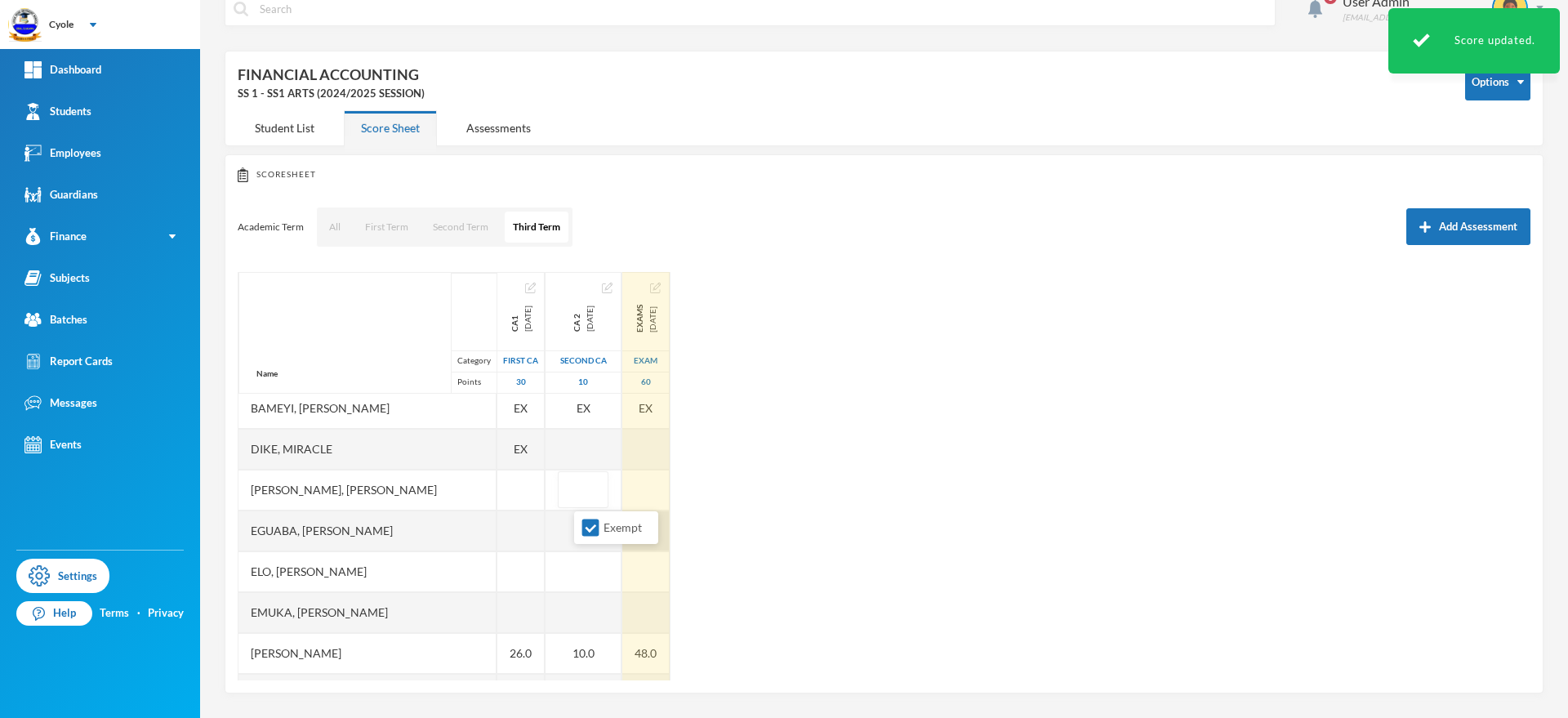 click on "Name   Category Points [PERSON_NAME], [PERSON_NAME], Chimuanya Gift [PERSON_NAME], [PERSON_NAME], [PERSON_NAME], [PERSON_NAME], [PERSON_NAME], [PERSON_NAME], [PERSON_NAME] [PERSON_NAME], [PERSON_NAME], Success [PERSON_NAME], [PERSON_NAME], [PERSON_NAME] [PERSON_NAME], [PERSON_NAME] Ebinum, [PERSON_NAME] [PERSON_NAME], [PERSON_NAME] Elo, [PERSON_NAME] [PERSON_NAME], [PERSON_NAME], Promise [PERSON_NAME] [PERSON_NAME], Blessed [PERSON_NAME], [PERSON_NAME] [PERSON_NAME], Islamiyat [PERSON_NAME], [PERSON_NAME] [PERSON_NAME] Chekwube [PERSON_NAME] Manachisom [PERSON_NAME] Onyedikachi [PERSON_NAME] Kamsiyochukwu [PERSON_NAME], Fortune Munachisom CA1 [DATE] First CA 30 EX EX EX EX EX EX EX EX EX EX 22.0 EX EX 26.0 10.0 CA 2 [DATE] Second CA 10 EX EX EX EX EX EX EX EX EX EX 10.0 EX 10.0 10.0 Exams [DATE] Exam 60 EX EX EX EX EX EX EX EX EX EX 31.0 EX 48.0 41.0" at bounding box center (884, 476) 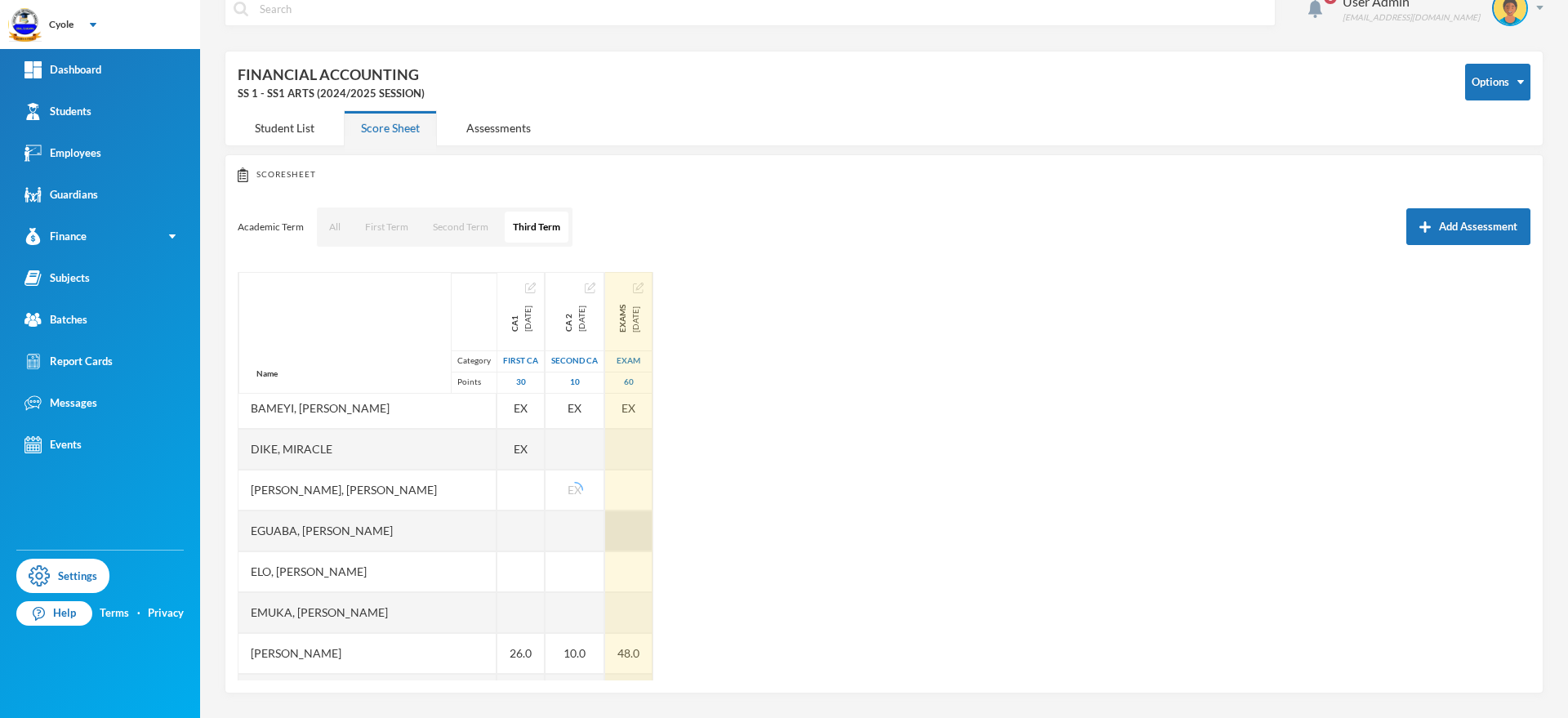 click at bounding box center (629, 531) 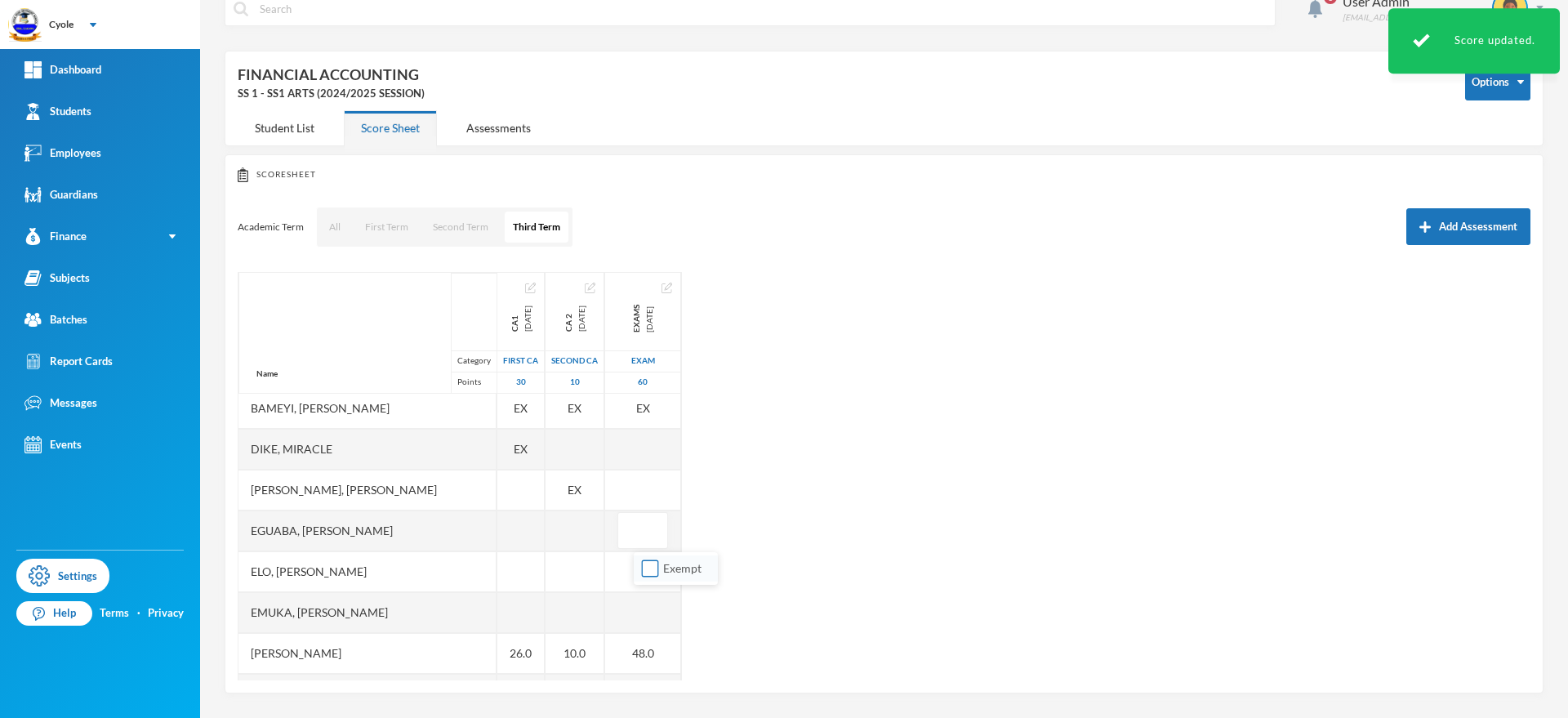 click on "Exempt" at bounding box center [650, 569] 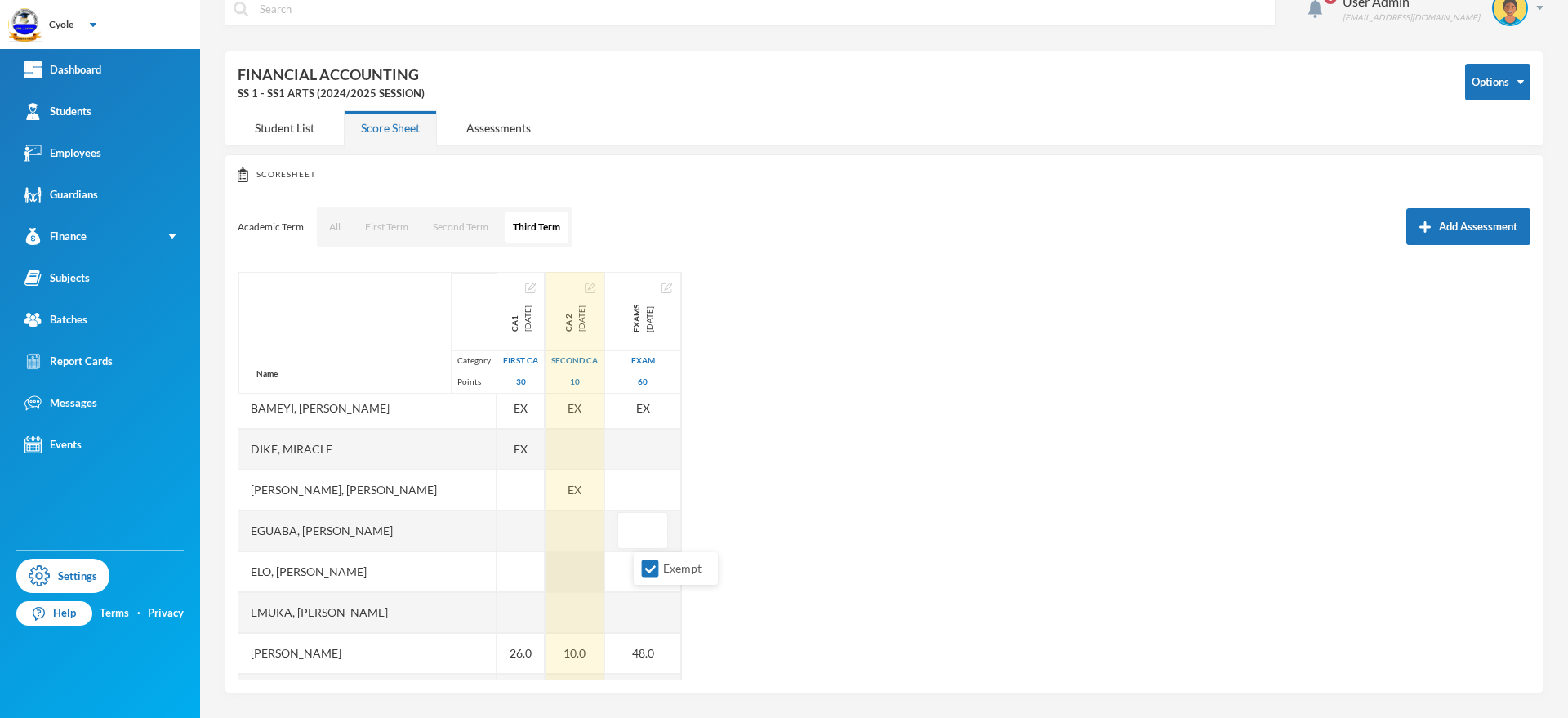 click at bounding box center [575, 572] 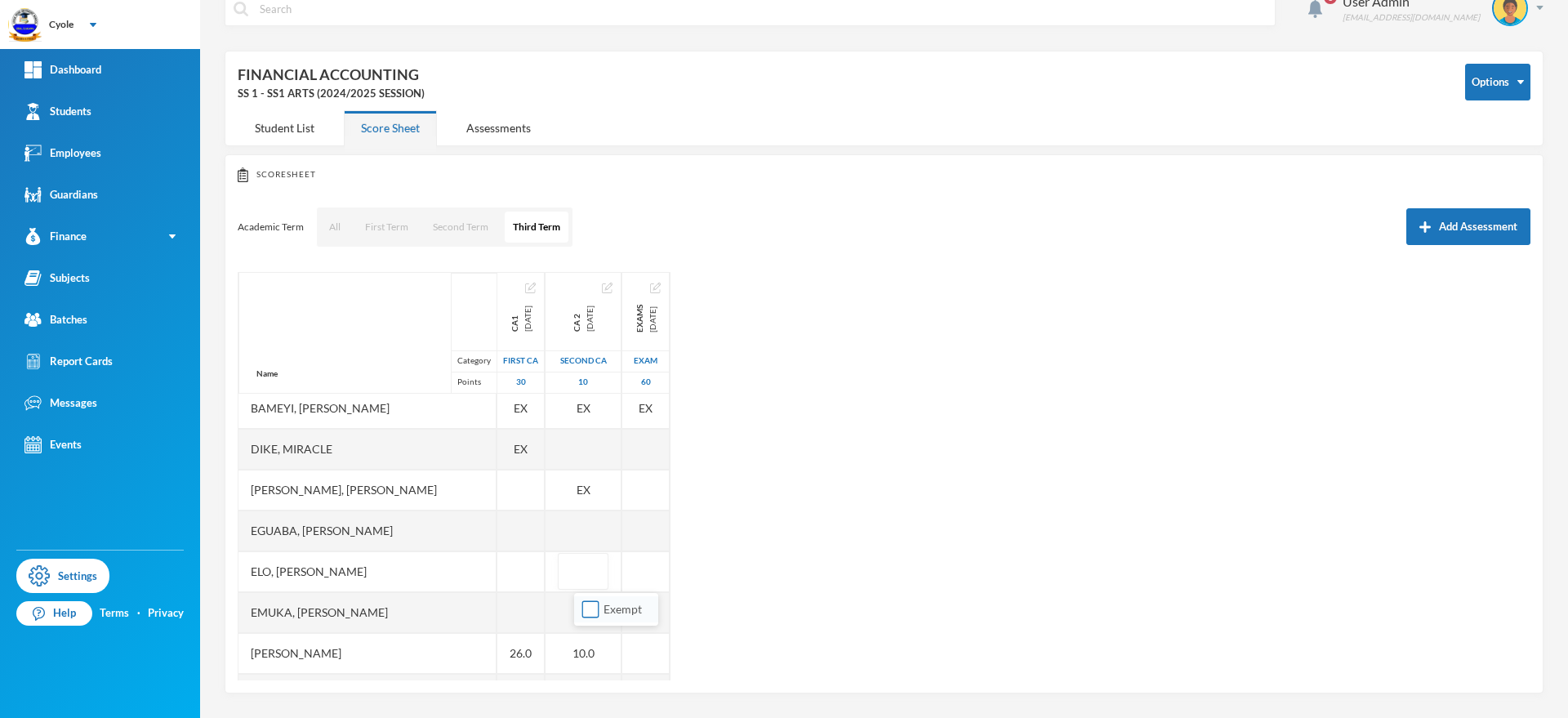 click on "Exempt" at bounding box center [590, 609] 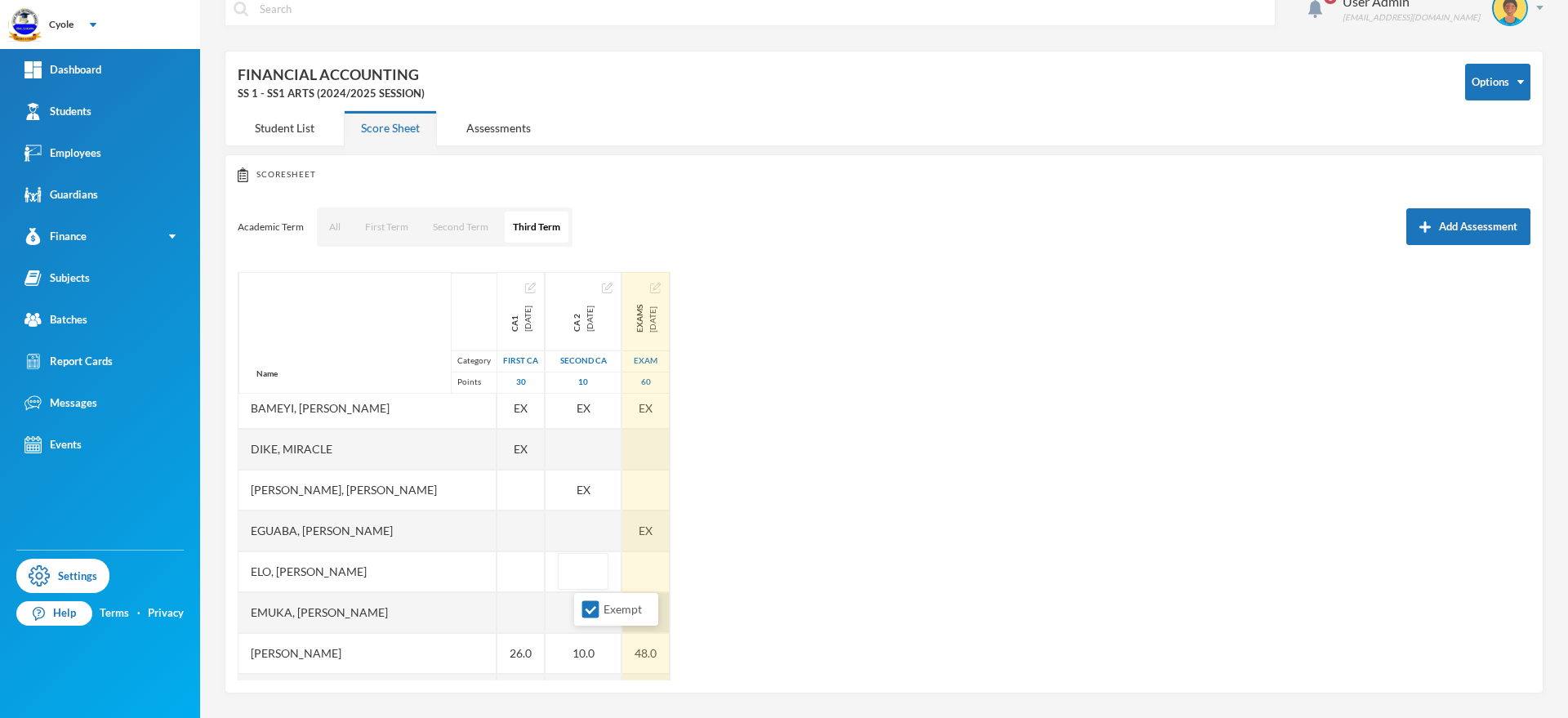 click at bounding box center [646, 613] 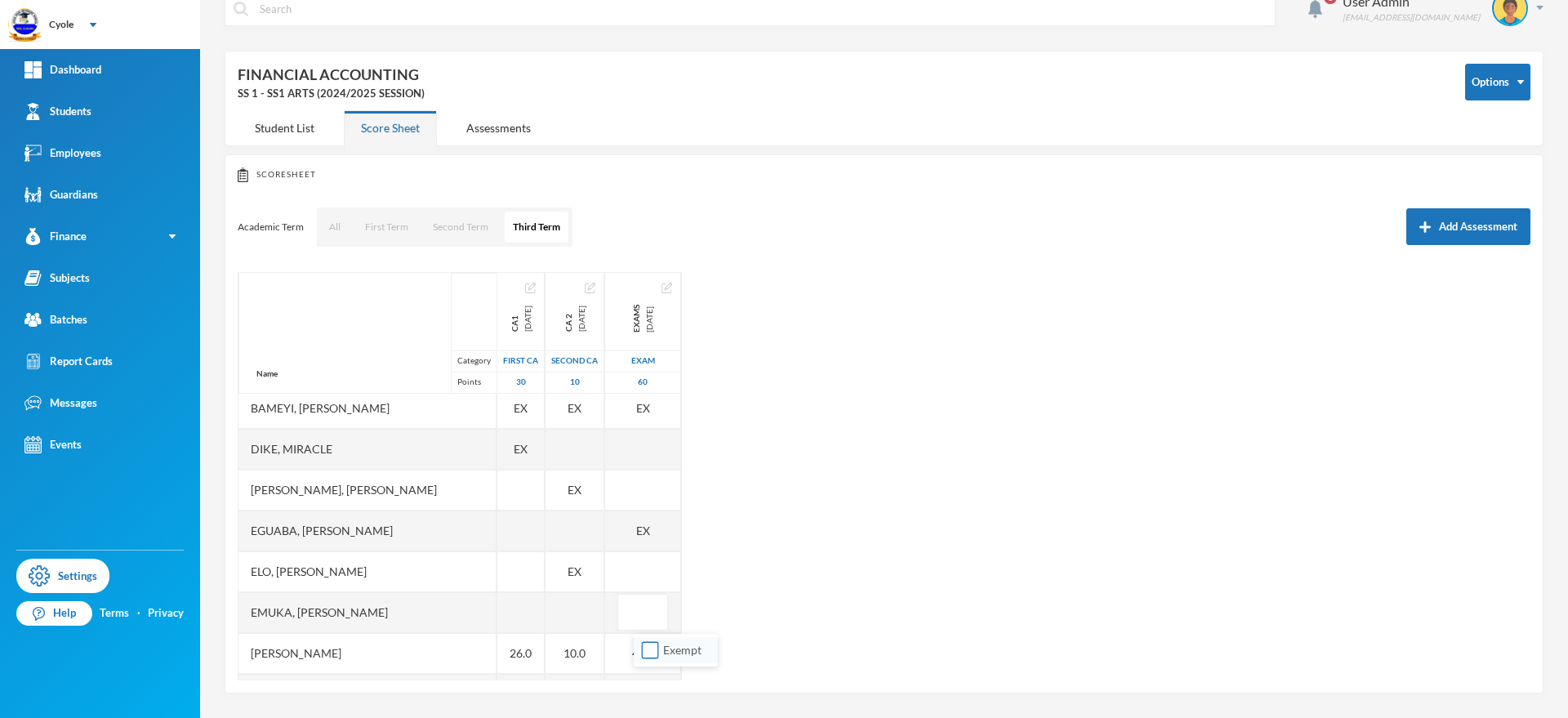 click on "Exempt" at bounding box center (650, 650) 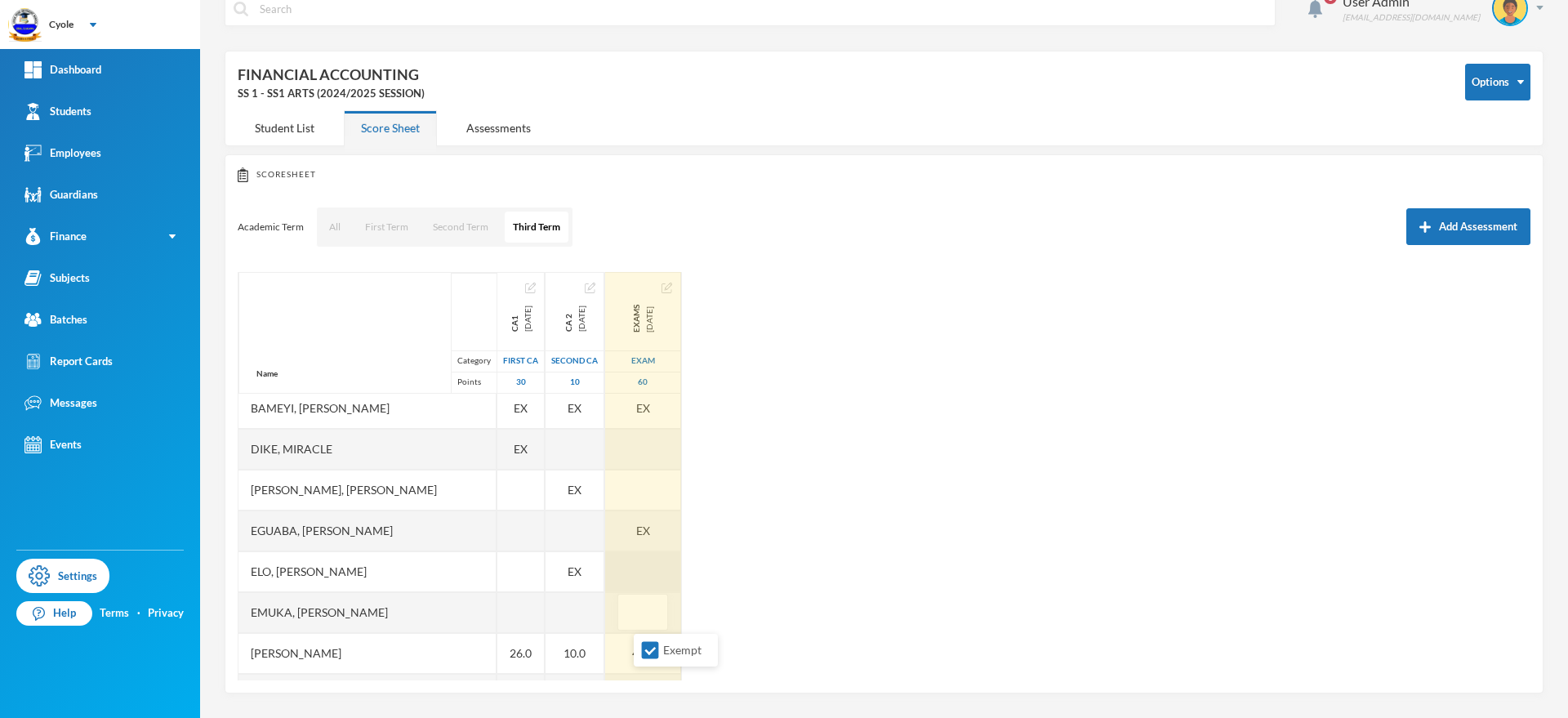 click at bounding box center [643, 572] 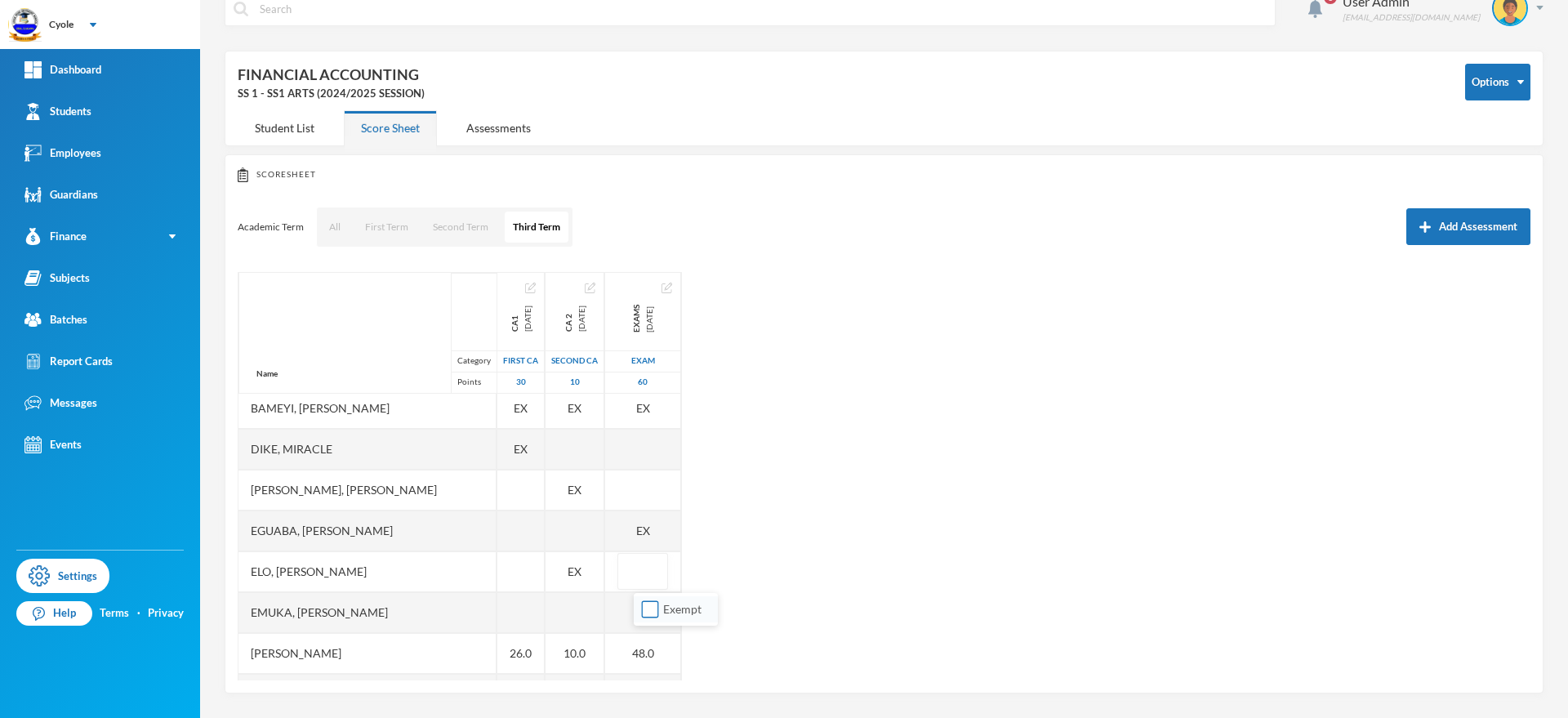 click on "Exempt" at bounding box center [650, 609] 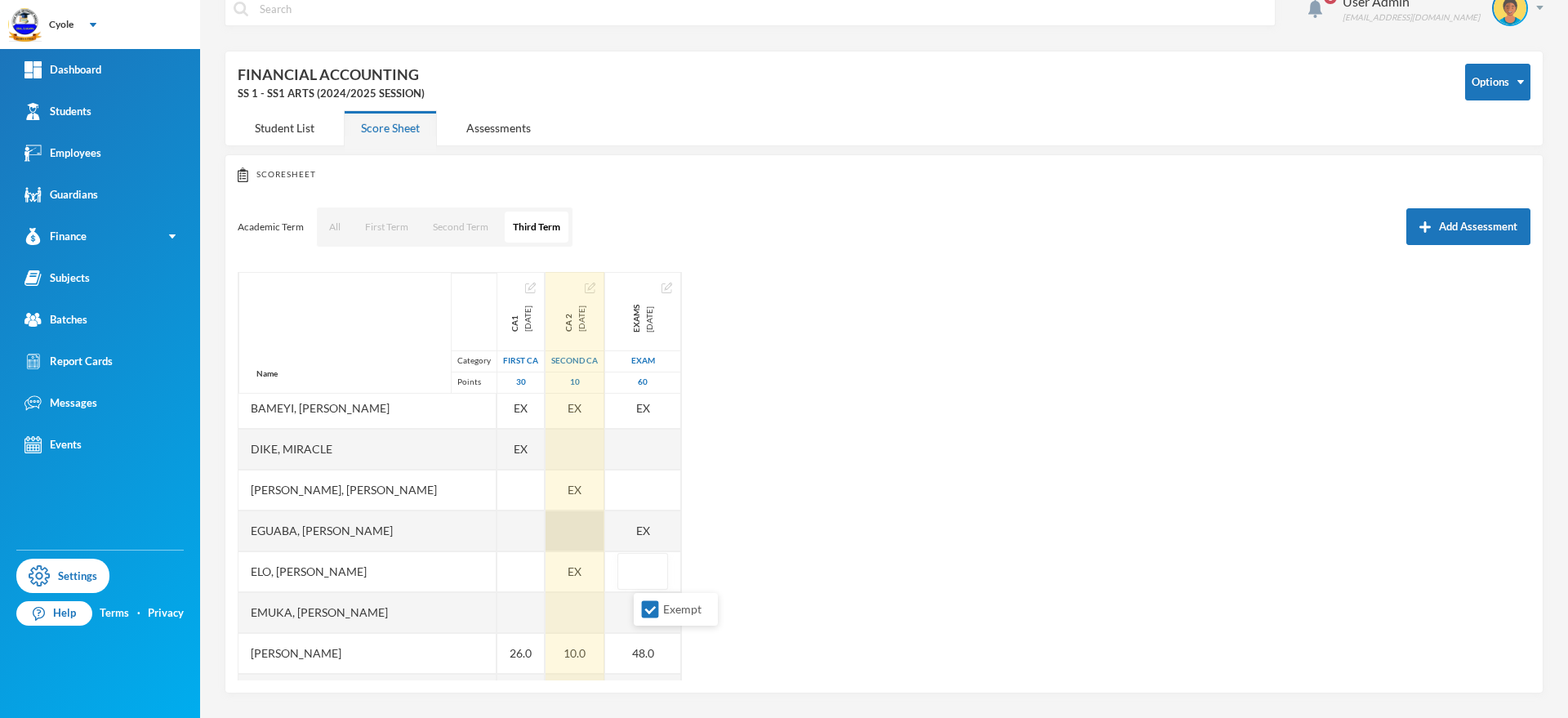 click at bounding box center [575, 531] 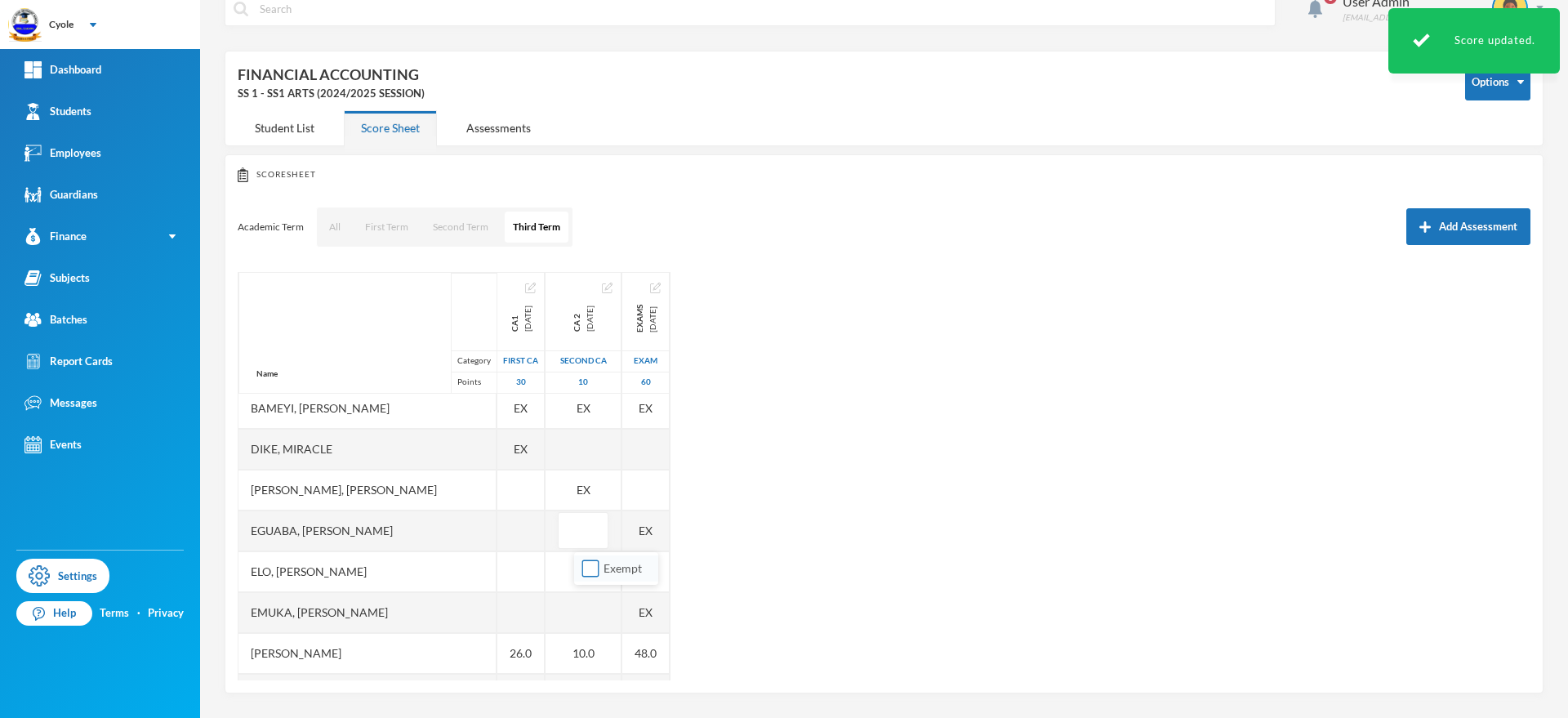 click on "Exempt" at bounding box center [590, 569] 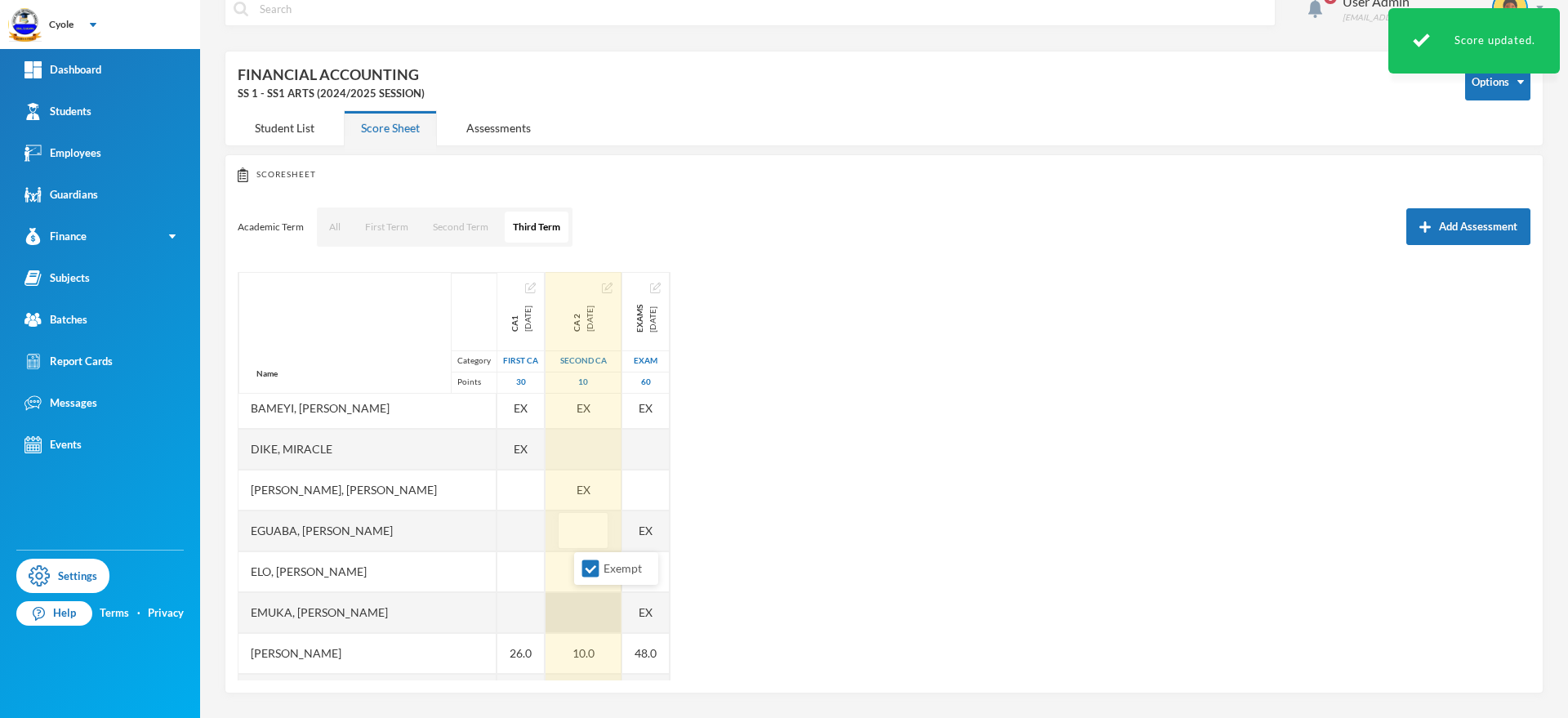 click at bounding box center [583, 613] 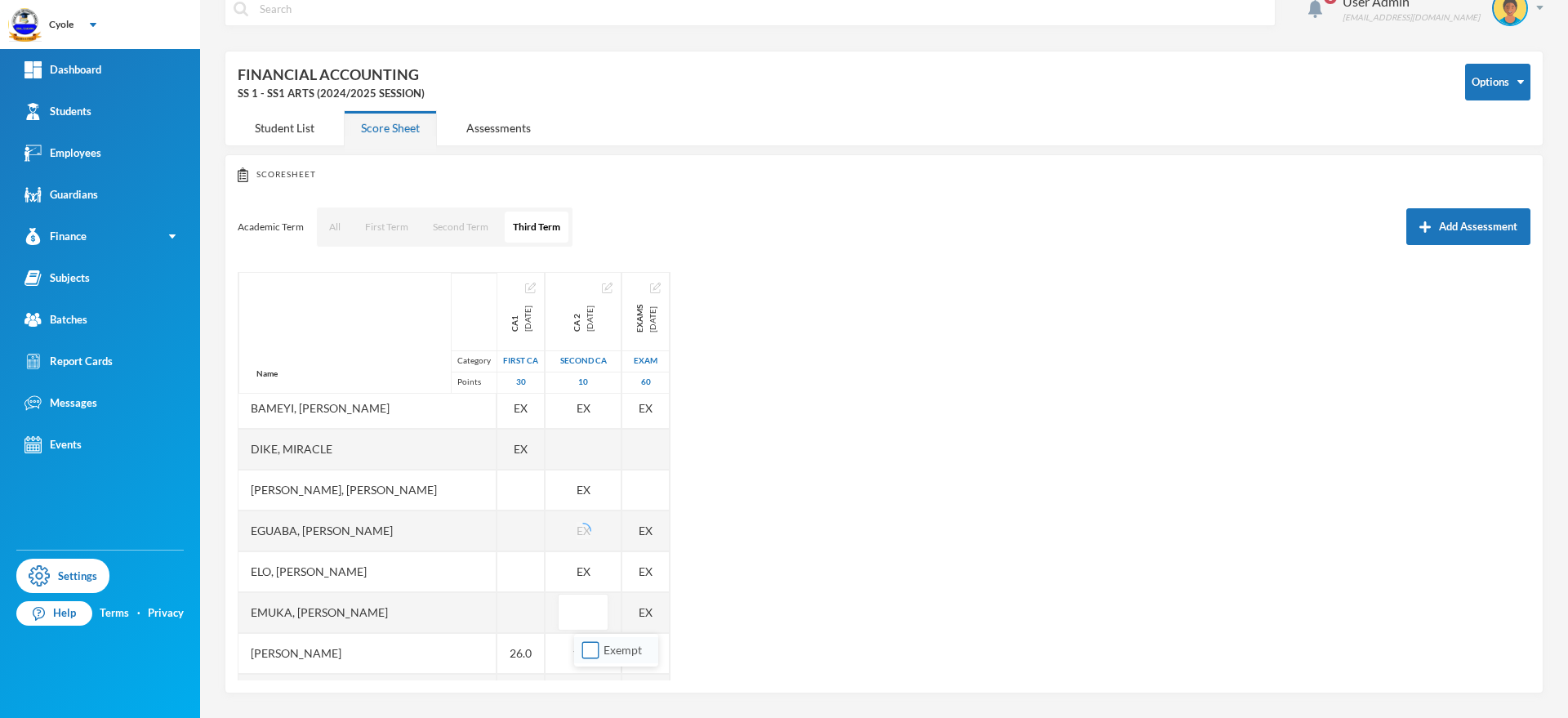 click on "Exempt" at bounding box center [590, 650] 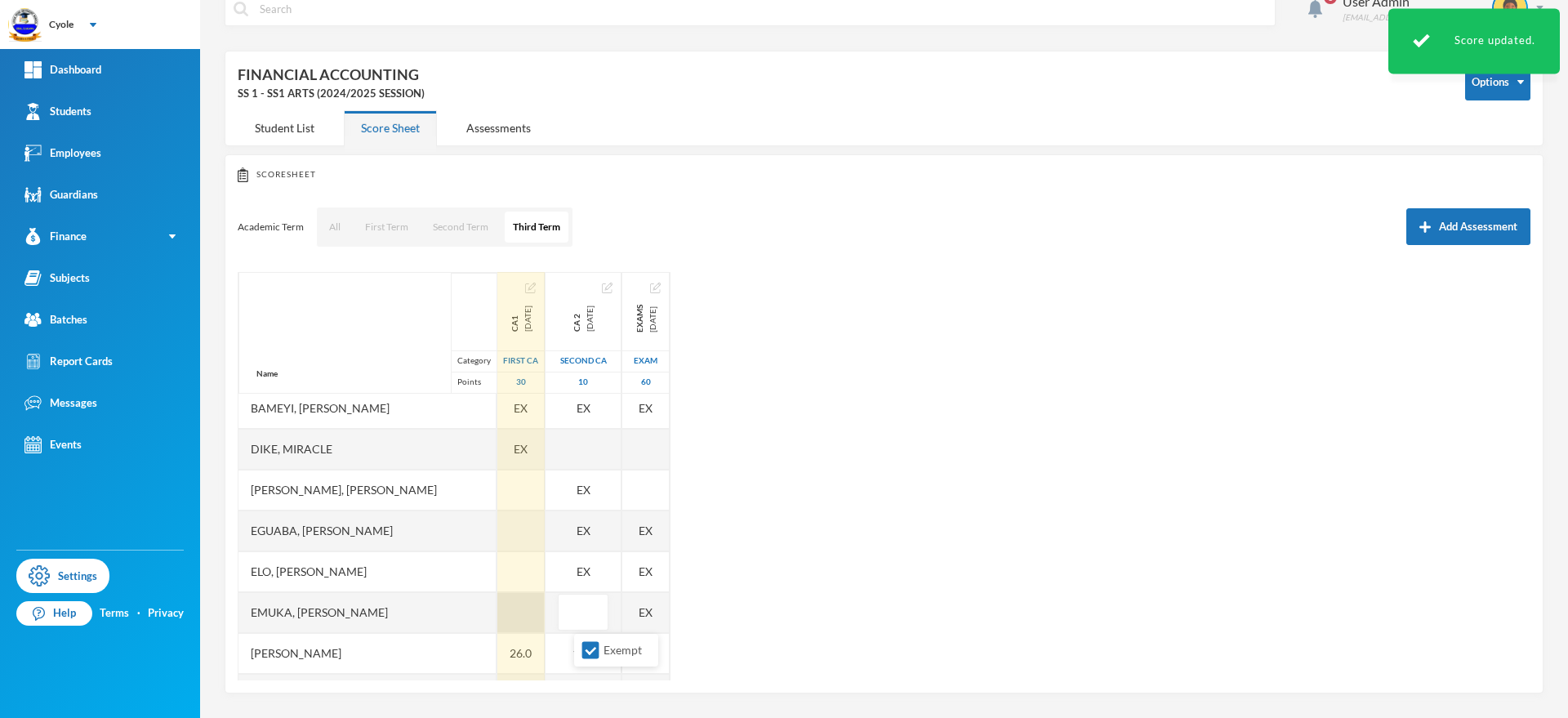 click at bounding box center (521, 613) 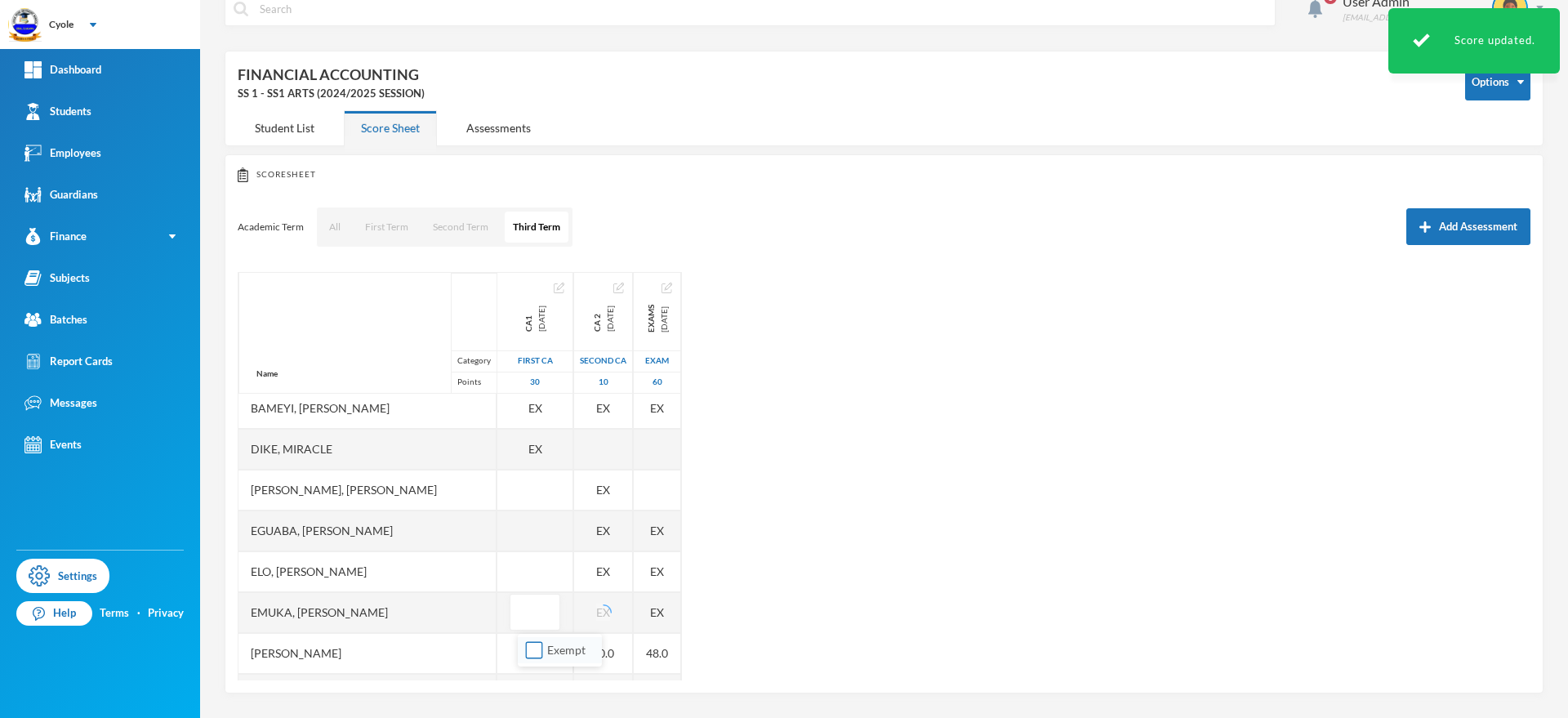 click on "Exempt" at bounding box center (534, 650) 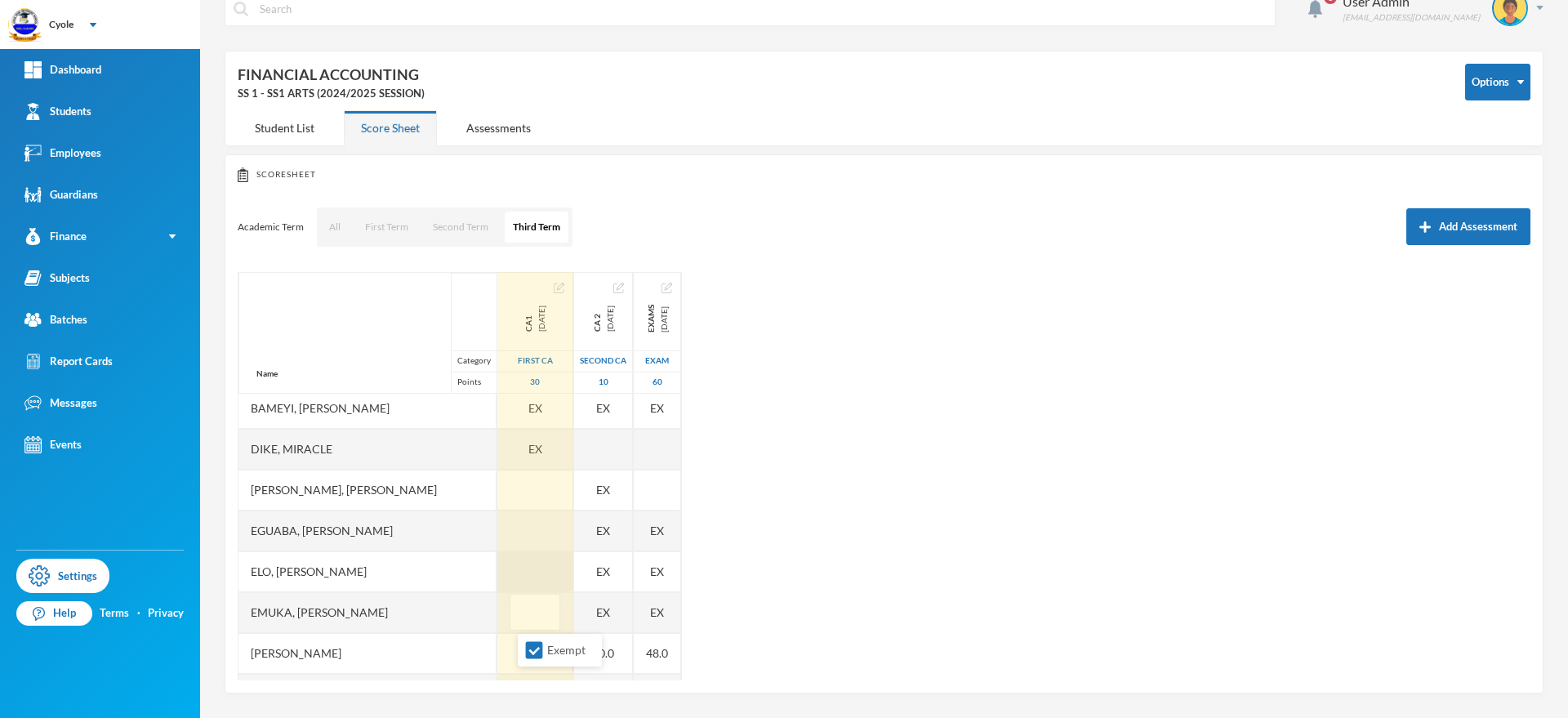 click at bounding box center [535, 572] 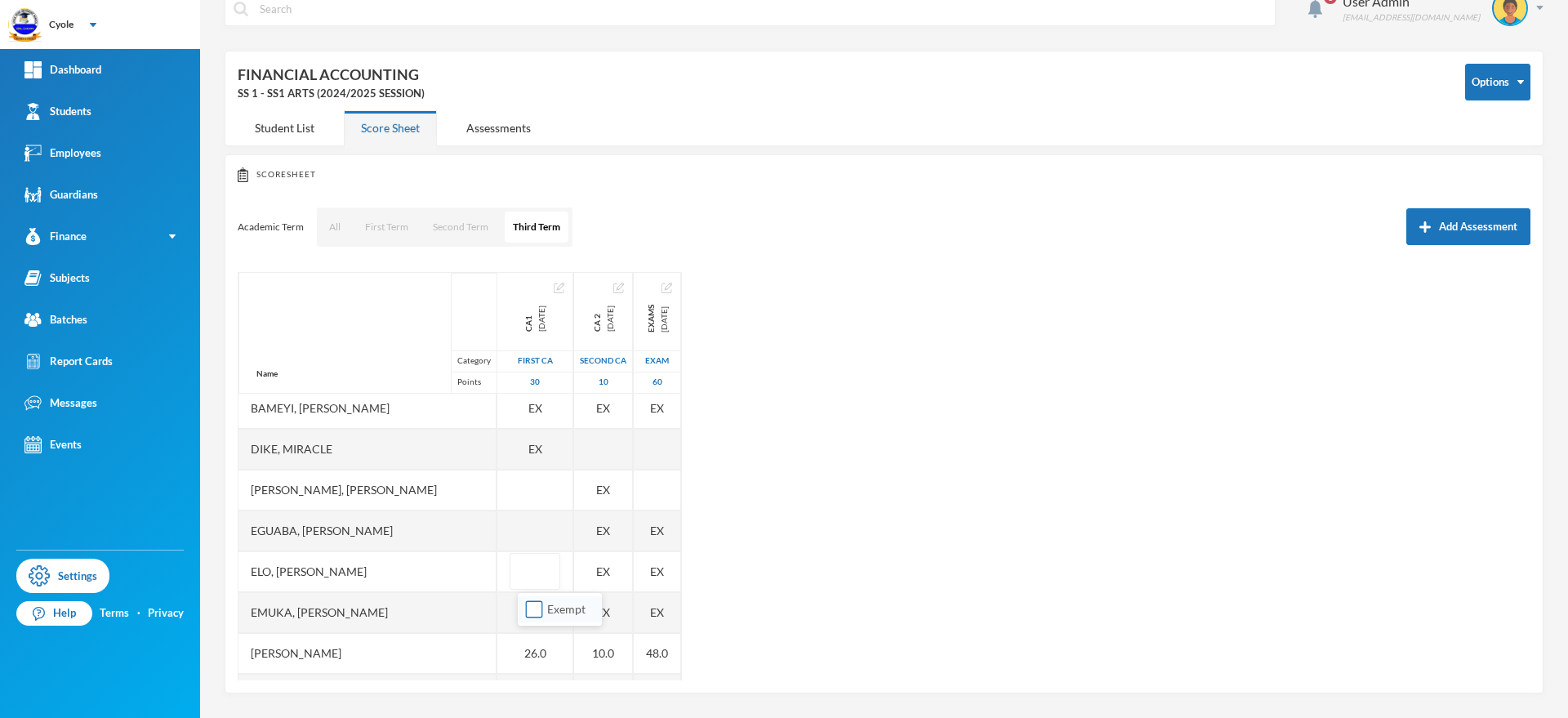 click on "Exempt" at bounding box center [534, 609] 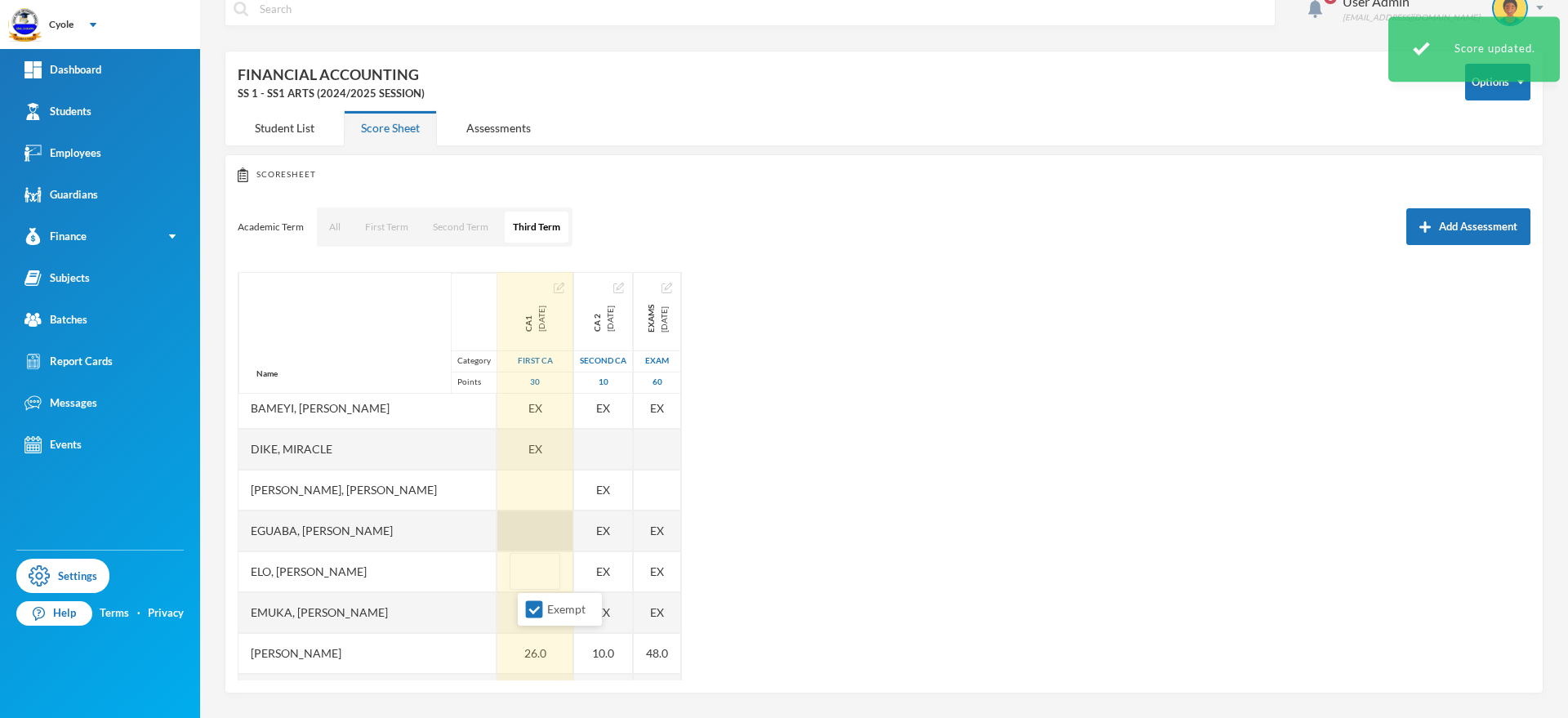 click at bounding box center [535, 531] 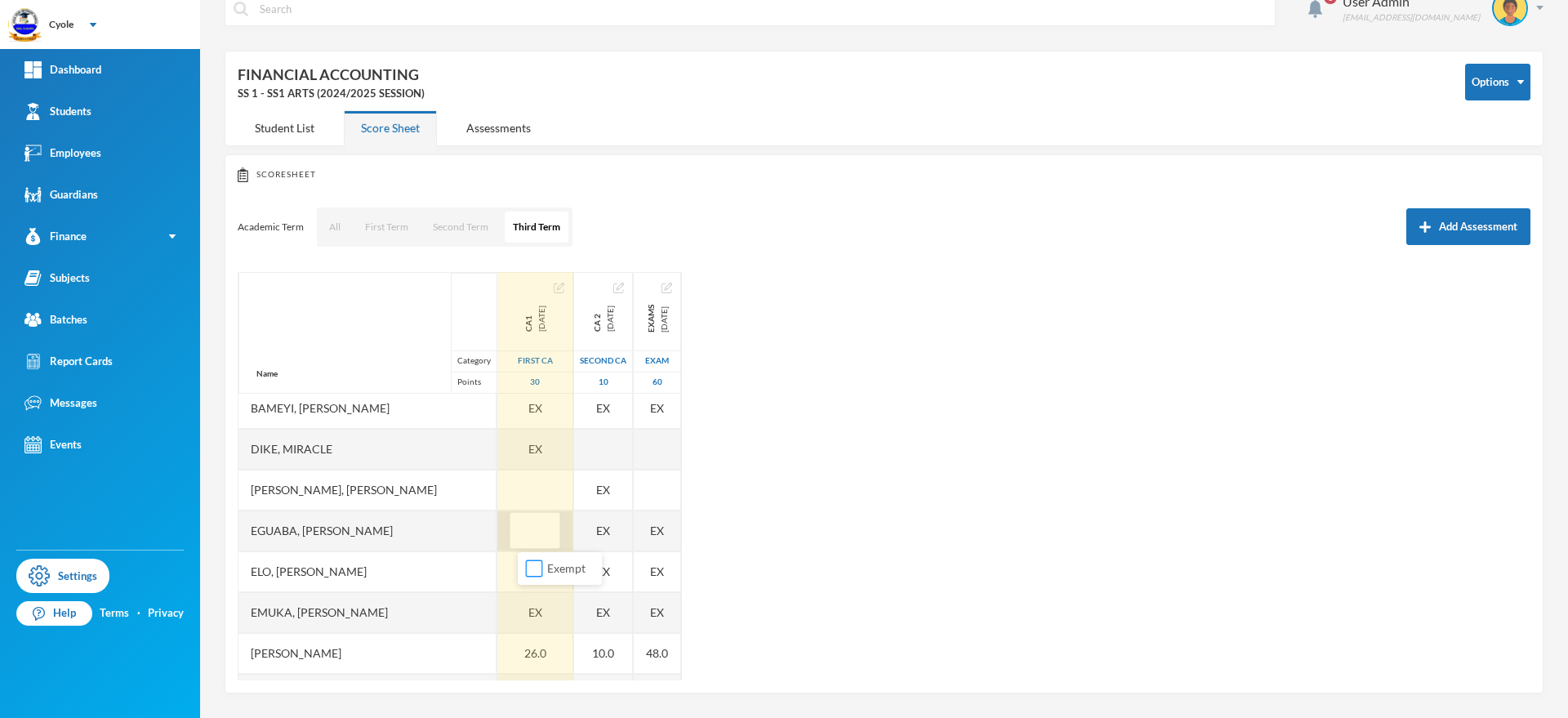 click on "Exempt" at bounding box center (534, 569) 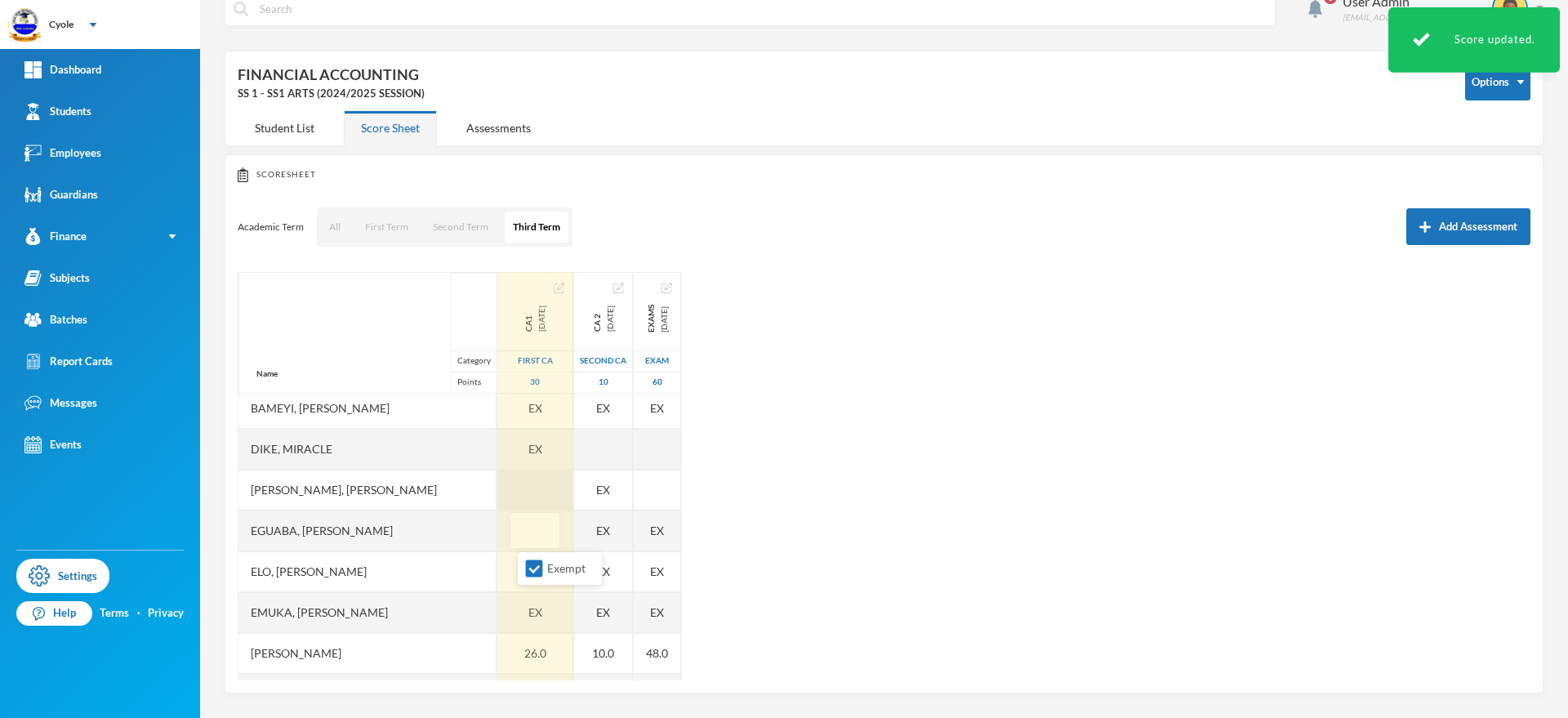 click at bounding box center (535, 490) 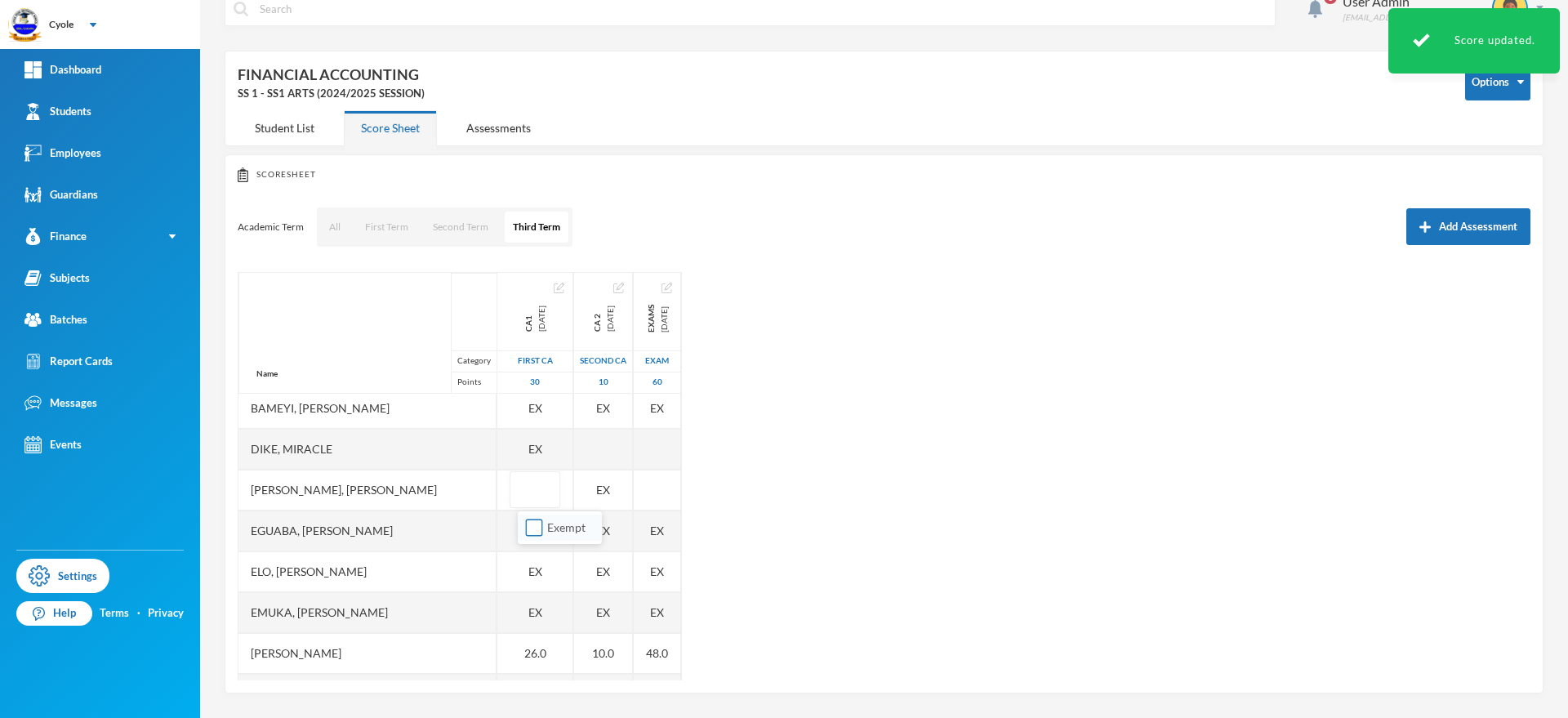 click on "Exempt" at bounding box center (534, 528) 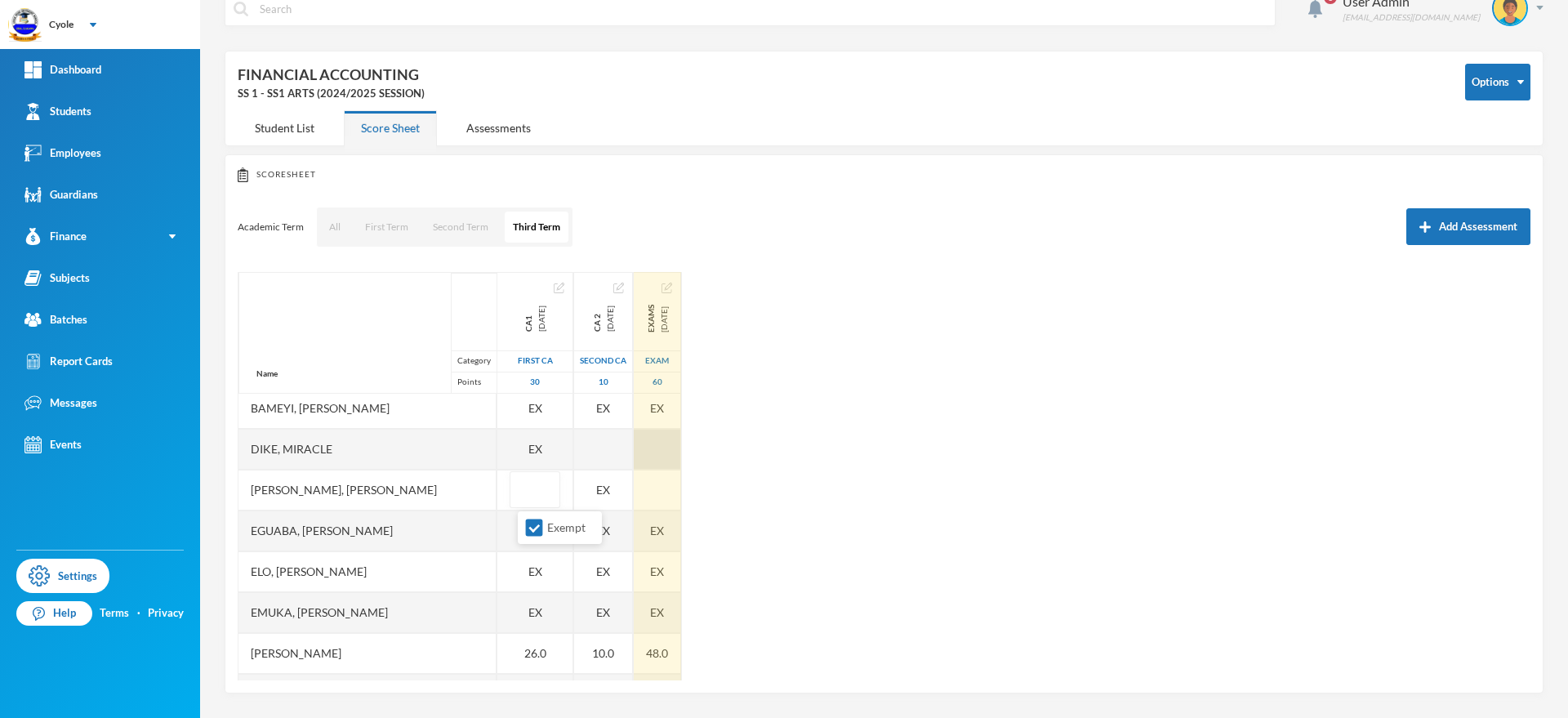 click at bounding box center (657, 449) 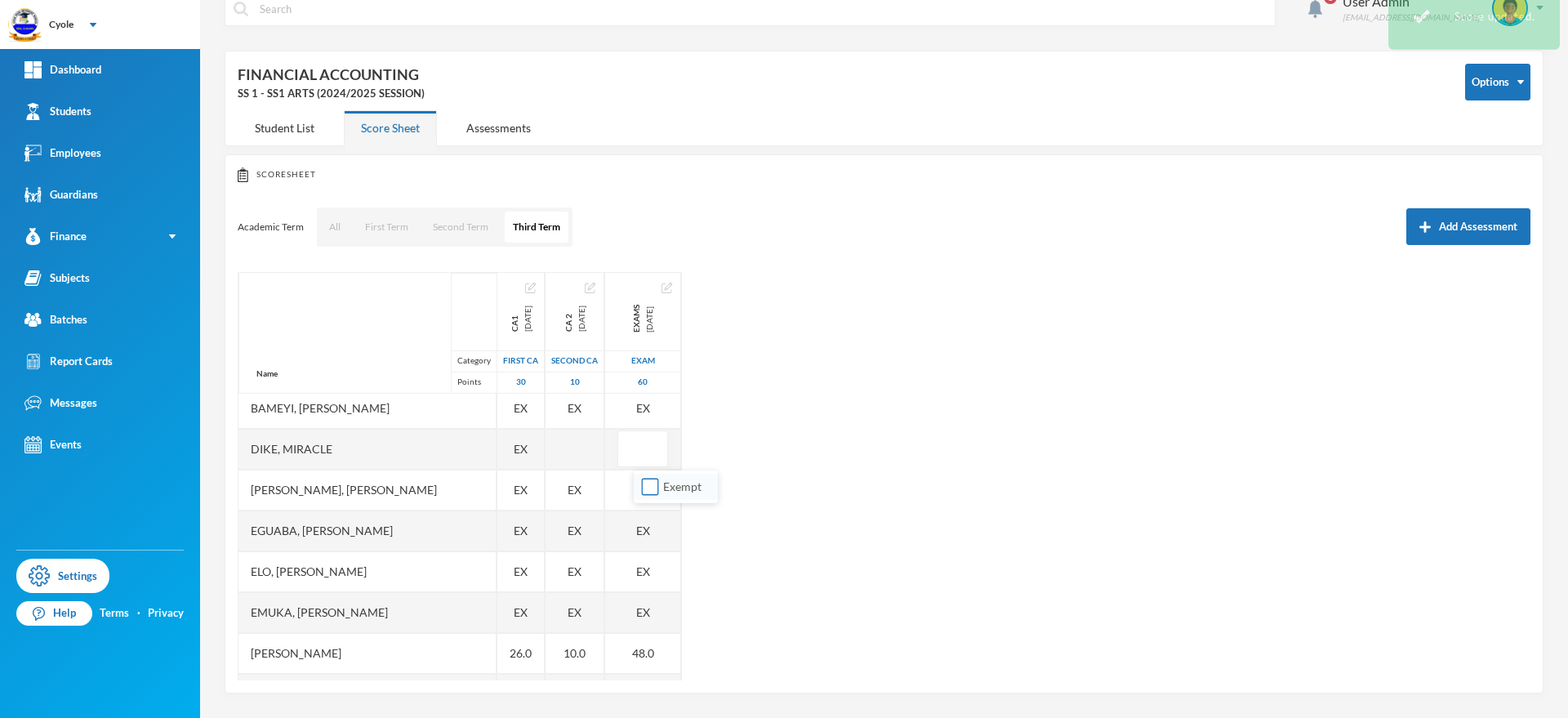 click on "Exempt" at bounding box center (650, 487) 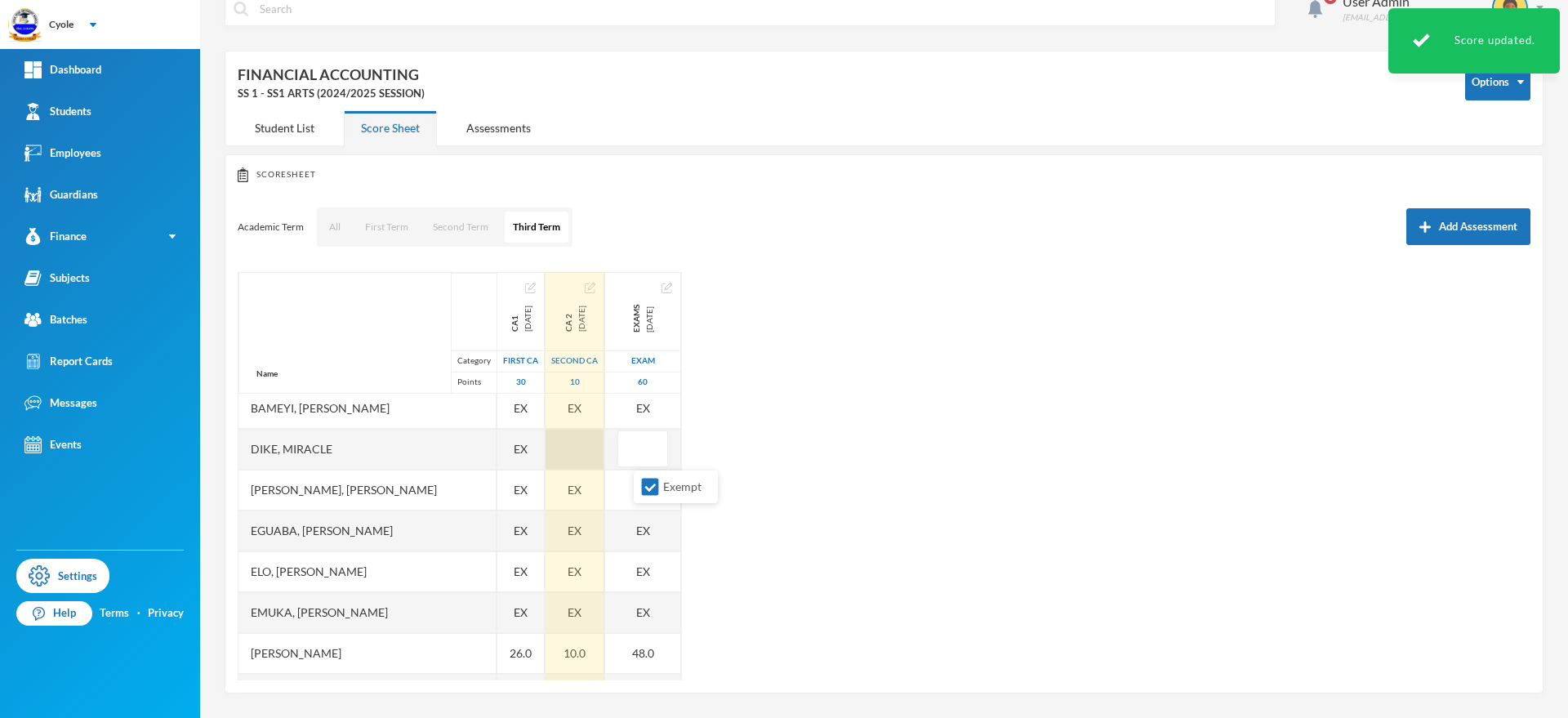 click at bounding box center [575, 449] 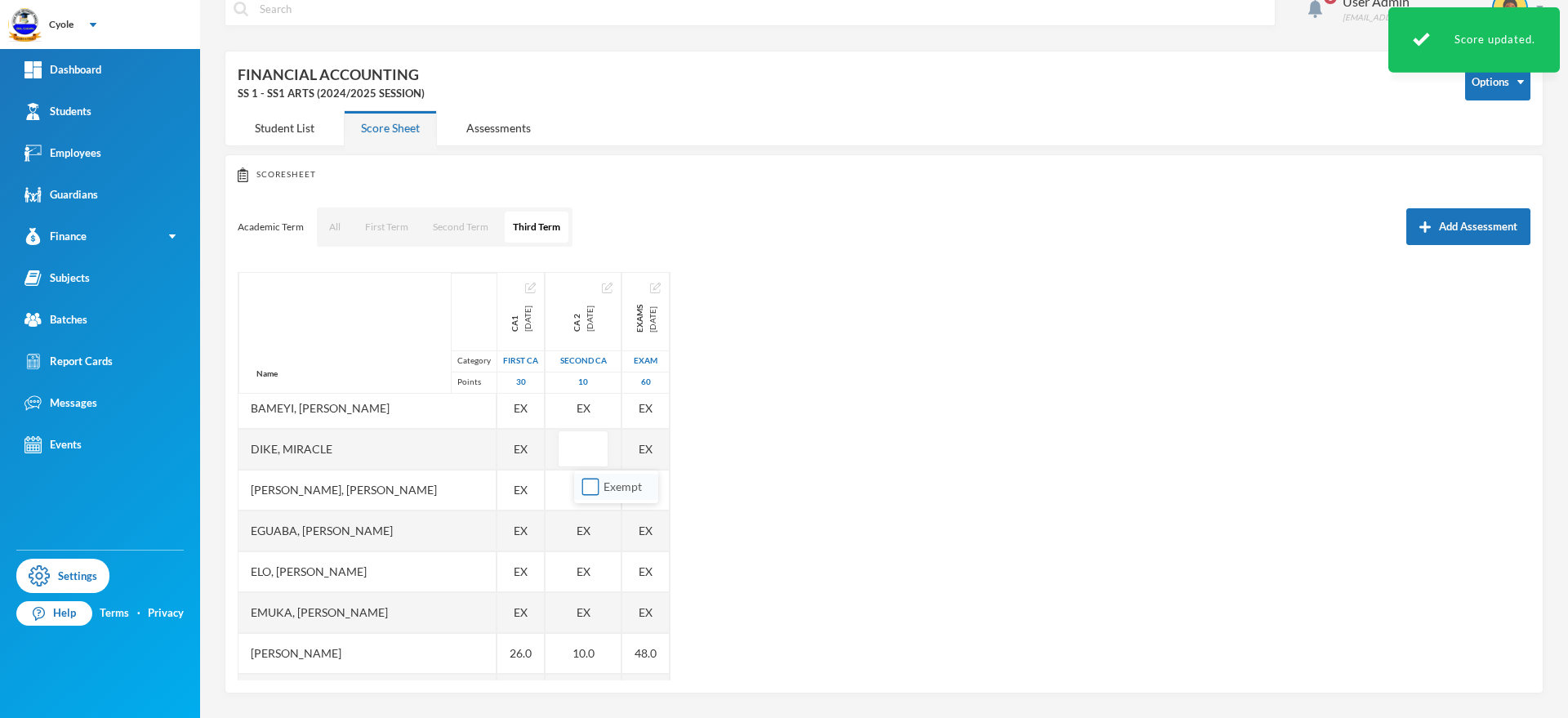 click on "Exempt" at bounding box center [590, 487] 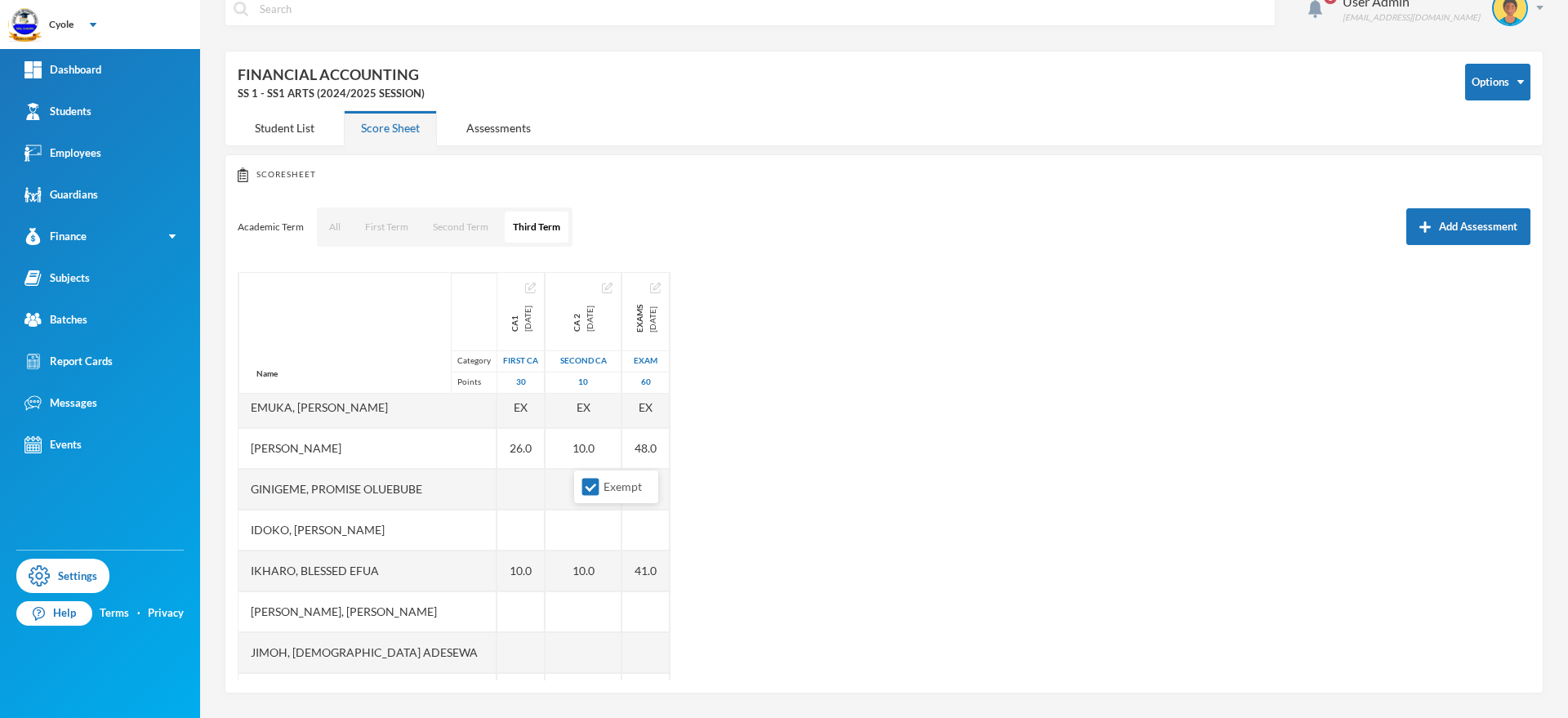 scroll, scrollTop: 678, scrollLeft: 0, axis: vertical 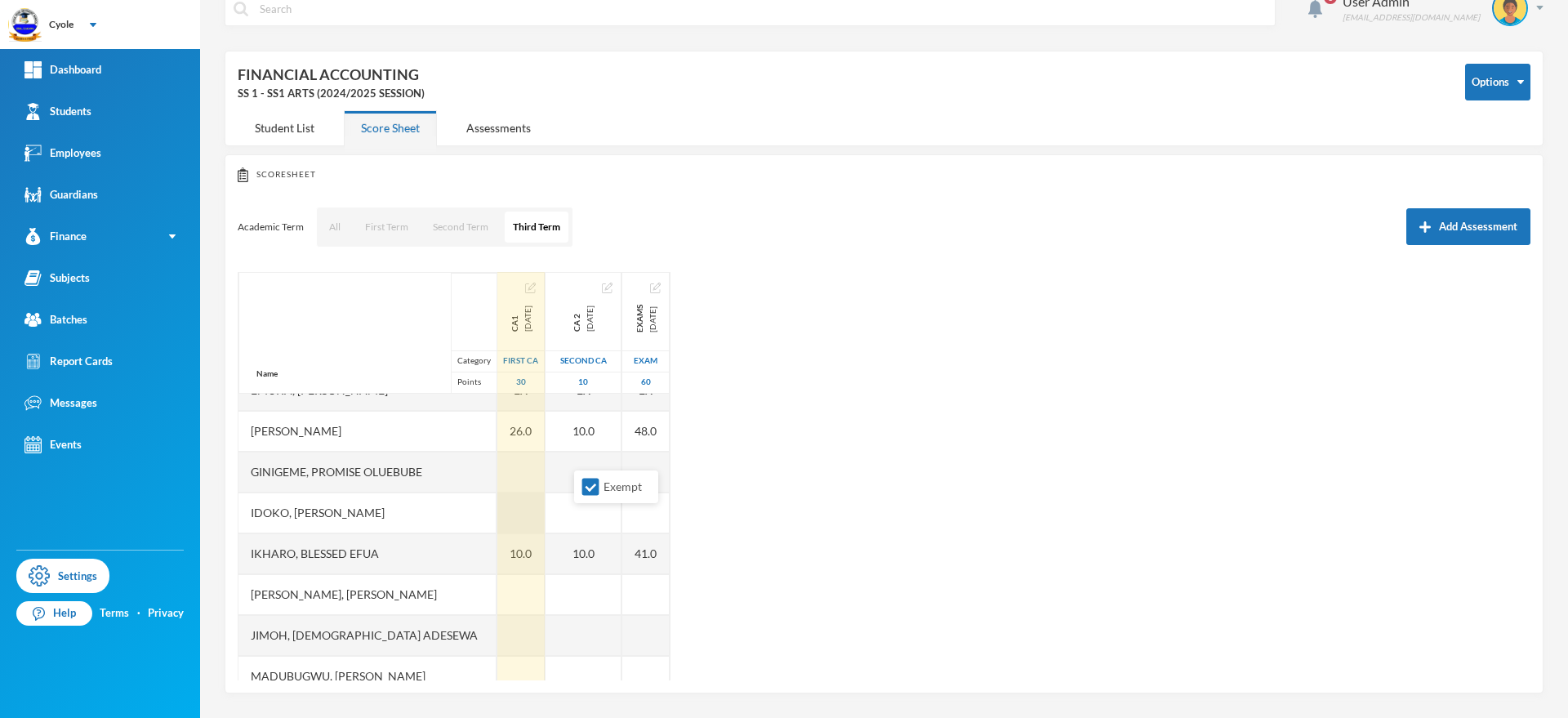 click at bounding box center [521, 513] 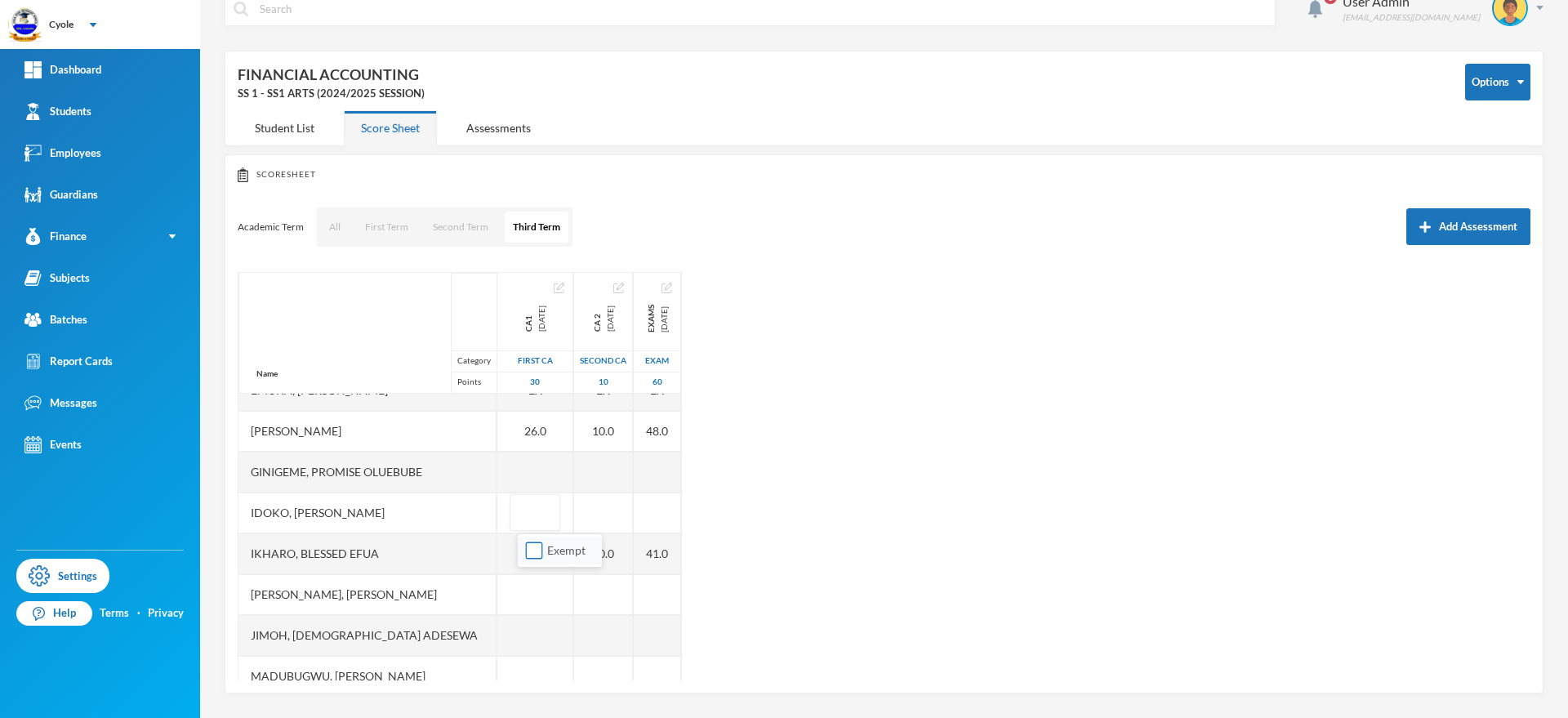 click on "Exempt" at bounding box center [534, 551] 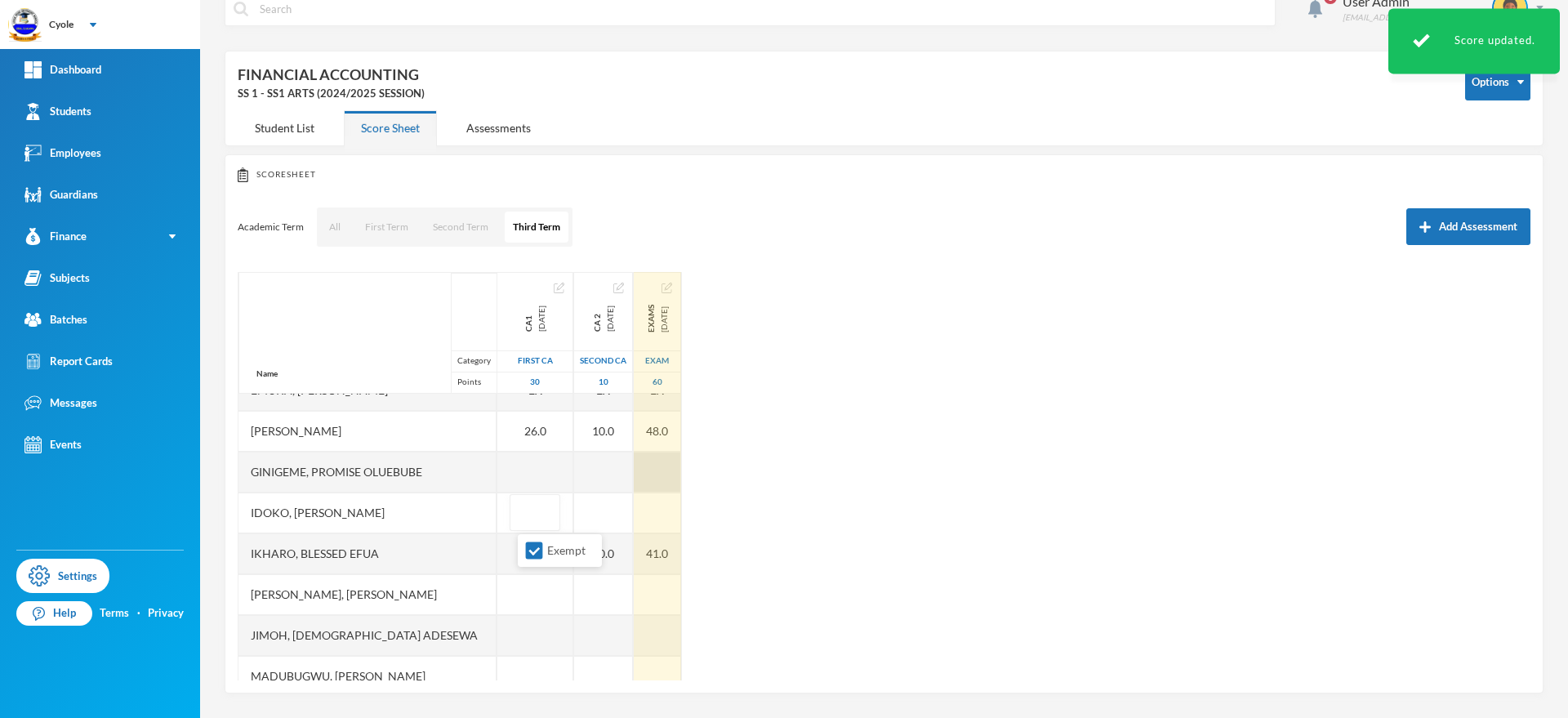 click at bounding box center (657, 472) 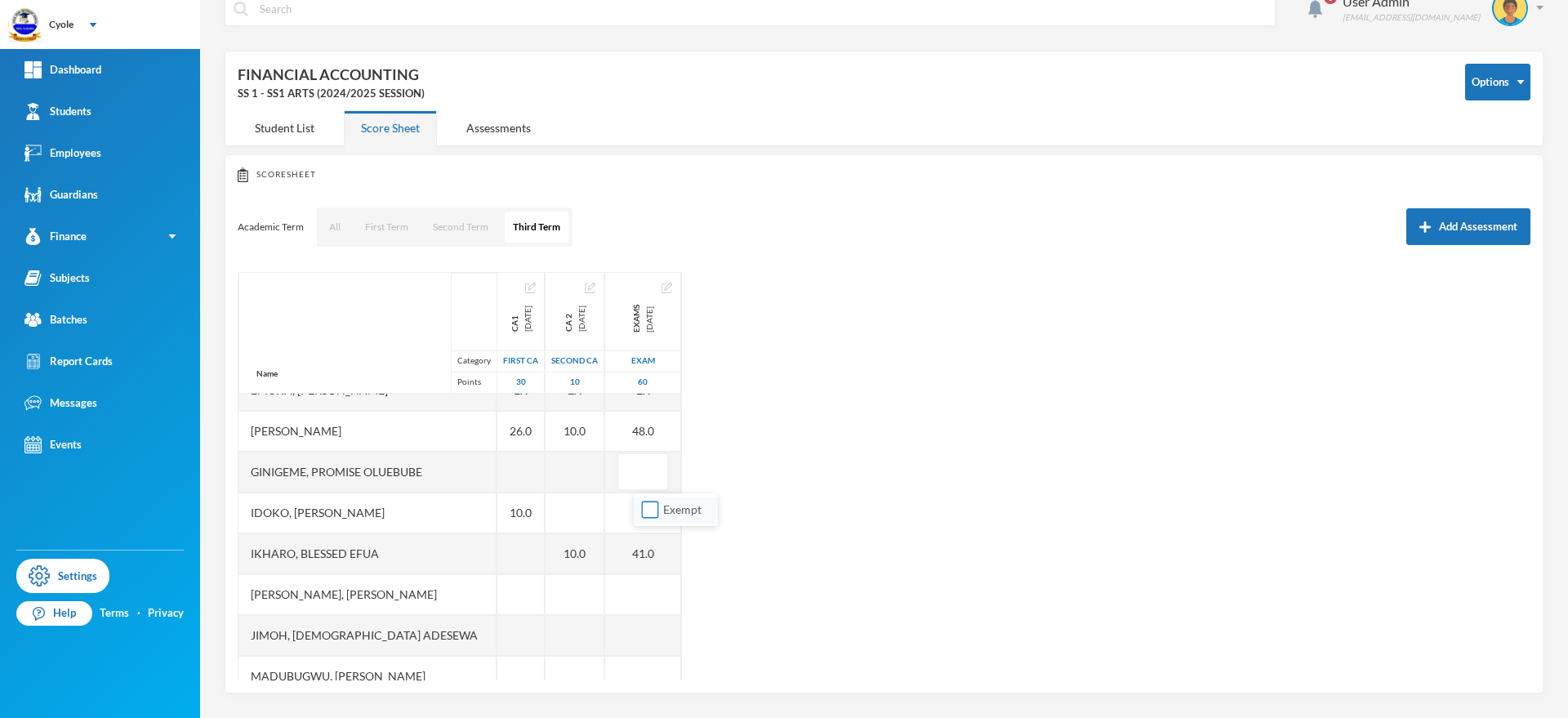 click on "Exempt" at bounding box center [650, 510] 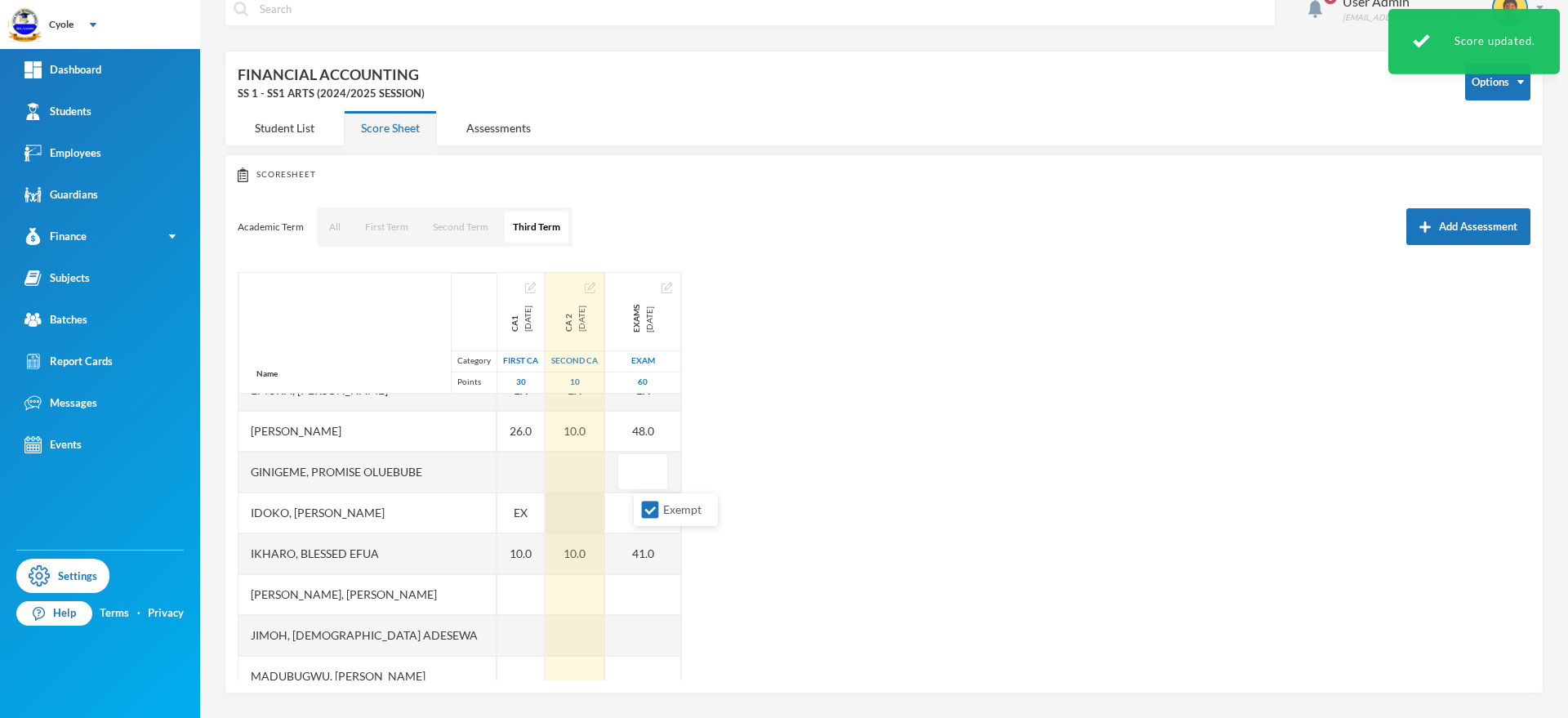 click at bounding box center [575, 513] 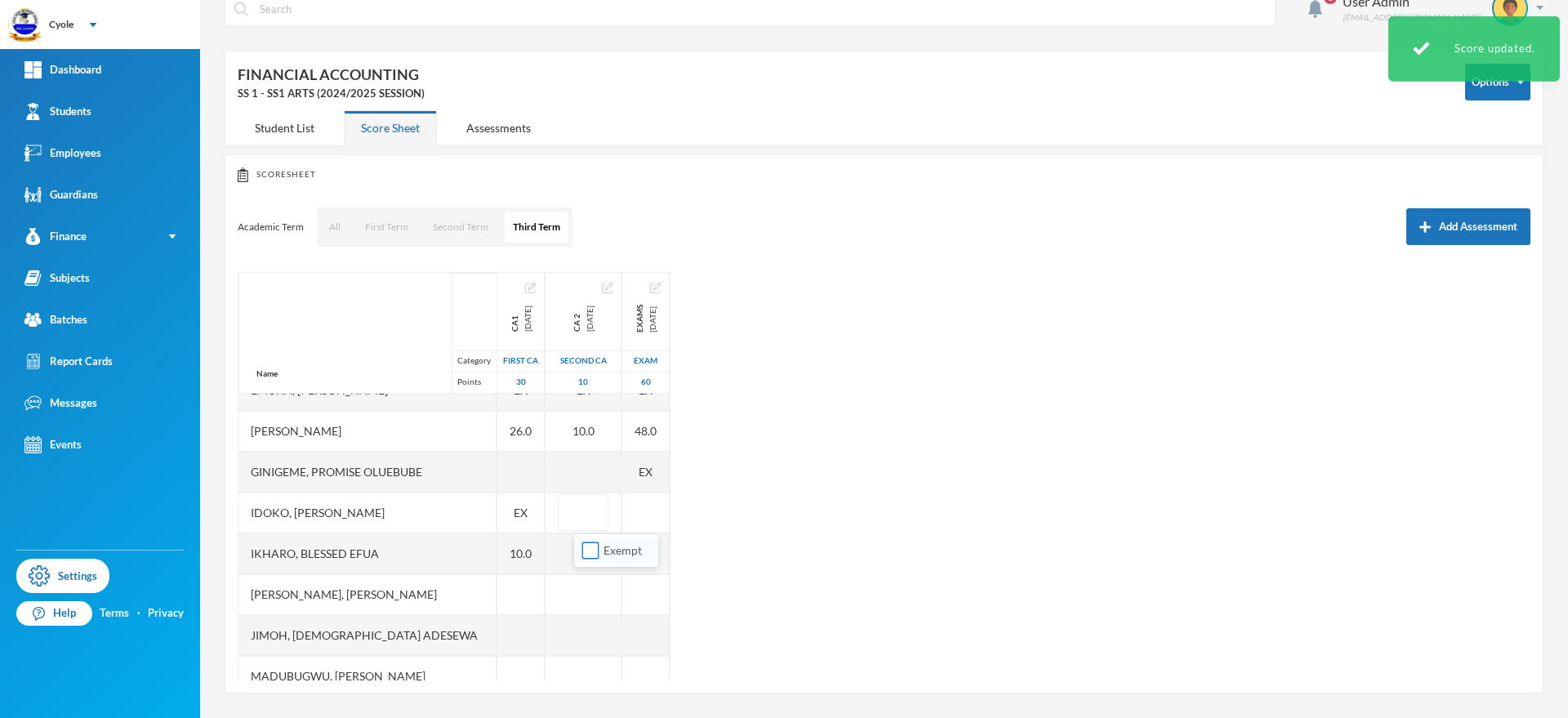 click on "Exempt" at bounding box center [590, 551] 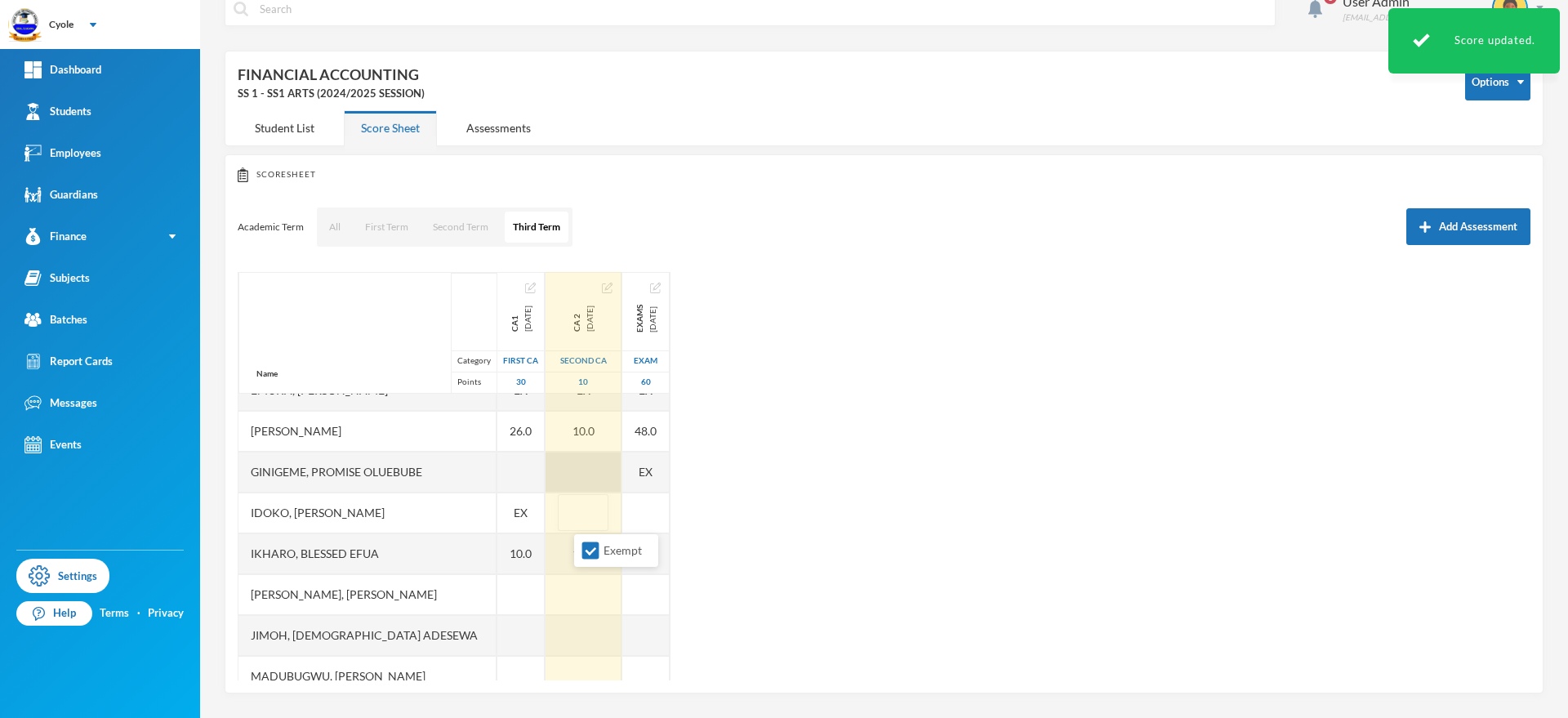 click at bounding box center (583, 472) 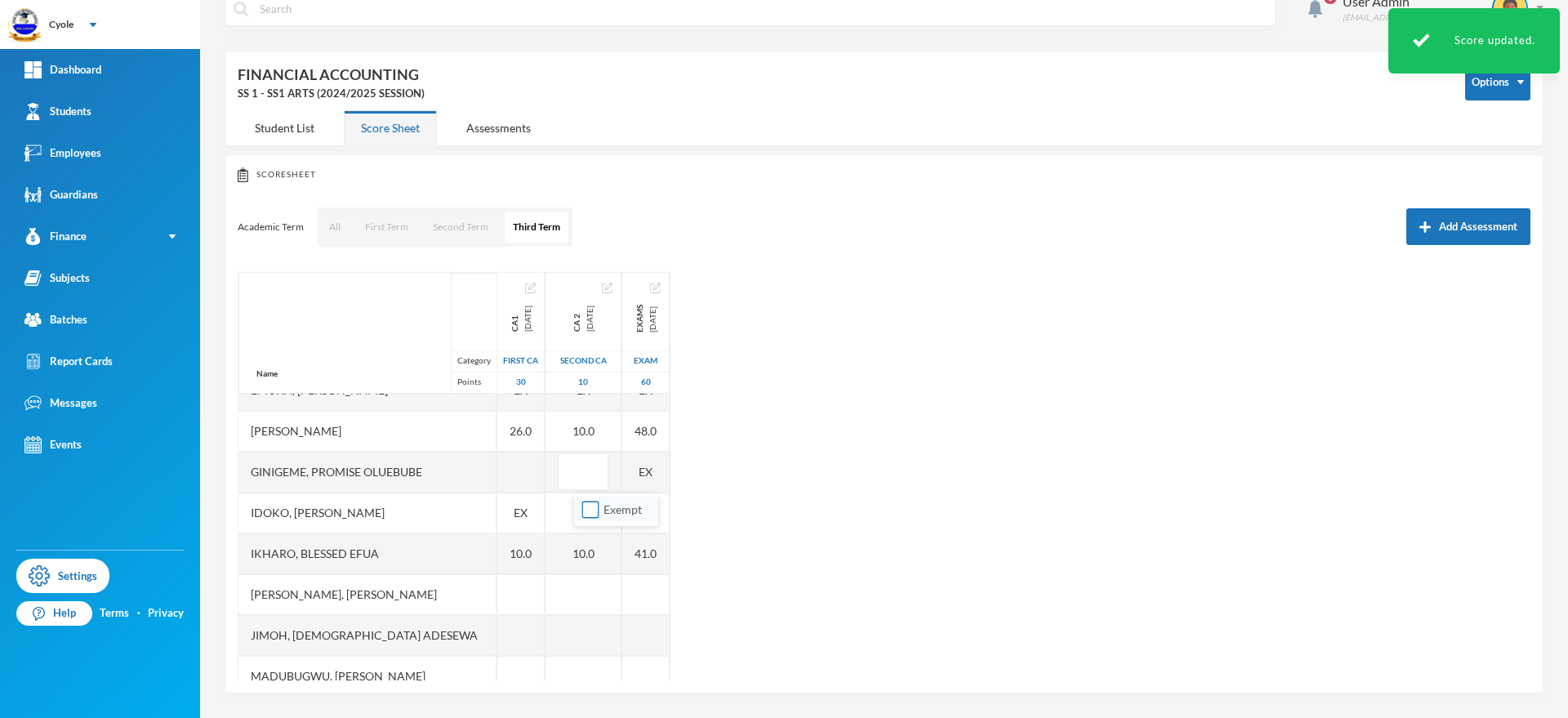 click on "Exempt" at bounding box center (590, 510) 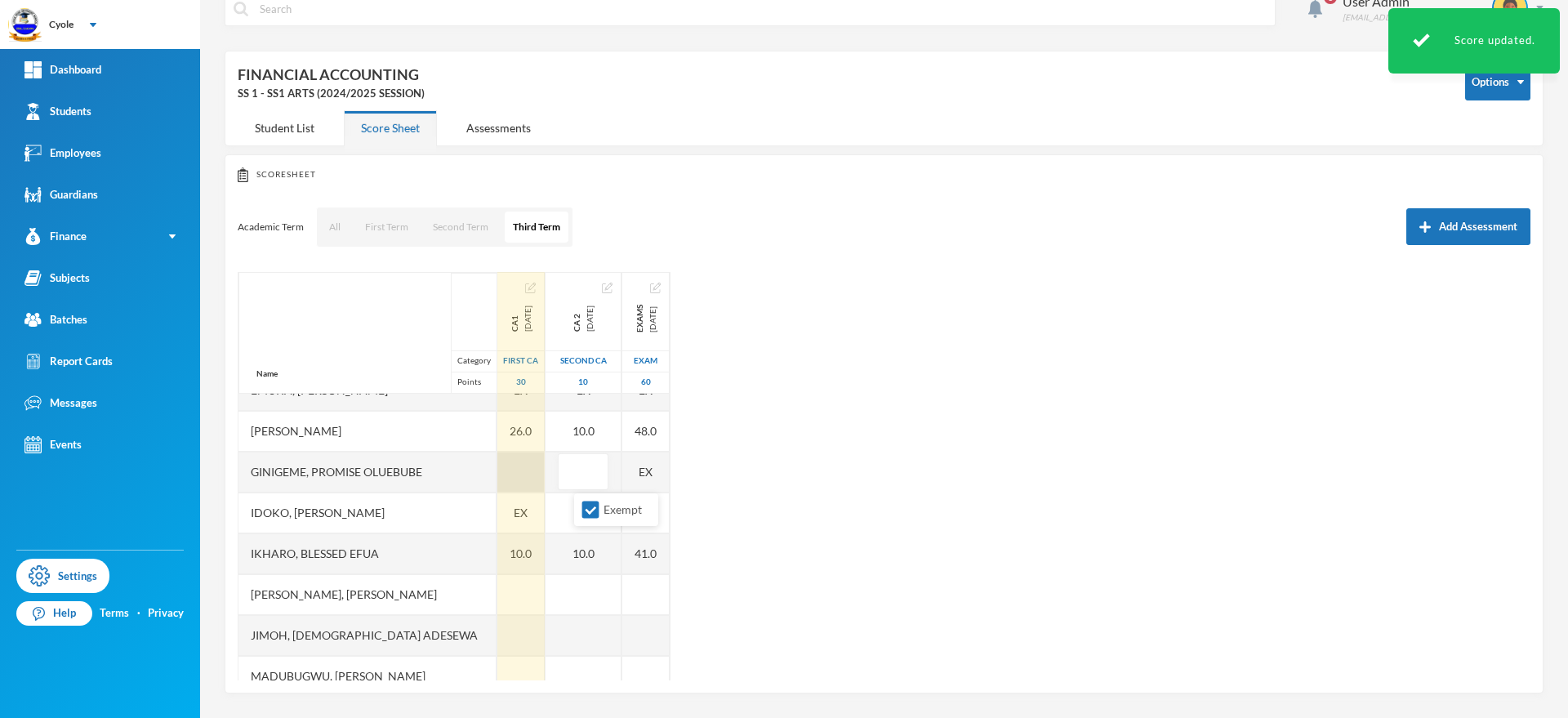 click at bounding box center [521, 472] 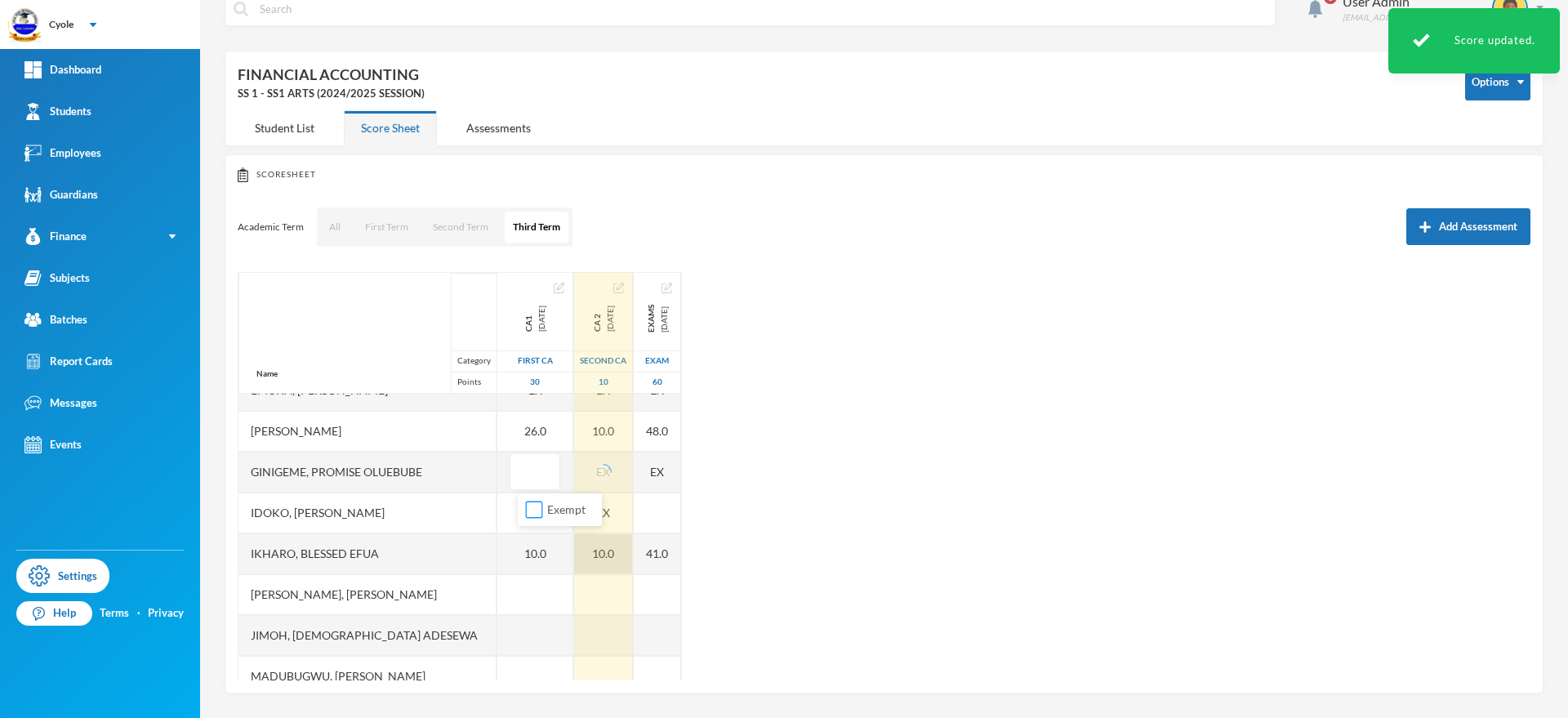 click on "Exempt" at bounding box center (534, 510) 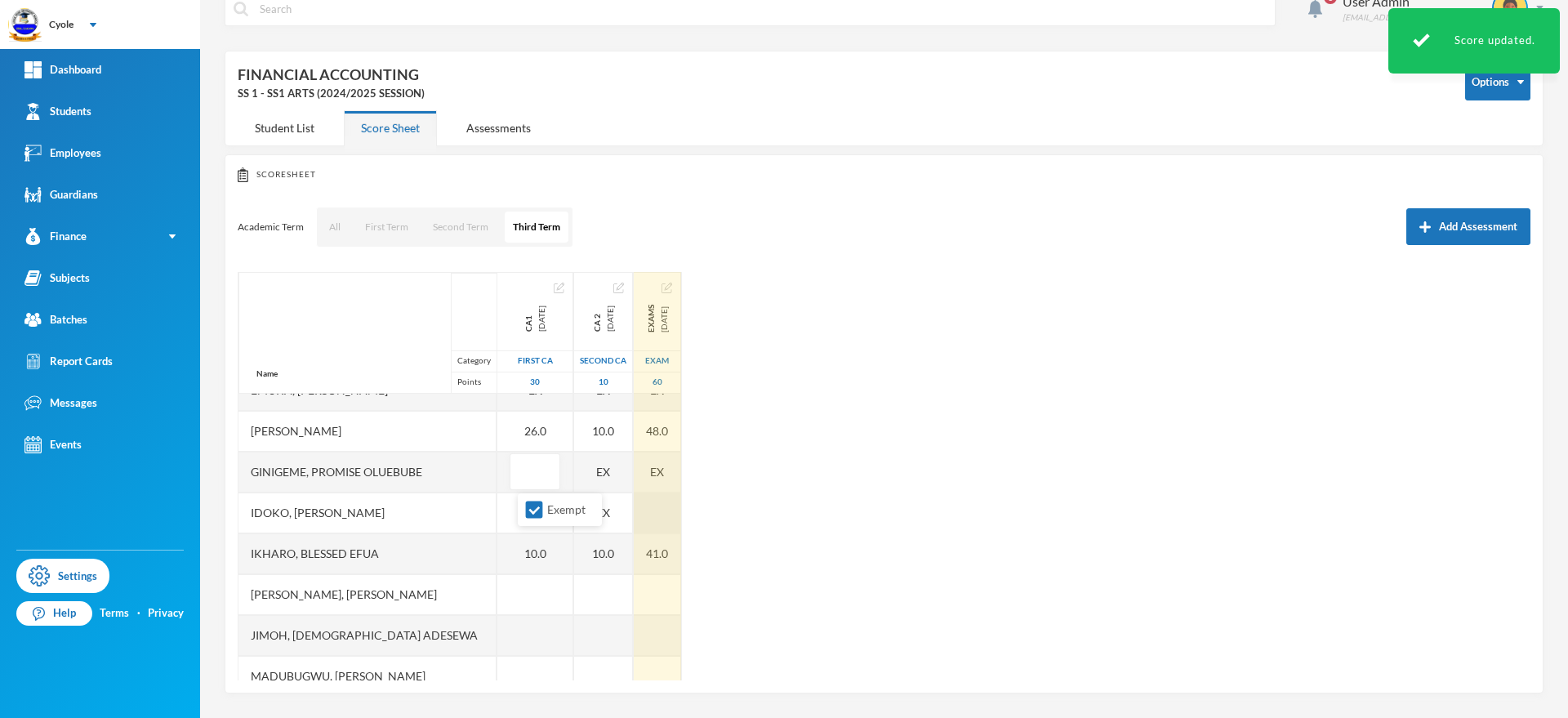 click at bounding box center [657, 513] 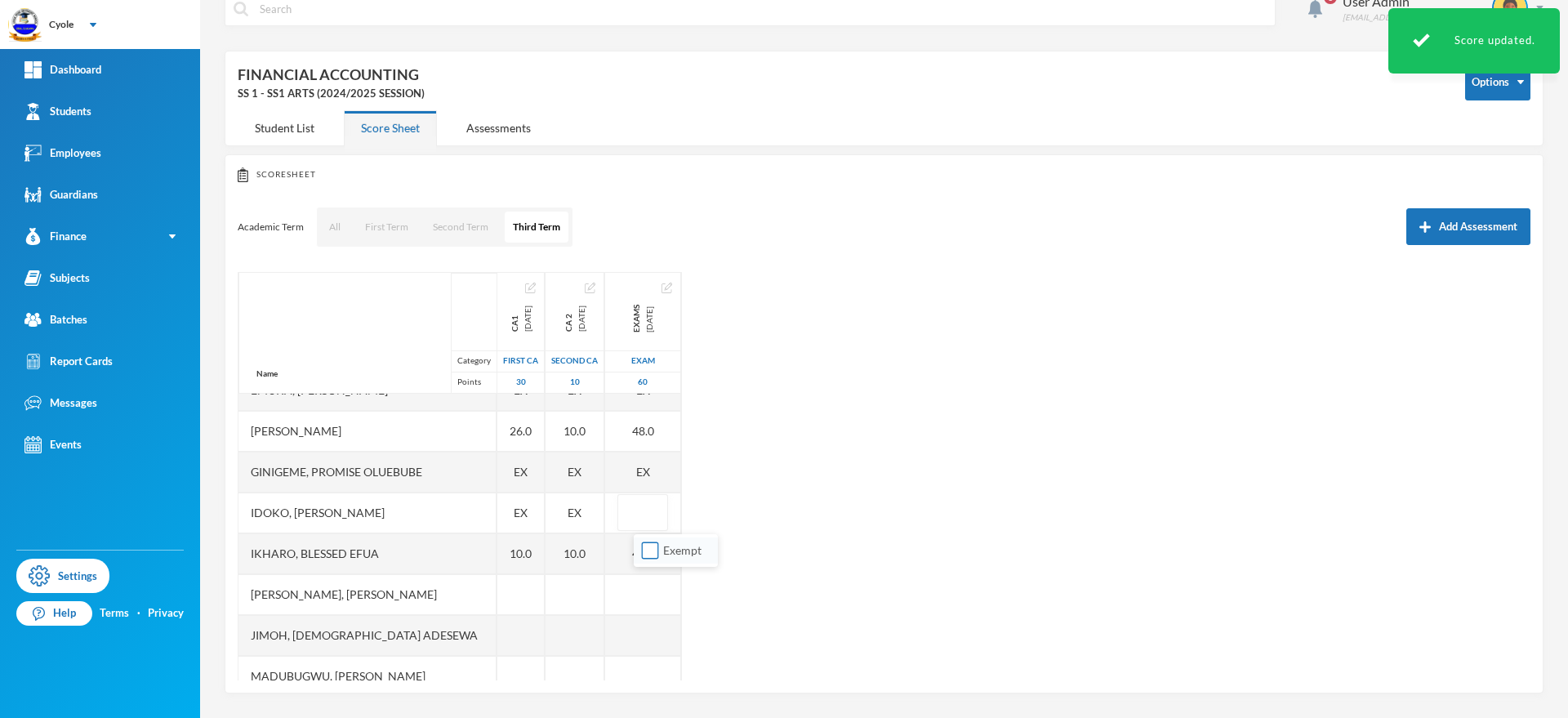 click on "Exempt" at bounding box center (650, 551) 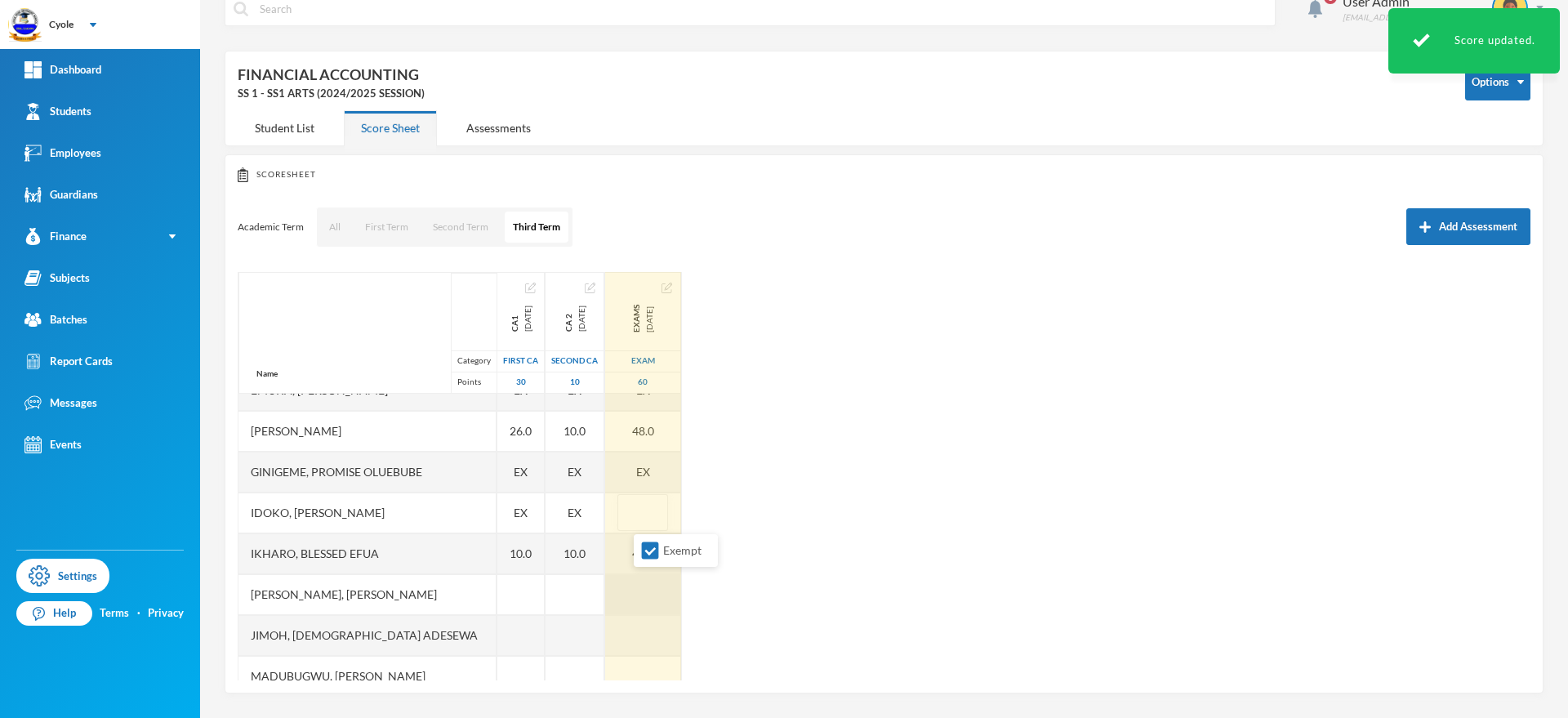 click at bounding box center (643, 595) 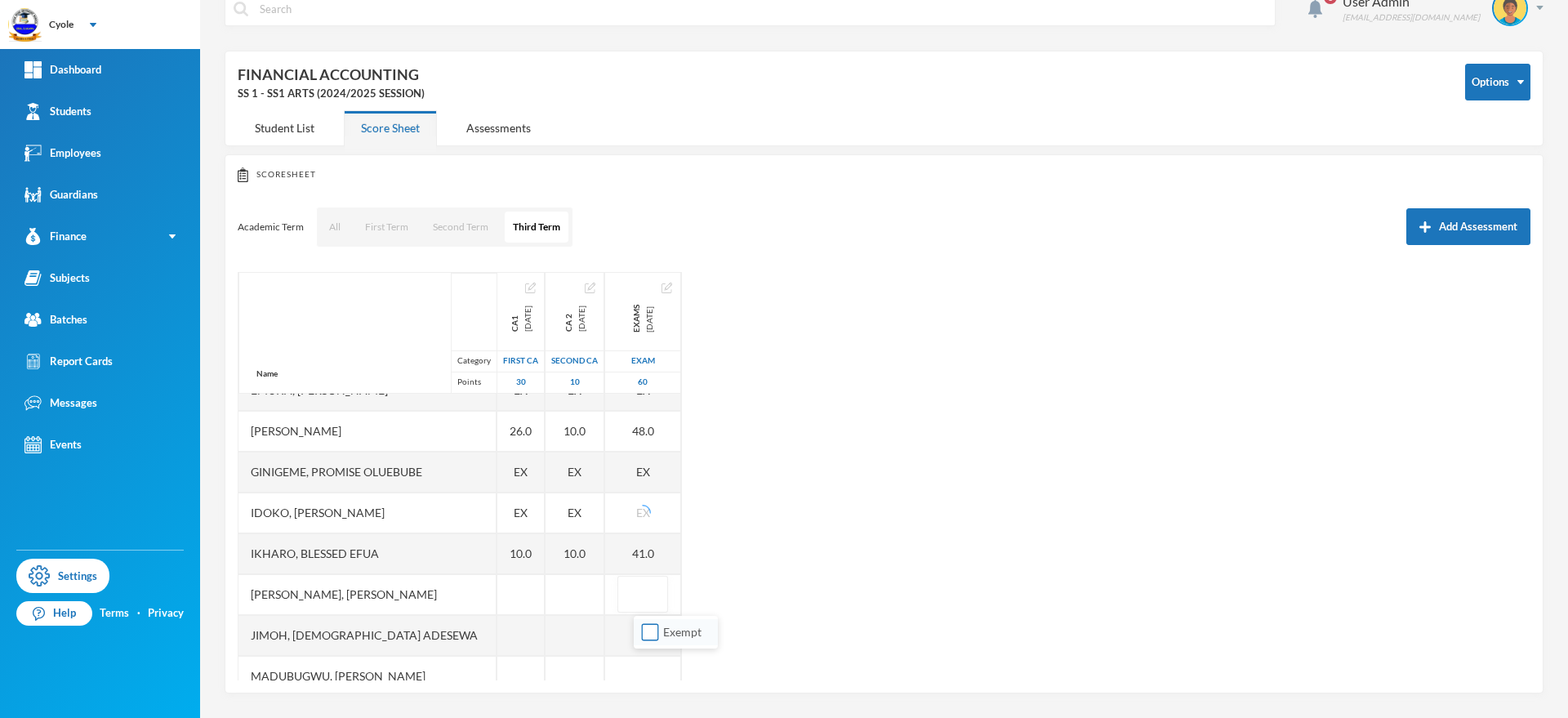 click on "Exempt" at bounding box center (650, 632) 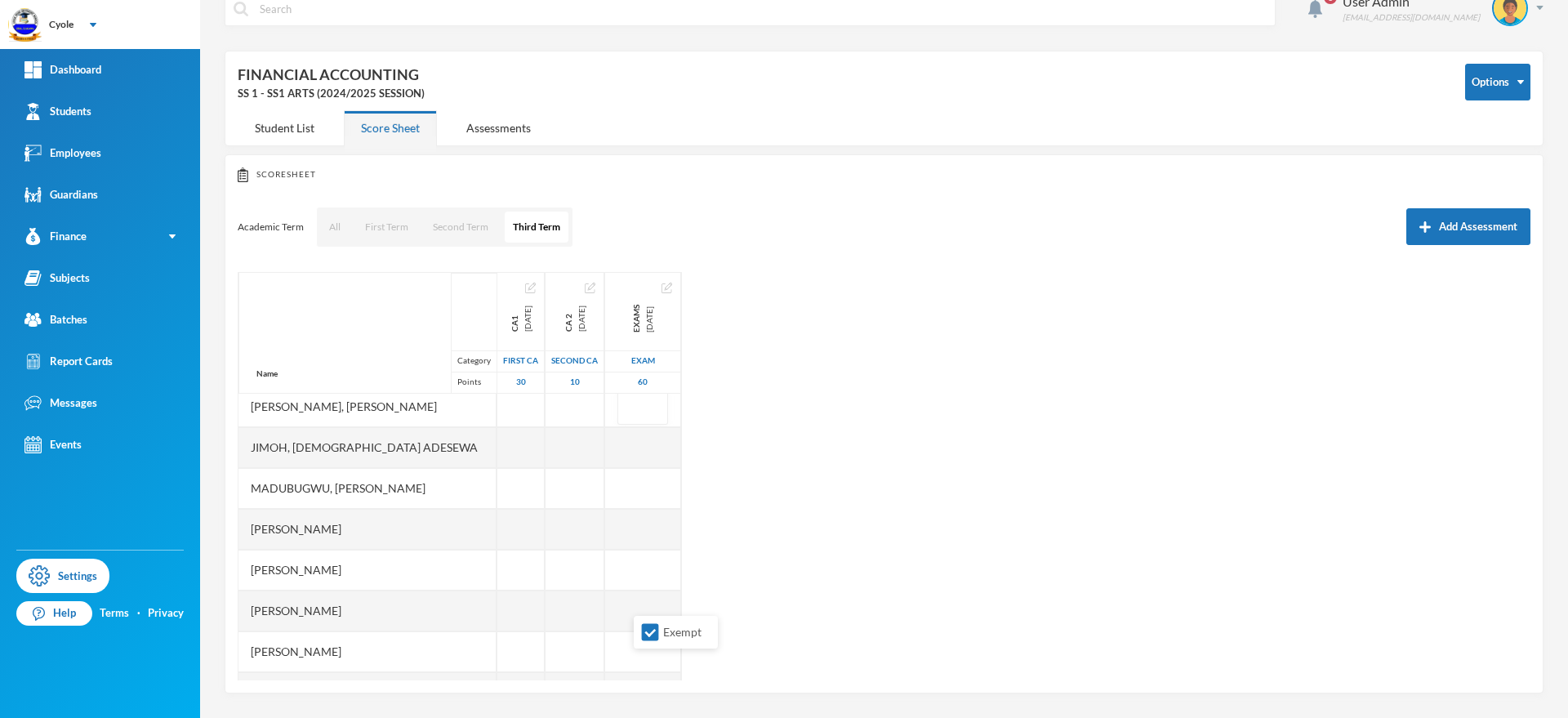scroll, scrollTop: 899, scrollLeft: 0, axis: vertical 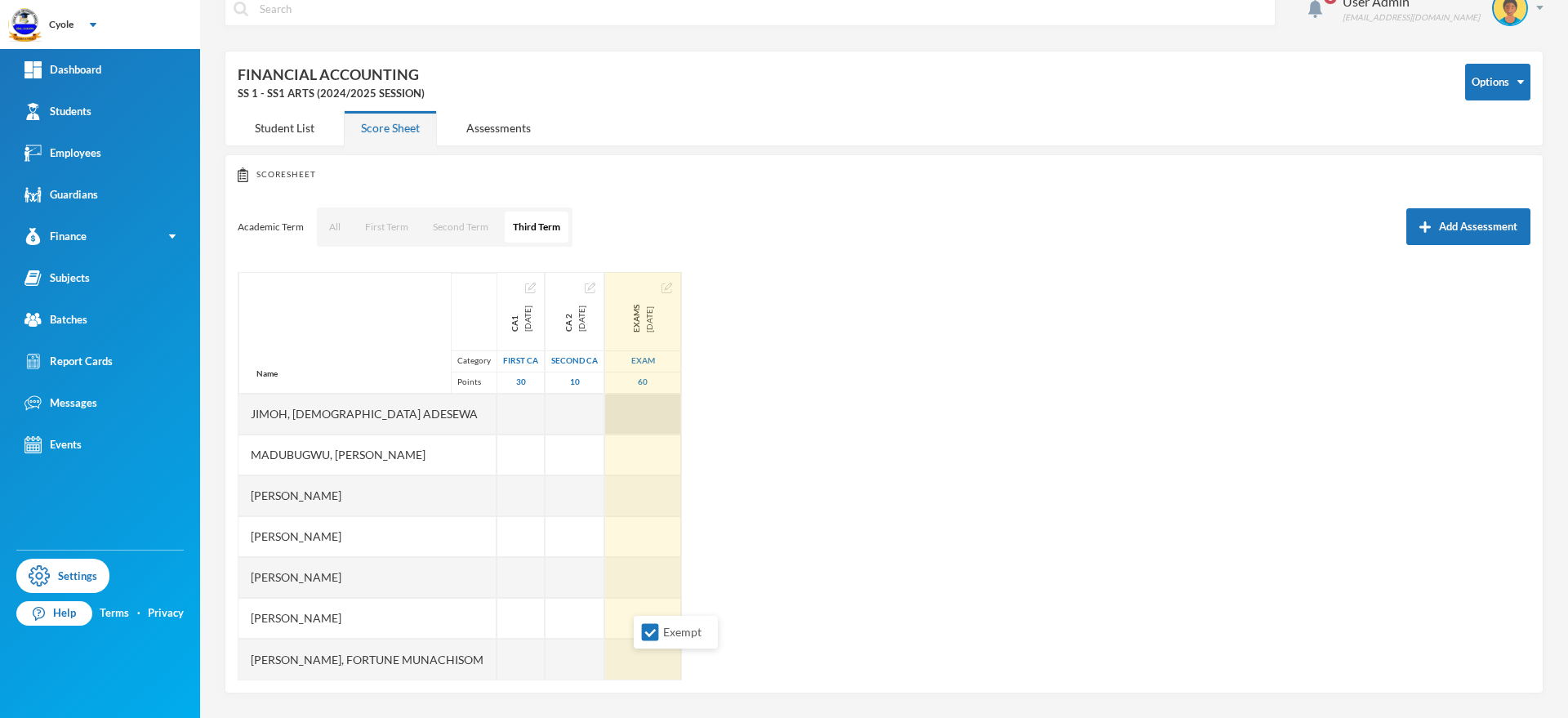 click at bounding box center [643, 414] 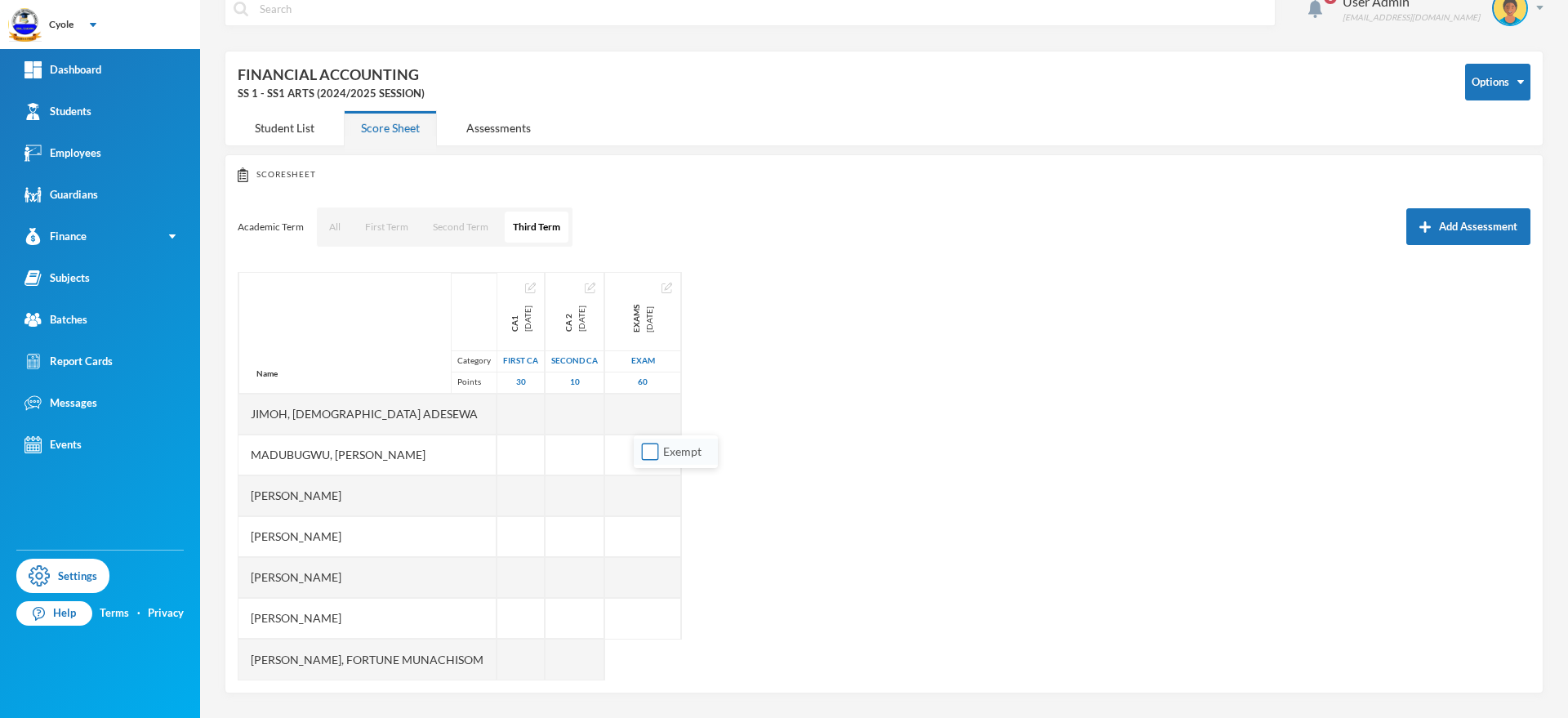 click on "Exempt" at bounding box center [650, 452] 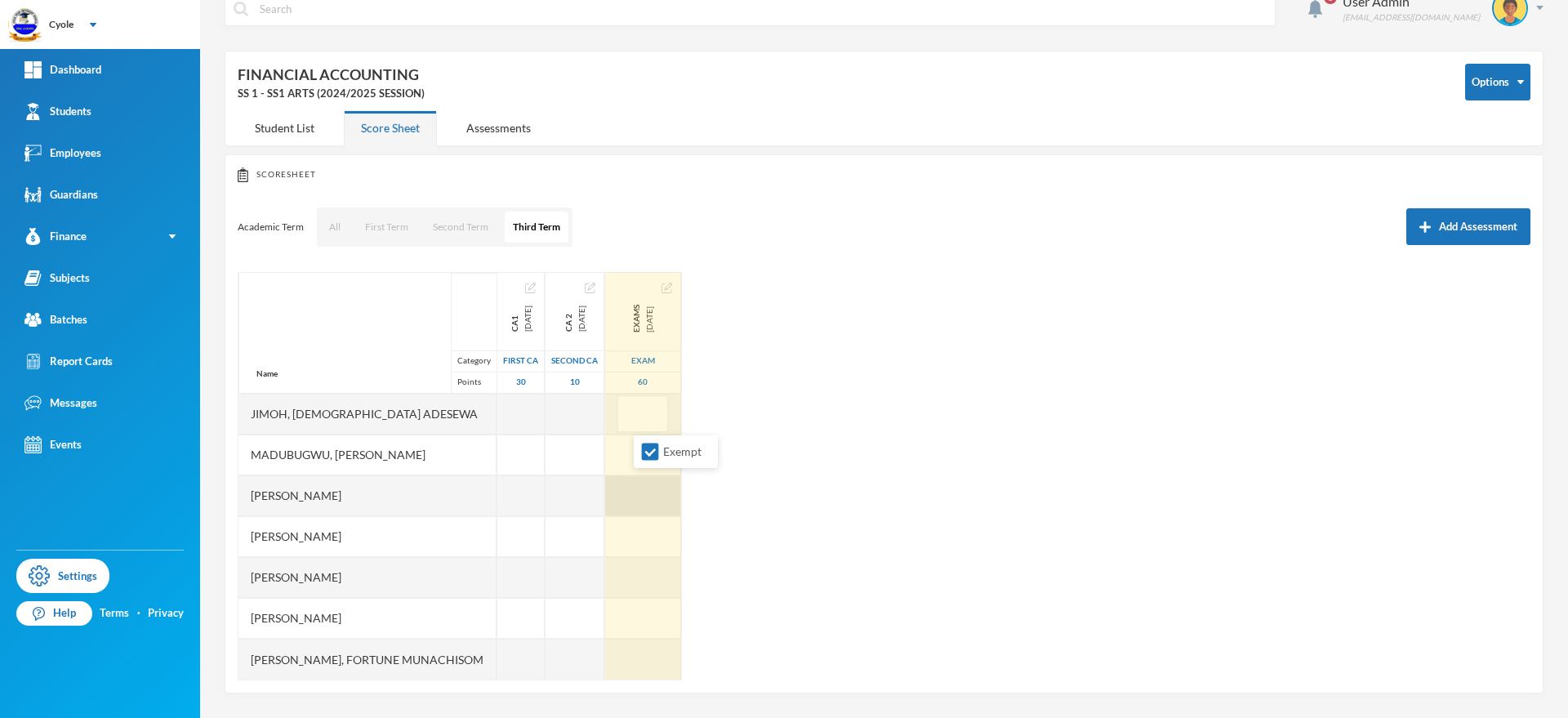 click at bounding box center [643, 496] 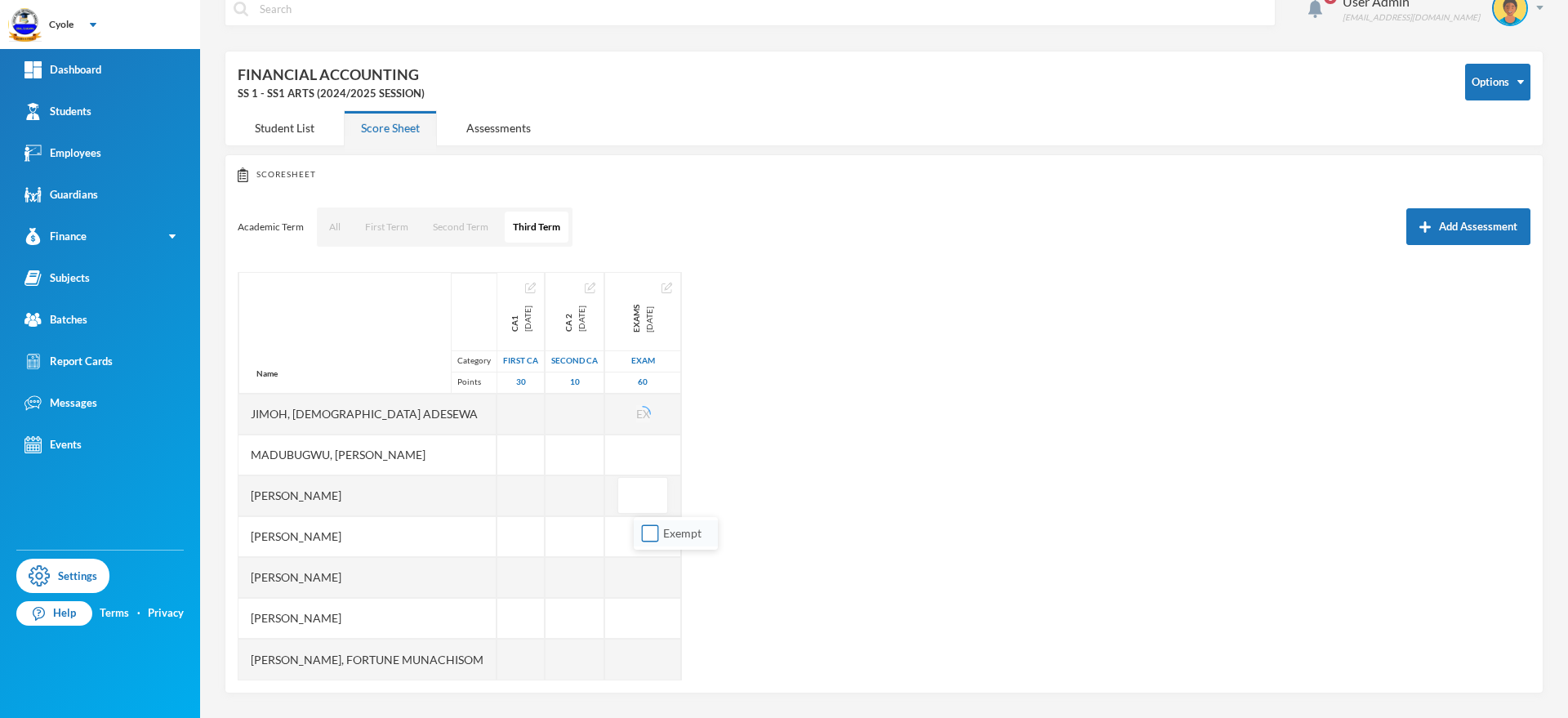 click on "Exempt" at bounding box center [650, 533] 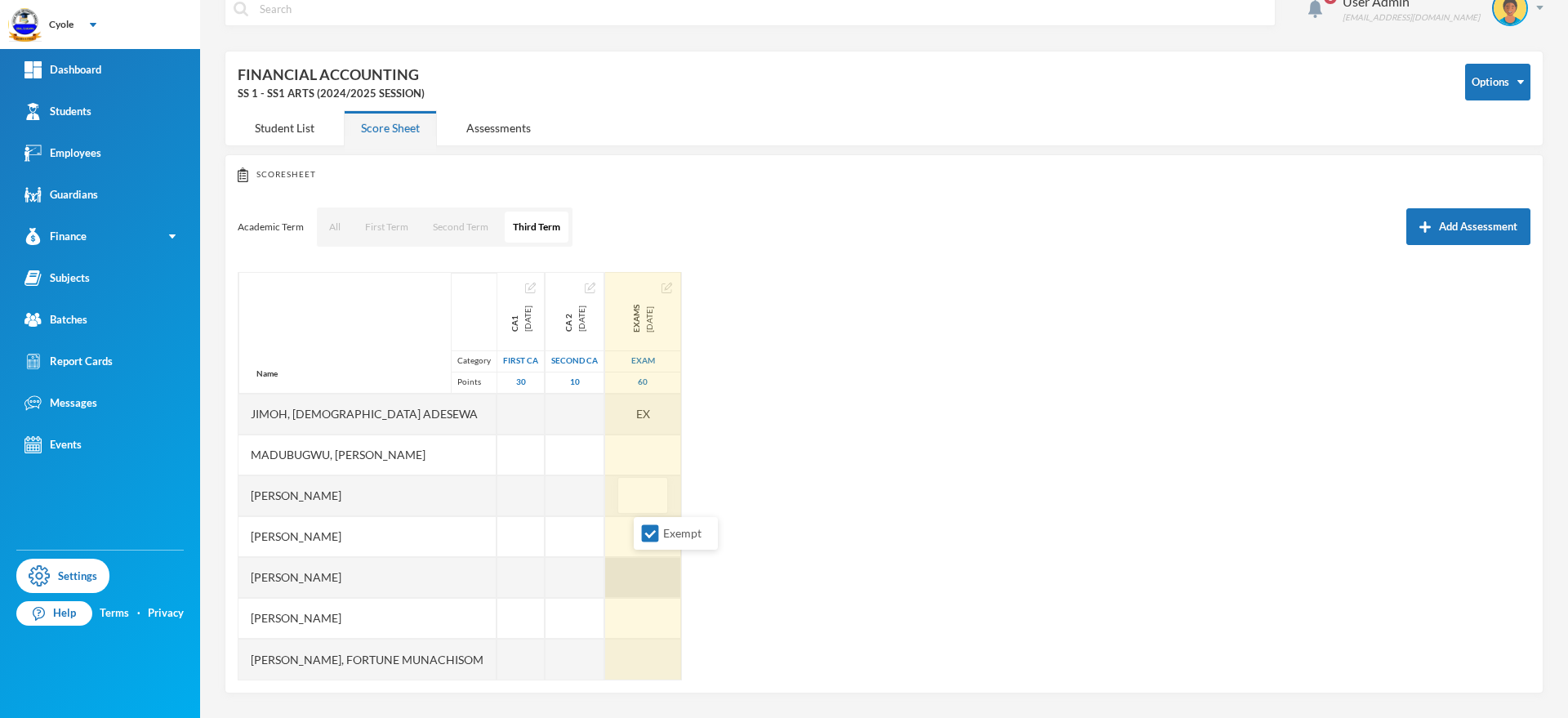 click at bounding box center [643, 578] 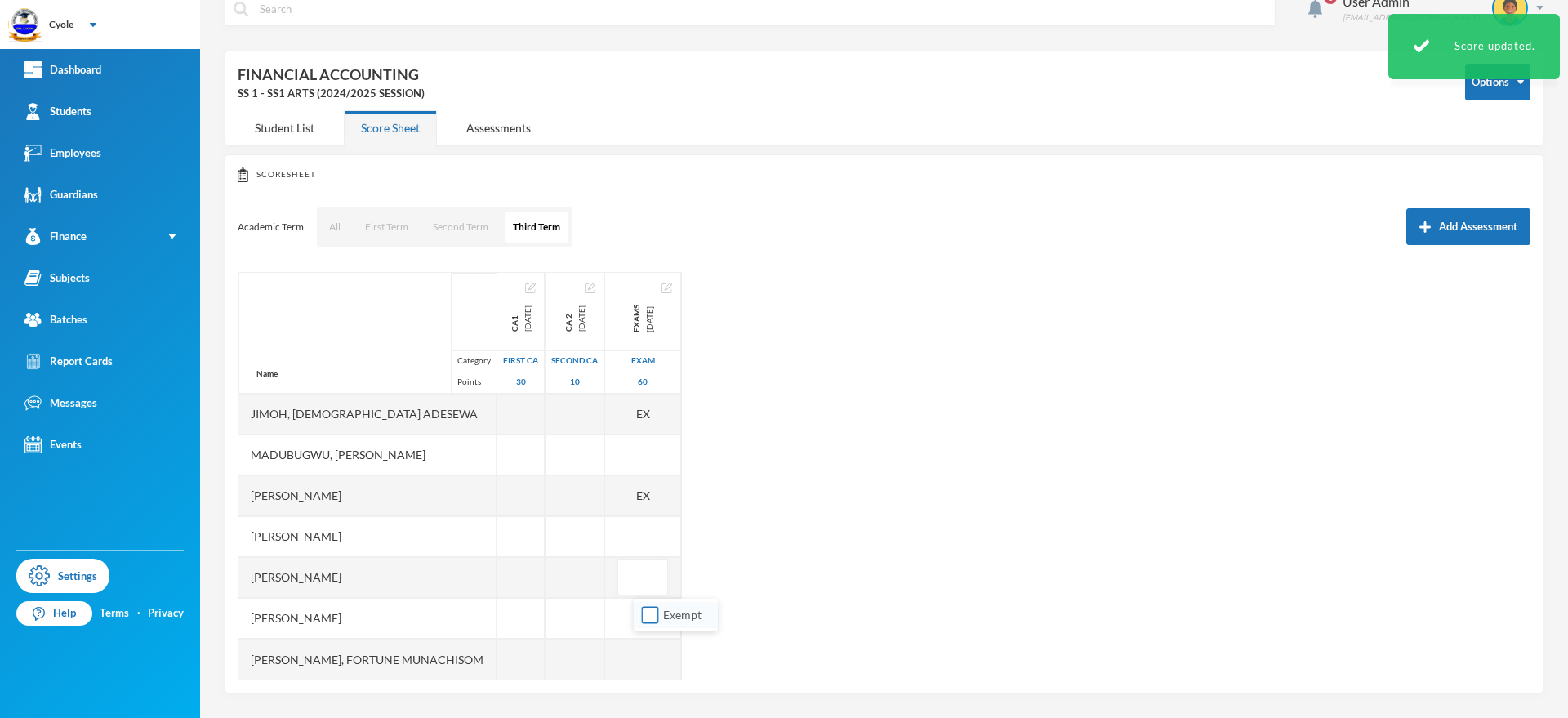 click on "Exempt" at bounding box center (650, 615) 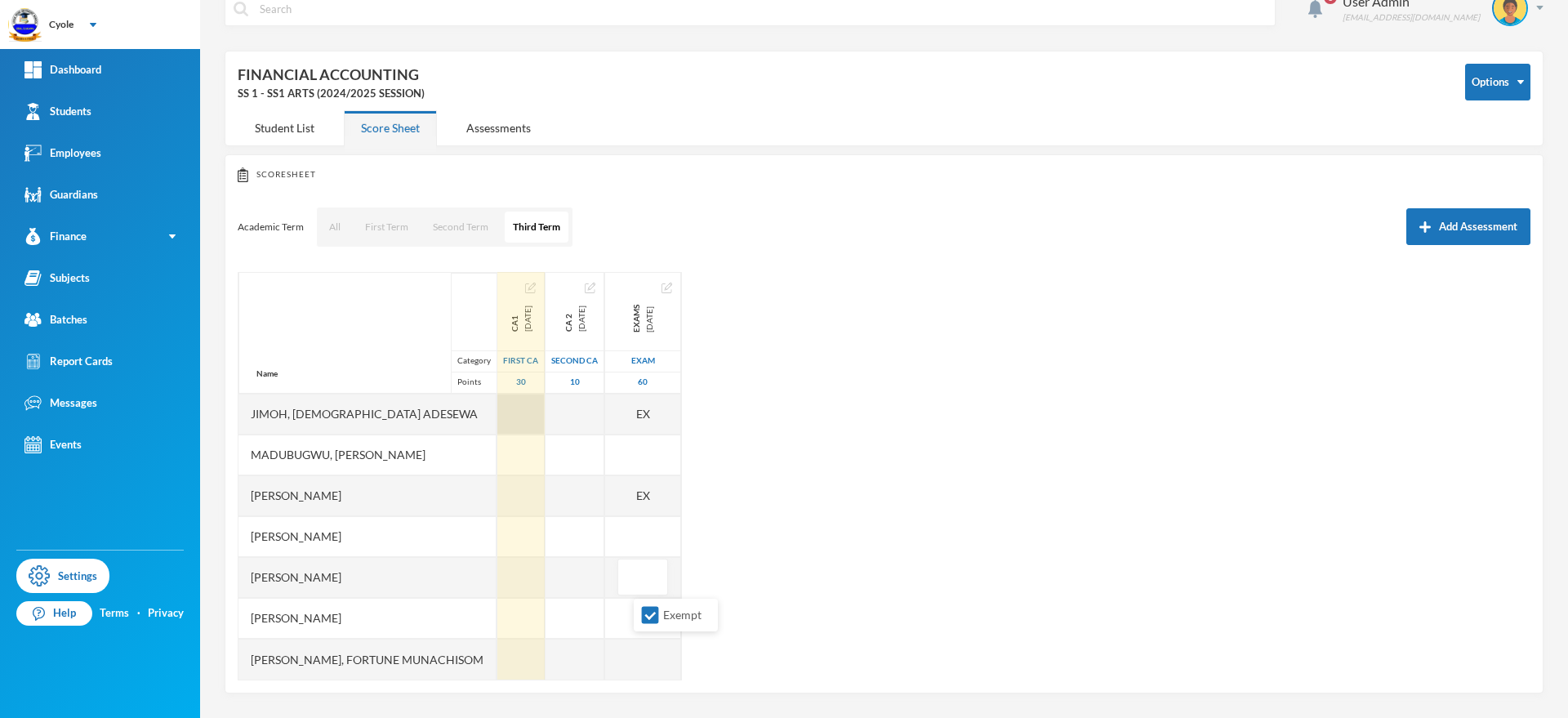 click at bounding box center [521, 414] 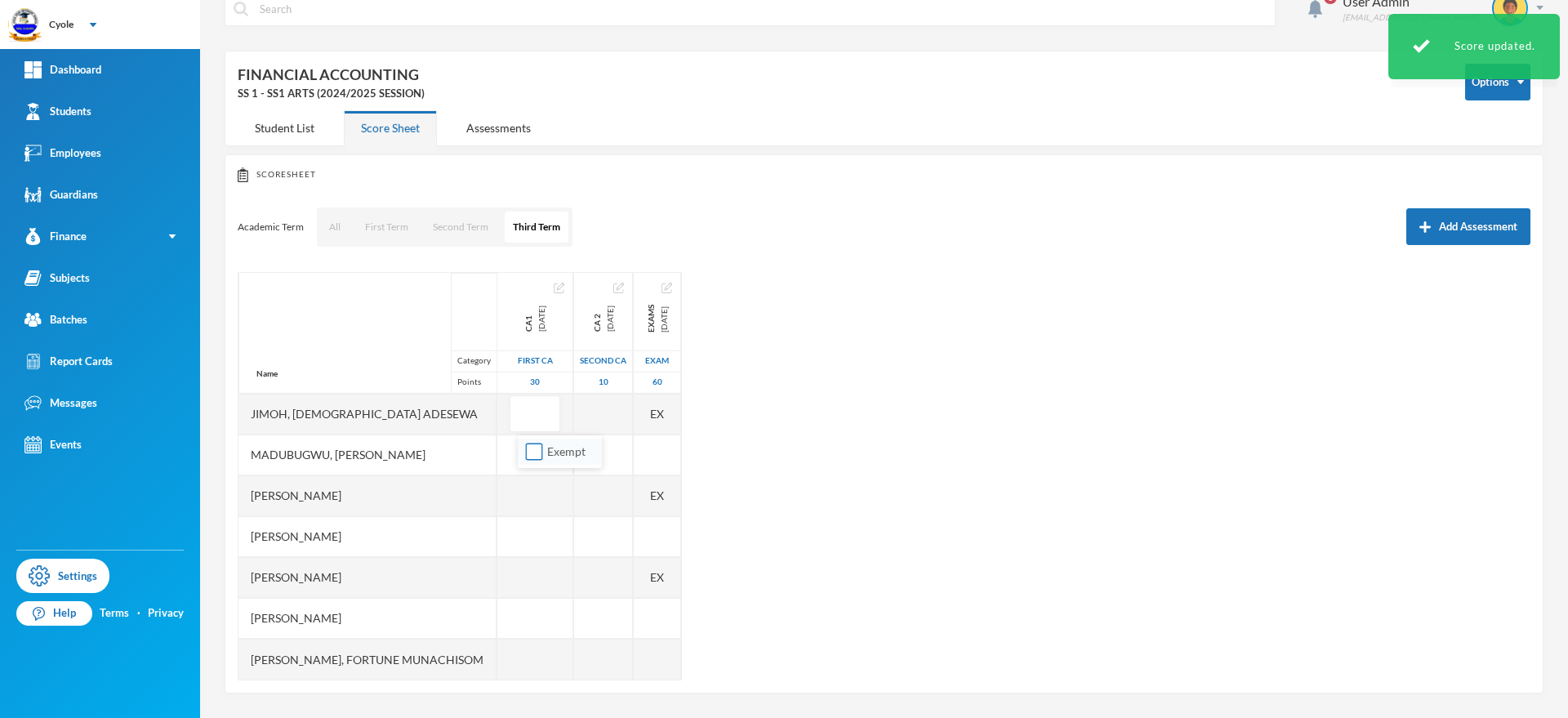 click on "Exempt" at bounding box center (534, 452) 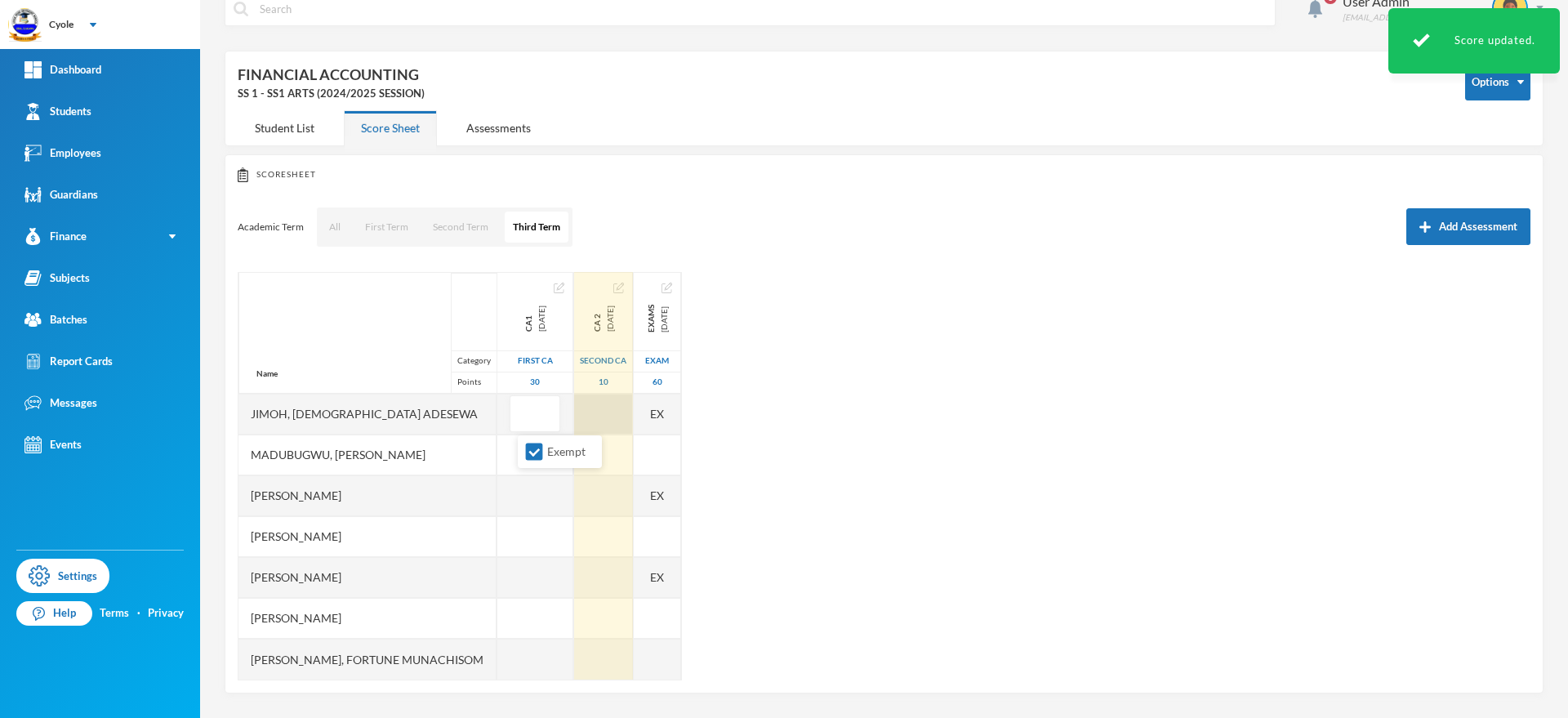 click on "Name   Category Points [PERSON_NAME], [PERSON_NAME], Chimuanya Gift [PERSON_NAME], [PERSON_NAME], [PERSON_NAME], [PERSON_NAME], [PERSON_NAME], [PERSON_NAME], [PERSON_NAME] [PERSON_NAME], [PERSON_NAME], Success [PERSON_NAME], [PERSON_NAME], [PERSON_NAME] [PERSON_NAME], [PERSON_NAME] Ebinum, [PERSON_NAME] [PERSON_NAME], [PERSON_NAME] Elo, [PERSON_NAME] [PERSON_NAME], [PERSON_NAME], Promise [PERSON_NAME] [PERSON_NAME], Blessed [PERSON_NAME], [PERSON_NAME] [PERSON_NAME], Islamiyat [PERSON_NAME], [PERSON_NAME] [PERSON_NAME] Chekwube [PERSON_NAME] Manachisom [PERSON_NAME] Onyedikachi [PERSON_NAME] [PERSON_NAME], Fortune Munachisom CA1 [DATE] First CA 30 EX EX EX EX EX EX EX EX EX EX 22.0 EX EX EX EX EX EX 26.0 EX EX 10.0 CA 2 [DATE] Second CA 10 EX EX EX EX EX EX EX EX EX EX 10.0 EX EX EX EX EX EX 10.0 EX EX 10.0 Exams [DATE] Exam 60 EX EX EX EX EX EX EX EX EX EX 31.0 EX EX EX EX EX 48.0 EX EX 41.0 EX EX EX EX" at bounding box center (884, 476) 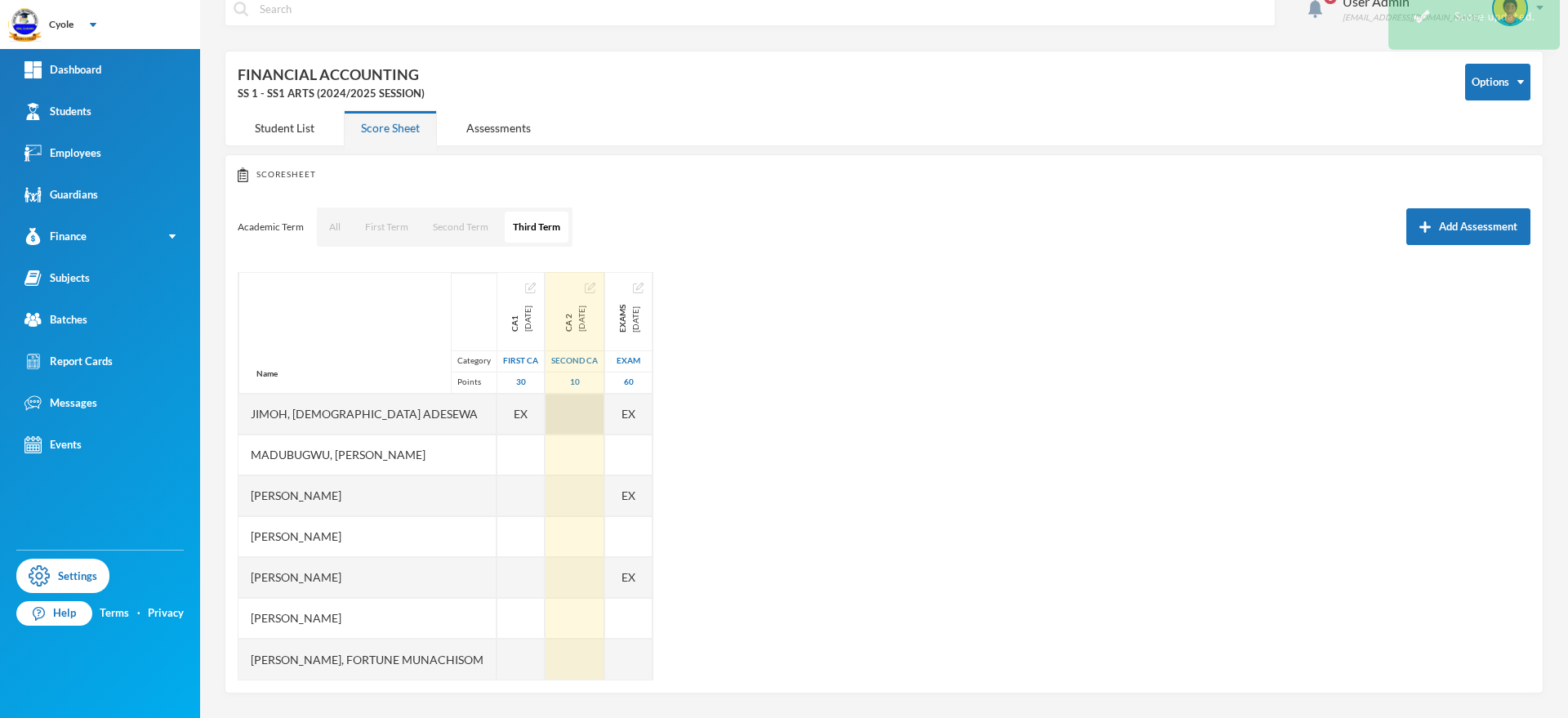 click at bounding box center (575, 414) 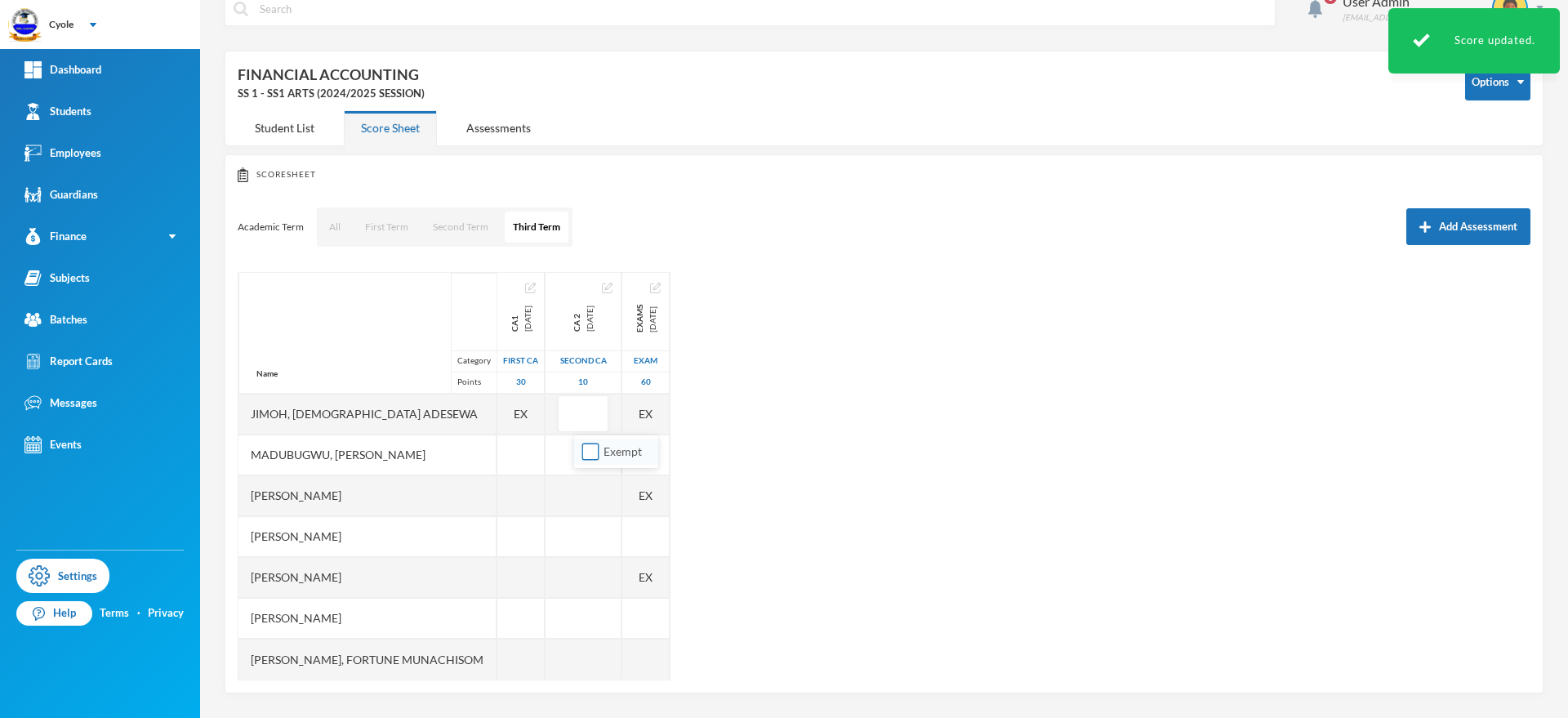 click on "Exempt" at bounding box center (590, 452) 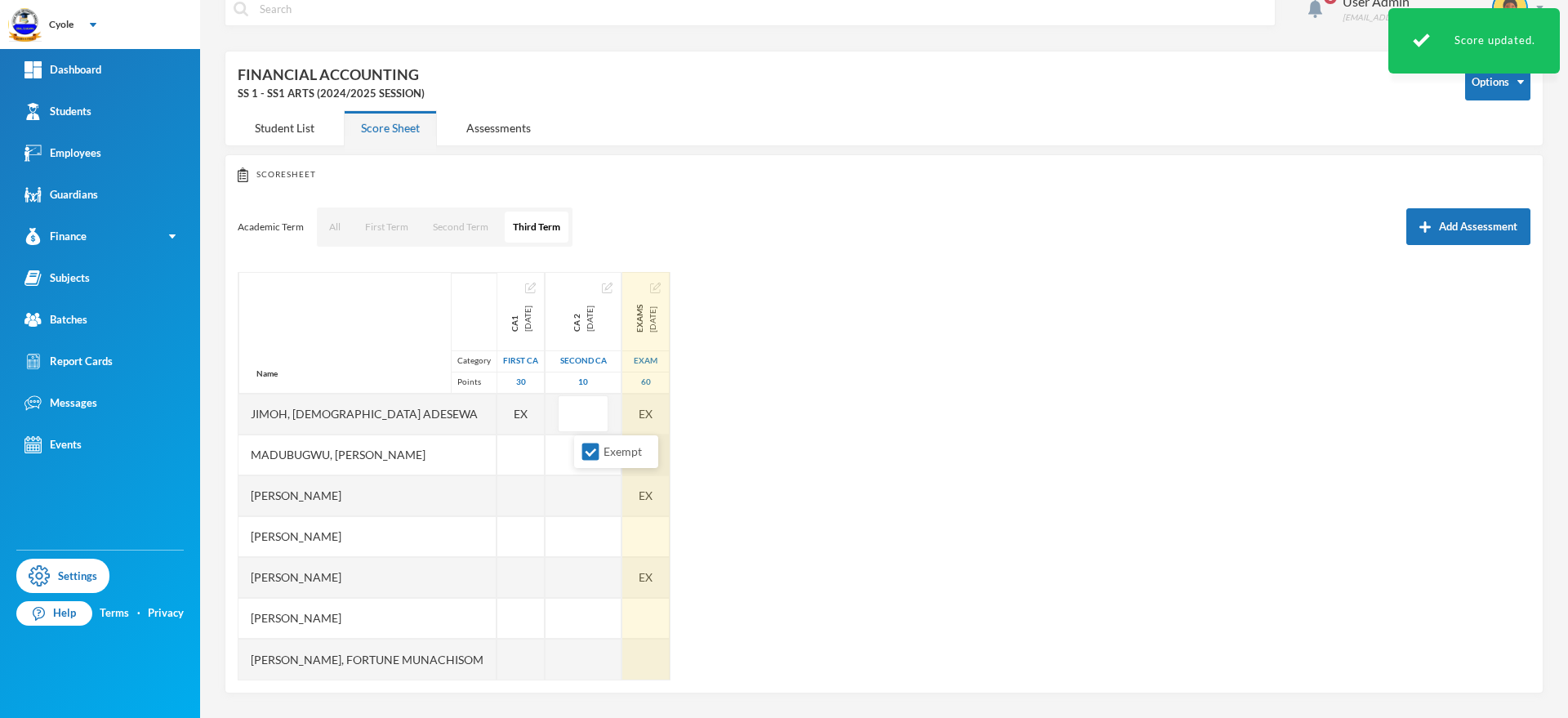 click at bounding box center (646, 455) 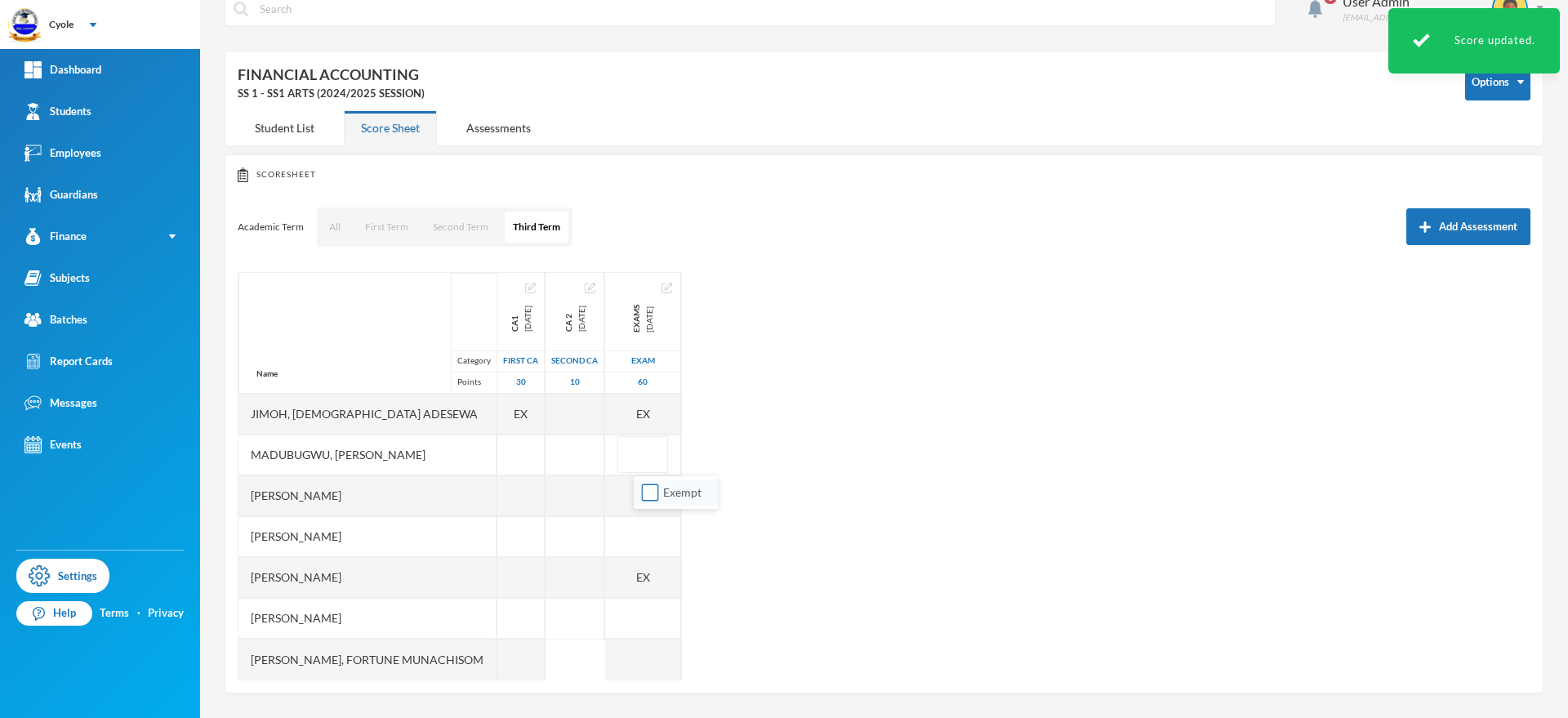 click on "Exempt" at bounding box center (650, 493) 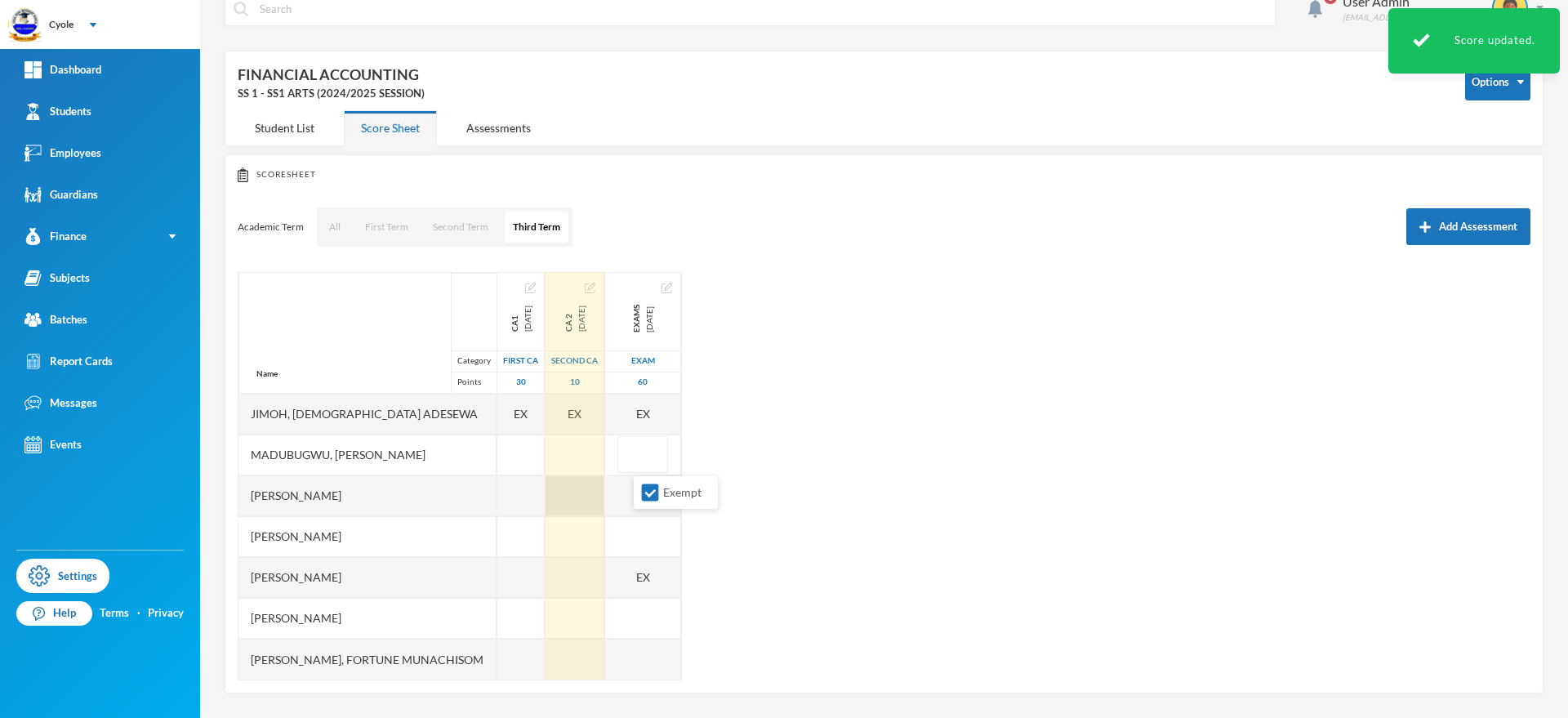 click at bounding box center (575, 496) 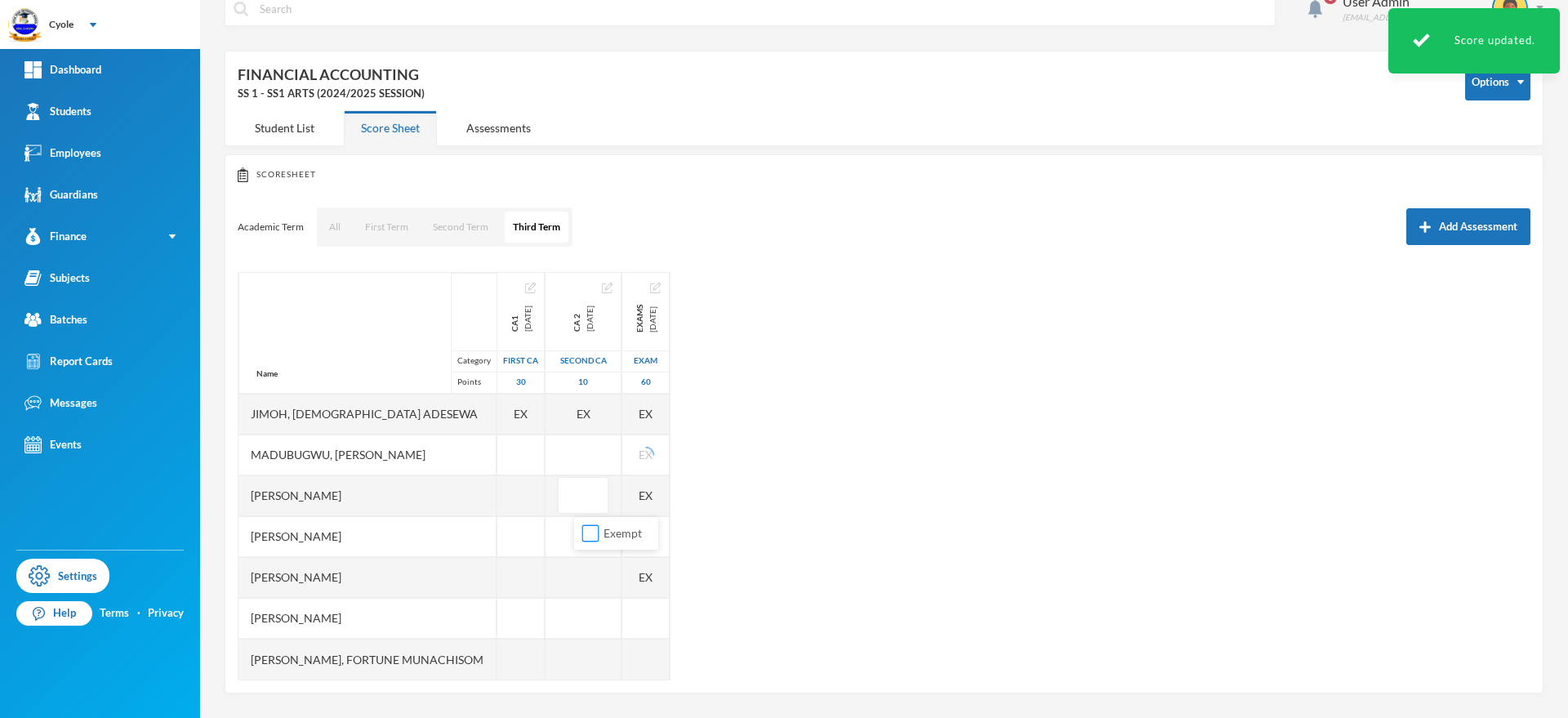 click on "Exempt" at bounding box center (590, 533) 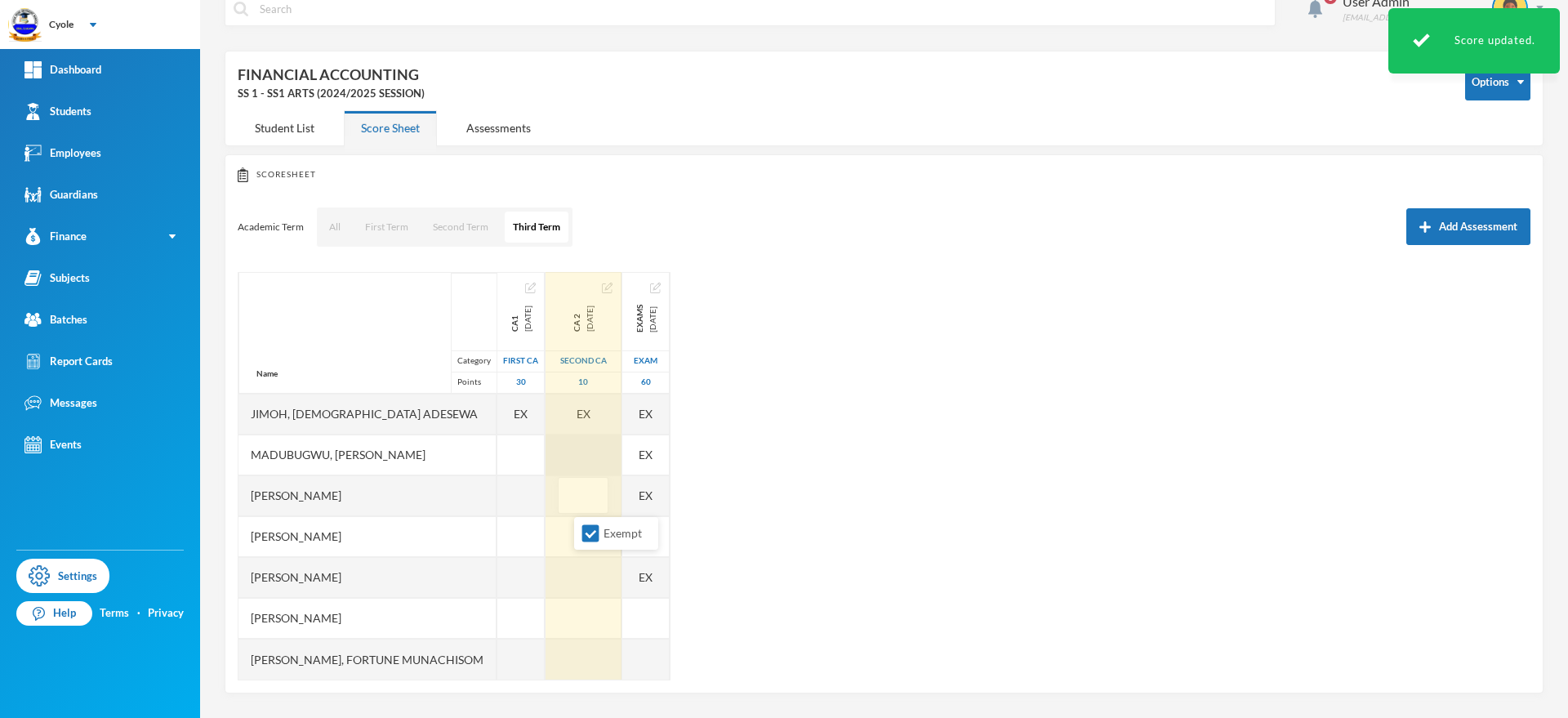 click at bounding box center [583, 455] 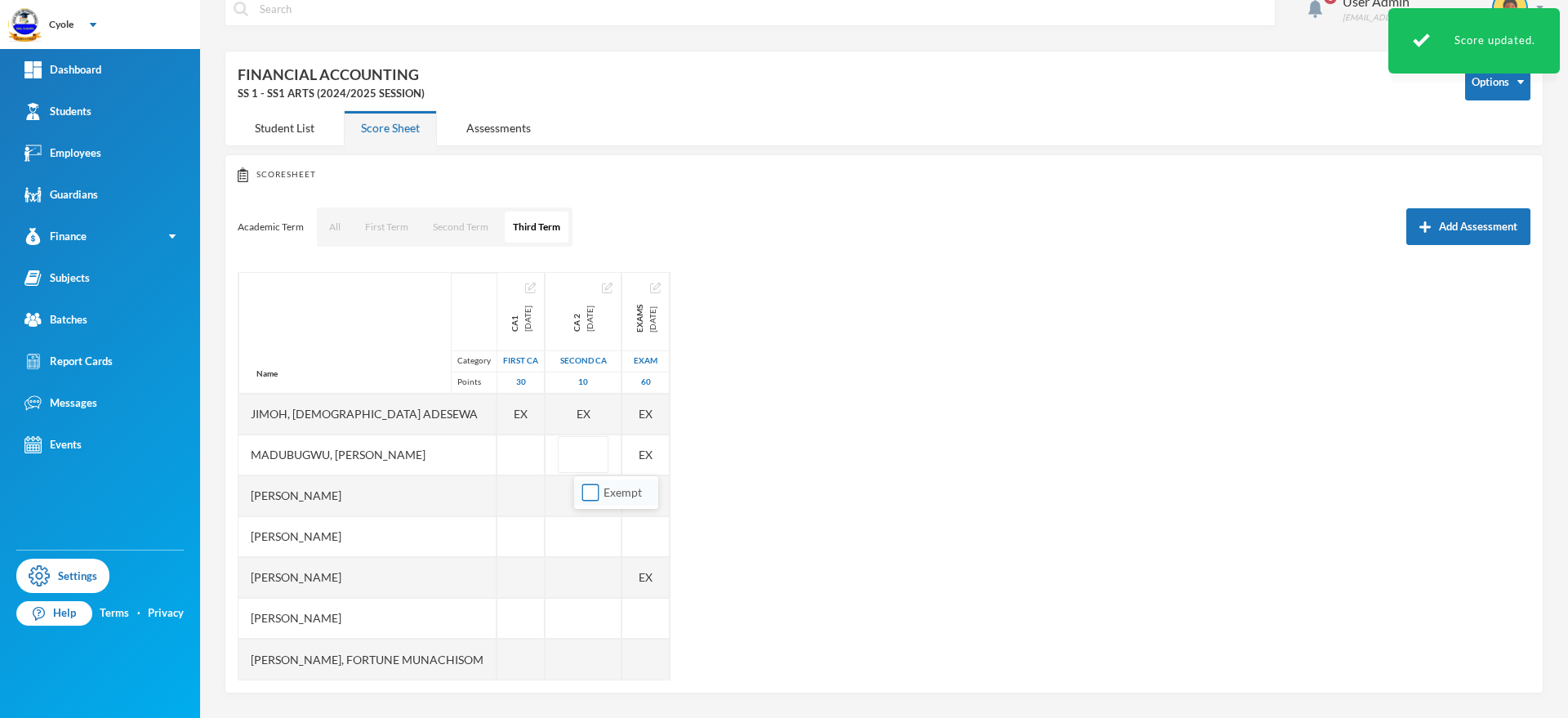 click on "Exempt" at bounding box center (590, 493) 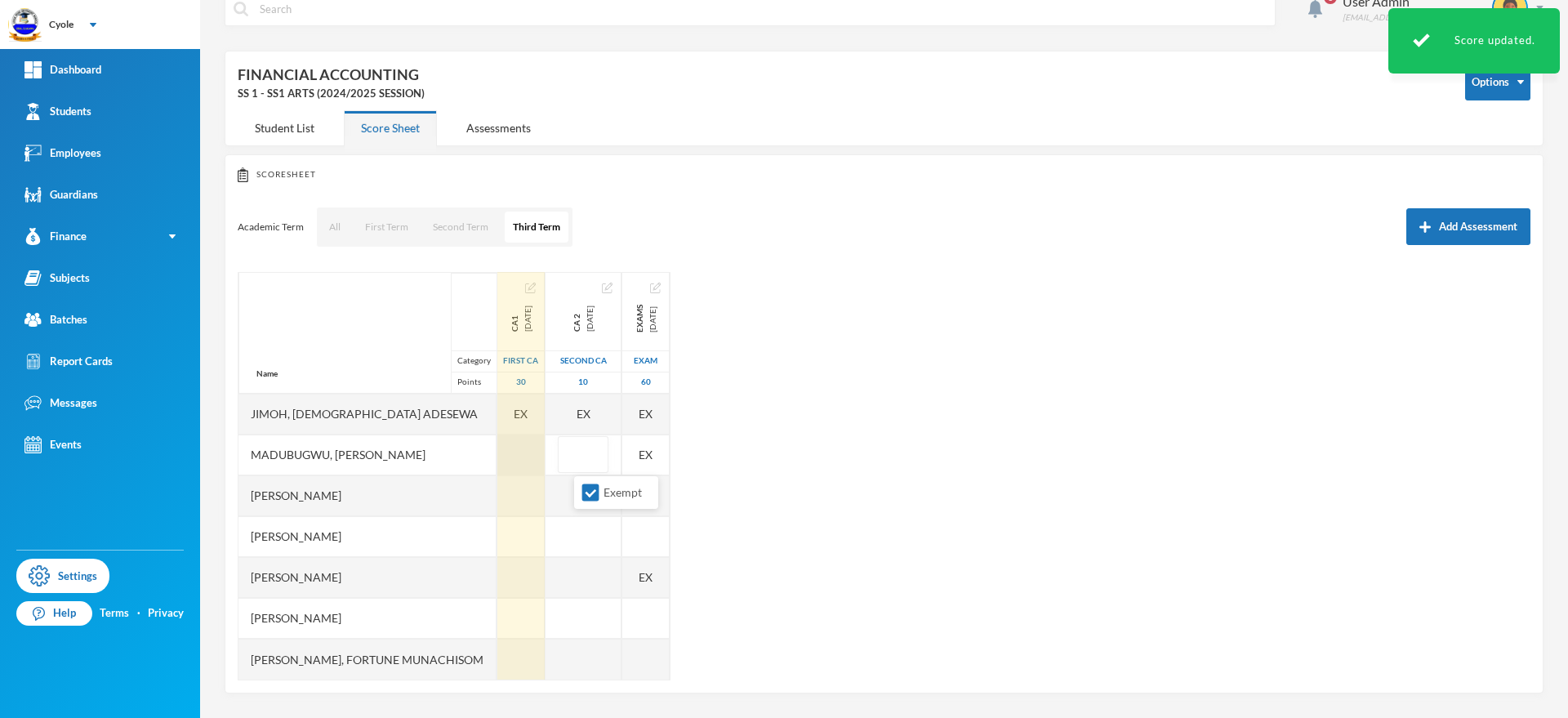 click at bounding box center (521, 455) 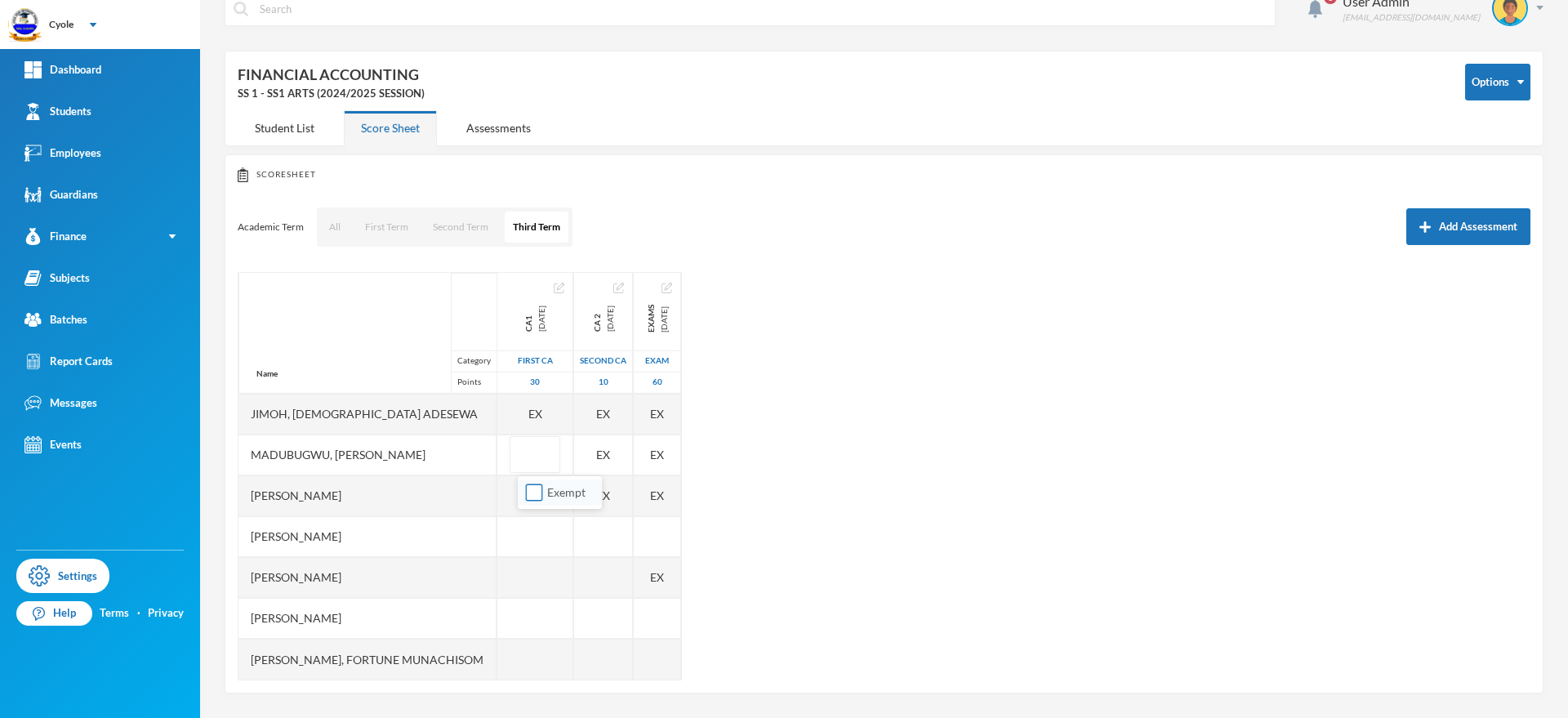 click on "Exempt" at bounding box center (559, 493) 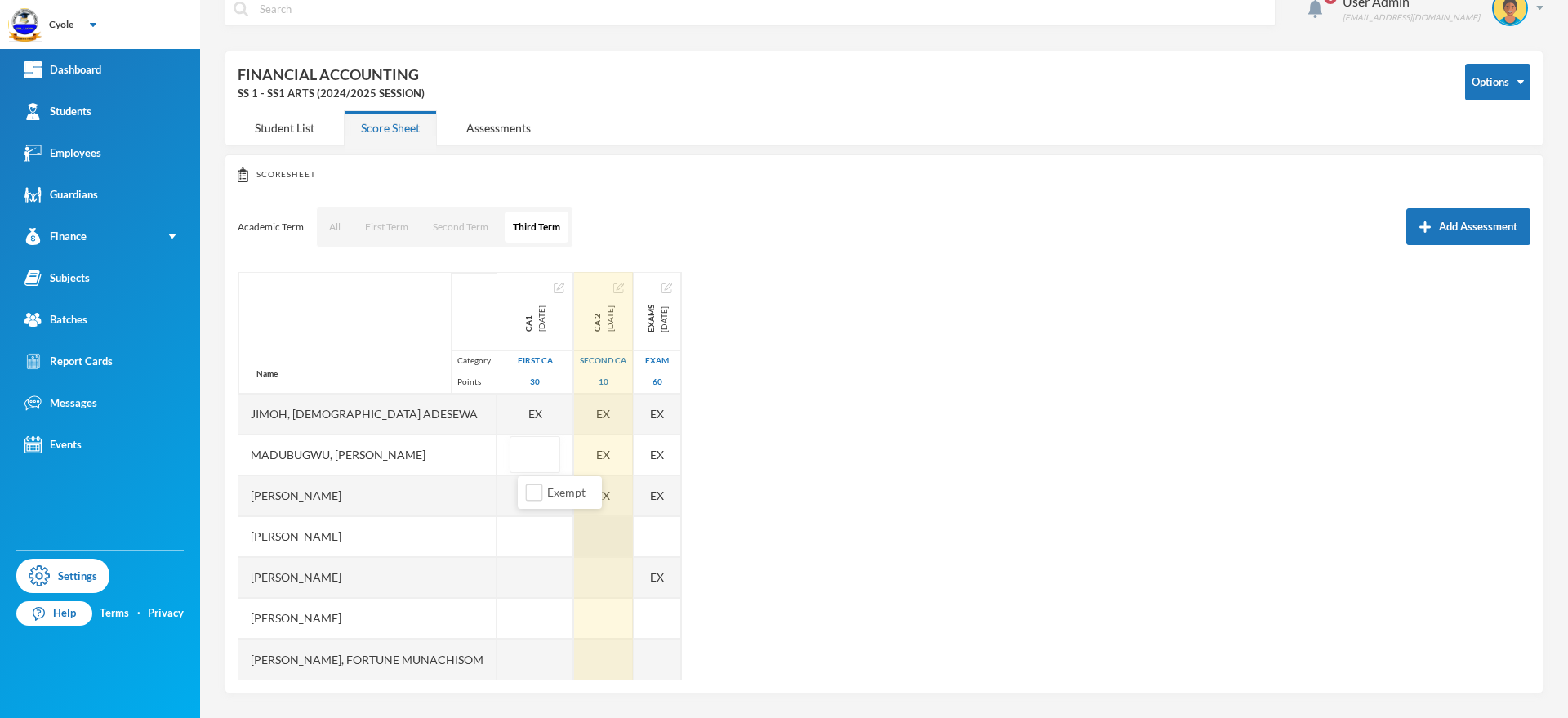 click at bounding box center [604, 537] 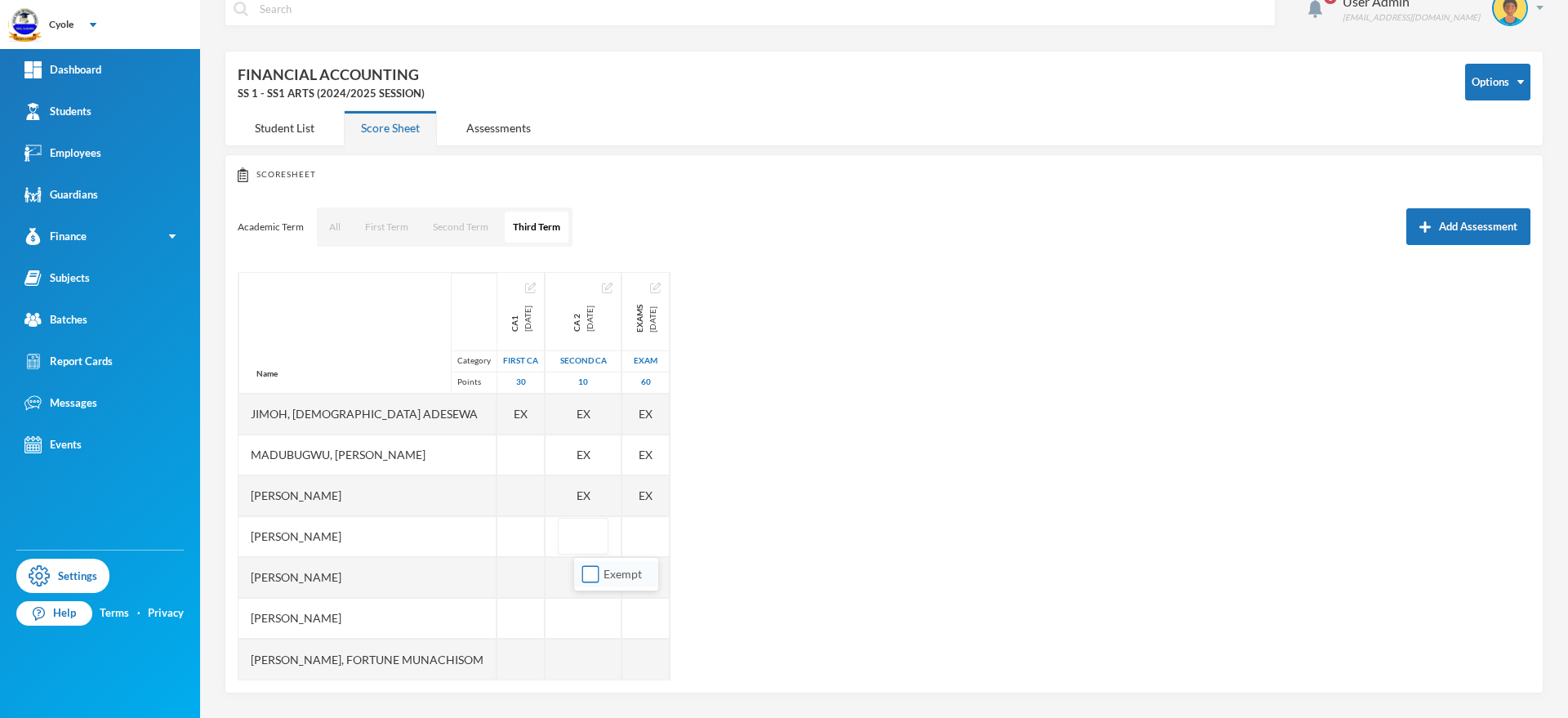 click on "Exempt" at bounding box center [590, 574] 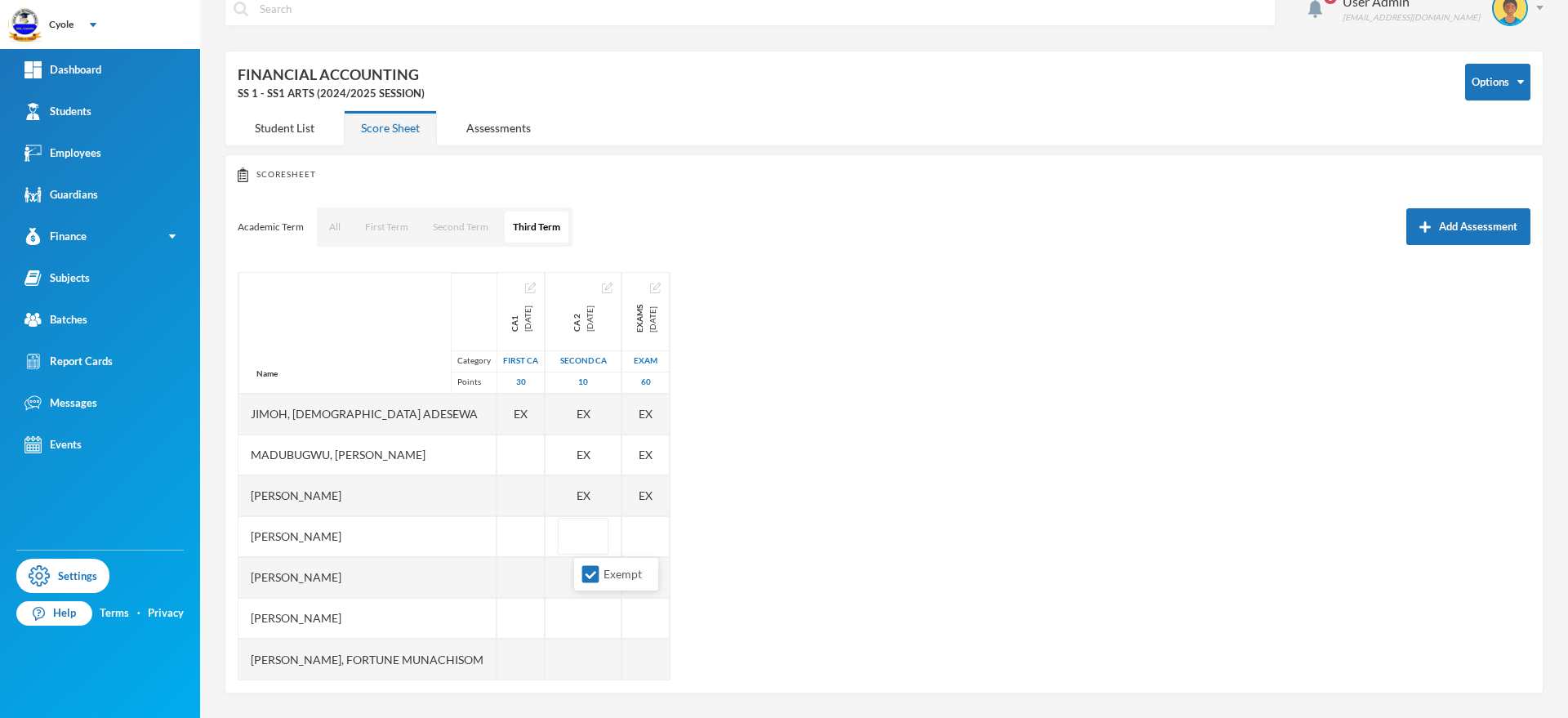 click on "Name   Category Points [PERSON_NAME], [PERSON_NAME], Chimuanya Gift [PERSON_NAME], [PERSON_NAME], [PERSON_NAME], [PERSON_NAME], [PERSON_NAME], [PERSON_NAME], [PERSON_NAME] [PERSON_NAME], [PERSON_NAME], Success [PERSON_NAME], [PERSON_NAME], [PERSON_NAME] [PERSON_NAME], [PERSON_NAME] Ebinum, [PERSON_NAME] [PERSON_NAME], [PERSON_NAME] Elo, [PERSON_NAME] [PERSON_NAME], [PERSON_NAME], Promise [PERSON_NAME] [PERSON_NAME], Blessed [PERSON_NAME], [PERSON_NAME] [PERSON_NAME], Islamiyat [PERSON_NAME], [PERSON_NAME] [PERSON_NAME] Chekwube [PERSON_NAME] Manachisom [PERSON_NAME] Onyedikachi [PERSON_NAME] [PERSON_NAME], Fortune Munachisom CA1 [DATE] First CA 30 EX EX EX EX EX EX EX EX EX EX 22.0 EX EX EX EX EX EX 26.0 EX EX 10.0 EX CA 2 [DATE] Second CA 10 EX EX EX EX EX EX EX EX EX EX 10.0 EX EX EX EX EX EX 10.0 EX EX 10.0 EX EX EX Exams [DATE] Exam 60 EX EX EX EX EX EX EX EX EX EX 31.0 EX EX EX EX EX 48.0 EX EX 41.0 EX EX EX EX EX" at bounding box center [884, 476] 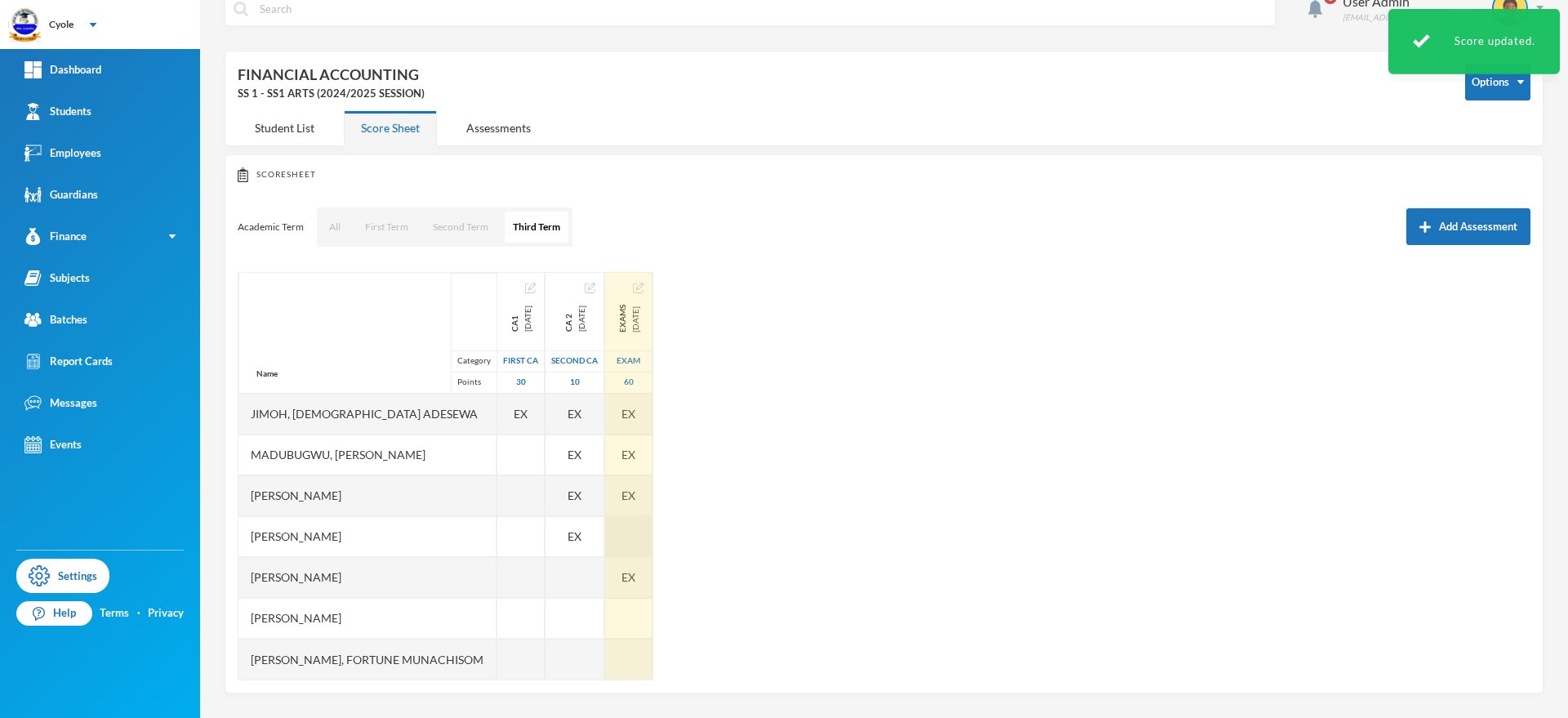 click at bounding box center [629, 537] 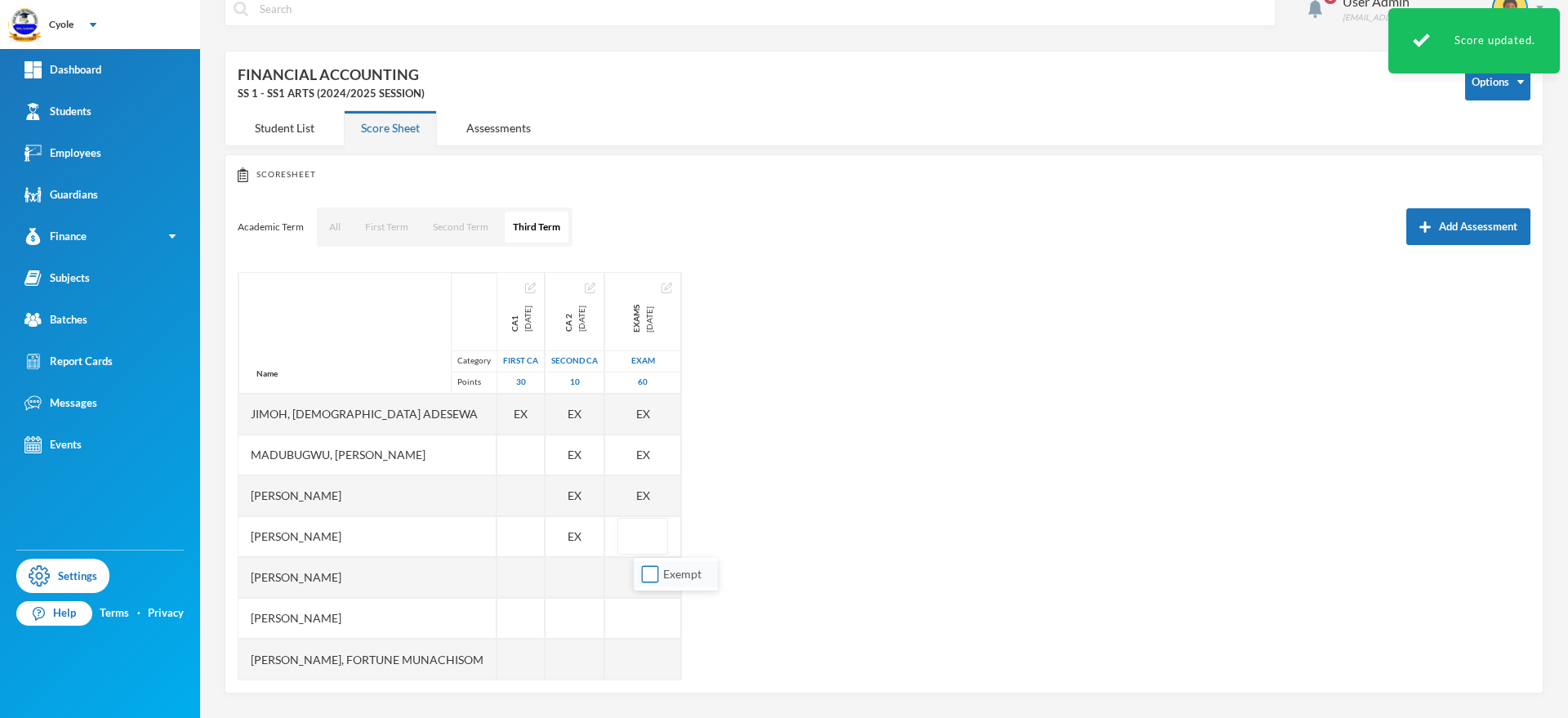 click on "Exempt" at bounding box center (650, 574) 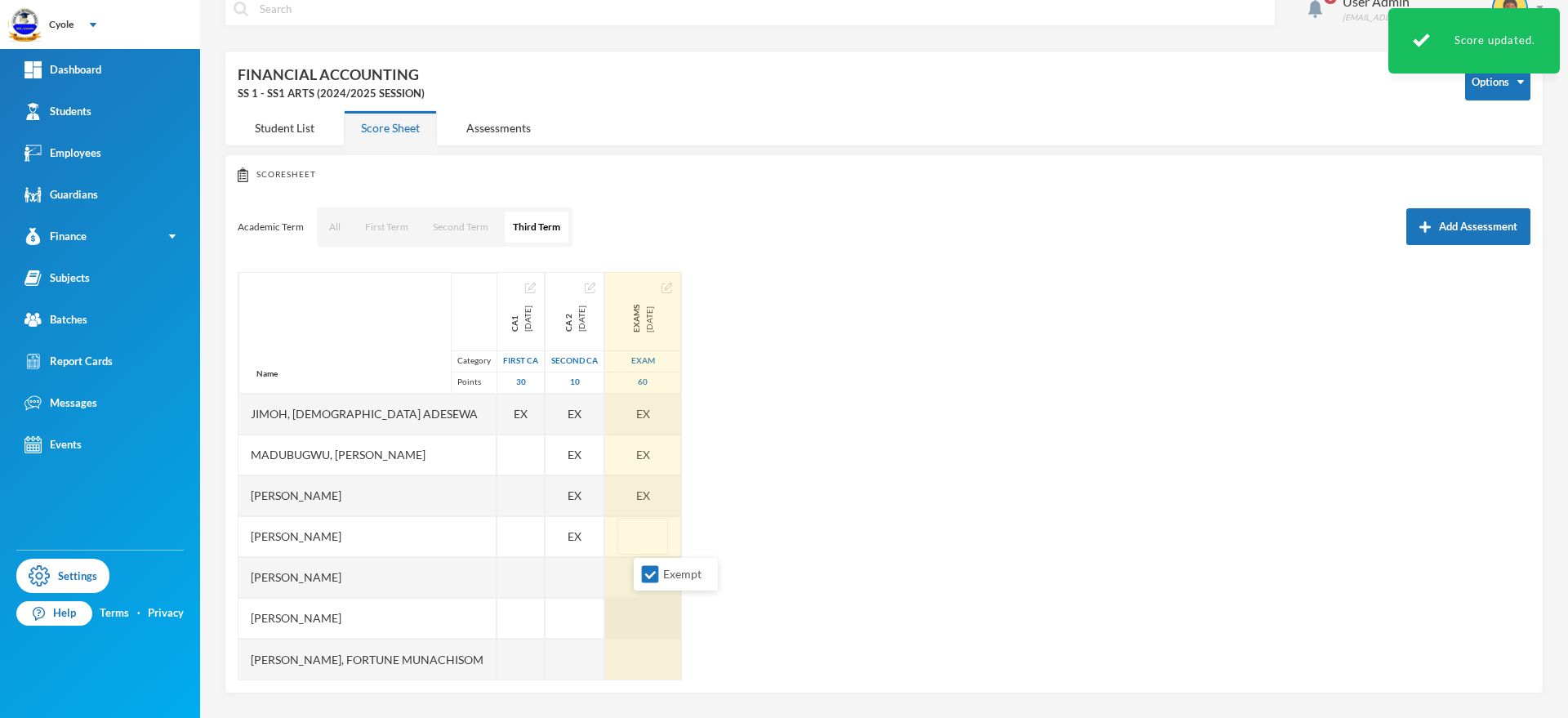 click at bounding box center [643, 618] 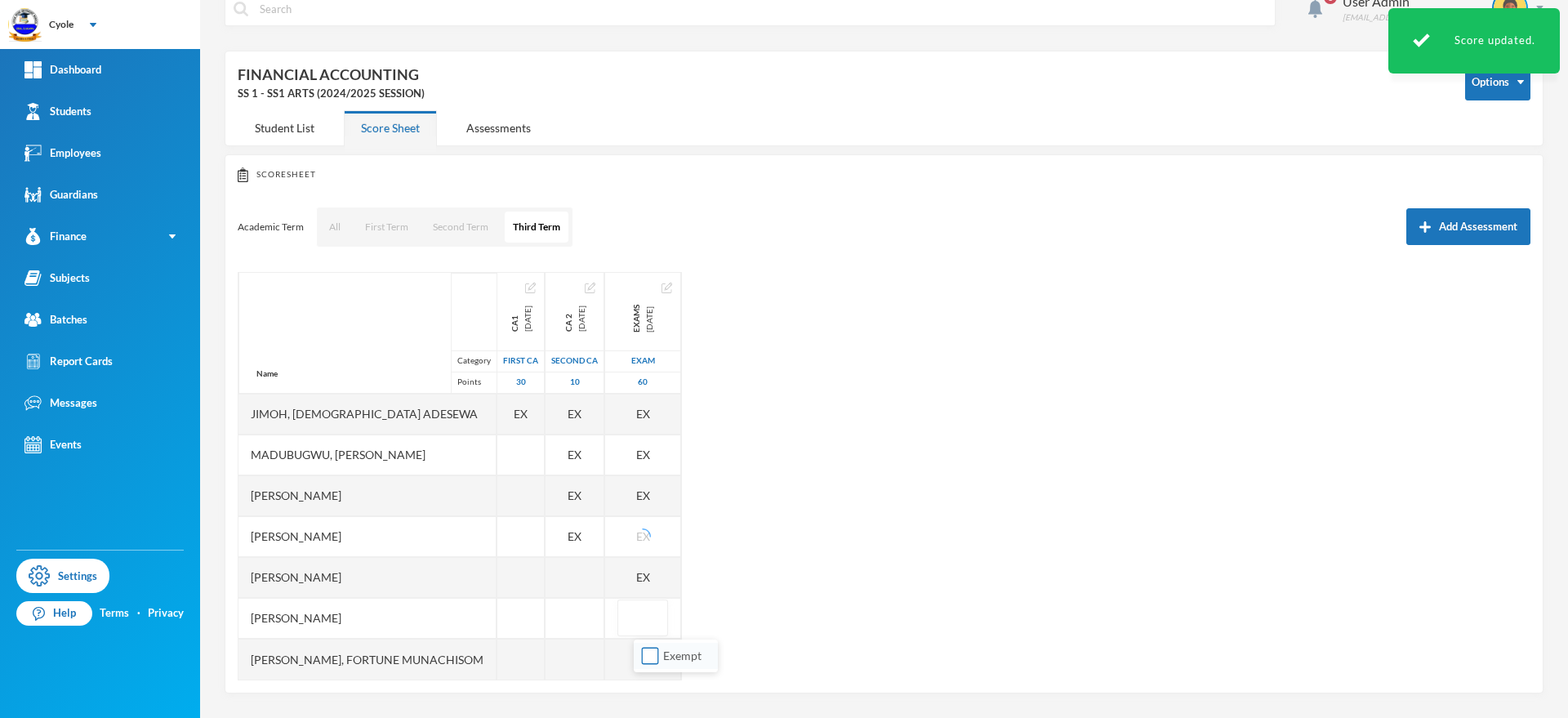click on "Exempt" at bounding box center (650, 656) 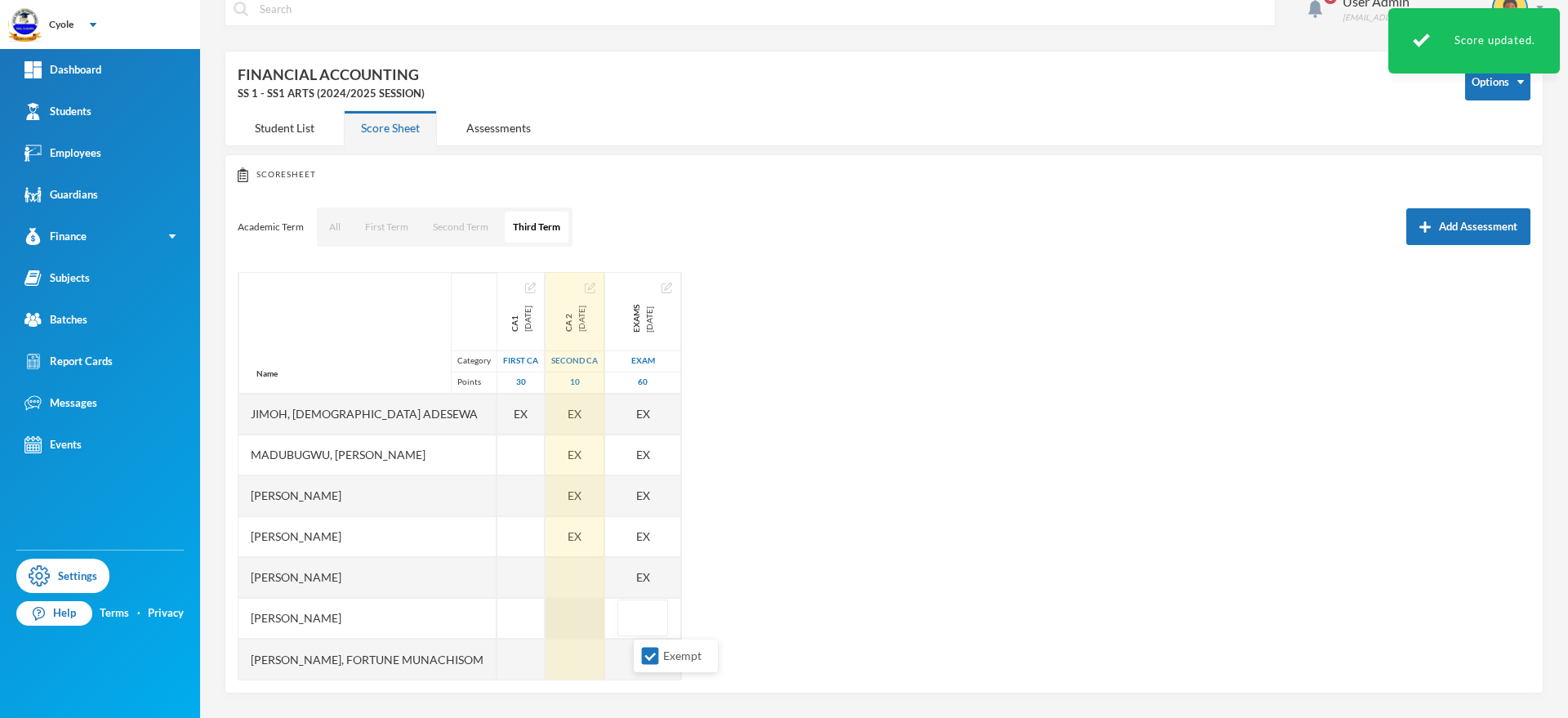 click at bounding box center (575, 618) 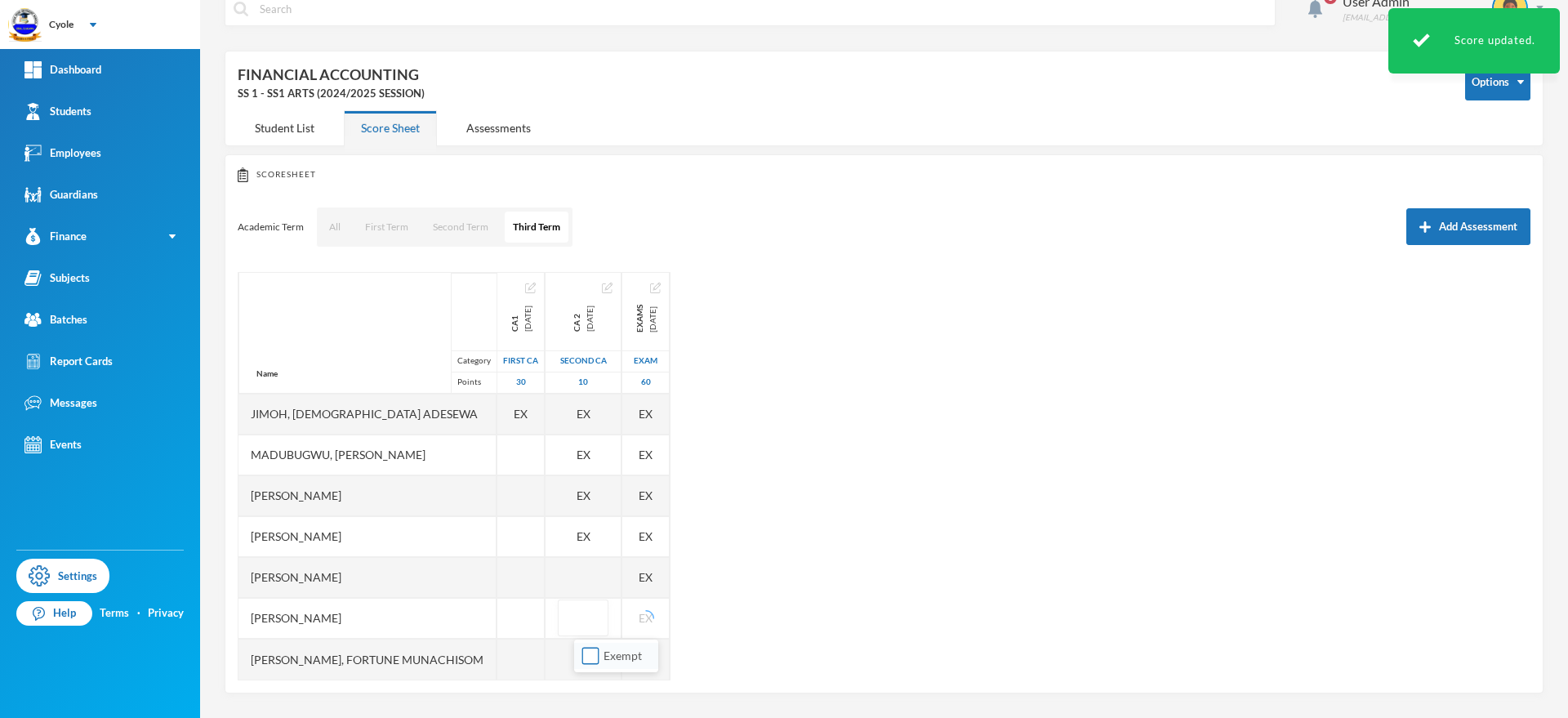 click on "Exempt" at bounding box center (590, 656) 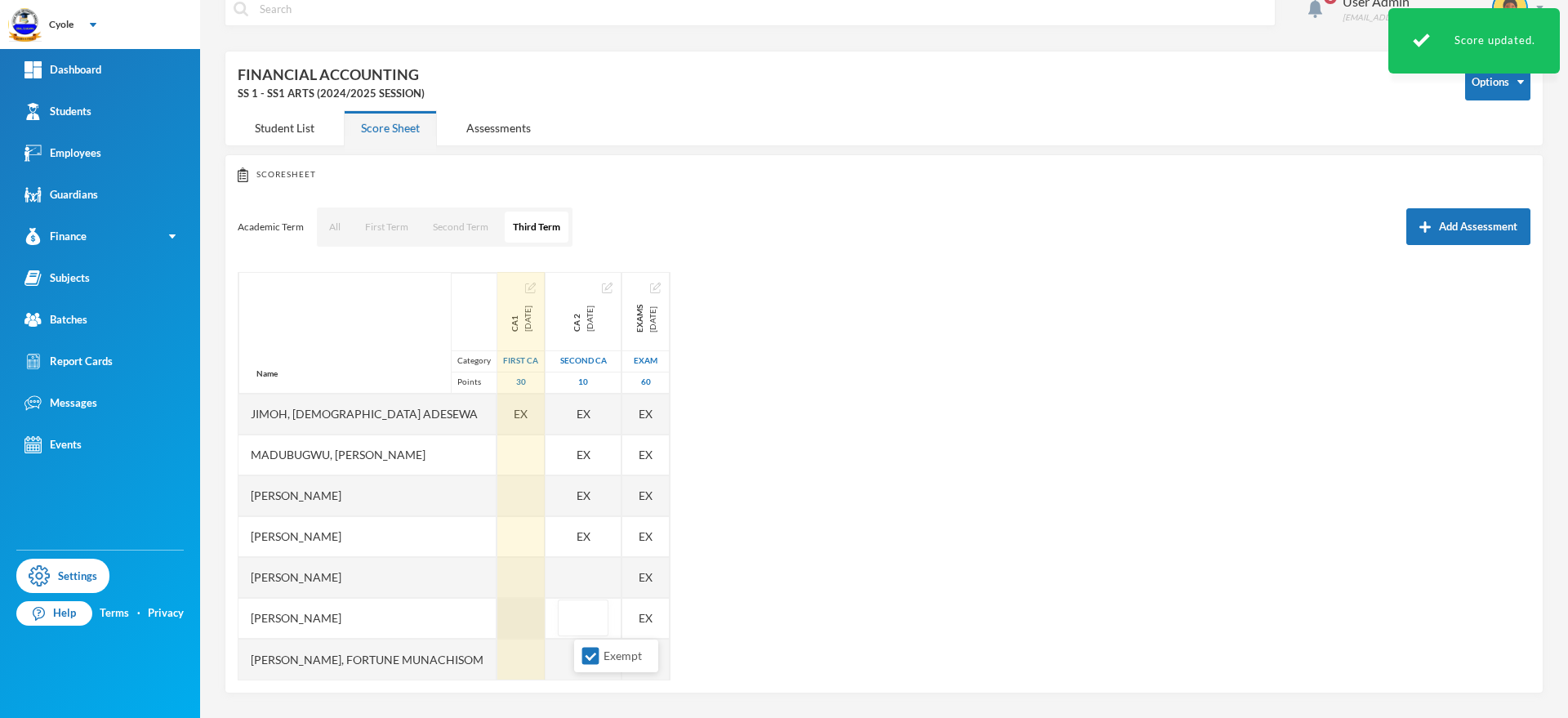click at bounding box center (521, 618) 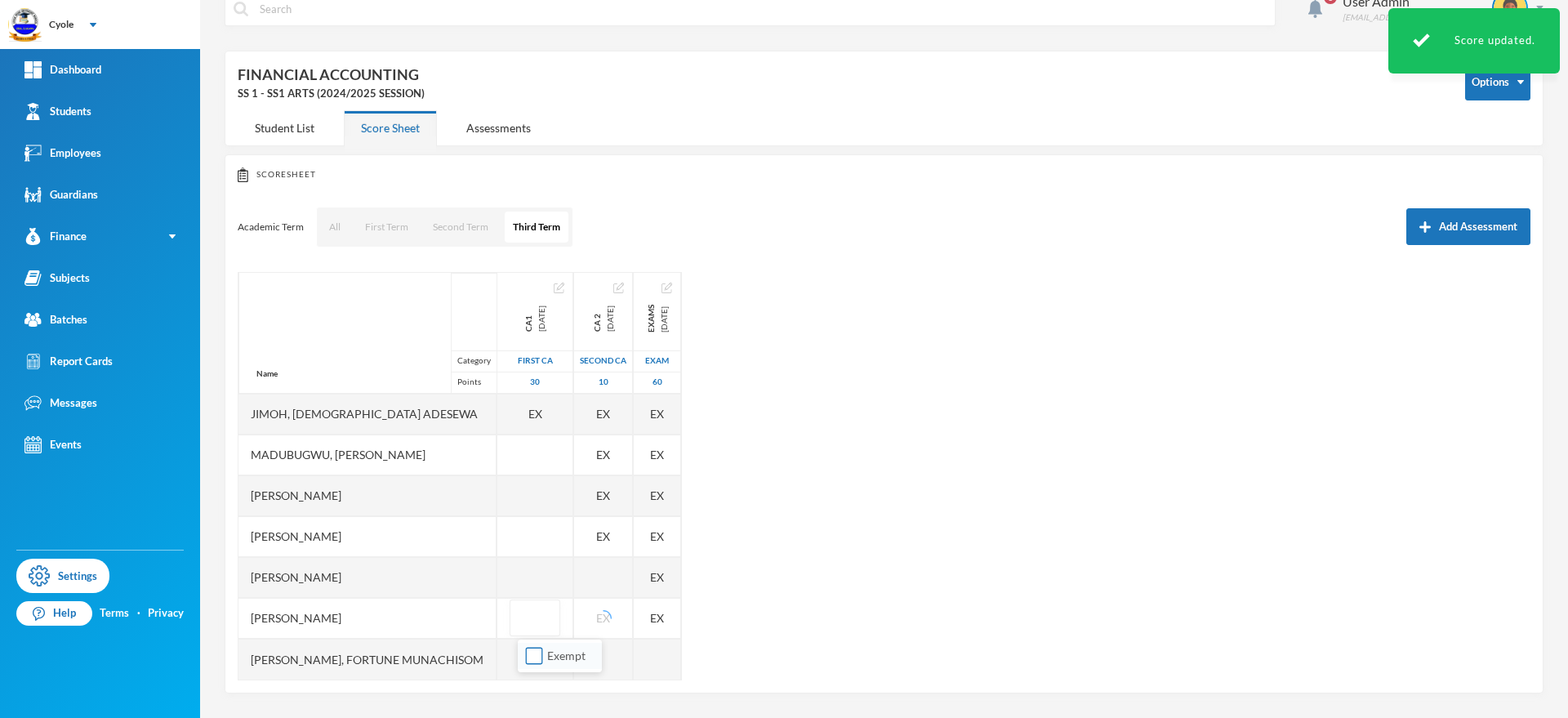 click on "Exempt" at bounding box center (534, 656) 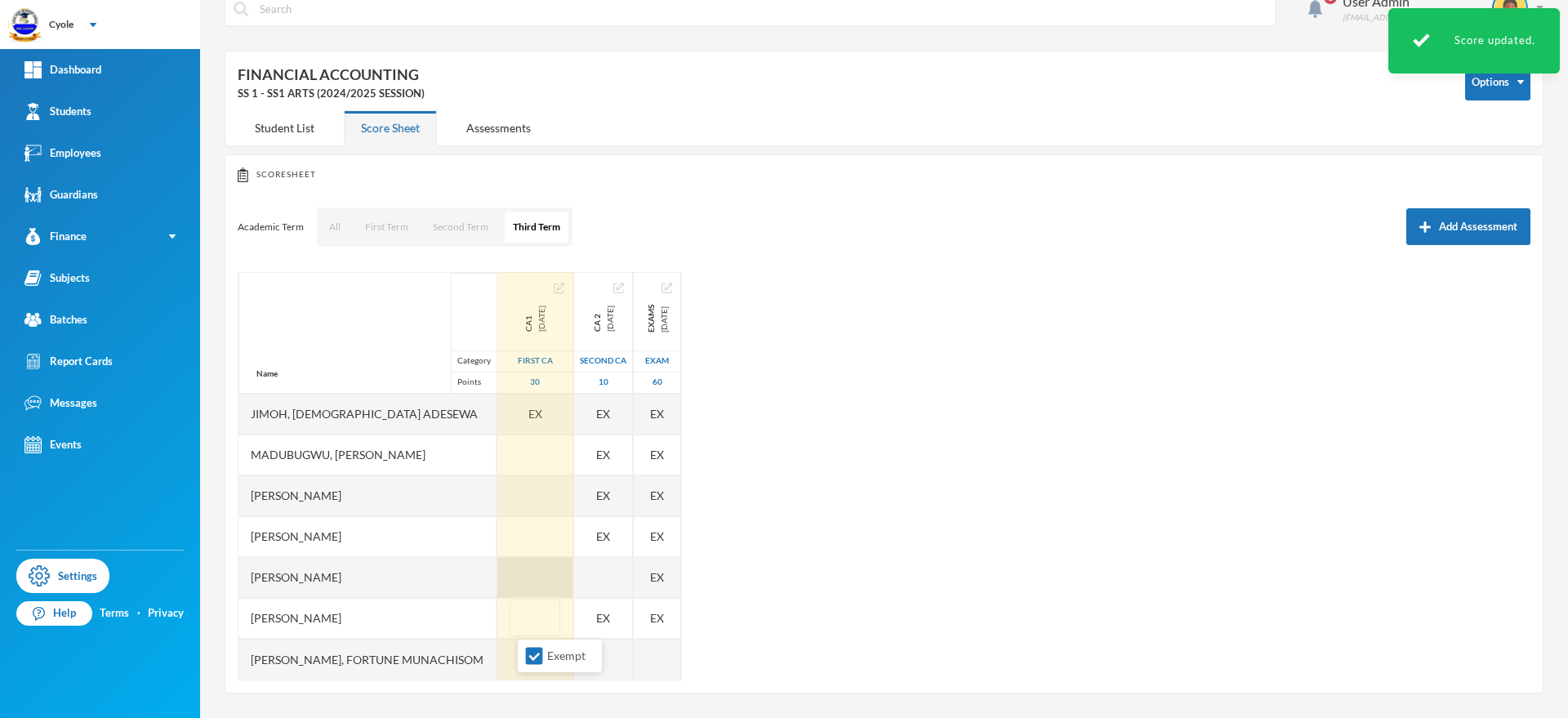 click at bounding box center [535, 578] 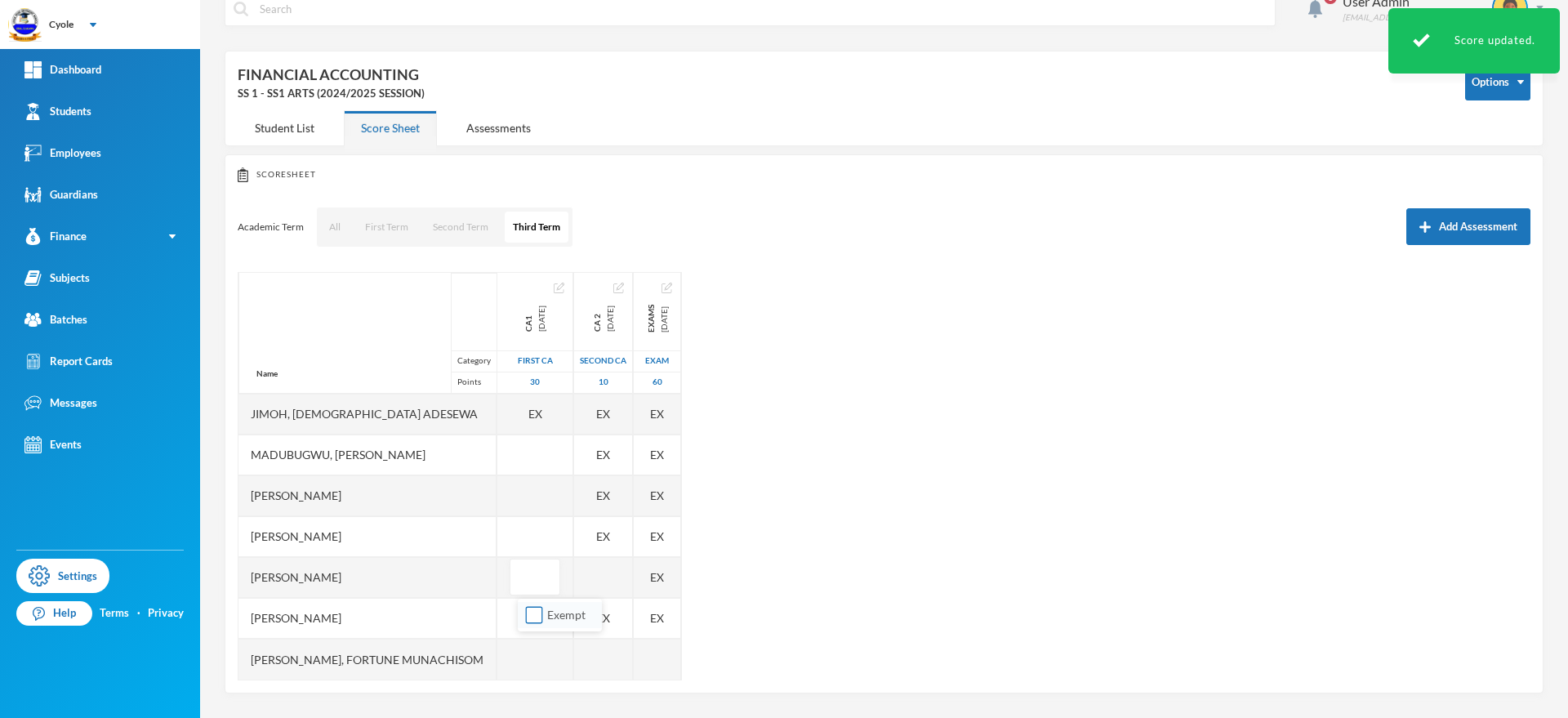 click on "Exempt" at bounding box center [559, 615] 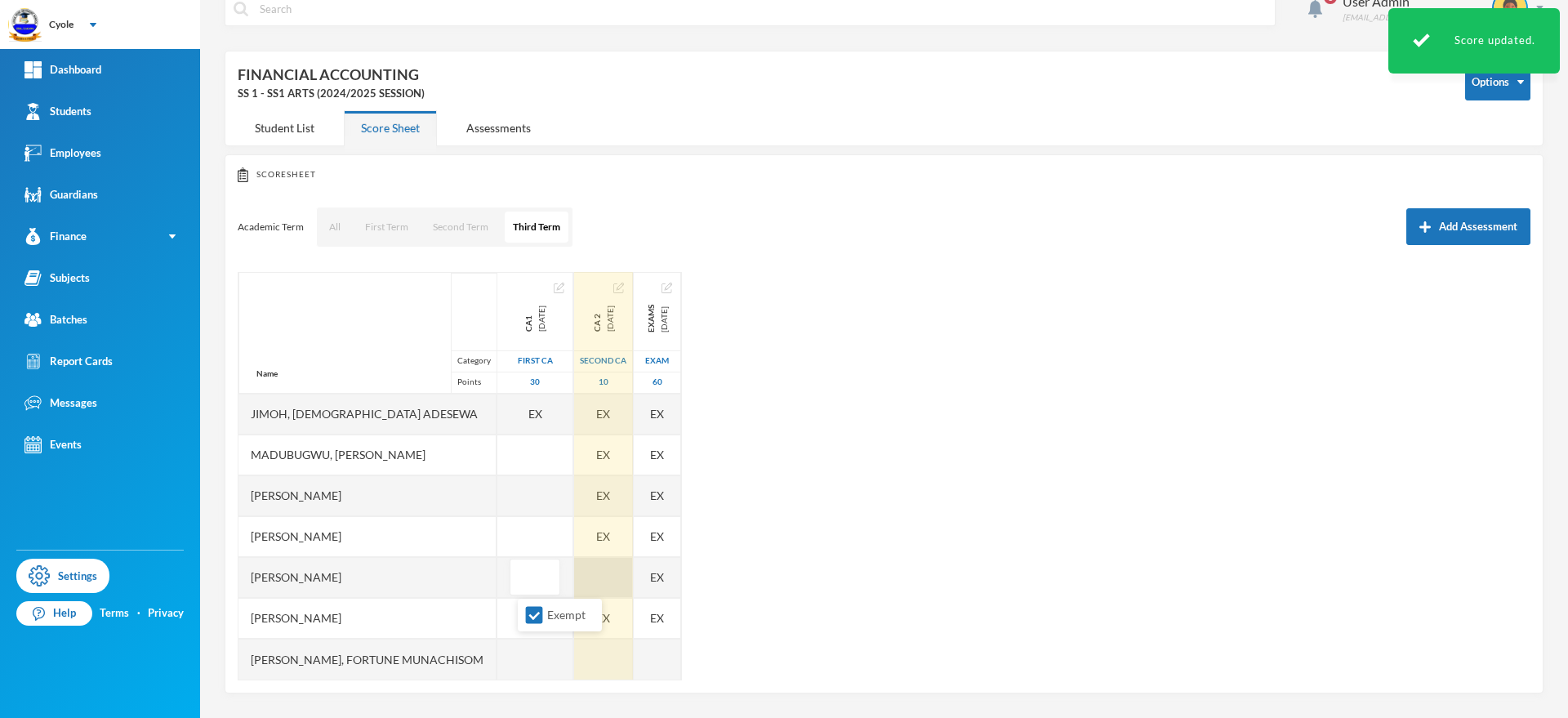 click at bounding box center [604, 578] 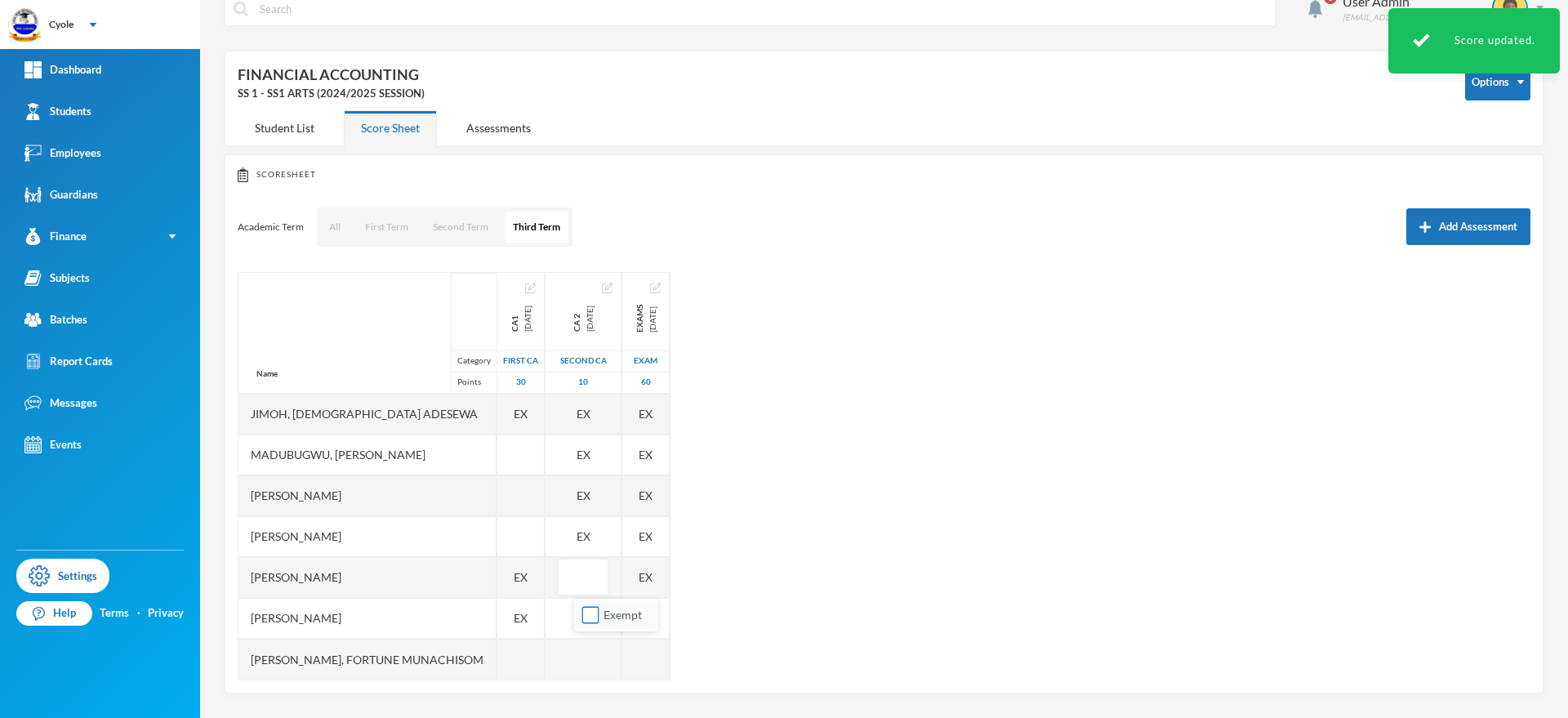 click on "Exempt" at bounding box center [590, 615] 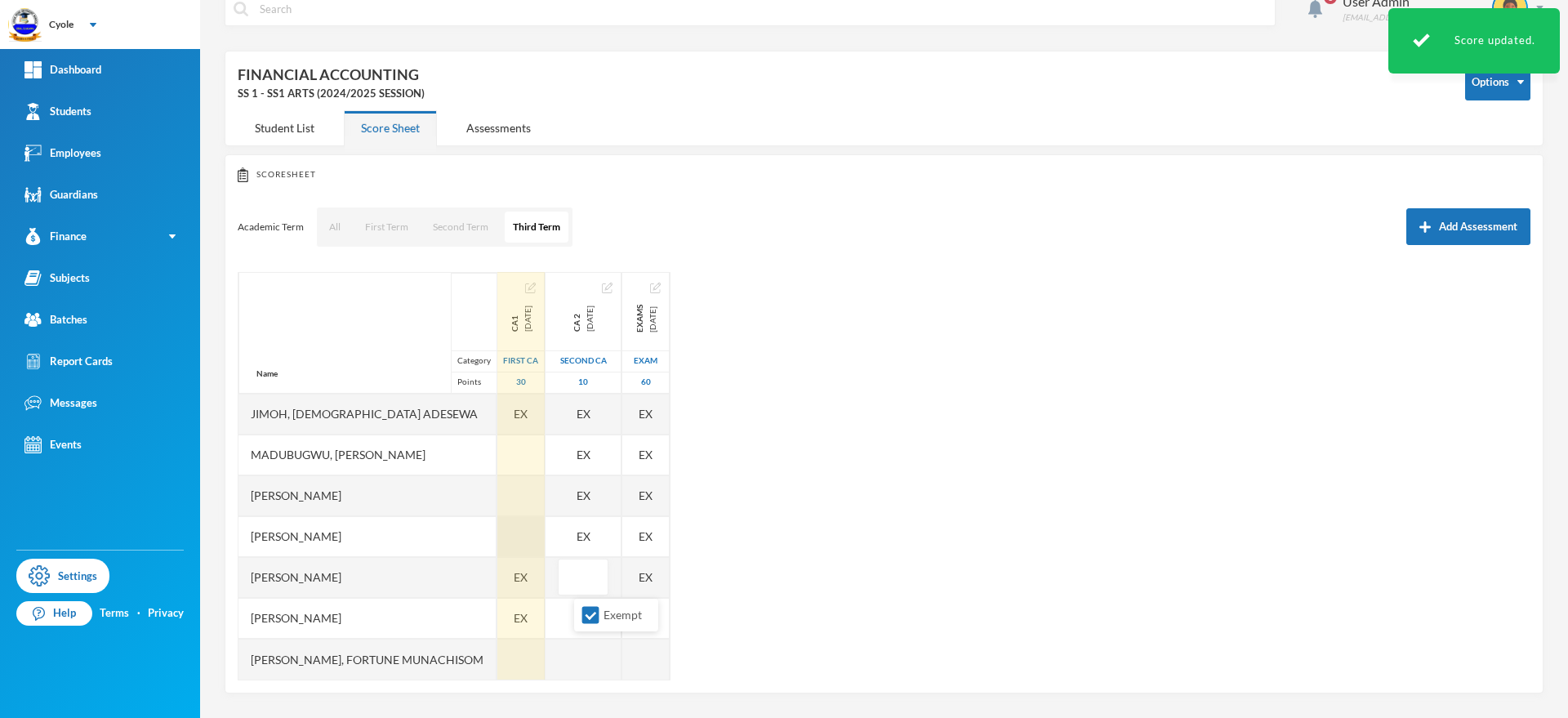 click at bounding box center (521, 537) 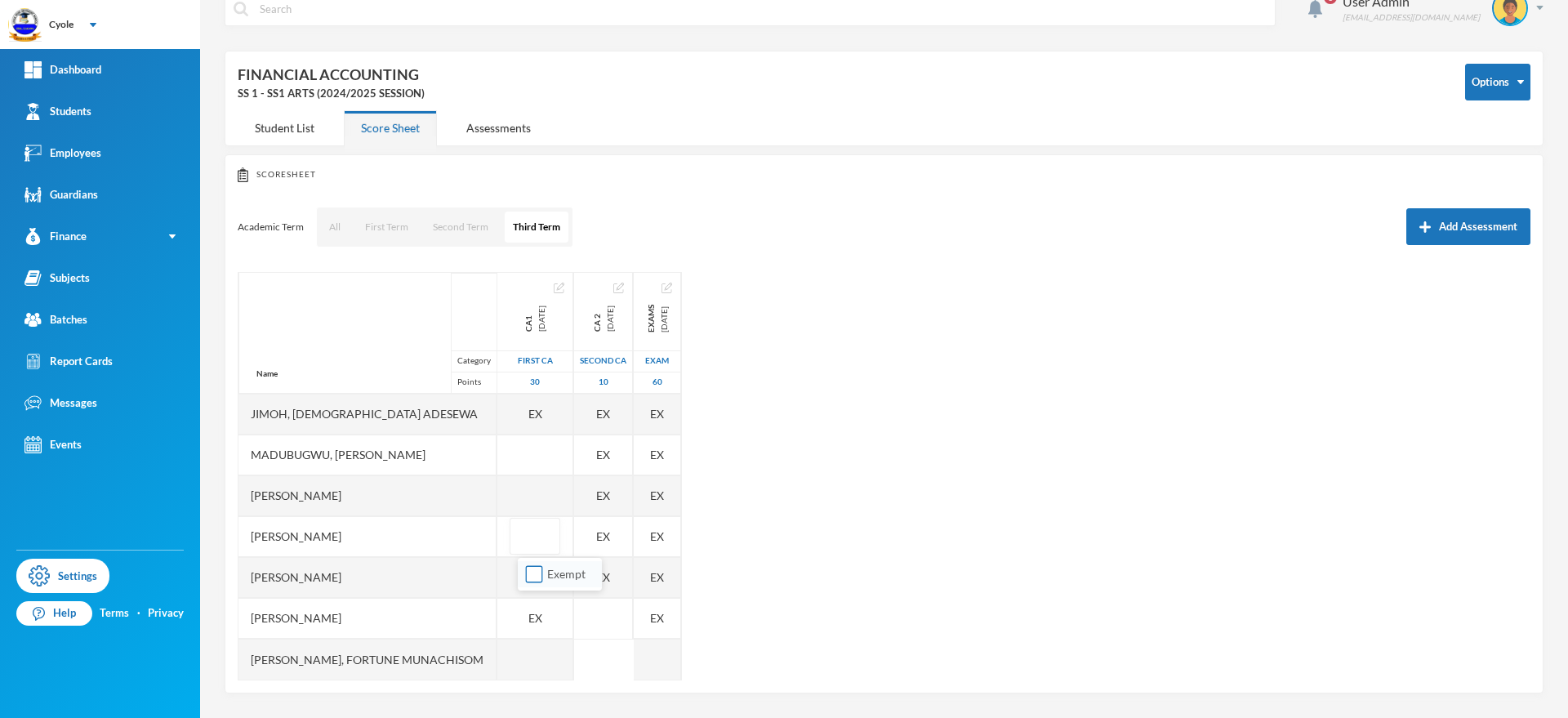 click on "Exempt" at bounding box center (534, 574) 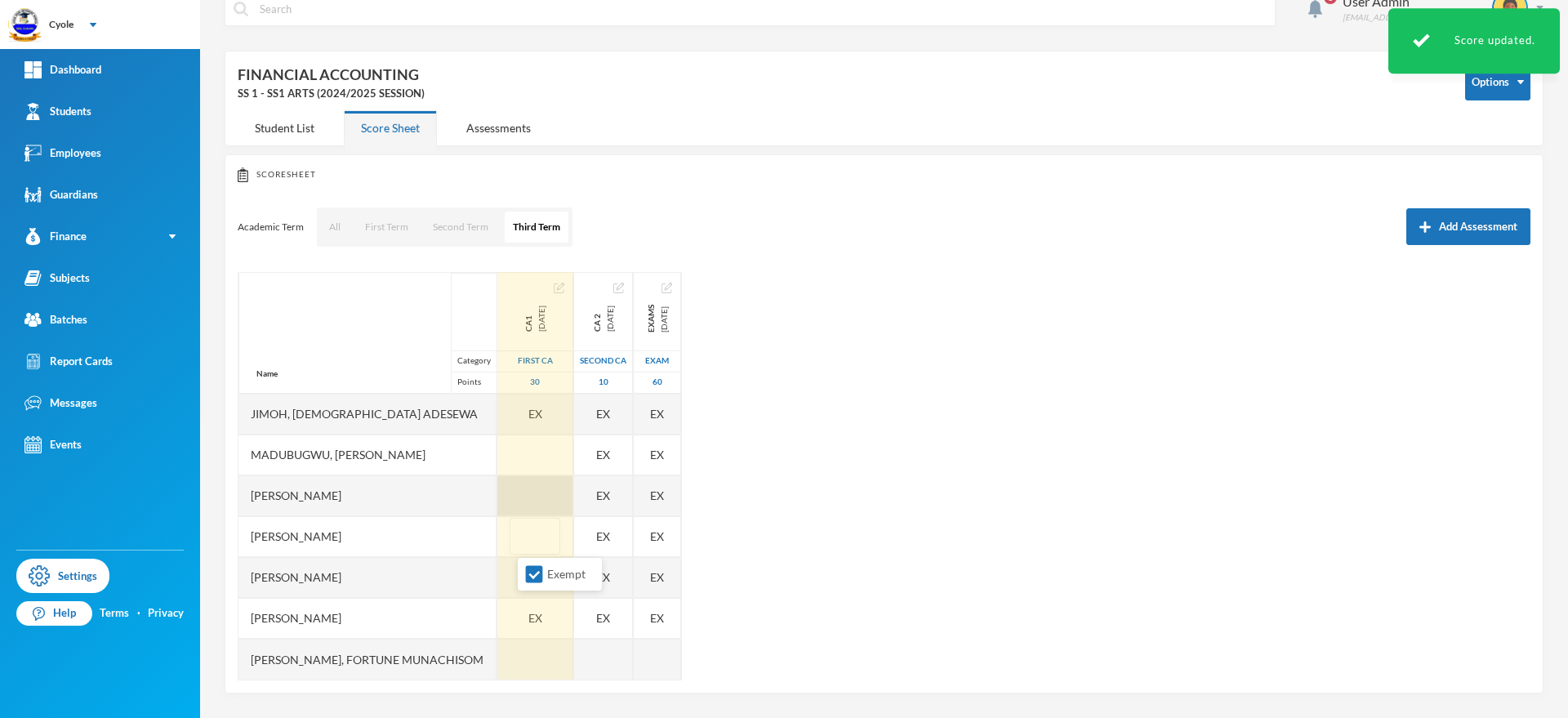 click at bounding box center [535, 496] 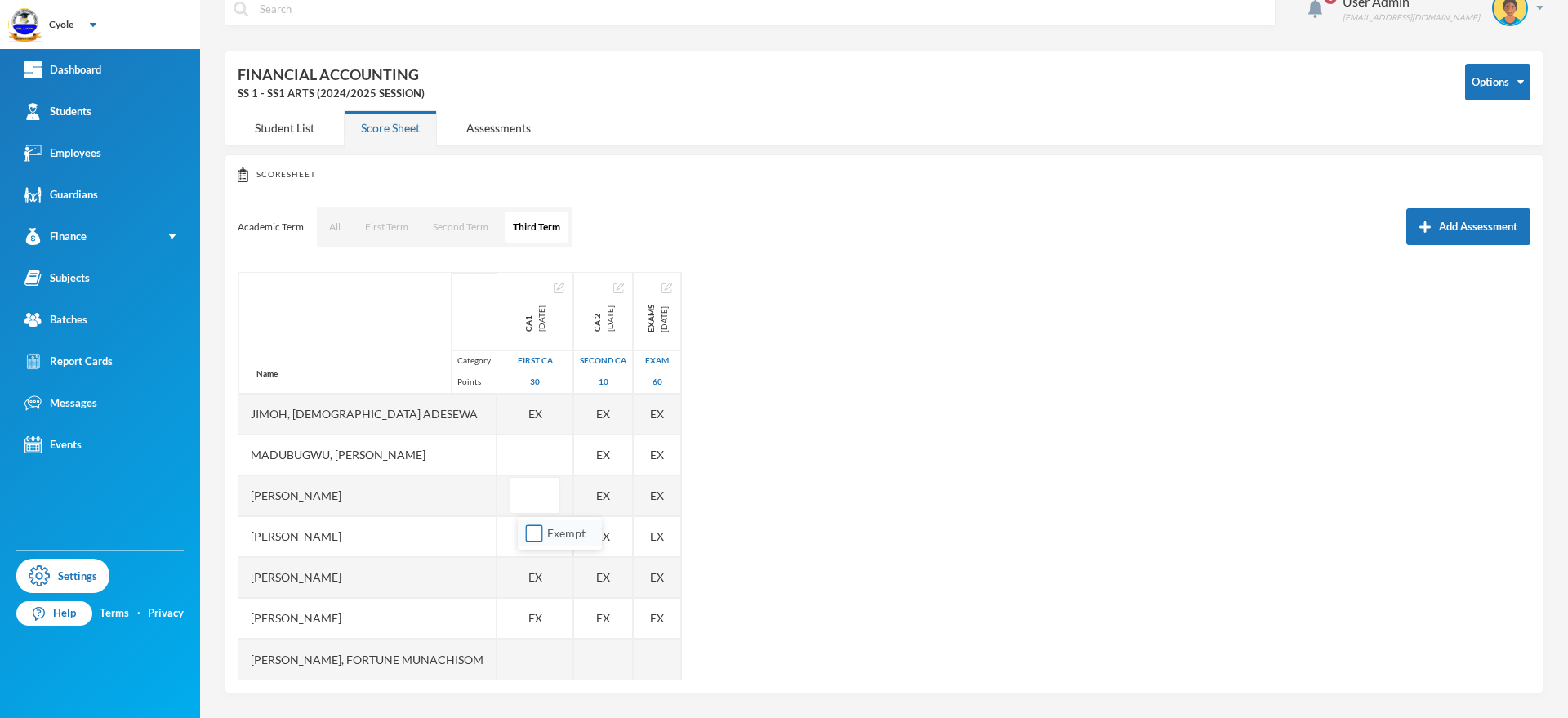 click on "Exempt" at bounding box center (534, 533) 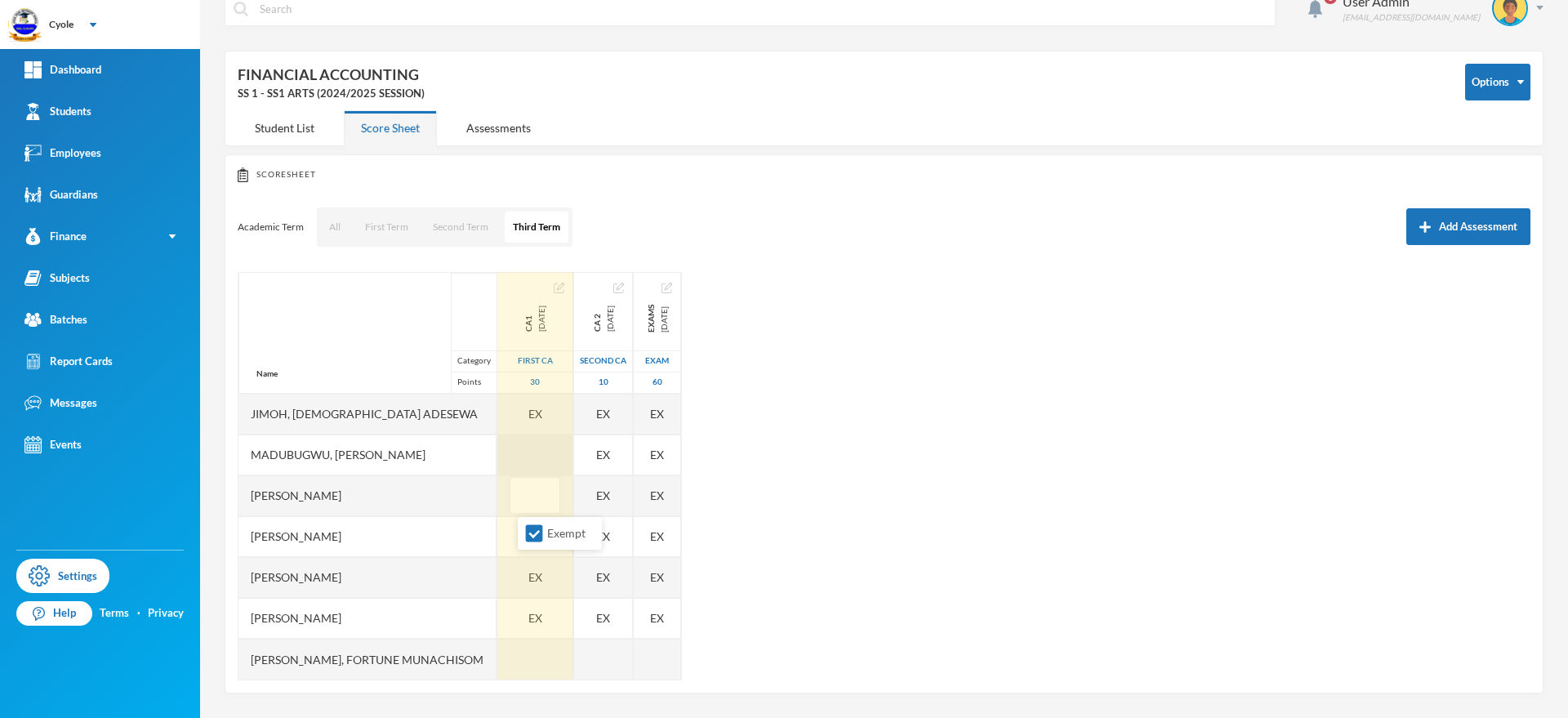 click on "Name   Category Points [PERSON_NAME], [PERSON_NAME], Chimuanya Gift [PERSON_NAME], [PERSON_NAME], [PERSON_NAME], [PERSON_NAME], [PERSON_NAME], [PERSON_NAME], [PERSON_NAME] [PERSON_NAME], [PERSON_NAME], Success [PERSON_NAME], [PERSON_NAME], [PERSON_NAME] [PERSON_NAME], [PERSON_NAME] Ebinum, [PERSON_NAME] [PERSON_NAME], [PERSON_NAME] Elo, [PERSON_NAME] [PERSON_NAME], [PERSON_NAME], Promise [PERSON_NAME] [PERSON_NAME], Blessed [PERSON_NAME], [PERSON_NAME] [PERSON_NAME], Islamiyat [PERSON_NAME], [PERSON_NAME] [PERSON_NAME] Chekwube [PERSON_NAME] Manachisom [PERSON_NAME] Onyedikachi [PERSON_NAME] [PERSON_NAME], Fortune Munachisom CA1 [DATE] First CA 30 EX EX EX EX EX EX EX EX EX EX 22.0 EX EX EX EX EX EX 26.0 EX EX 10.0 EX EX EX EX CA 2 [DATE] Second CA 10 EX EX EX EX EX EX EX EX EX EX 10.0 EX EX EX EX EX EX 10.0 EX EX 10.0 EX EX EX EX EX EX Exams [DATE] Exam 60 EX EX EX EX EX EX EX EX EX EX 31.0 EX EX EX EX EX 48.0 EX EX 41.0" at bounding box center (884, 476) 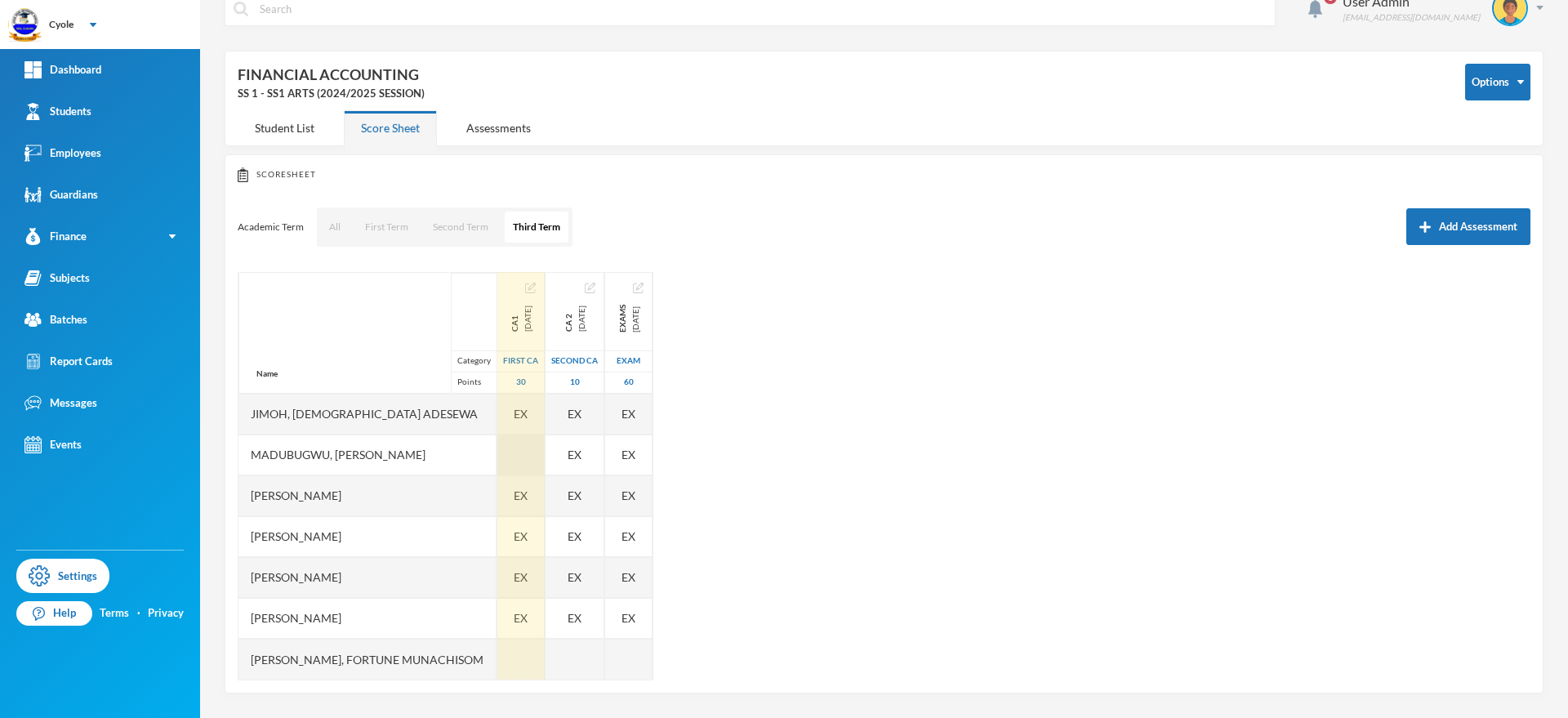 click at bounding box center (521, 455) 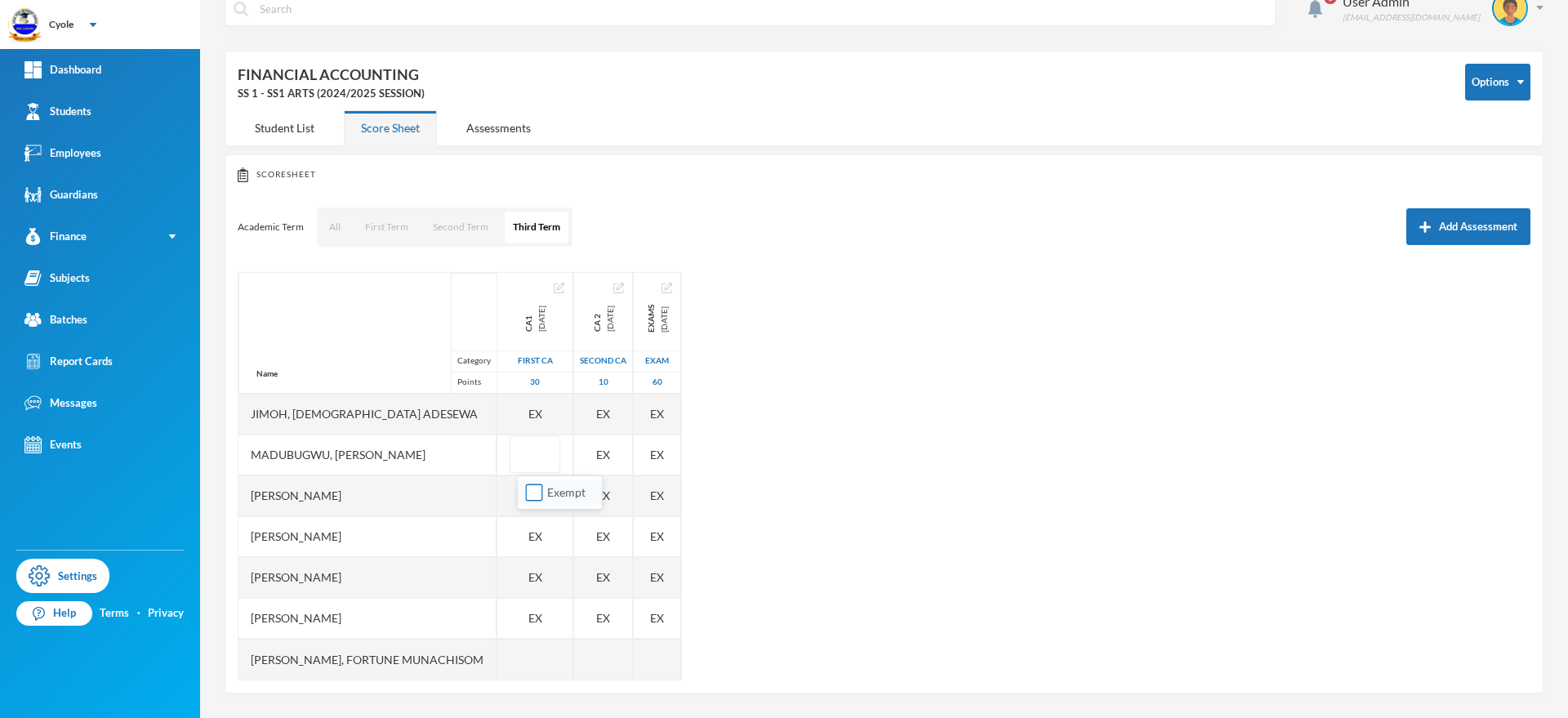 click on "Exempt" at bounding box center [534, 493] 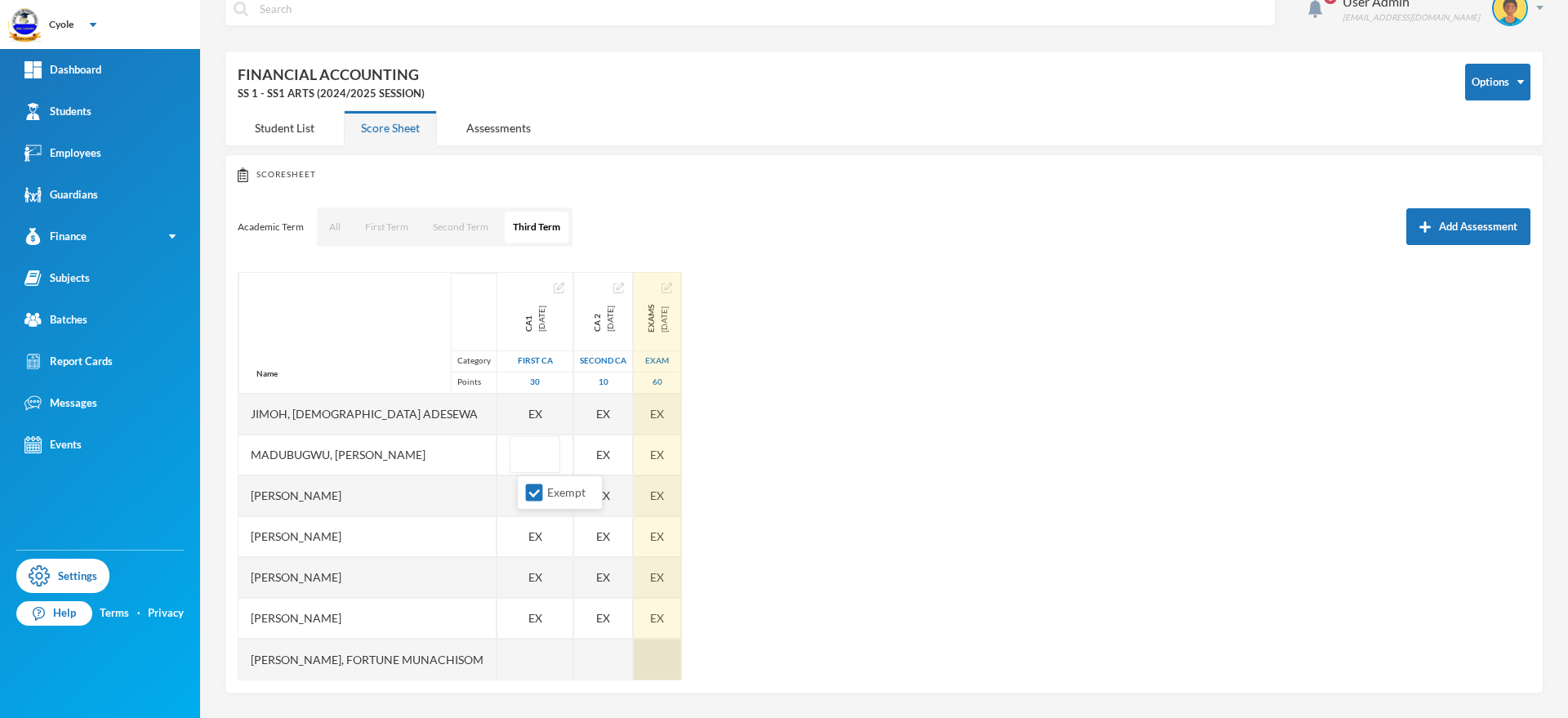 click on "Name   Category Points [PERSON_NAME], [PERSON_NAME], Chimuanya Gift [PERSON_NAME], [PERSON_NAME], [PERSON_NAME], [PERSON_NAME], [PERSON_NAME], [PERSON_NAME], [PERSON_NAME] [PERSON_NAME], [PERSON_NAME], Success [PERSON_NAME], [PERSON_NAME], [PERSON_NAME] [PERSON_NAME], [PERSON_NAME] Ebinum, [PERSON_NAME] [PERSON_NAME], [PERSON_NAME] Elo, [PERSON_NAME] [PERSON_NAME], [PERSON_NAME], Promise [PERSON_NAME] [PERSON_NAME], Blessed [PERSON_NAME], [PERSON_NAME] [PERSON_NAME], Islamiyat [PERSON_NAME], [PERSON_NAME] [PERSON_NAME] Chekwube [PERSON_NAME] Manachisom [PERSON_NAME] Onyedikachi [PERSON_NAME] [PERSON_NAME], Fortune Munachisom CA1 [DATE] First CA 30 EX EX EX EX EX EX EX EX EX EX 22.0 EX EX EX EX EX EX 26.0 EX EX 10.0 EX EX EX EX EX CA 2 [DATE] Second CA 10 EX EX EX EX EX EX EX EX EX EX 10.0 EX EX EX EX EX EX 10.0 EX EX 10.0 EX EX EX EX EX EX Exams [DATE] Exam 60 EX EX EX EX EX EX EX EX EX EX 31.0 EX EX EX EX EX 48.0 EX EX" at bounding box center [884, 476] 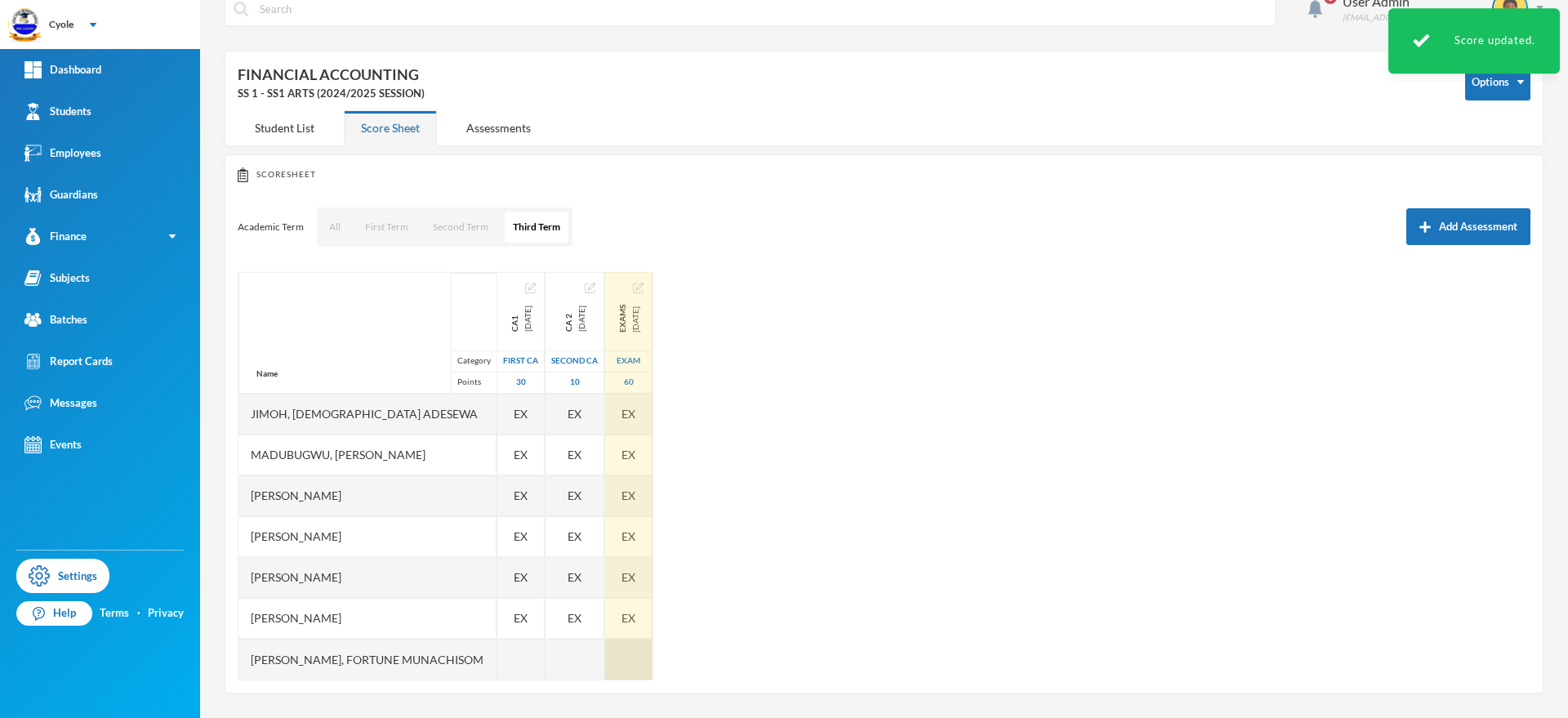 click at bounding box center (629, 659) 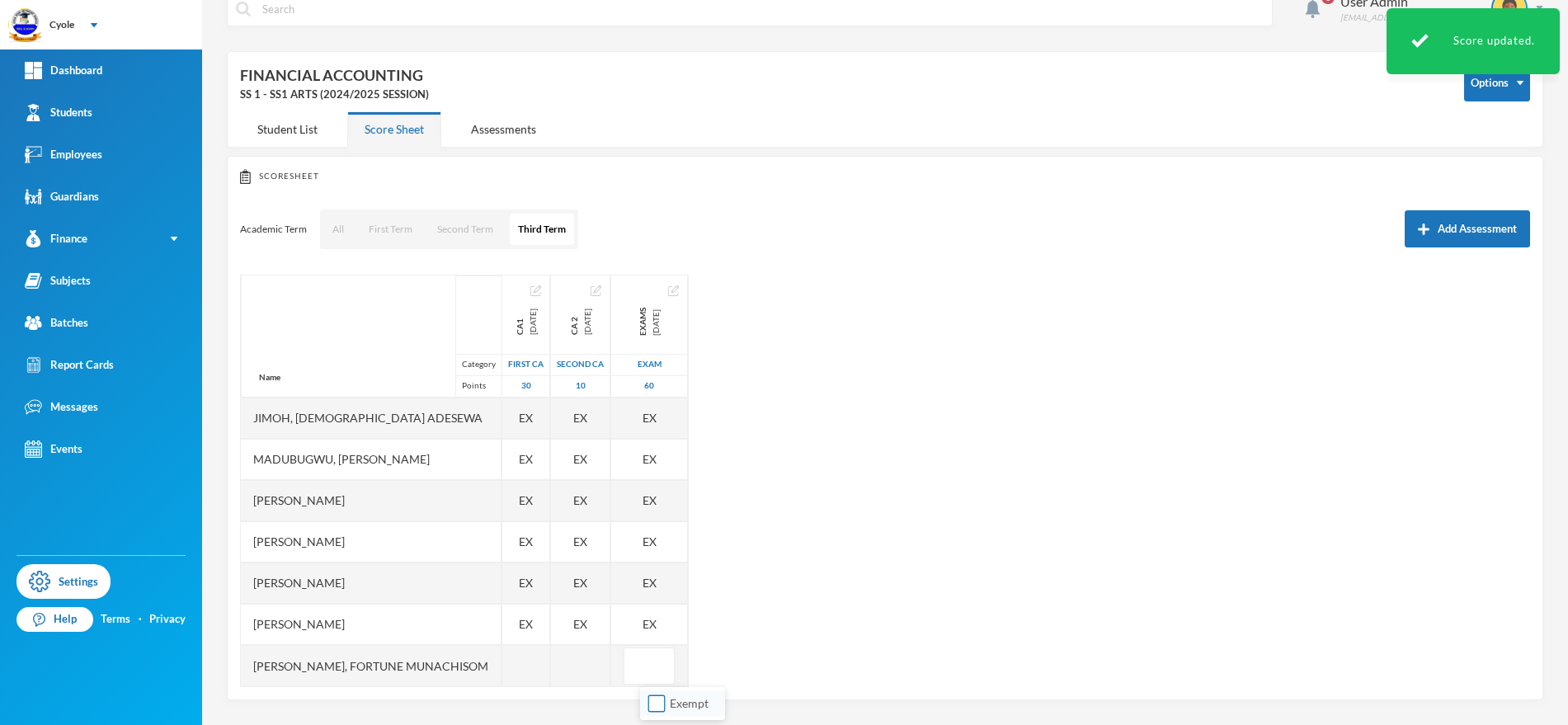 click on "Exempt" at bounding box center (657, 704) 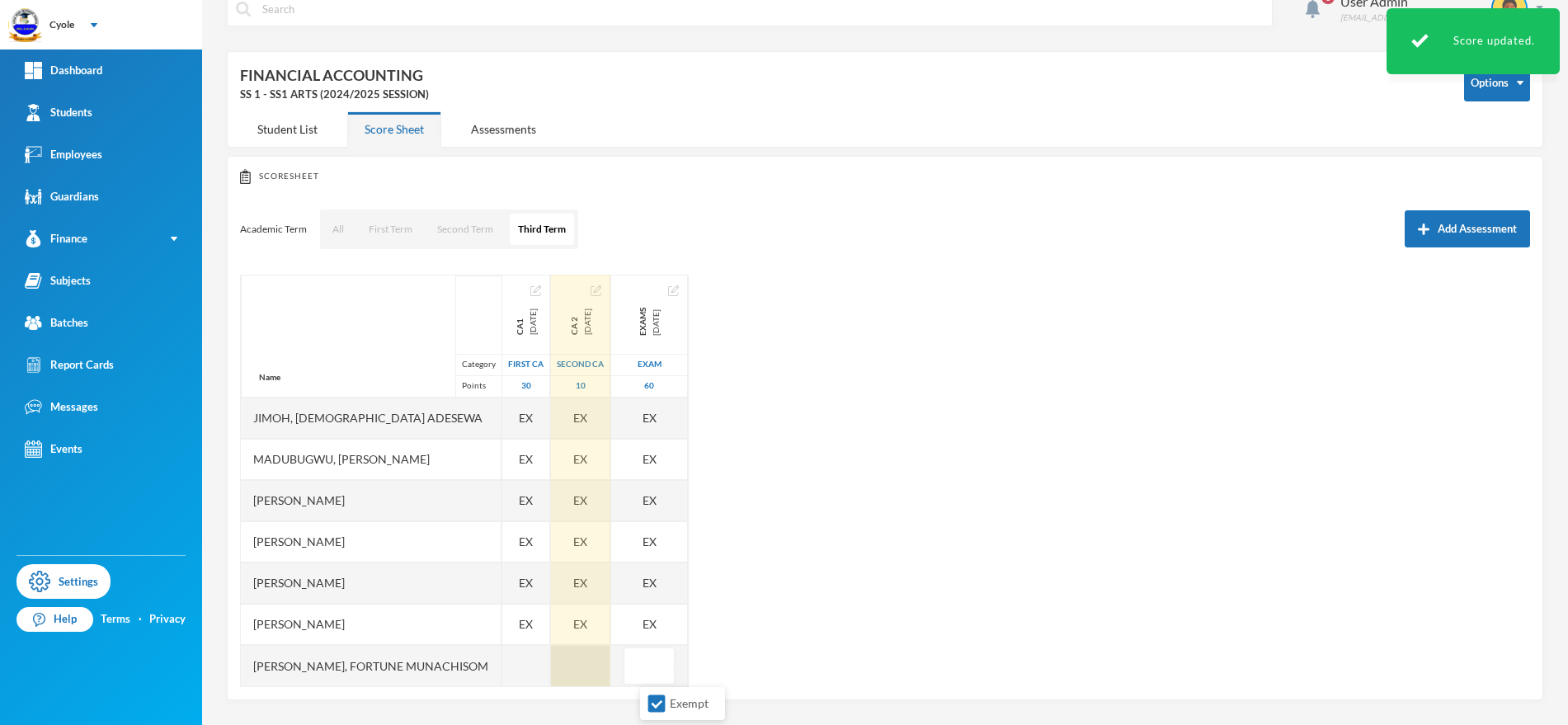 click at bounding box center [581, 666] 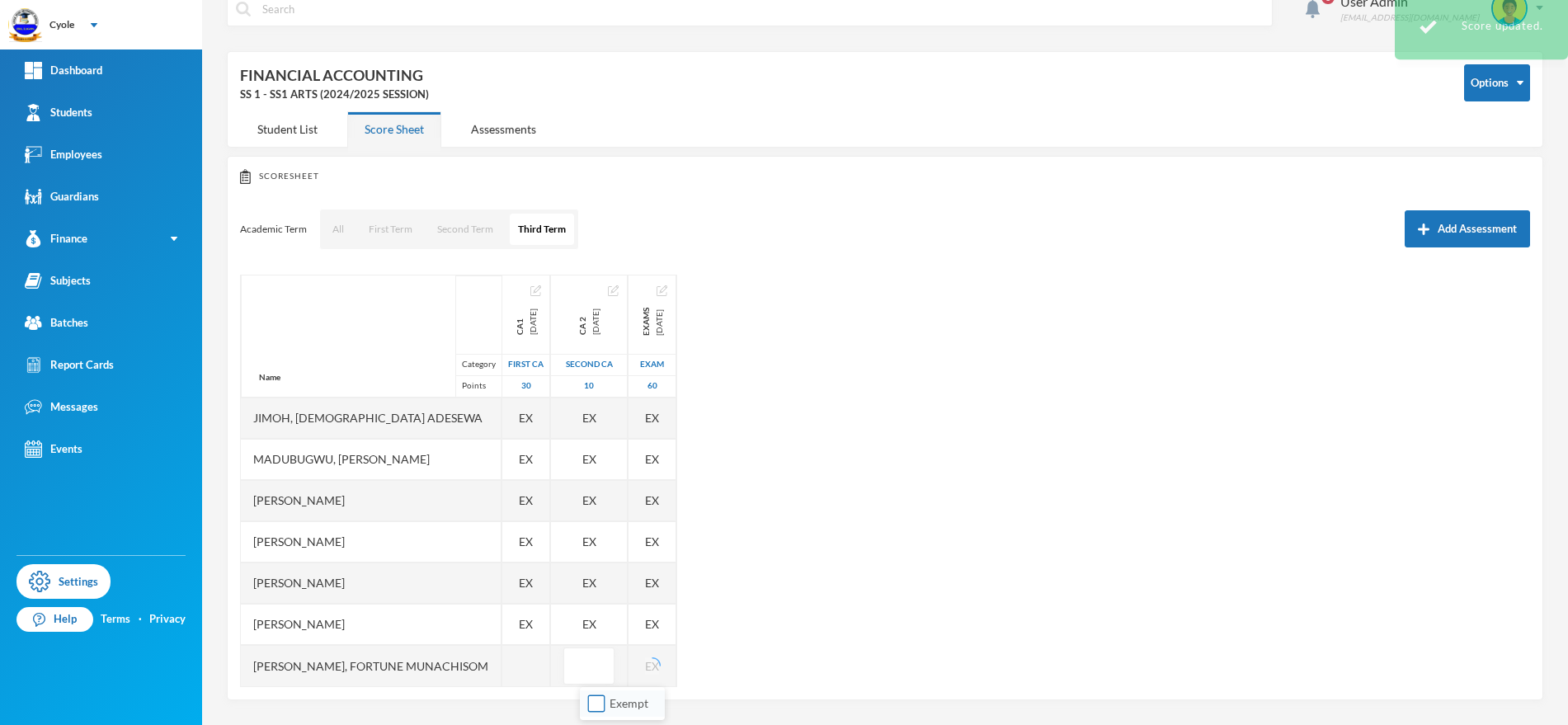 click on "Exempt" at bounding box center (596, 704) 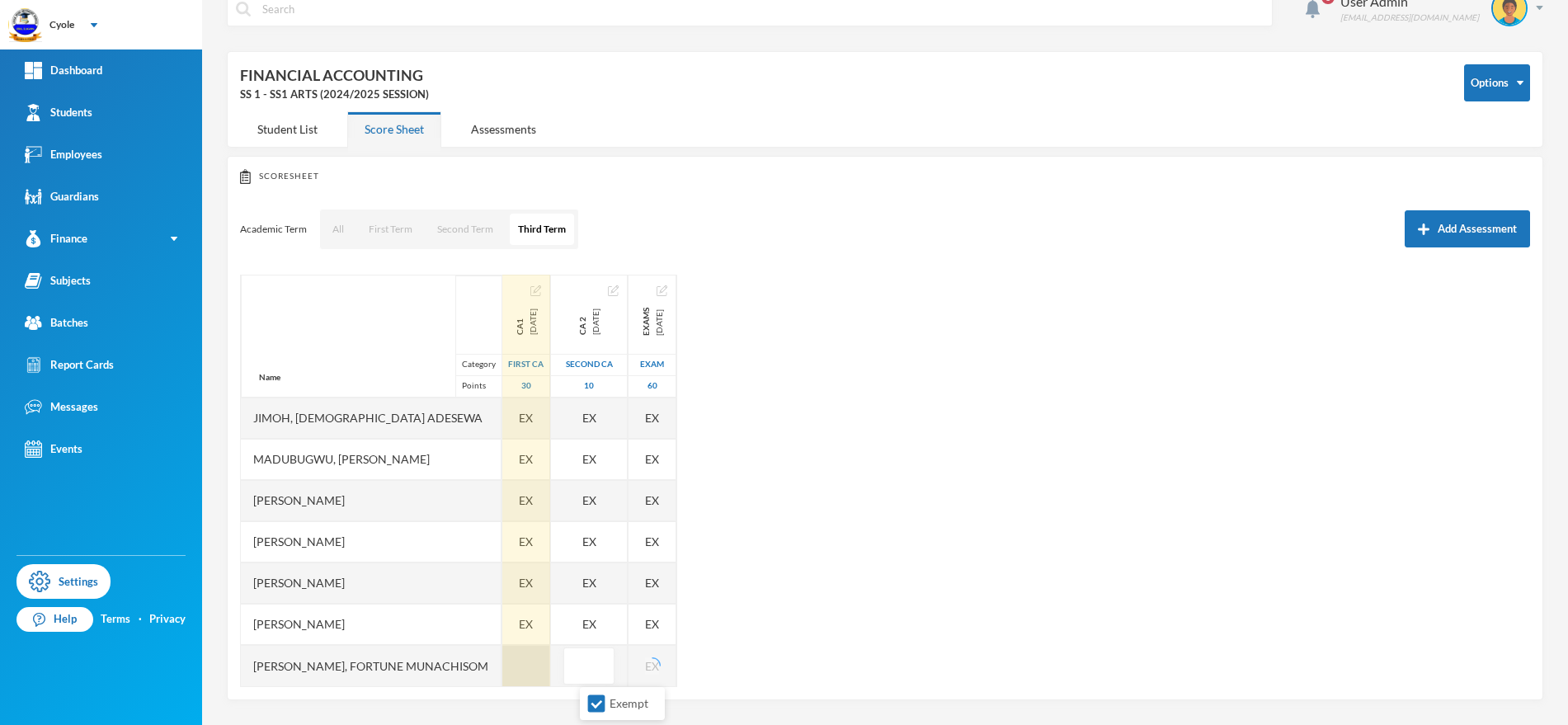 click at bounding box center (526, 666) 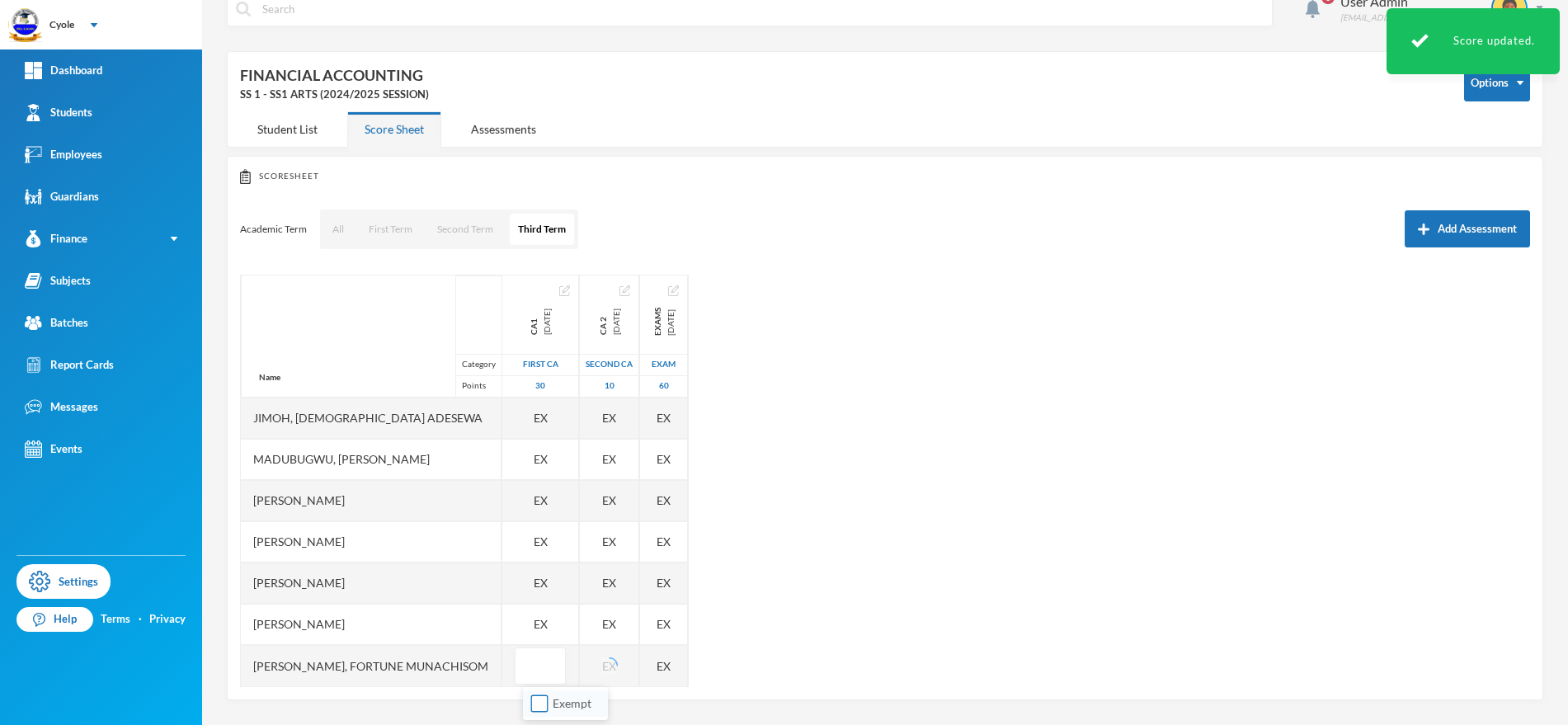 click on "Exempt" at bounding box center [539, 704] 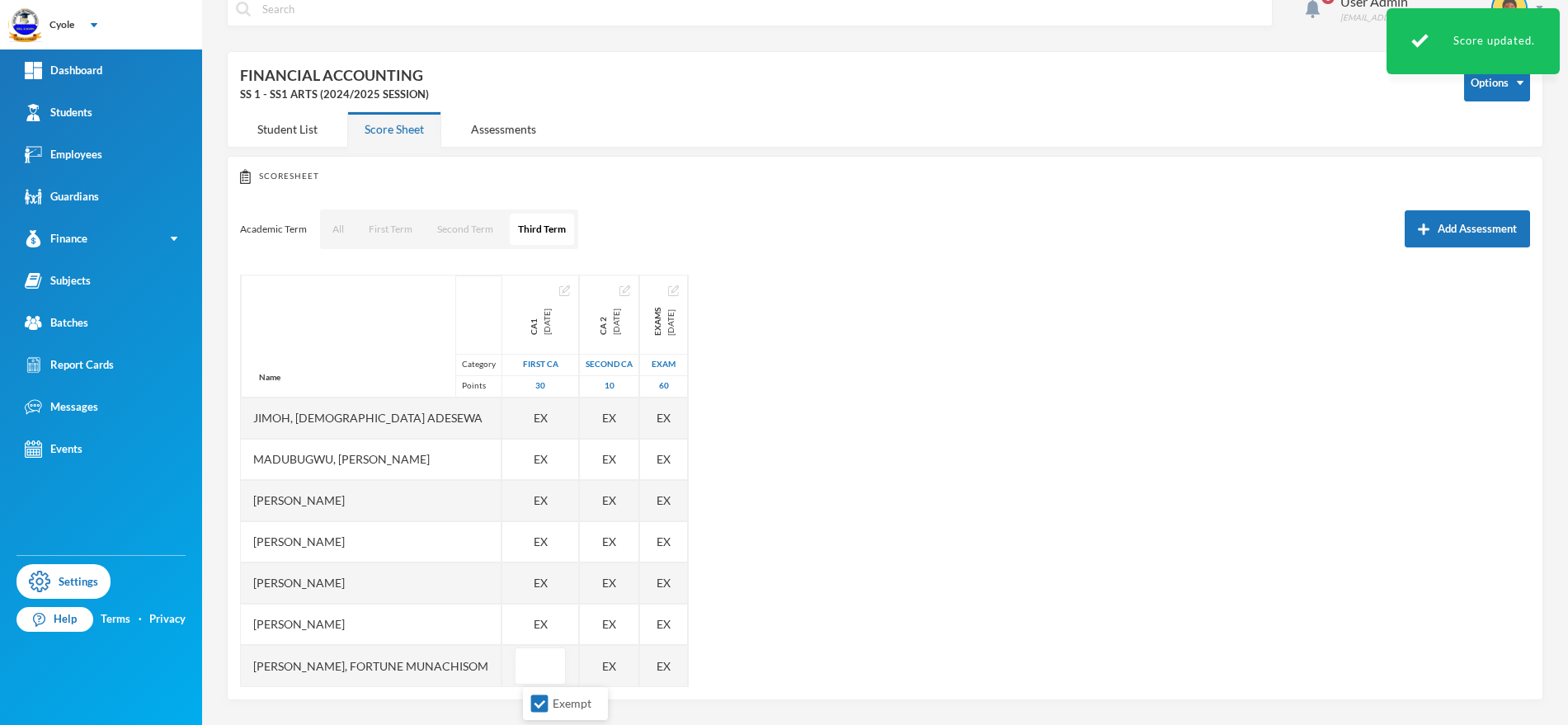 click on "Name   Category Points [PERSON_NAME], [PERSON_NAME], Chimuanya Gift [PERSON_NAME], [PERSON_NAME], [PERSON_NAME], [PERSON_NAME], [PERSON_NAME], [PERSON_NAME], [PERSON_NAME] [PERSON_NAME], [PERSON_NAME], Success [PERSON_NAME], [PERSON_NAME], [PERSON_NAME] [PERSON_NAME], [PERSON_NAME] Ebinum, [PERSON_NAME] [PERSON_NAME], [PERSON_NAME] Elo, [PERSON_NAME] [PERSON_NAME], [PERSON_NAME], Promise [PERSON_NAME] [PERSON_NAME], Blessed [PERSON_NAME], [PERSON_NAME] [PERSON_NAME], Islamiyat [PERSON_NAME], [PERSON_NAME] [PERSON_NAME] Chekwube [PERSON_NAME] Manachisom [PERSON_NAME] Onyedikachi [PERSON_NAME] [PERSON_NAME], Fortune Munachisom CA1 [DATE] First CA 30 EX EX EX EX EX EX EX EX EX EX 22.0 EX EX EX EX EX EX 26.0 EX EX 10.0 EX EX EX EX EX EX CA 2 [DATE] Second CA 10 EX EX EX EX EX EX EX EX EX EX 10.0 EX EX EX EX EX EX 10.0 EX EX 10.0 EX EX EX EX EX EX EX Exams [DATE] Exam 60 EX EX EX EX EX EX EX EX EX EX 31.0 EX EX EX EX EX 48.0" at bounding box center [885, 481] 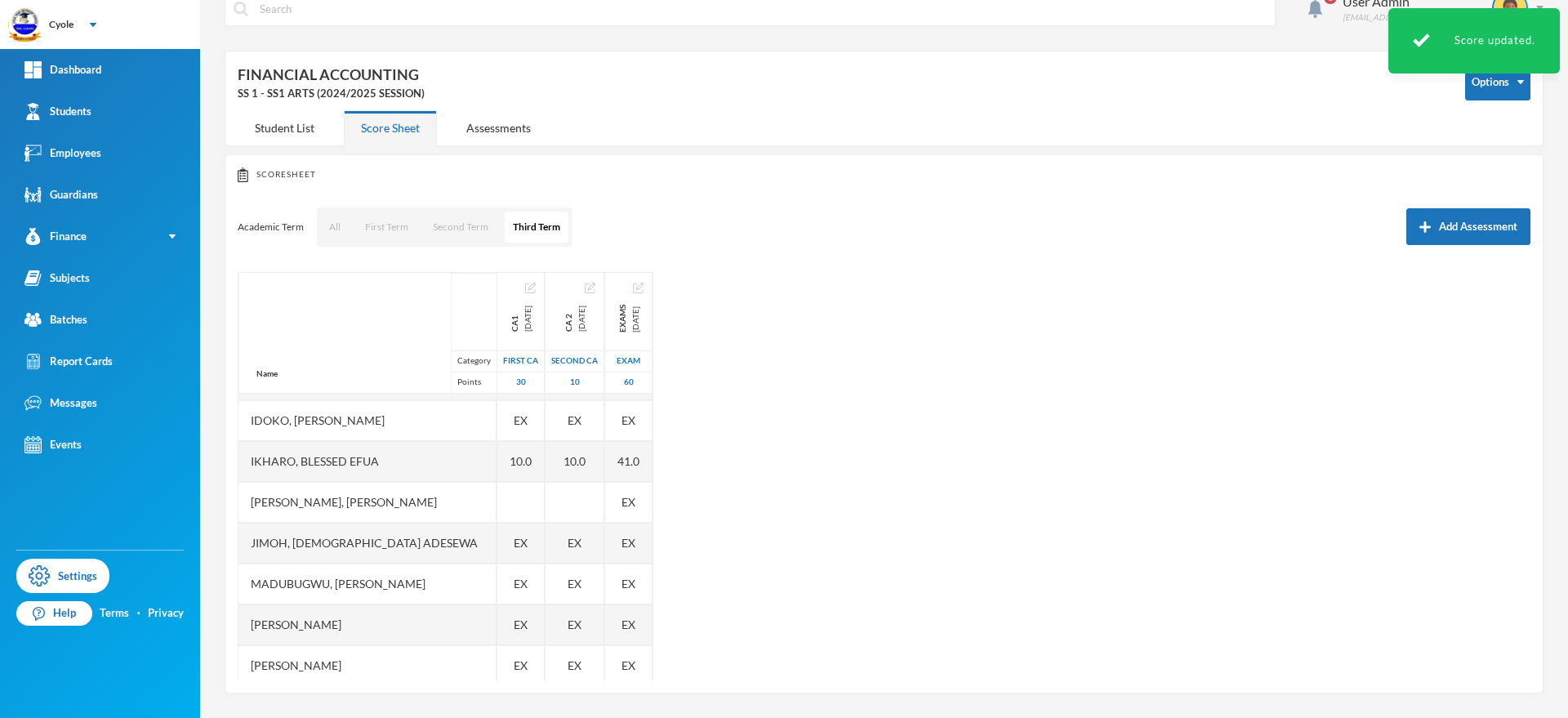 scroll, scrollTop: 753, scrollLeft: 0, axis: vertical 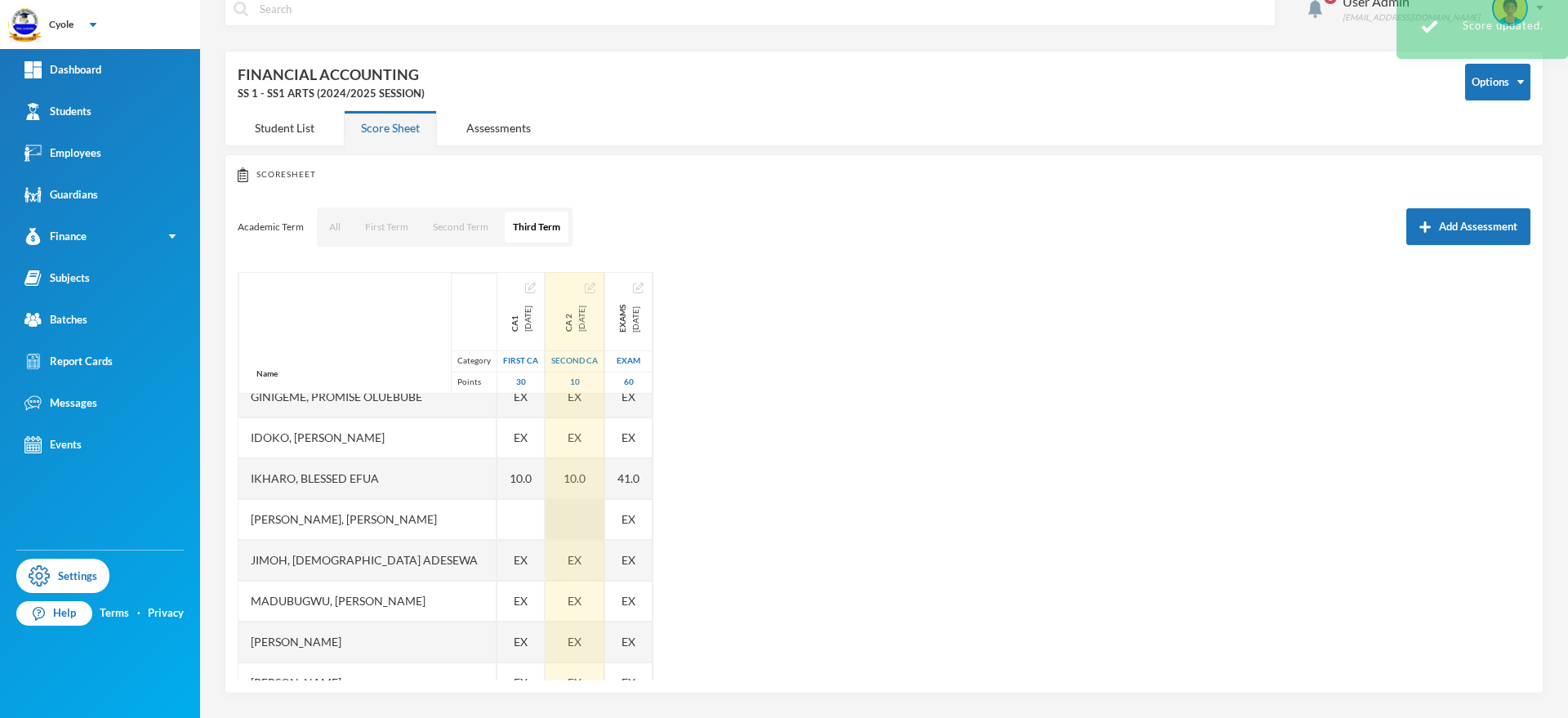 click at bounding box center (575, 520) 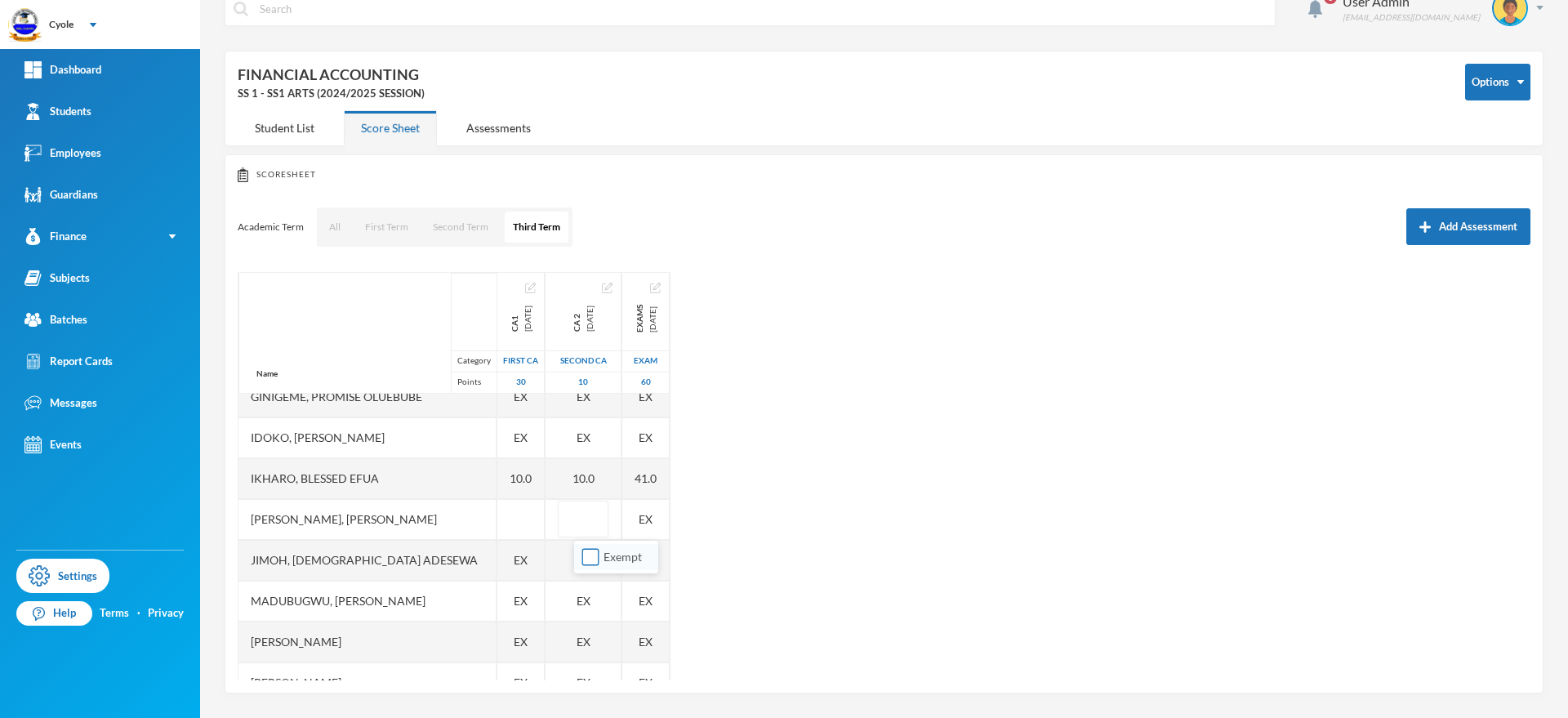 click on "Exempt" at bounding box center (590, 557) 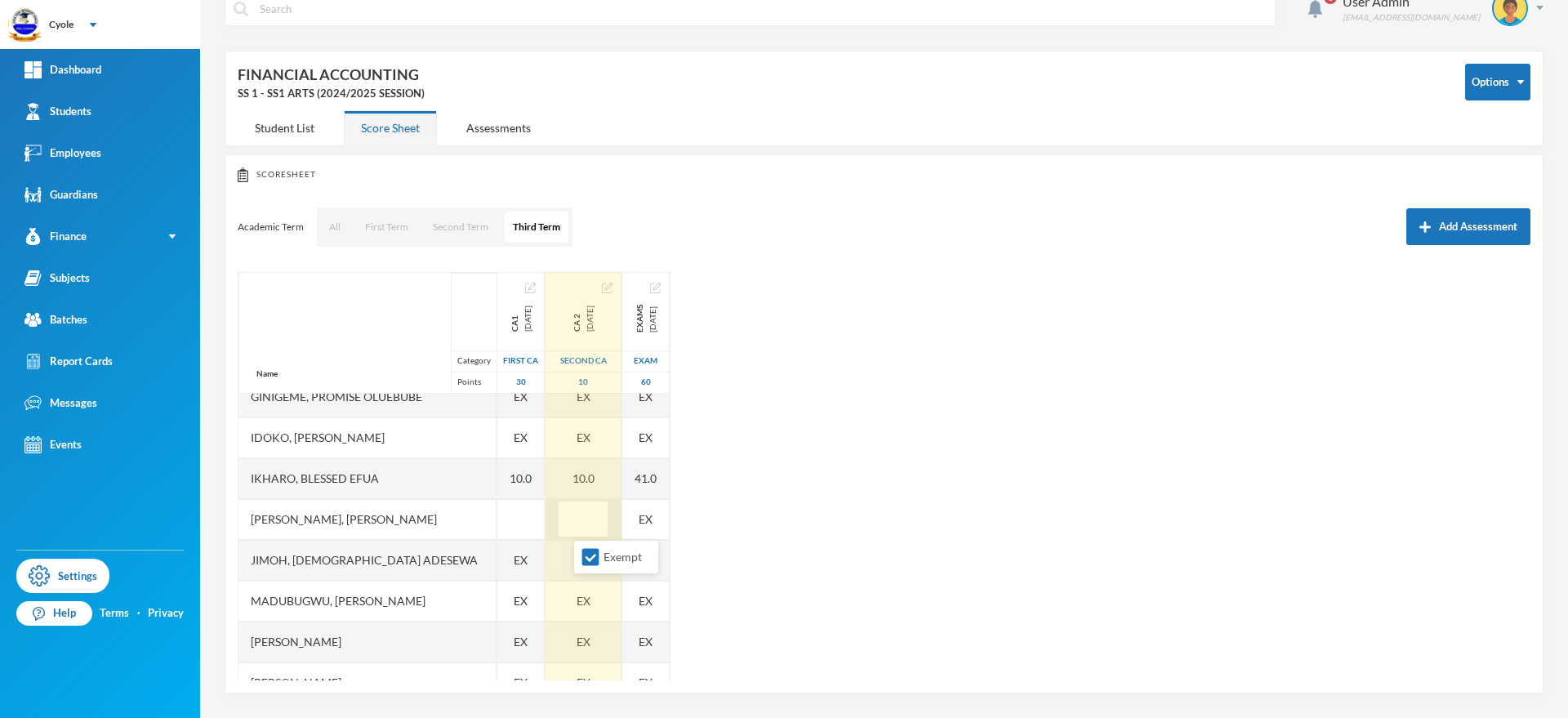 click at bounding box center [583, 520] 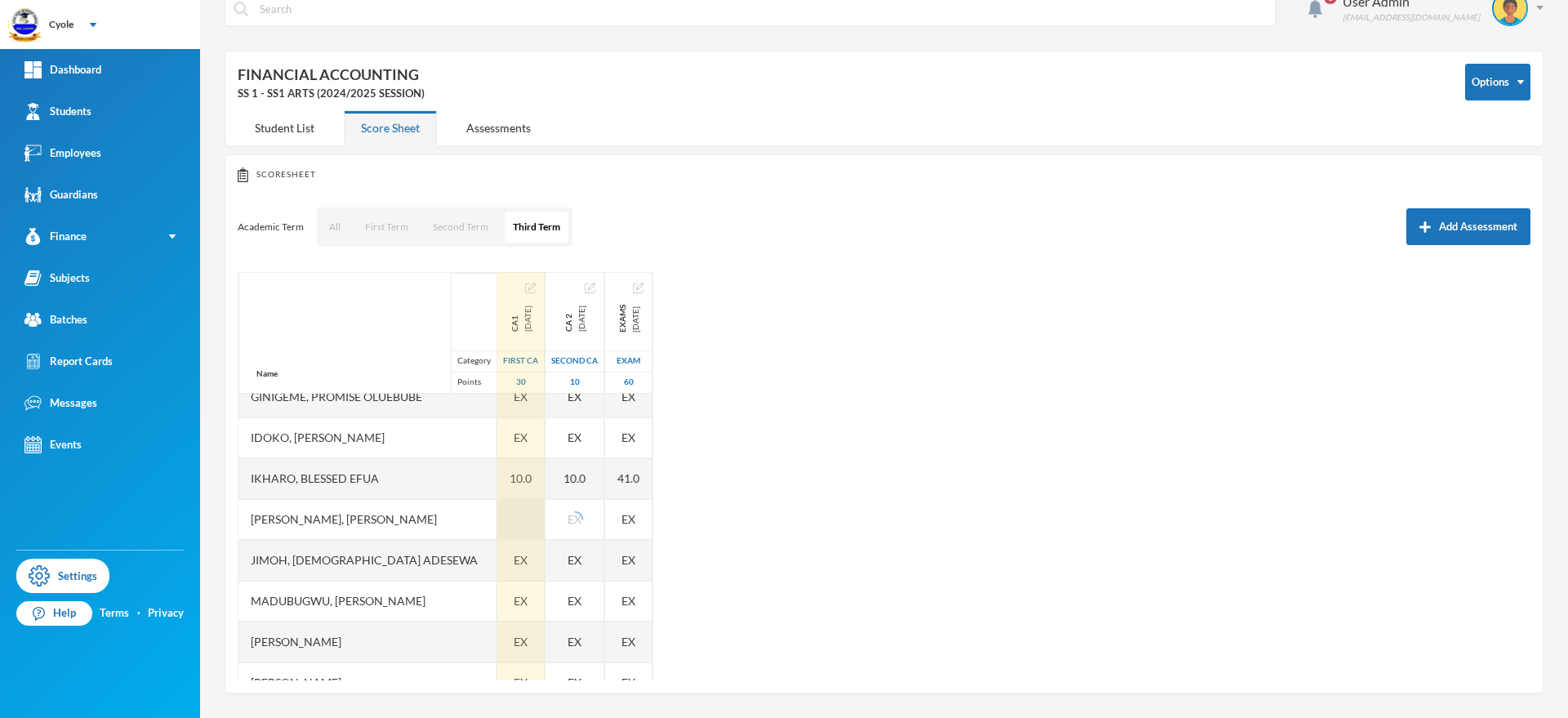 click at bounding box center [521, 520] 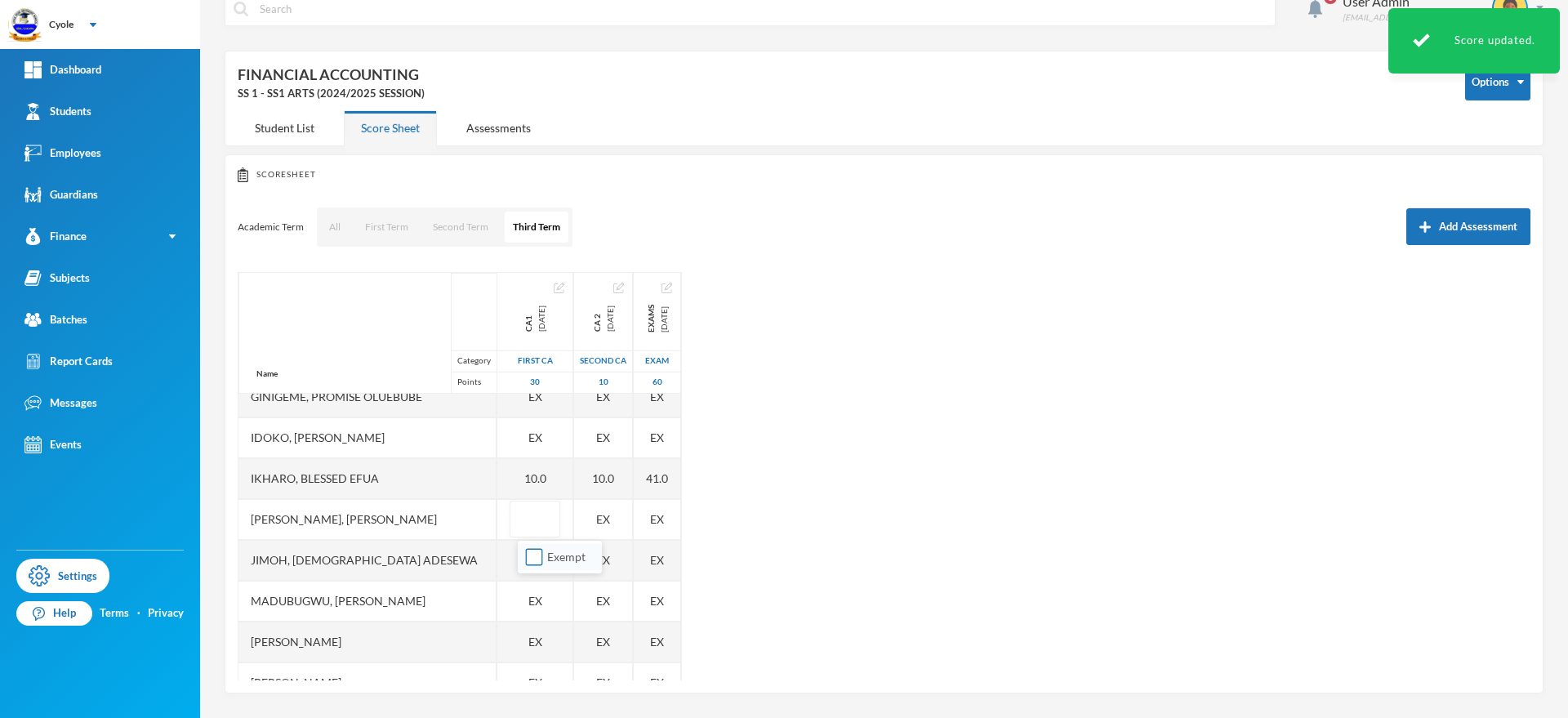 click on "Exempt" at bounding box center (534, 557) 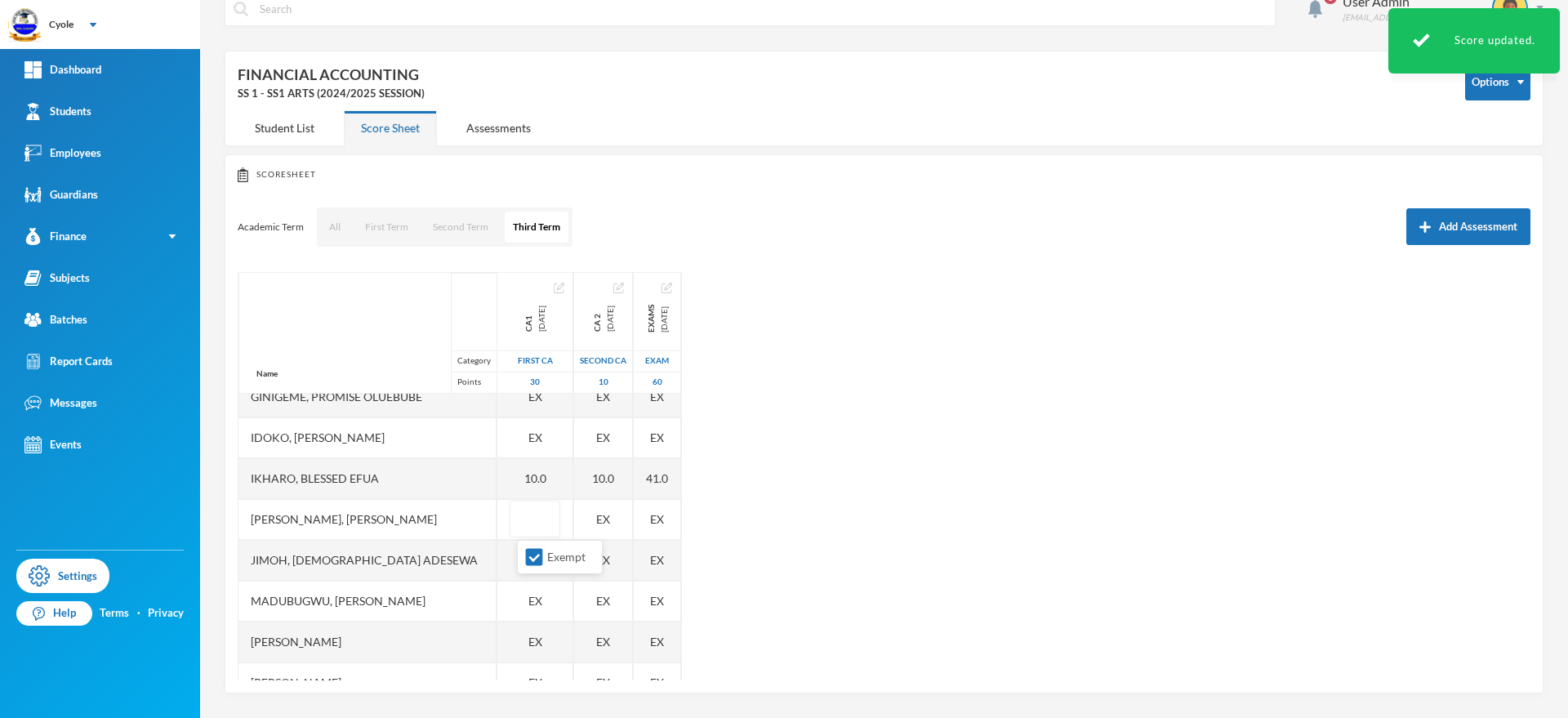 click on "Name   Category Points [PERSON_NAME], [PERSON_NAME], Chimuanya Gift [PERSON_NAME], [PERSON_NAME], [PERSON_NAME], [PERSON_NAME], [PERSON_NAME], [PERSON_NAME], [PERSON_NAME] [PERSON_NAME], [PERSON_NAME], Success [PERSON_NAME], [PERSON_NAME], [PERSON_NAME] [PERSON_NAME], [PERSON_NAME] Ebinum, [PERSON_NAME] [PERSON_NAME], [PERSON_NAME] Elo, [PERSON_NAME] [PERSON_NAME], [PERSON_NAME], Promise [PERSON_NAME] [PERSON_NAME], Blessed [PERSON_NAME], [PERSON_NAME] [PERSON_NAME], Islamiyat [PERSON_NAME], [PERSON_NAME] [PERSON_NAME] Chekwube [PERSON_NAME] Manachisom [PERSON_NAME] Onyedikachi [PERSON_NAME] [PERSON_NAME], Fortune Munachisom CA1 [DATE] First CA 30 EX EX EX EX EX EX EX EX EX EX 22.0 EX EX EX EX EX EX 26.0 EX EX 10.0 EX EX EX EX EX EX EX CA 2 [DATE] Second CA 10 EX EX EX EX EX EX EX EX EX EX 10.0 EX EX EX EX EX EX 10.0 EX EX 10.0 EX EX EX EX EX EX EX EX Exams [DATE] Exam 60 EX EX EX EX EX EX EX EX EX EX 31.0 EX EX EX EX EX" at bounding box center [884, 476] 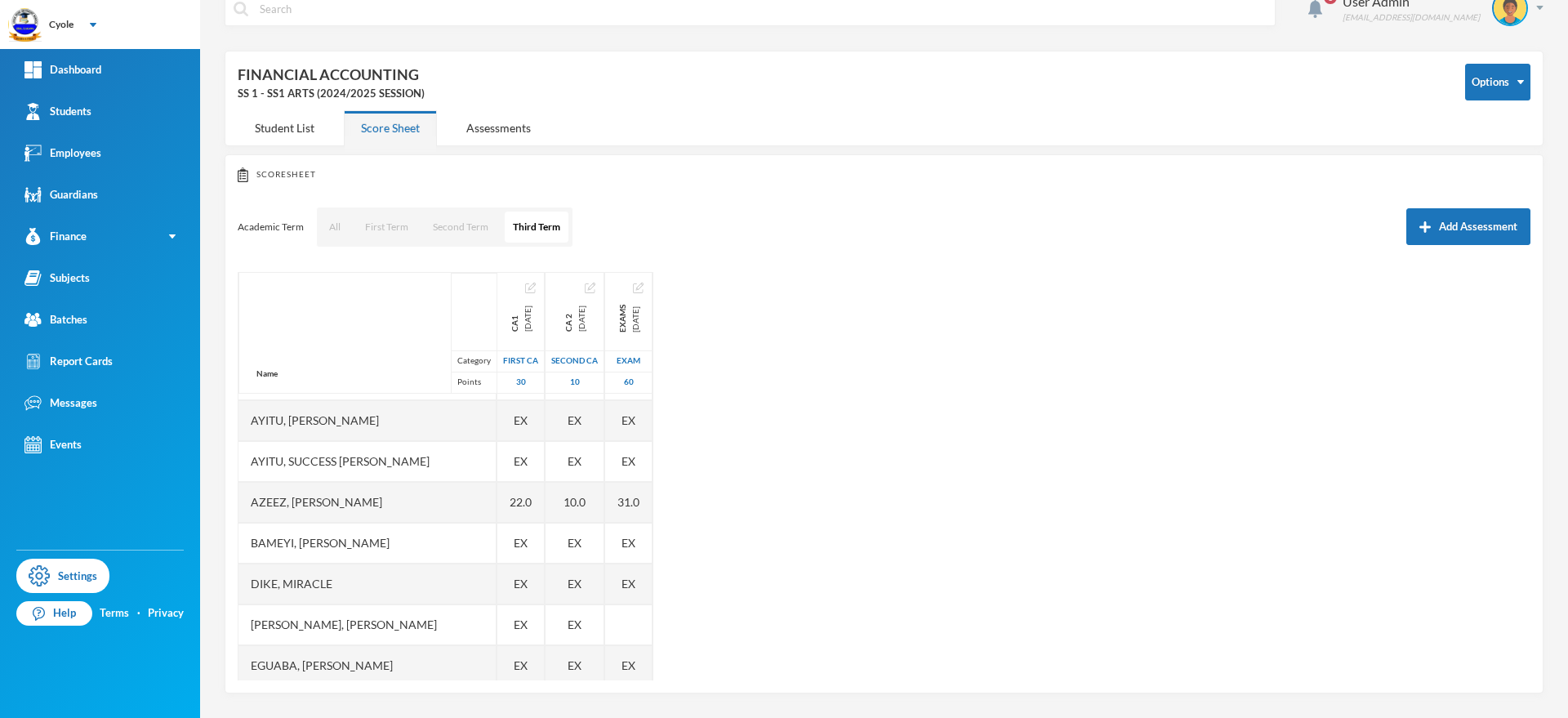 scroll, scrollTop: 394, scrollLeft: 0, axis: vertical 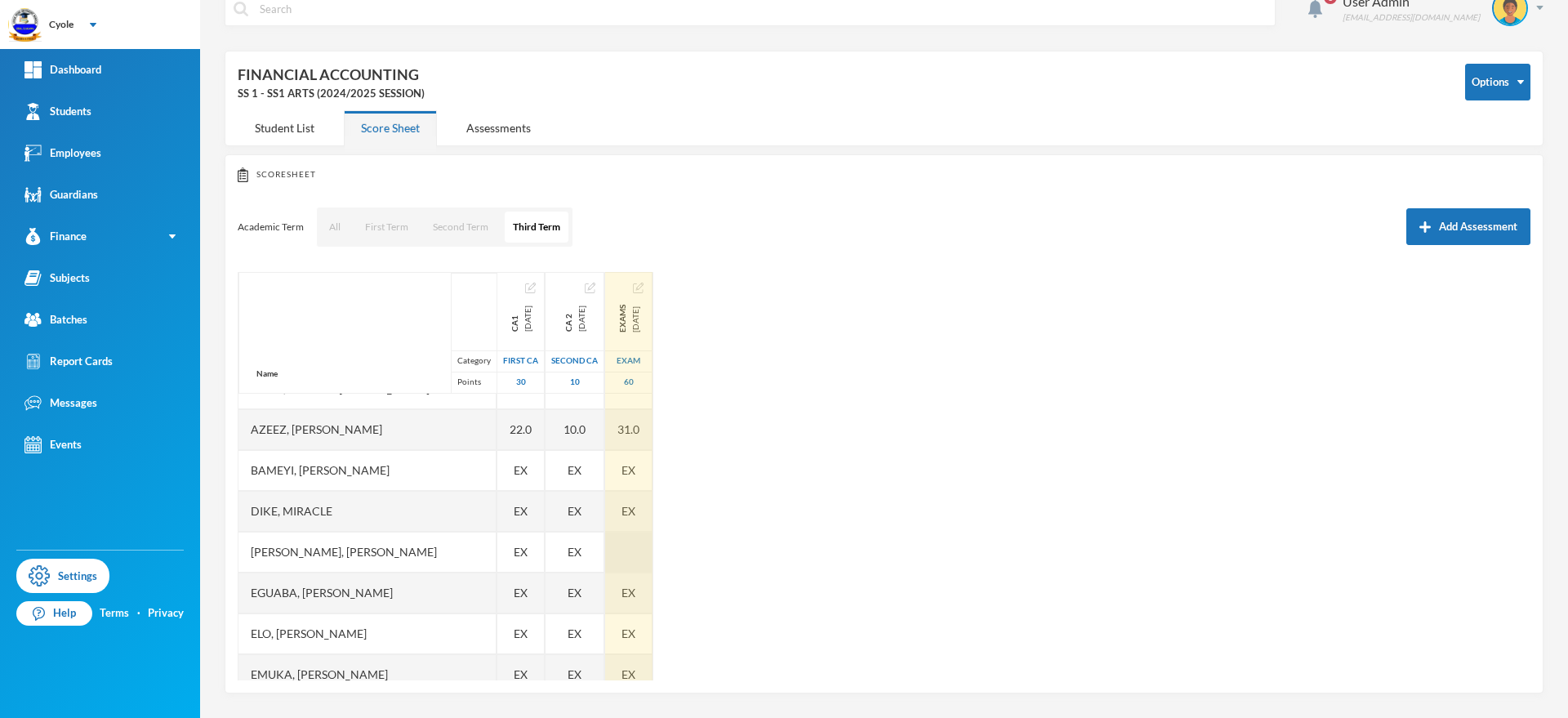 click at bounding box center [629, 552] 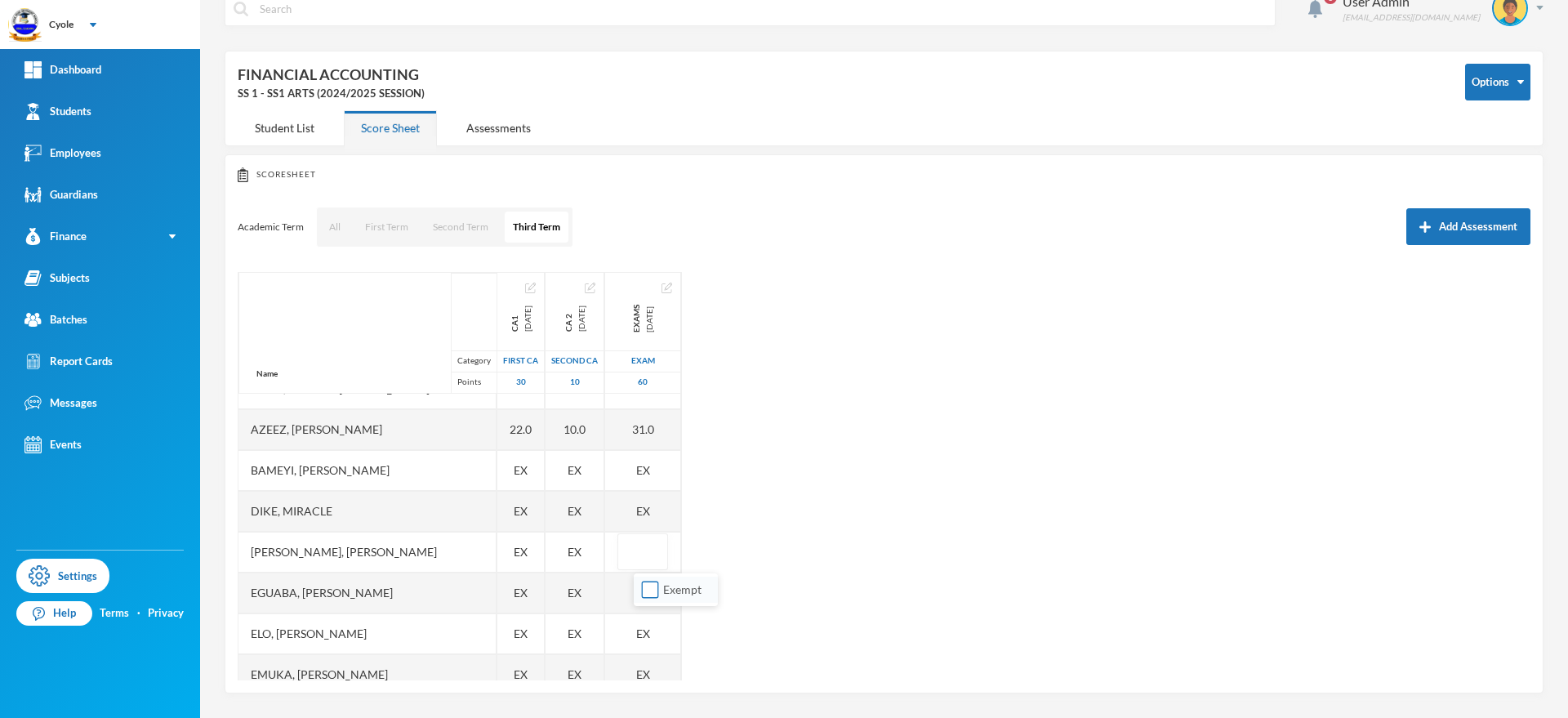 click on "Exempt" at bounding box center (650, 590) 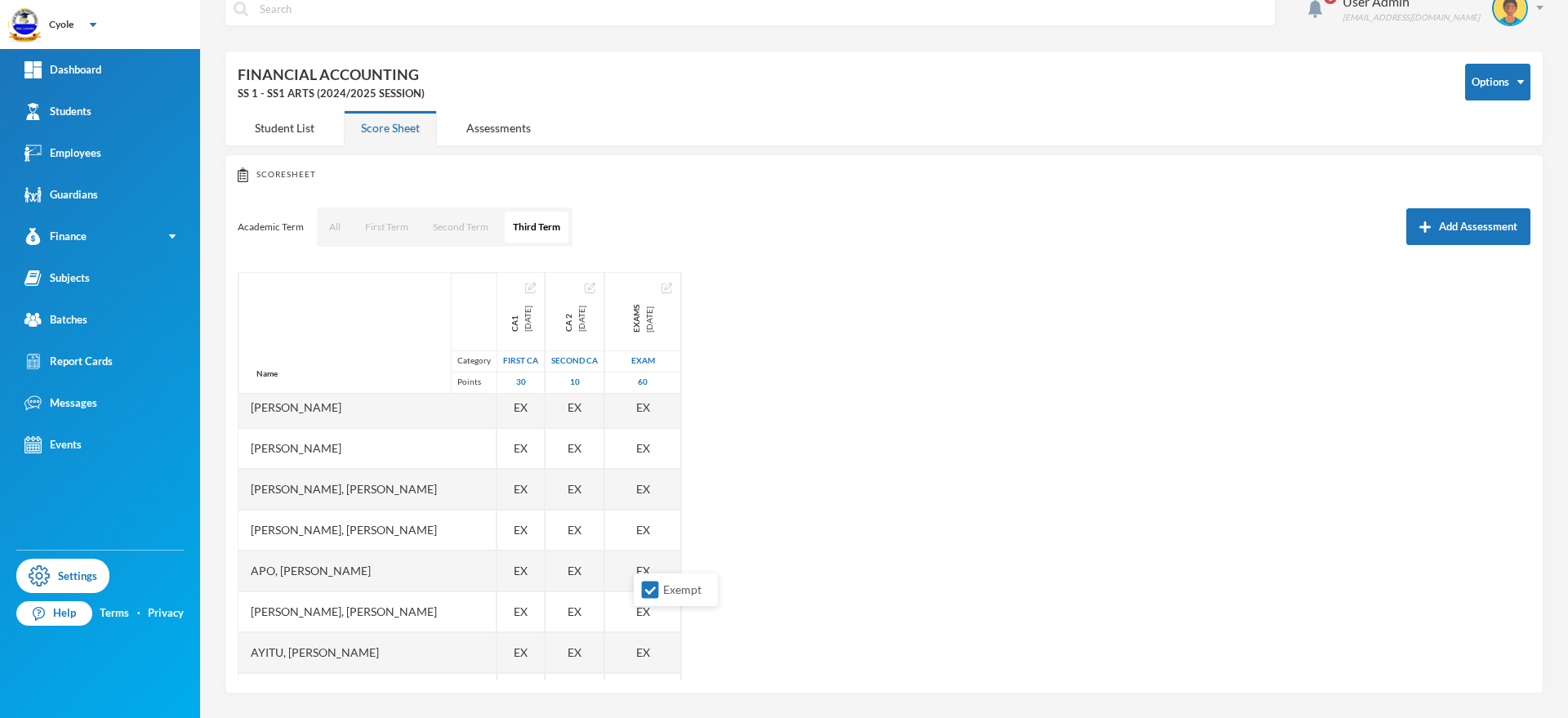 scroll, scrollTop: 0, scrollLeft: 0, axis: both 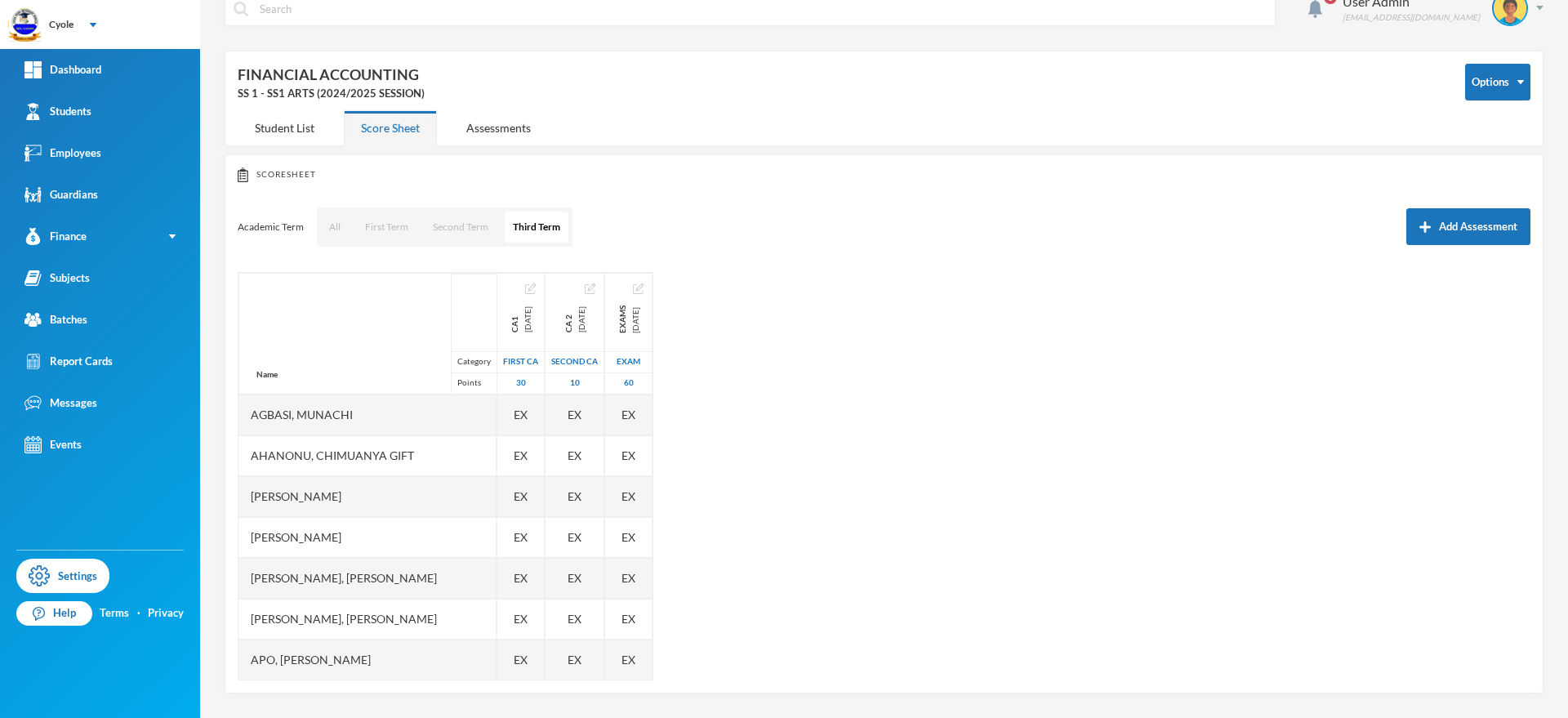 drag, startPoint x: 351, startPoint y: 189, endPoint x: 350, endPoint y: 160, distance: 29.017236 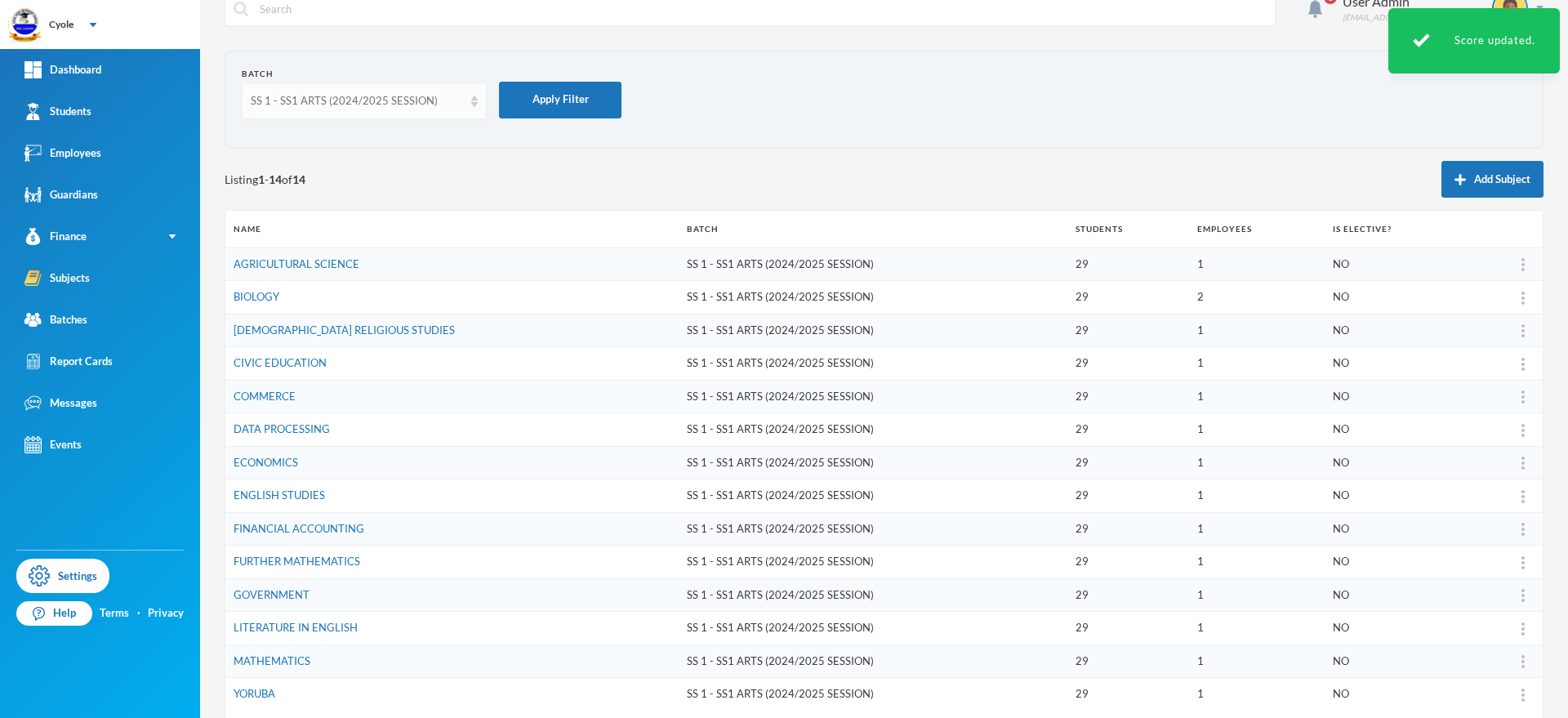 click on "SS 1 - SS1 ARTS (2024/2025 SESSION)" at bounding box center (357, 101) 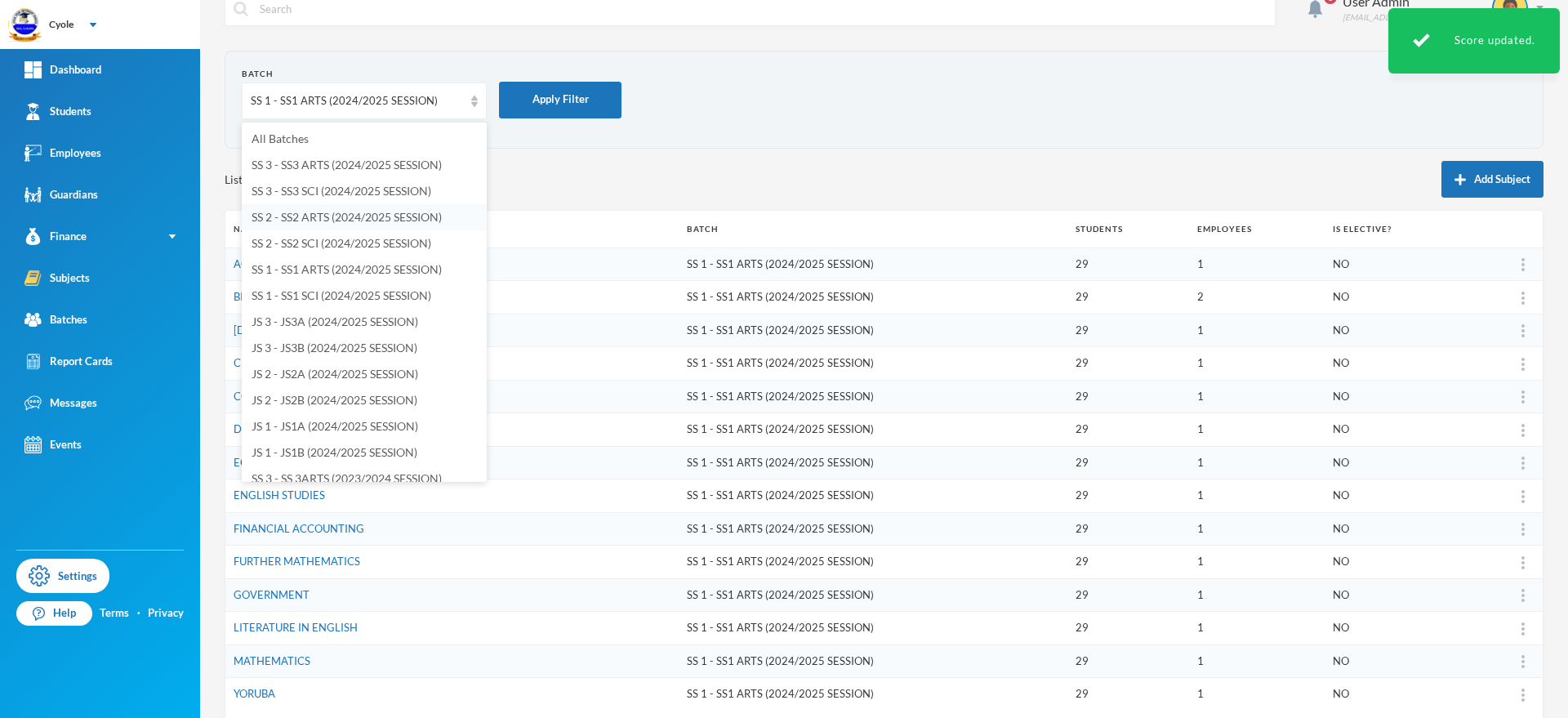 click on "SS 2 - SS2 ARTS (2024/2025 SESSION)" at bounding box center (346, 216) 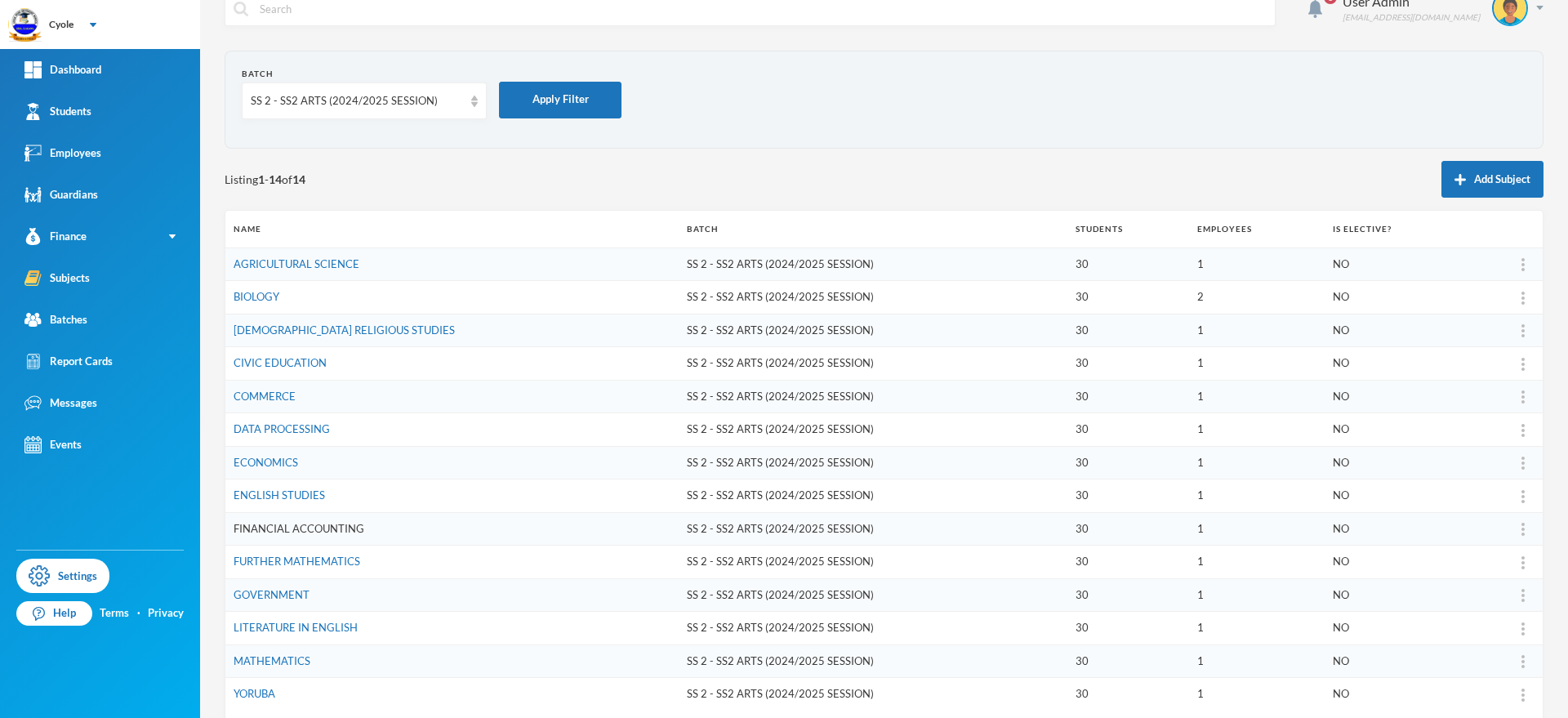 click on "FINANCIAL ACCOUNTING" at bounding box center [299, 528] 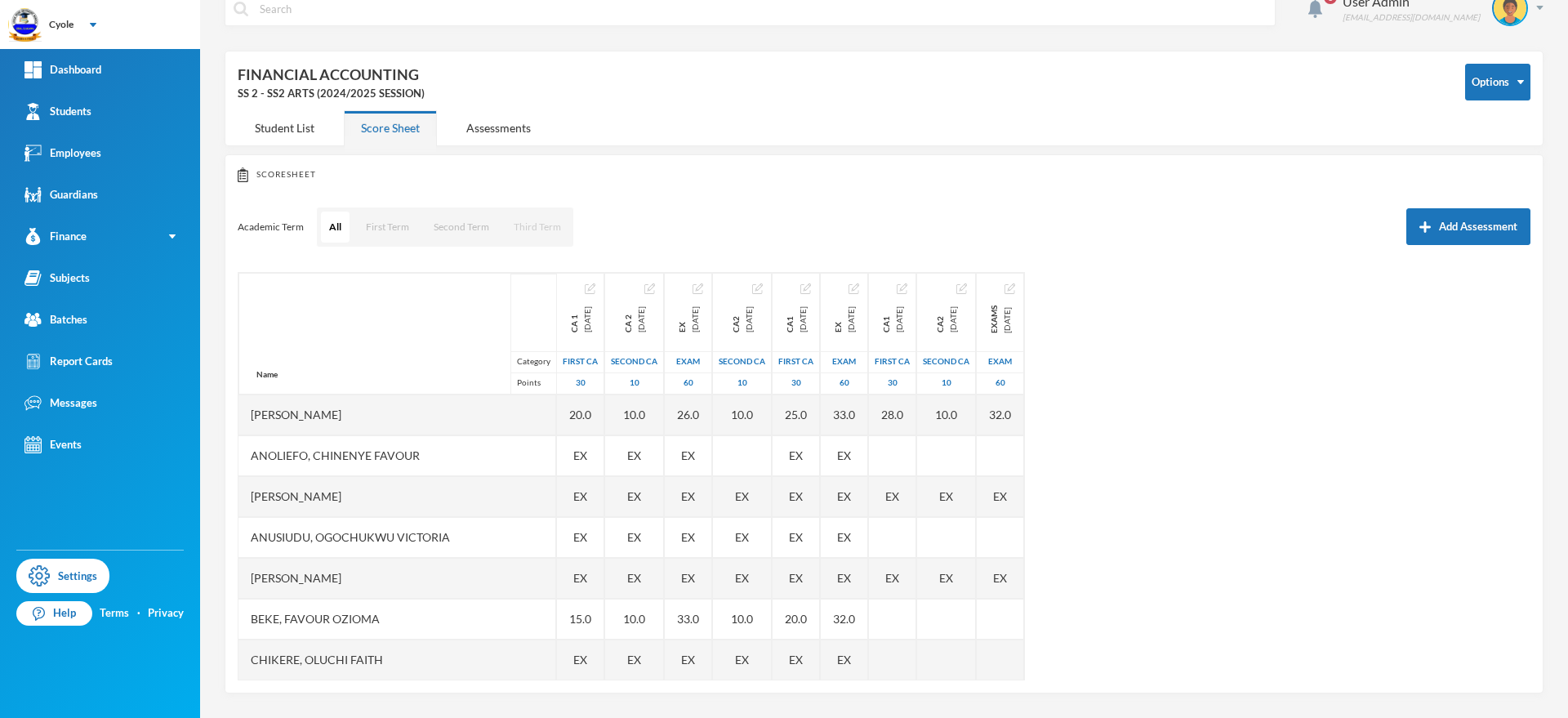 click on "Third Term" at bounding box center [537, 227] 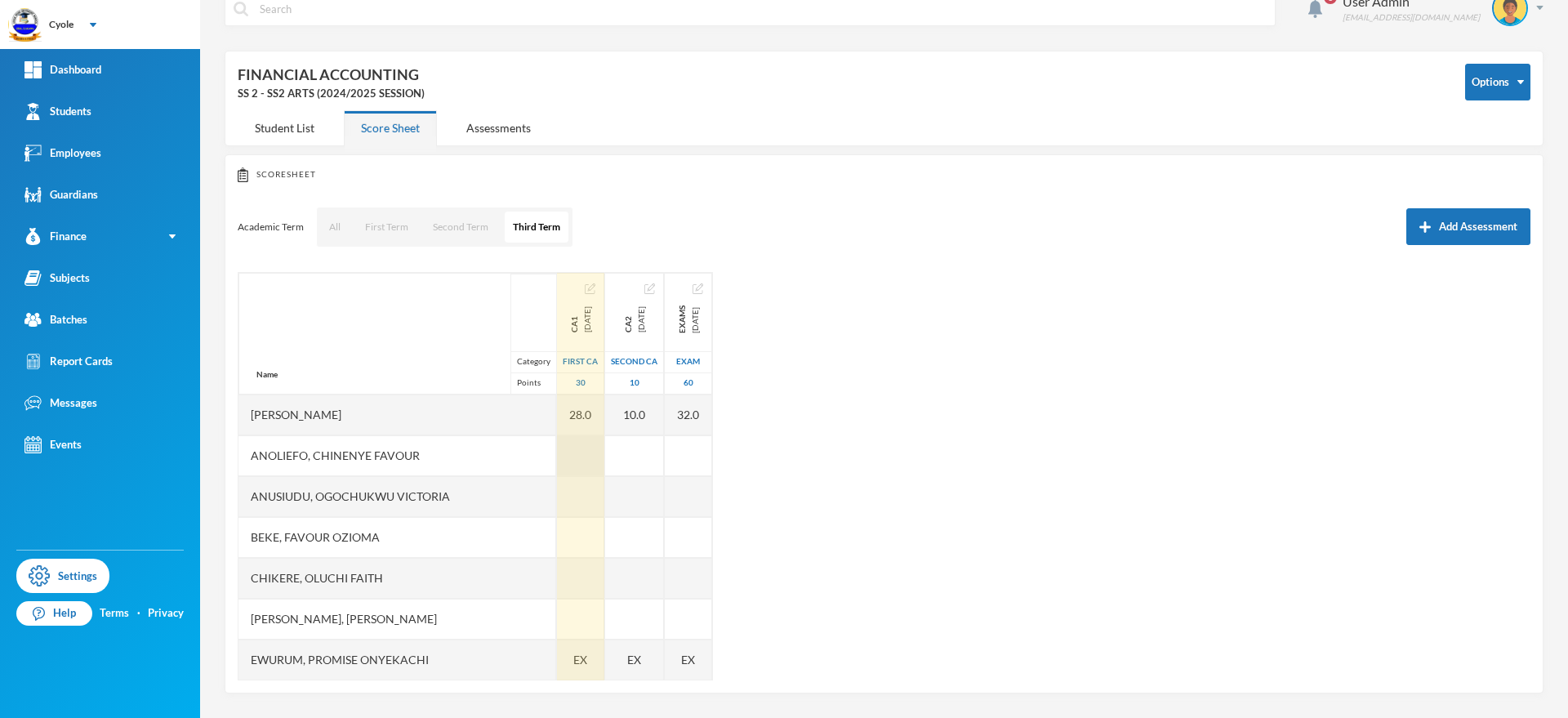 click at bounding box center [581, 456] 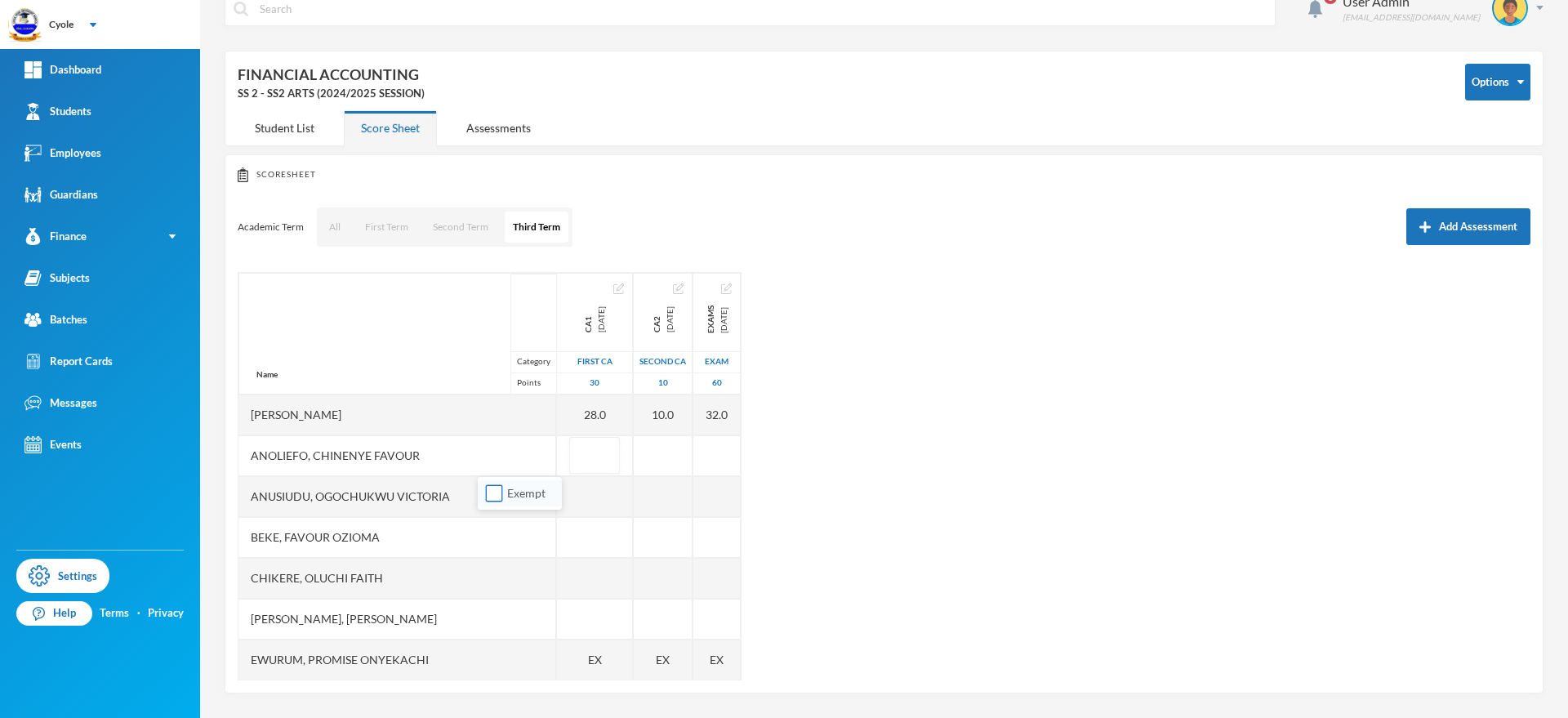 click on "Exempt" at bounding box center [494, 493] 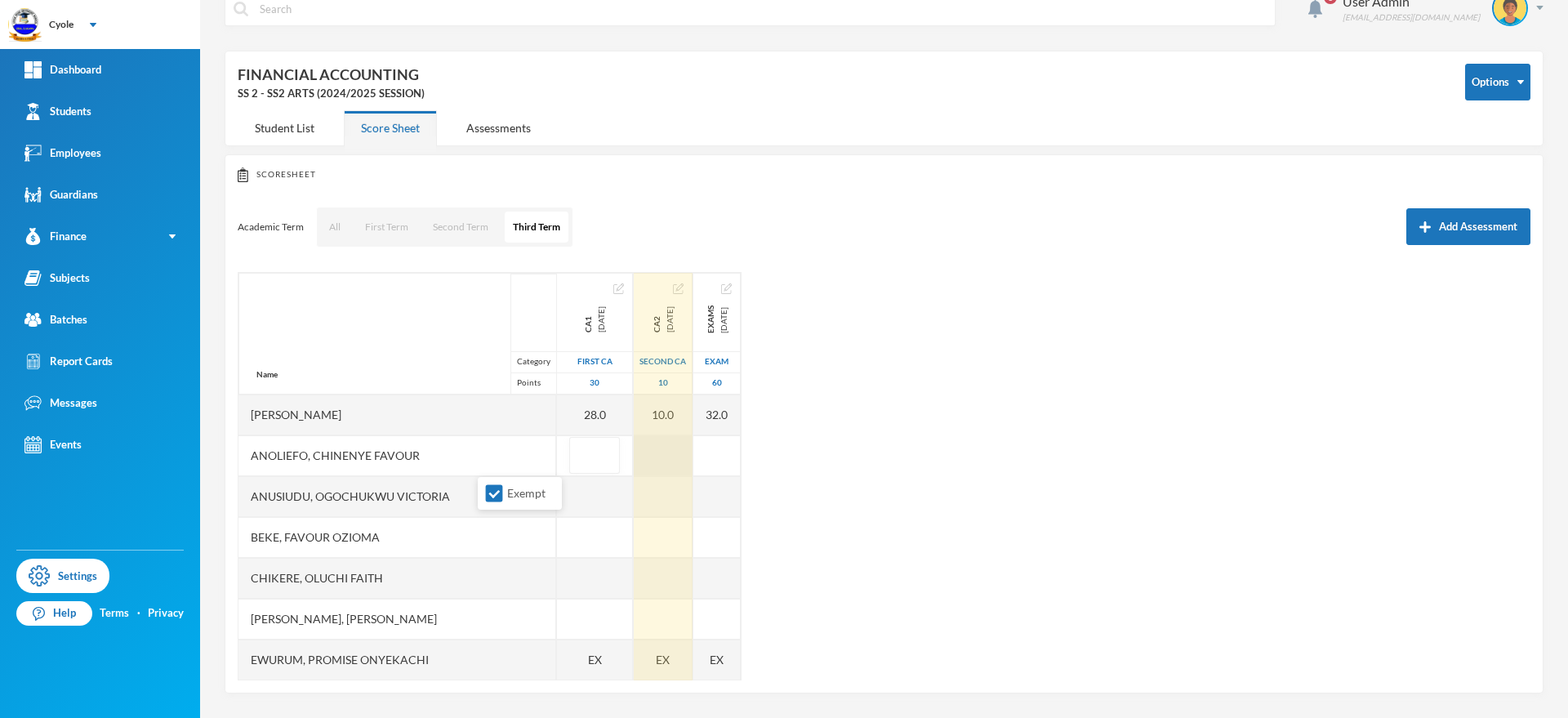 click at bounding box center [663, 456] 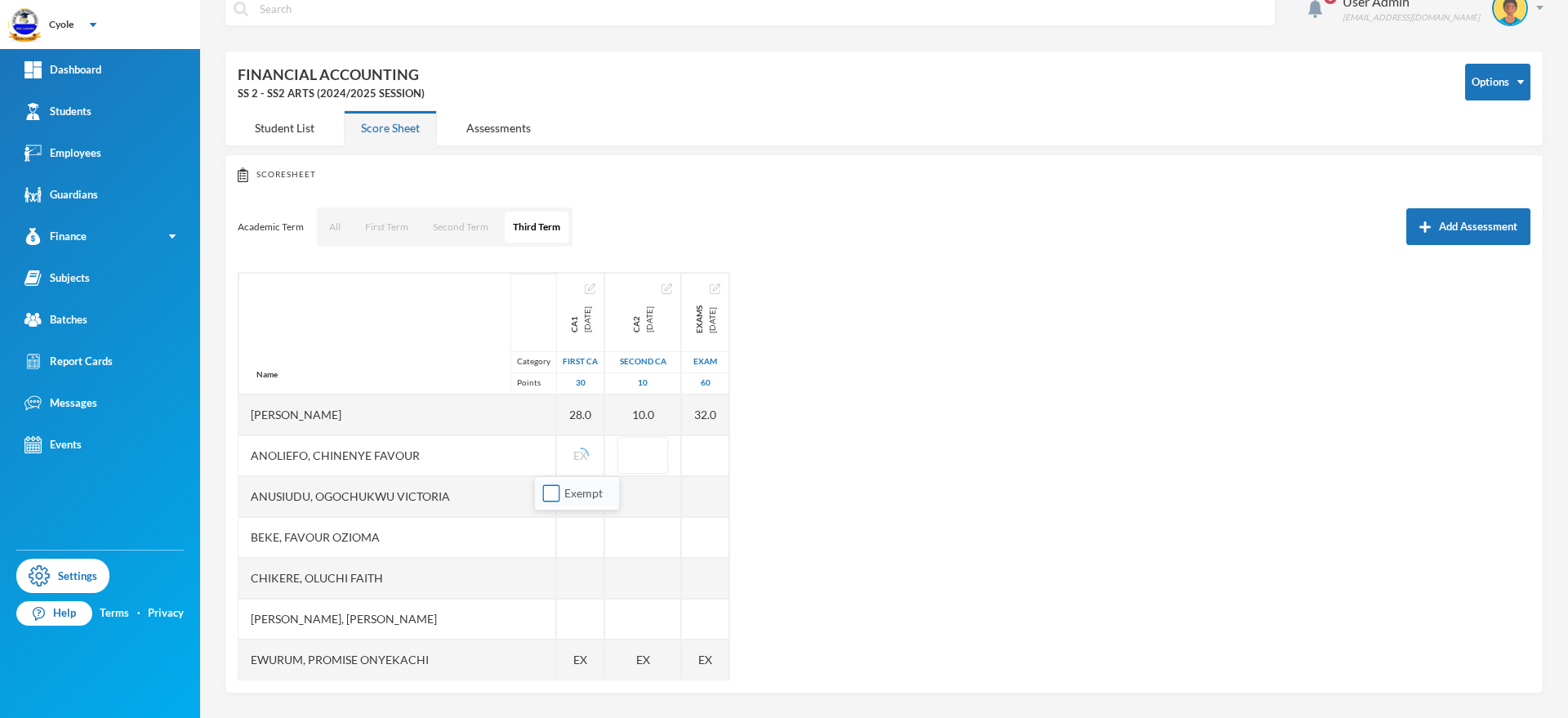 click on "Exempt" at bounding box center [551, 493] 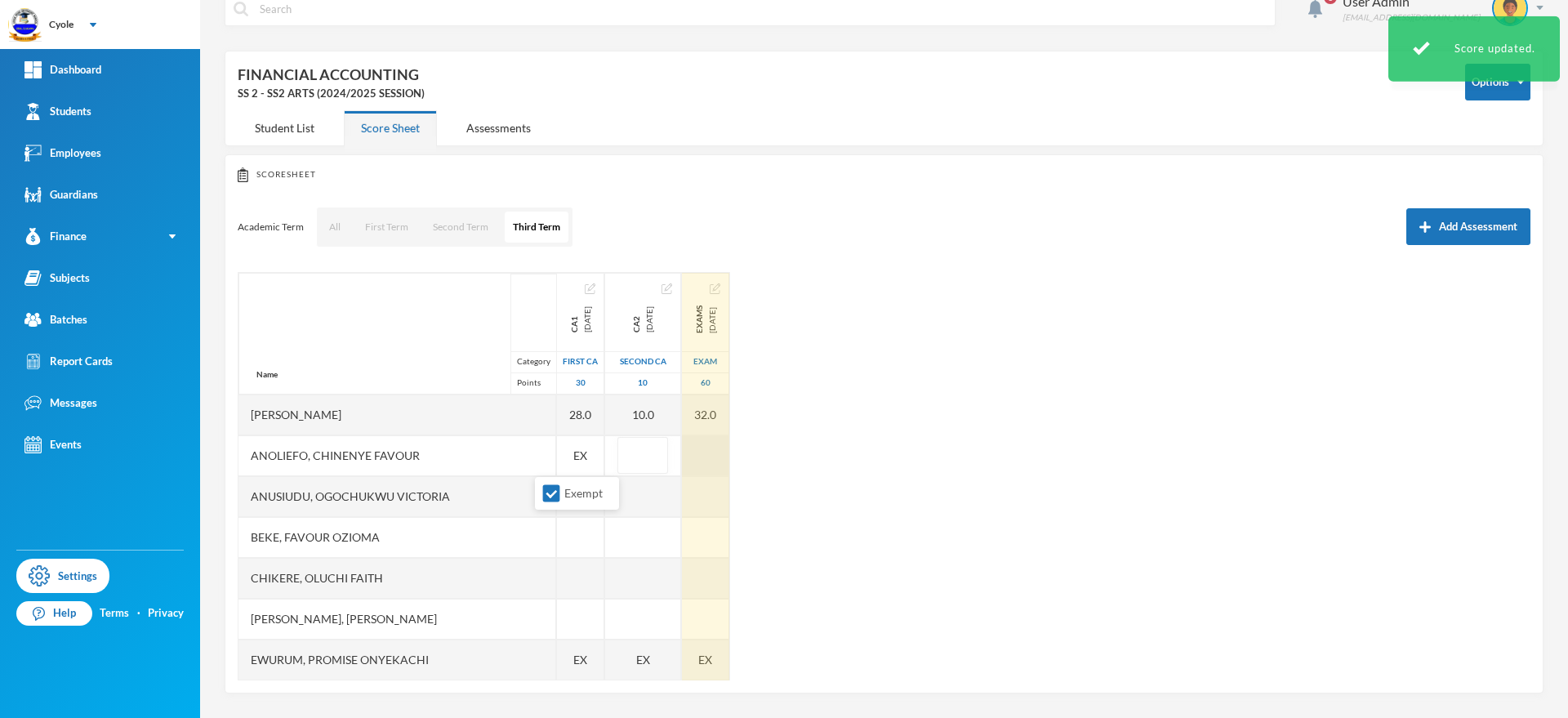 click at bounding box center (706, 456) 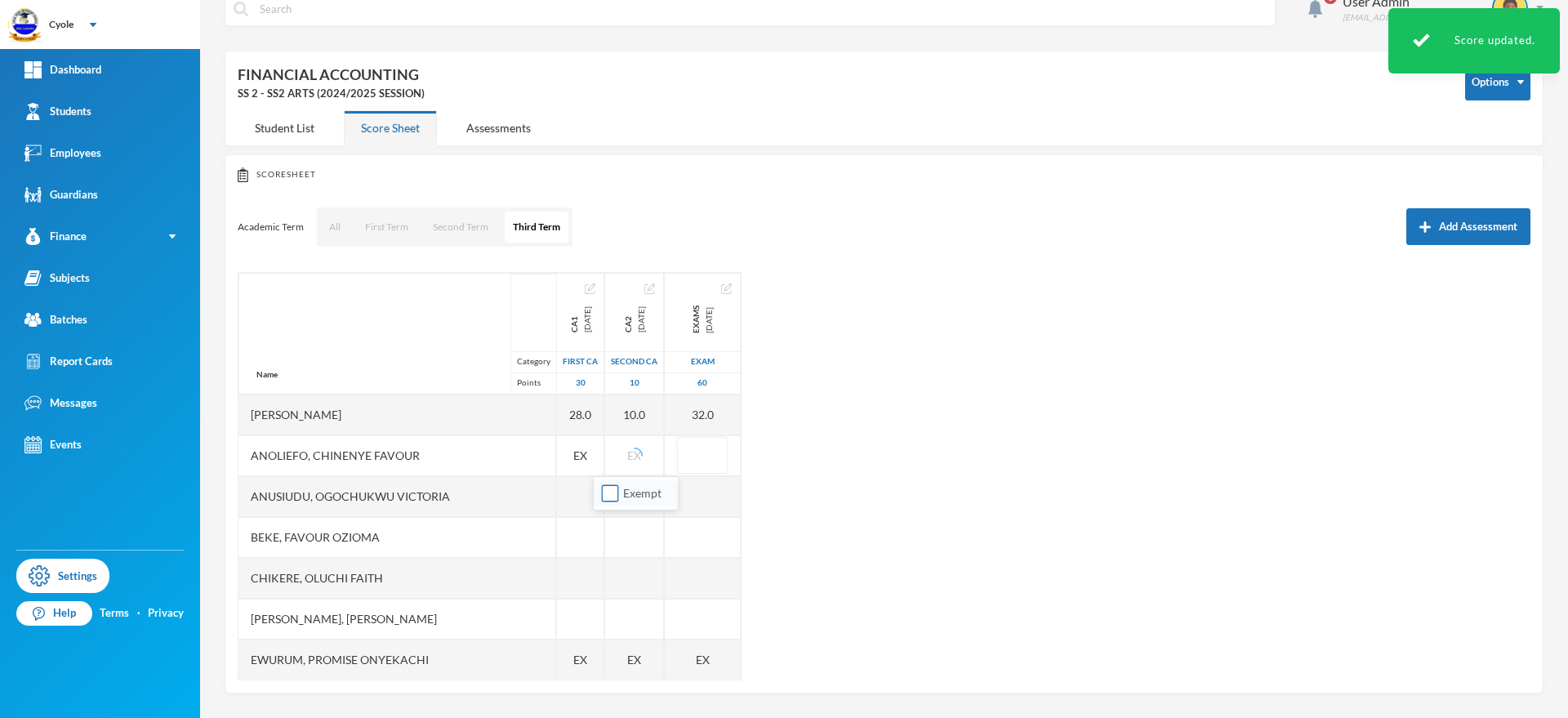 click on "Exempt" at bounding box center (610, 493) 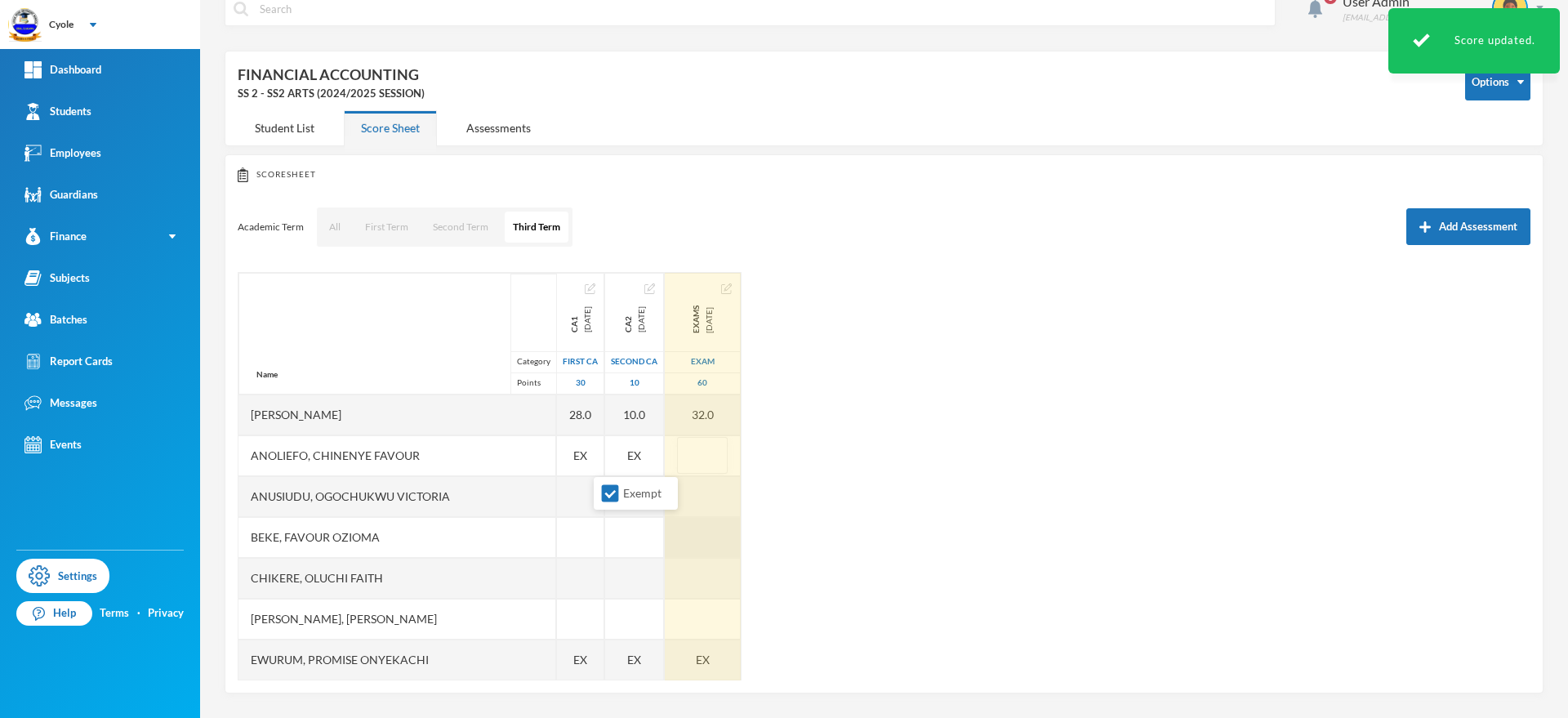 click at bounding box center (702, 537) 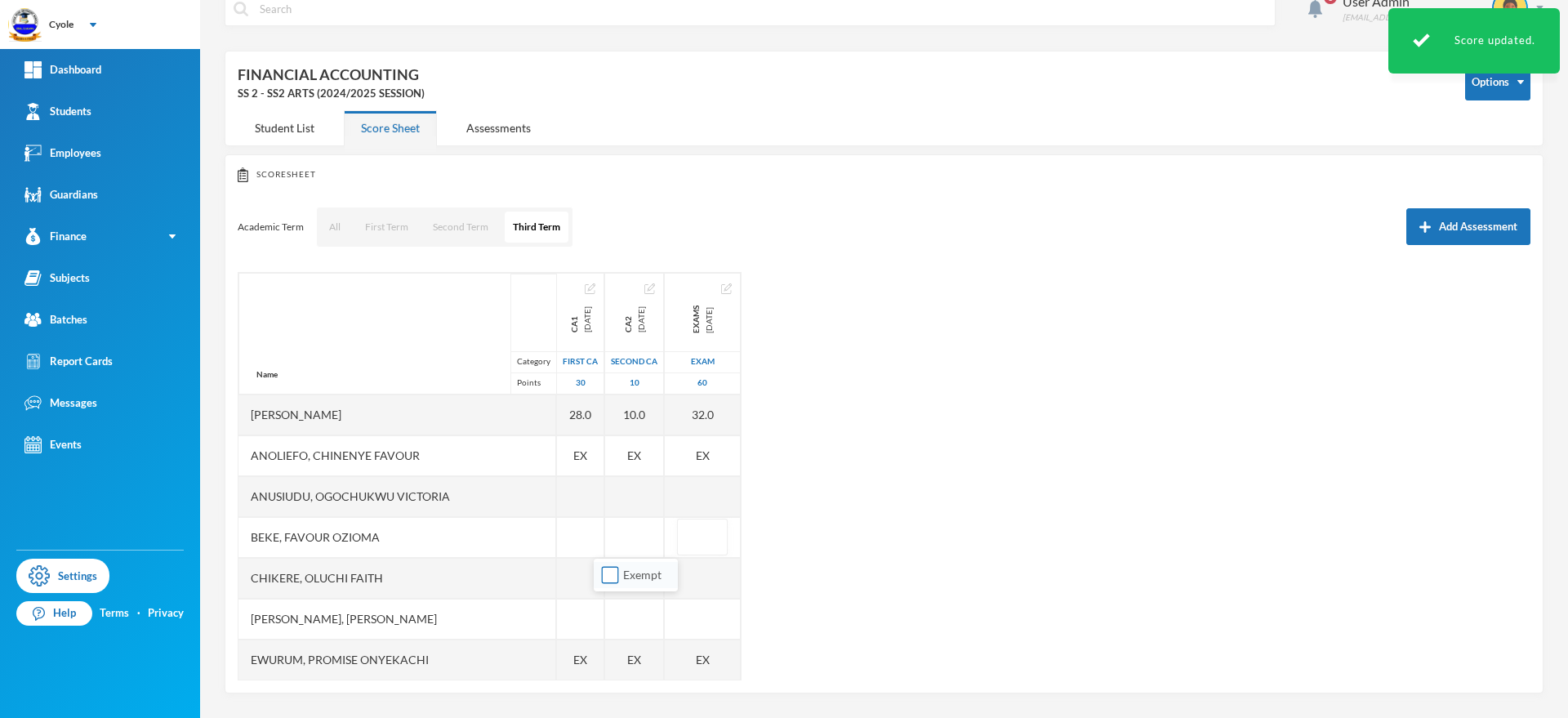 click on "Exempt" at bounding box center [610, 575] 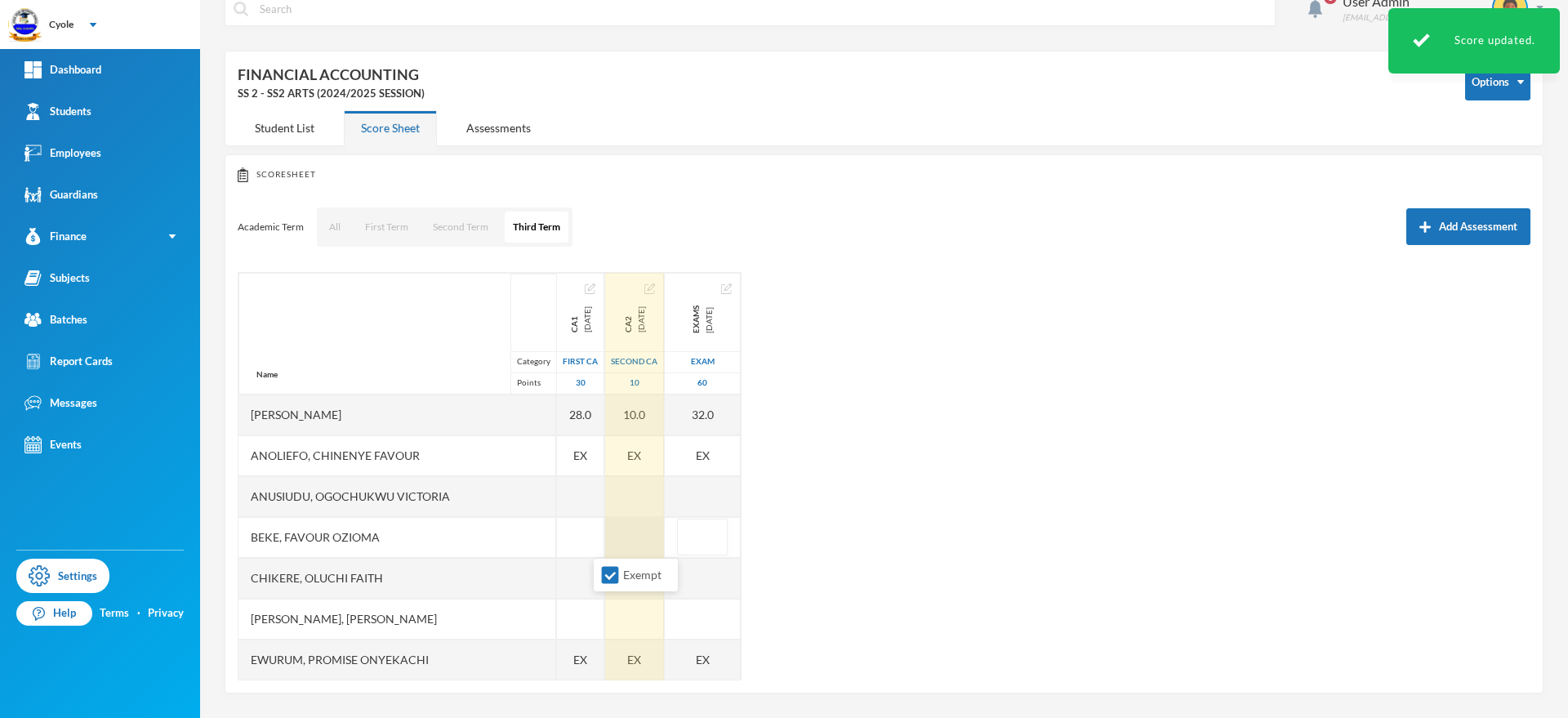 click at bounding box center [635, 537] 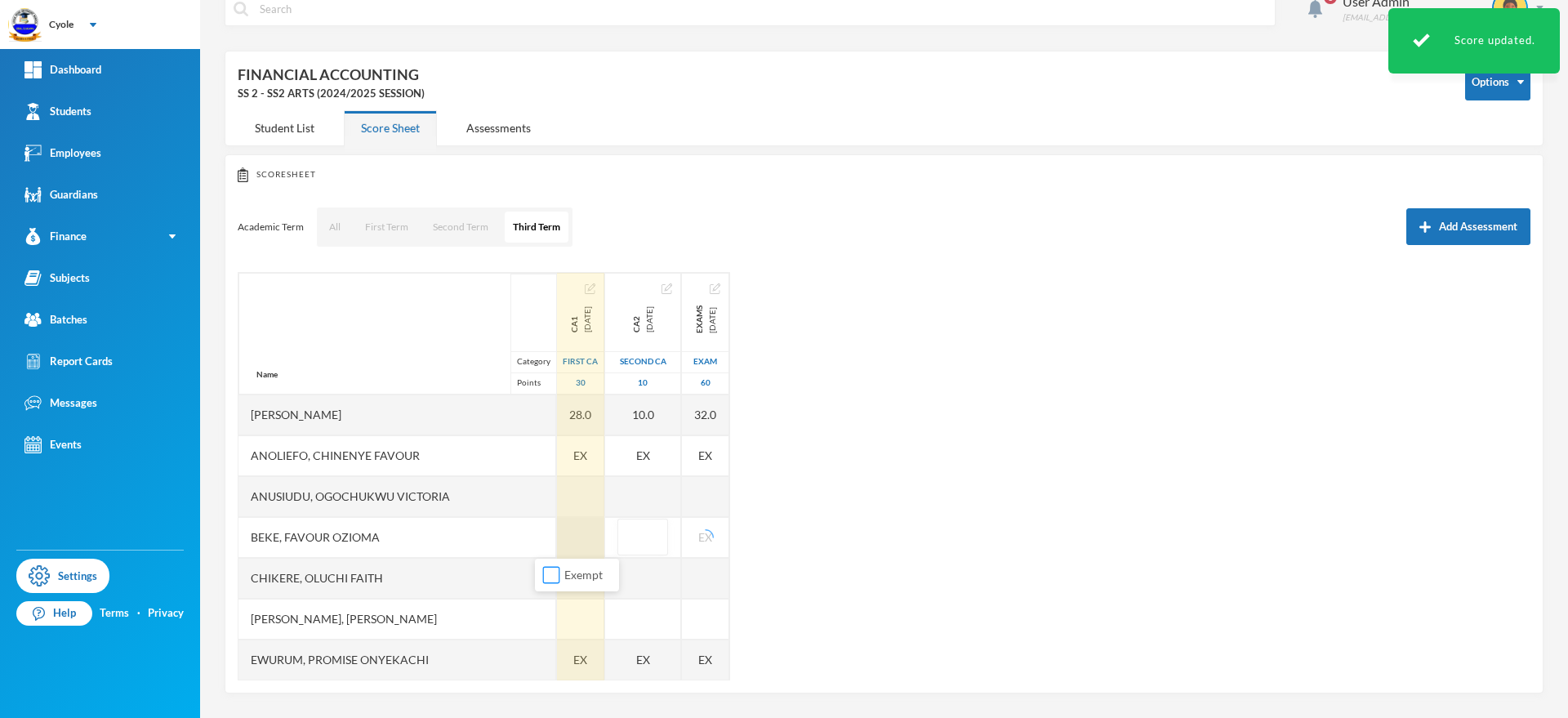drag, startPoint x: 548, startPoint y: 570, endPoint x: 499, endPoint y: 548, distance: 53.712196 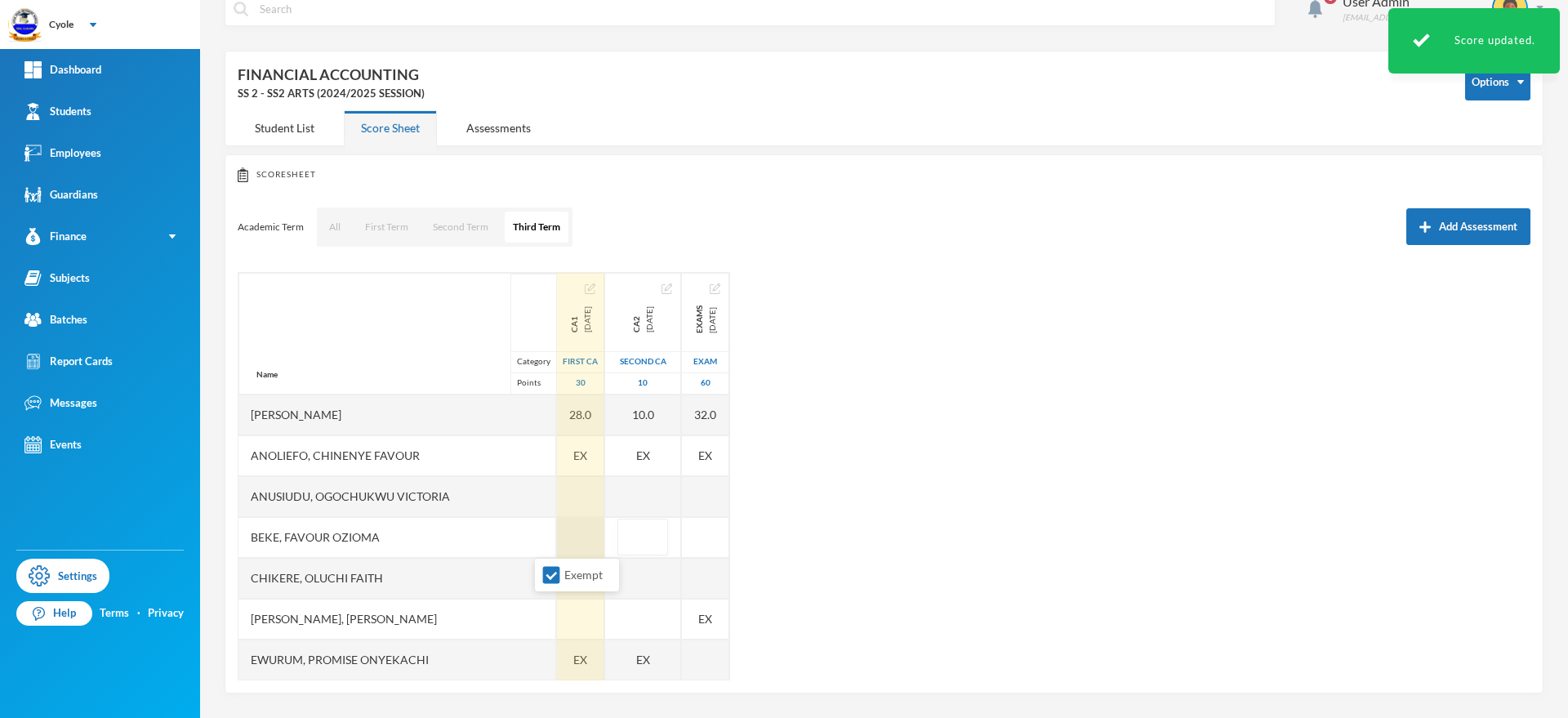 click at bounding box center (581, 537) 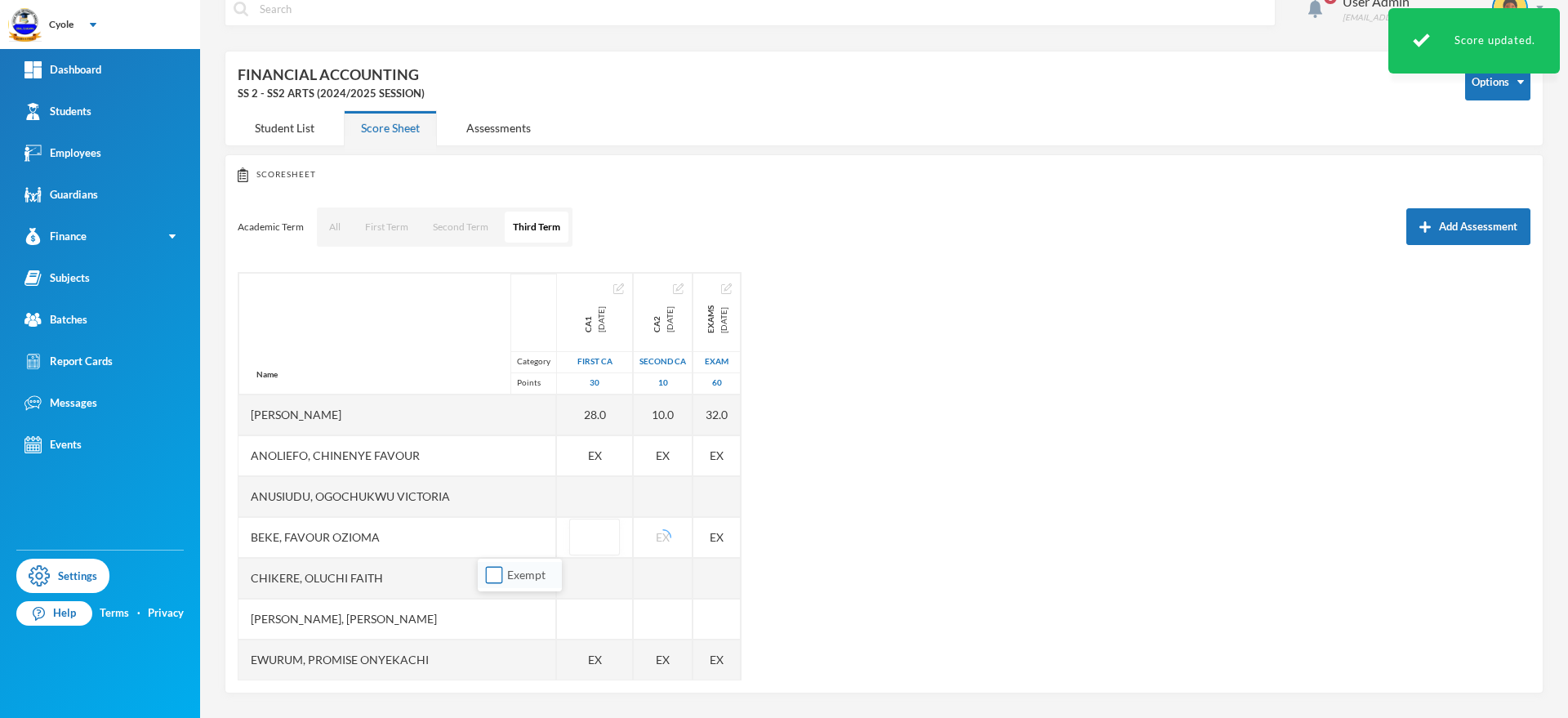 click on "Exempt" at bounding box center (494, 575) 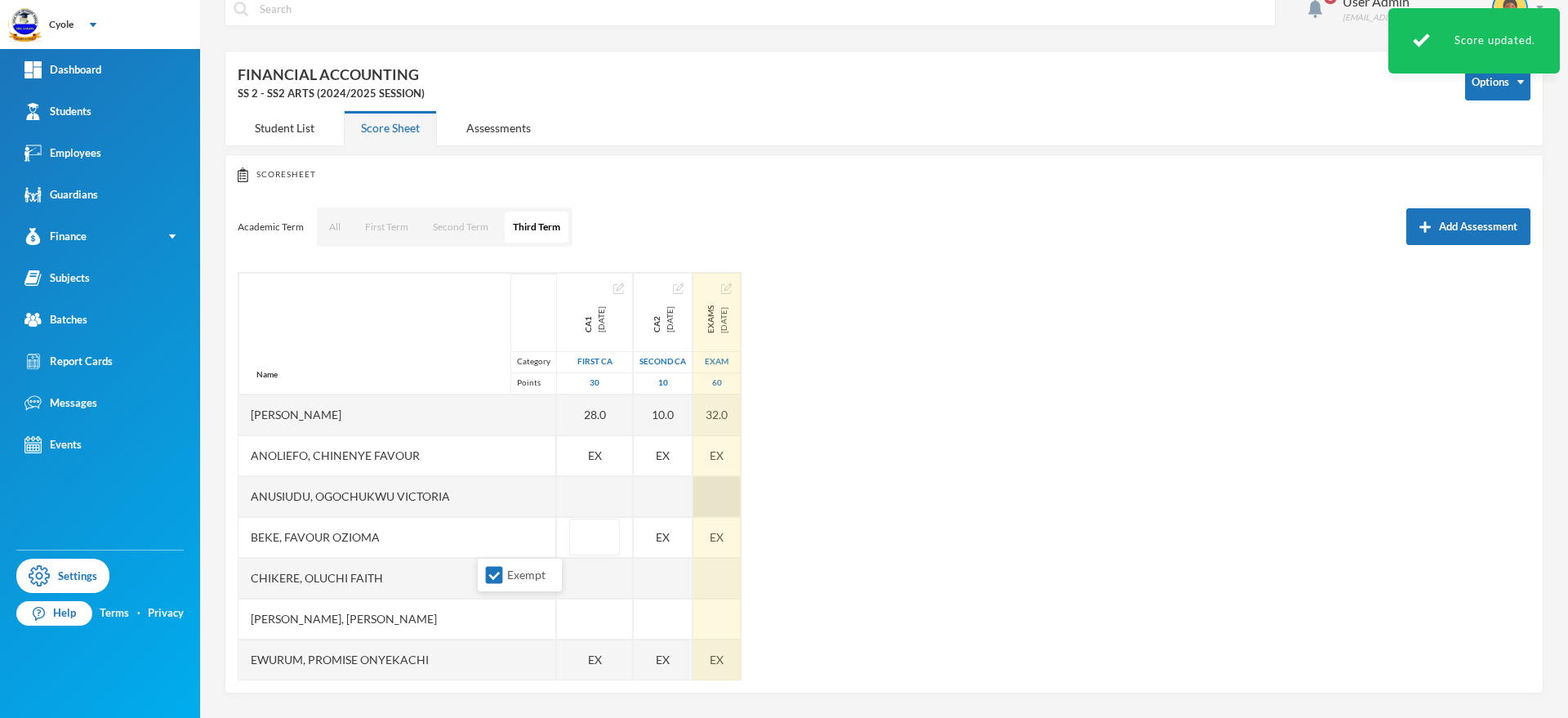 click at bounding box center [717, 497] 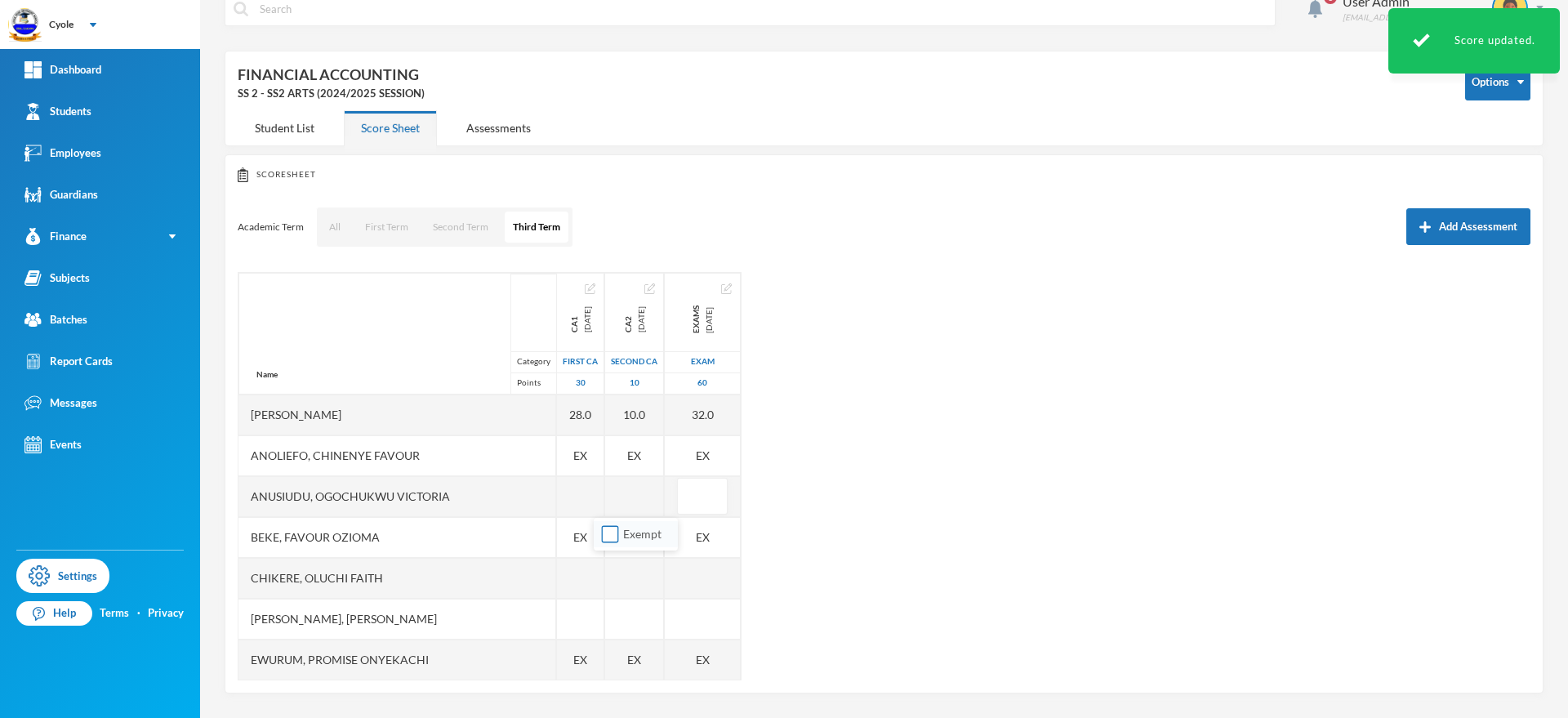 click on "Exempt" at bounding box center (610, 534) 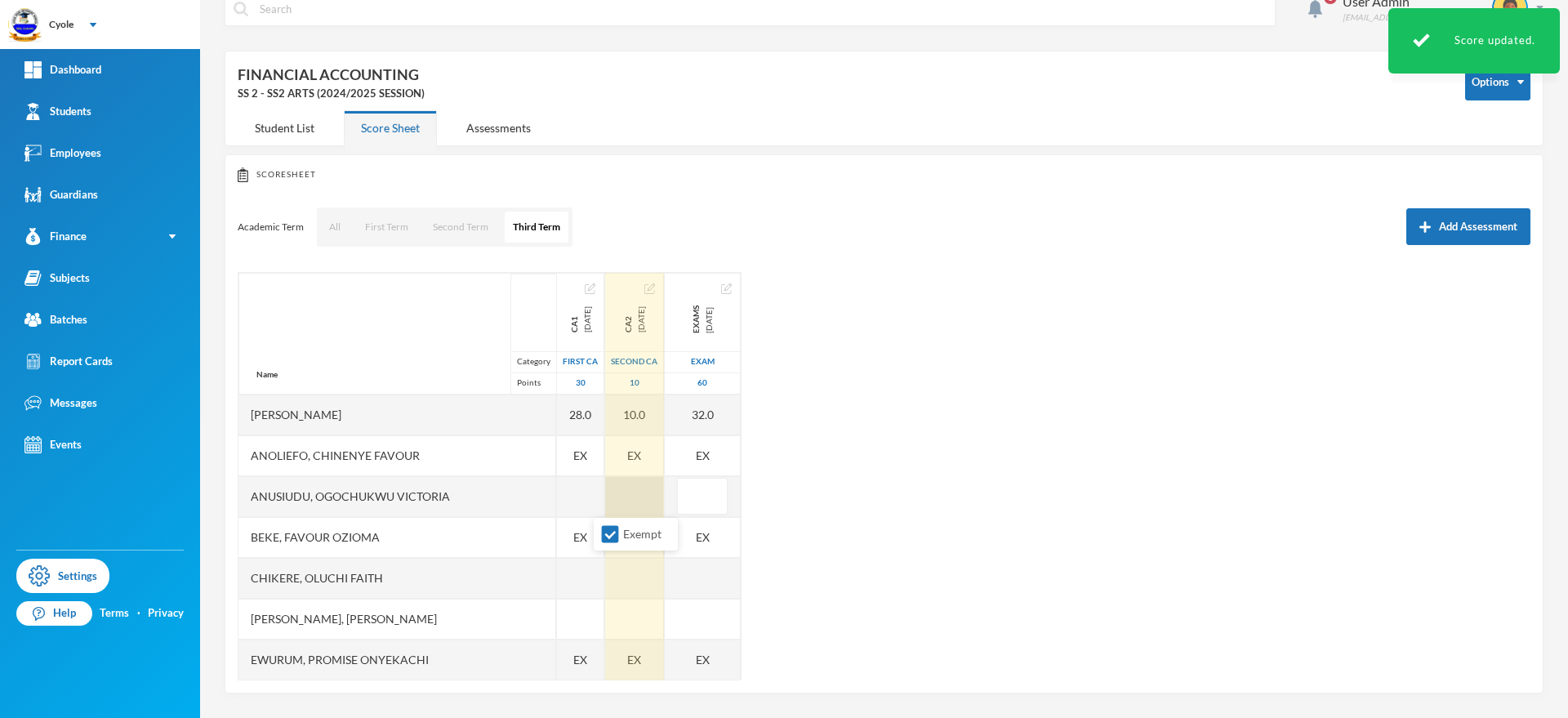 click at bounding box center [635, 497] 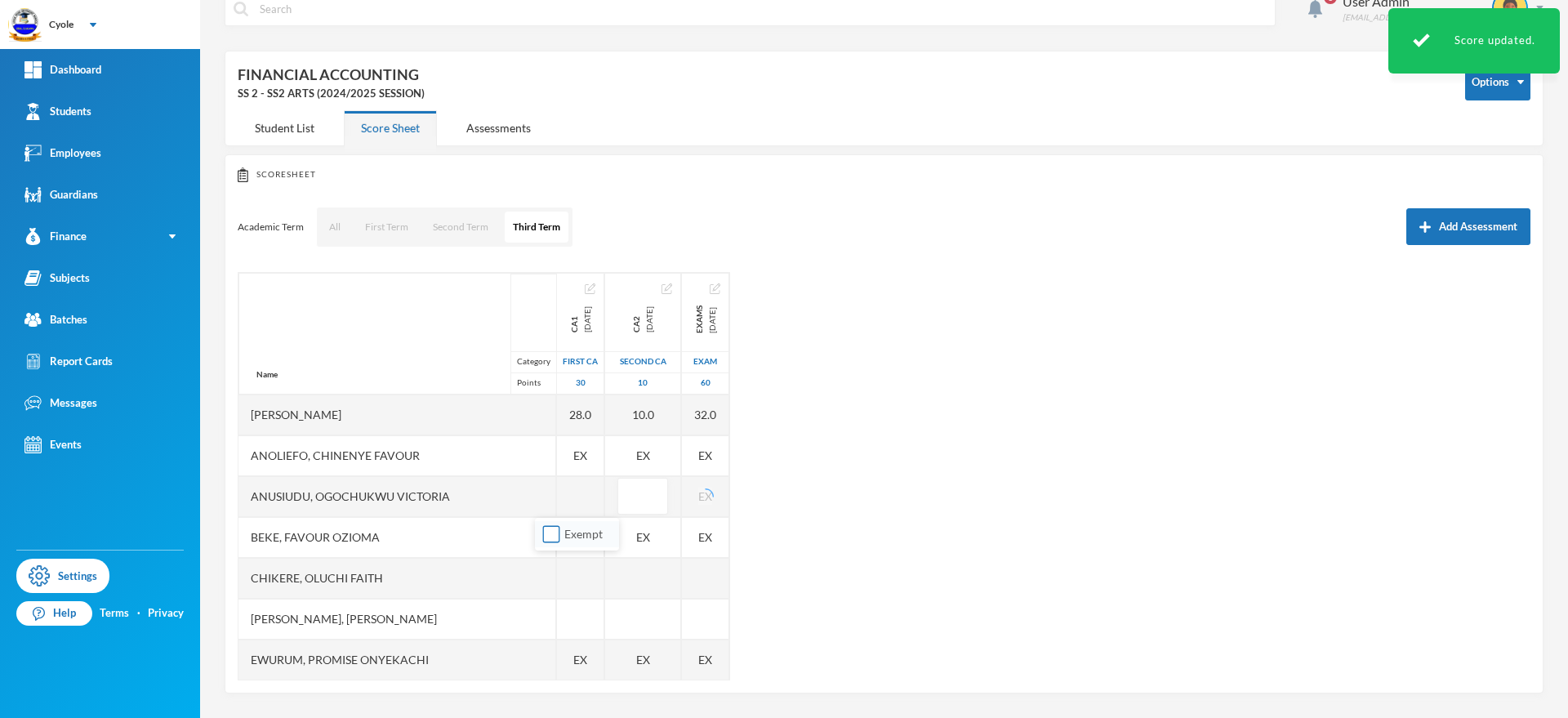 click on "Exempt" at bounding box center (551, 534) 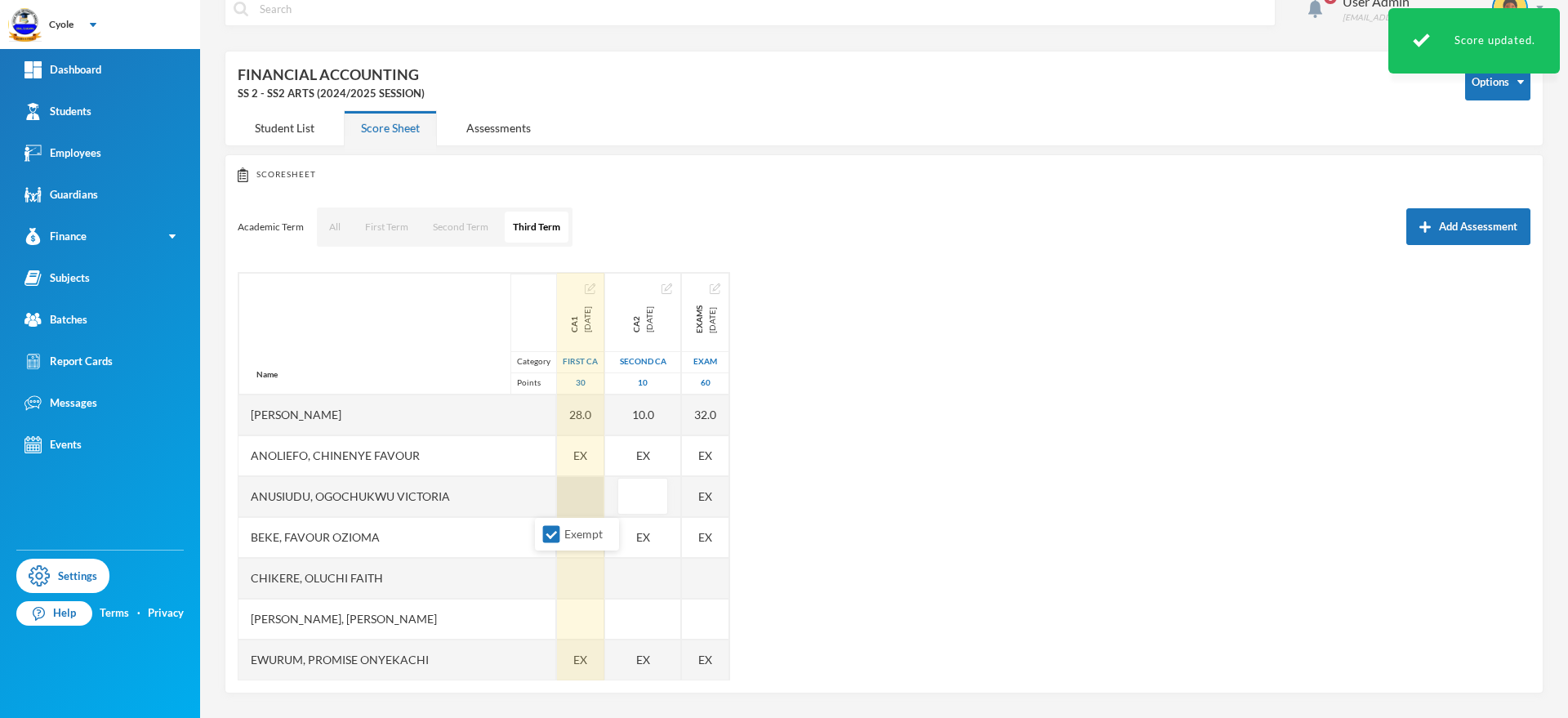 click at bounding box center (581, 497) 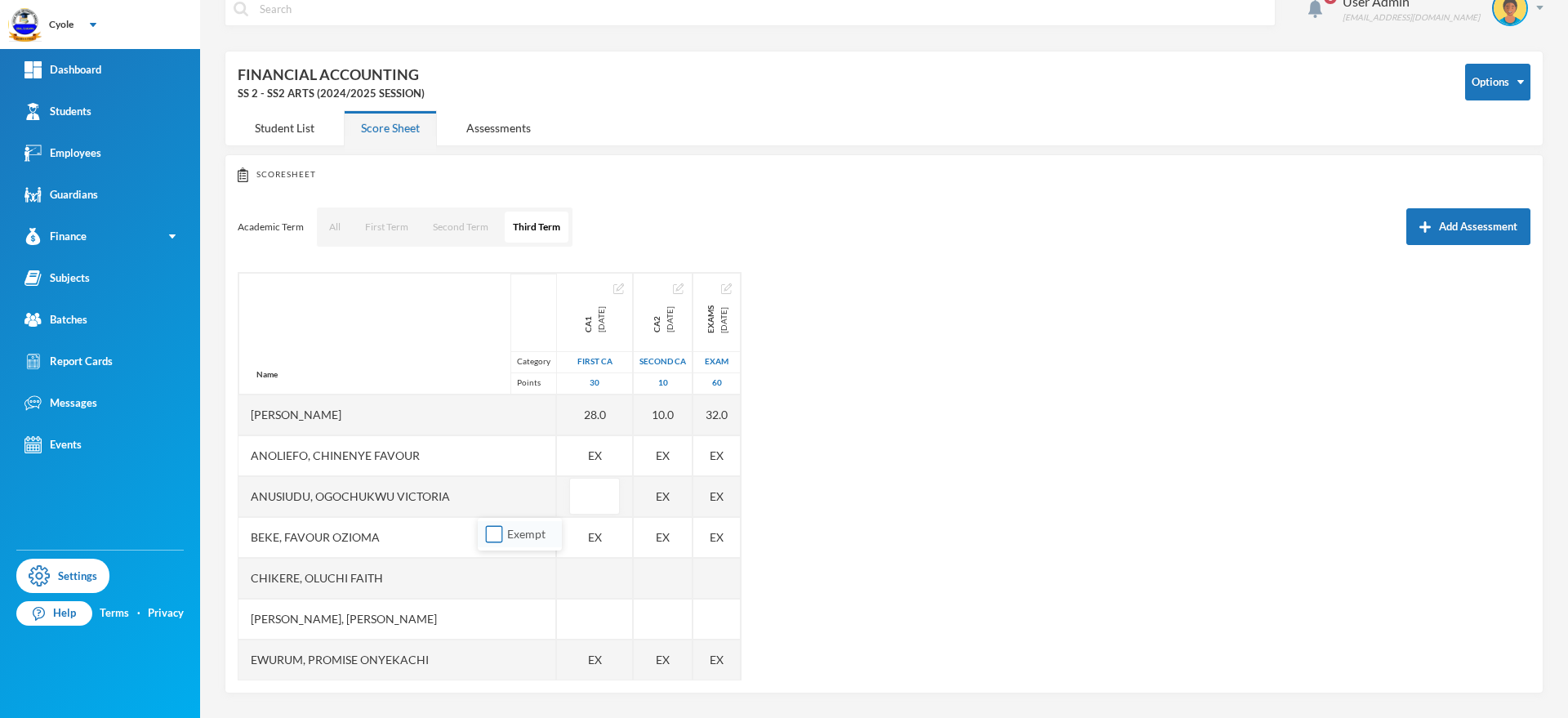 click on "Exempt" at bounding box center (494, 534) 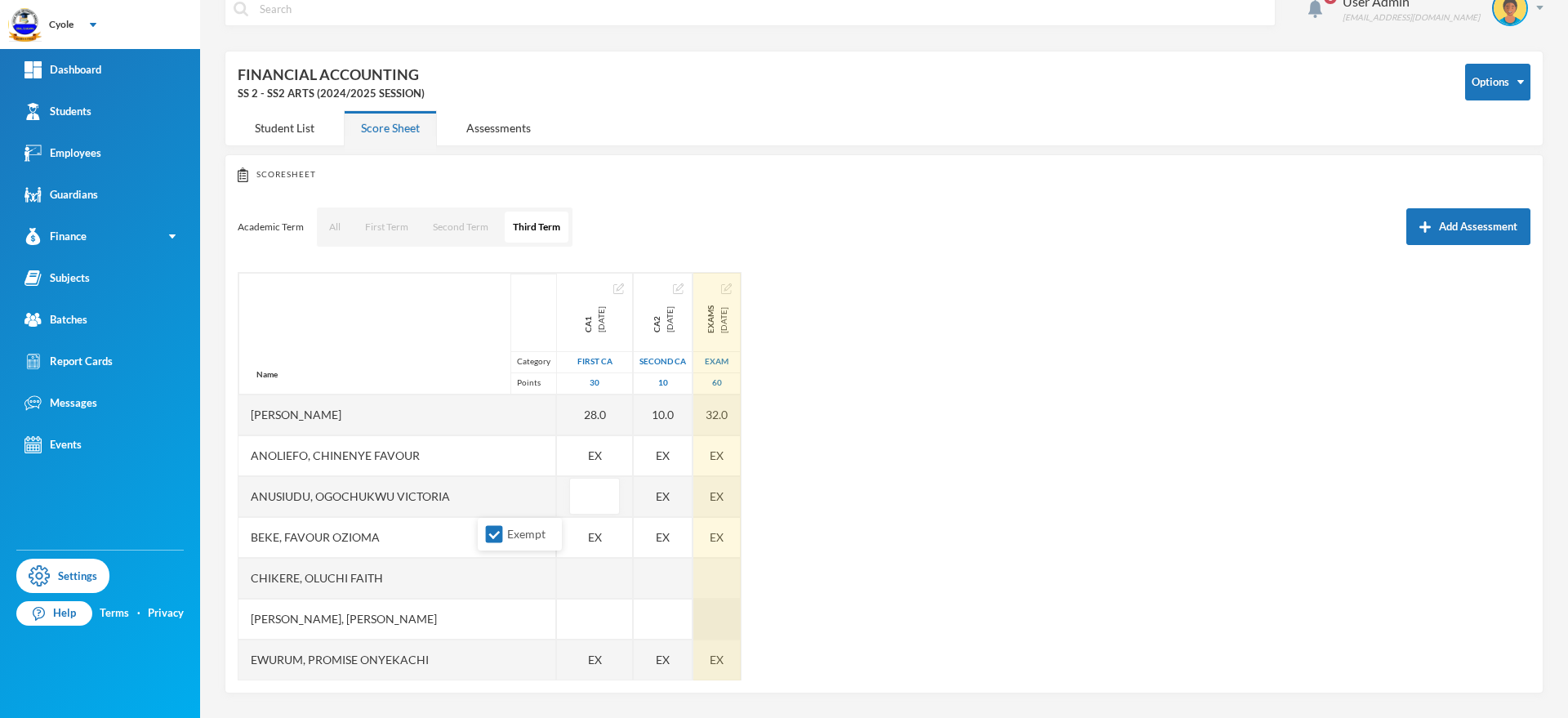 click at bounding box center [717, 619] 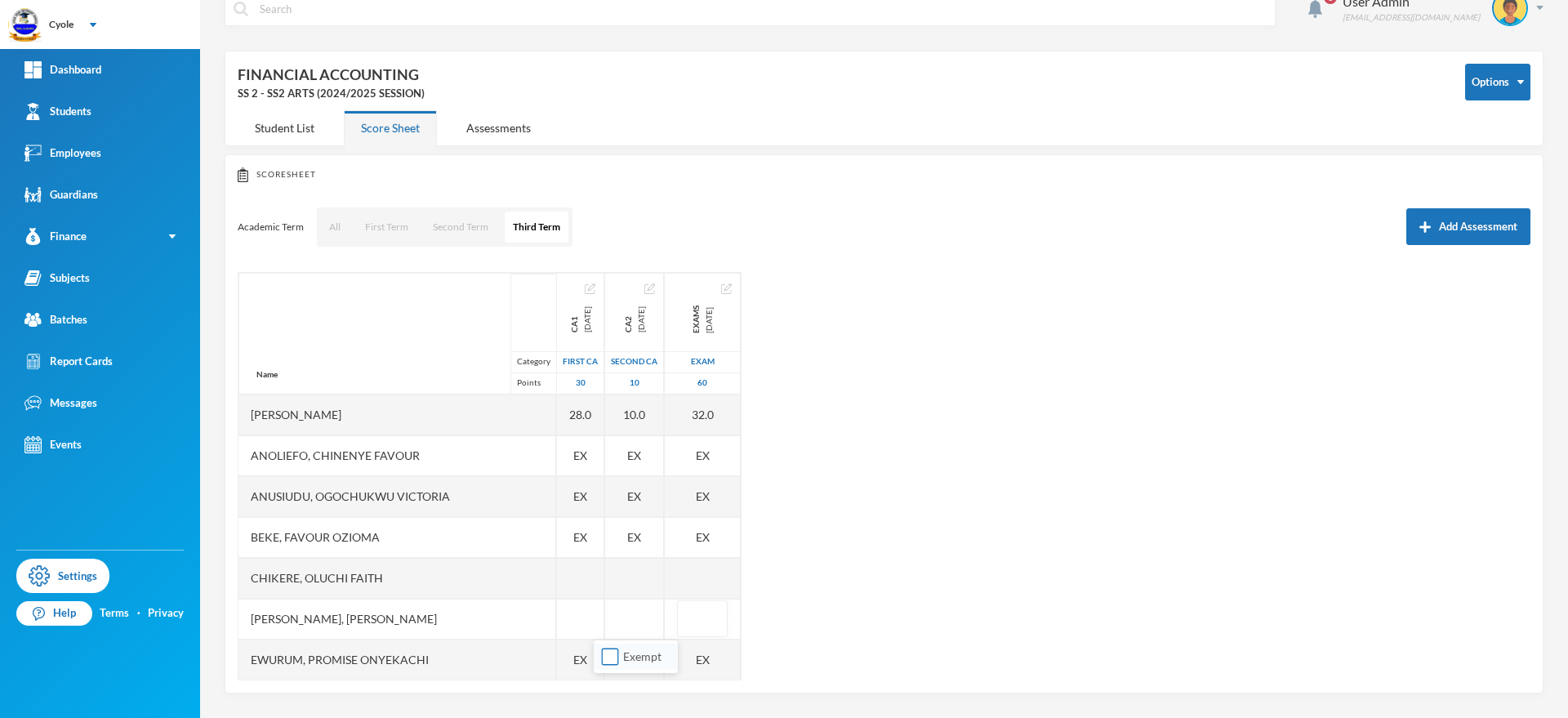 click on "Exempt" at bounding box center [610, 657] 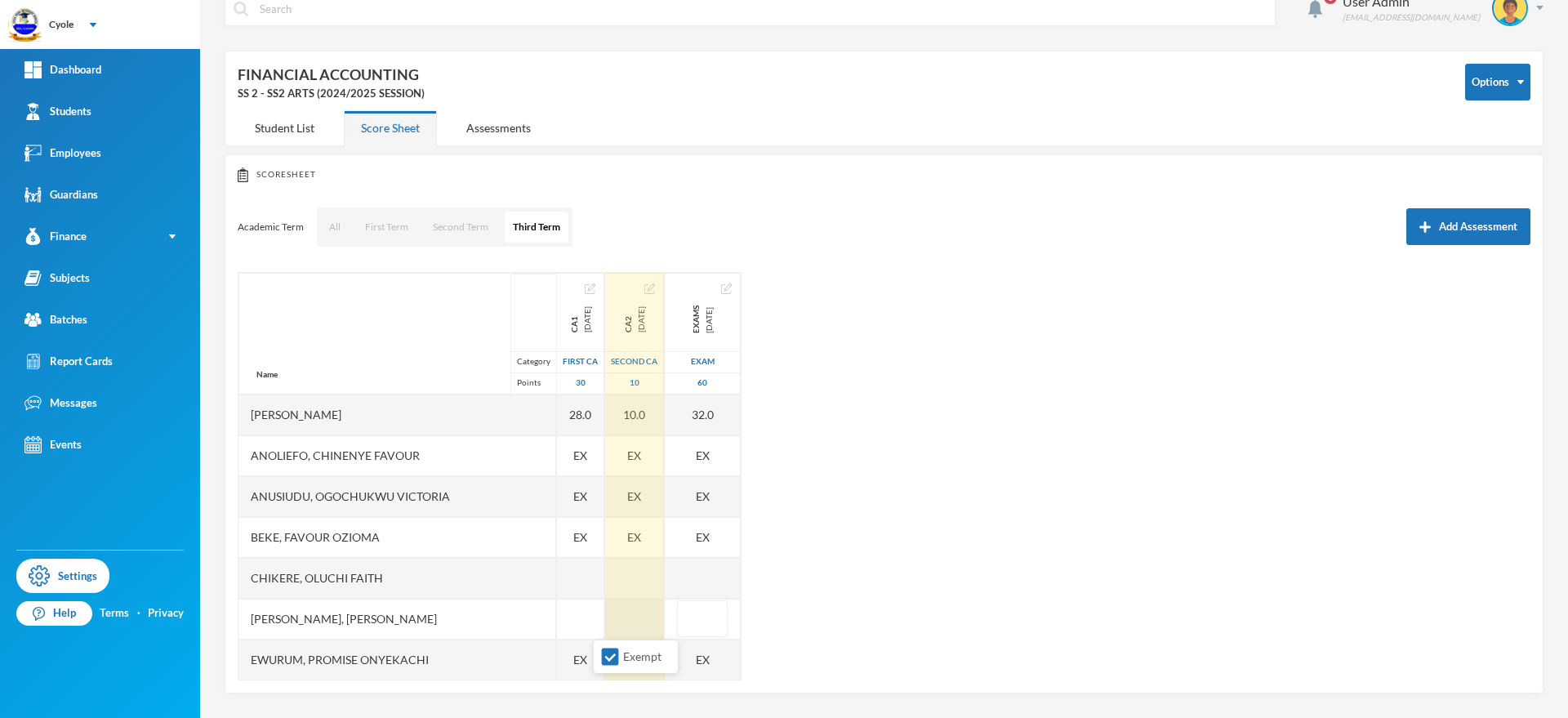 click at bounding box center (635, 619) 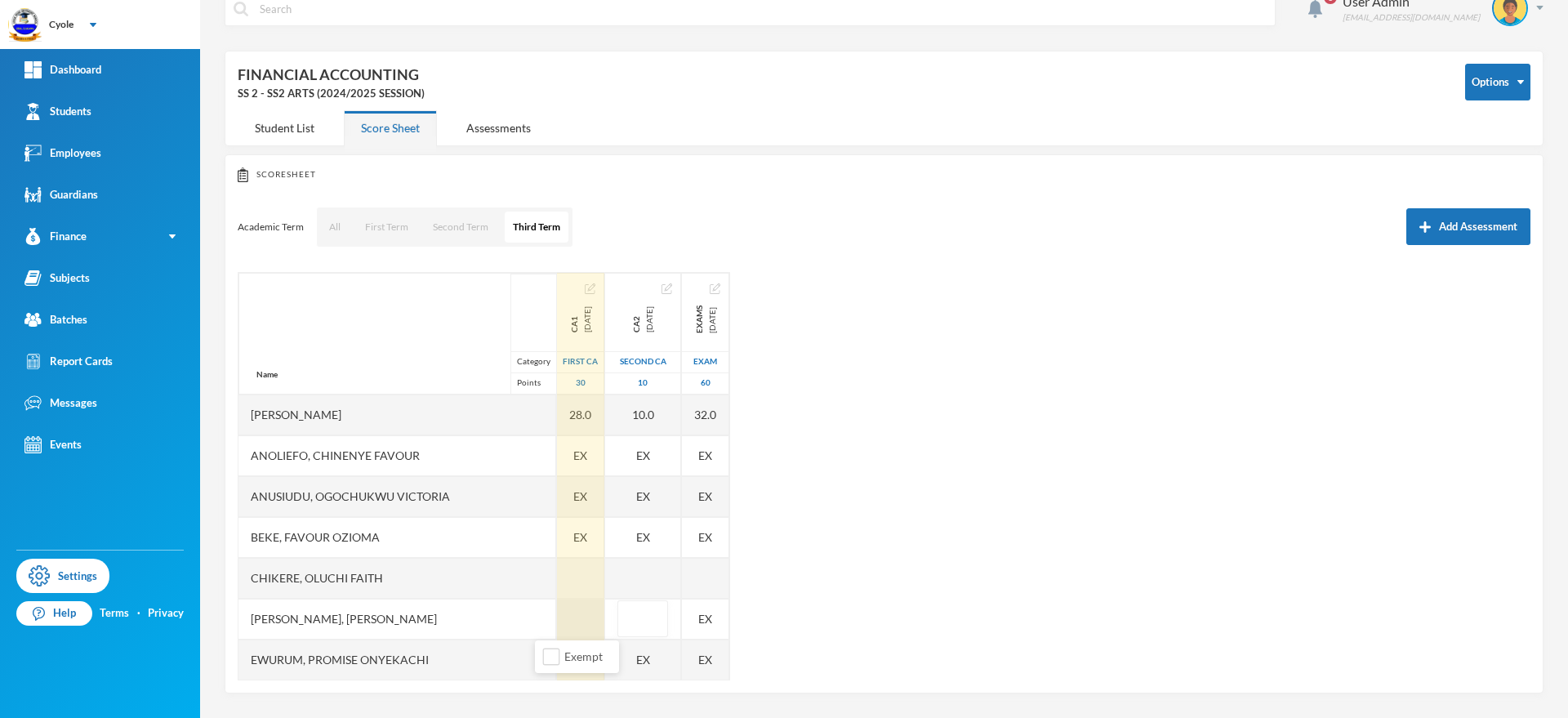 click at bounding box center [581, 619] 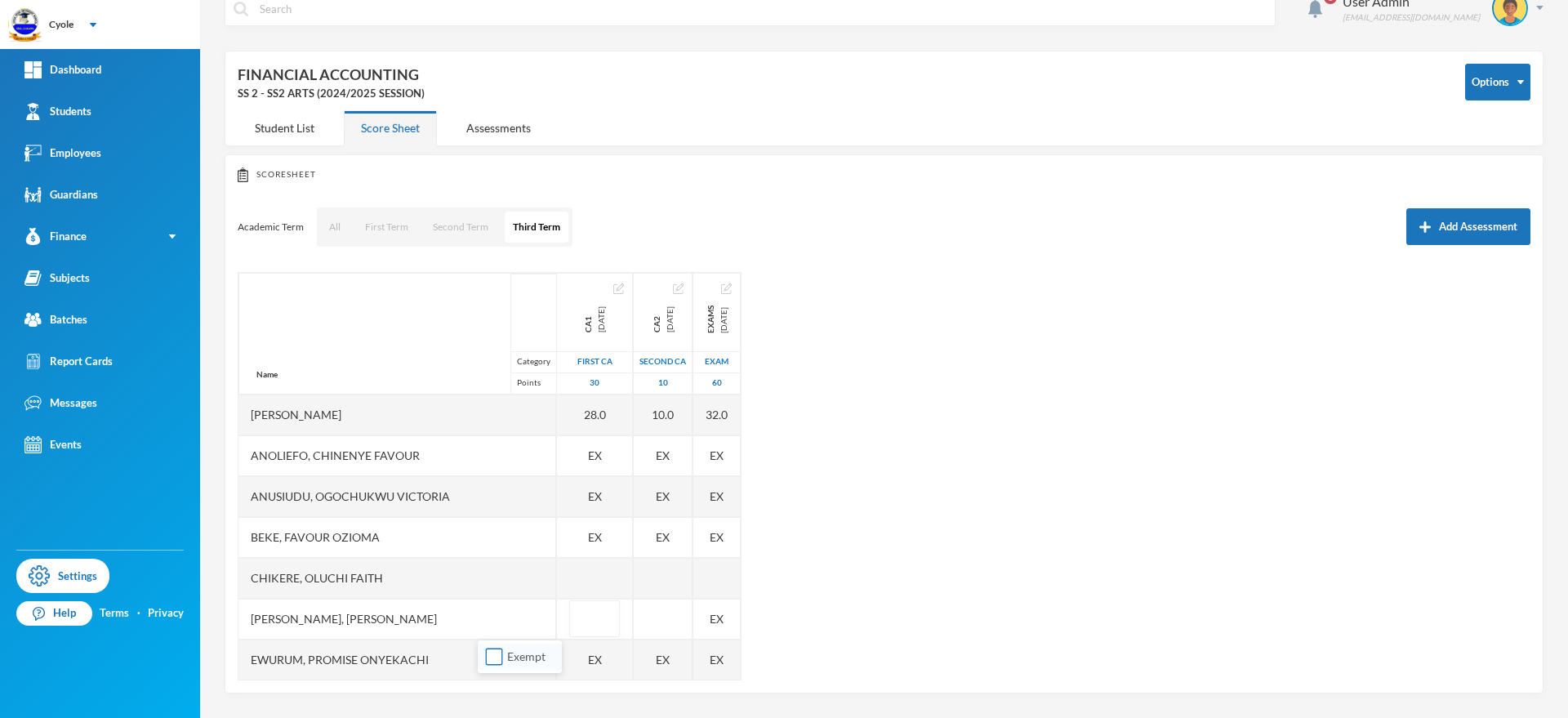 click on "Exempt" at bounding box center [494, 657] 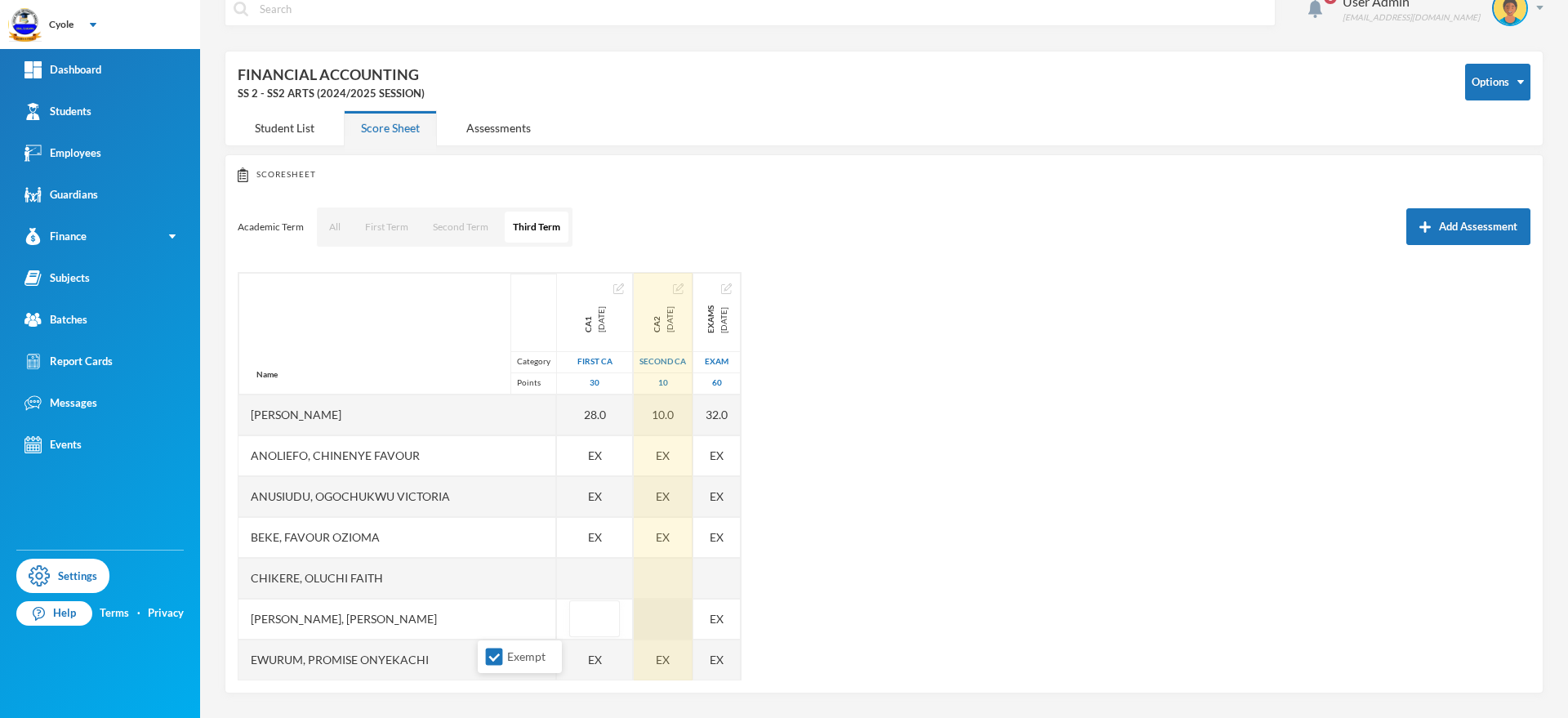 click at bounding box center [663, 619] 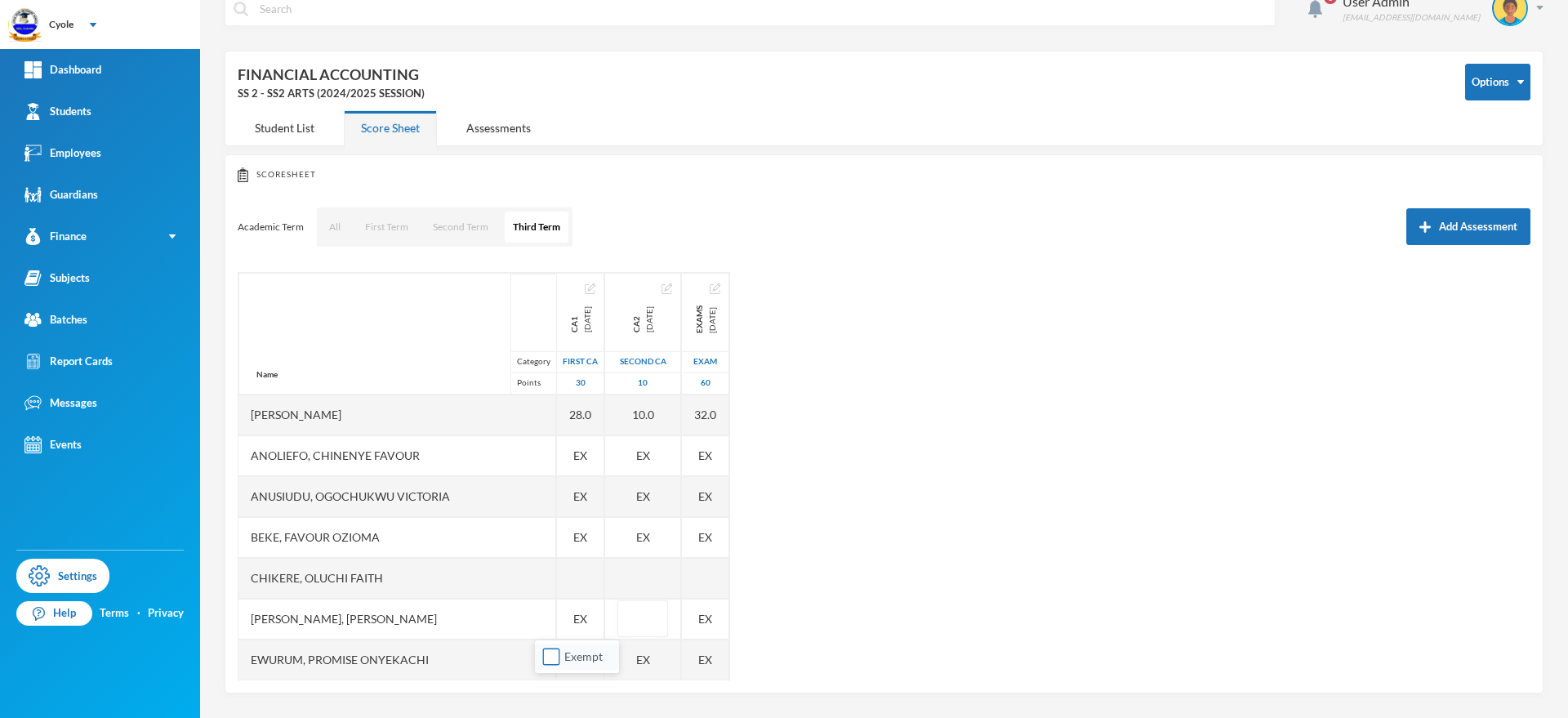 click on "Exempt" at bounding box center (551, 657) 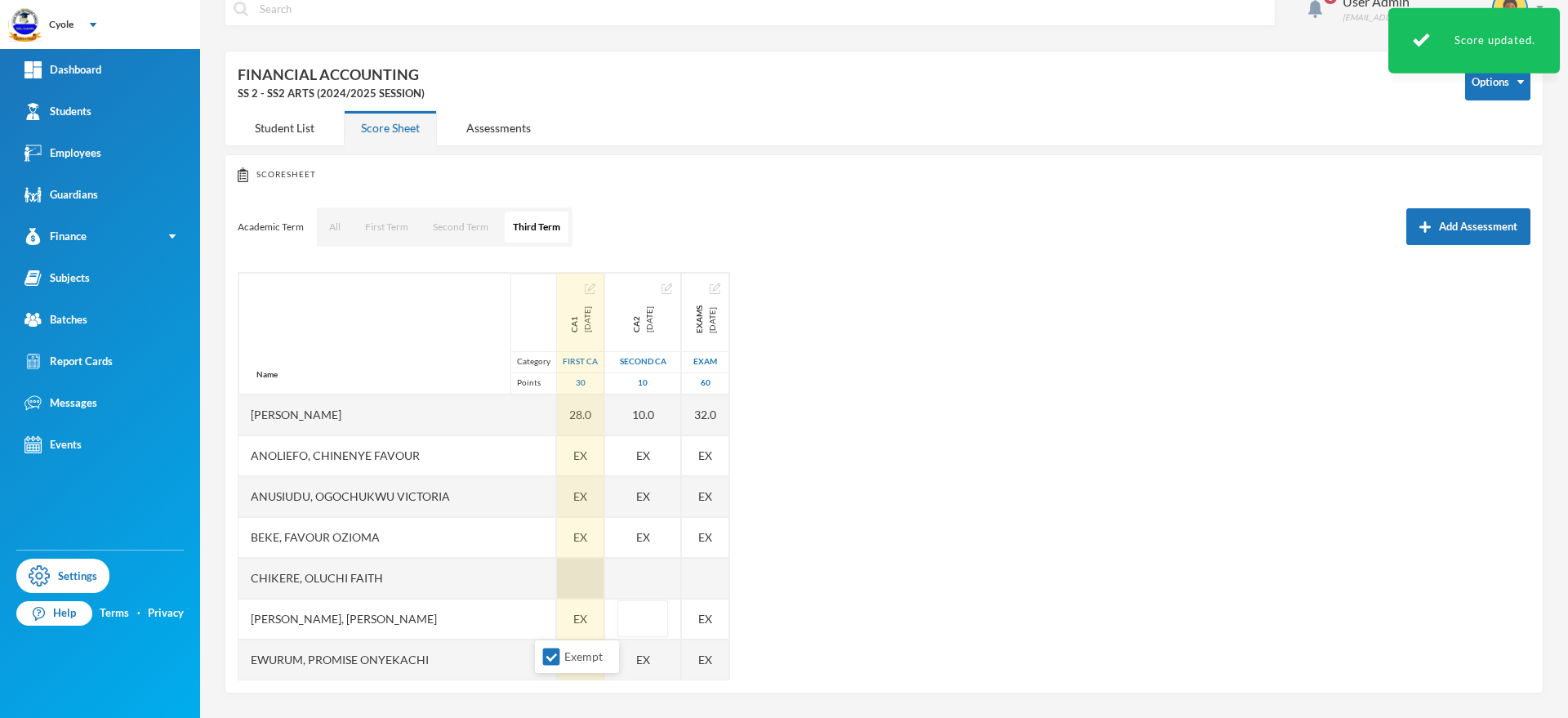 click at bounding box center (581, 578) 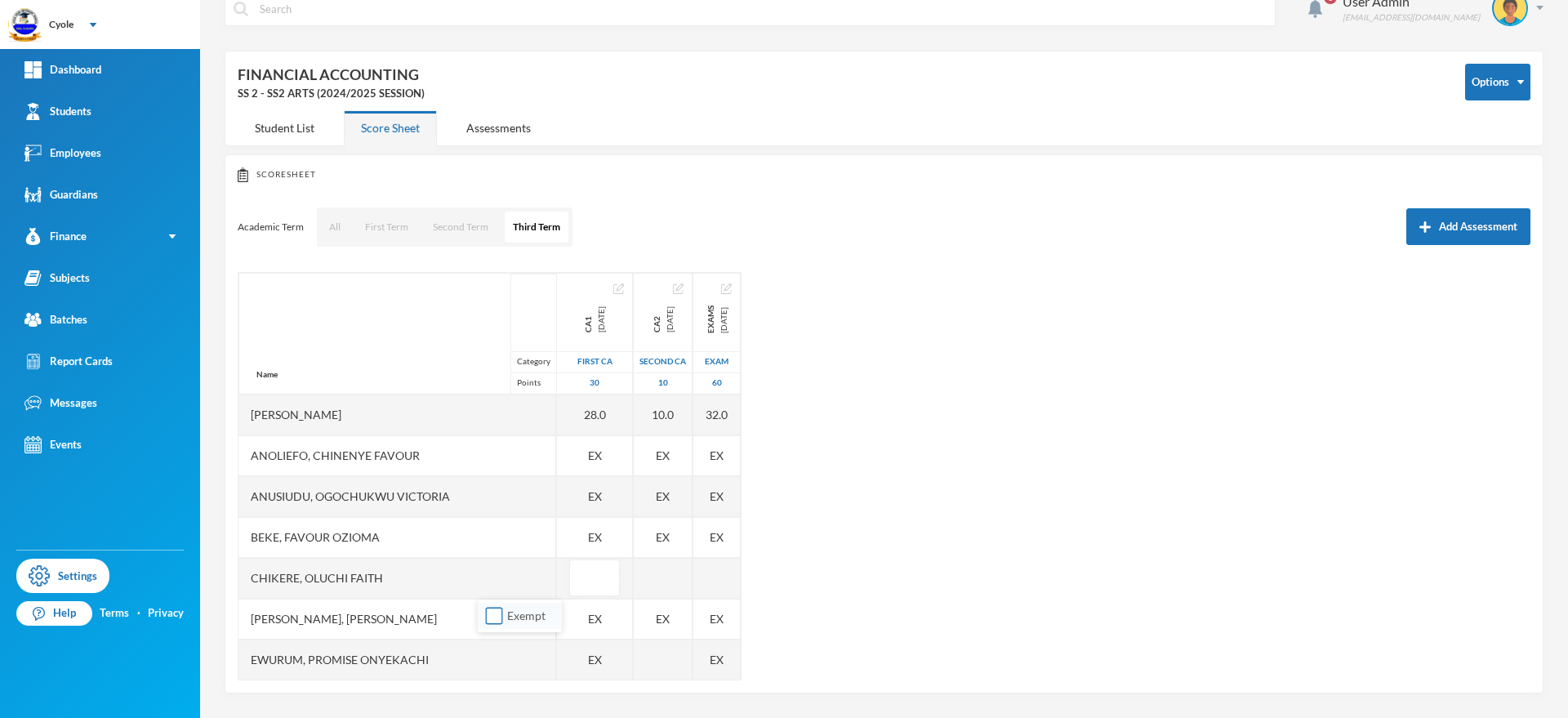 click on "Exempt" at bounding box center (494, 616) 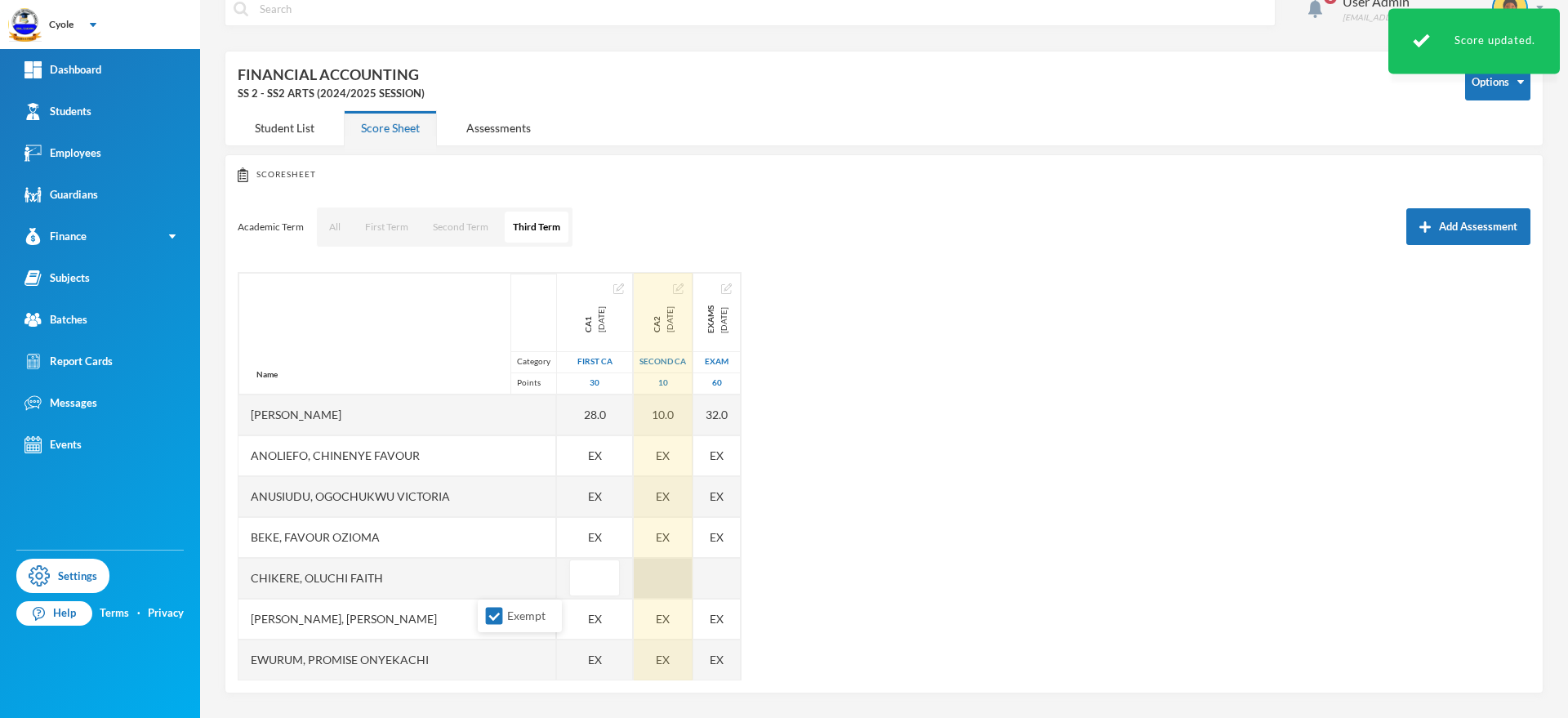click at bounding box center [663, 578] 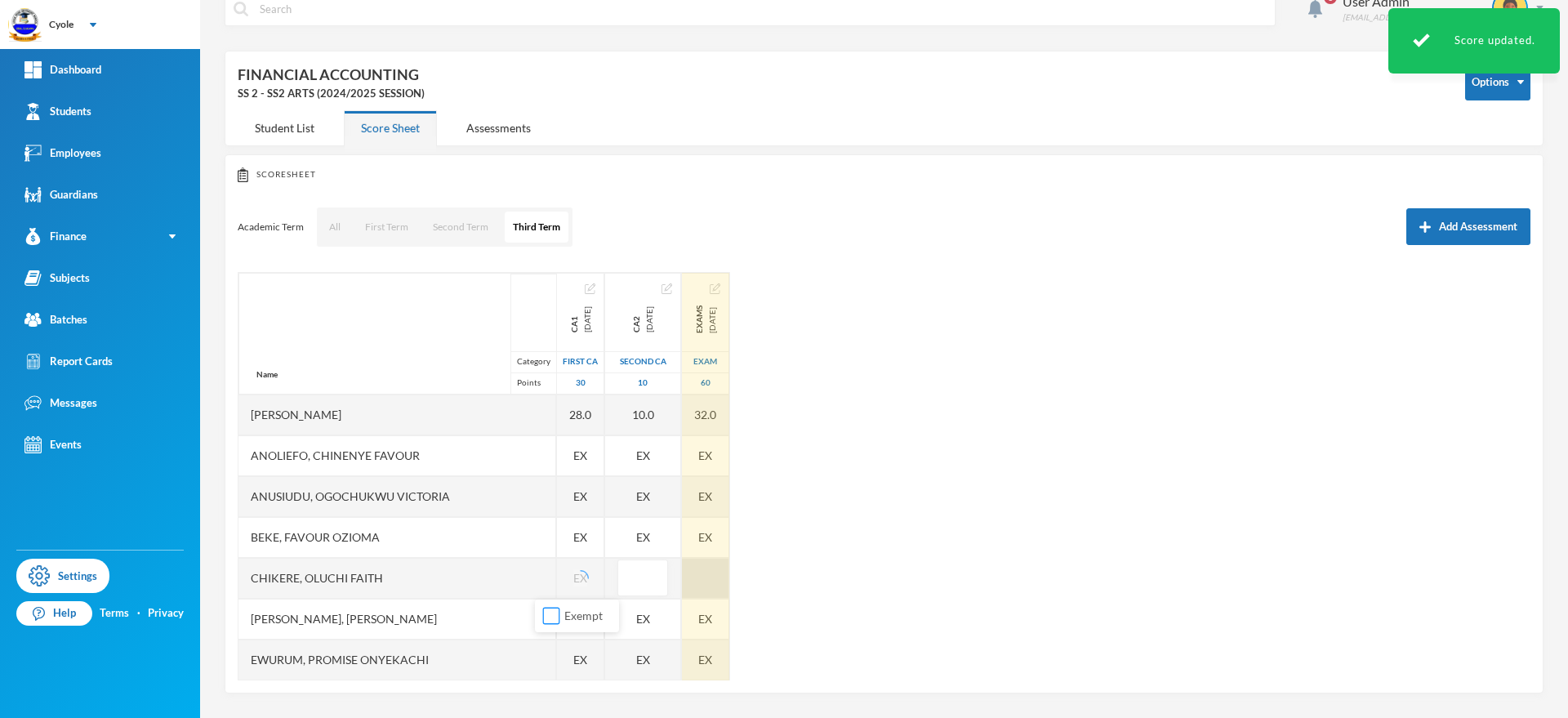 click on "Exempt" at bounding box center [551, 616] 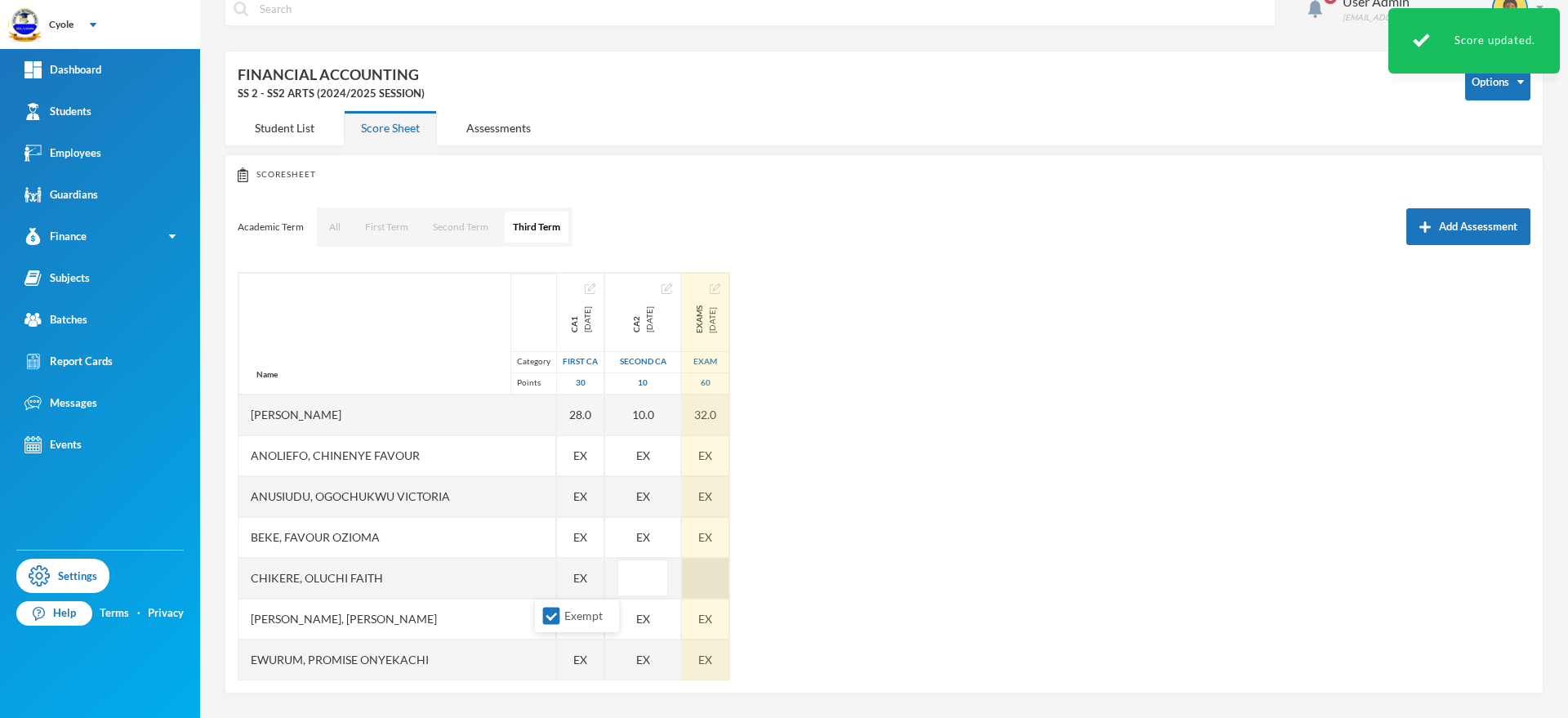 click at bounding box center (706, 578) 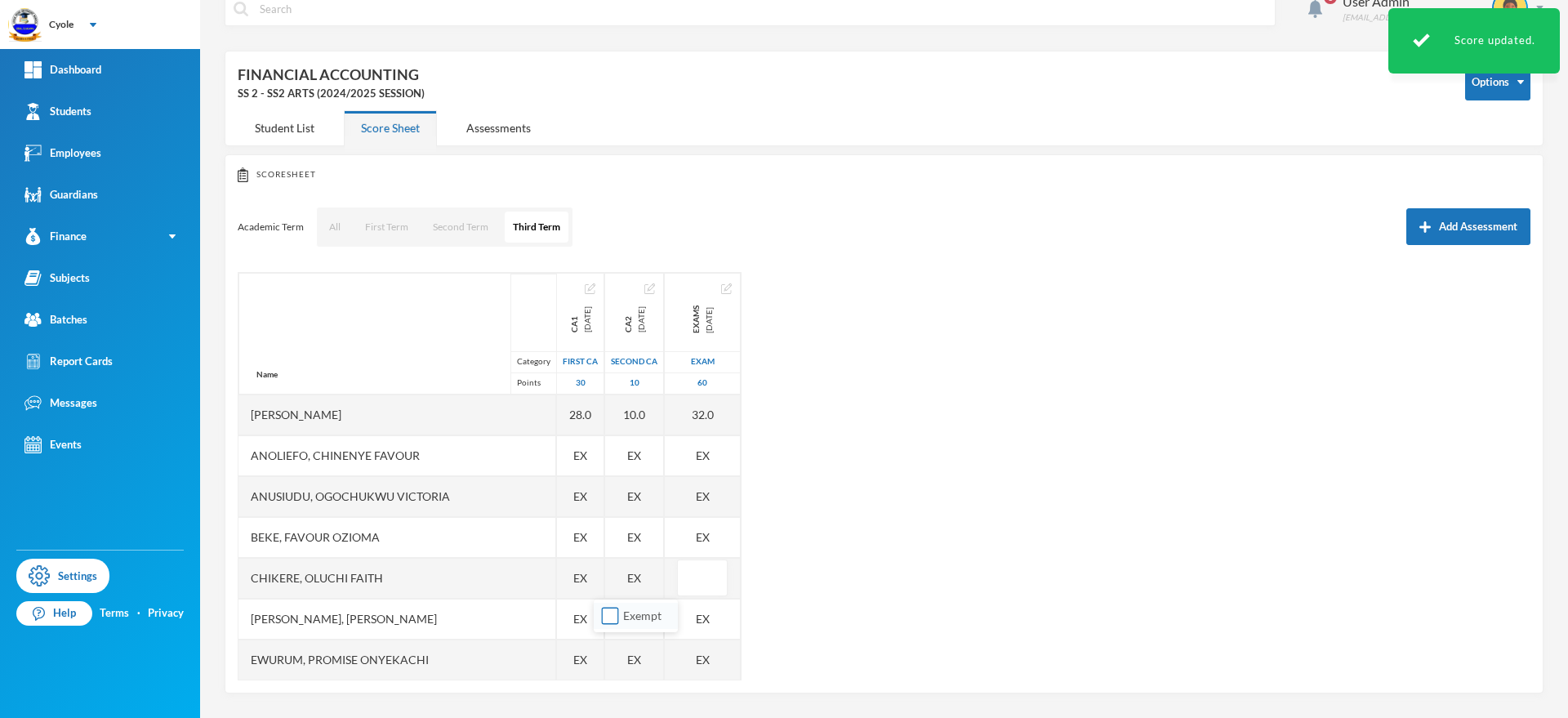 click on "Exempt" at bounding box center [610, 616] 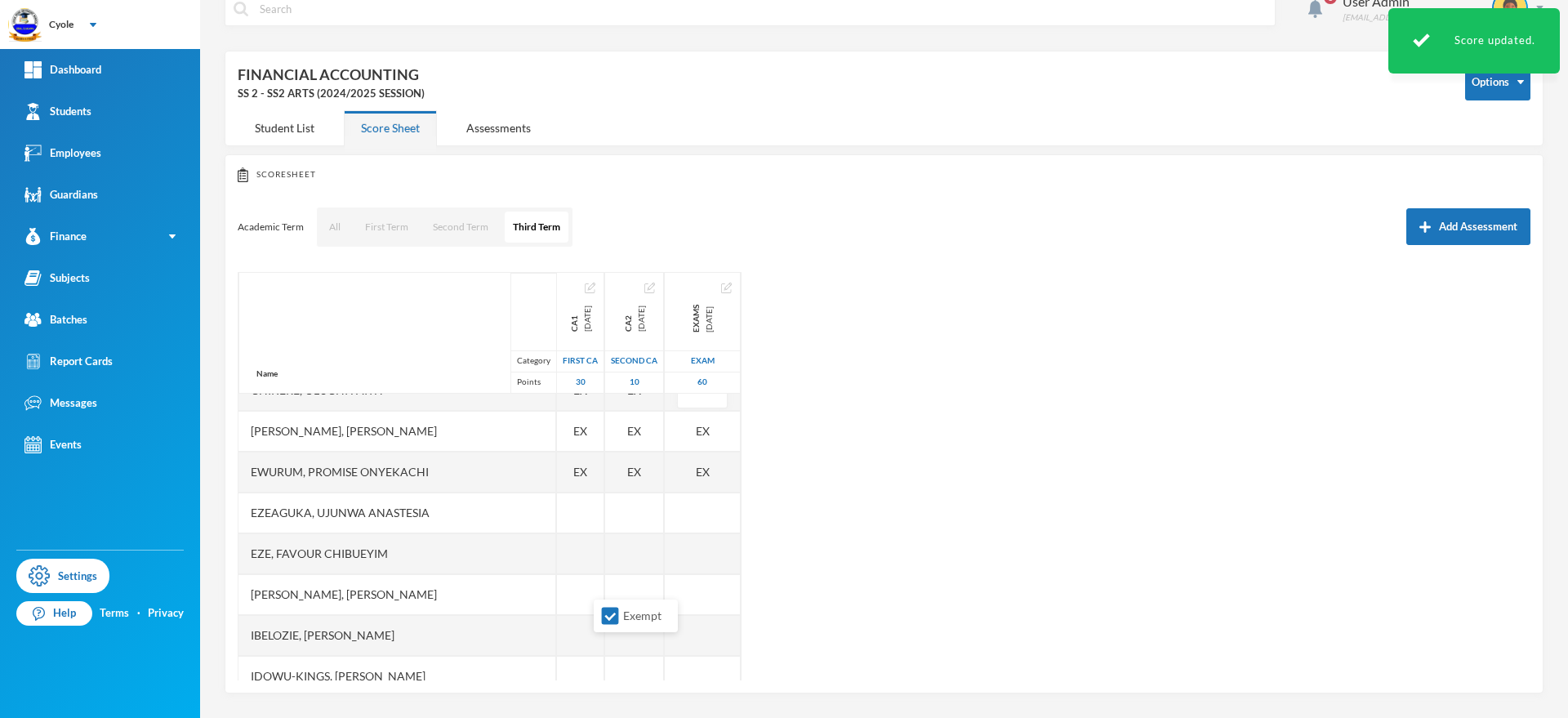 scroll, scrollTop: 205, scrollLeft: 0, axis: vertical 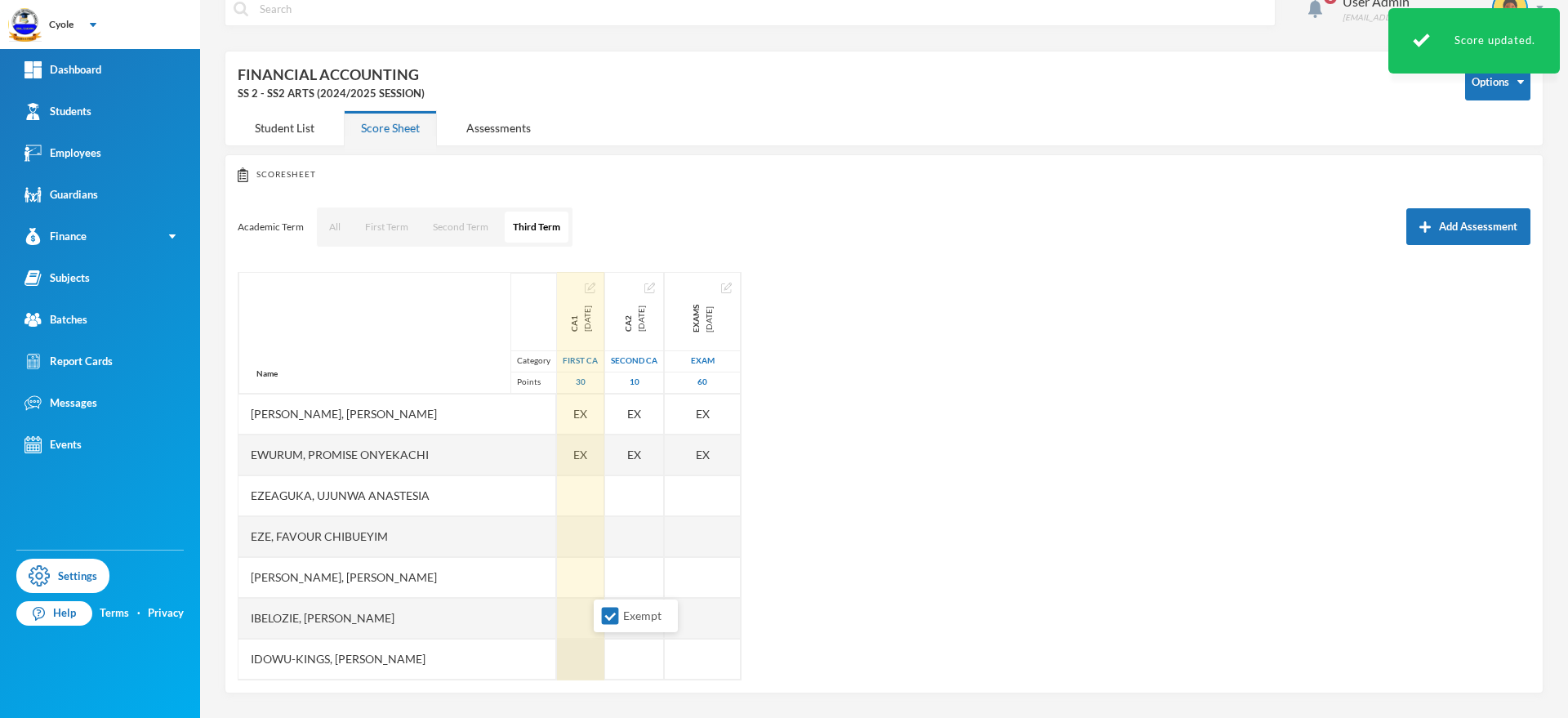 click at bounding box center (581, 659) 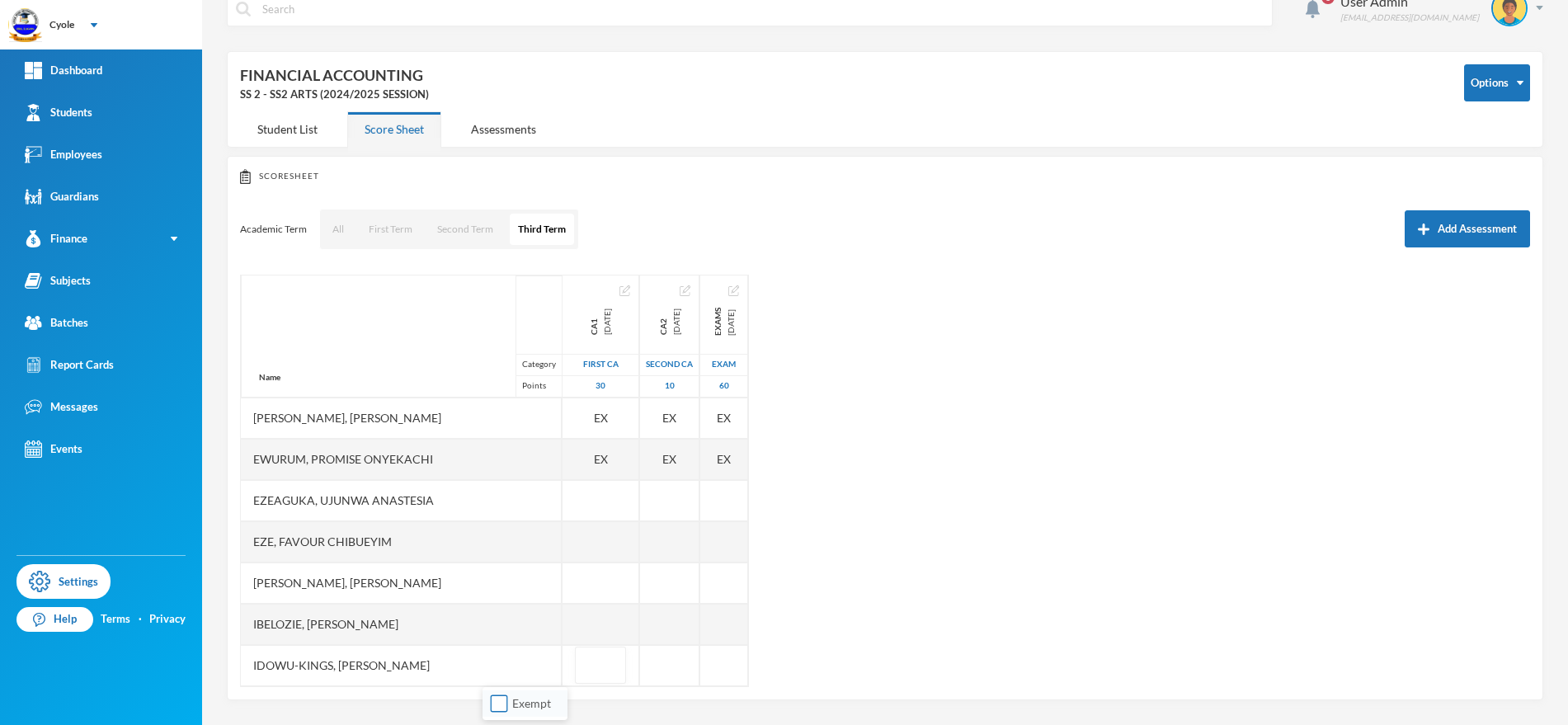 click on "Exempt" at bounding box center [499, 704] 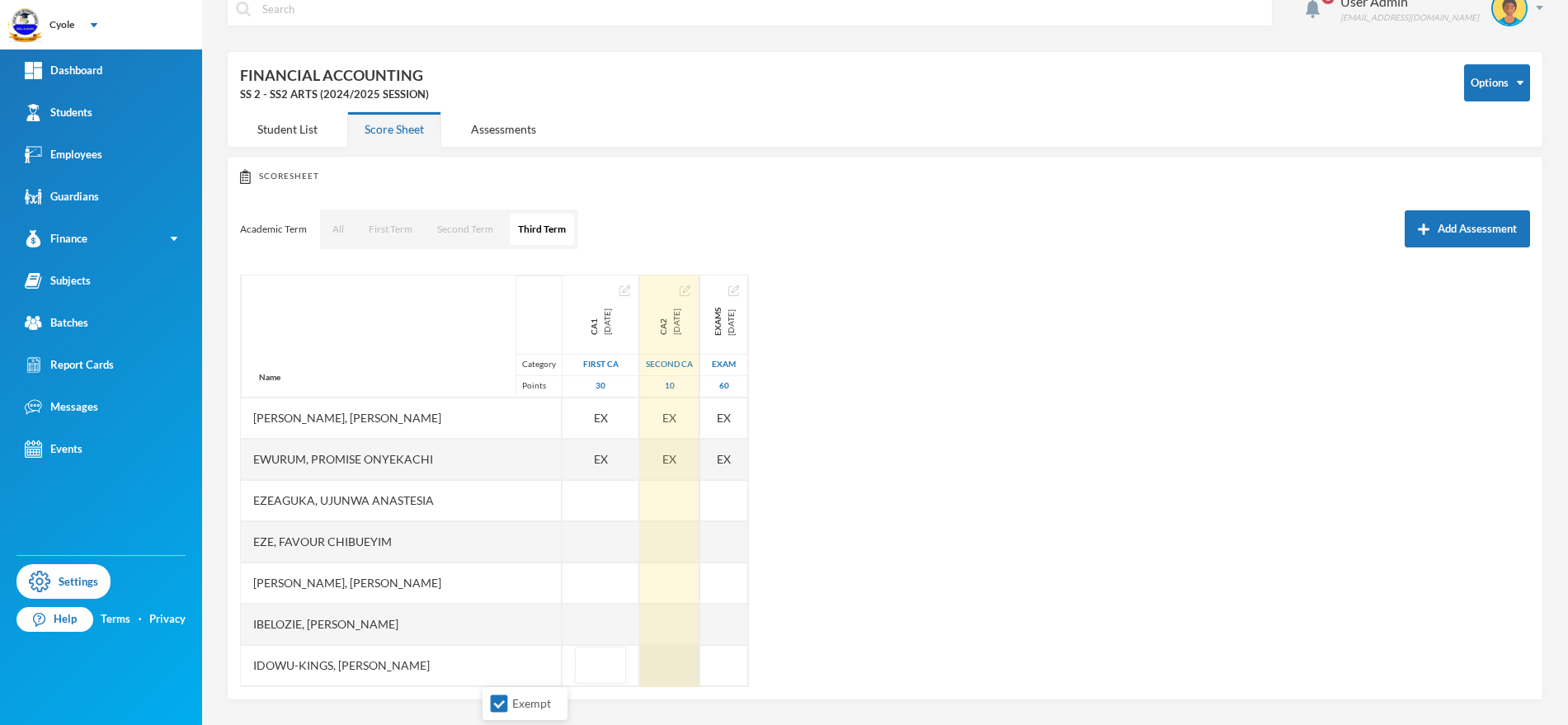 click on "Name   Category Points [PERSON_NAME], [PERSON_NAME] [PERSON_NAME], [PERSON_NAME], Favour [PERSON_NAME], [PERSON_NAME], [PERSON_NAME] Ewurum, Promise Onyekachi Ezeaguka, [PERSON_NAME], Favour [PERSON_NAME], [PERSON_NAME] Ibelozie, [PERSON_NAME]-kings, [PERSON_NAME] [PERSON_NAME], [PERSON_NAME], [PERSON_NAME] Mfonobong Mmaduagugbuo, [PERSON_NAME] [PERSON_NAME], [PERSON_NAME] Nsikan, [PERSON_NAME] [PERSON_NAME], [PERSON_NAME] [PERSON_NAME] [PERSON_NAME], Blessed [PERSON_NAME], Mmesoma [PERSON_NAME], Gift [PERSON_NAME], [PERSON_NAME] [PERSON_NAME], [PERSON_NAME] [PERSON_NAME] [PERSON_NAME], [PERSON_NAME], [PERSON_NAME], [PERSON_NAME] CA1 [DATE] First CA 30 28.0 EX EX EX EX EX EX 15.0 10.0 EX EX EX EX EX EX CA2 [DATE] Second CA 10 10.0 EX EX EX EX EX EX 10.0 EX EX 10.0 EX EX EX Exams [DATE] Exam 60 32.0 EX EX EX EX EX EX 36.0 0.0" at bounding box center [885, 481] 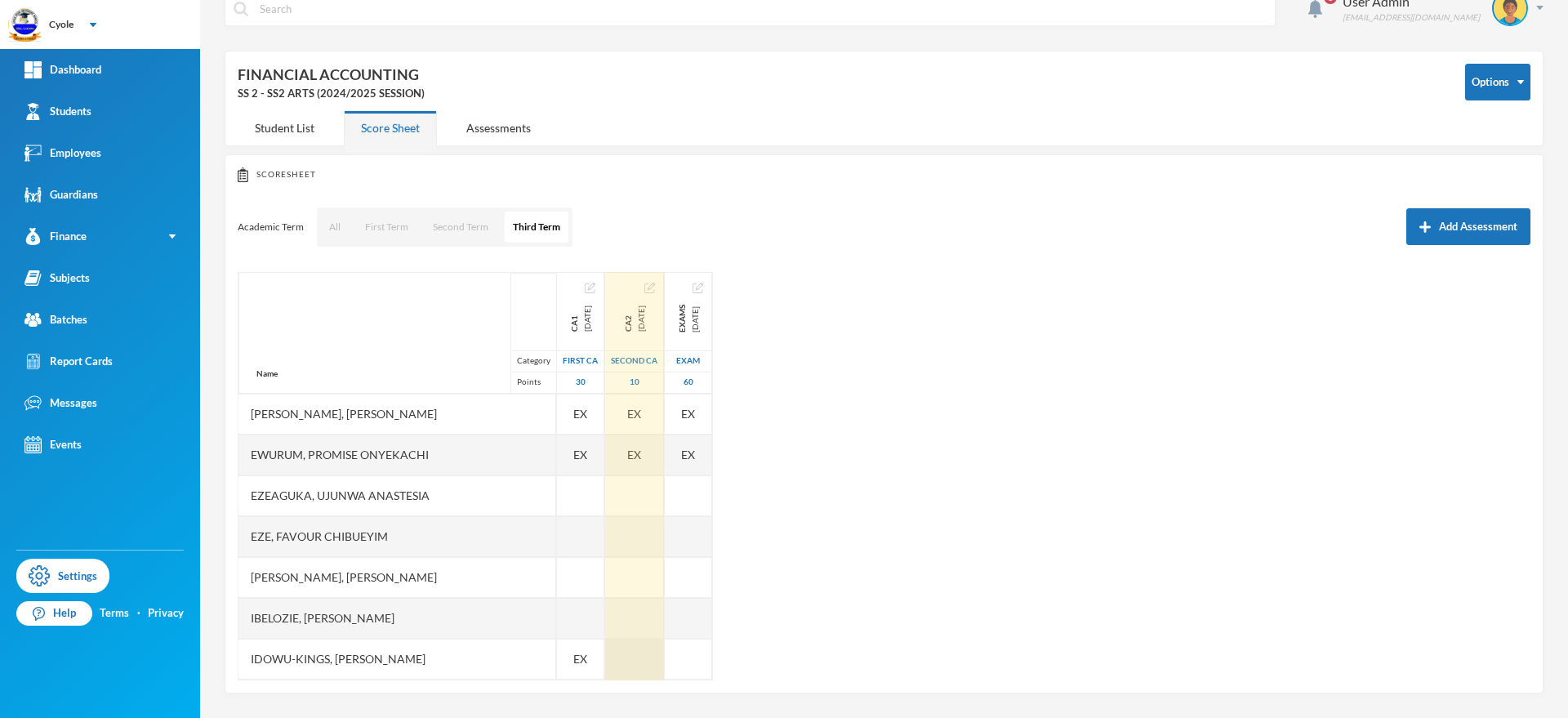 click at bounding box center [635, 659] 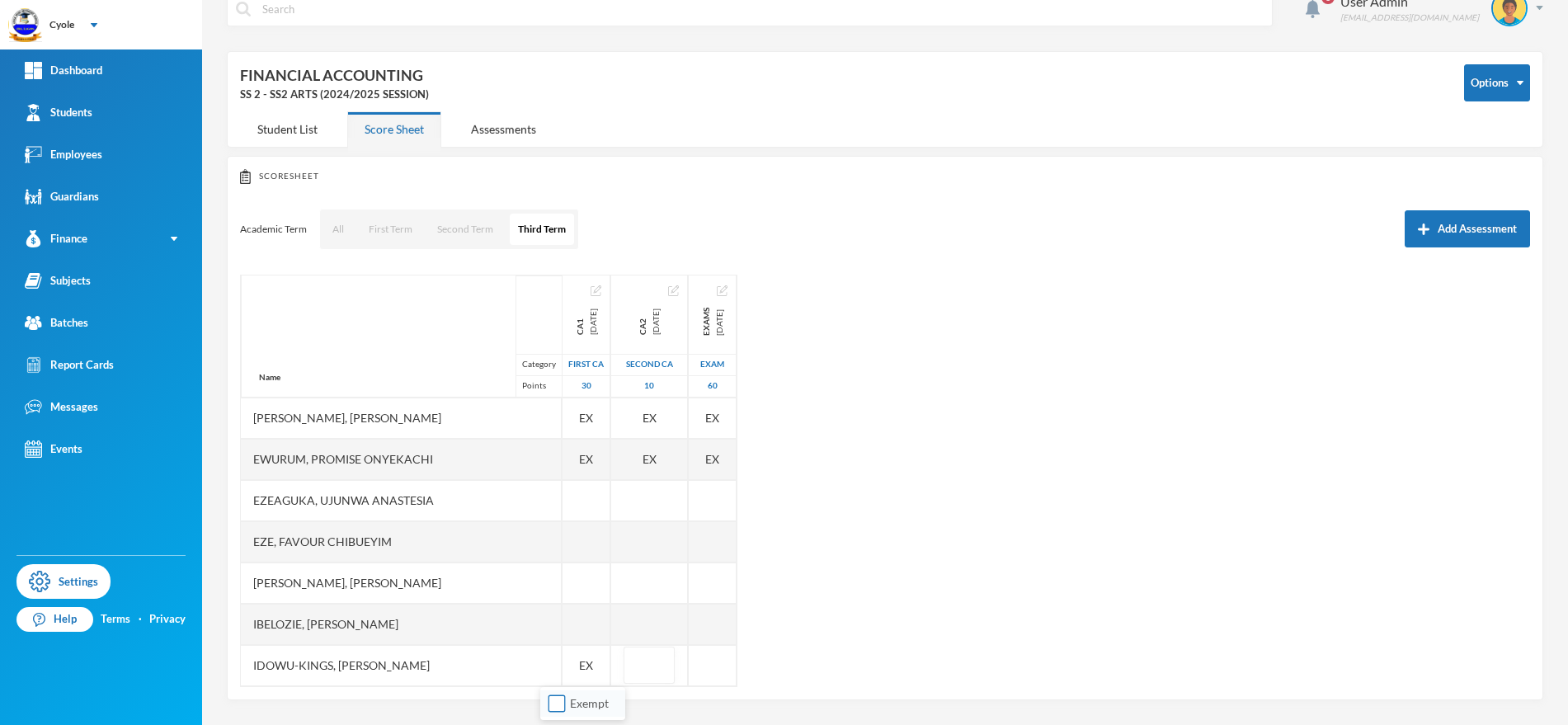 click on "Exempt" at bounding box center (557, 704) 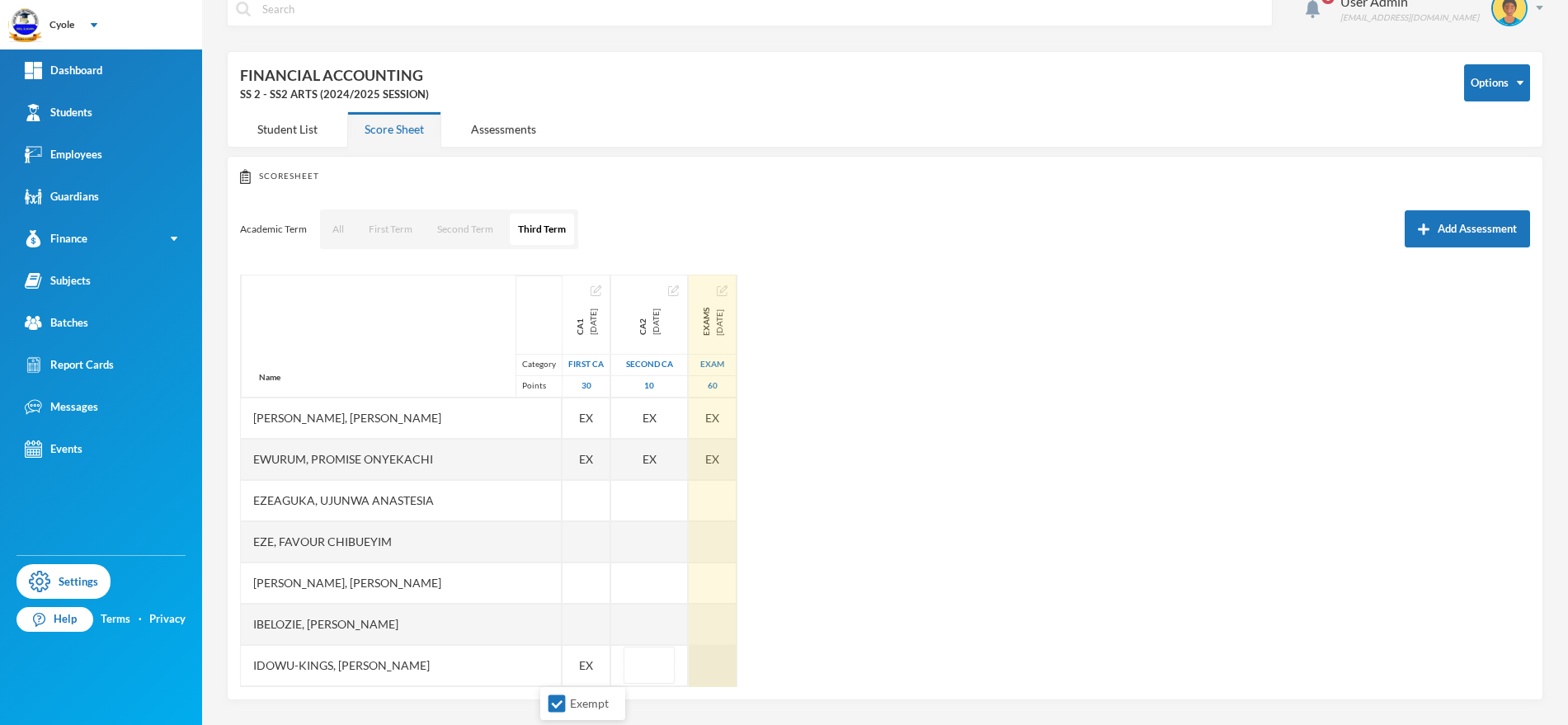 click at bounding box center (713, 666) 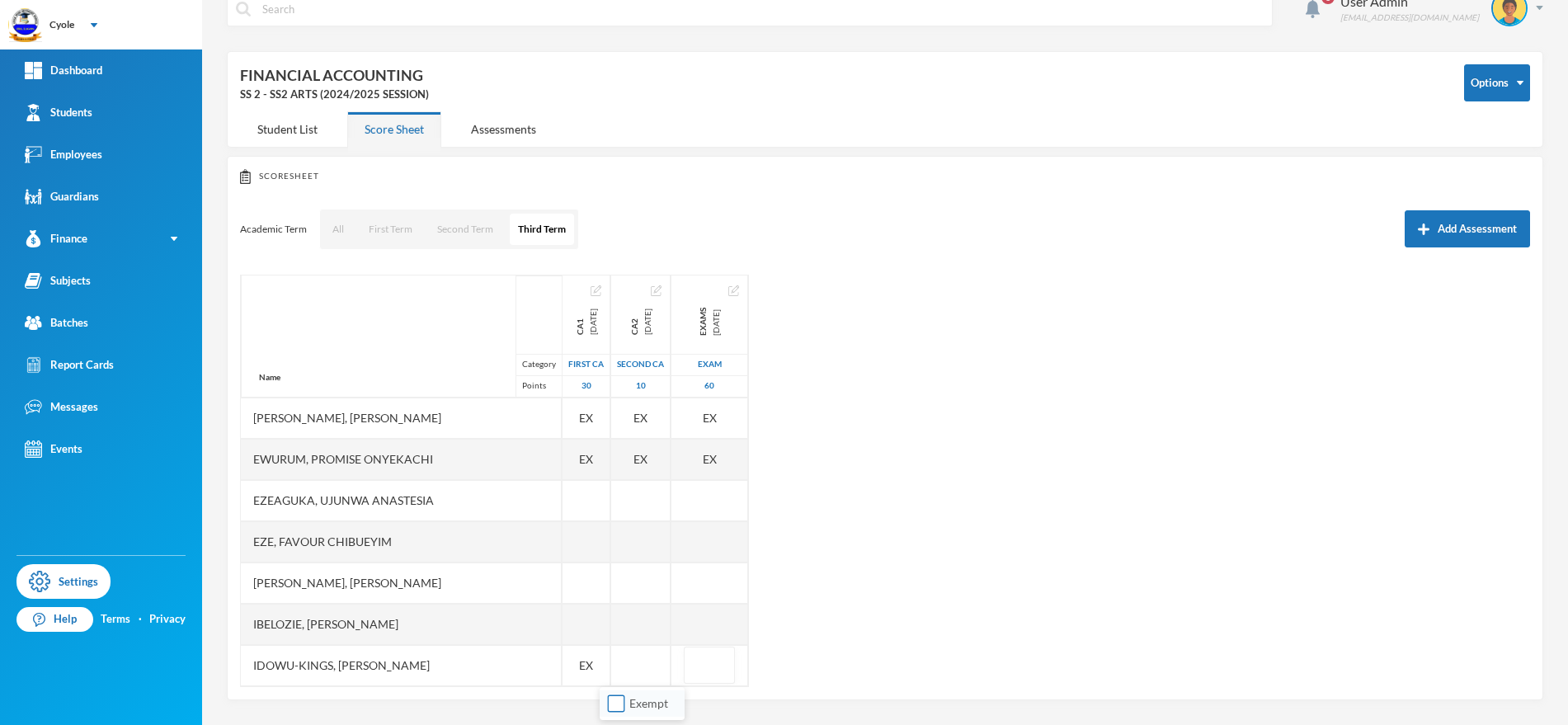 click on "Exempt" at bounding box center [616, 704] 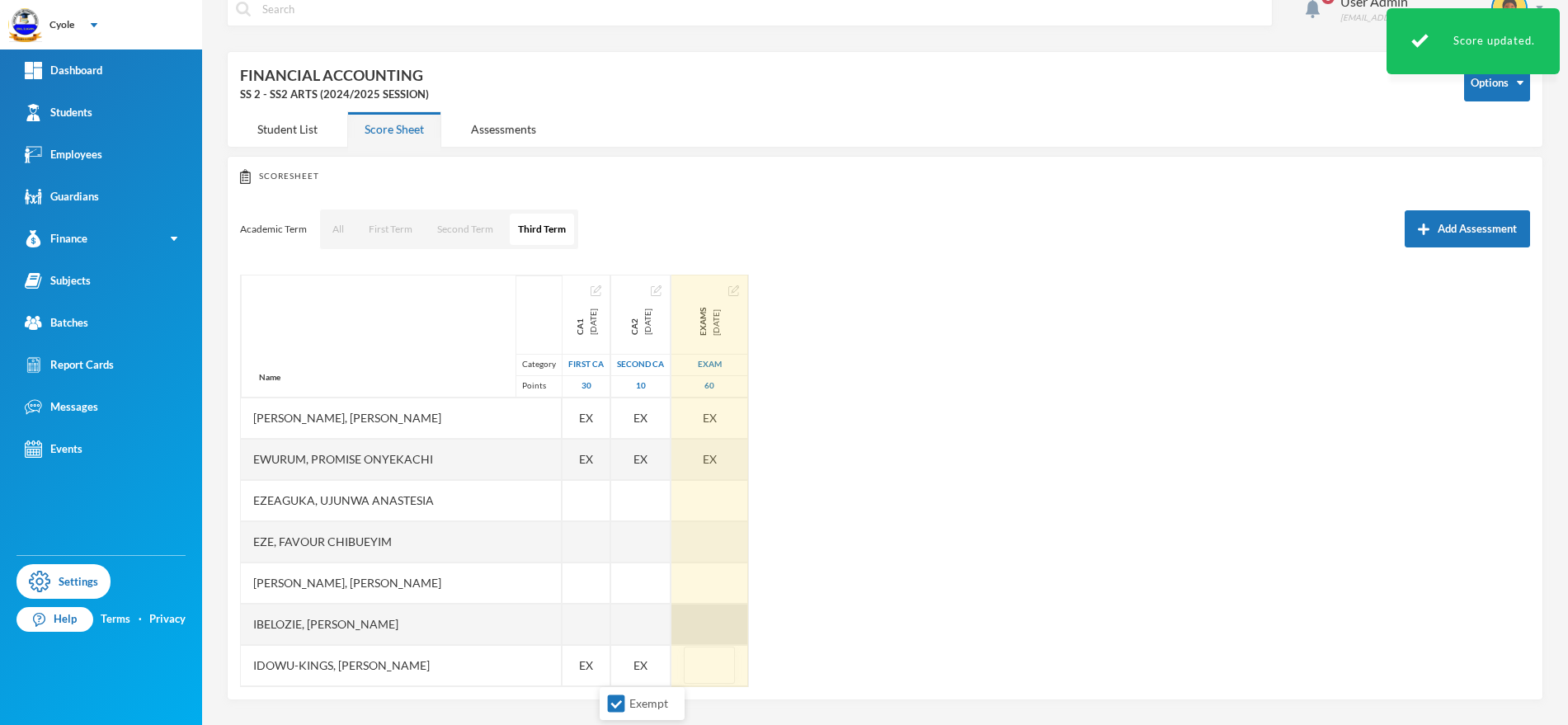 click at bounding box center (709, 624) 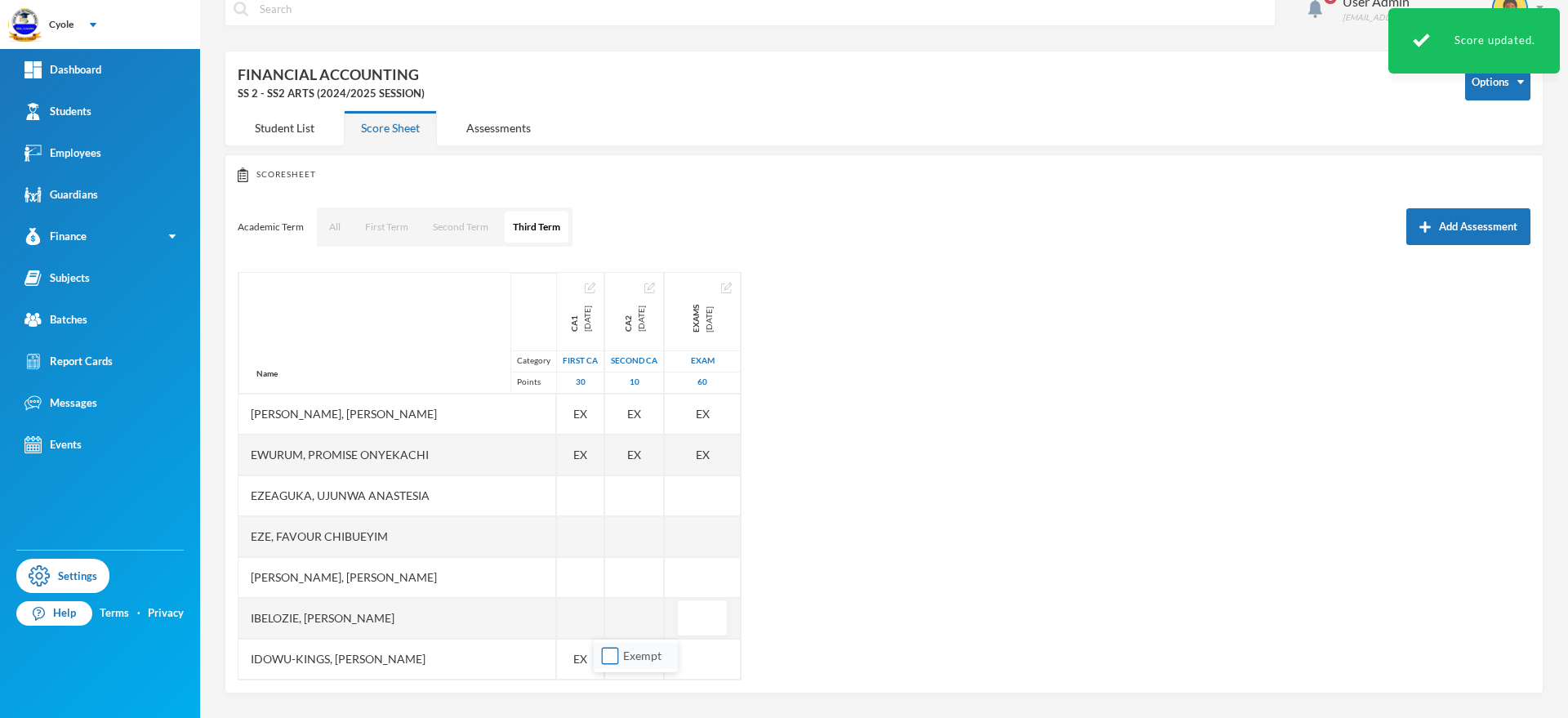 click on "Exempt" at bounding box center [610, 656] 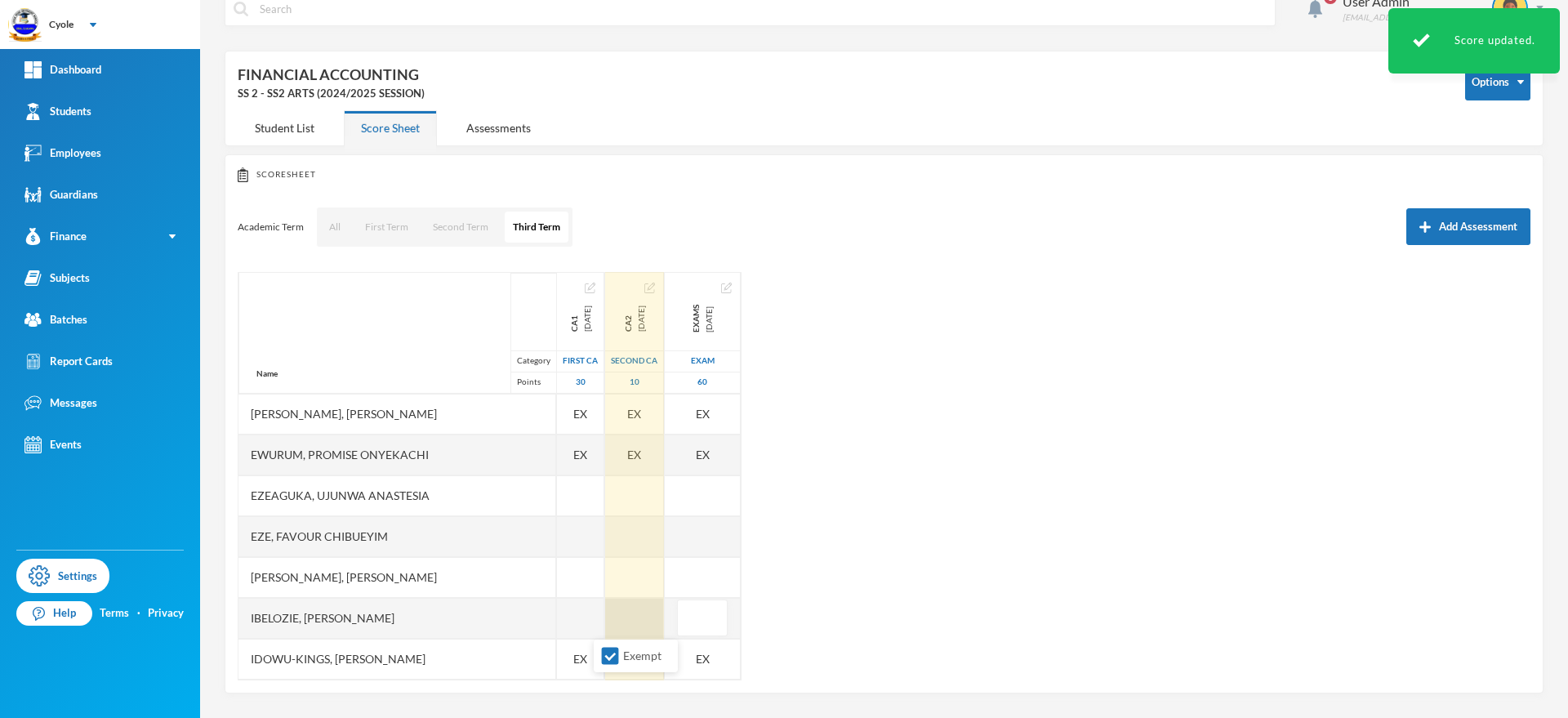 click at bounding box center (635, 618) 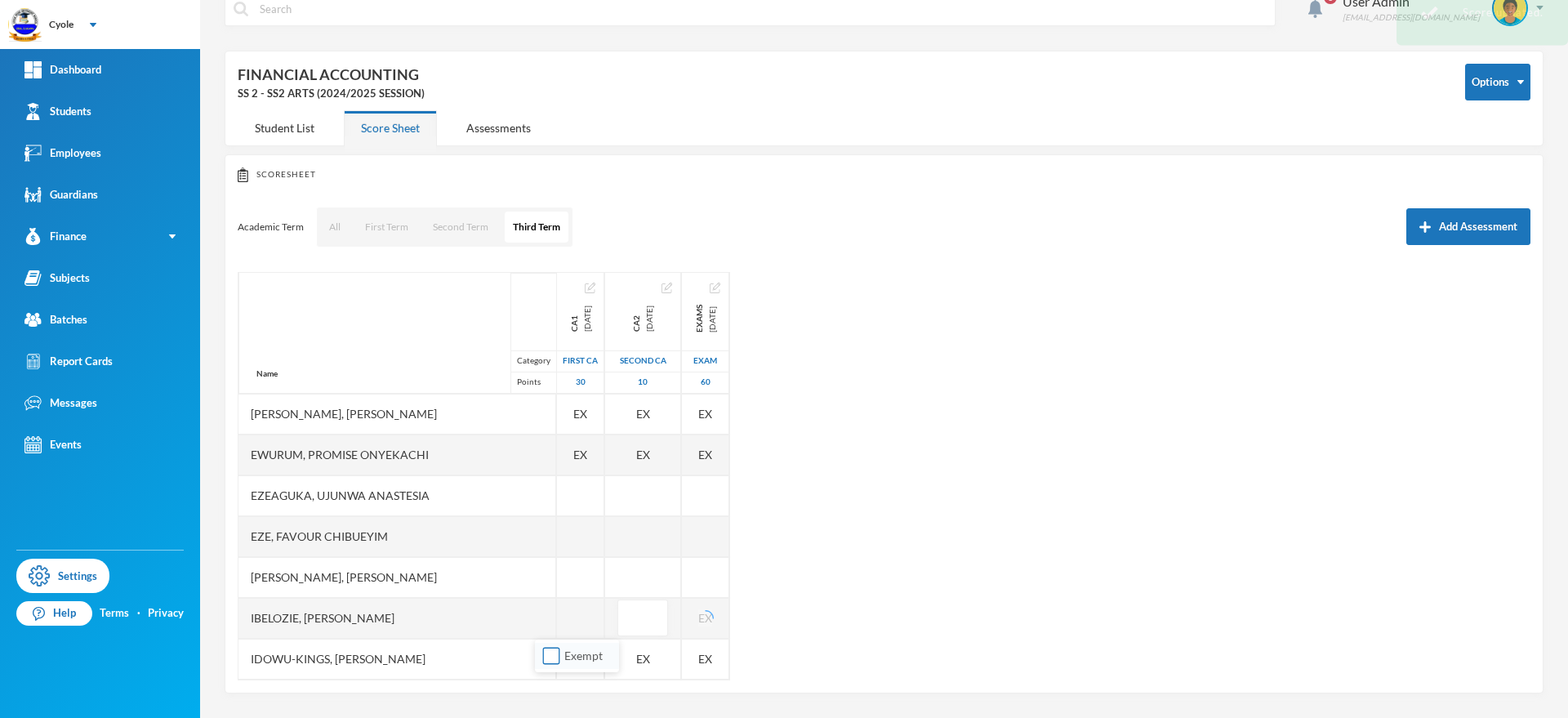 click on "Exempt" at bounding box center [583, 655] 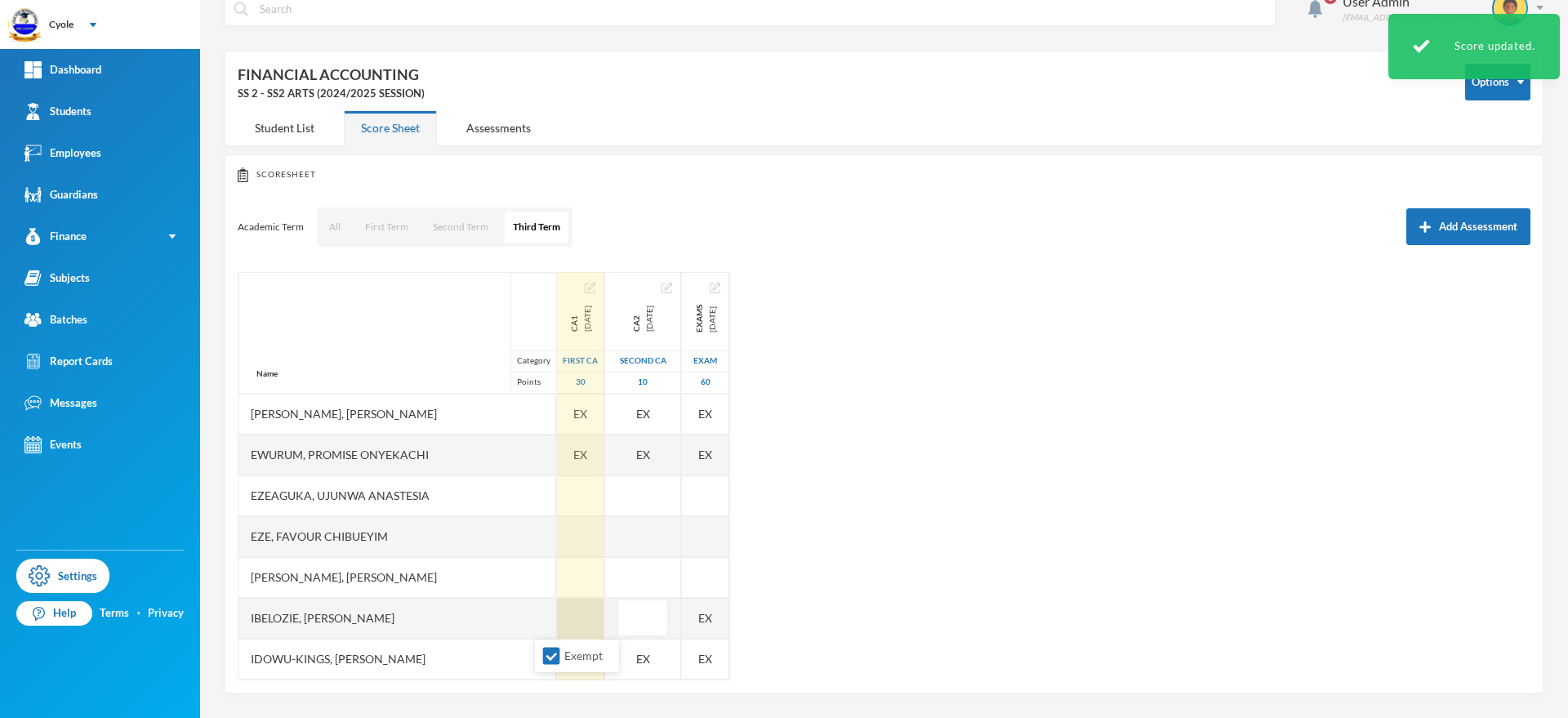 click at bounding box center [581, 618] 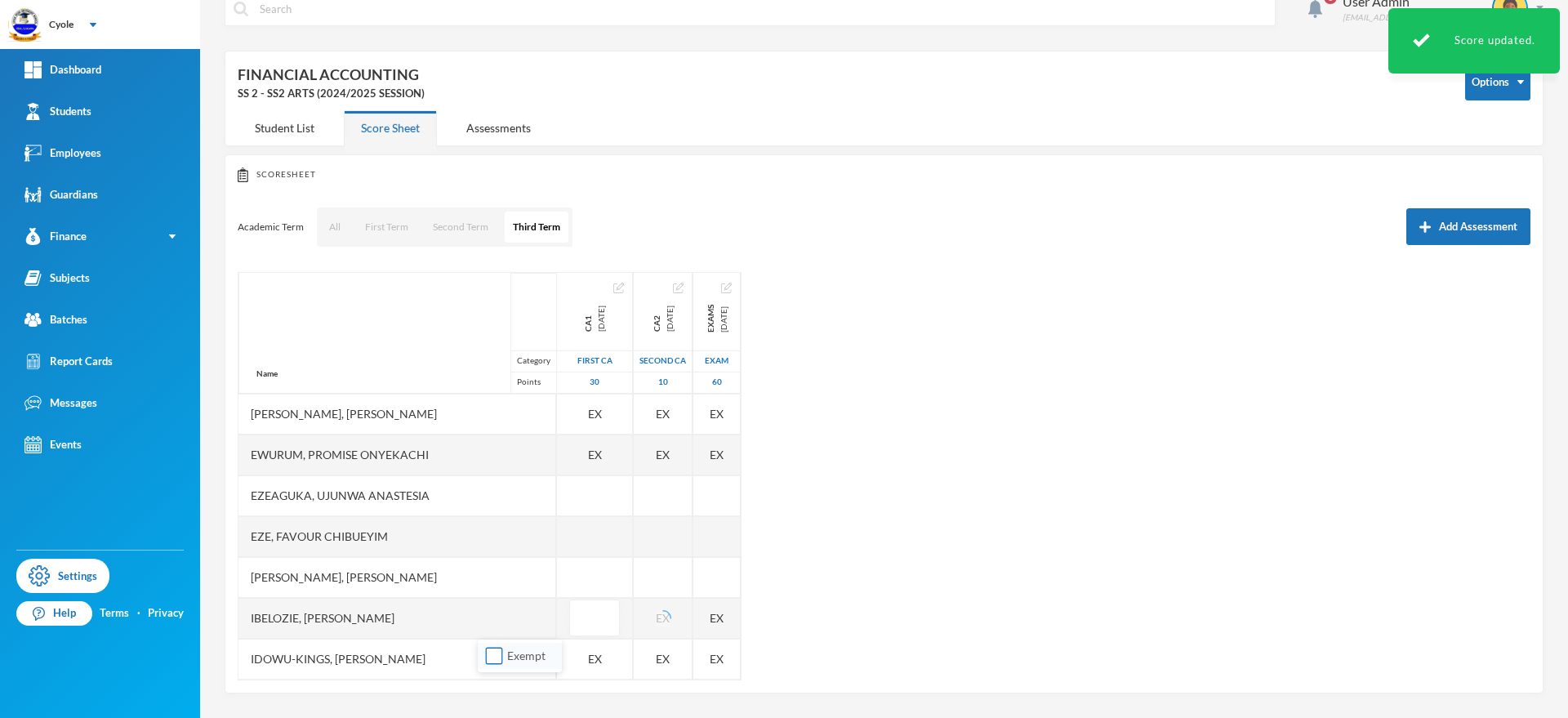 click on "Exempt" at bounding box center (494, 656) 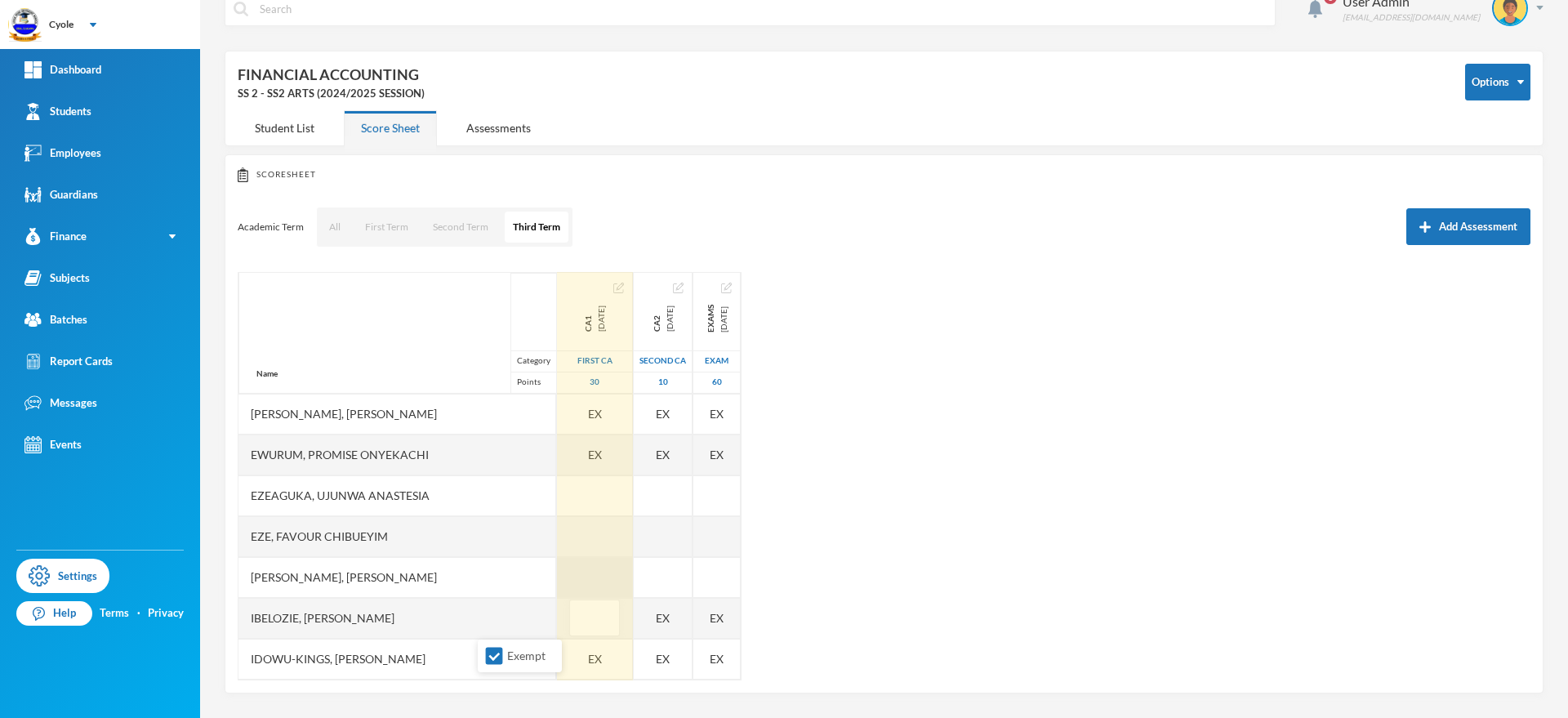 click at bounding box center [595, 578] 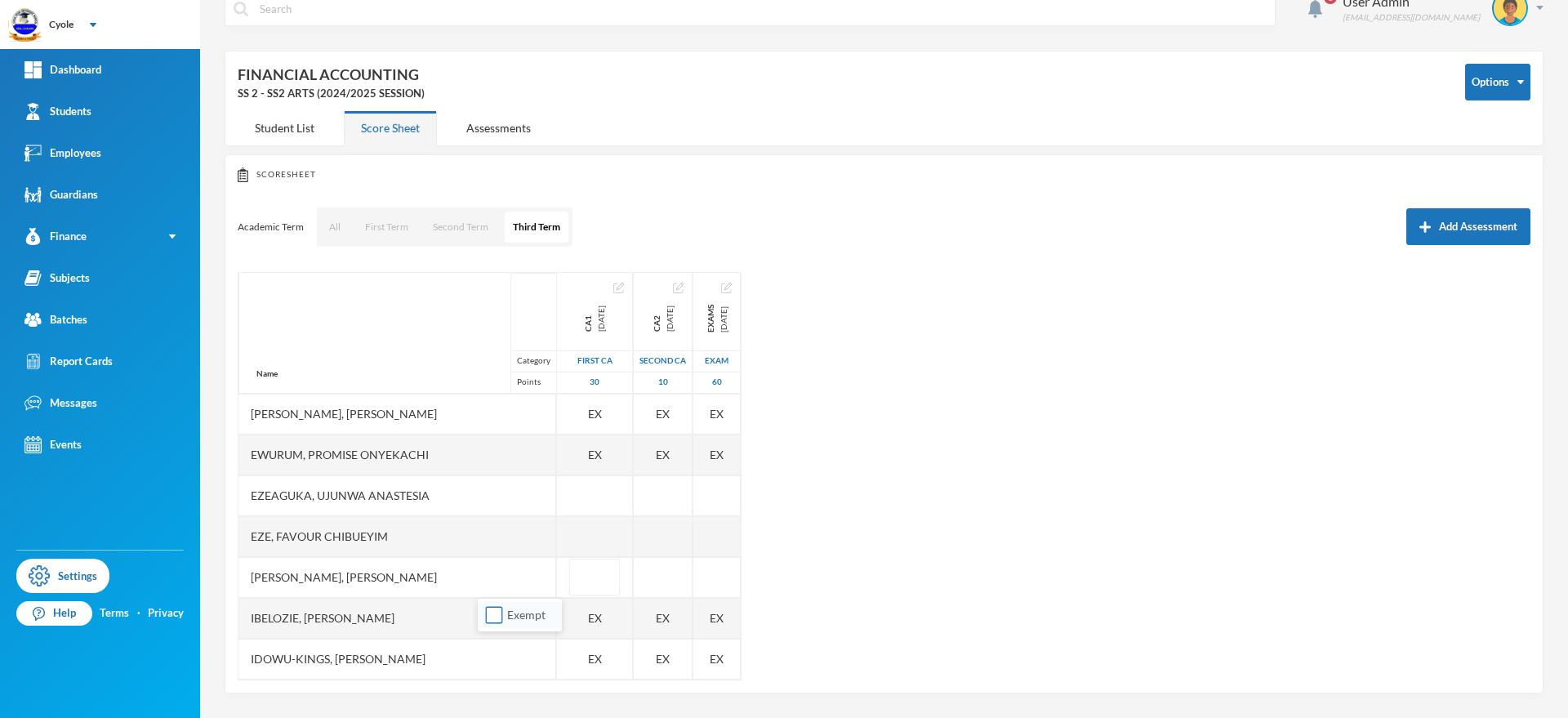 click on "Exempt" at bounding box center (494, 615) 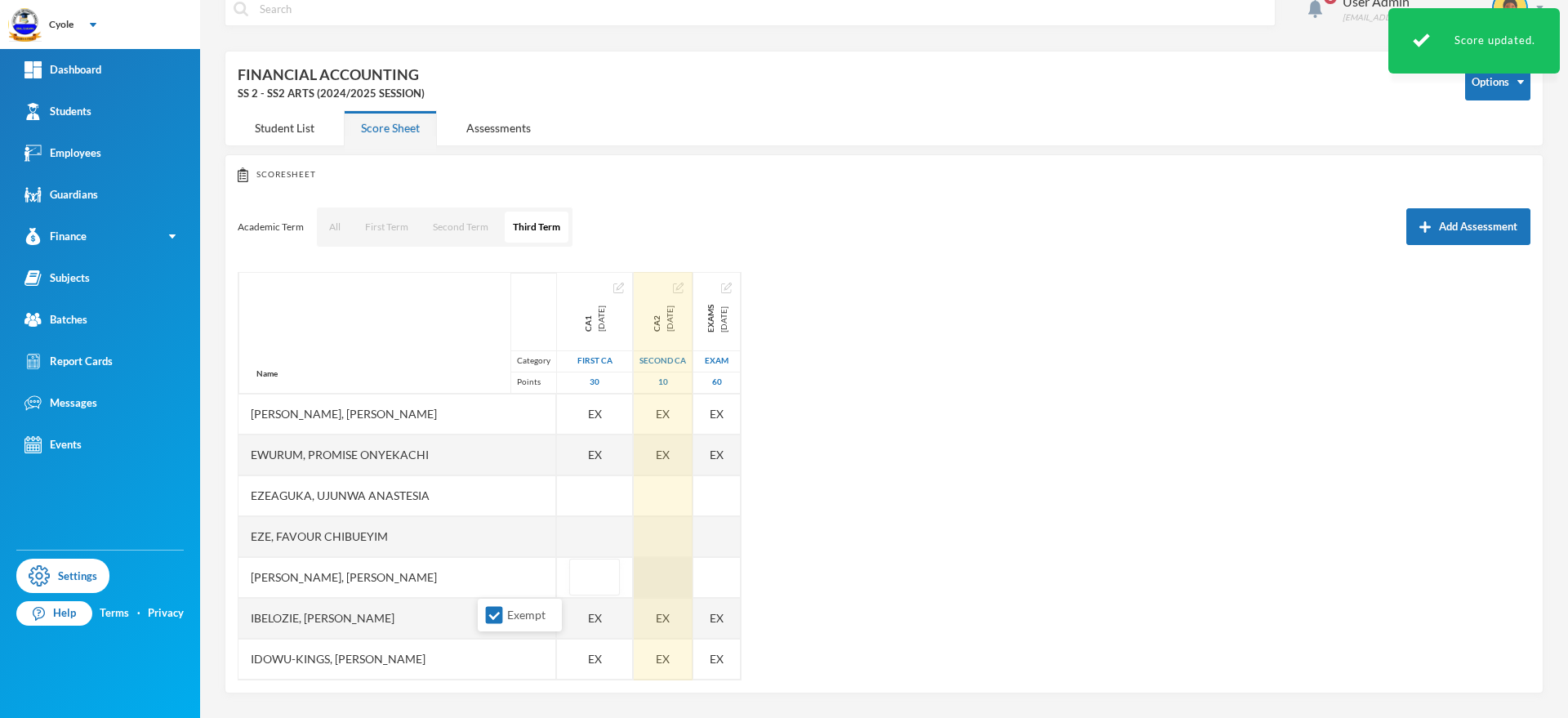 click at bounding box center [663, 578] 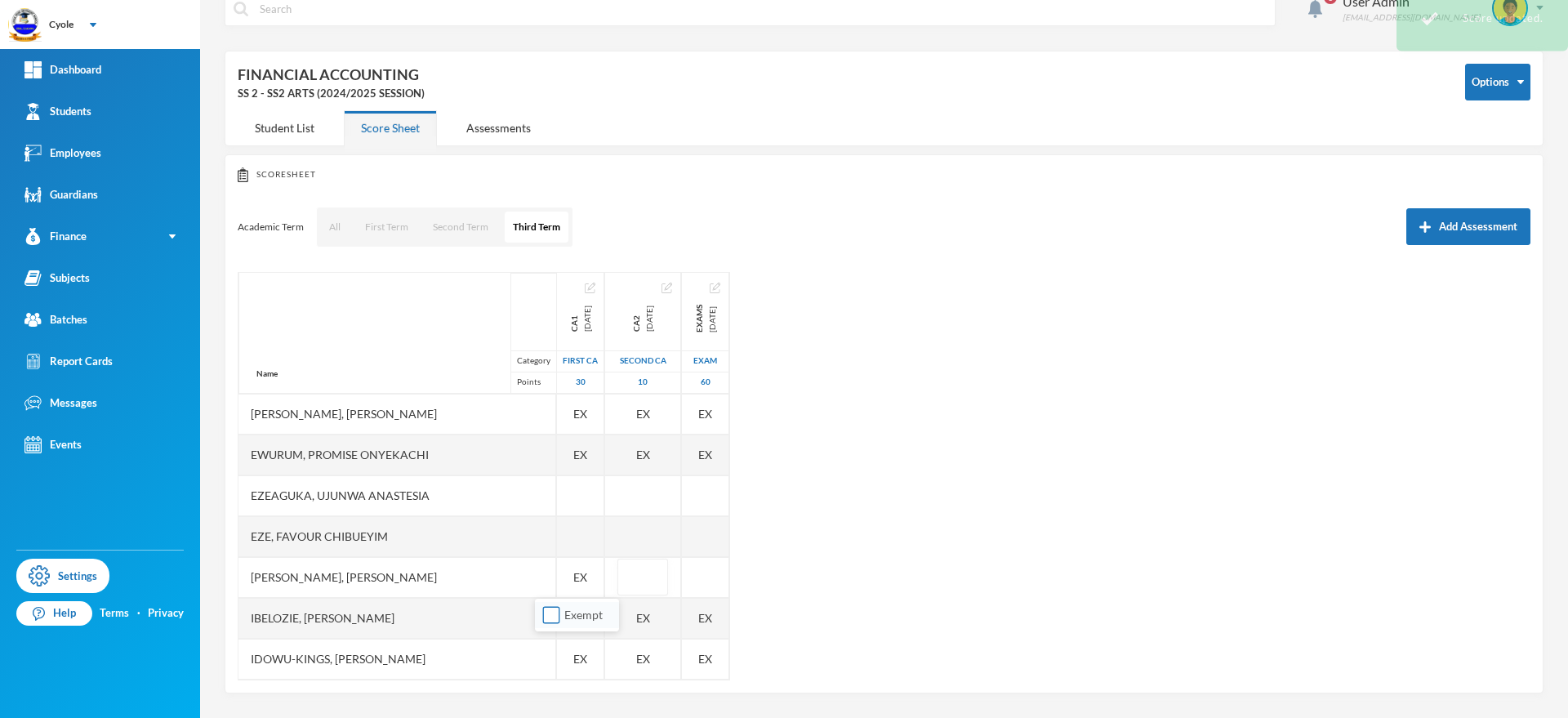 click on "Exempt" at bounding box center [551, 615] 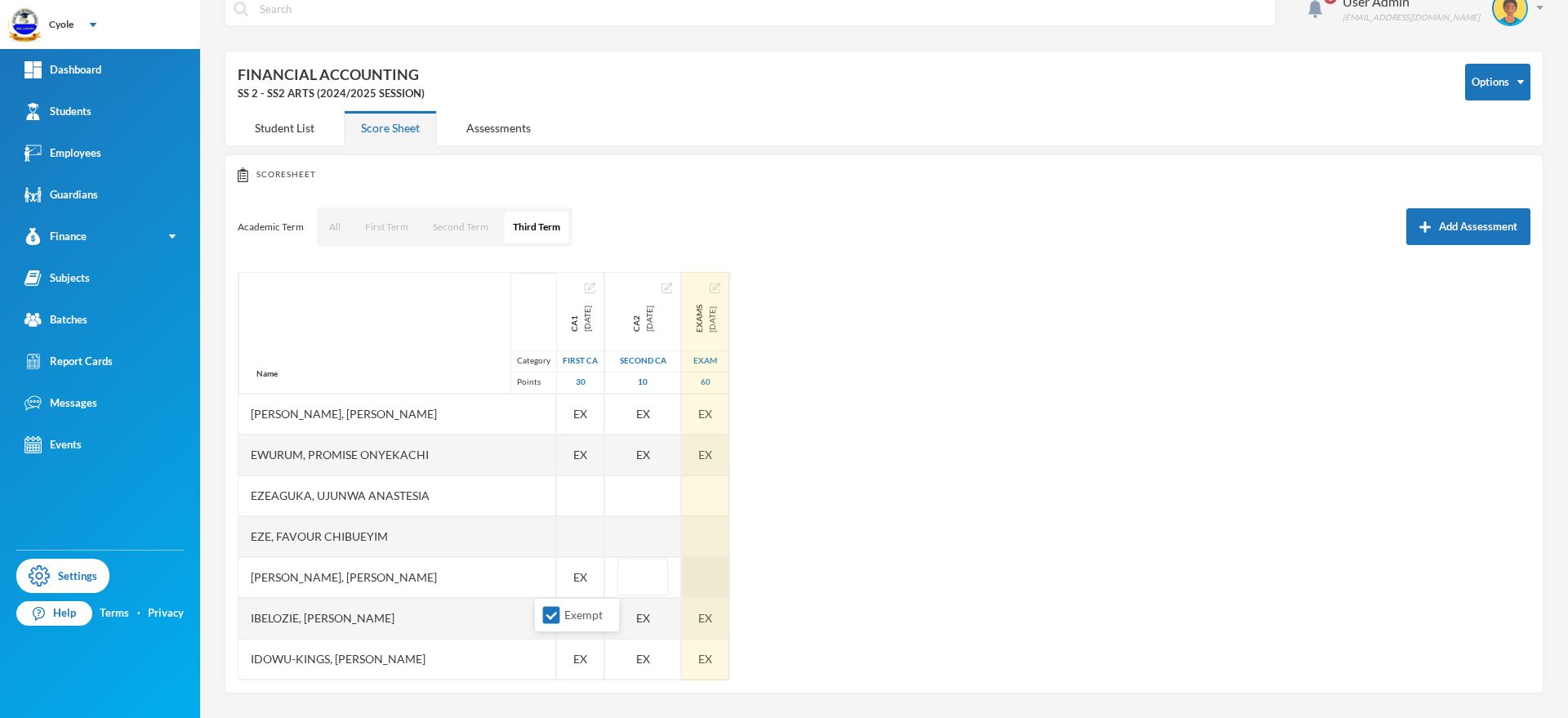 click at bounding box center (706, 578) 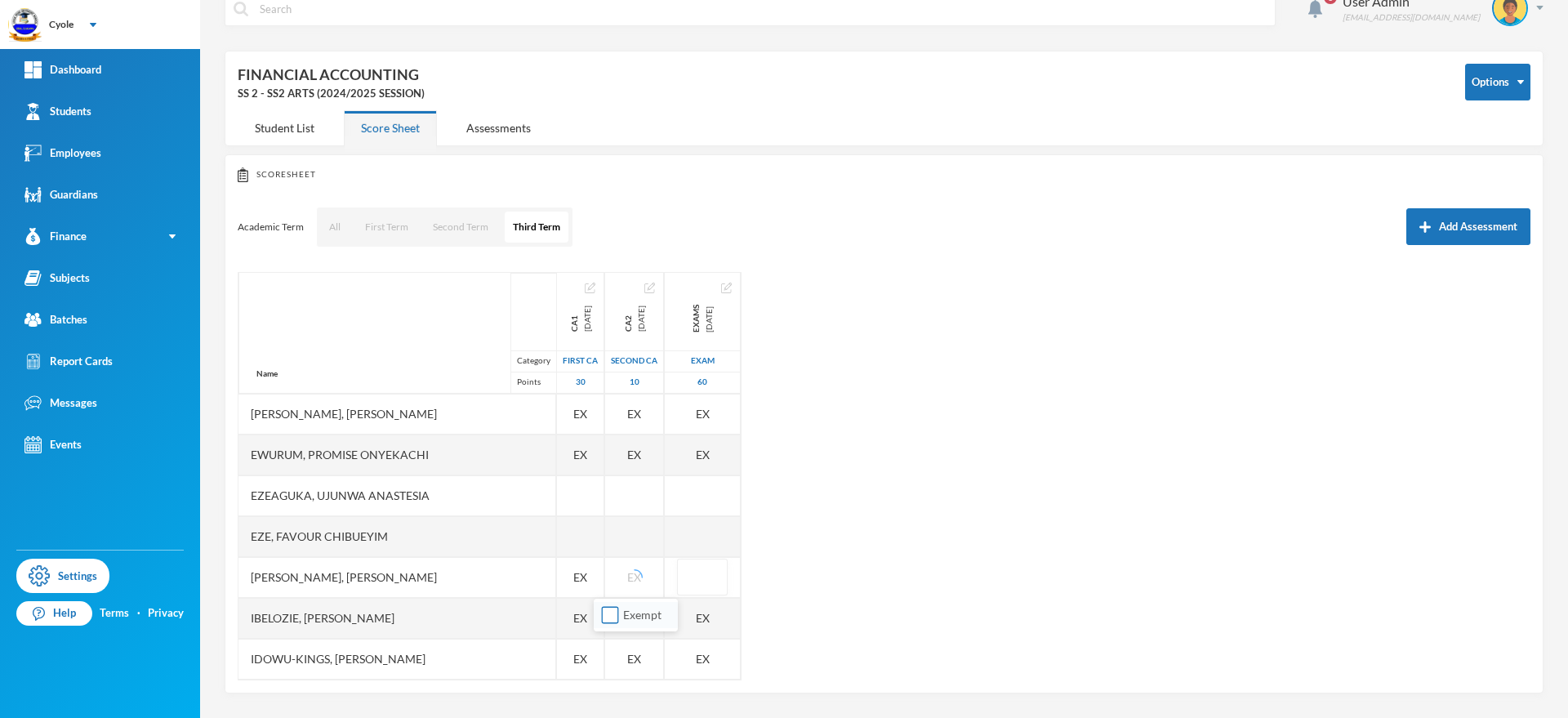 click on "Exempt" at bounding box center (610, 615) 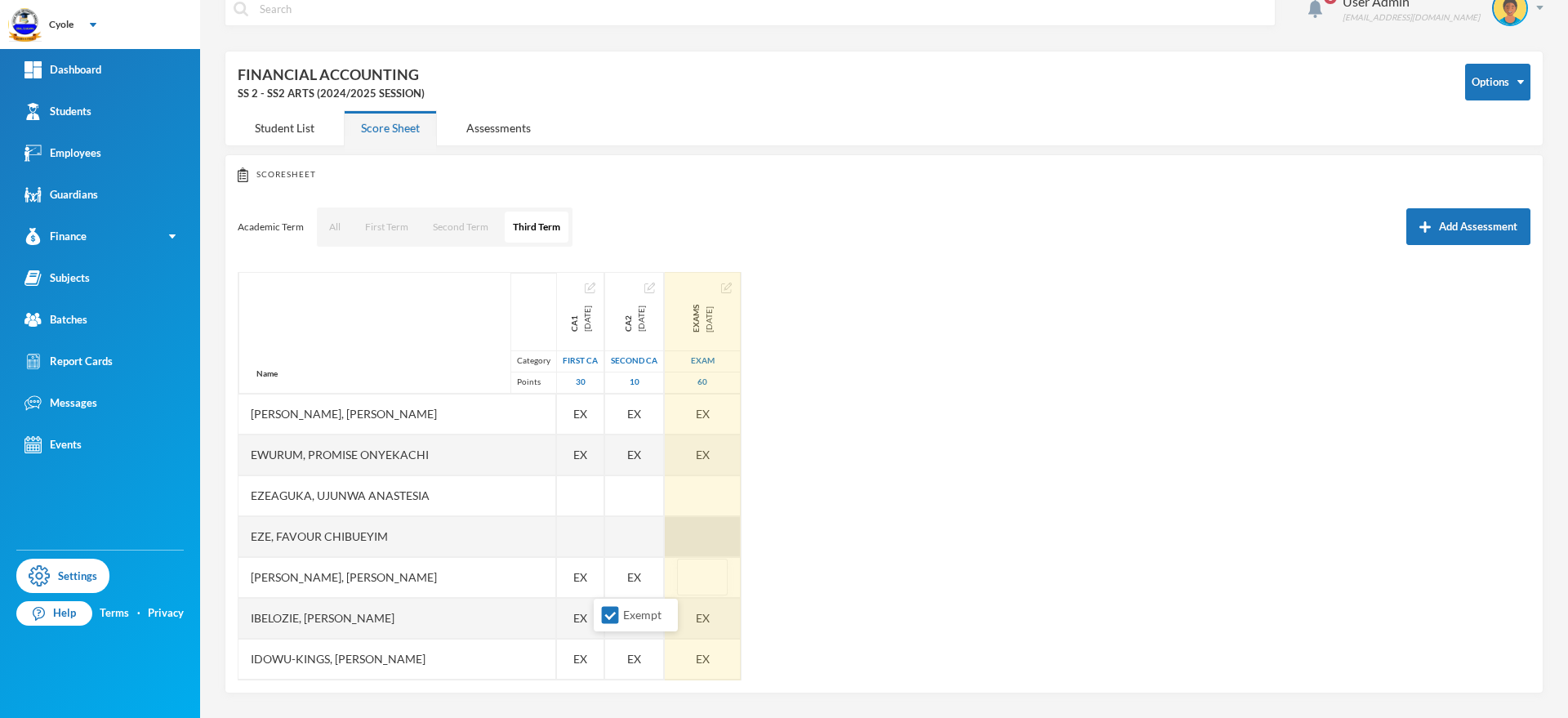 click at bounding box center [702, 537] 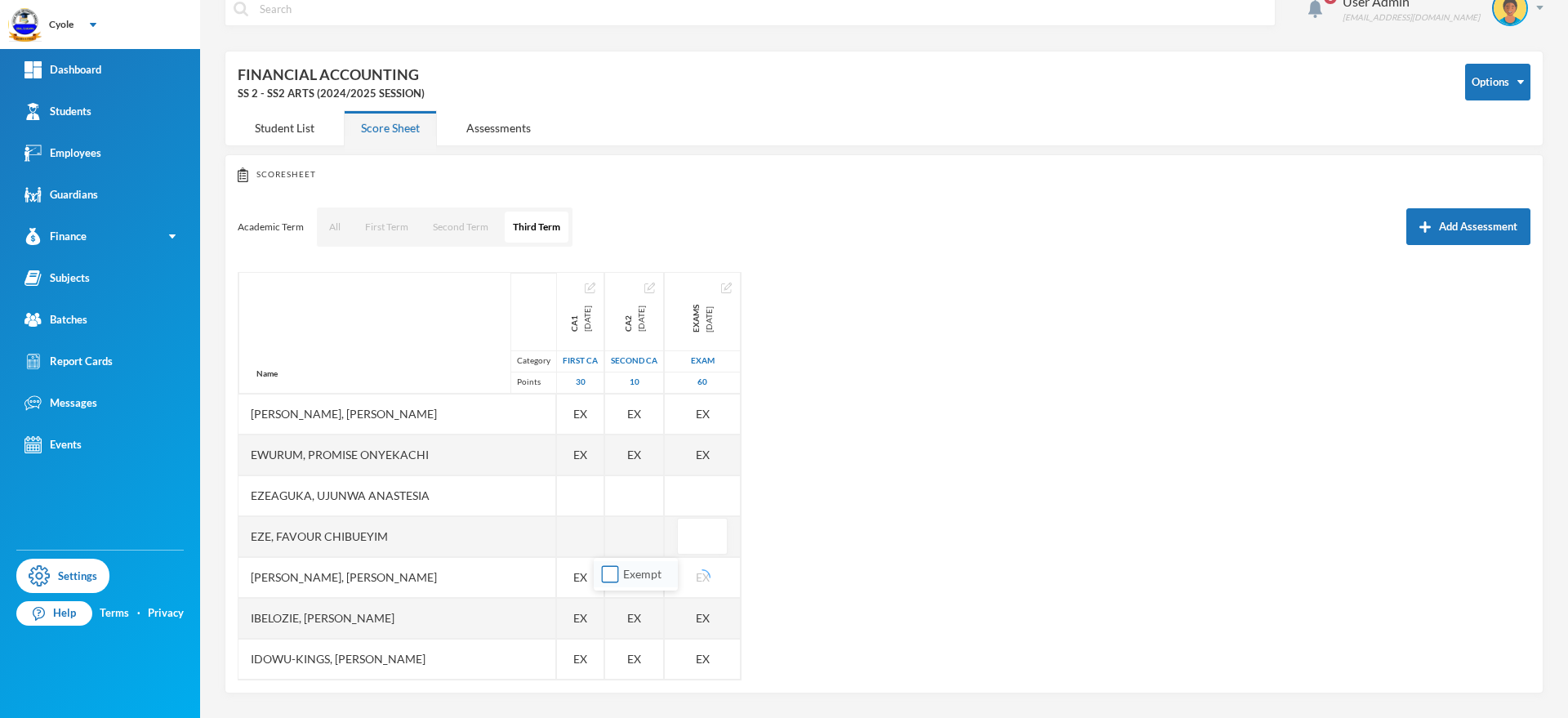 click on "Exempt" at bounding box center [610, 574] 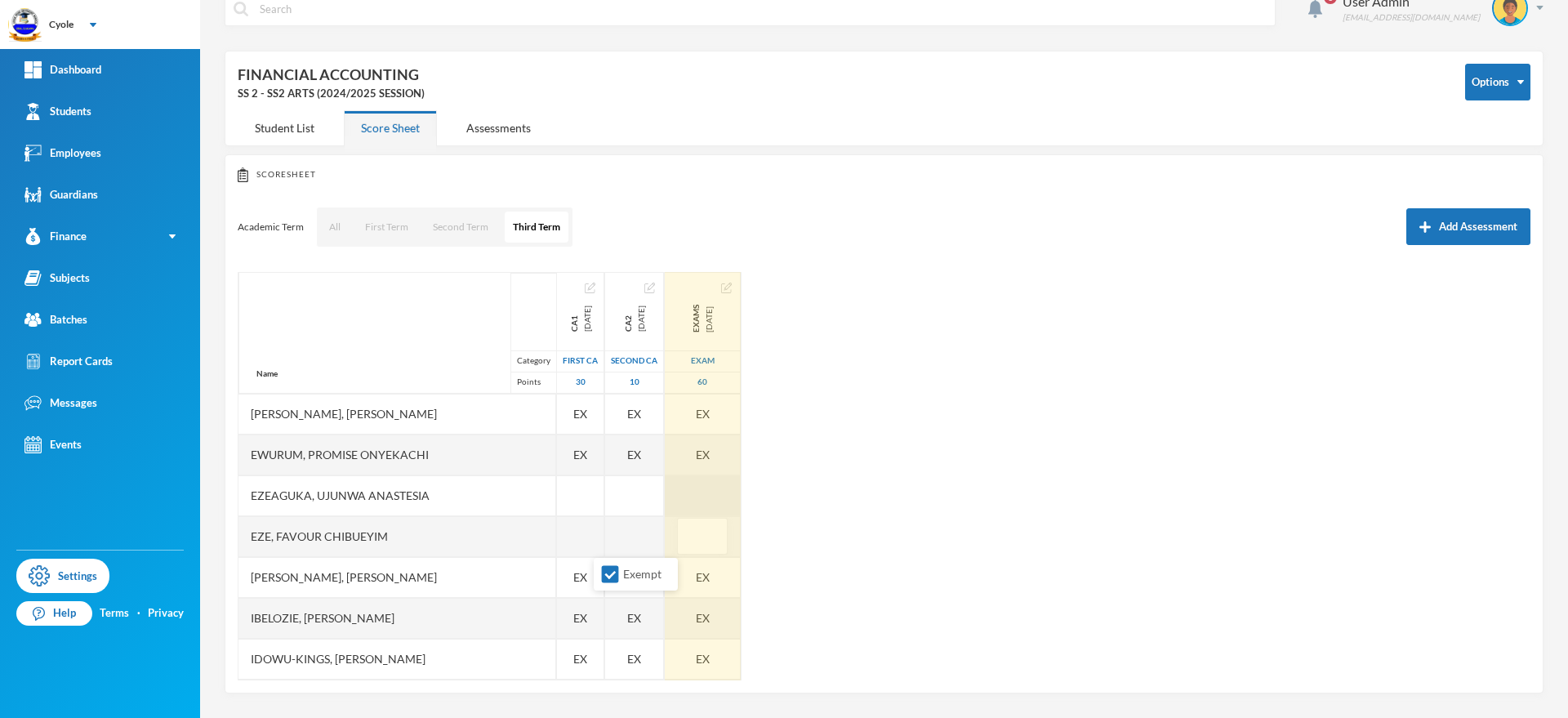 click at bounding box center (702, 496) 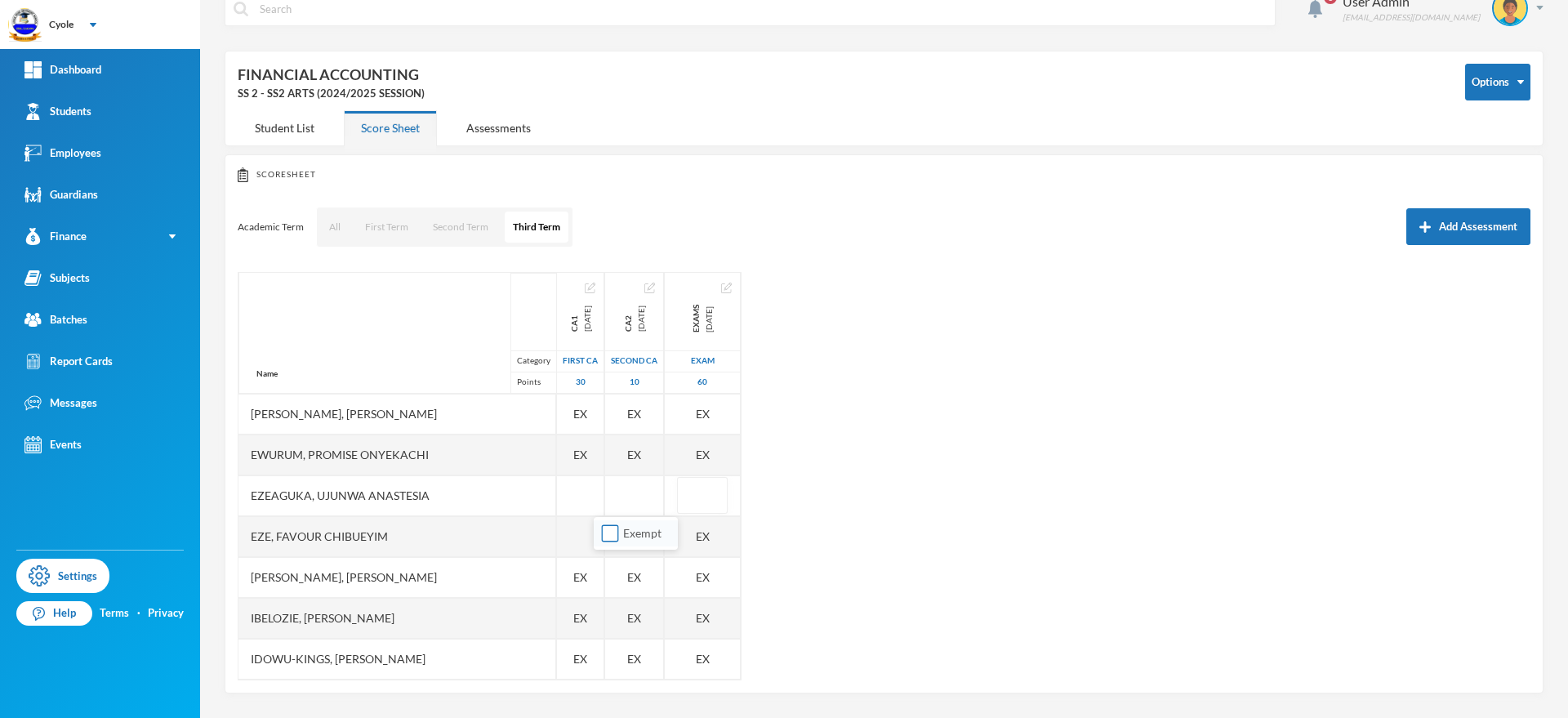 click on "Exempt" at bounding box center [610, 533] 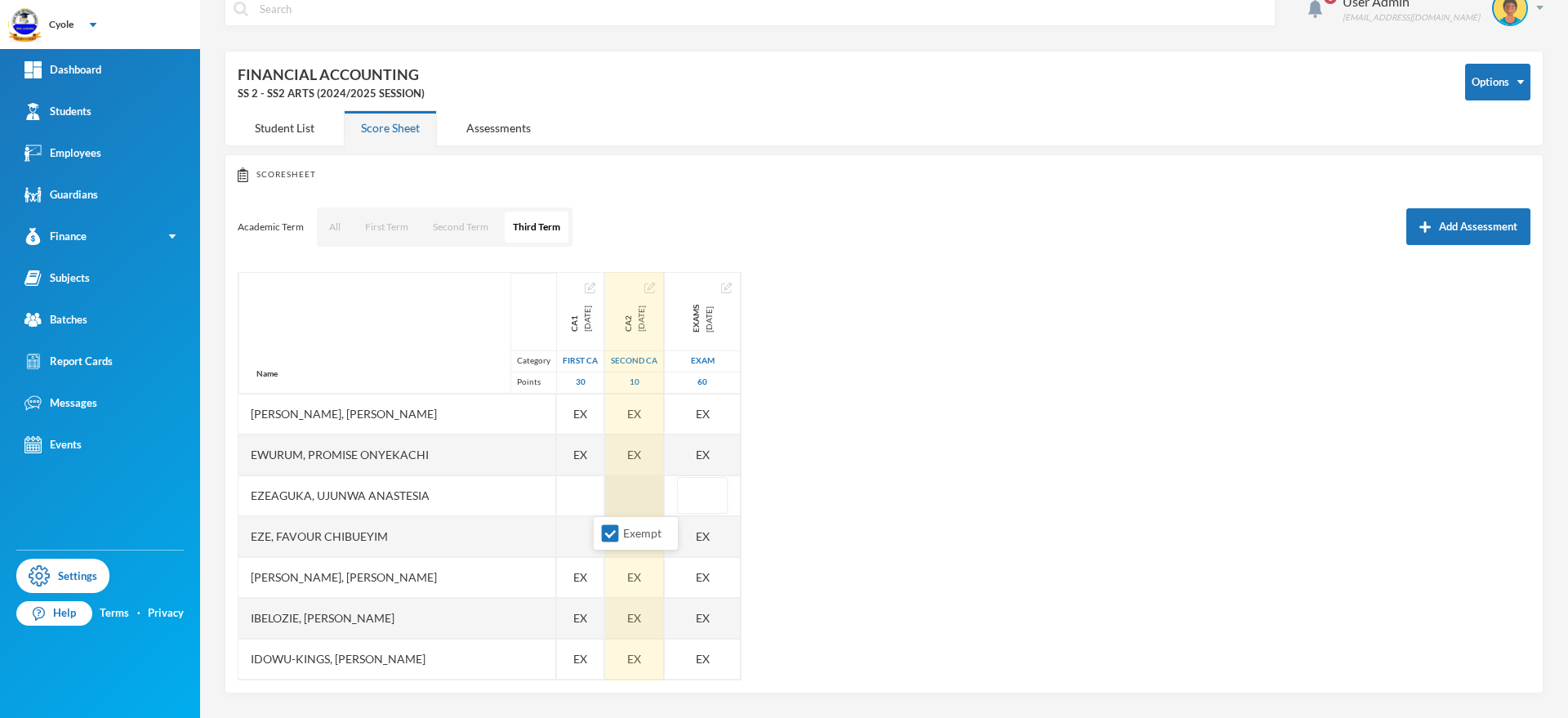 click at bounding box center [635, 496] 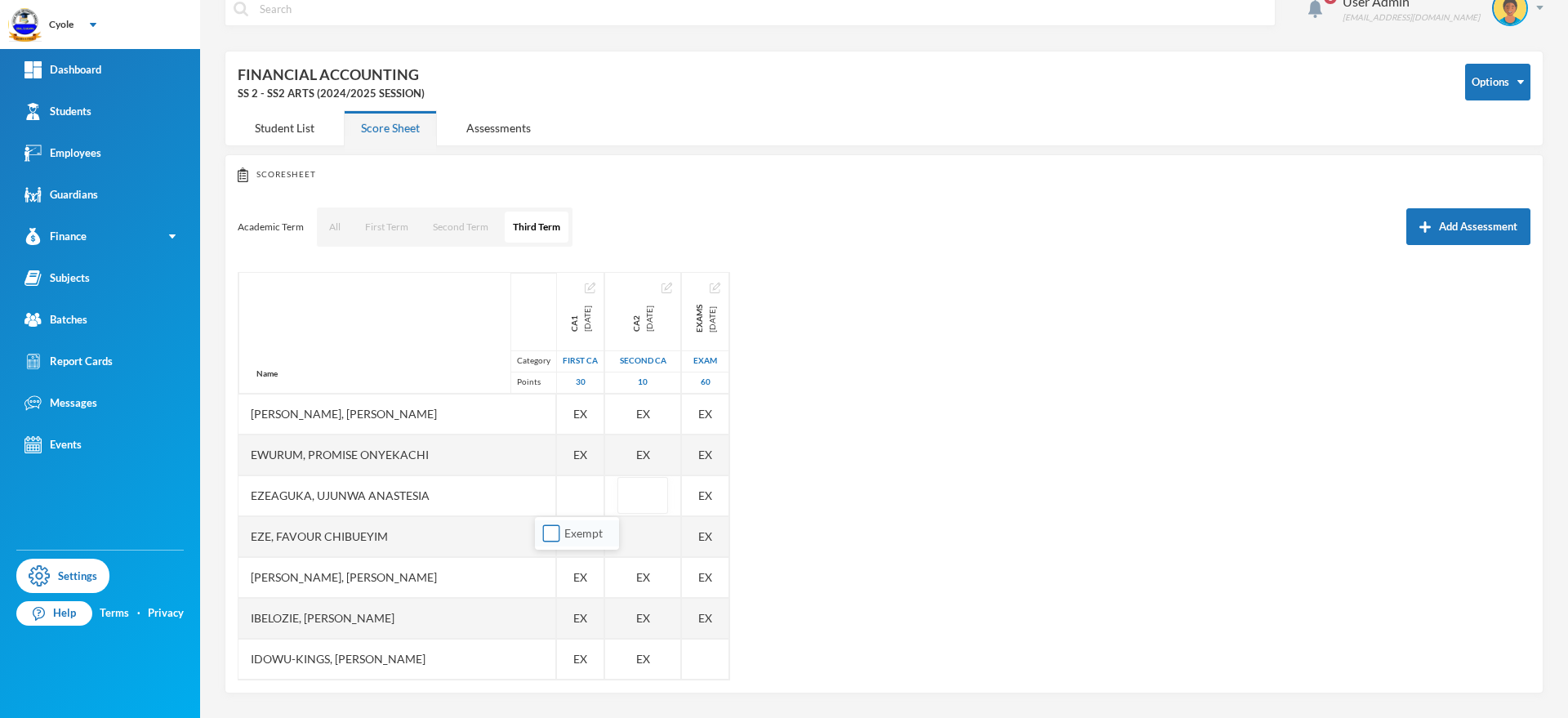 click on "Exempt" at bounding box center (551, 533) 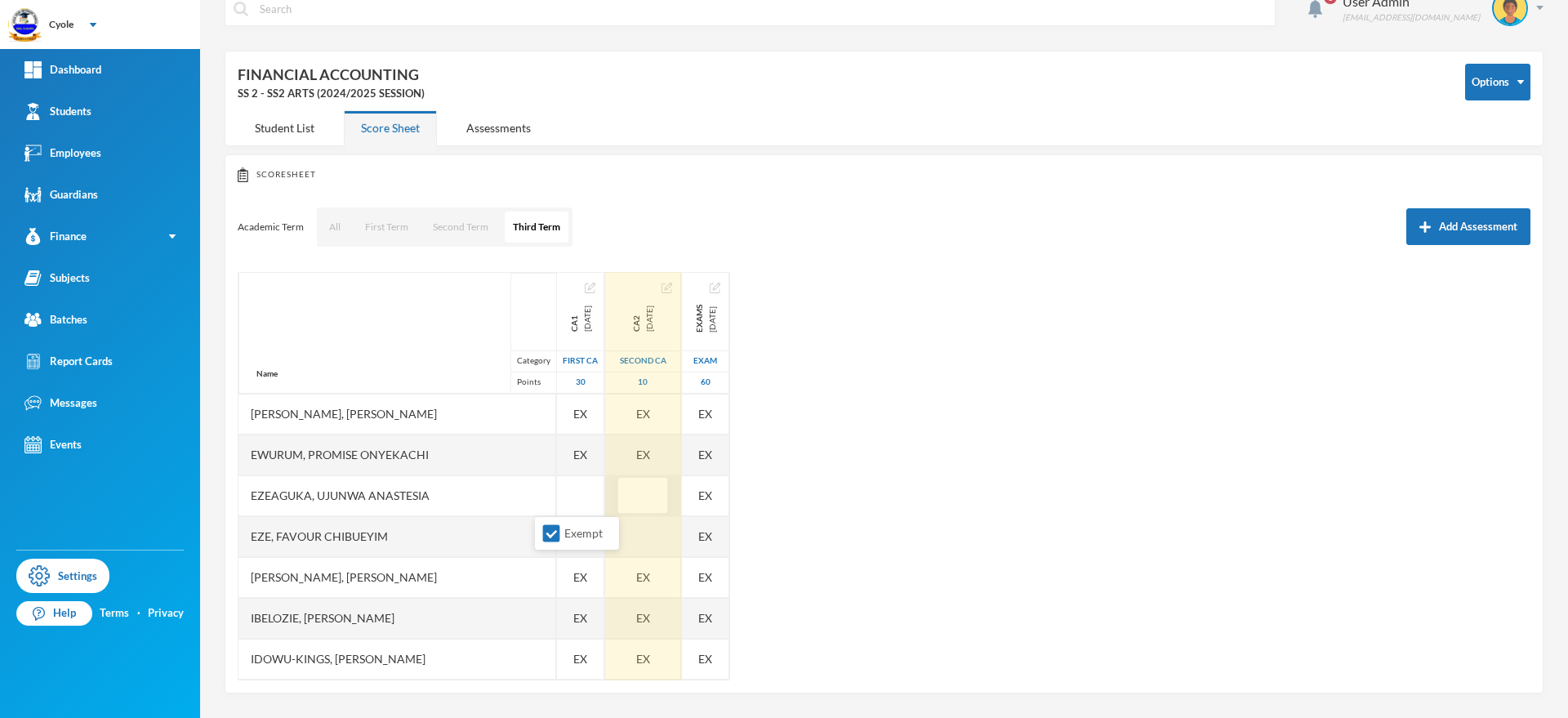 click at bounding box center (643, 496) 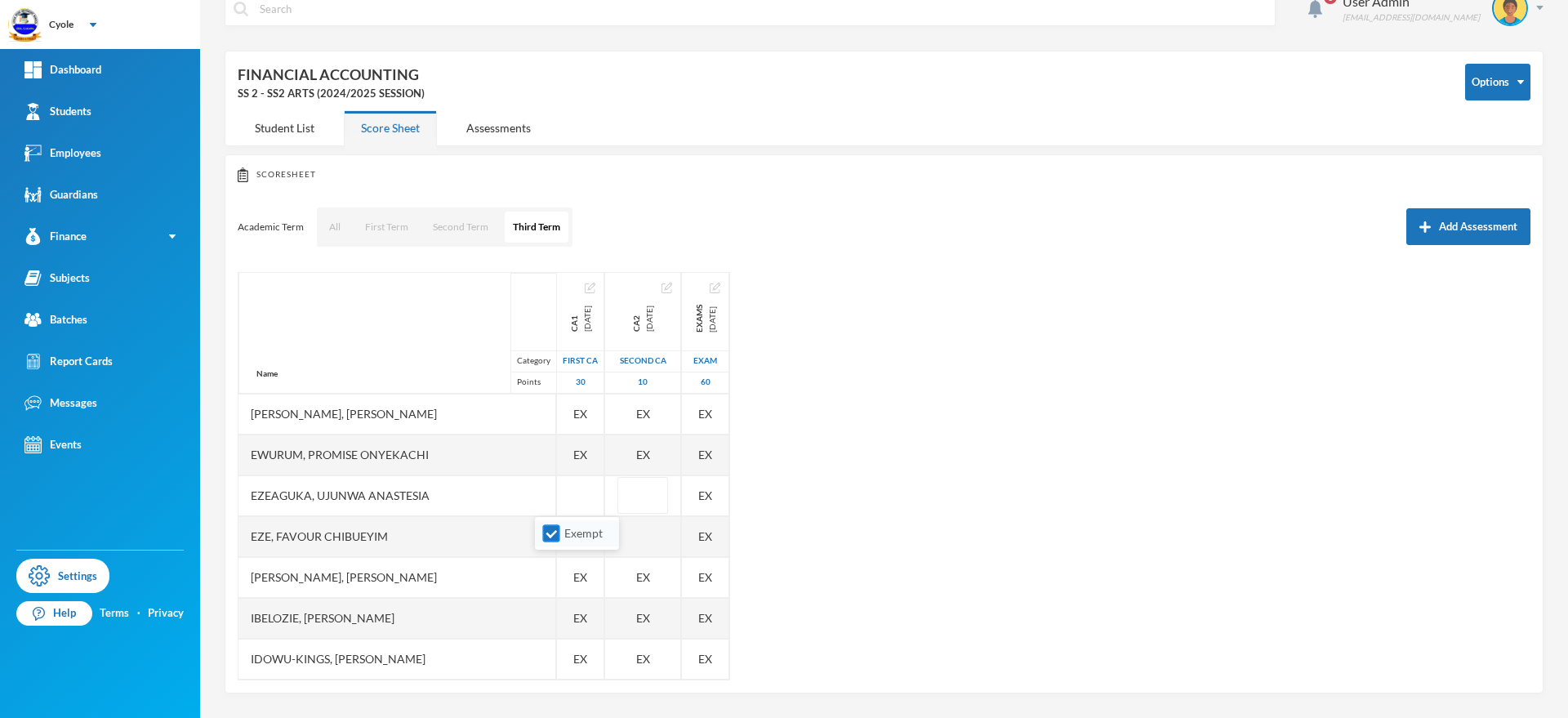 click on "Exempt" at bounding box center (551, 533) 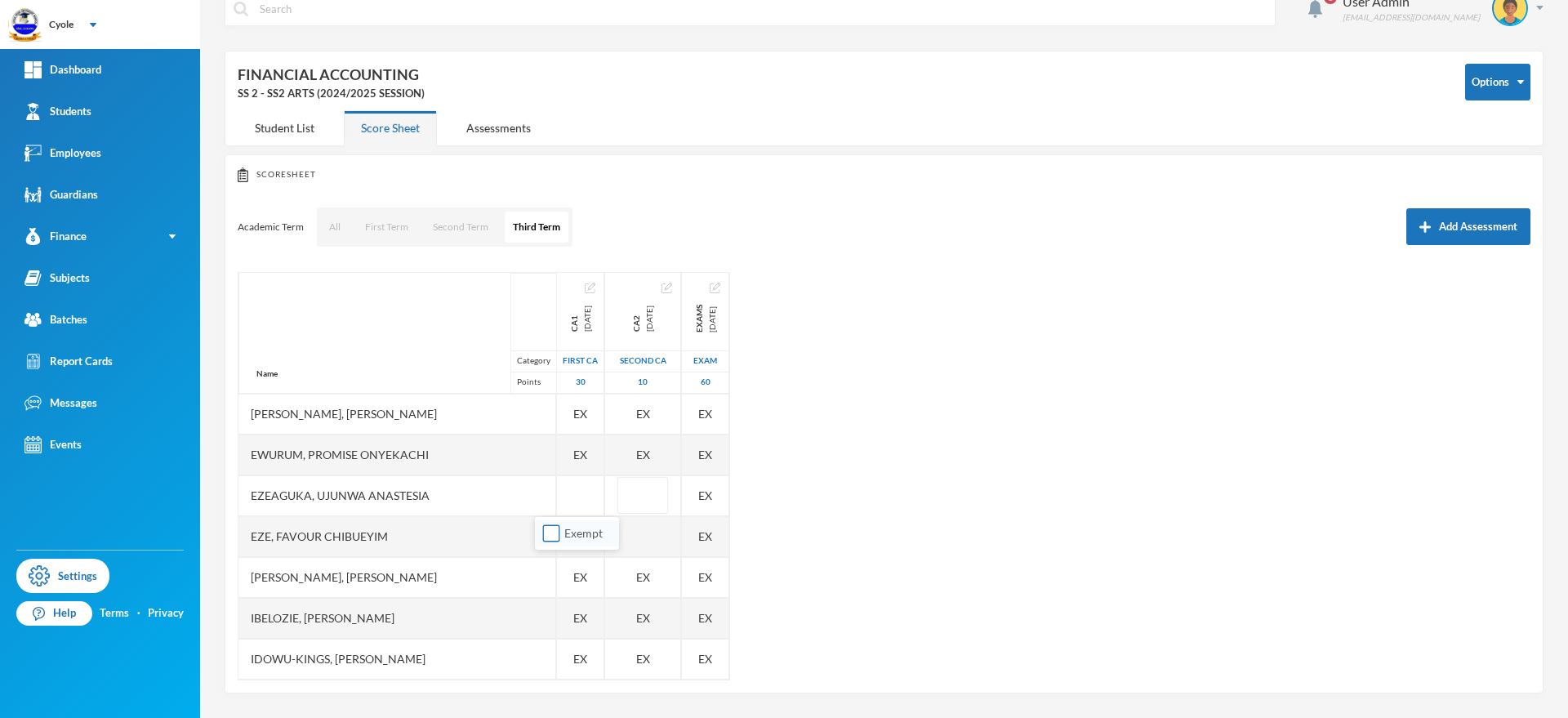 click on "Exempt" at bounding box center [551, 533] 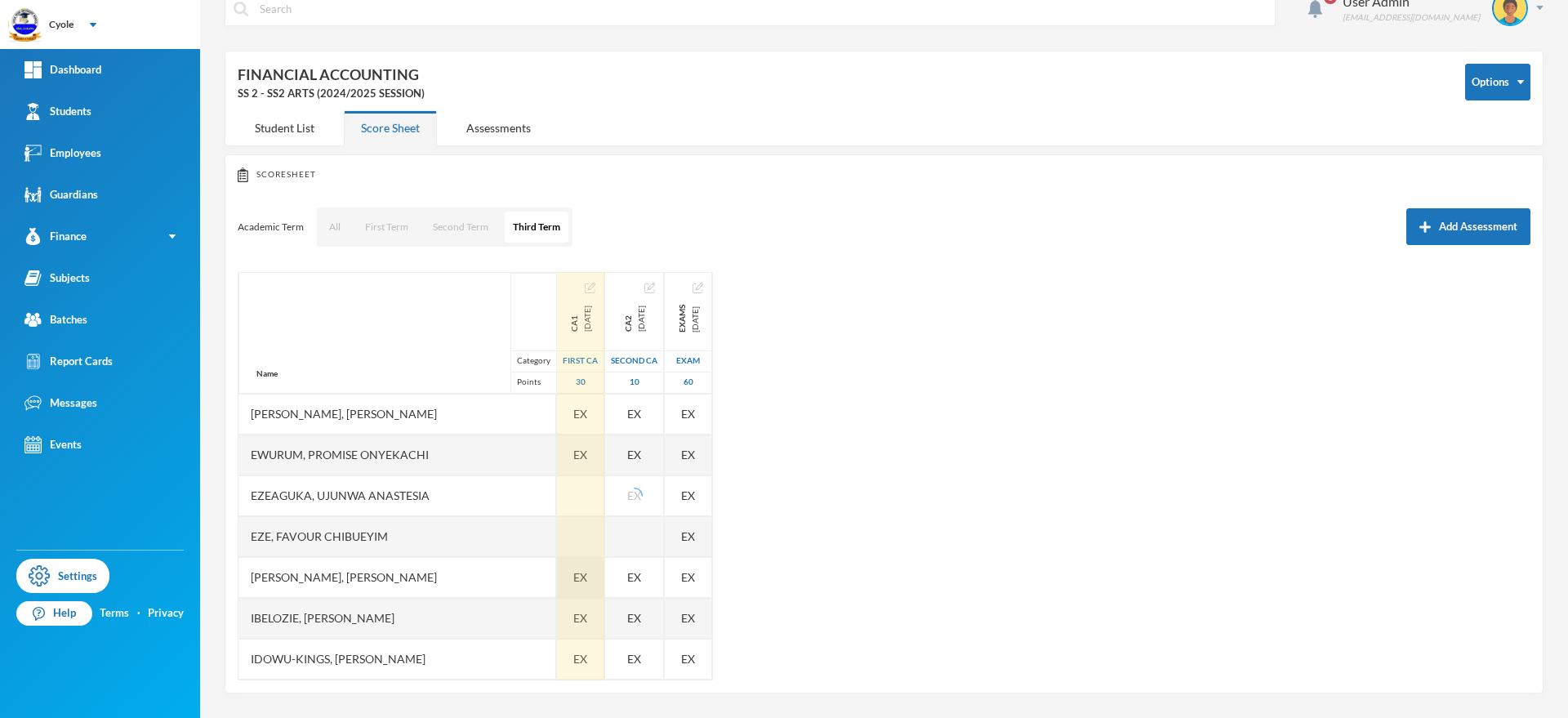 drag, startPoint x: 553, startPoint y: 573, endPoint x: 520, endPoint y: 589, distance: 36.67424 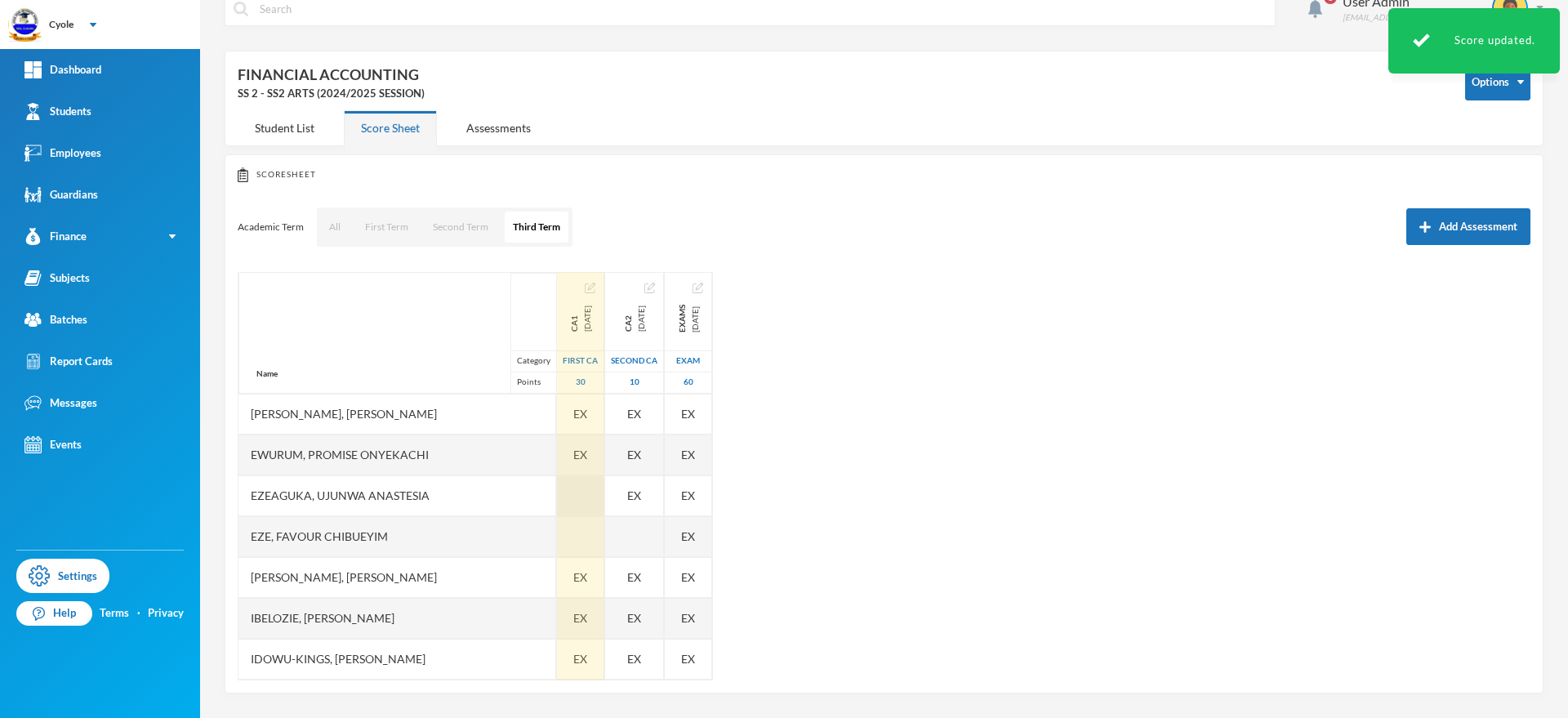 click at bounding box center [581, 496] 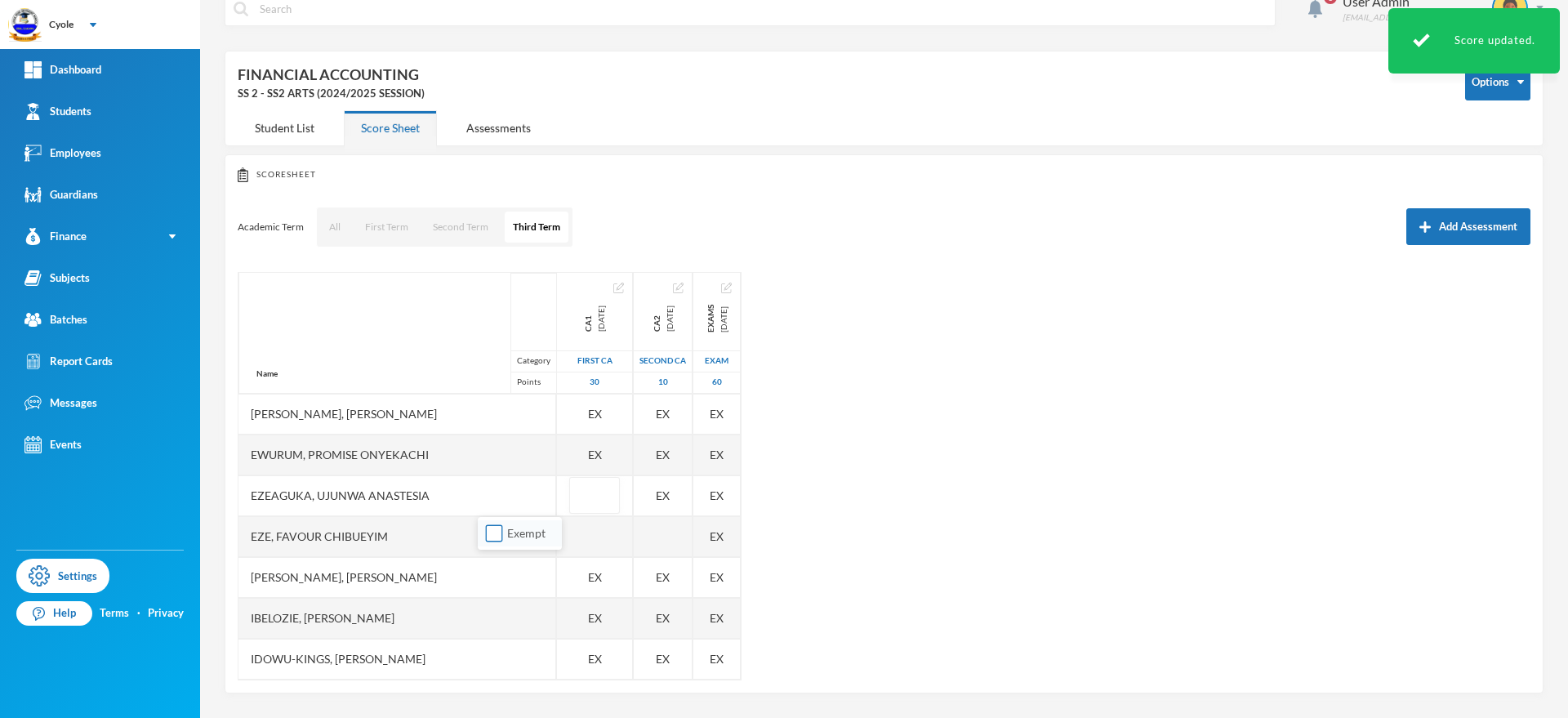 click on "Exempt" at bounding box center [494, 533] 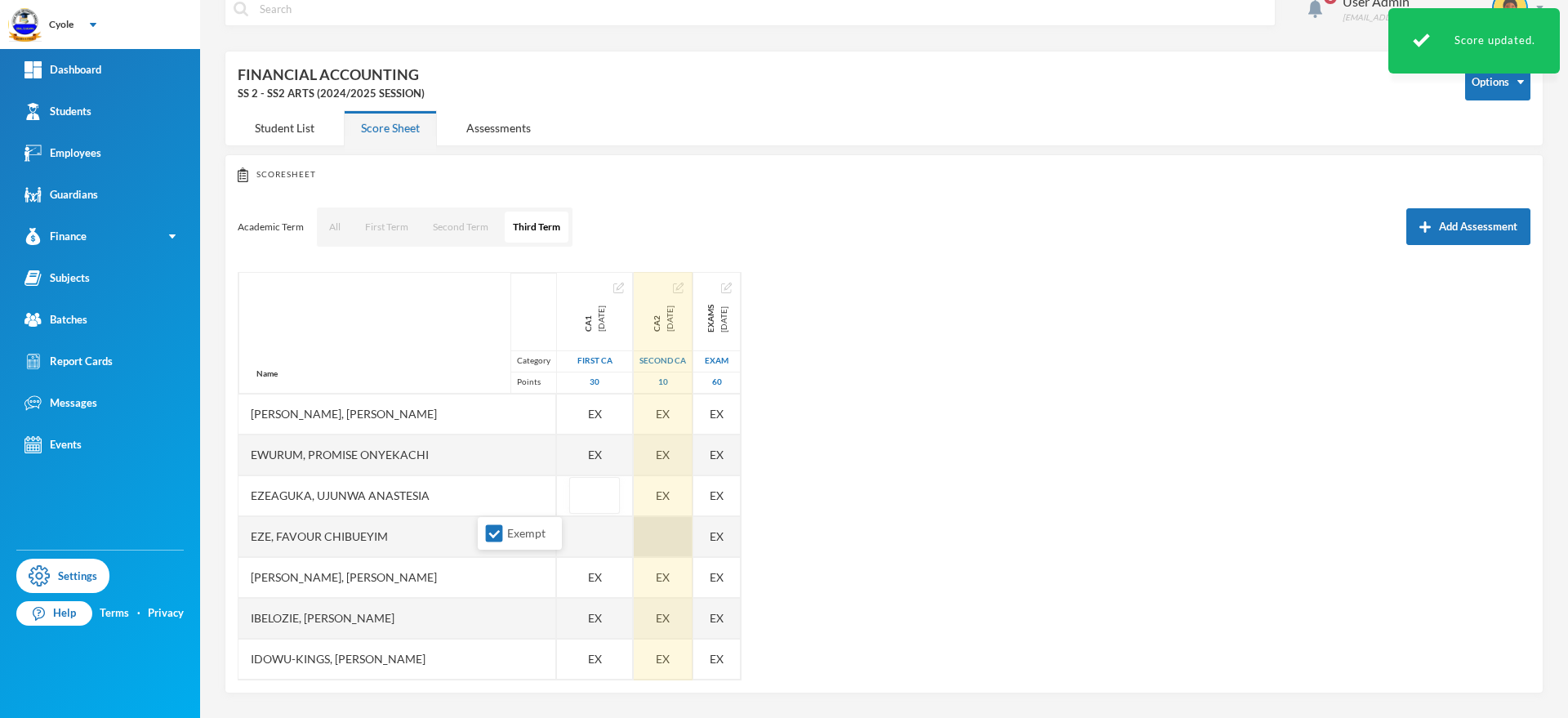 click at bounding box center [663, 537] 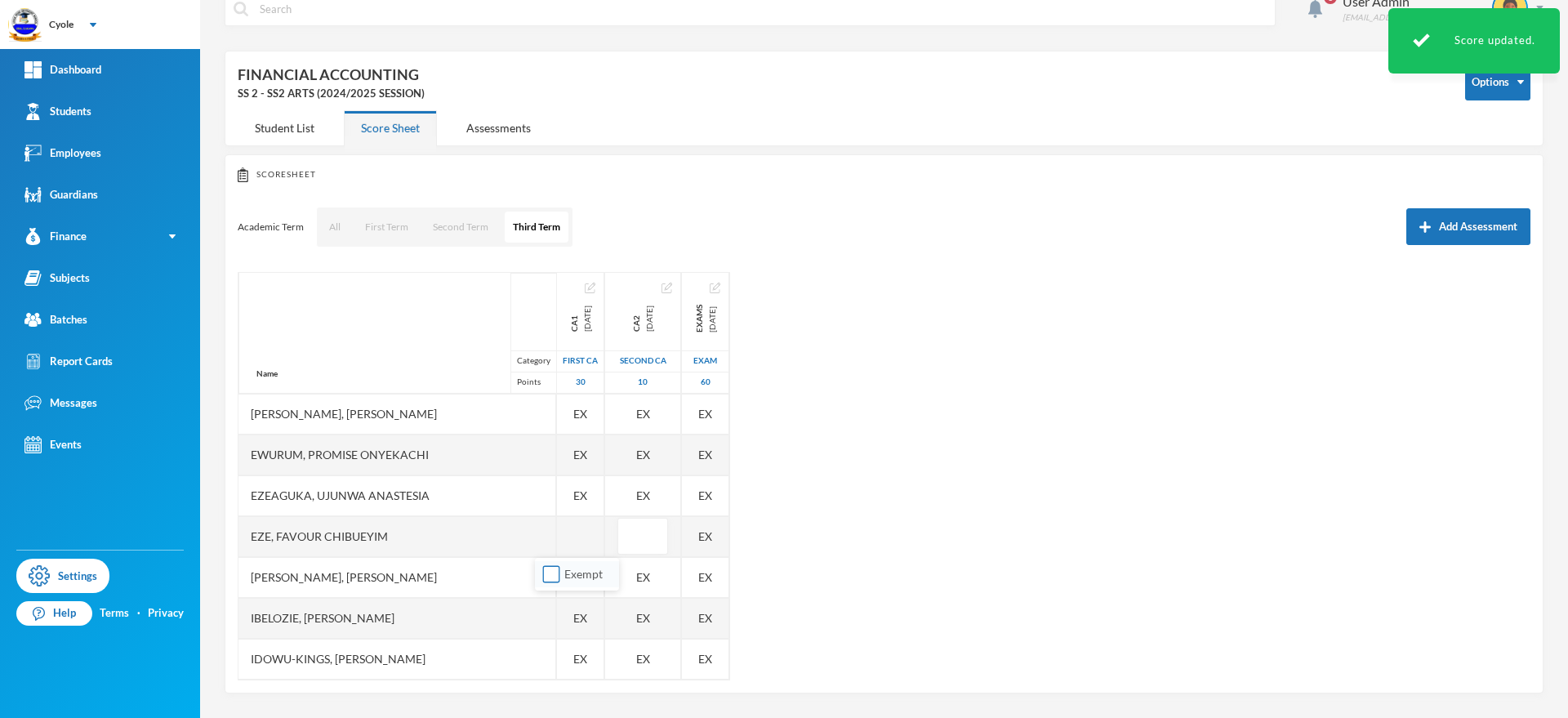 click on "Exempt" at bounding box center [551, 574] 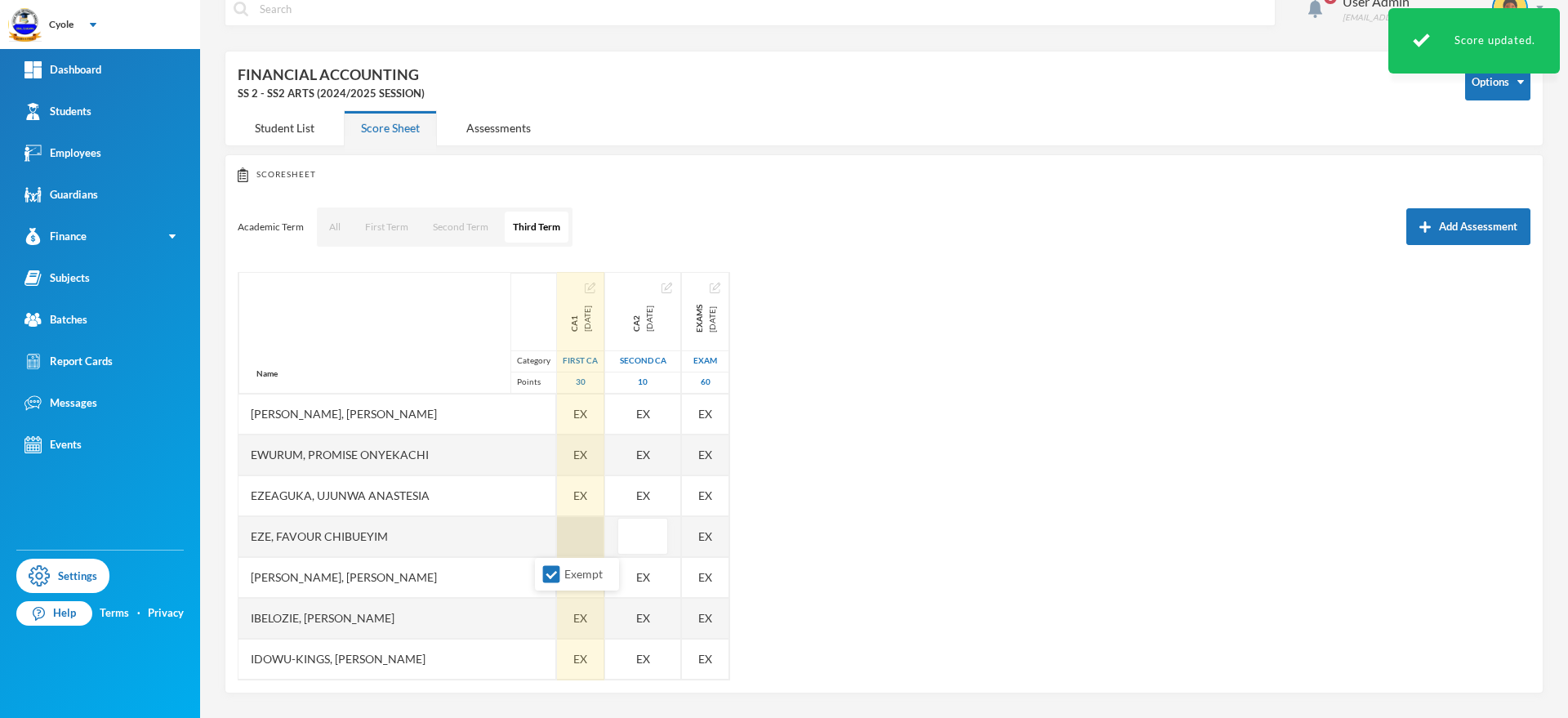 click at bounding box center [581, 537] 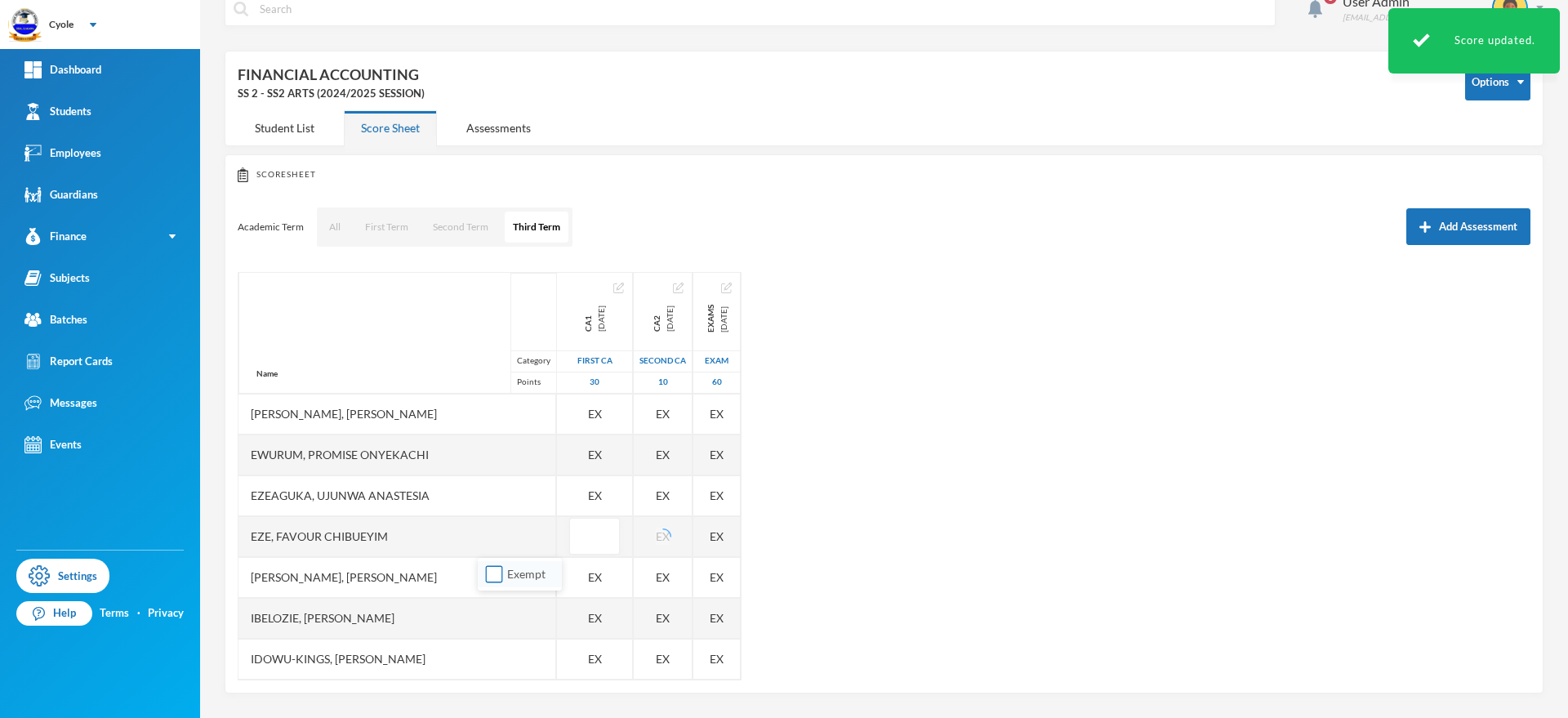 click on "Exempt" at bounding box center [494, 574] 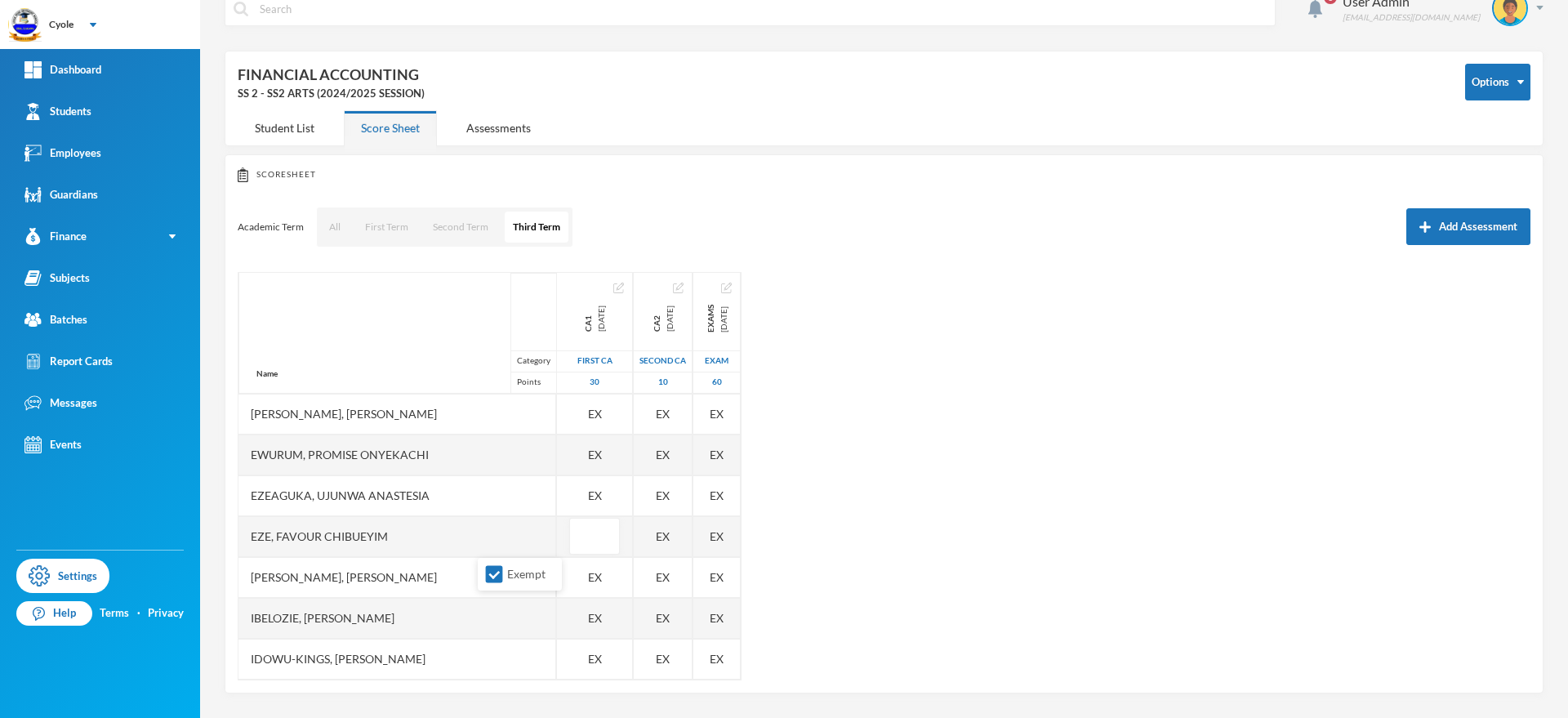 click on "Name   Category Points [PERSON_NAME], [PERSON_NAME] [PERSON_NAME], [PERSON_NAME], Favour [PERSON_NAME], [PERSON_NAME], [PERSON_NAME] Ewurum, Promise Onyekachi Ezeaguka, [PERSON_NAME], Favour [PERSON_NAME], [PERSON_NAME] Ibelozie, [PERSON_NAME]-kings, [PERSON_NAME] [PERSON_NAME], [PERSON_NAME], [PERSON_NAME] Mfonobong Mmaduagugbuo, [PERSON_NAME] [PERSON_NAME], [PERSON_NAME] Nsikan, [PERSON_NAME] [PERSON_NAME], [PERSON_NAME] [PERSON_NAME] [PERSON_NAME], Blessed [PERSON_NAME], Mmesoma [PERSON_NAME], Gift [PERSON_NAME], [PERSON_NAME] [PERSON_NAME], [PERSON_NAME] [PERSON_NAME] [PERSON_NAME], [PERSON_NAME], [PERSON_NAME], [PERSON_NAME] CA1 [DATE] First CA 30 28.0 EX EX EX EX EX EX EX EX EX EX 15.0 10.0 EX EX EX EX EX EX CA2 [DATE] Second CA 10 10.0 EX EX EX EX EX EX EX EX EX EX EX 10.0 EX EX 10.0 EX EX EX Exams [DATE] Exam 60 32.0 EX EX EX EX EX EX EX EX EX EX" at bounding box center (884, 476) 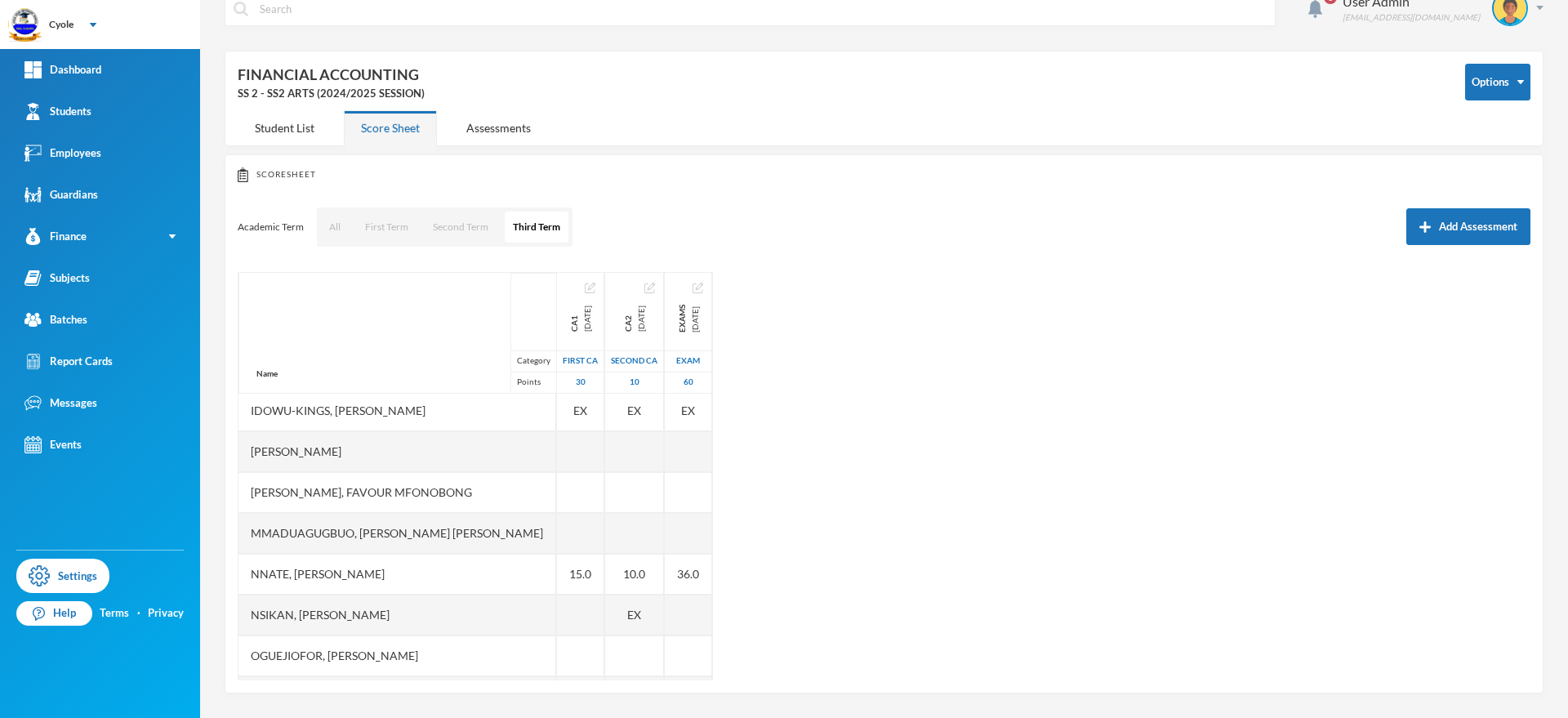 scroll, scrollTop: 940, scrollLeft: 0, axis: vertical 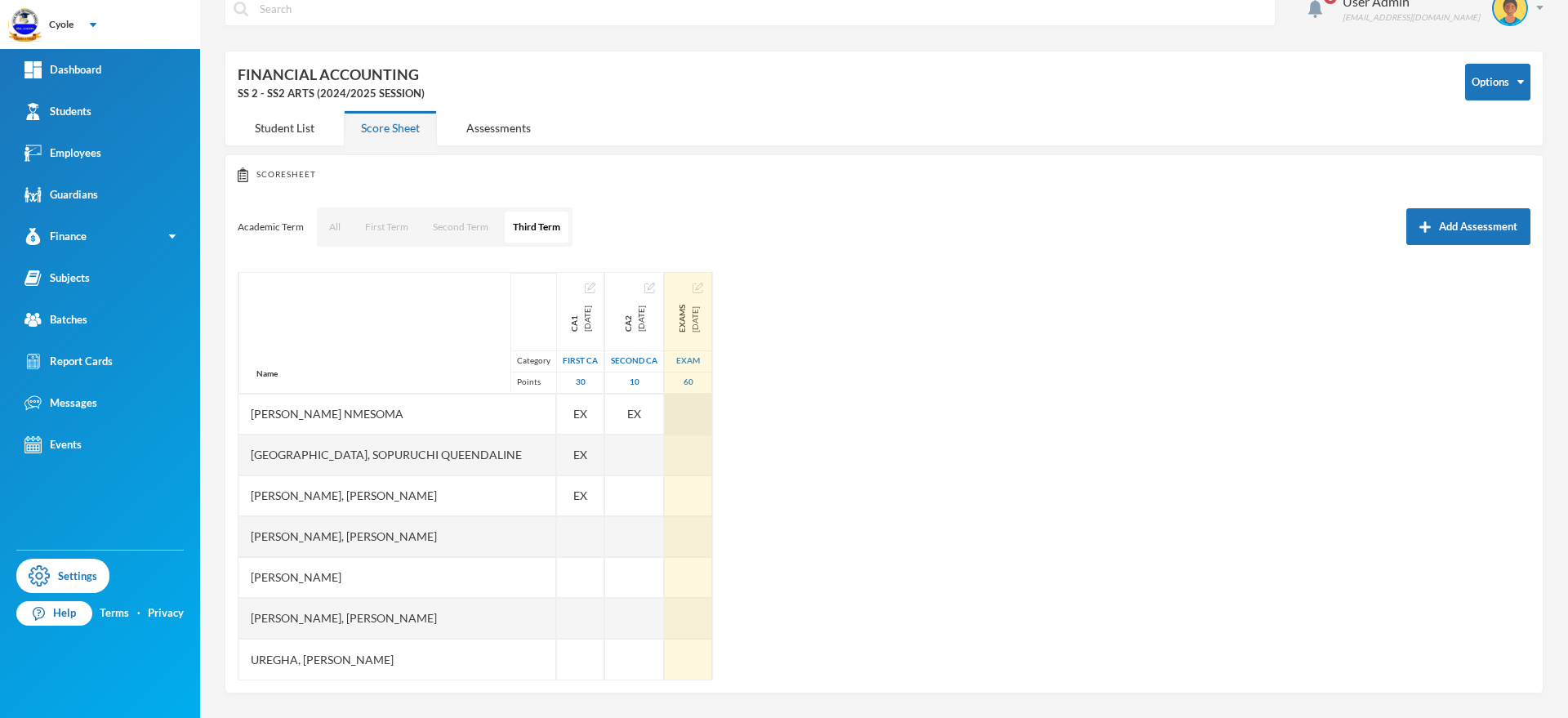 drag, startPoint x: 623, startPoint y: 430, endPoint x: 612, endPoint y: 419, distance: 15.55635 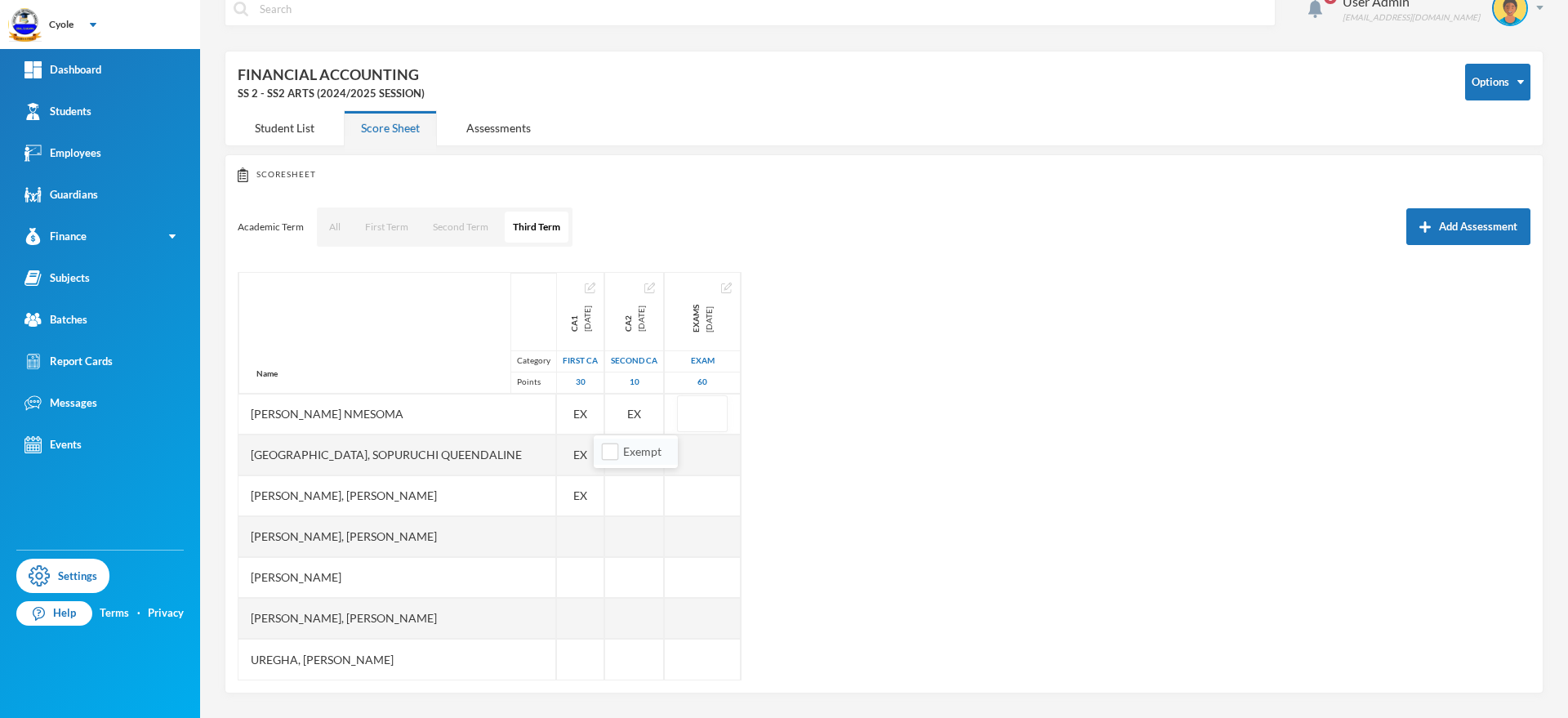 click on "Exempt" at bounding box center [635, 452] 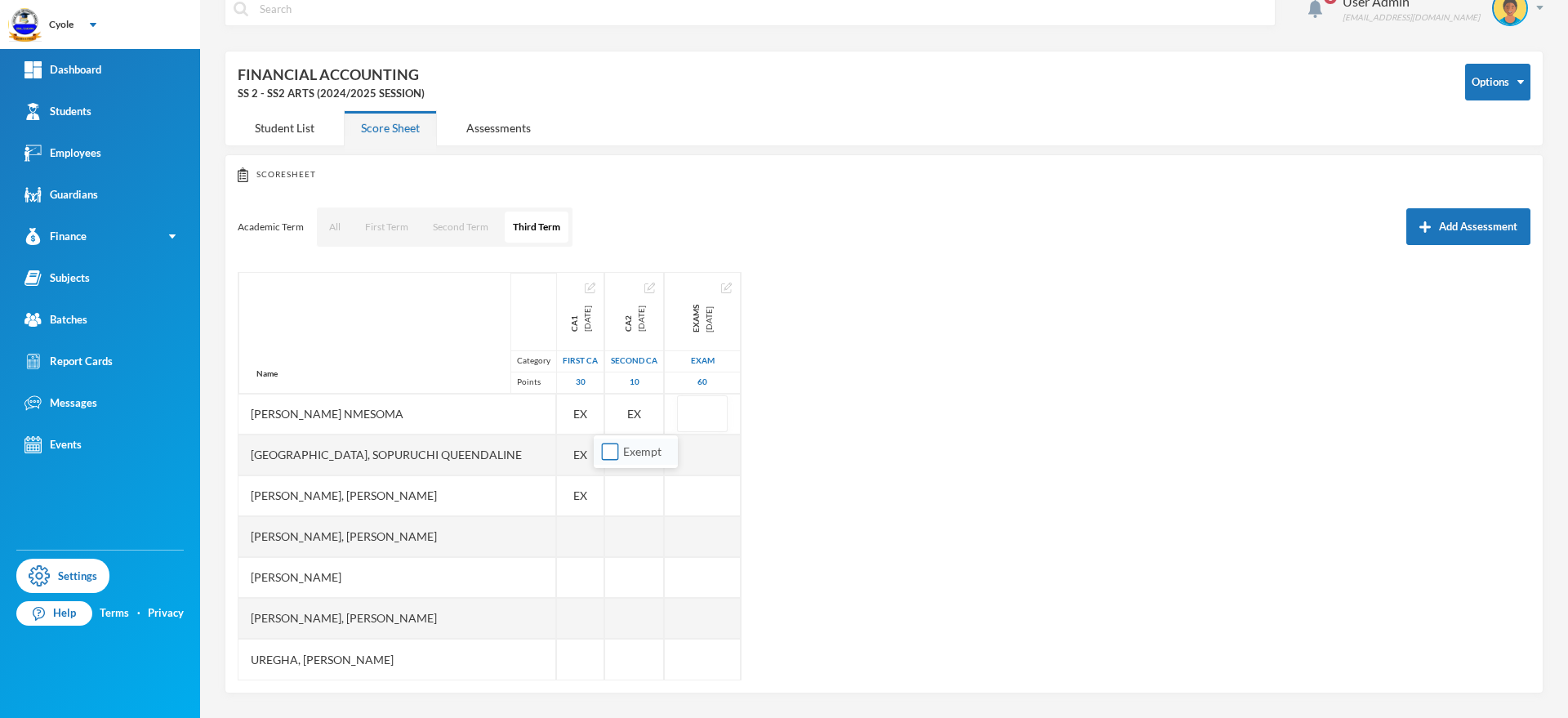 click on "Exempt" at bounding box center (610, 452) 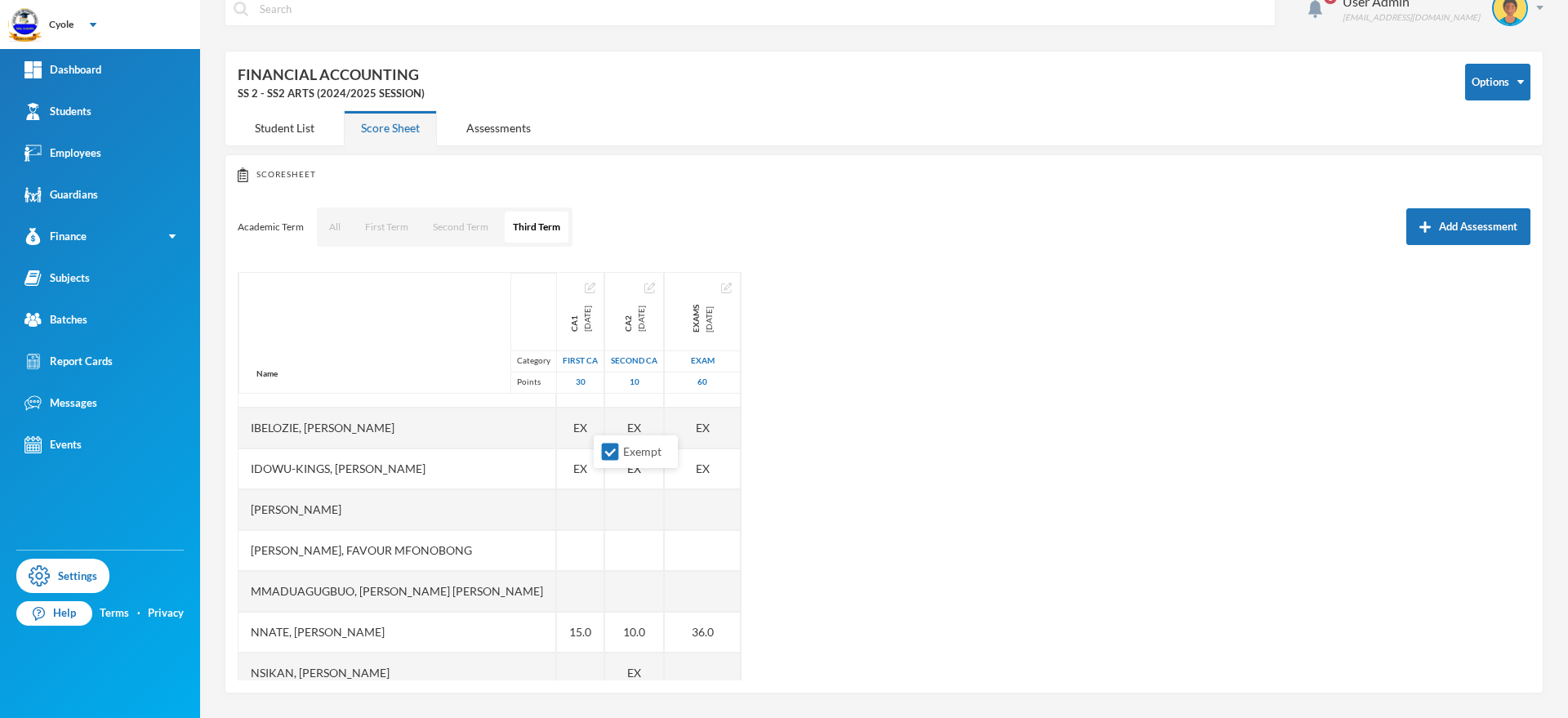 scroll, scrollTop: 425, scrollLeft: 0, axis: vertical 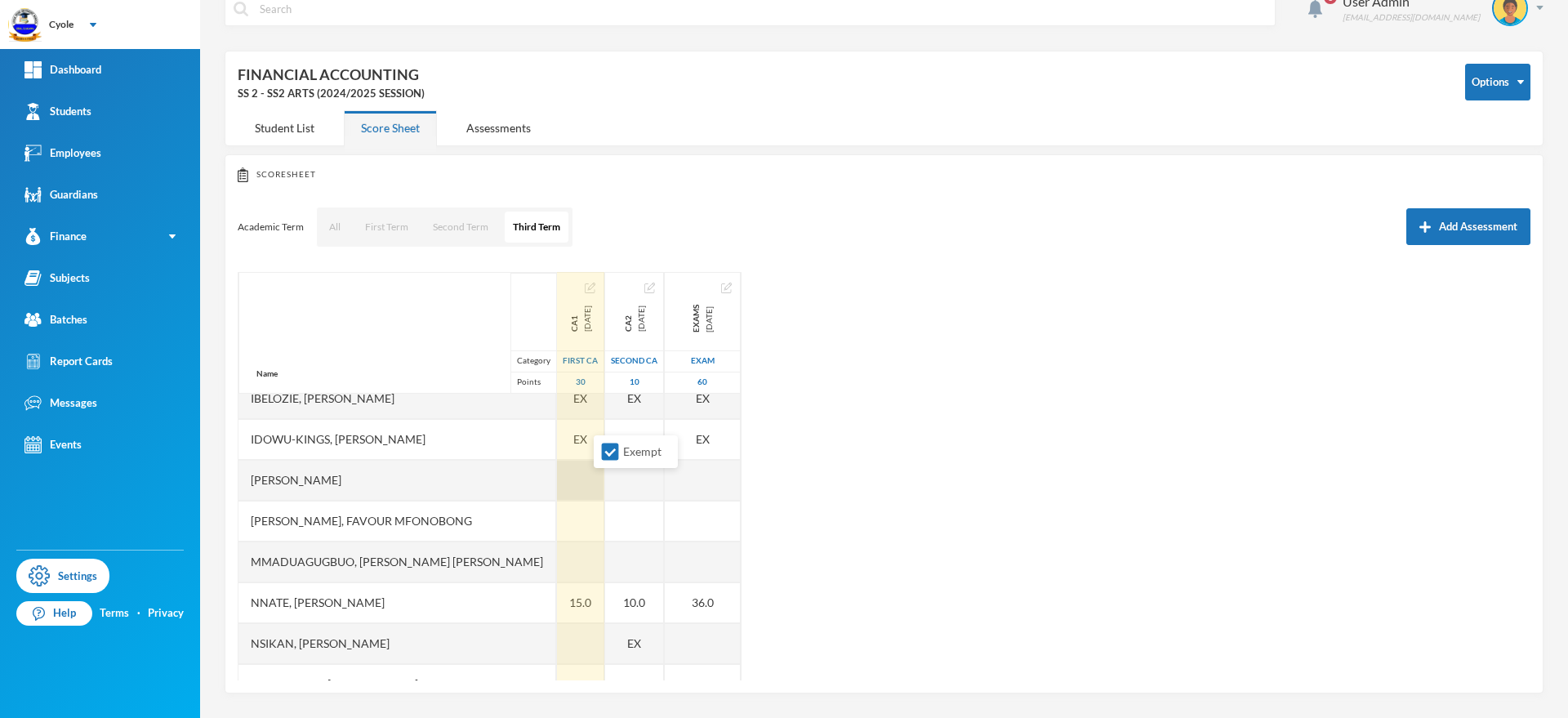 click at bounding box center (581, 480) 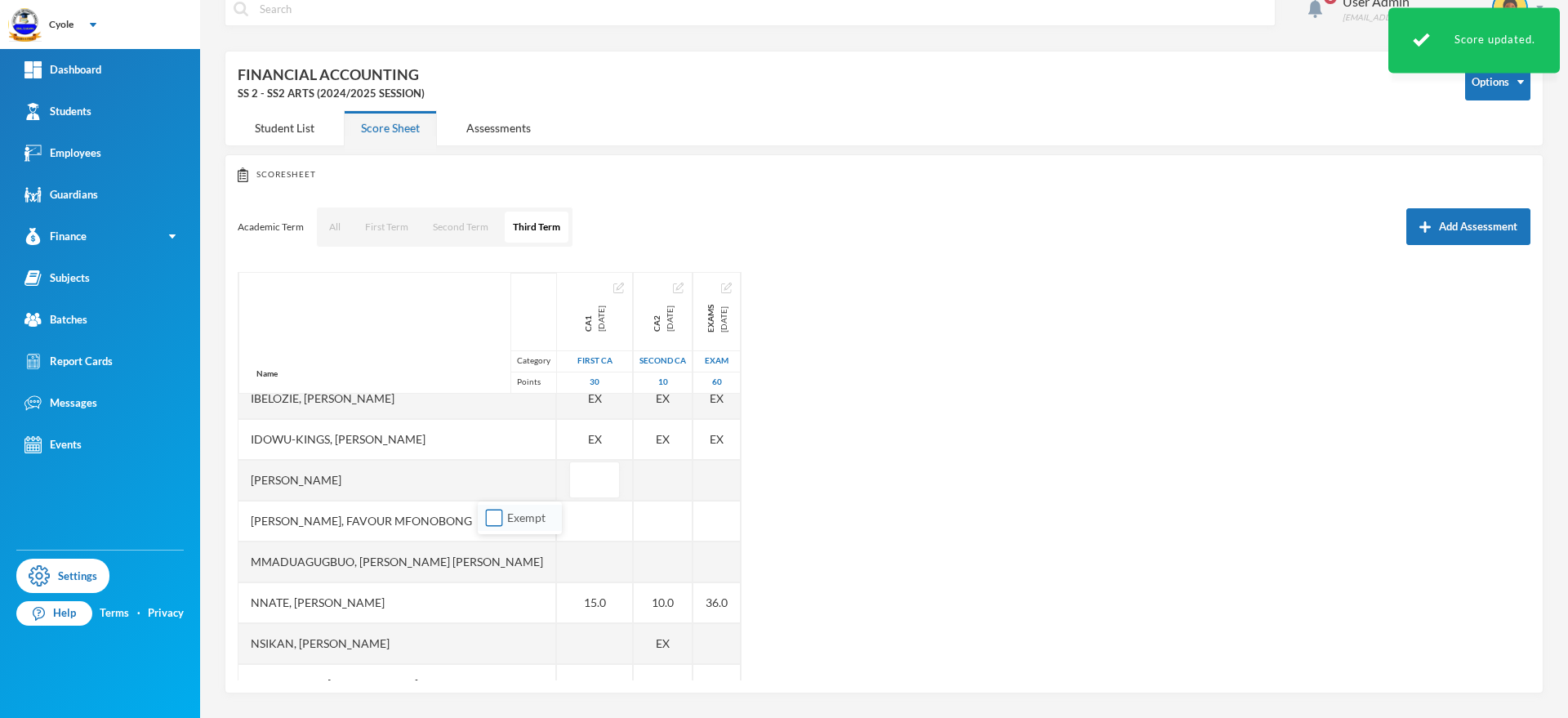 click on "Exempt" at bounding box center [494, 518] 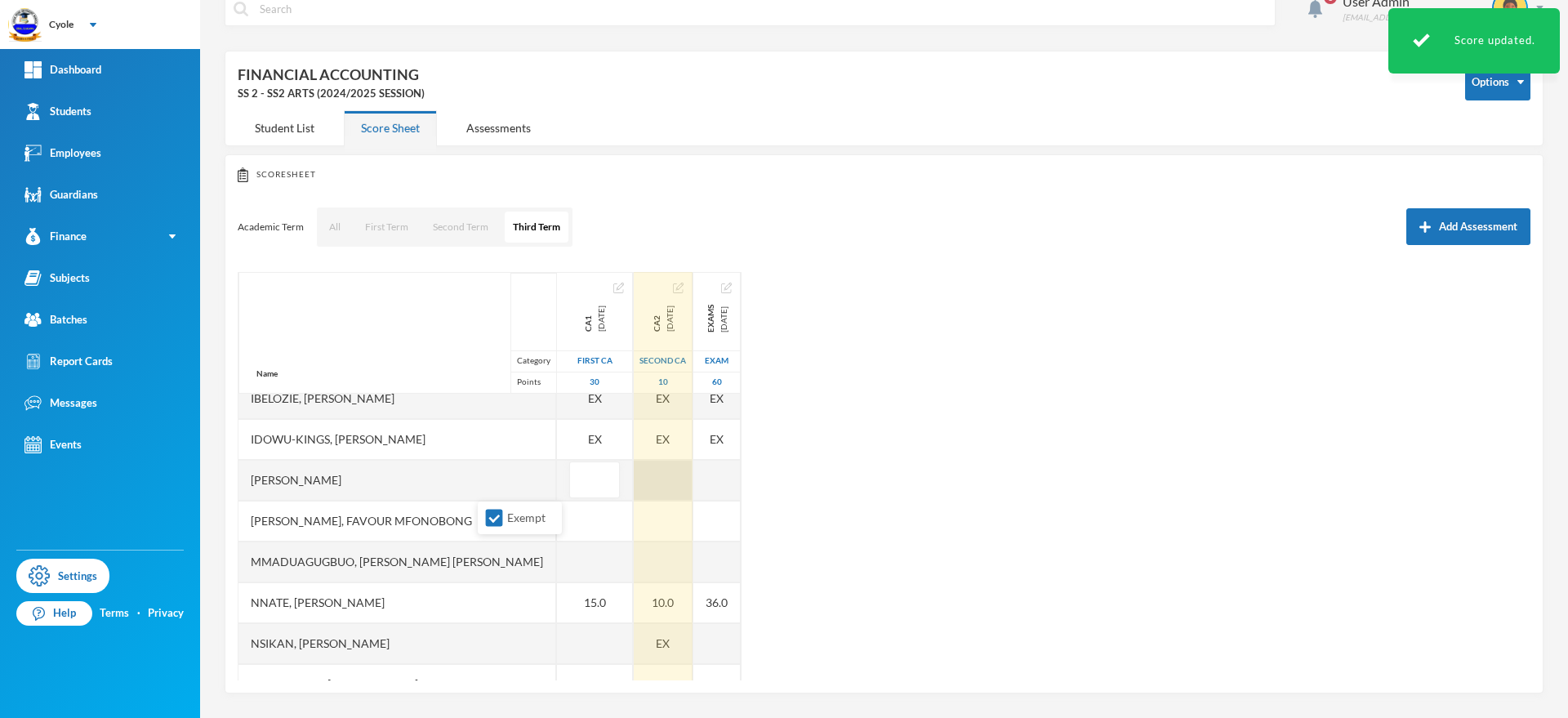 click at bounding box center (663, 480) 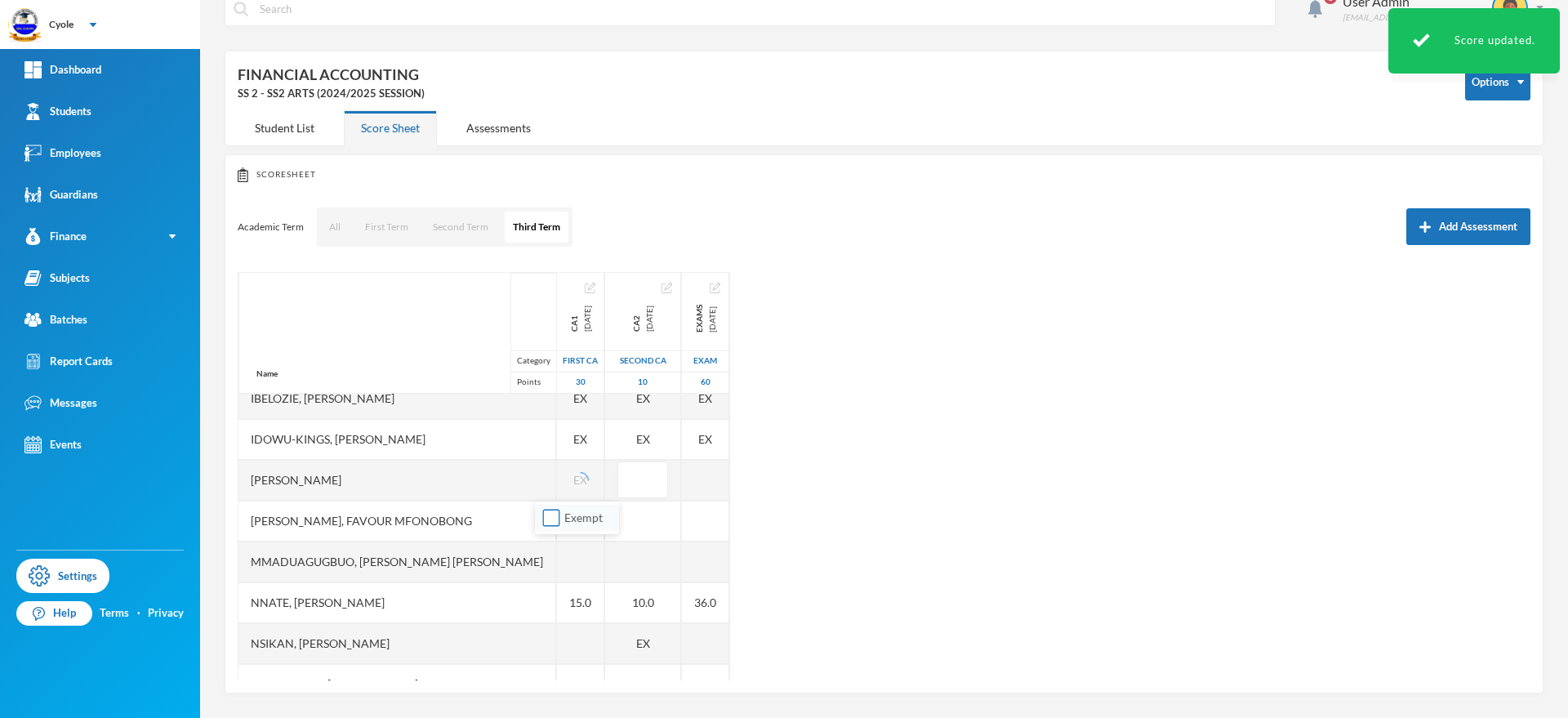 click on "Exempt" at bounding box center [551, 518] 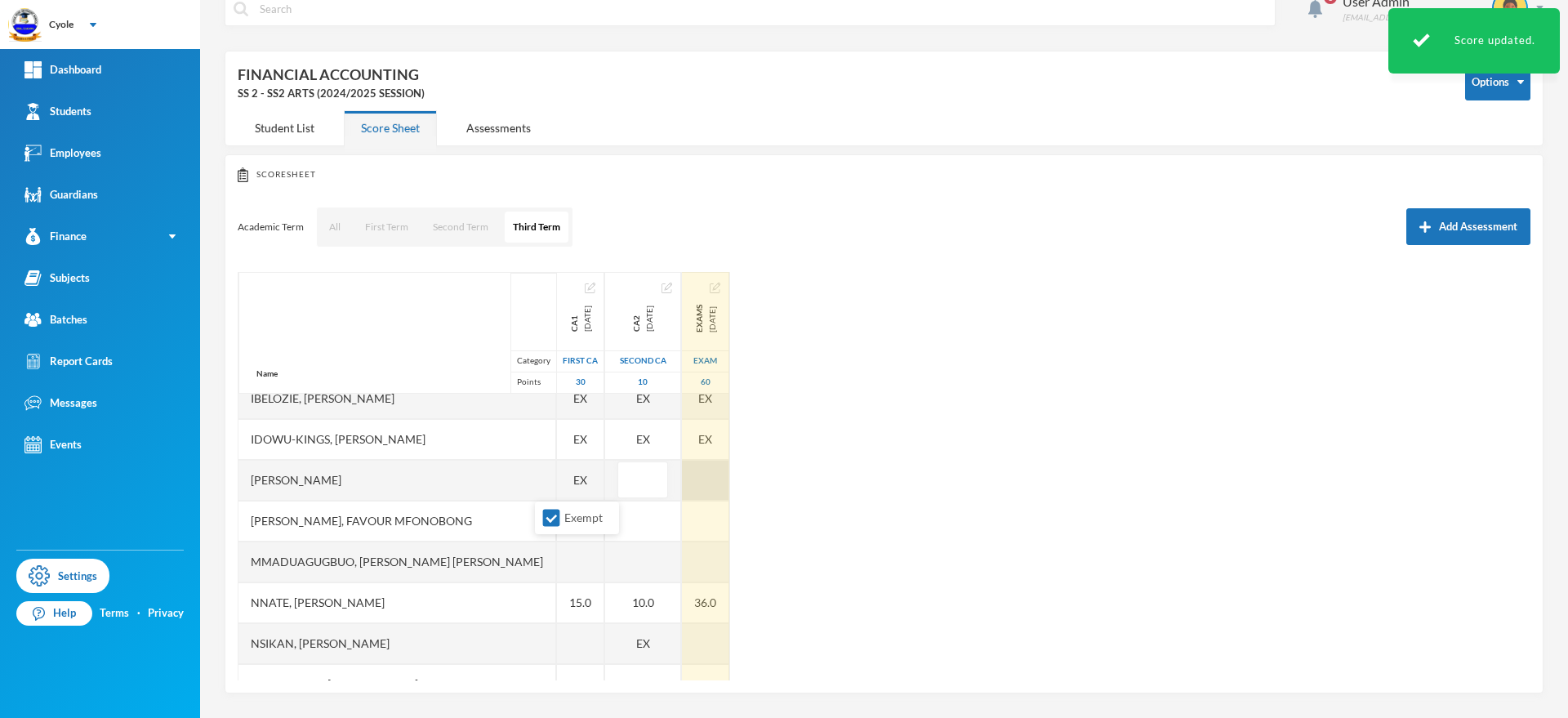 click on "Name   Category Points [PERSON_NAME], [PERSON_NAME] [PERSON_NAME], [PERSON_NAME], Favour [PERSON_NAME], [PERSON_NAME], [PERSON_NAME] Ewurum, Promise Onyekachi Ezeaguka, [PERSON_NAME], Favour [PERSON_NAME], [PERSON_NAME] Ibelozie, [PERSON_NAME]-kings, [PERSON_NAME] [PERSON_NAME], [PERSON_NAME], [PERSON_NAME] Mfonobong Mmaduagugbuo, [PERSON_NAME] [PERSON_NAME], [PERSON_NAME] Nsikan, [PERSON_NAME] [PERSON_NAME], [PERSON_NAME] [PERSON_NAME] [PERSON_NAME], Blessed [PERSON_NAME], Mmesoma [PERSON_NAME], Gift [PERSON_NAME], [PERSON_NAME] [PERSON_NAME], [PERSON_NAME] [PERSON_NAME] [PERSON_NAME], [PERSON_NAME] [PERSON_NAME], [PERSON_NAME], [PERSON_NAME] CA1 [DATE] First CA 30 28.0 EX EX EX EX EX EX EX EX EX EX EX EX 15.0 10.0 EX EX EX EX EX EX CA2 [DATE] Second CA 10 10.0 EX EX EX EX EX EX EX EX EX EX EX 10.0 EX EX 10.0 EX EX EX Exams [DATE] Exam 60 32.0 EX EX EX EX EX EX EX EX" at bounding box center (884, 476) 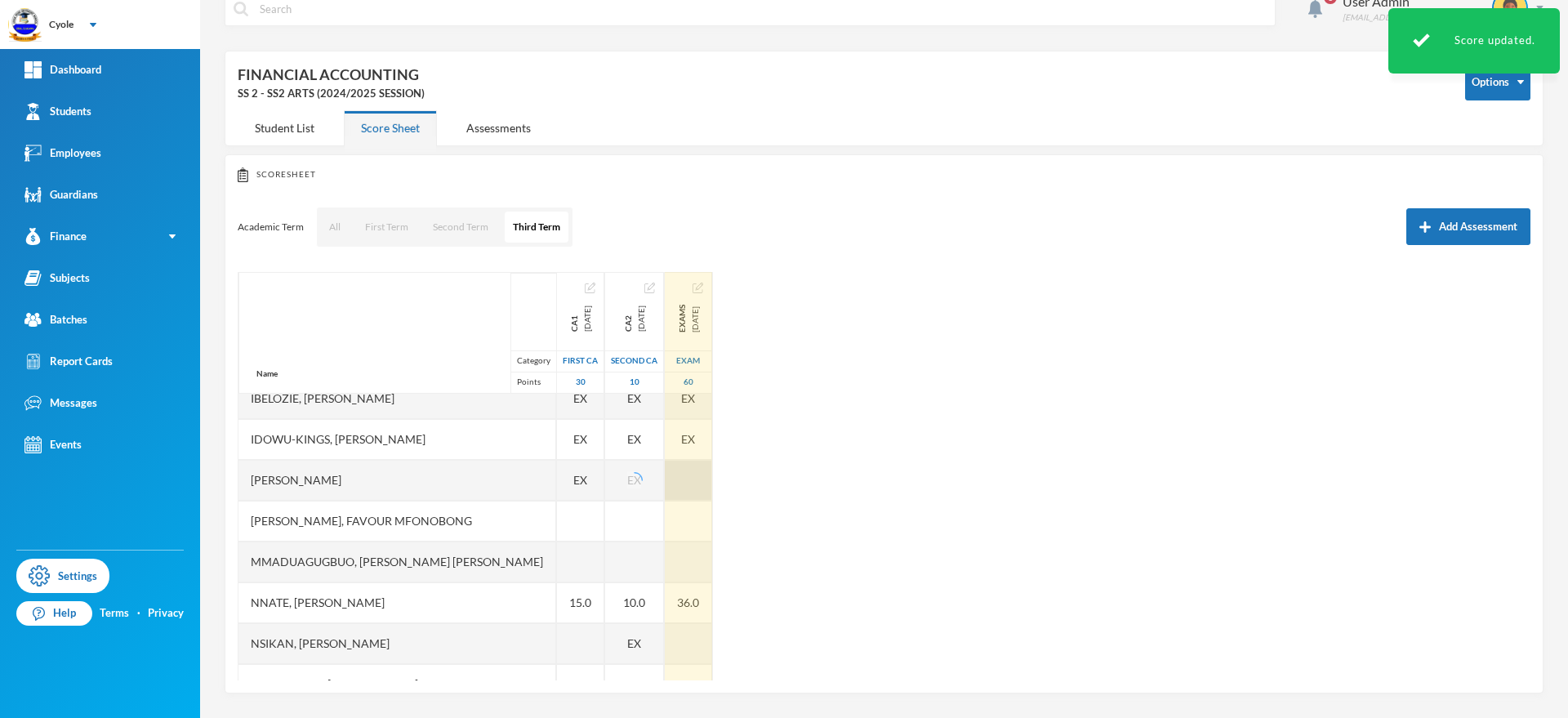 click at bounding box center (688, 480) 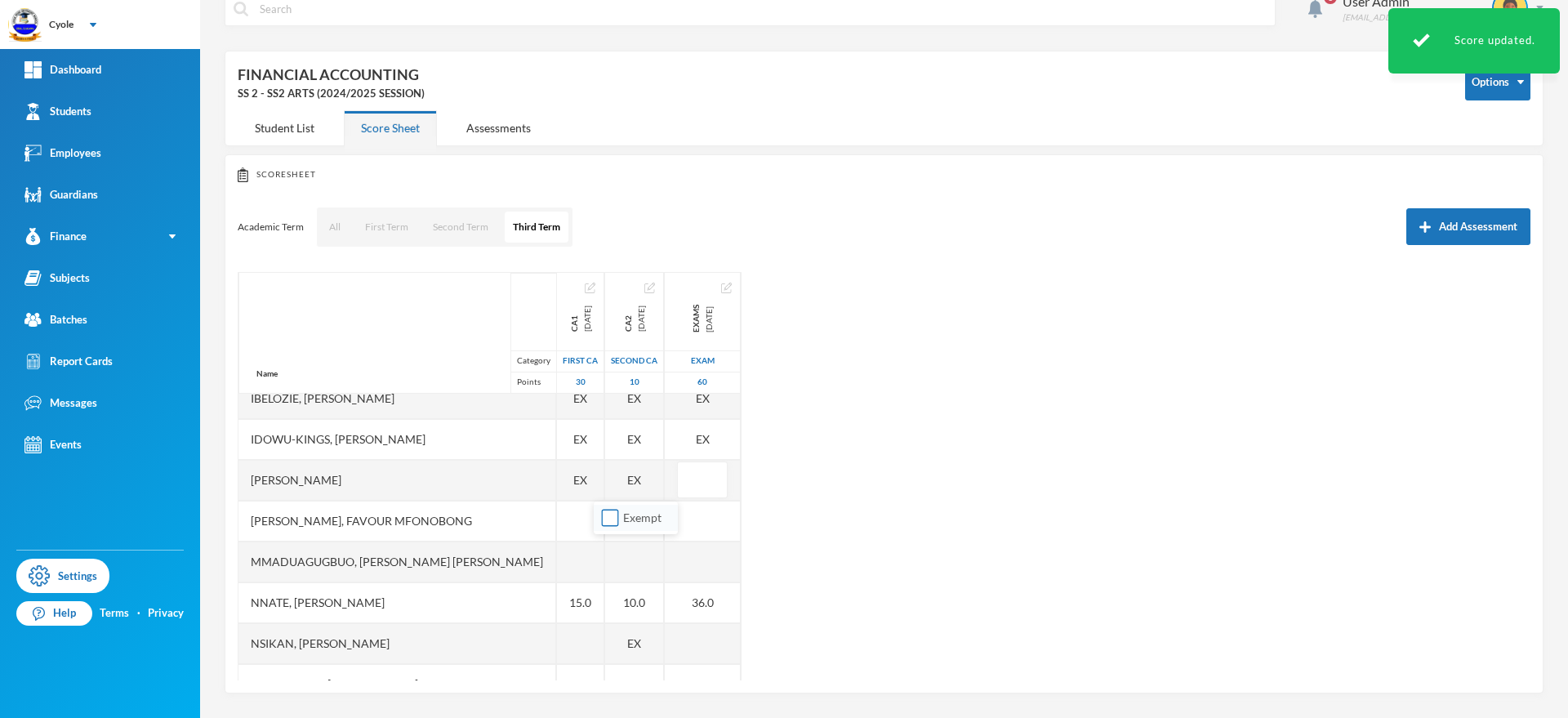 click on "Exempt" at bounding box center [610, 518] 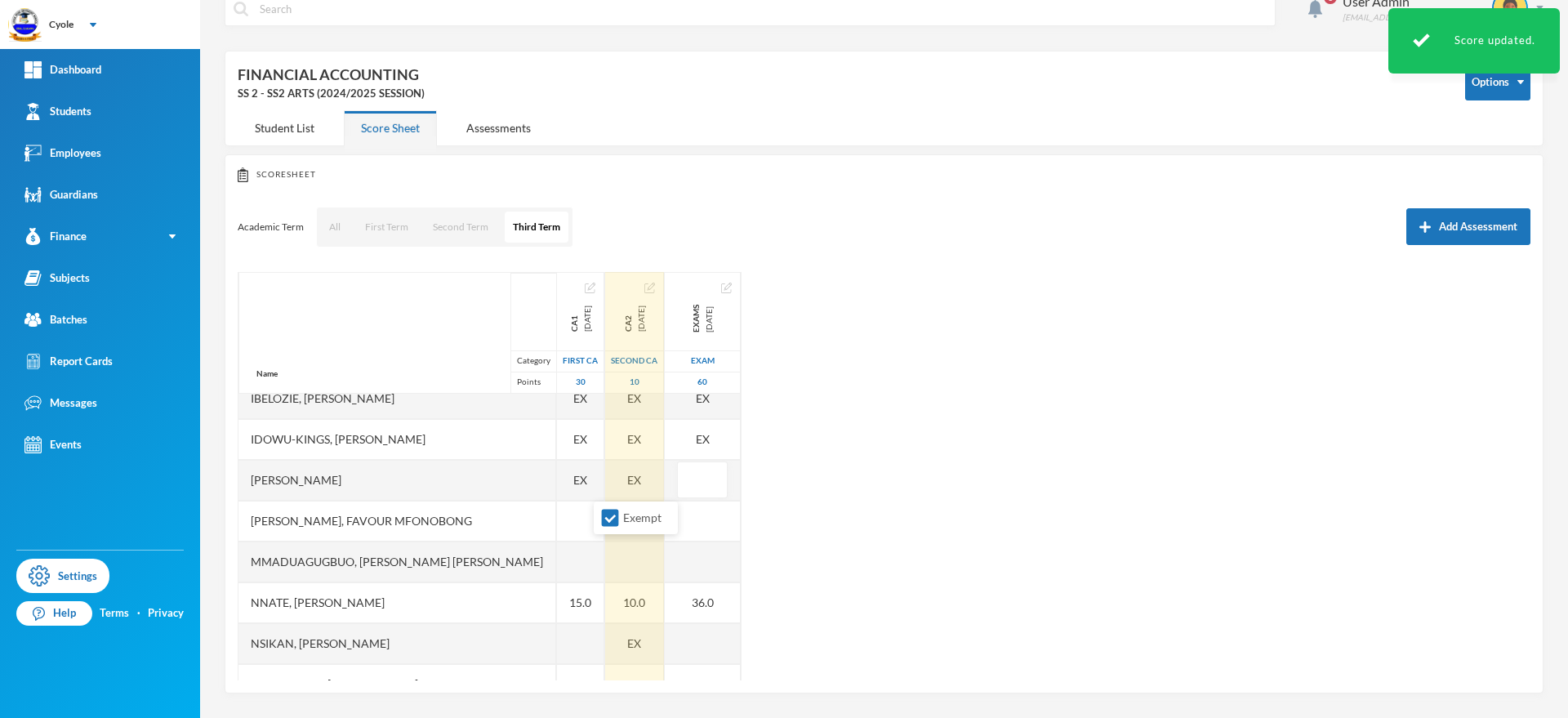 click at bounding box center (635, 521) 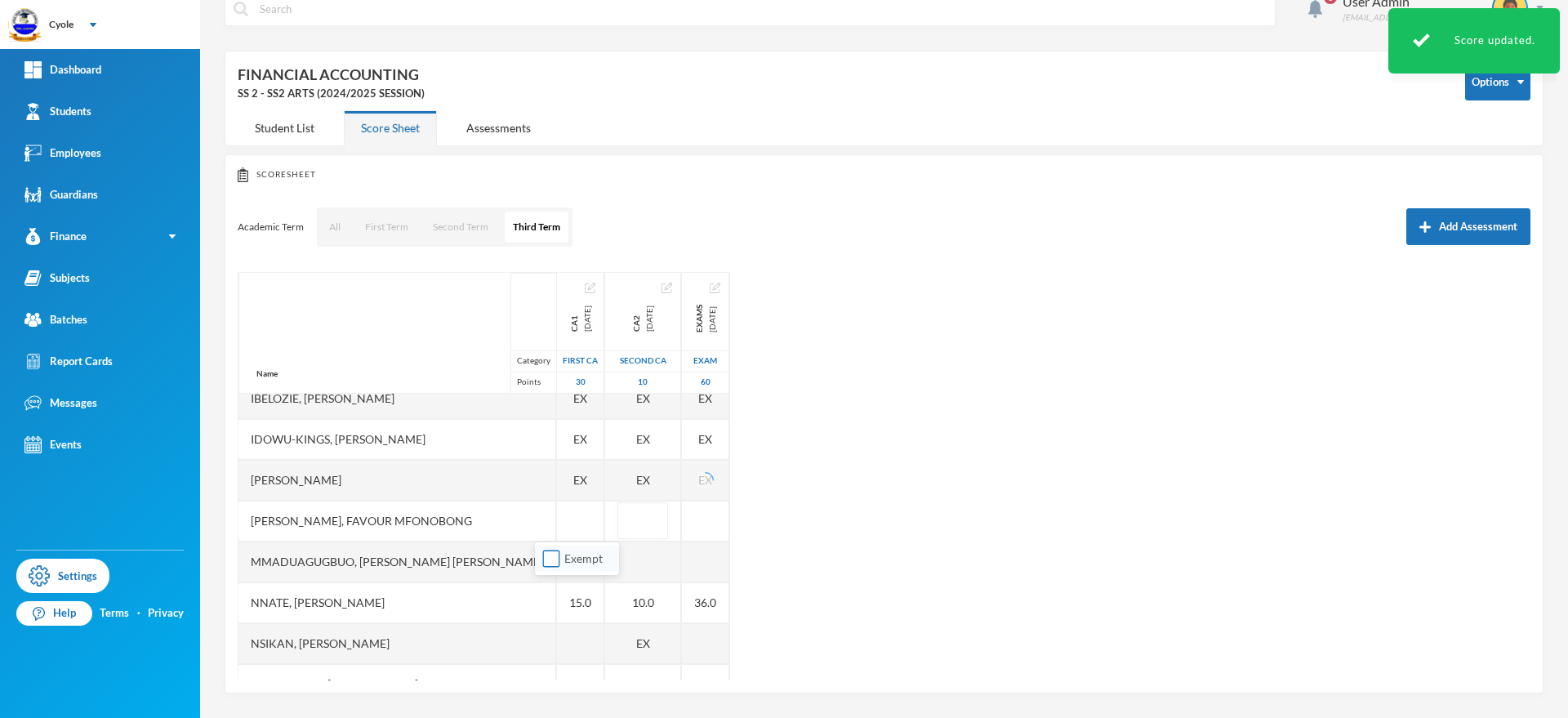 click on "Exempt" at bounding box center [551, 559] 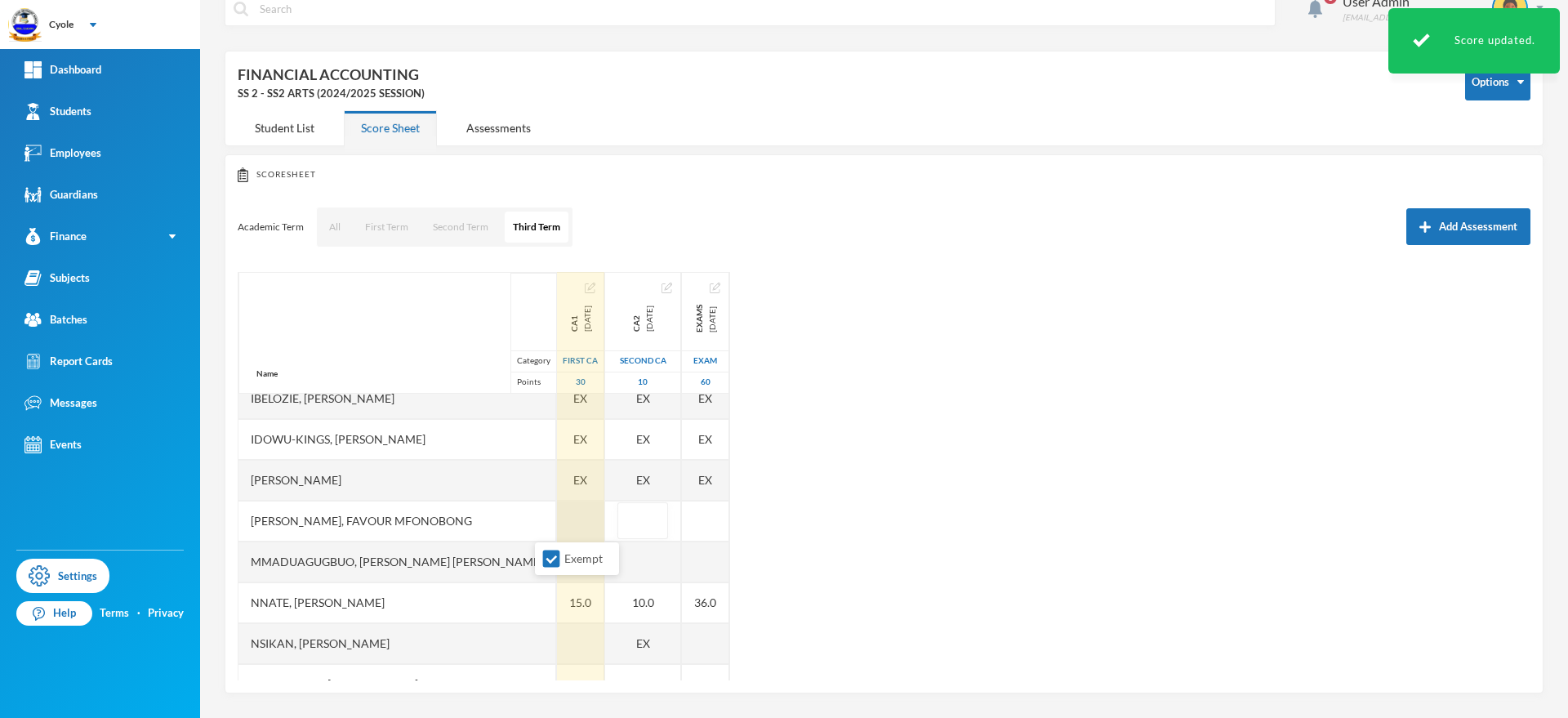 click at bounding box center [581, 521] 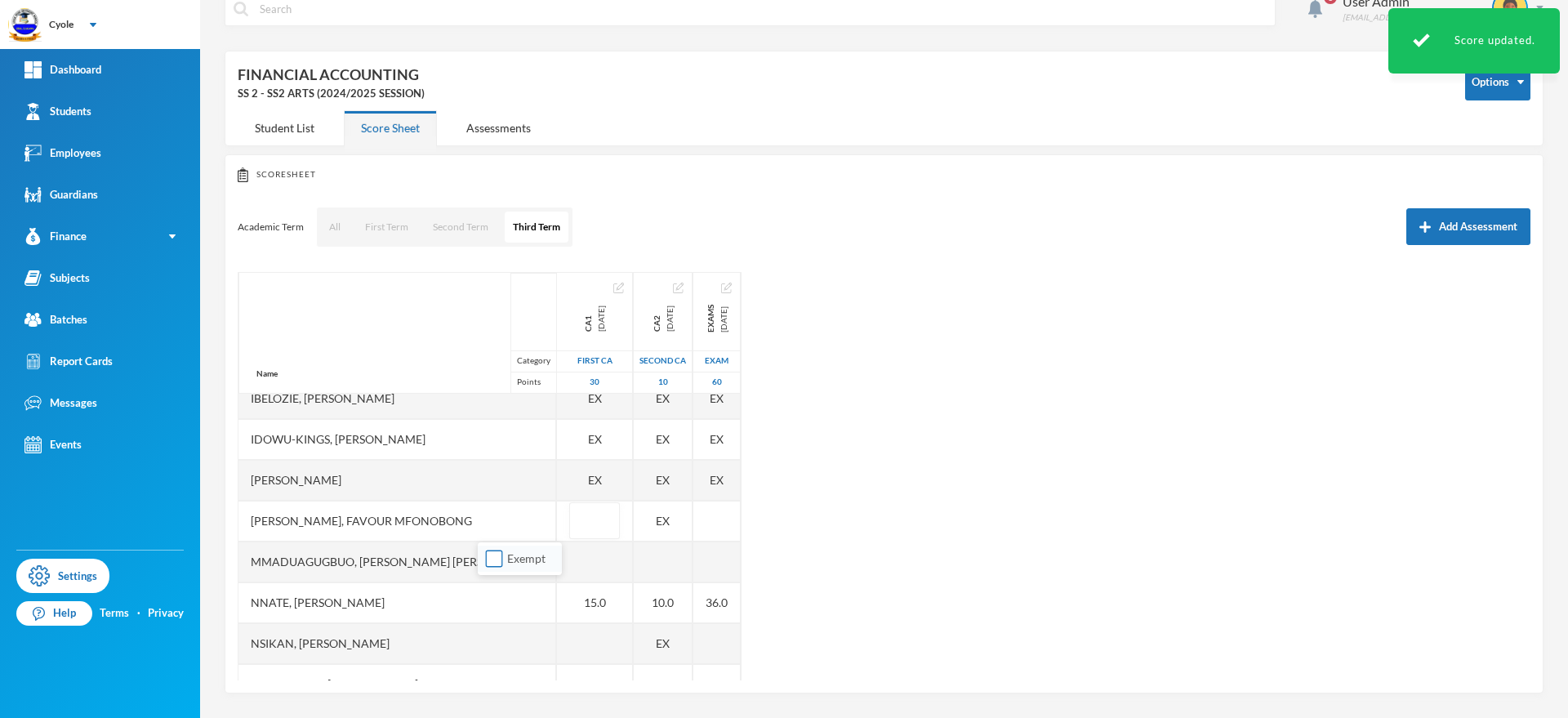 click on "Exempt" at bounding box center [494, 559] 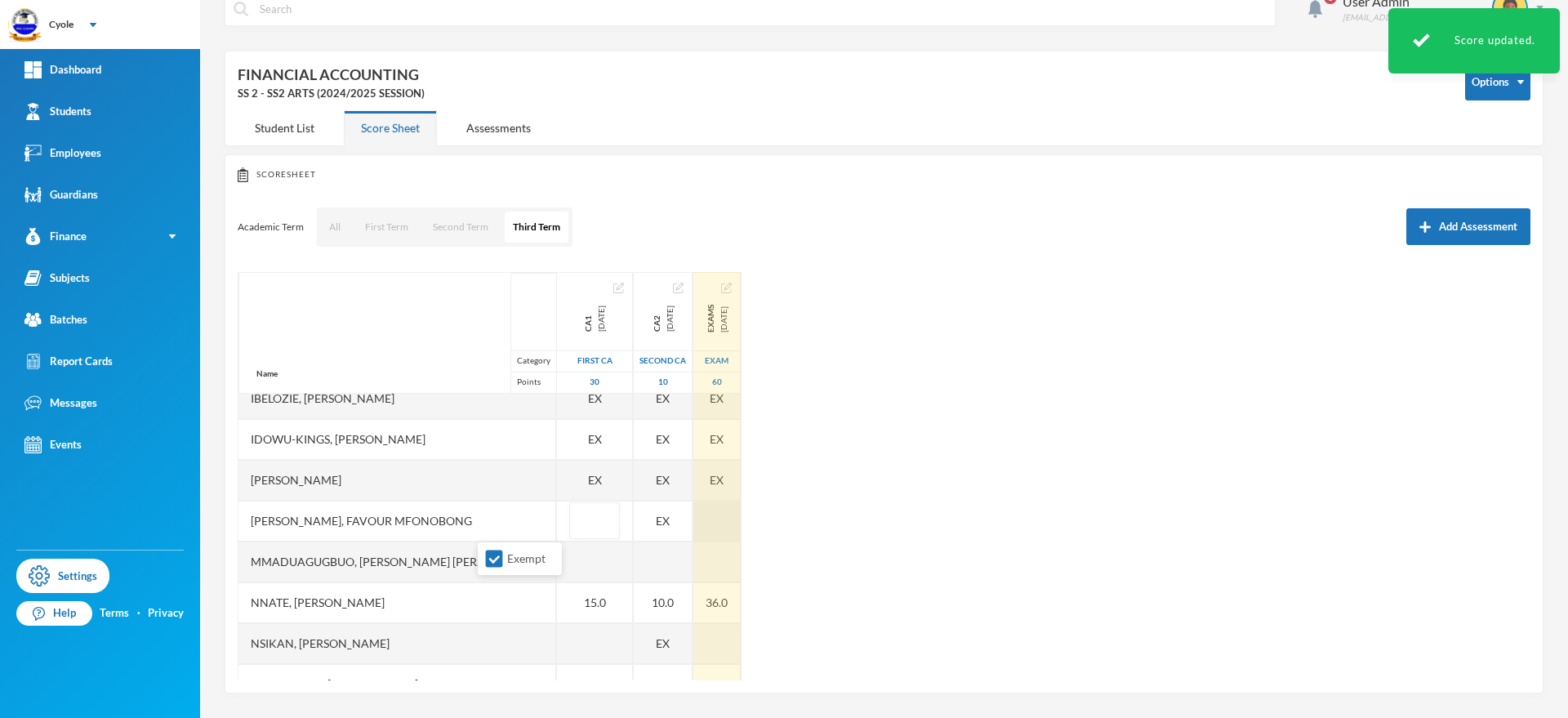 click at bounding box center [717, 521] 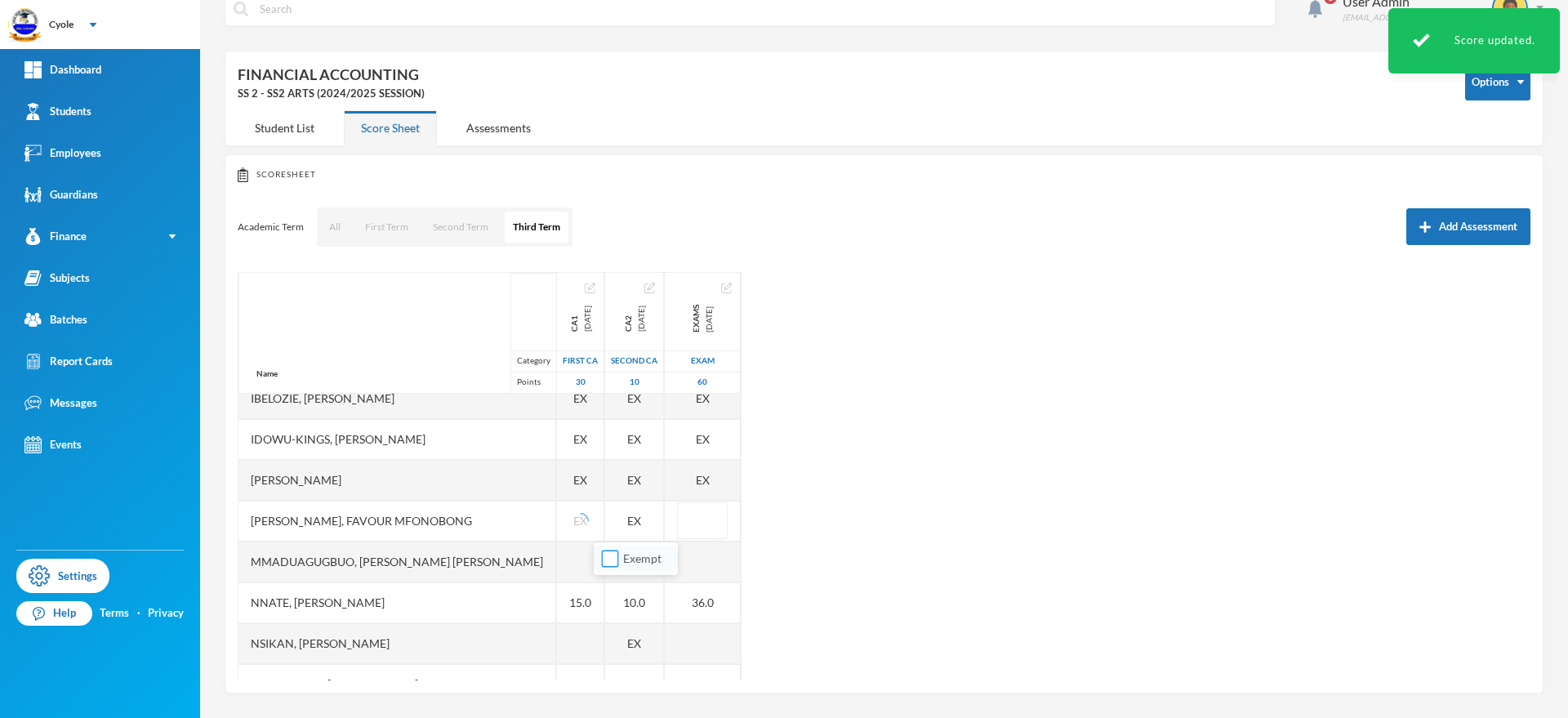click on "Exempt" at bounding box center (610, 559) 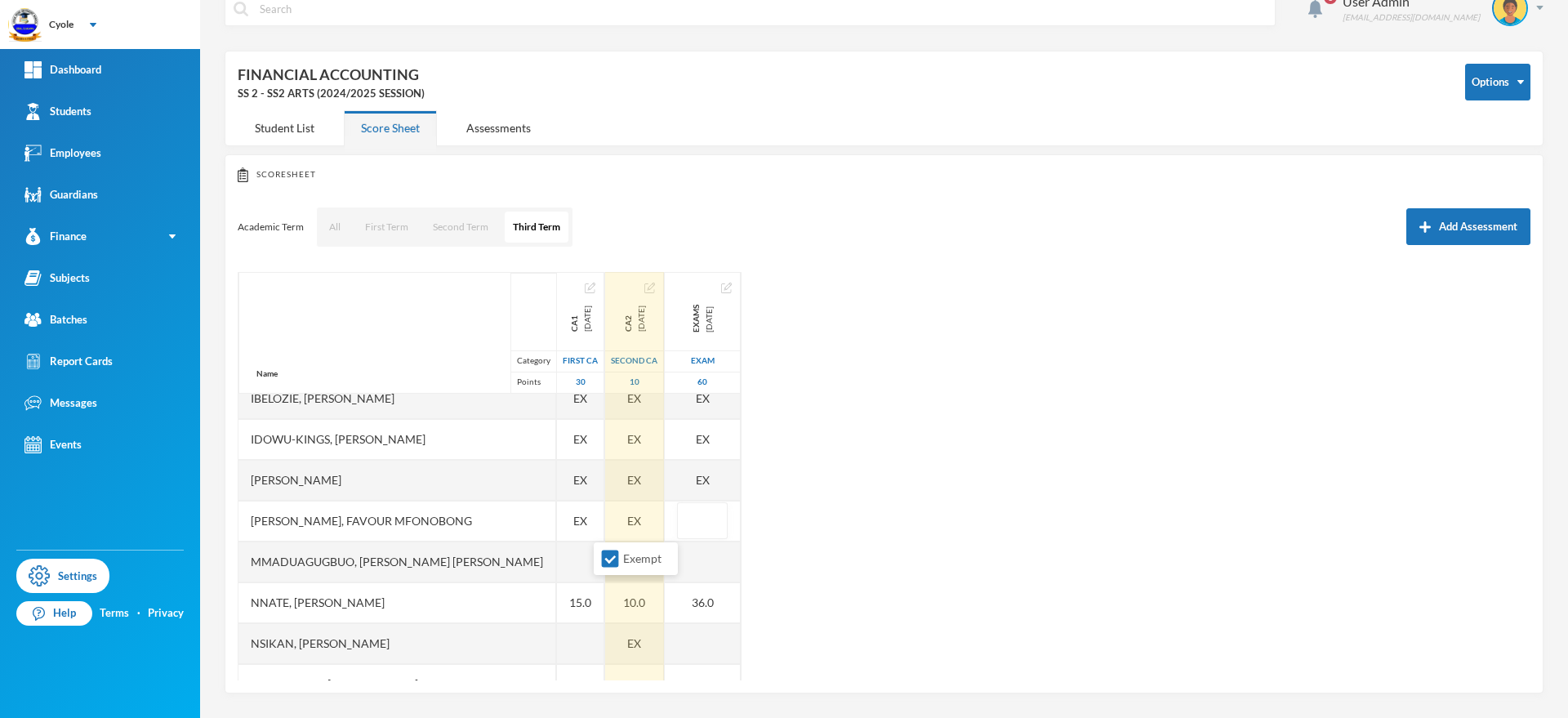 click at bounding box center (635, 562) 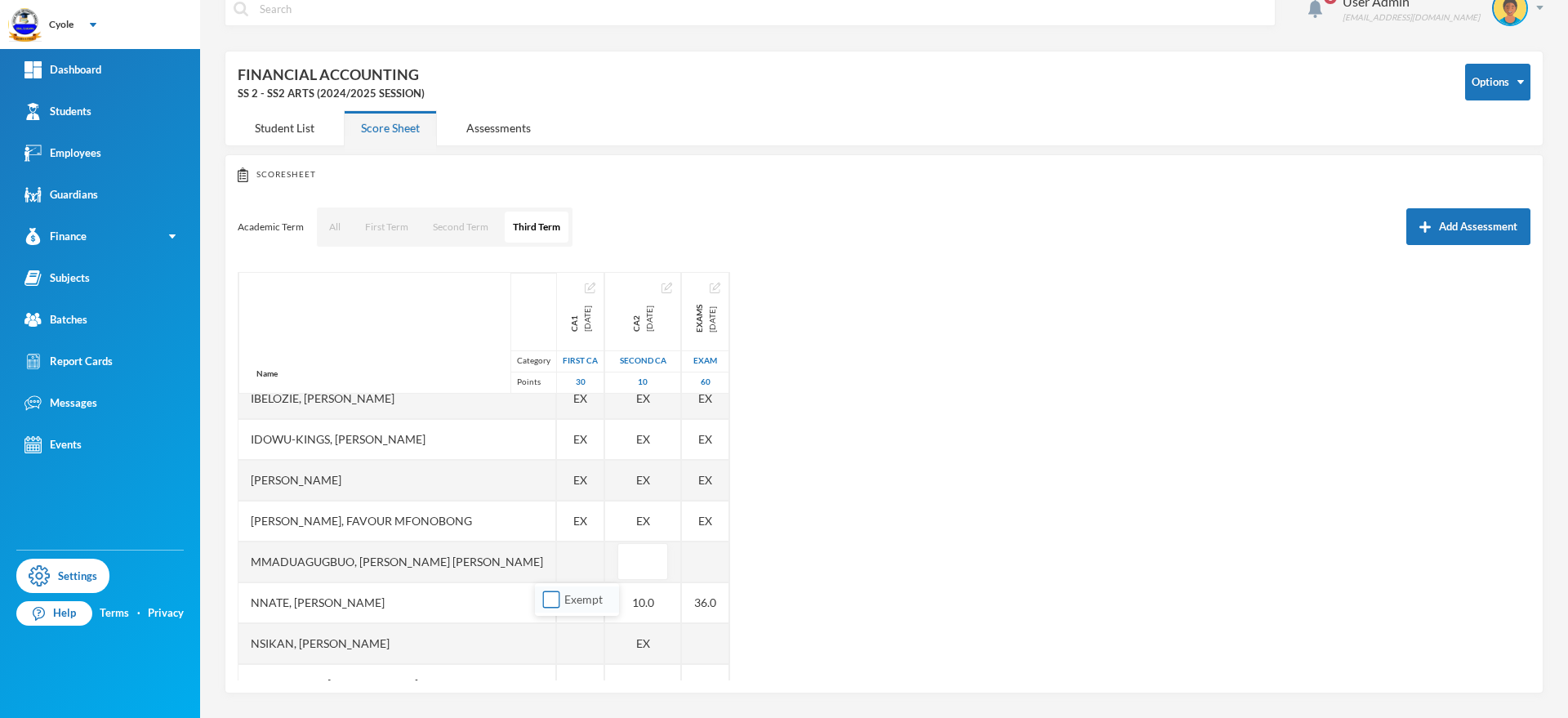 click on "Exempt" at bounding box center (551, 600) 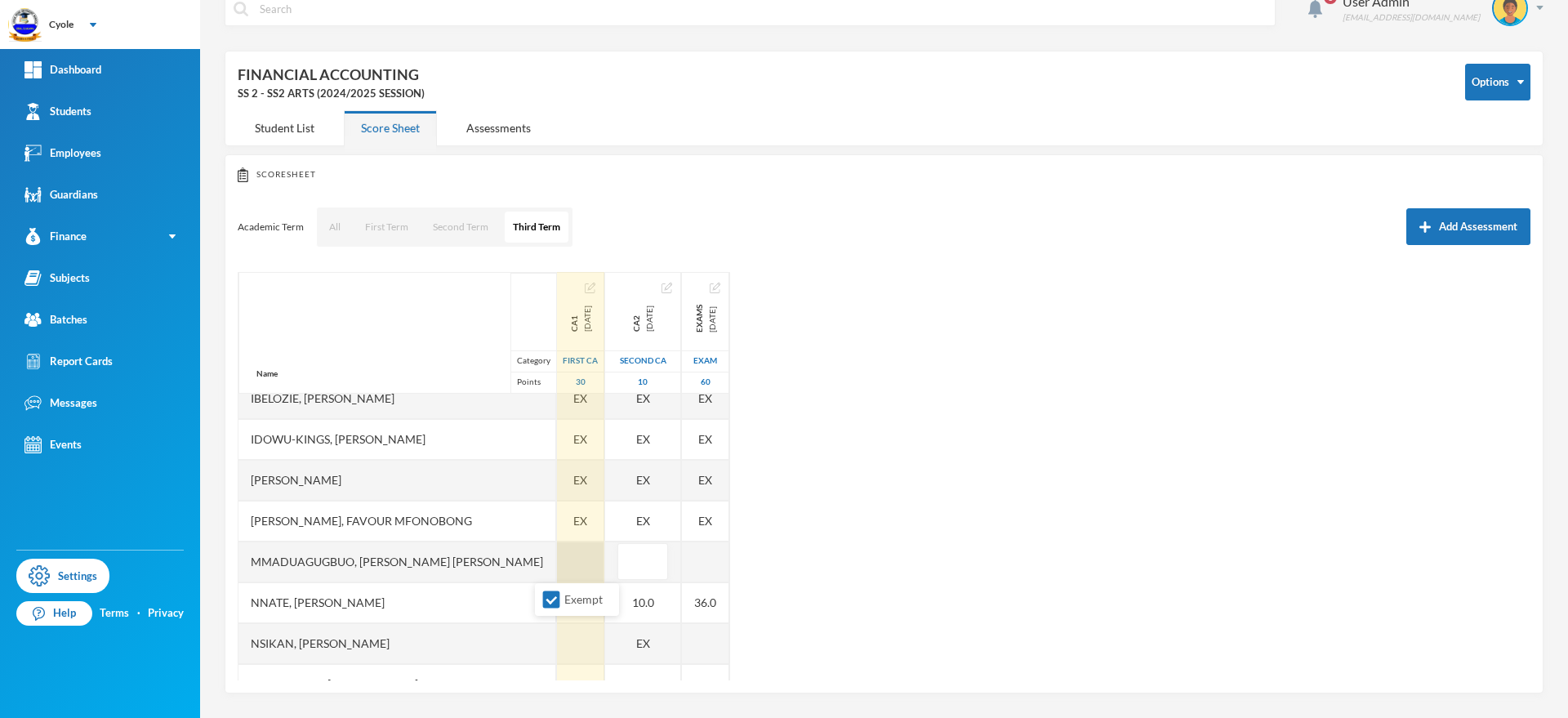 click at bounding box center [581, 562] 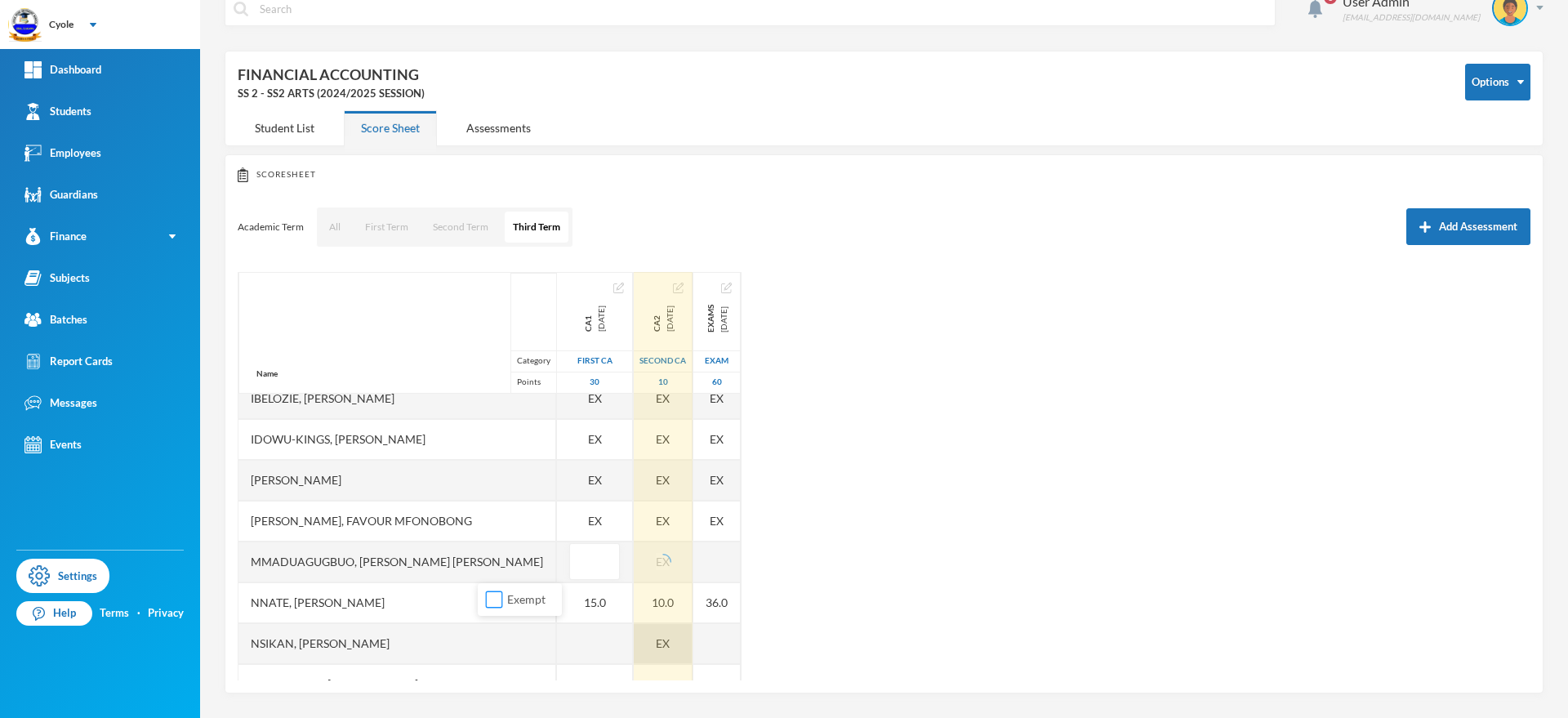 click on "Exempt" at bounding box center (494, 600) 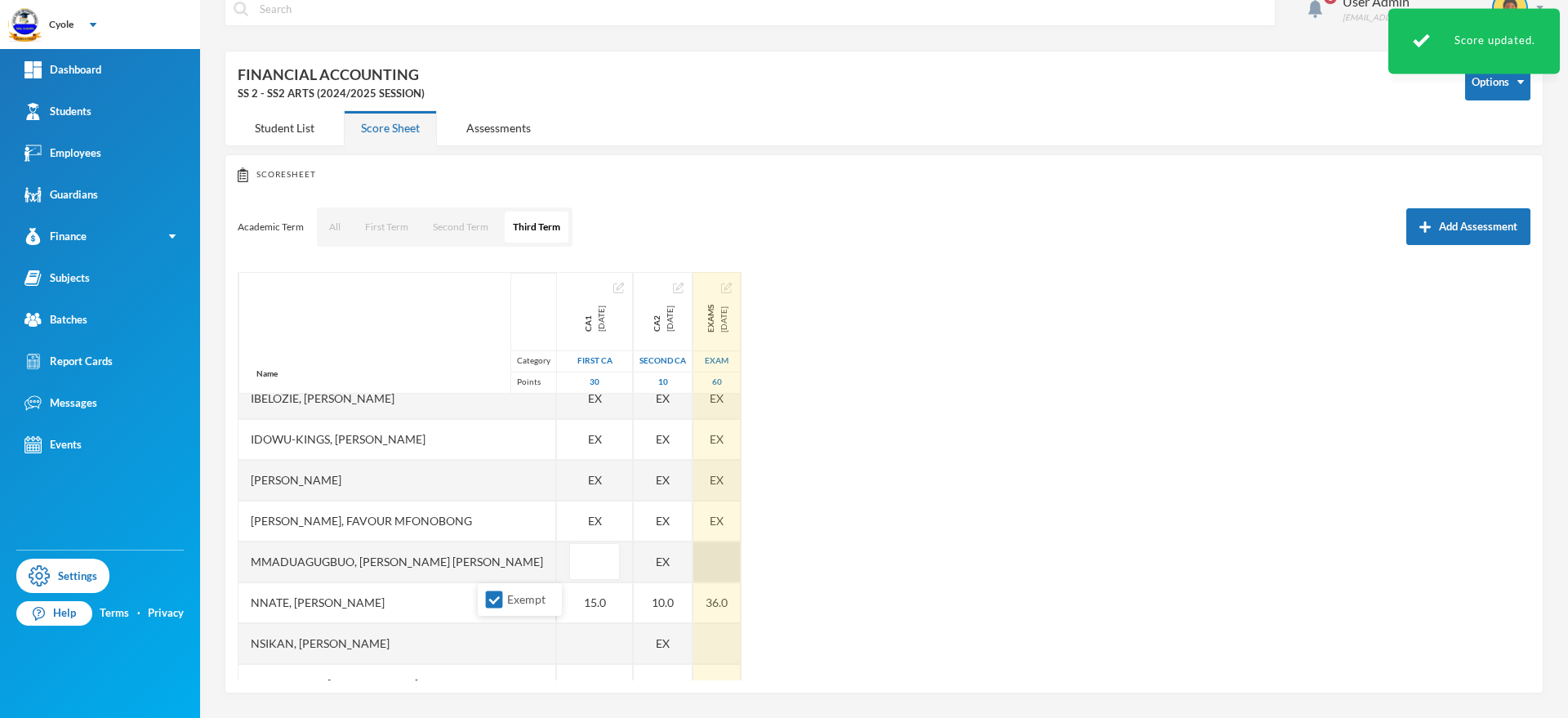 click at bounding box center [717, 562] 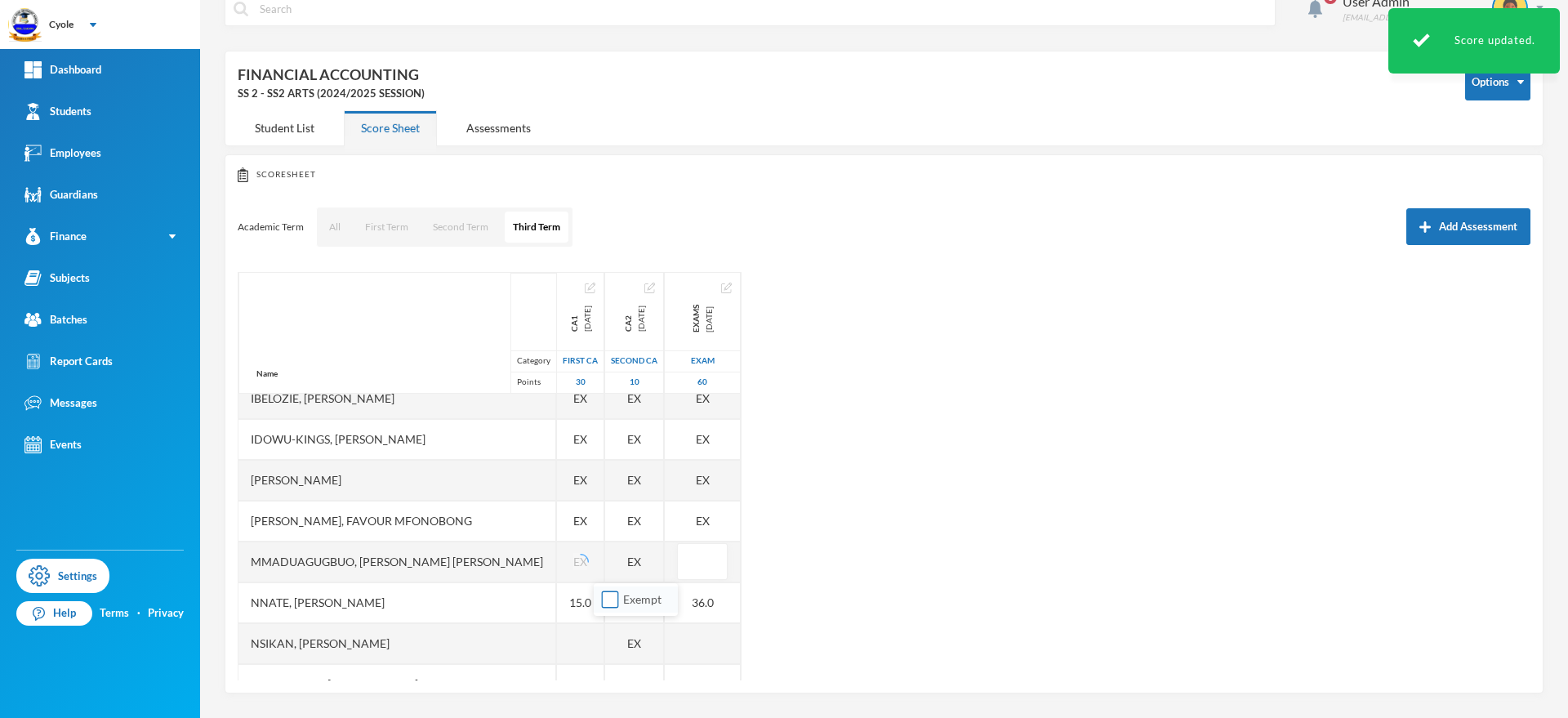 click on "Exempt" at bounding box center [610, 600] 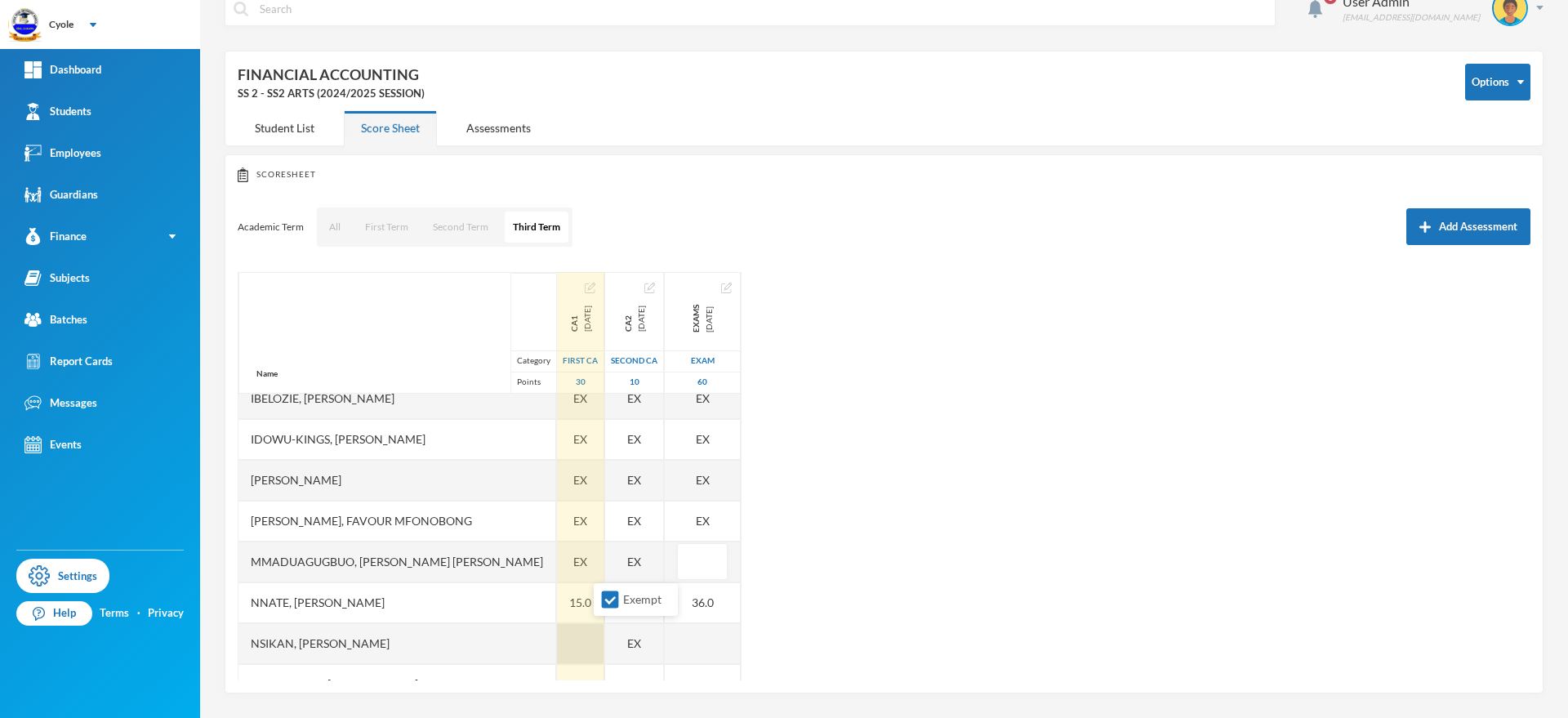 click at bounding box center [581, 644] 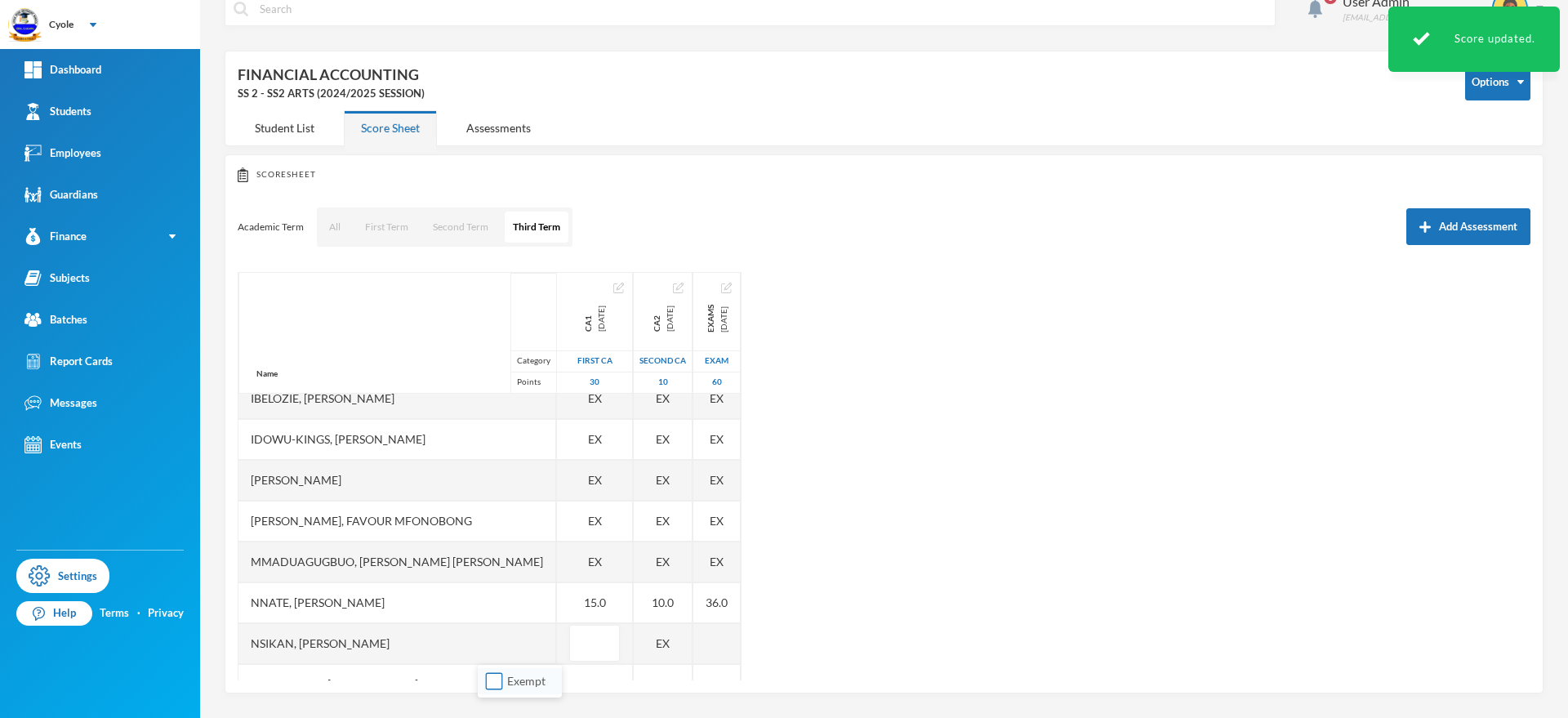 click on "Exempt" at bounding box center [494, 681] 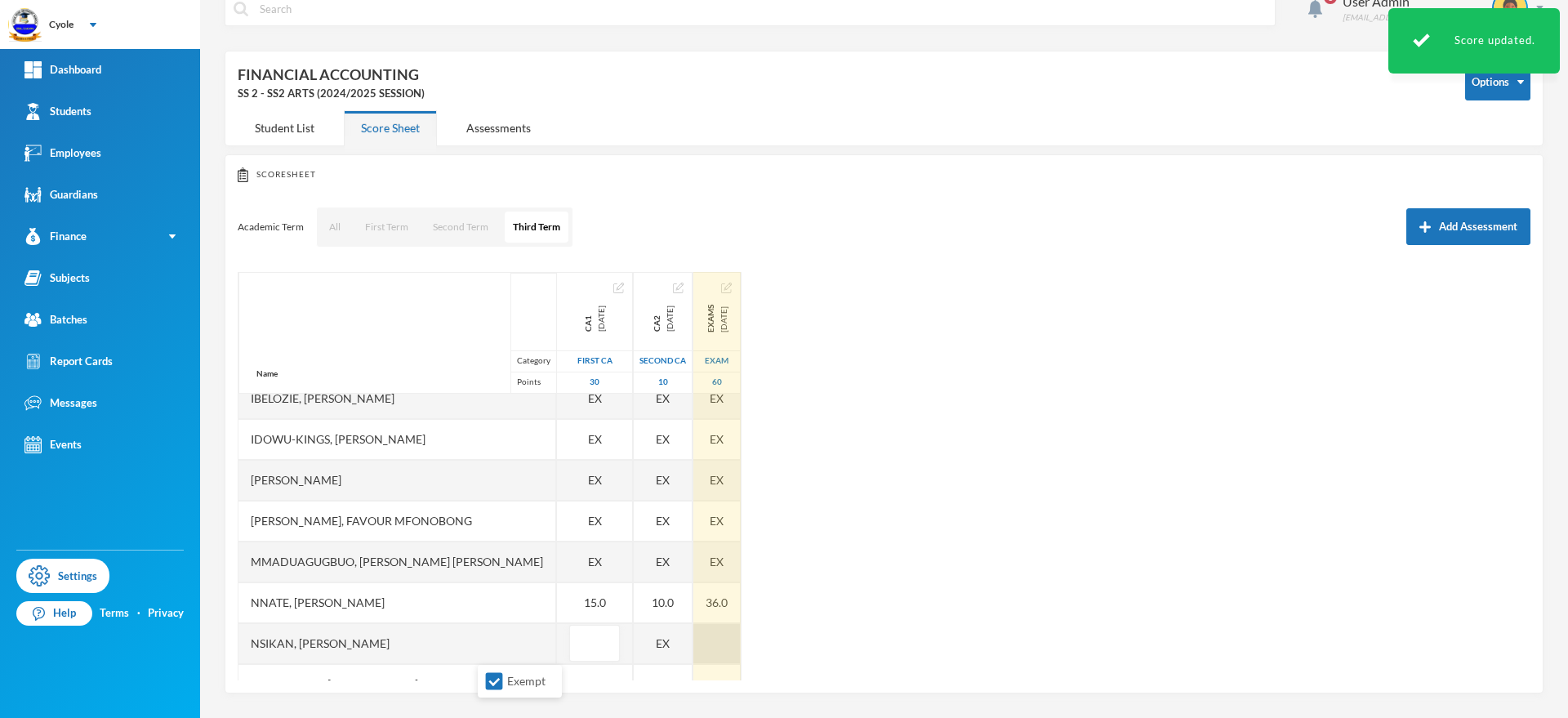 click at bounding box center [717, 644] 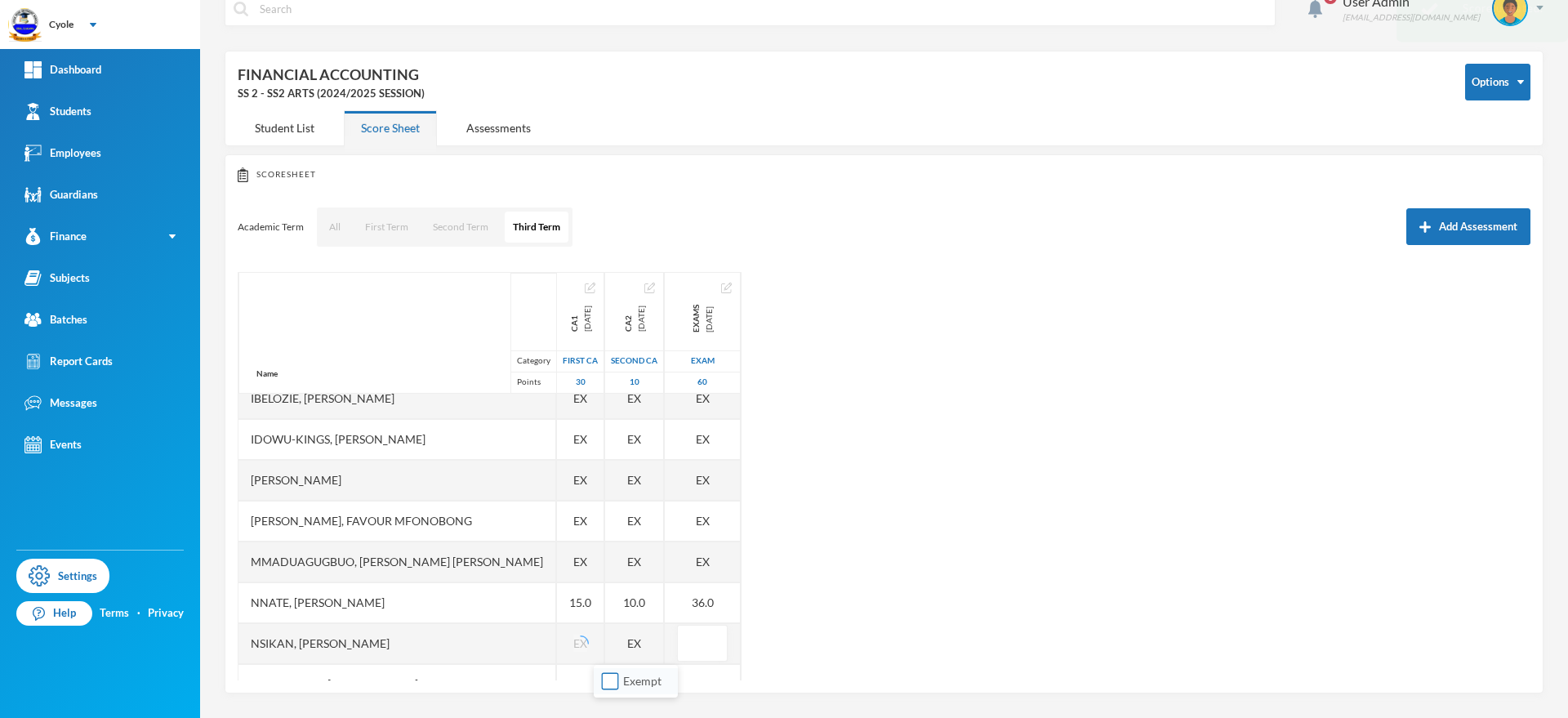 click on "Exempt" at bounding box center (610, 681) 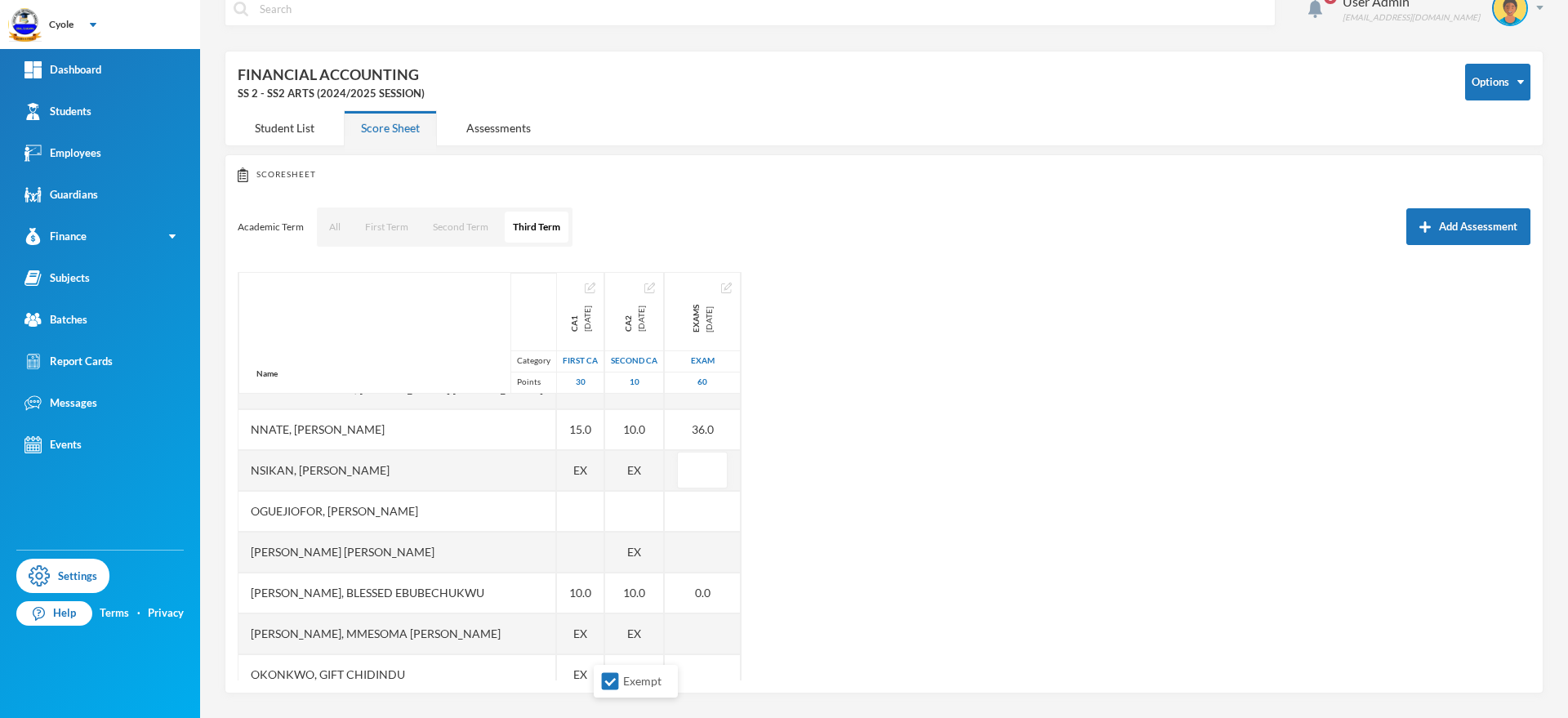 scroll, scrollTop: 615, scrollLeft: 0, axis: vertical 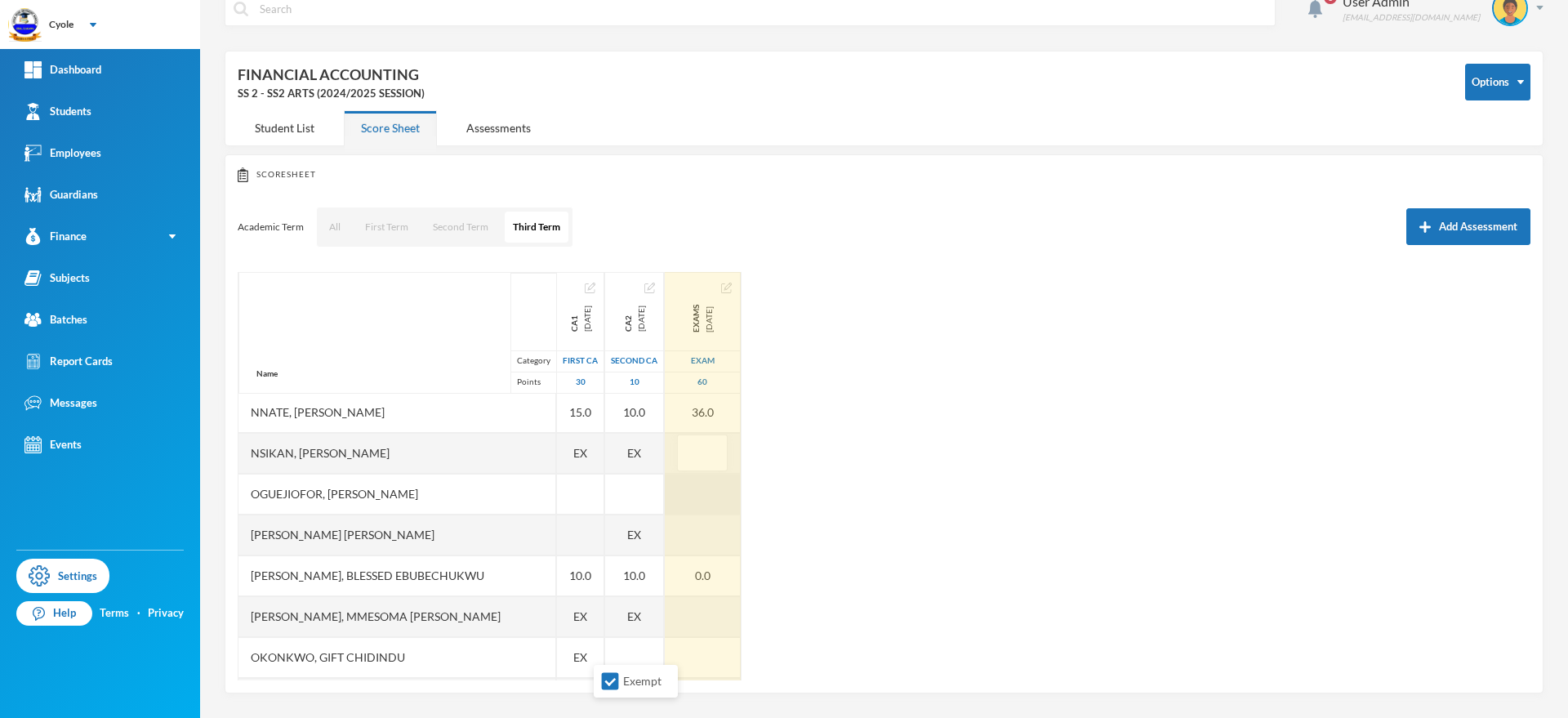 click at bounding box center [702, 494] 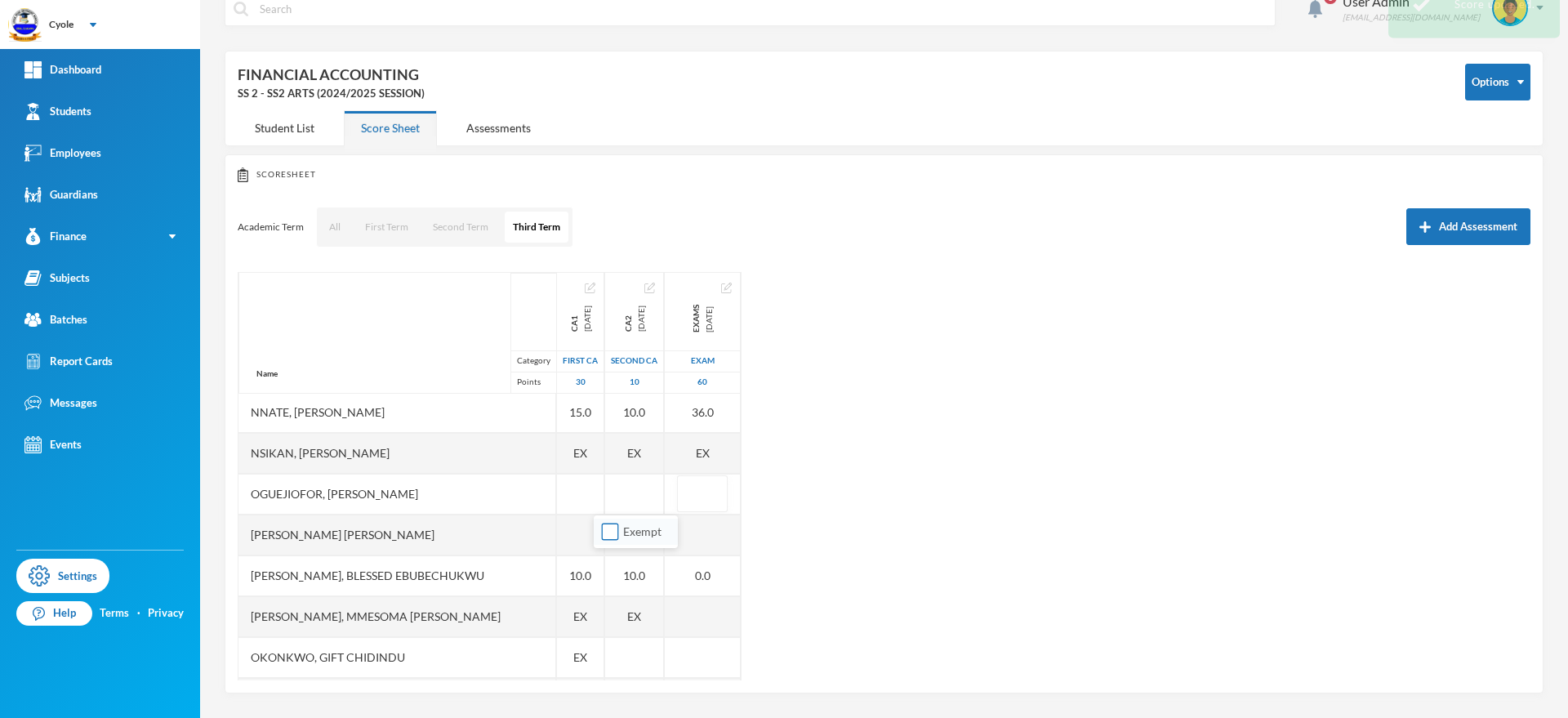 click on "Exempt" at bounding box center [610, 532] 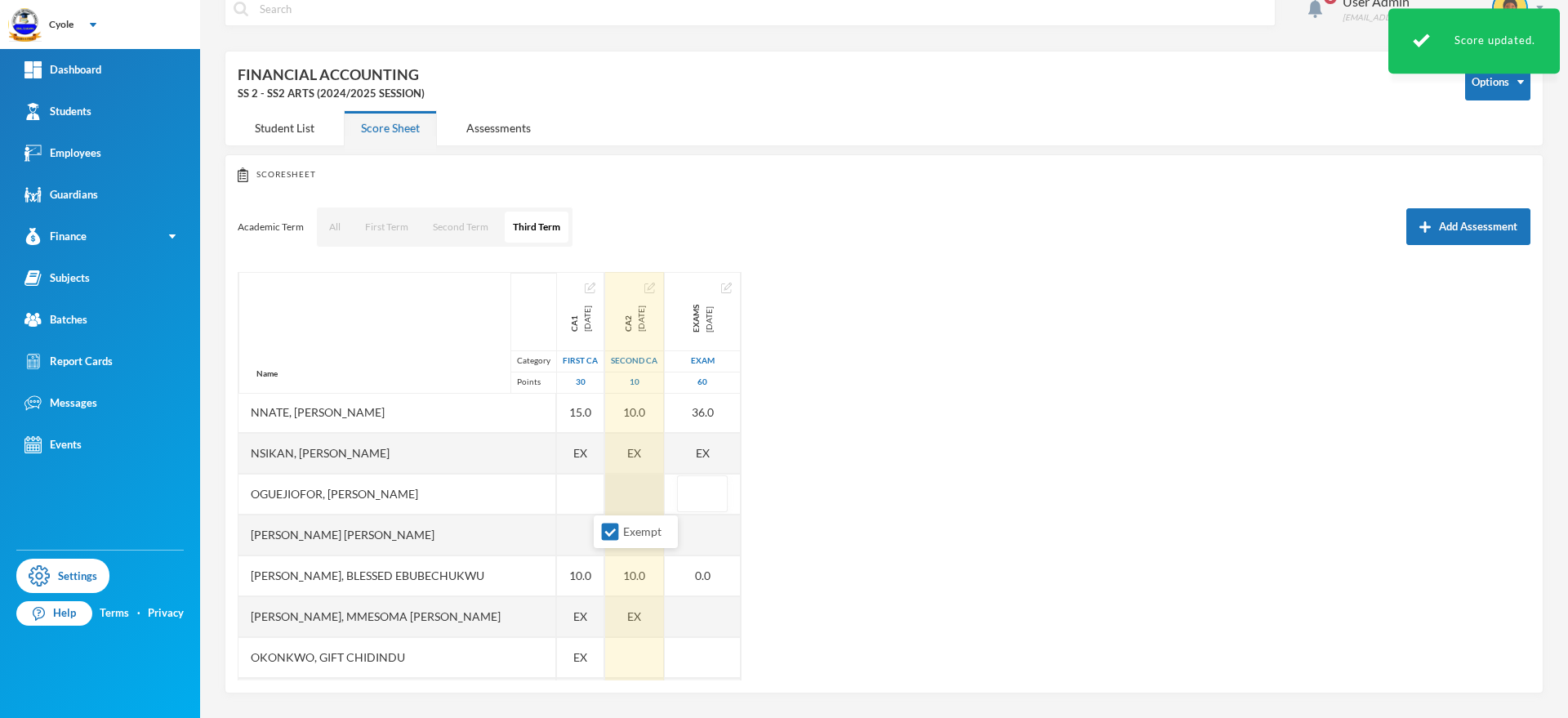 click at bounding box center (635, 494) 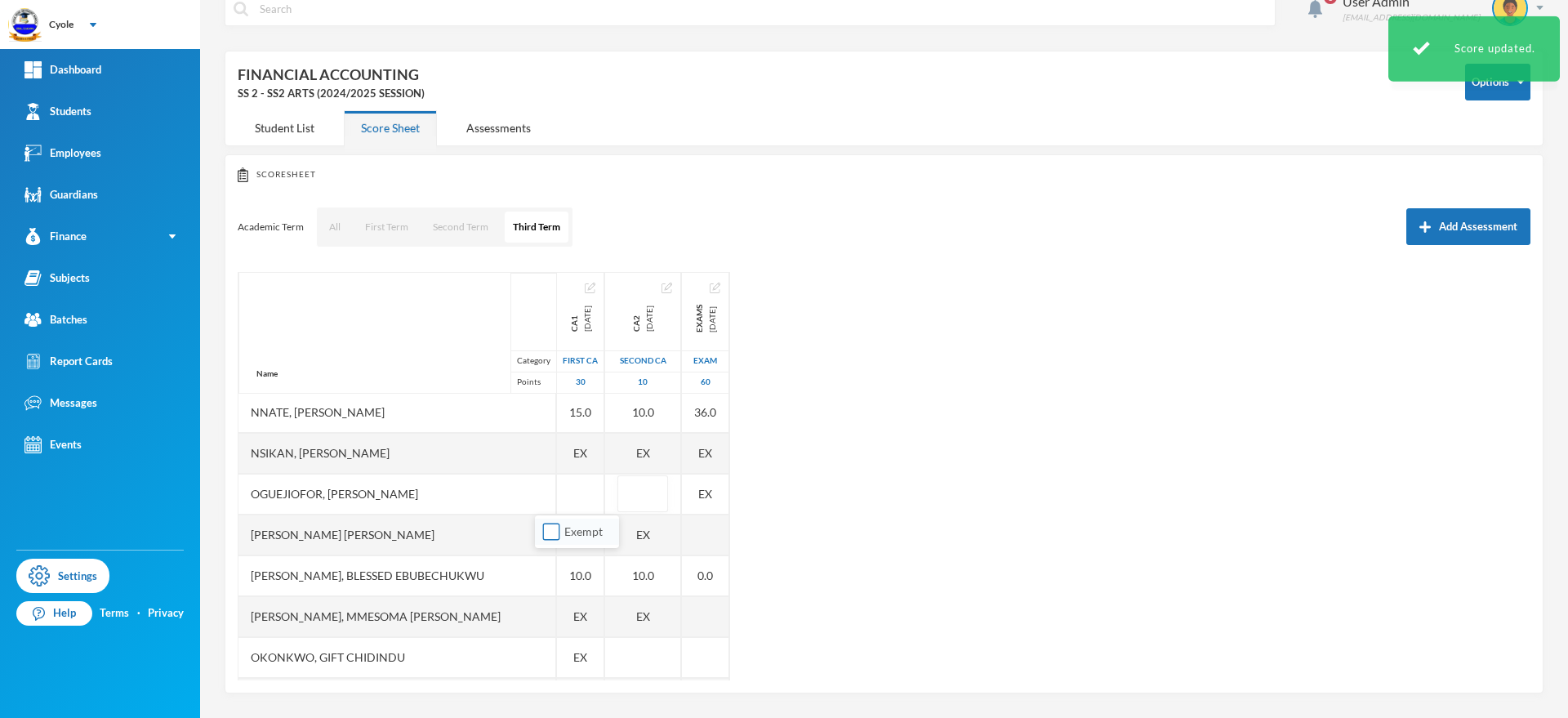 click on "Exempt" at bounding box center [551, 532] 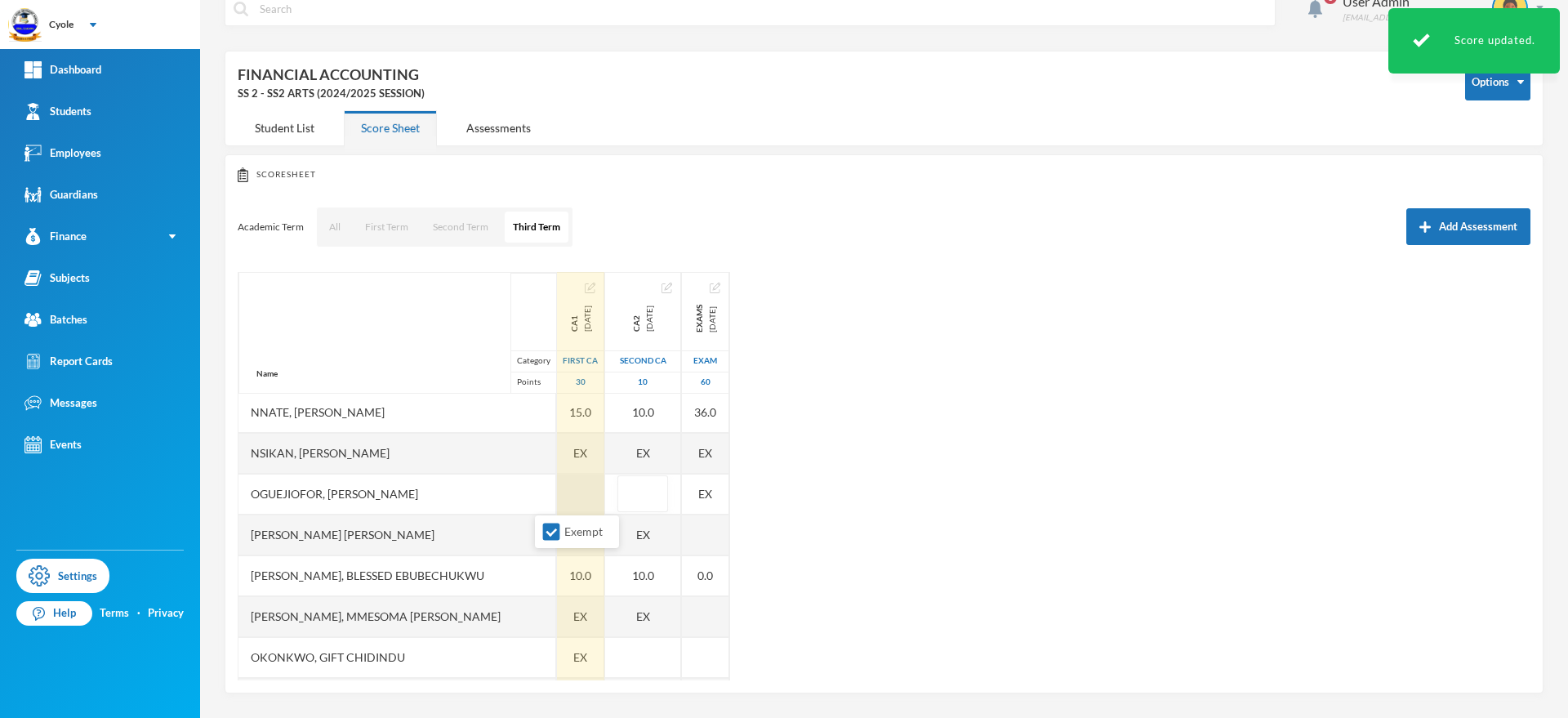 click at bounding box center (581, 494) 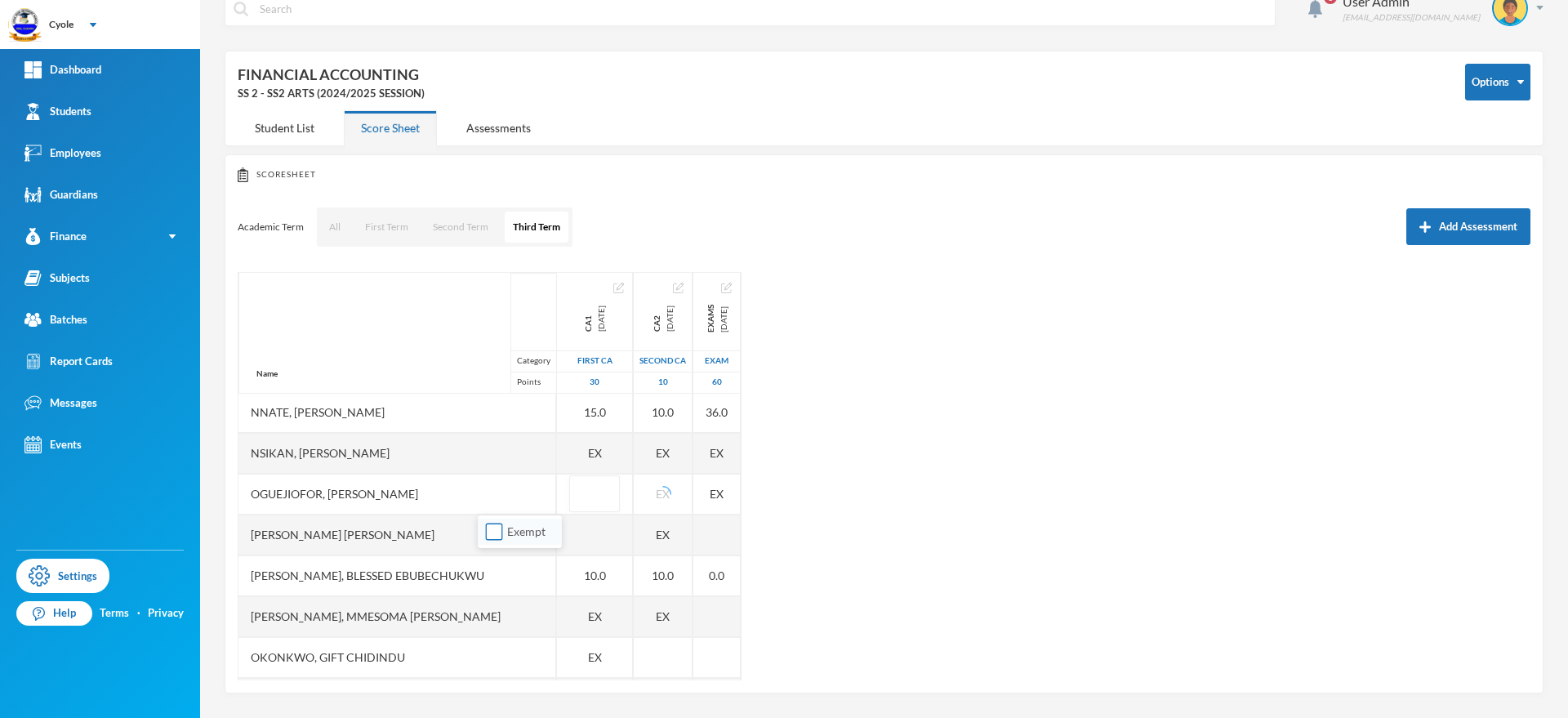 click on "Exempt" at bounding box center [494, 532] 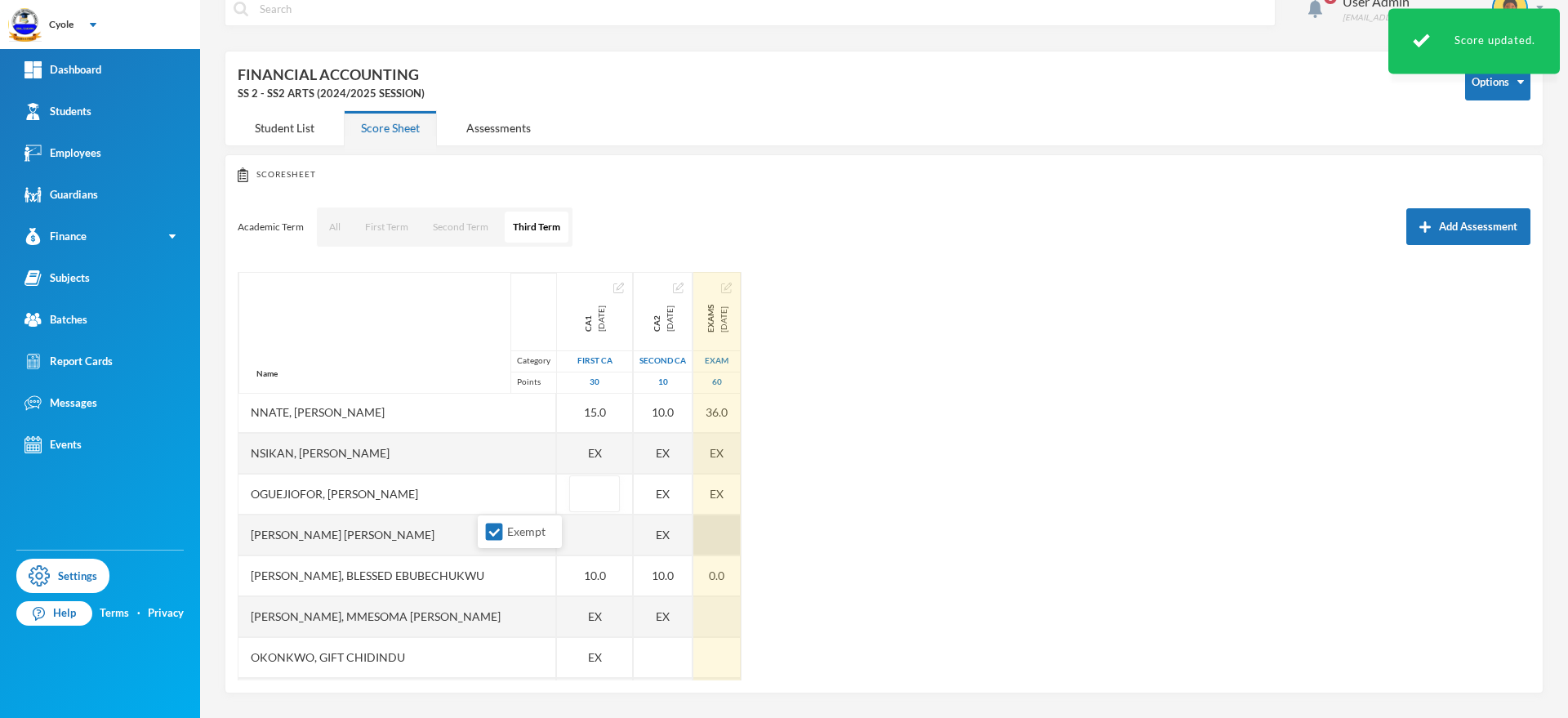 click at bounding box center [717, 535] 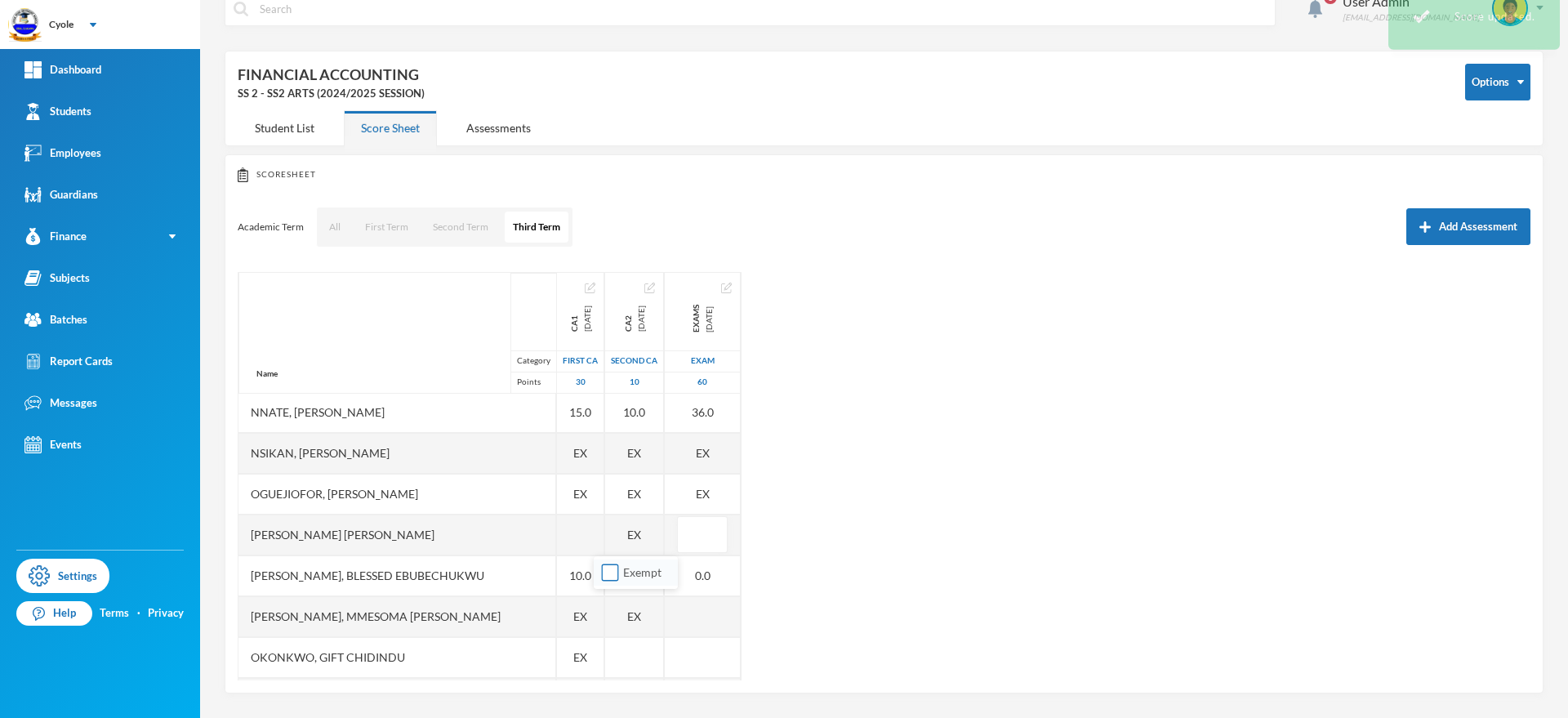 click on "Exempt" at bounding box center [610, 573] 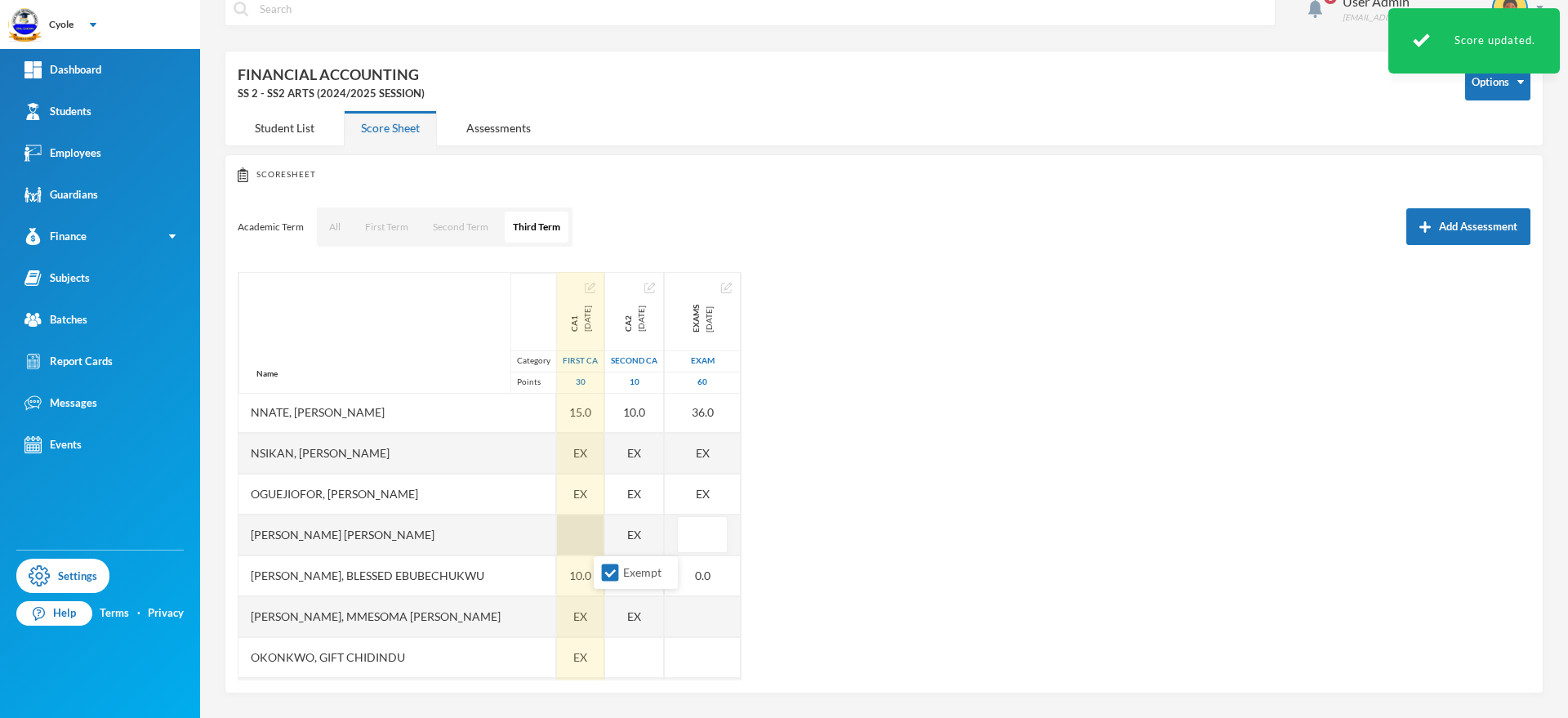 click at bounding box center (581, 535) 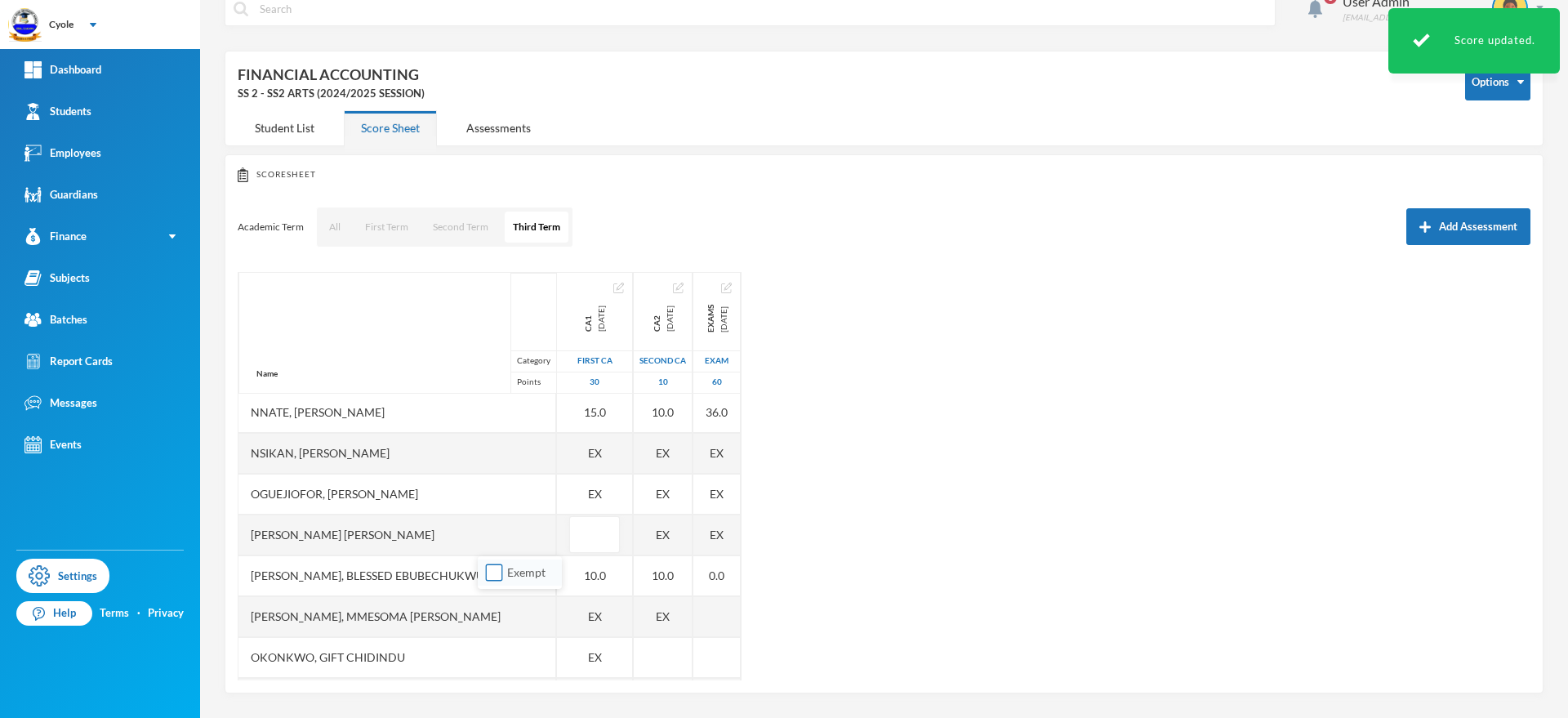 click on "Exempt" at bounding box center (494, 573) 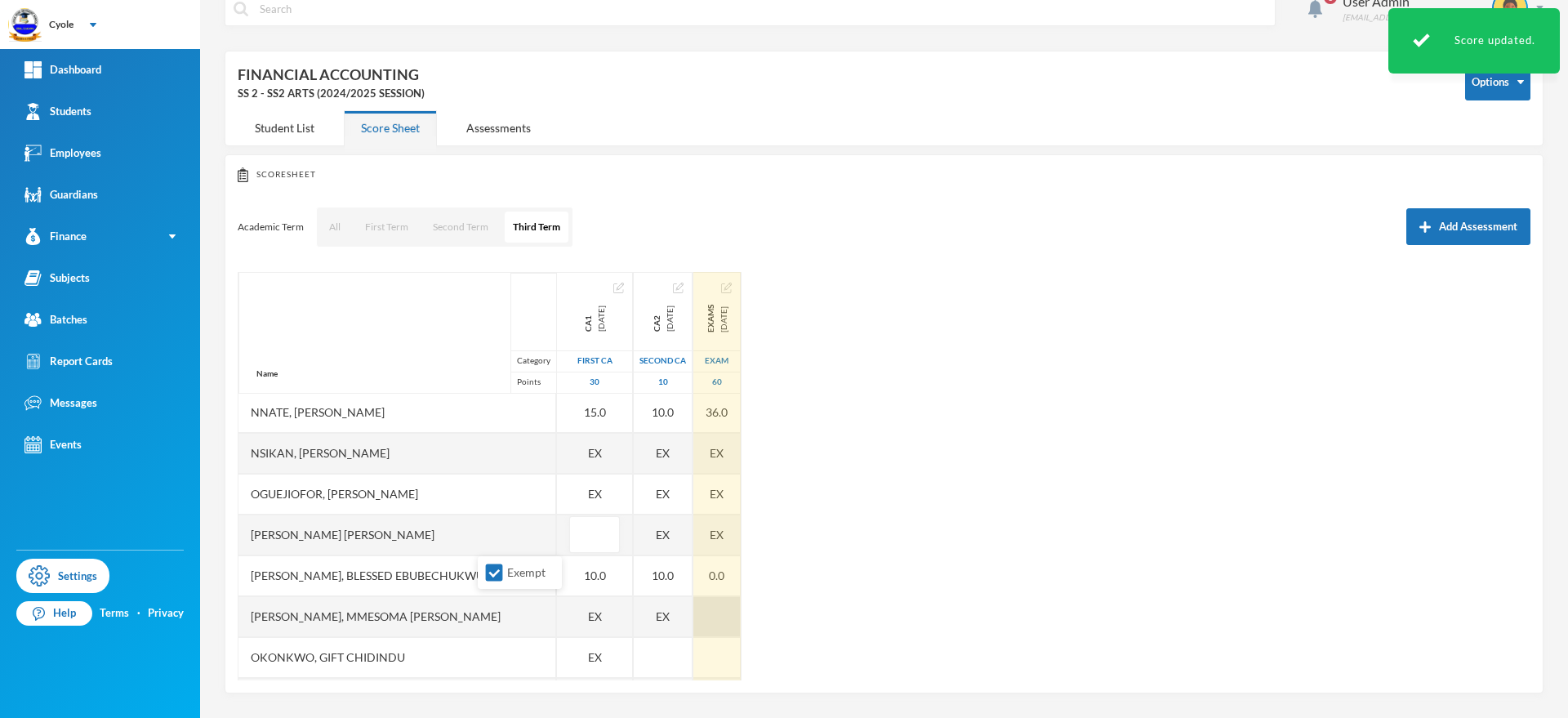 click at bounding box center [717, 617] 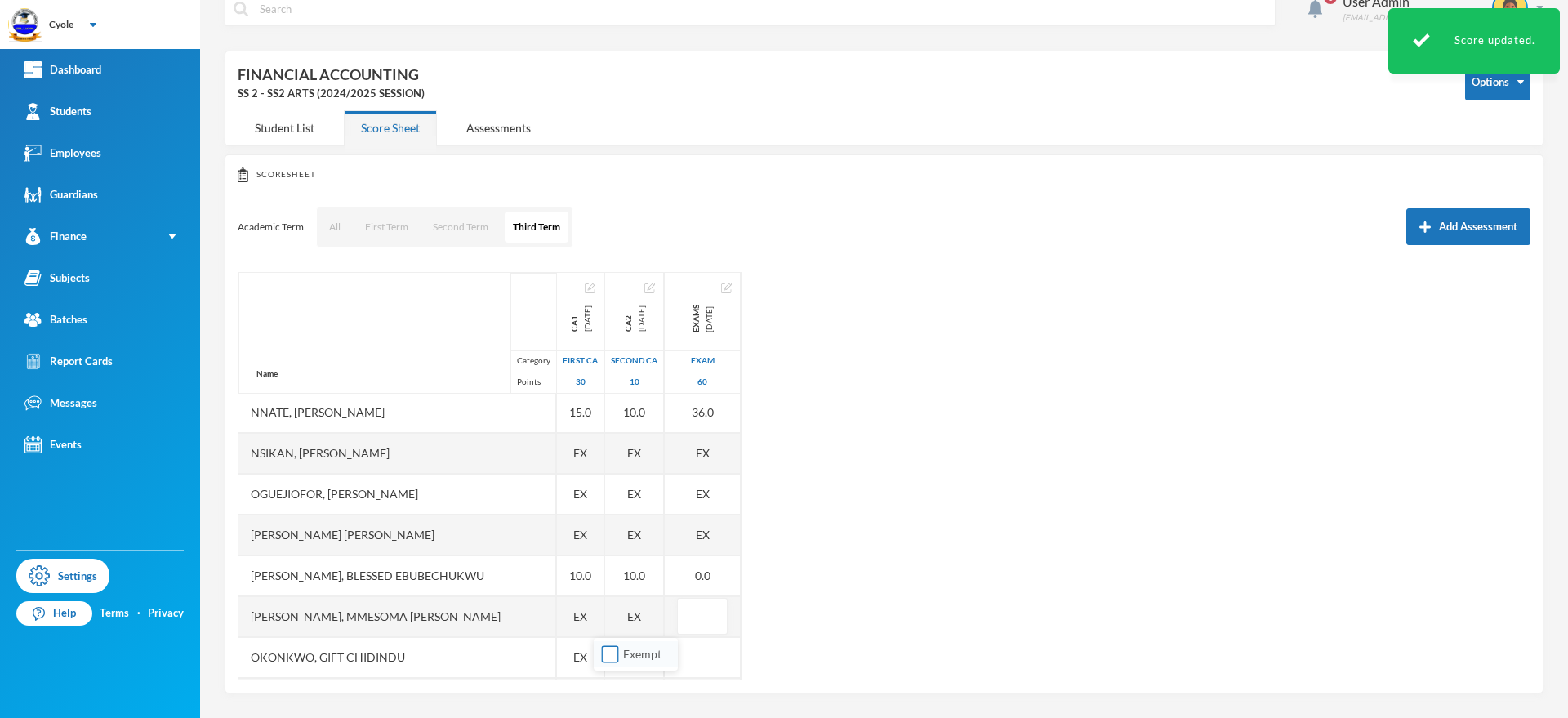 click on "Exempt" at bounding box center [610, 654] 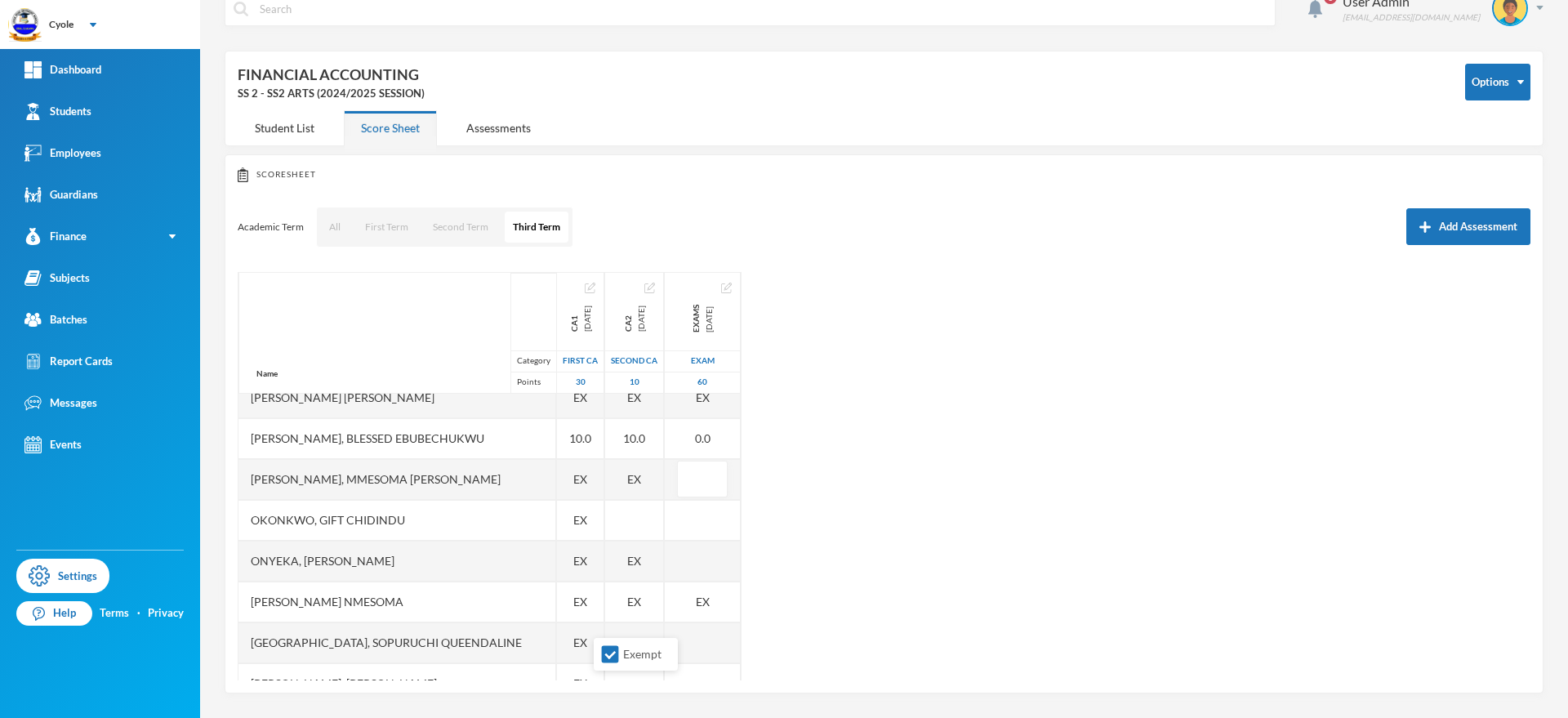 scroll, scrollTop: 788, scrollLeft: 0, axis: vertical 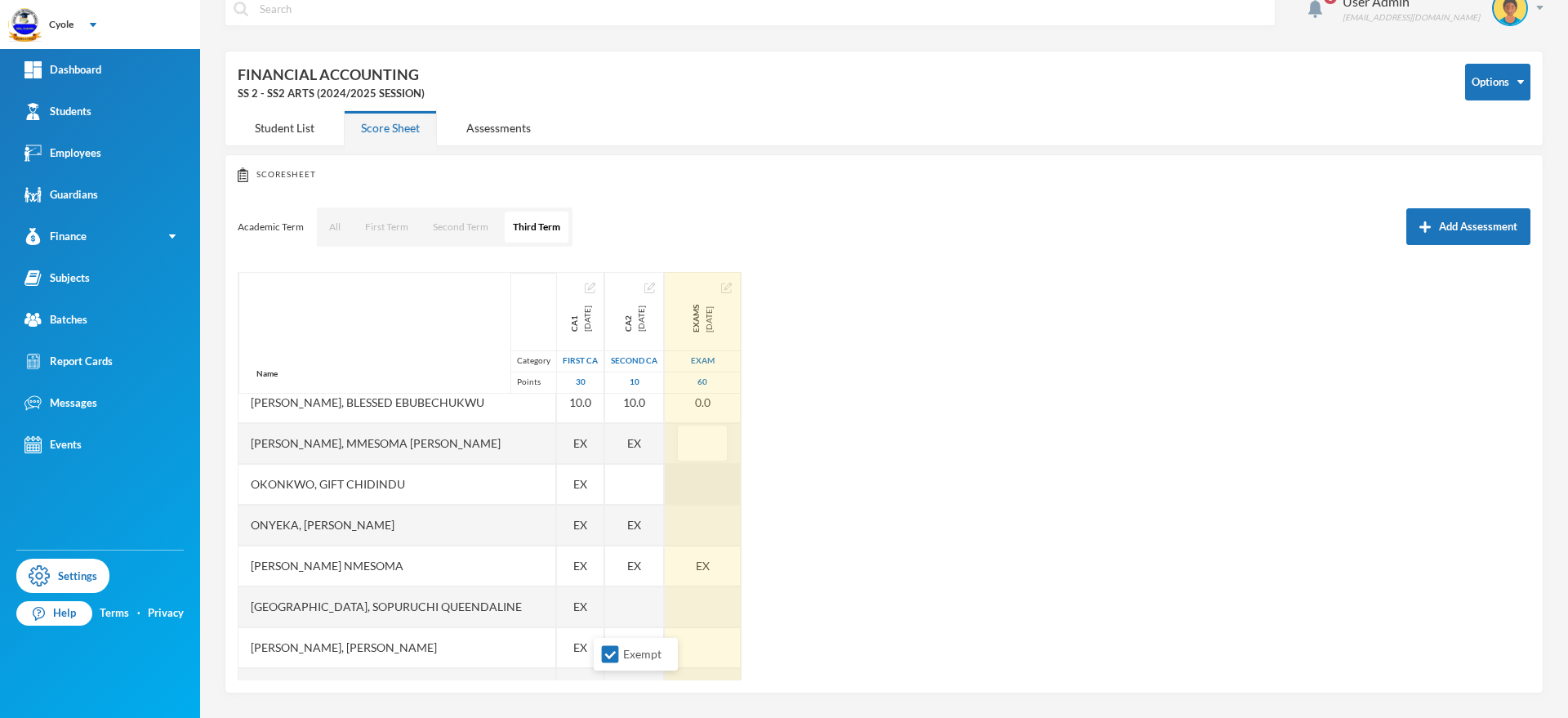 click at bounding box center [702, 484] 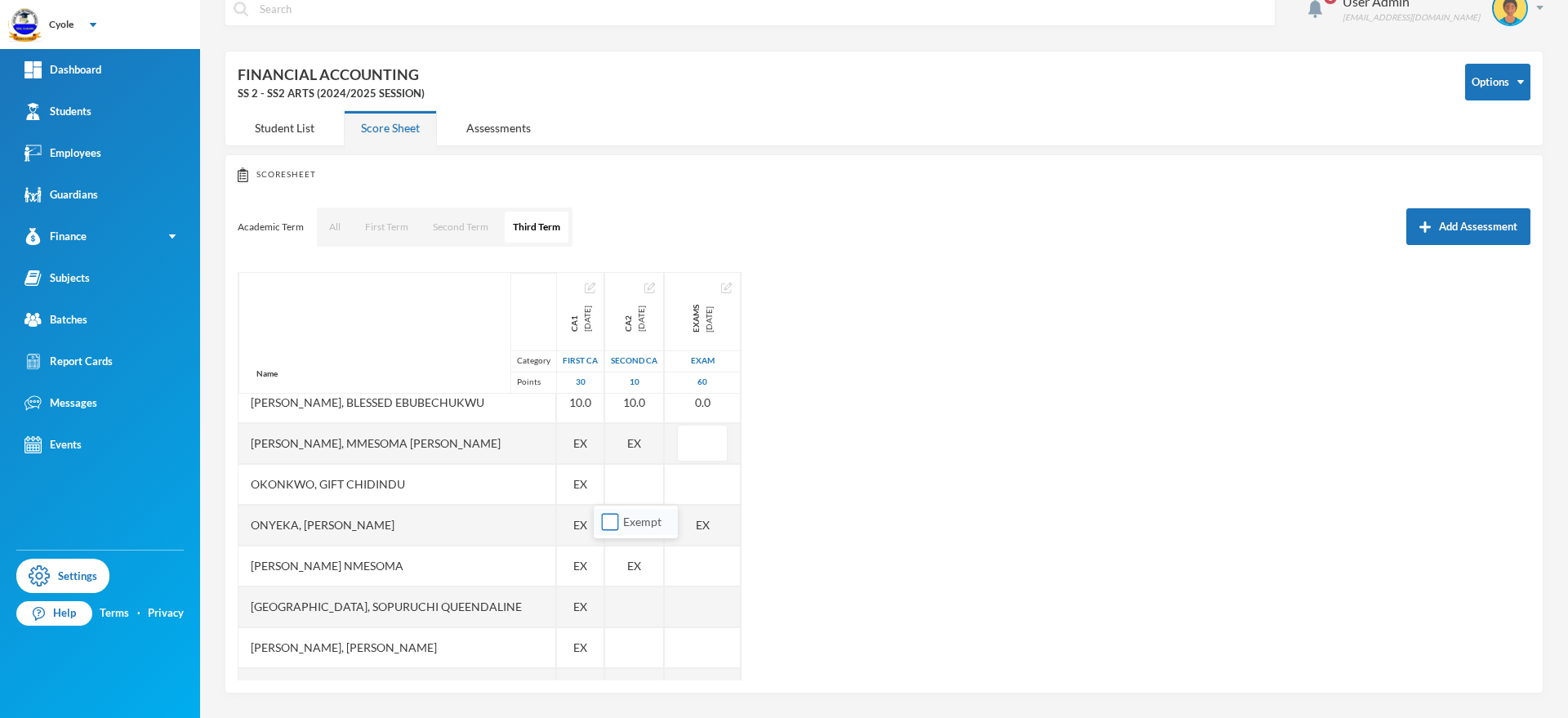 click on "Exempt" at bounding box center [610, 522] 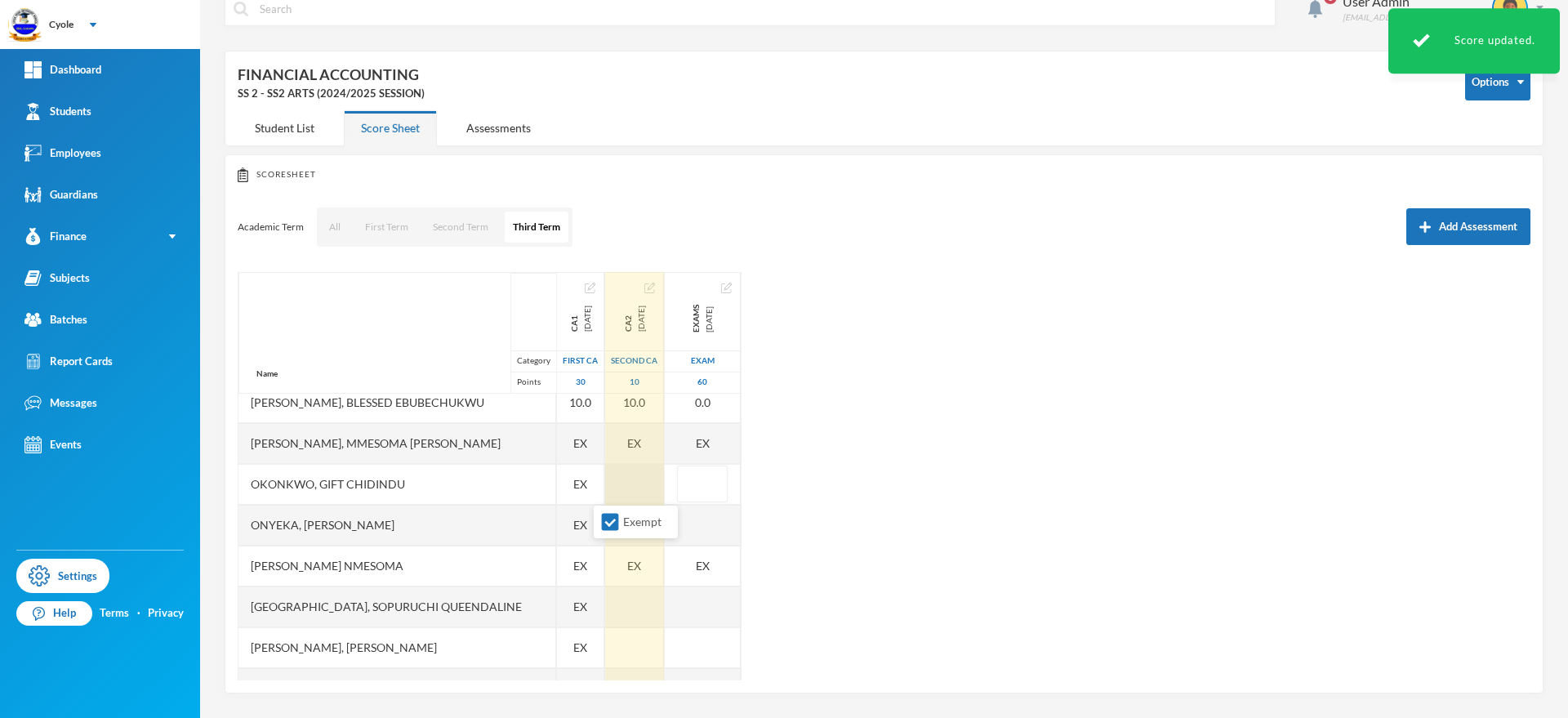 click at bounding box center (635, 484) 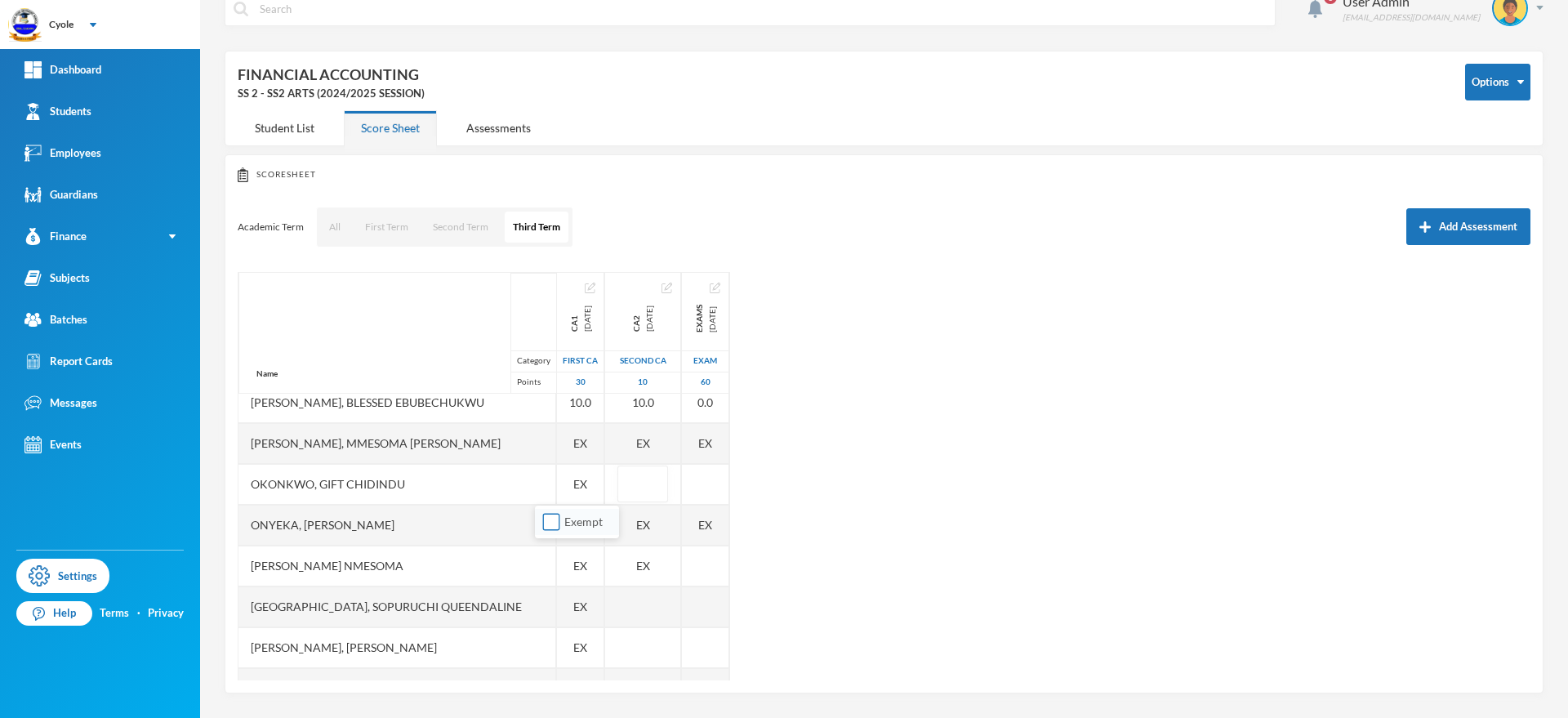 click on "Exempt" at bounding box center [551, 522] 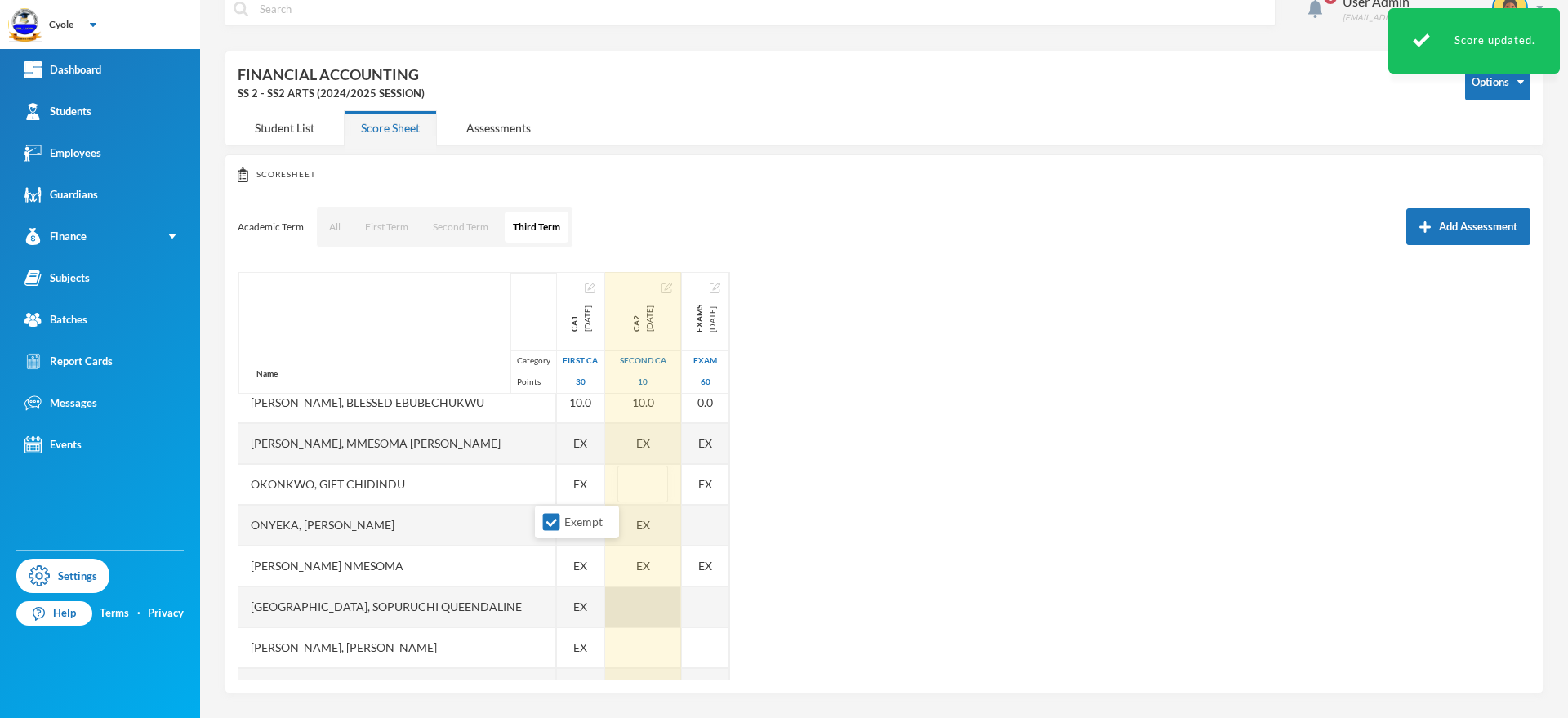 click at bounding box center [643, 607] 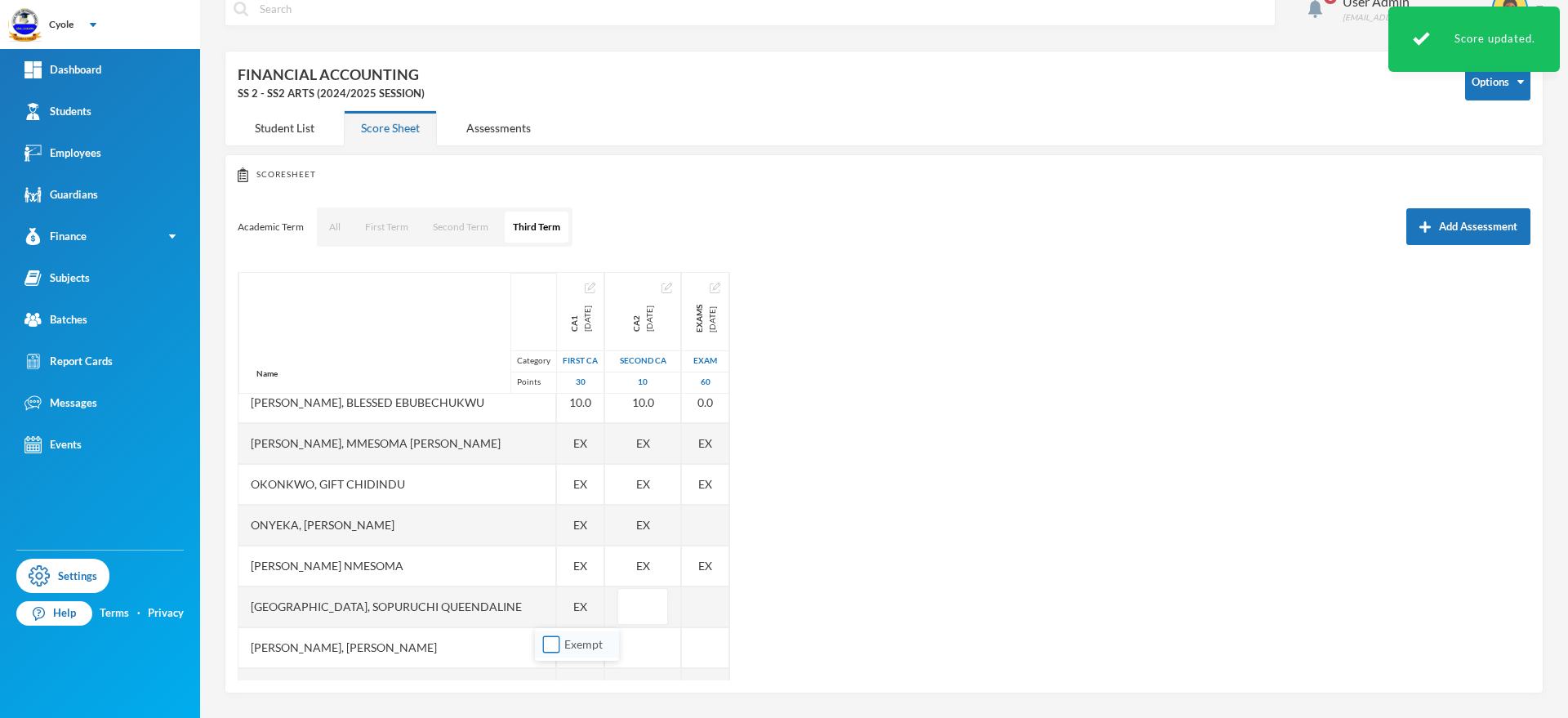 click on "Exempt" at bounding box center [551, 644] 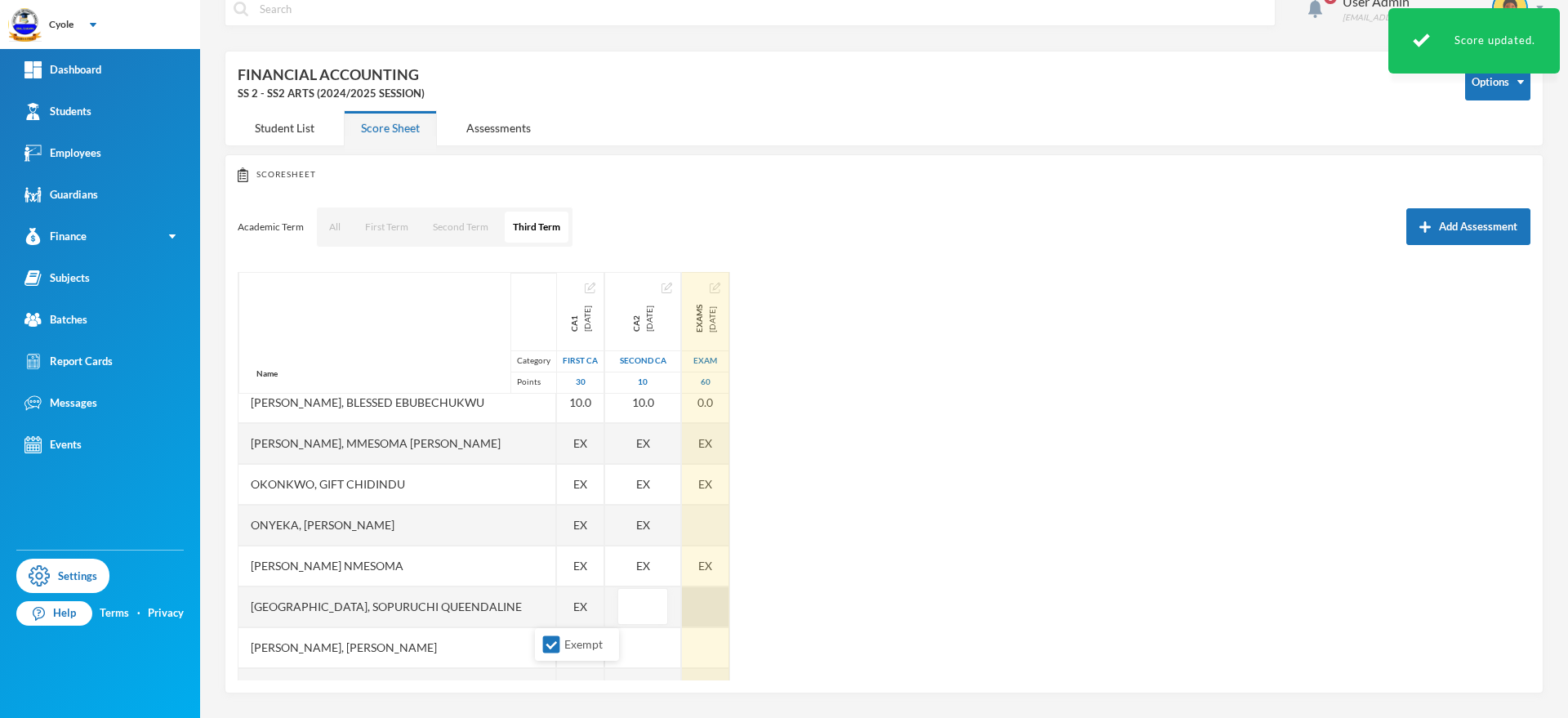 click at bounding box center [706, 607] 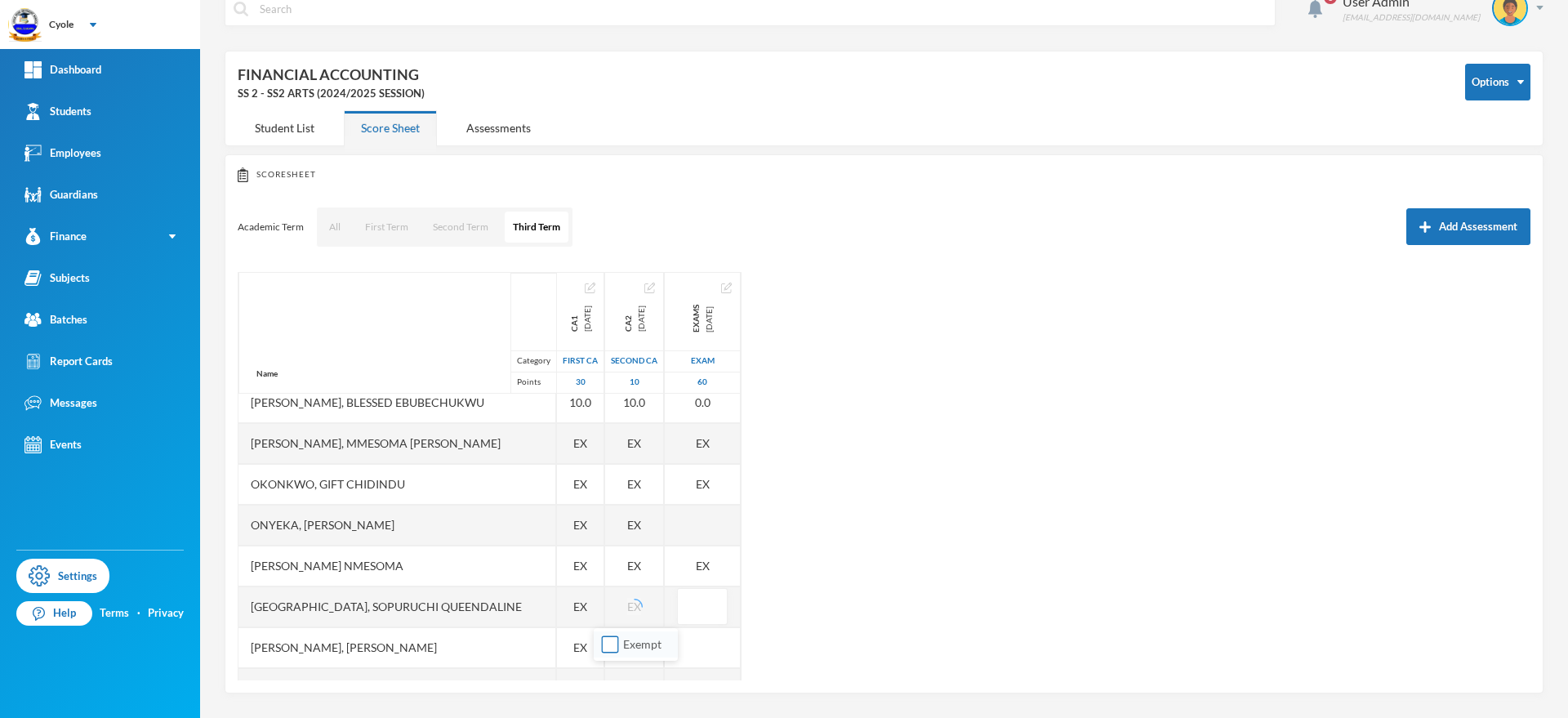 click on "Exempt" at bounding box center [610, 644] 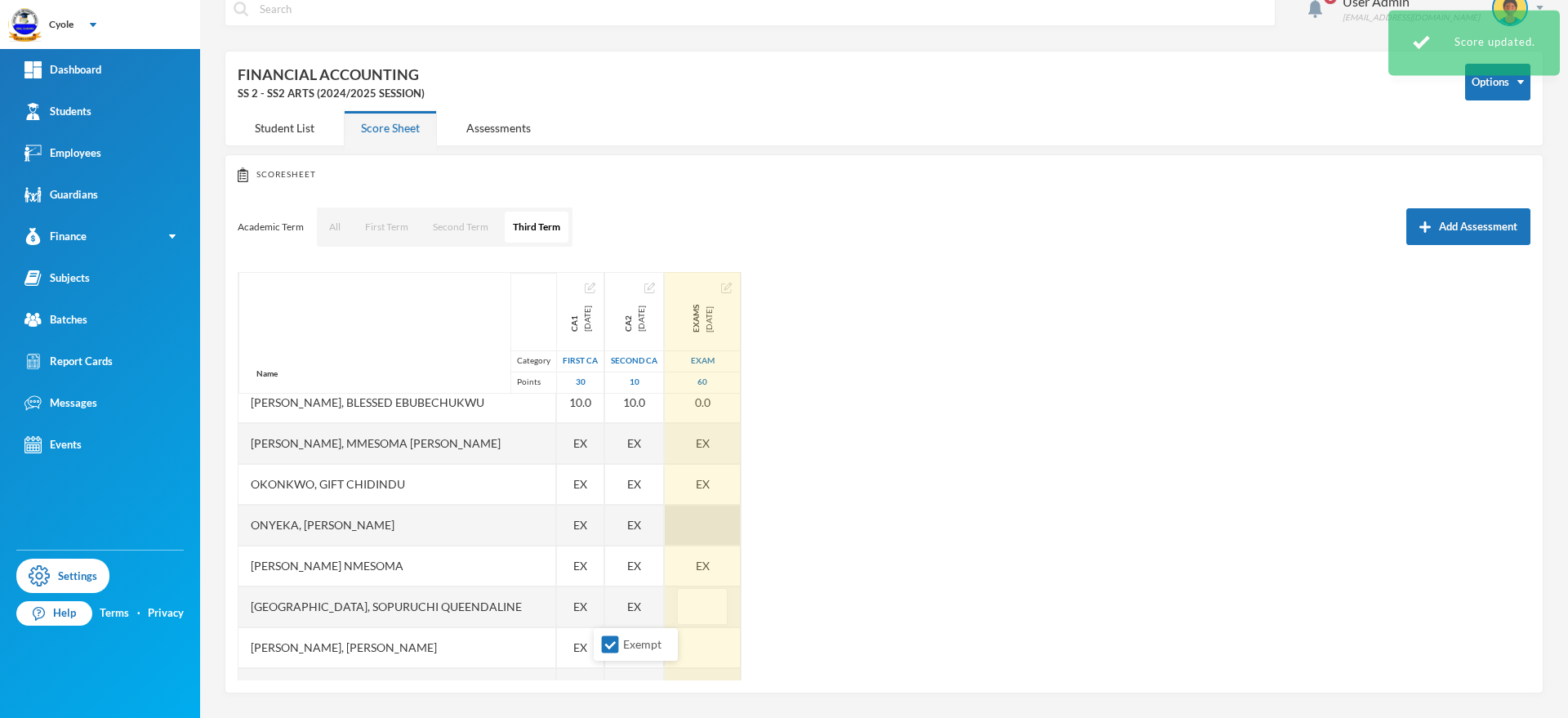 click at bounding box center (702, 525) 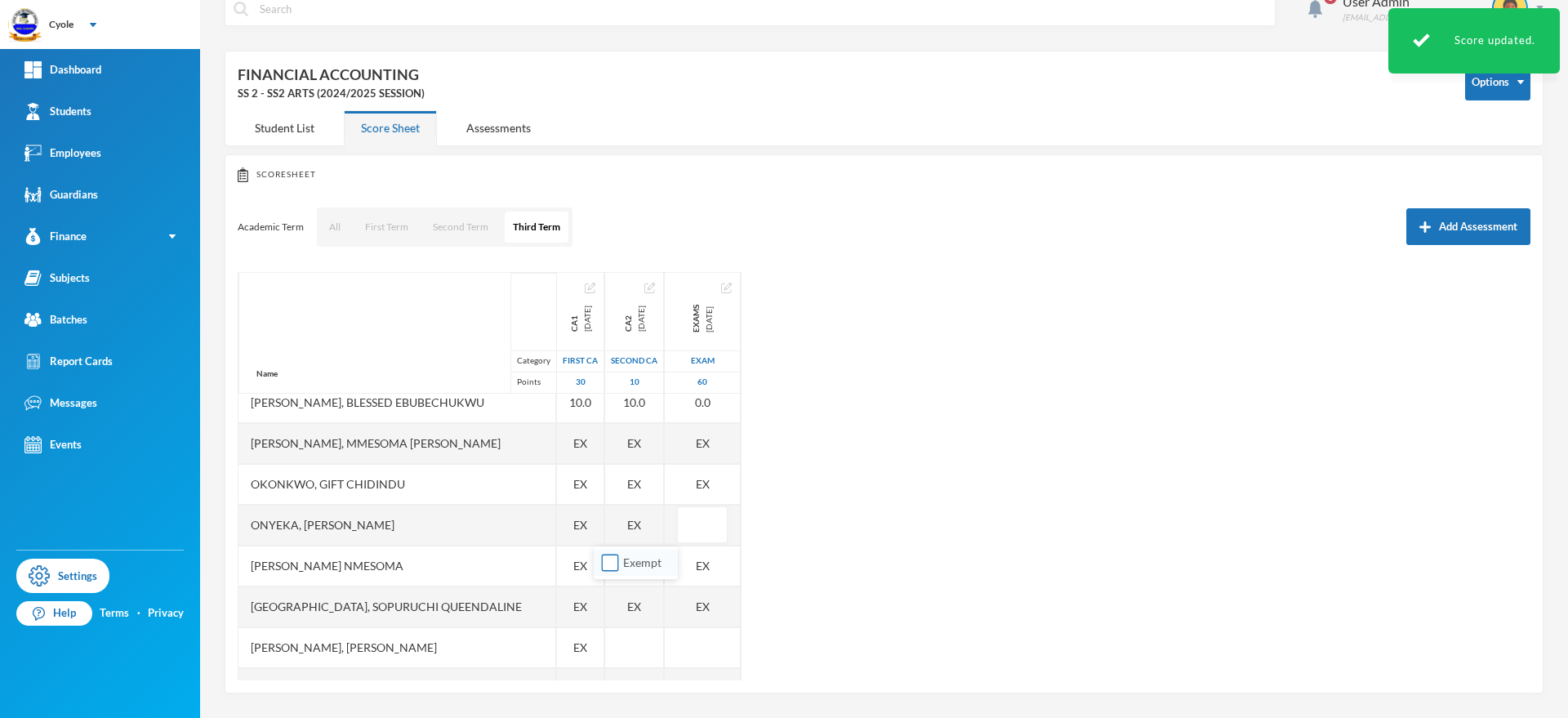 click on "Exempt" at bounding box center [610, 563] 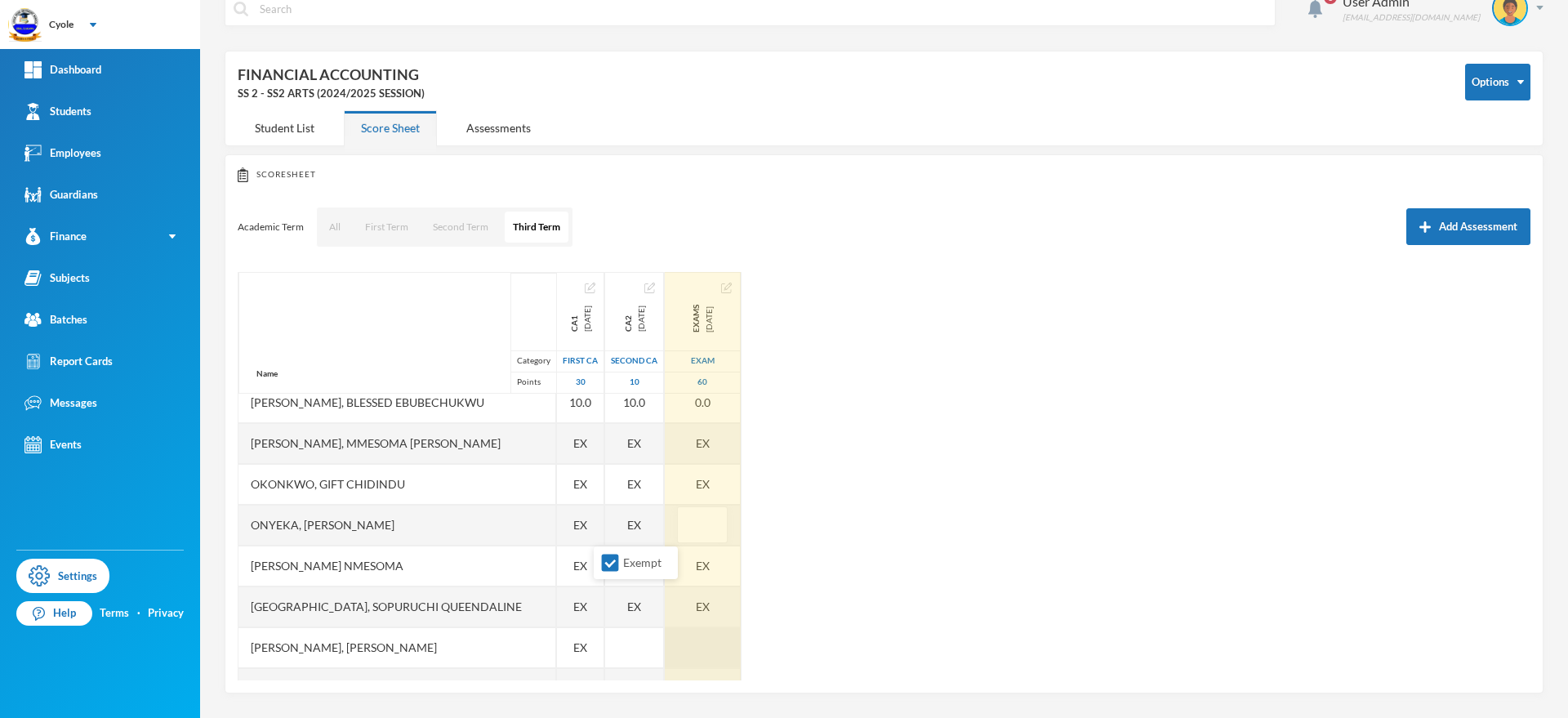 click at bounding box center [702, 648] 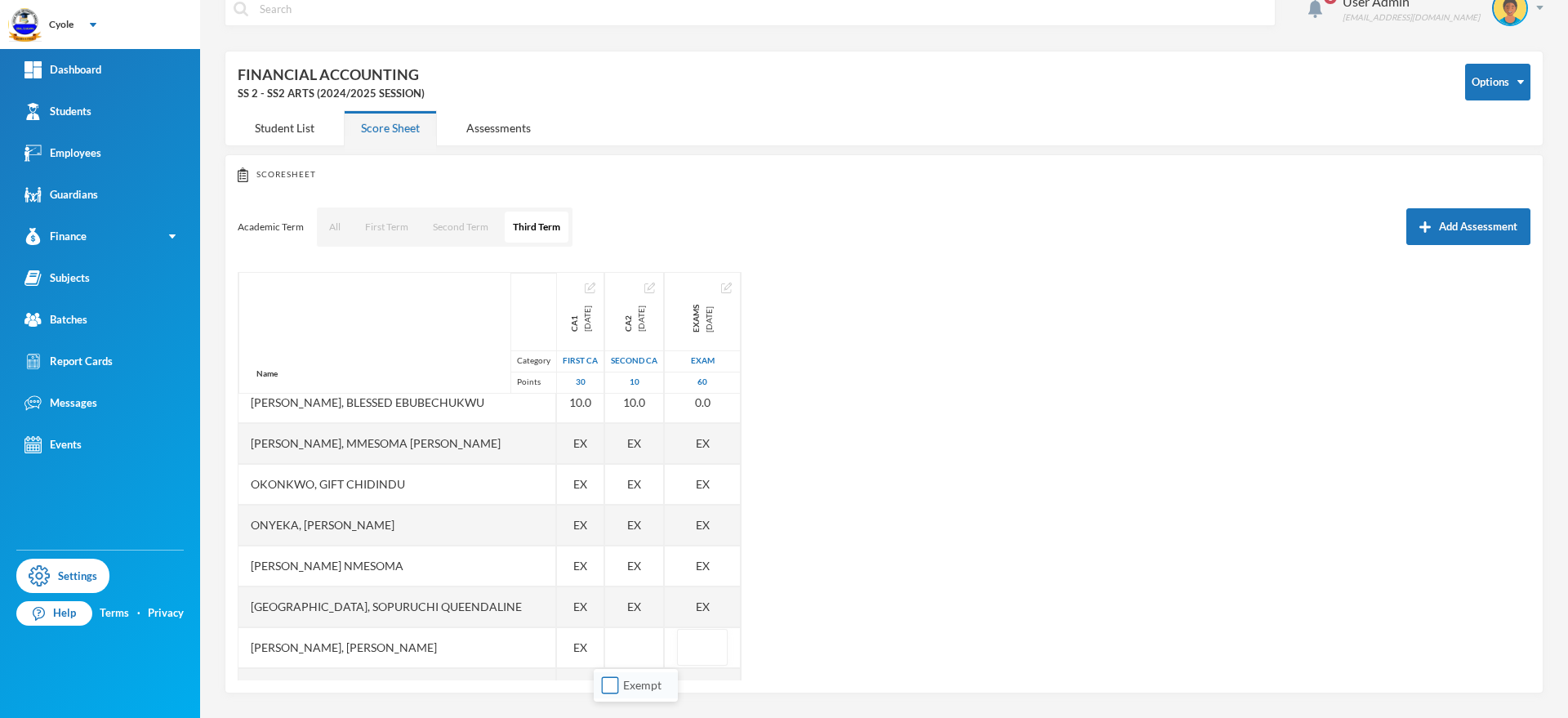 click on "Exempt" at bounding box center [610, 685] 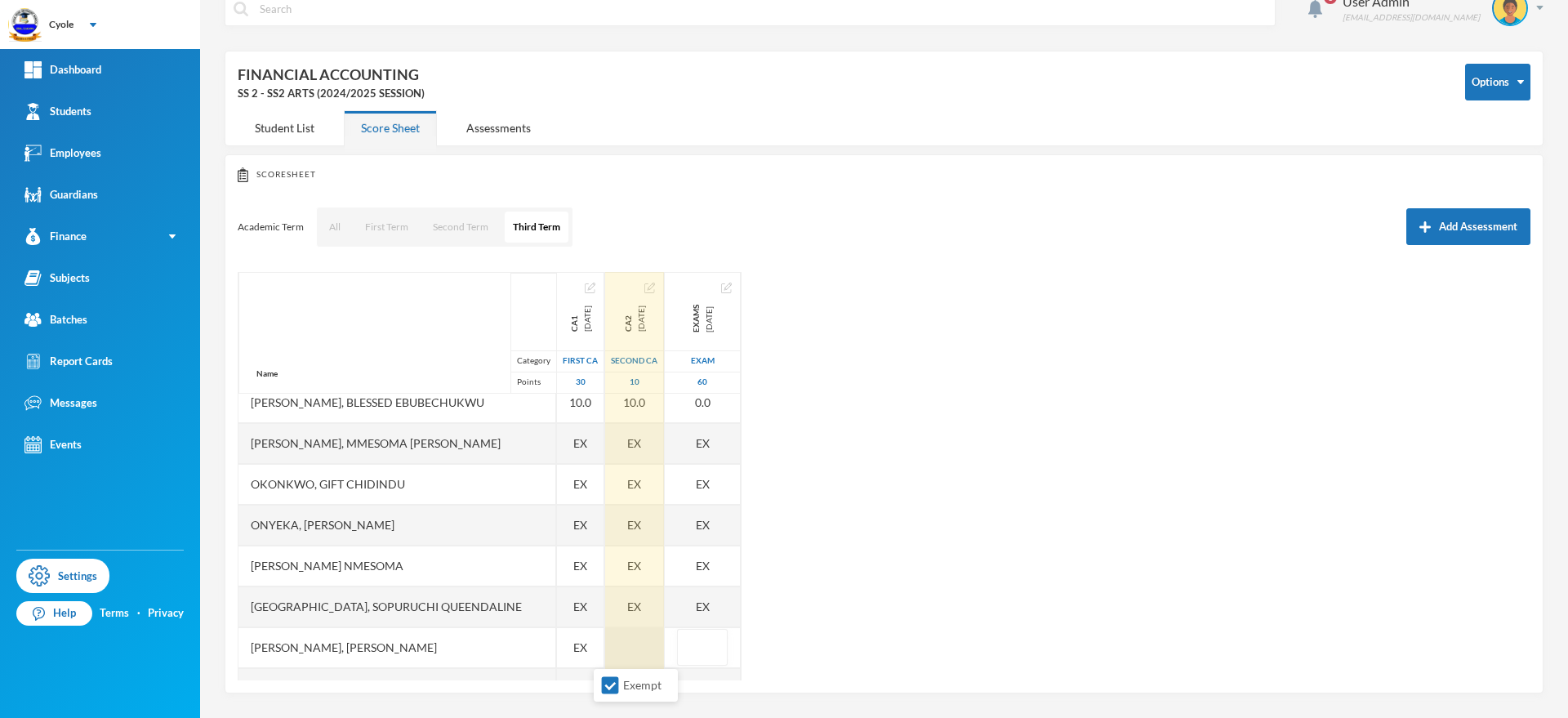 click at bounding box center (635, 648) 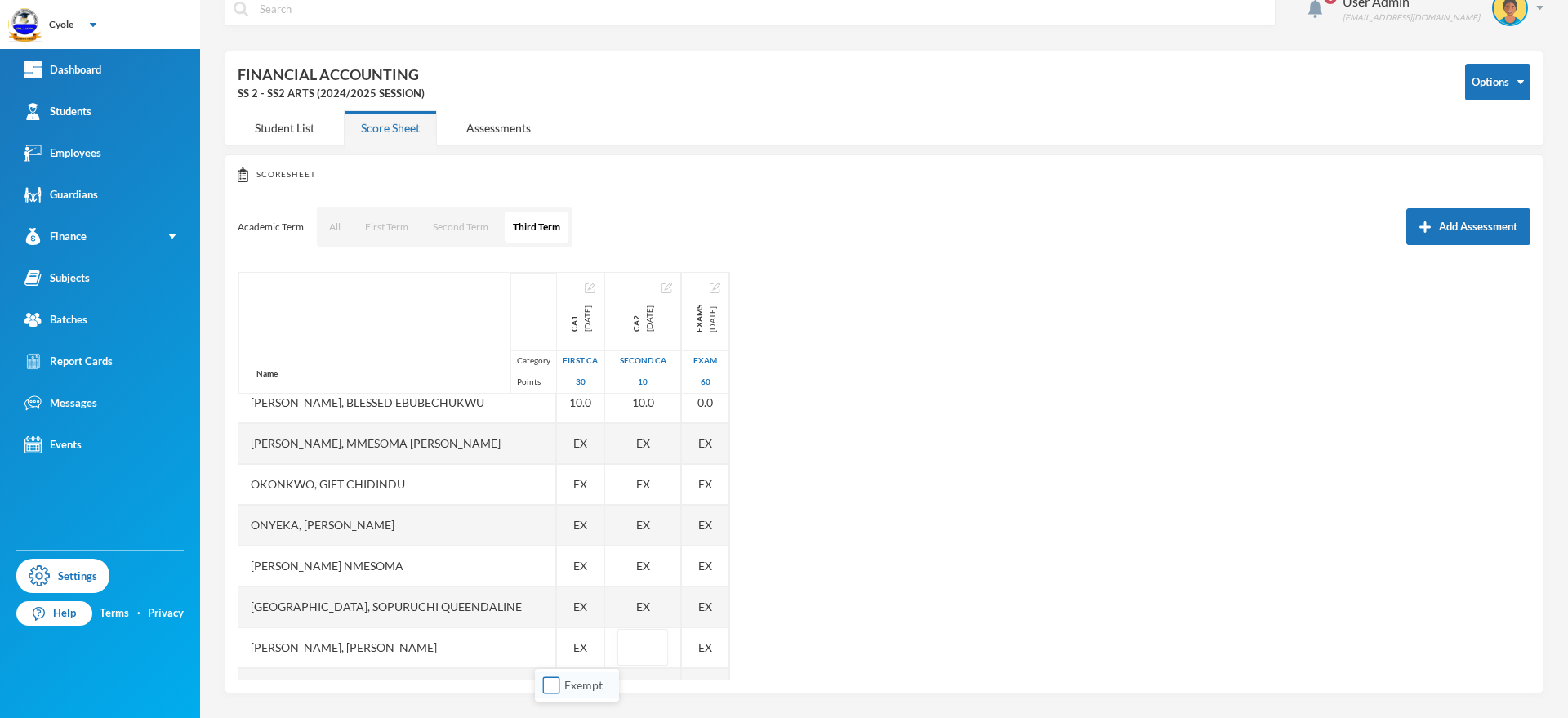 click on "Exempt" at bounding box center [551, 685] 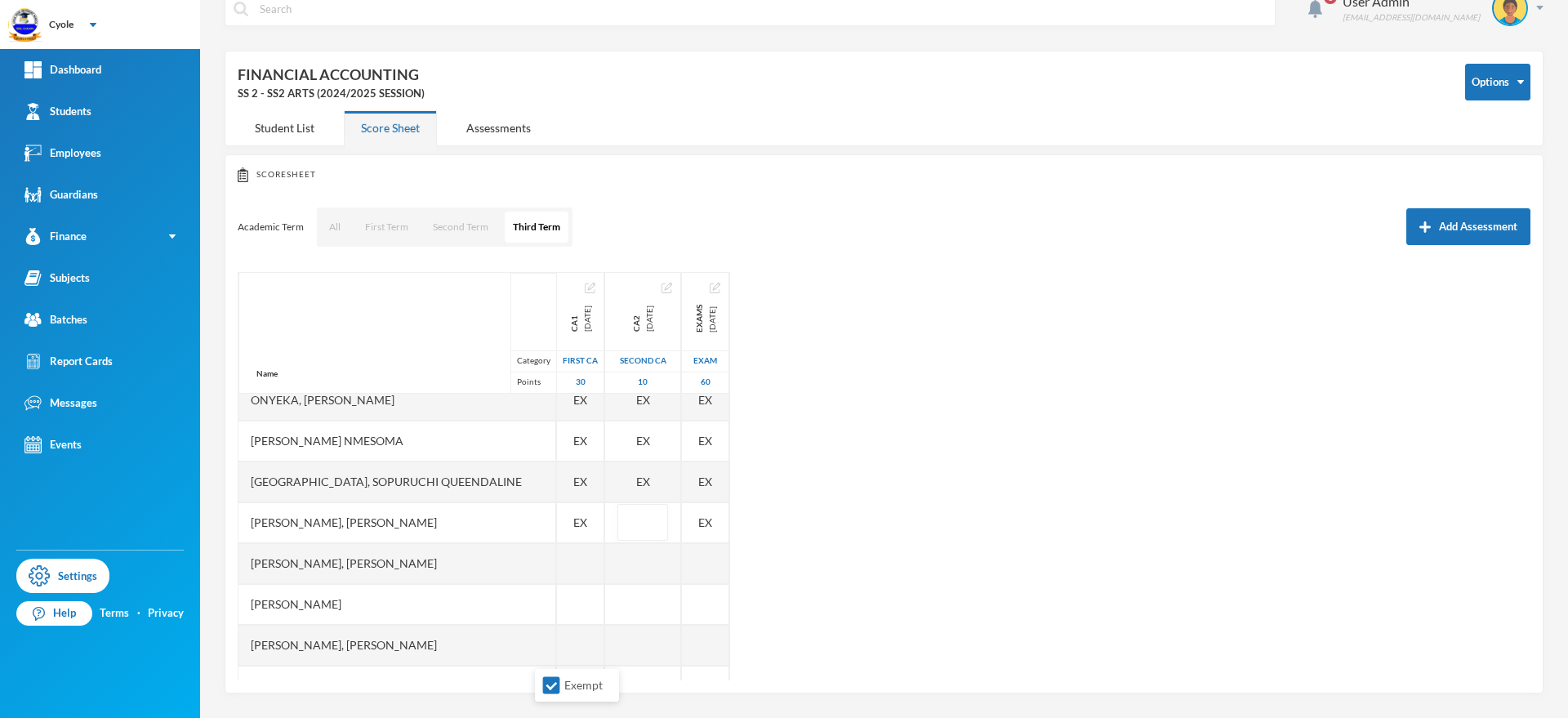 scroll, scrollTop: 940, scrollLeft: 0, axis: vertical 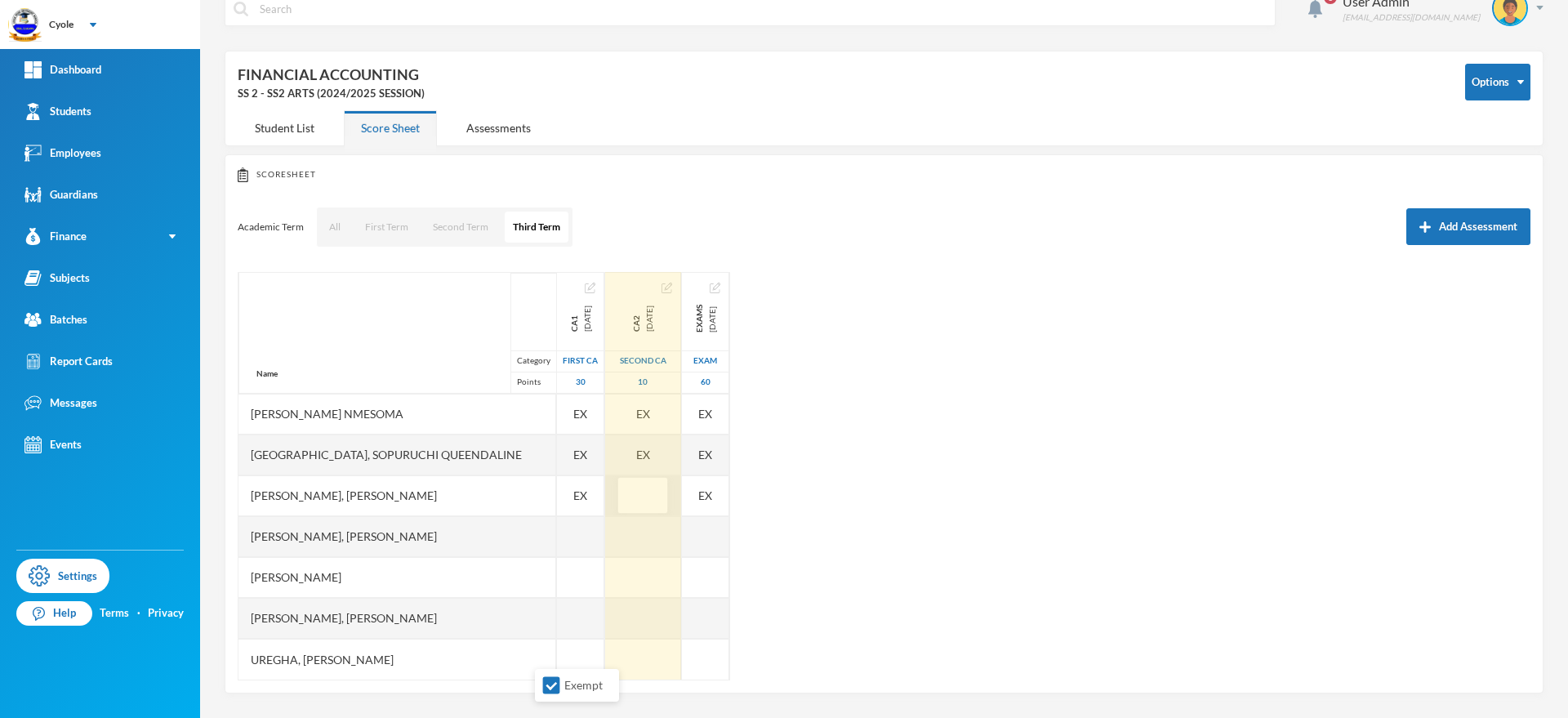 click at bounding box center (643, 496) 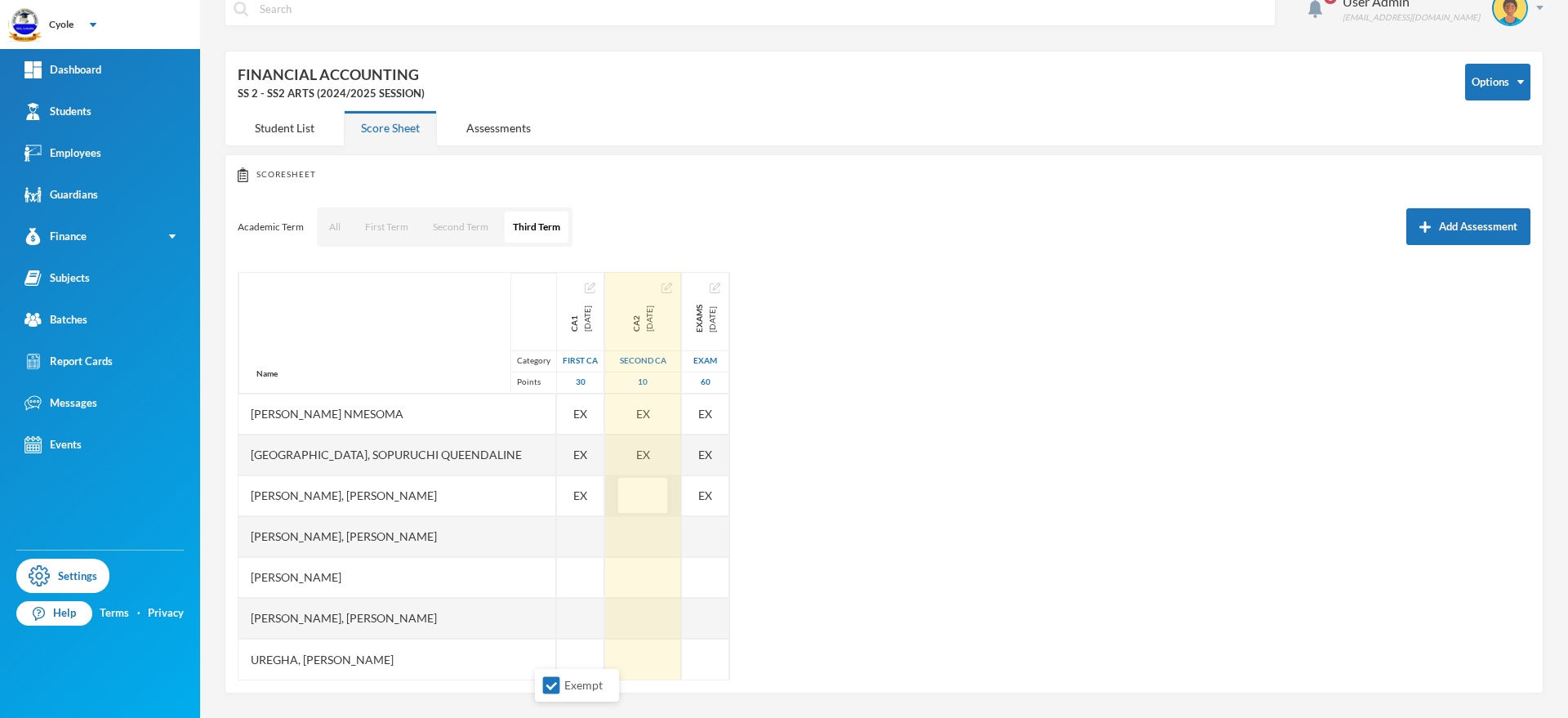 click at bounding box center [643, 496] 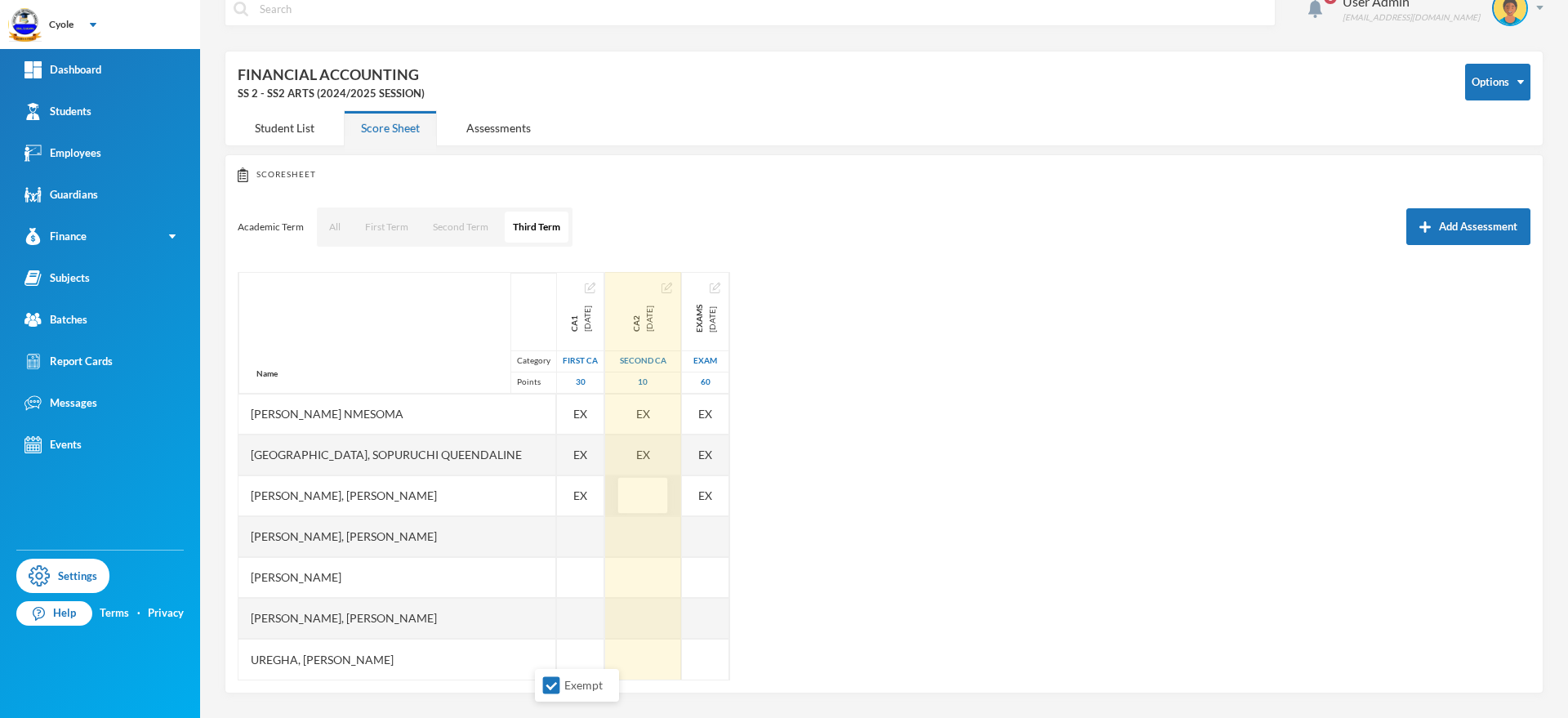 click at bounding box center [643, 496] 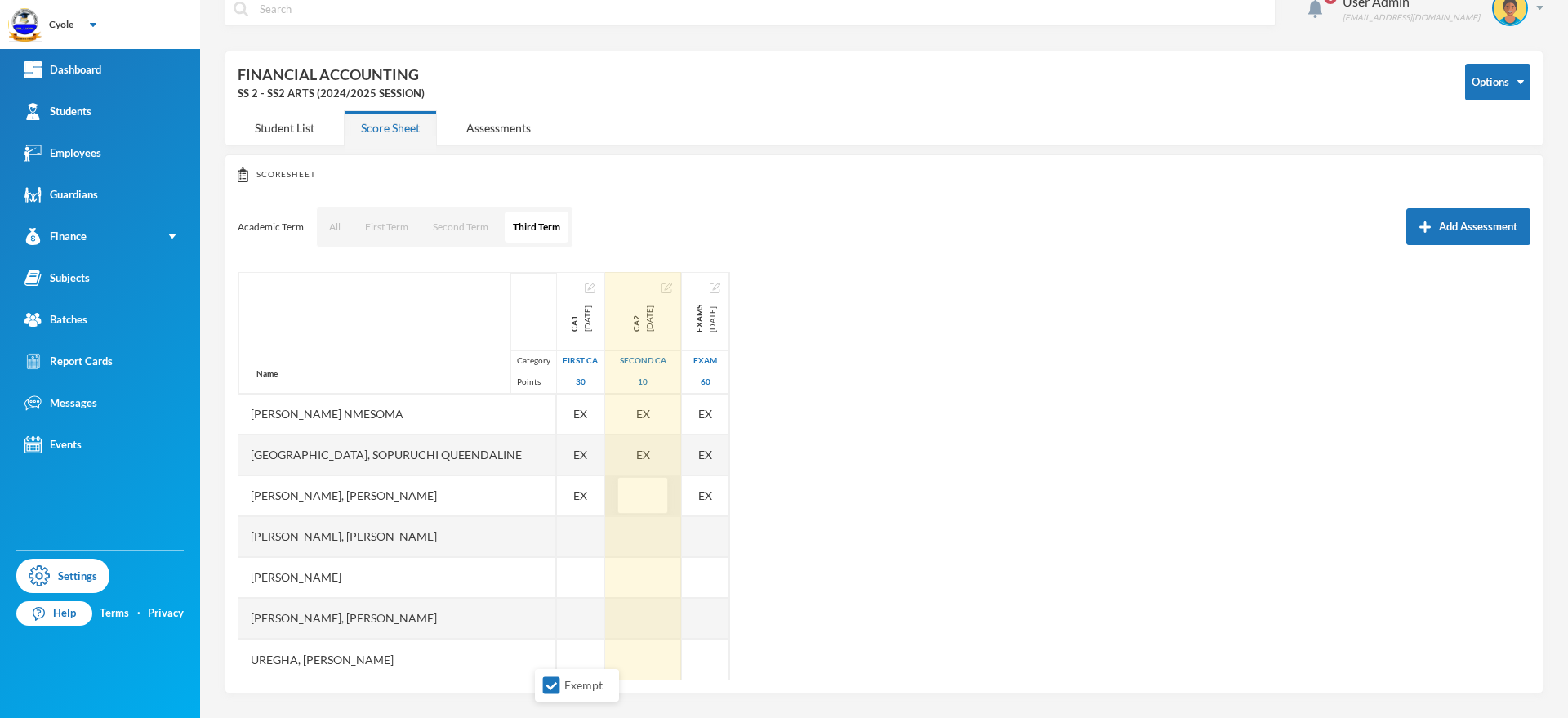 click at bounding box center (643, 496) 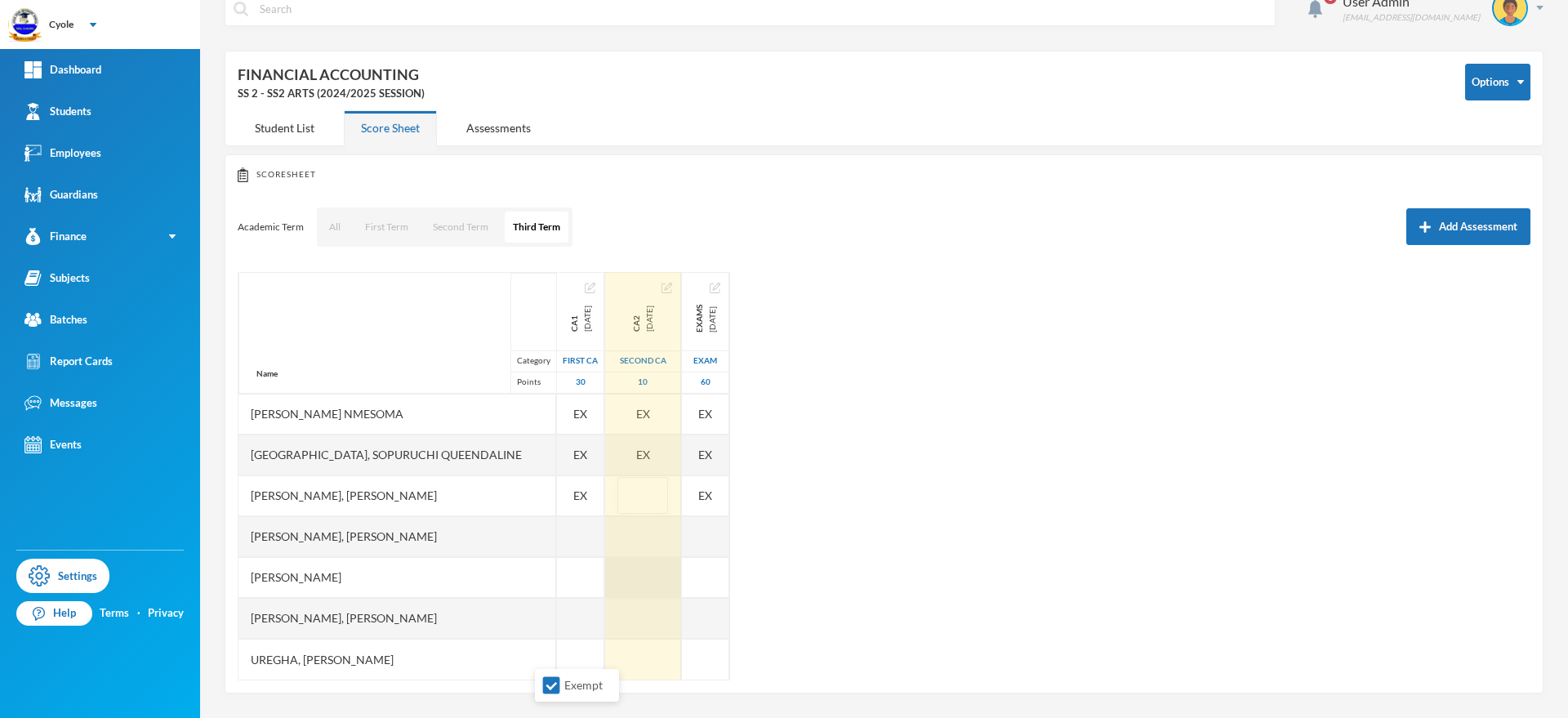 click at bounding box center (643, 578) 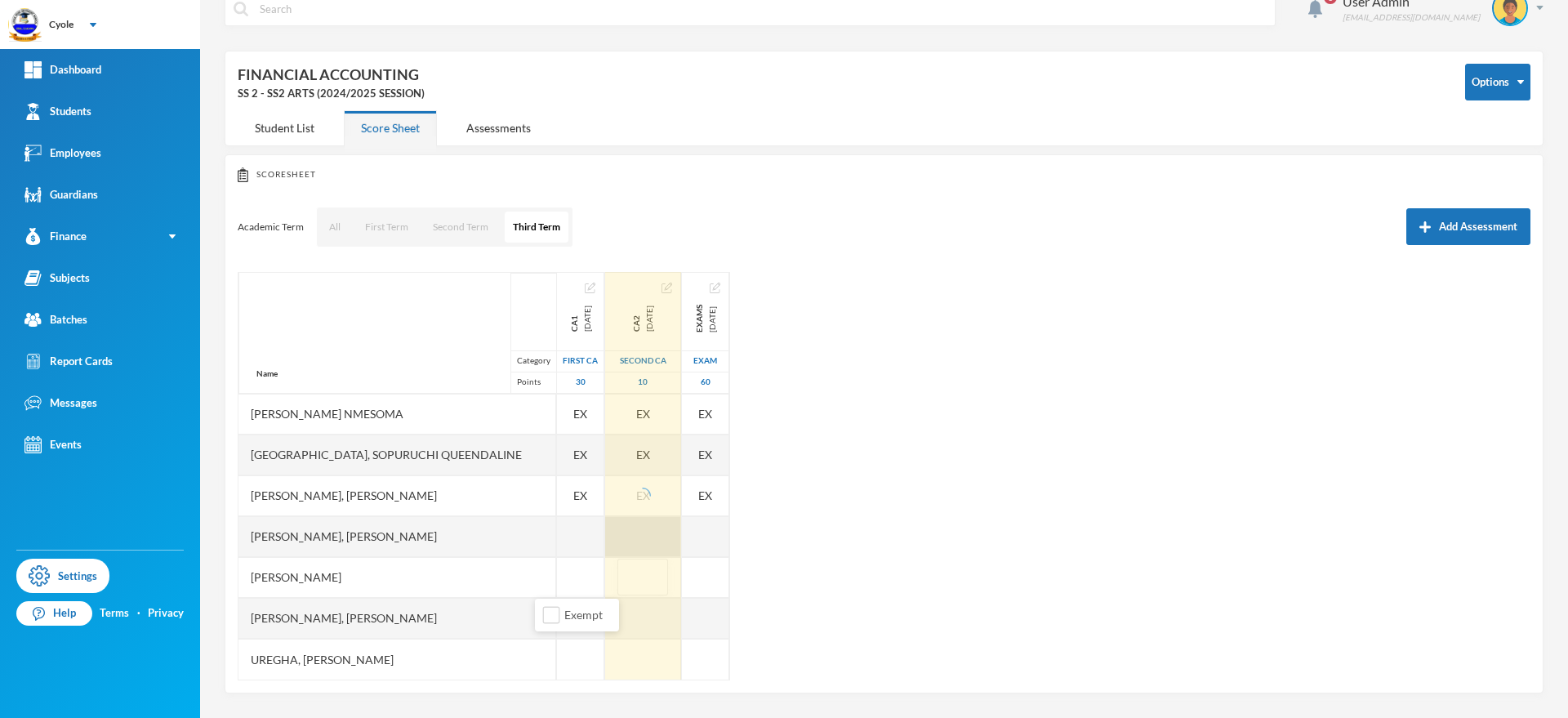 click at bounding box center (643, 537) 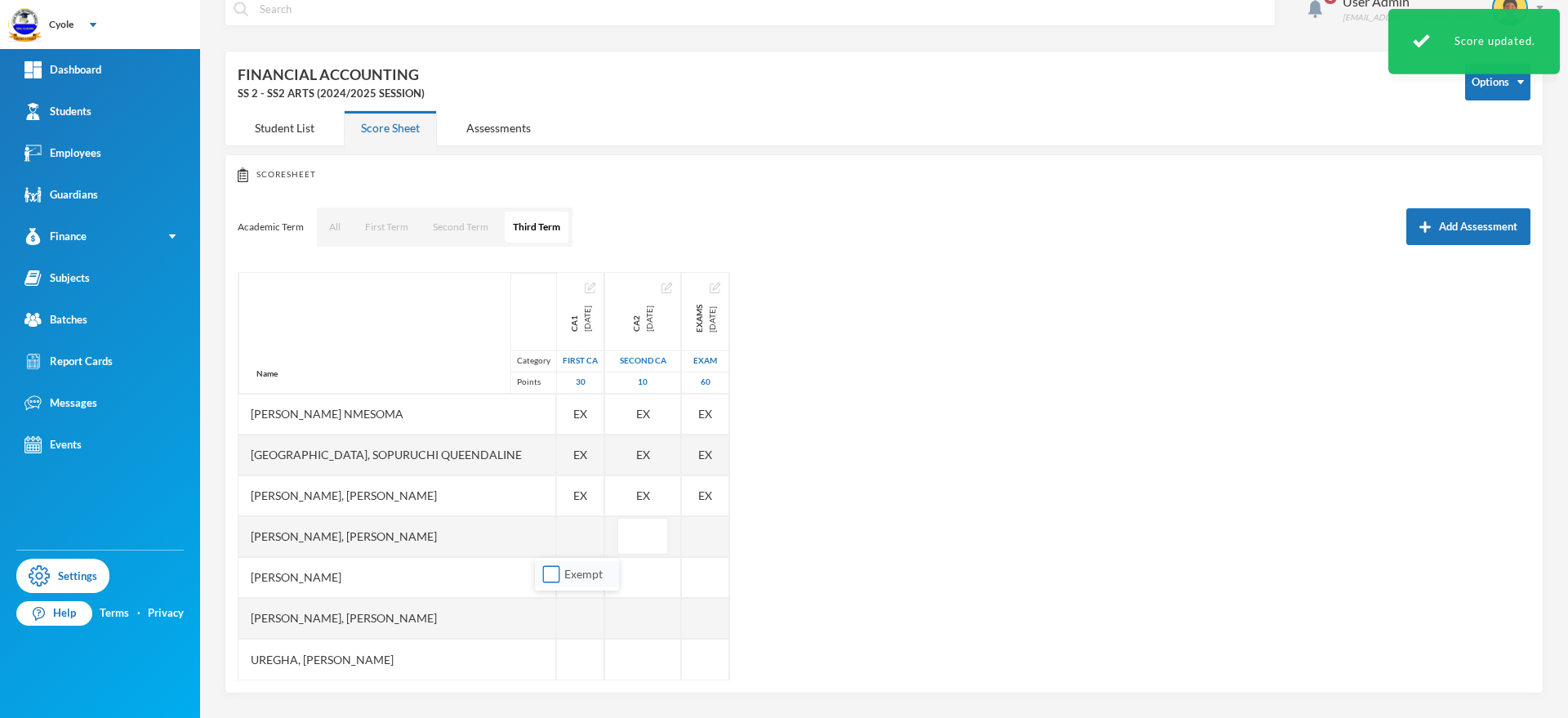 click on "Exempt" at bounding box center (551, 574) 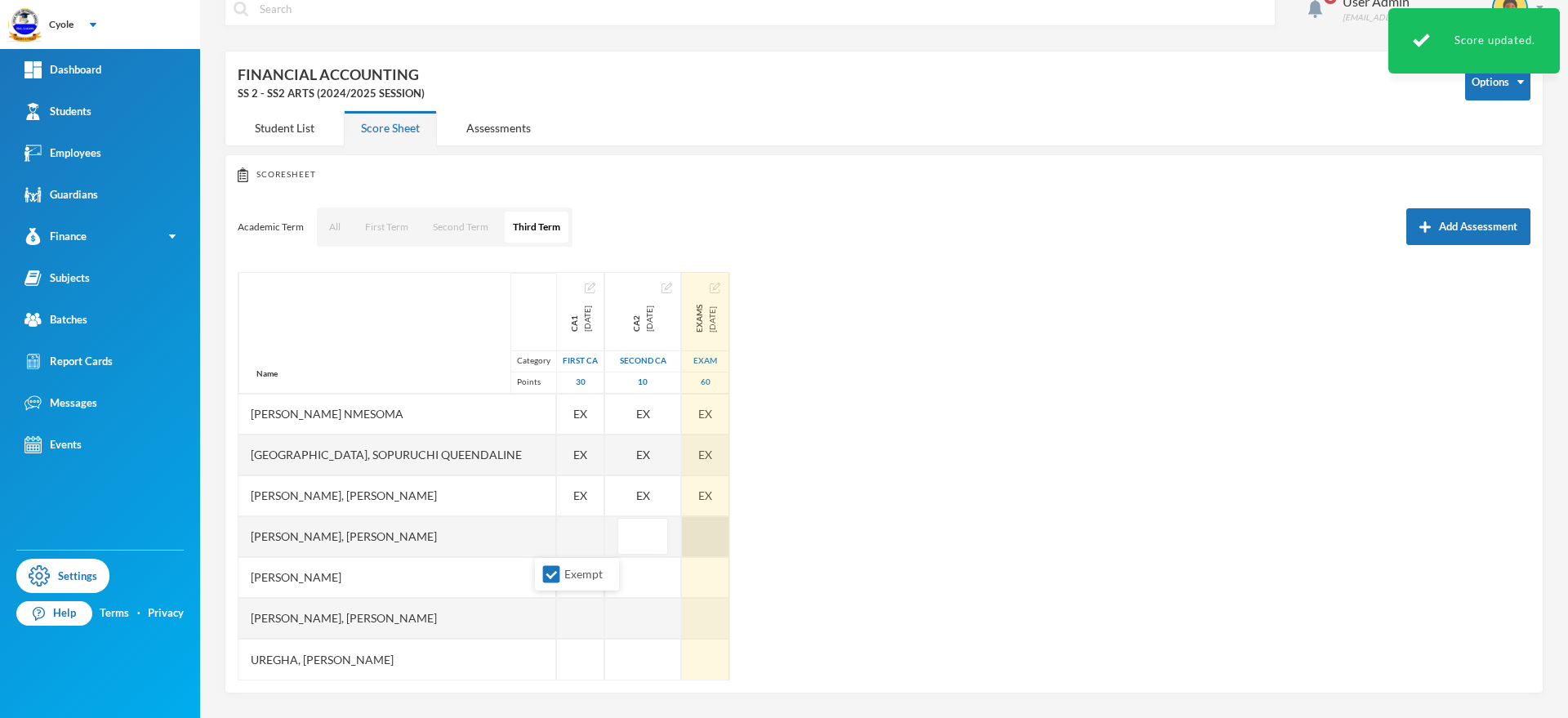 click at bounding box center (706, 537) 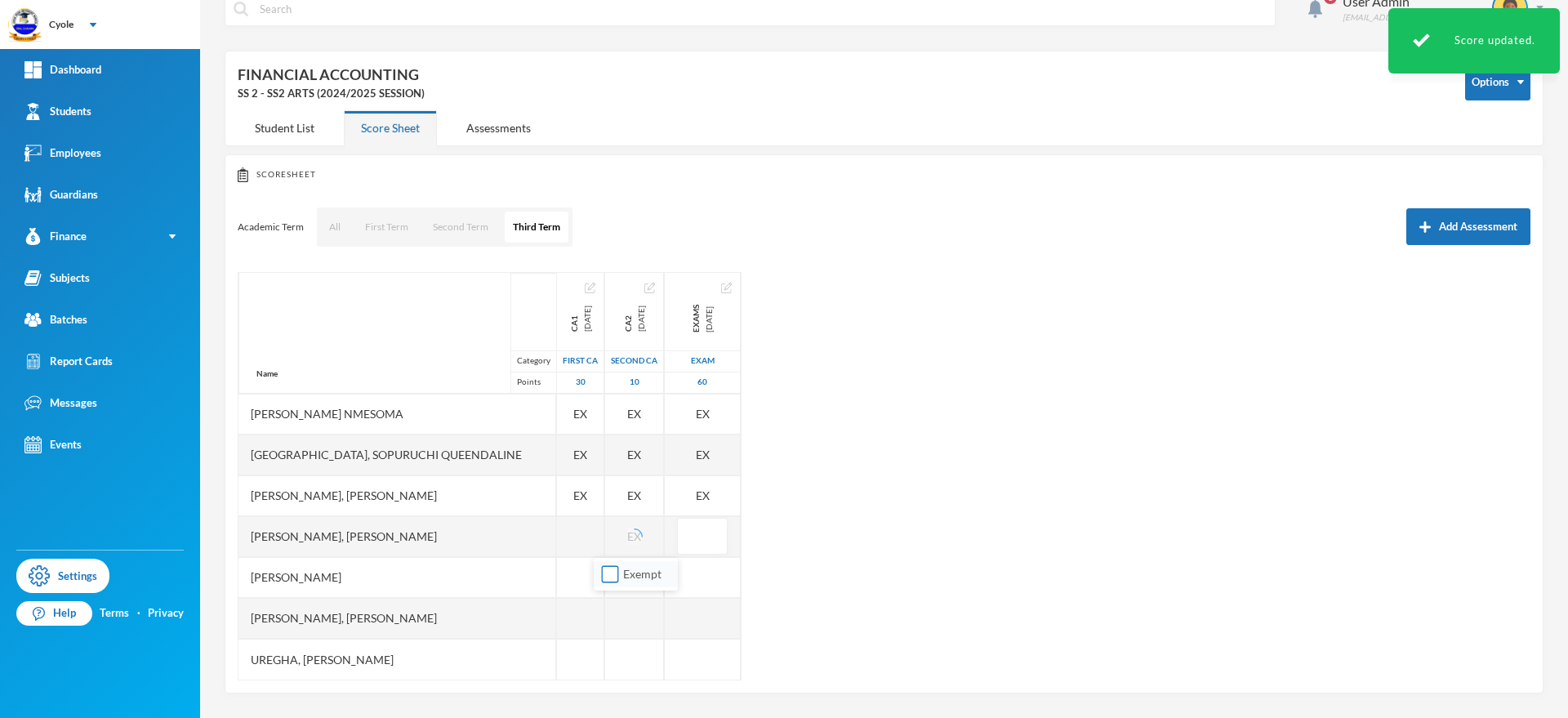 click on "Exempt" at bounding box center [610, 574] 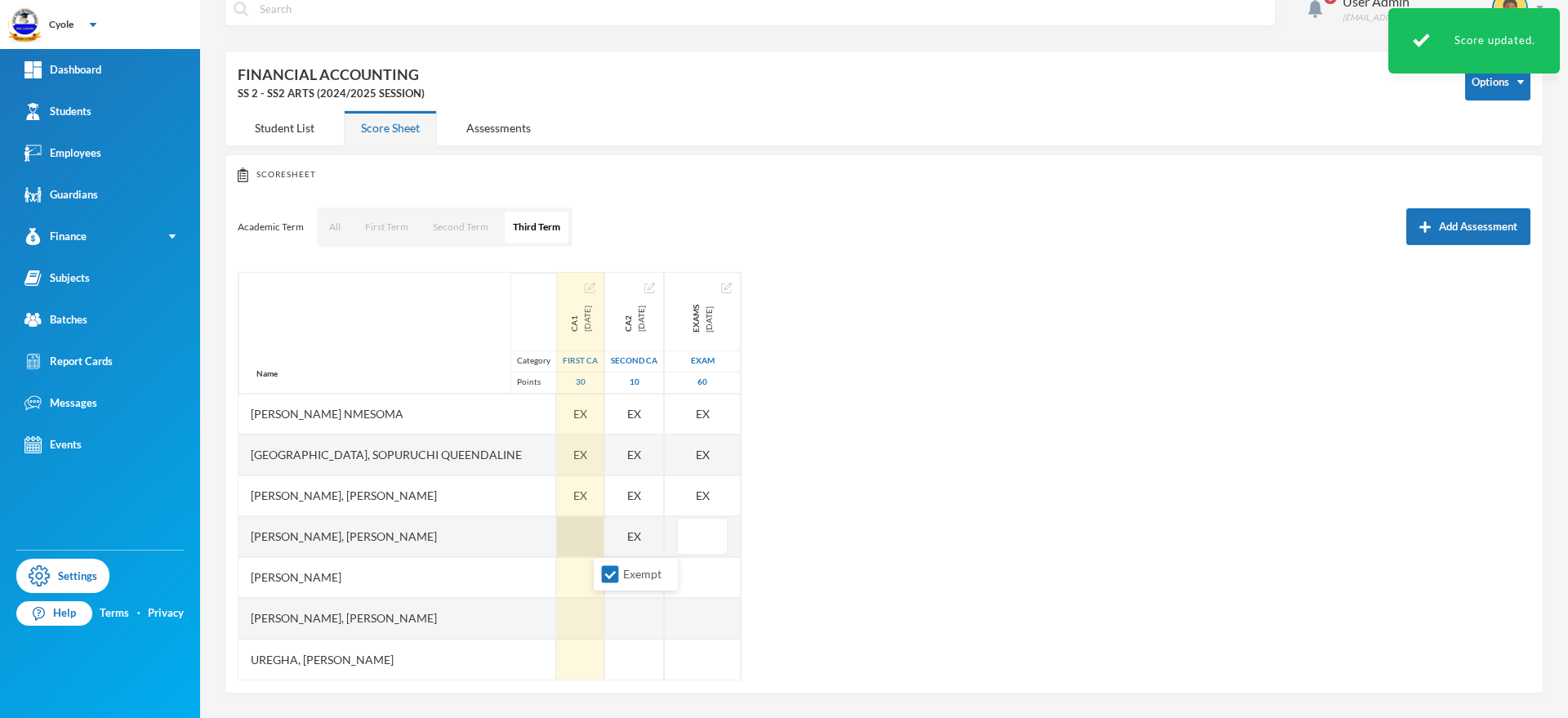 click at bounding box center [581, 537] 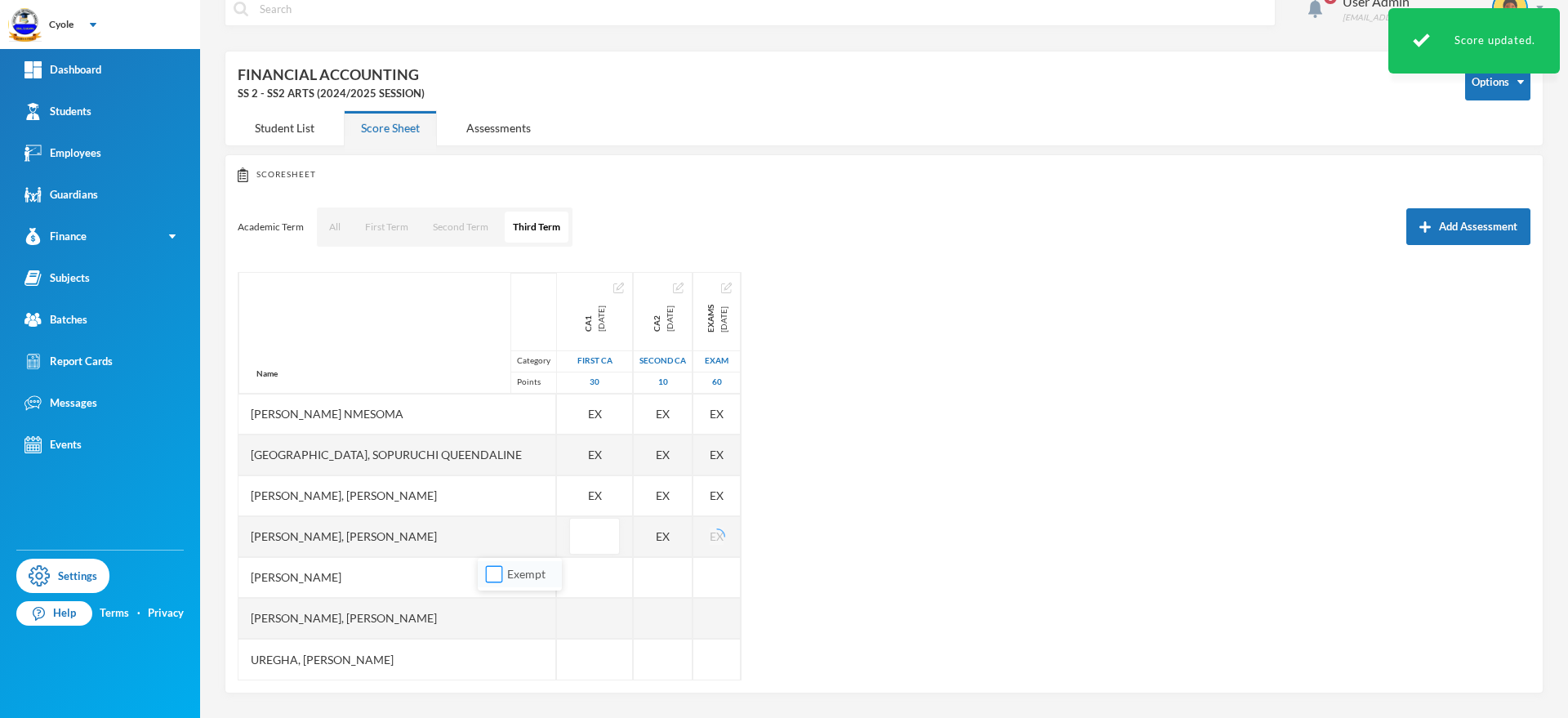 click on "Exempt" at bounding box center [494, 574] 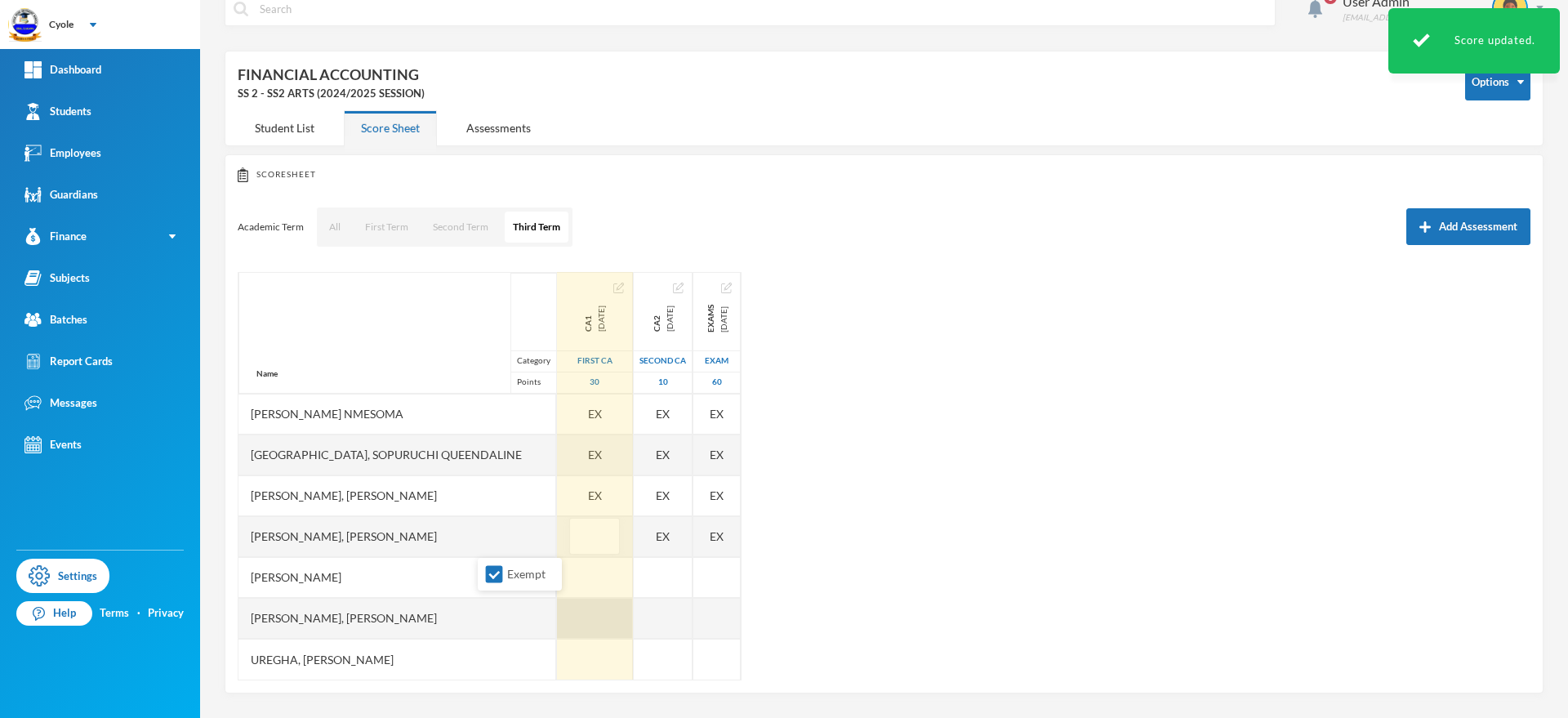 click at bounding box center (595, 618) 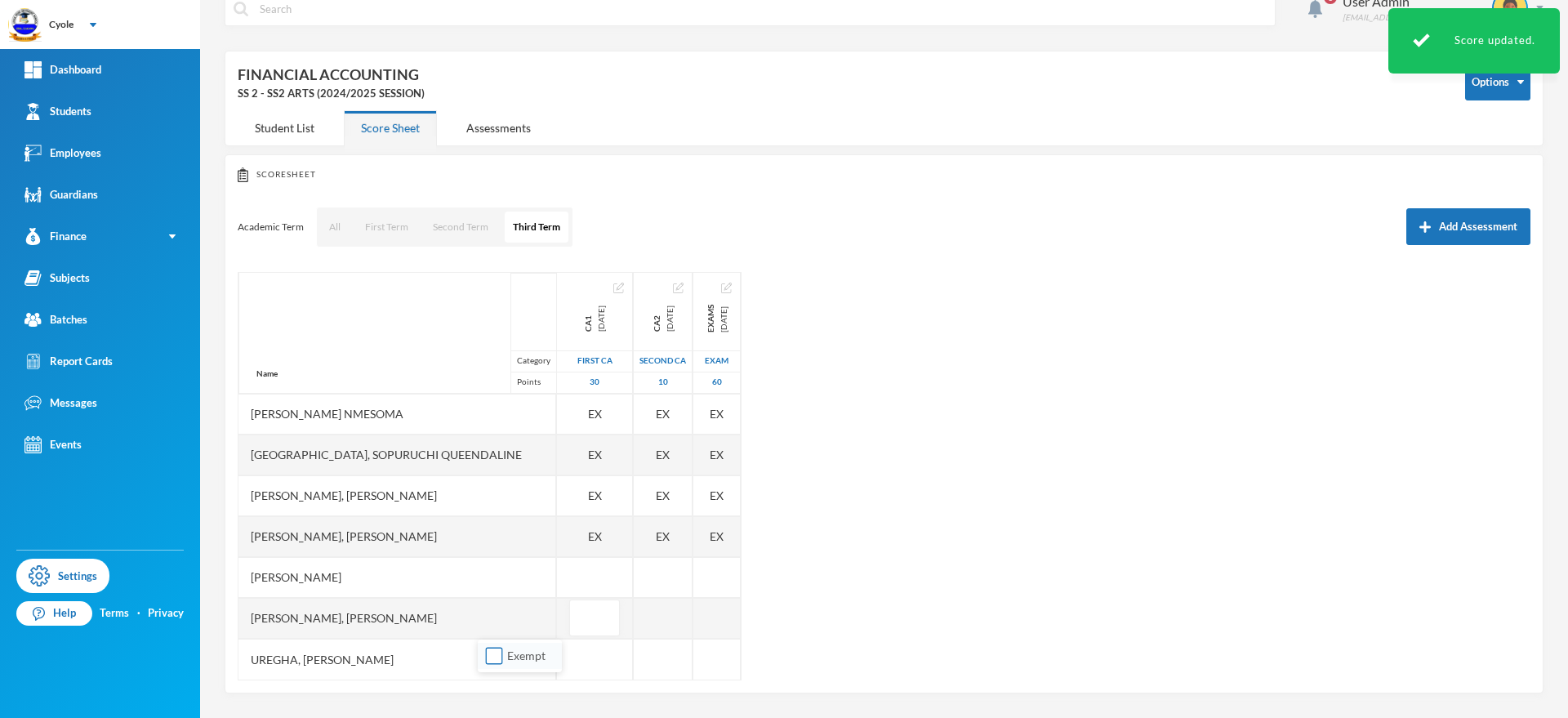 click on "Exempt" at bounding box center (494, 656) 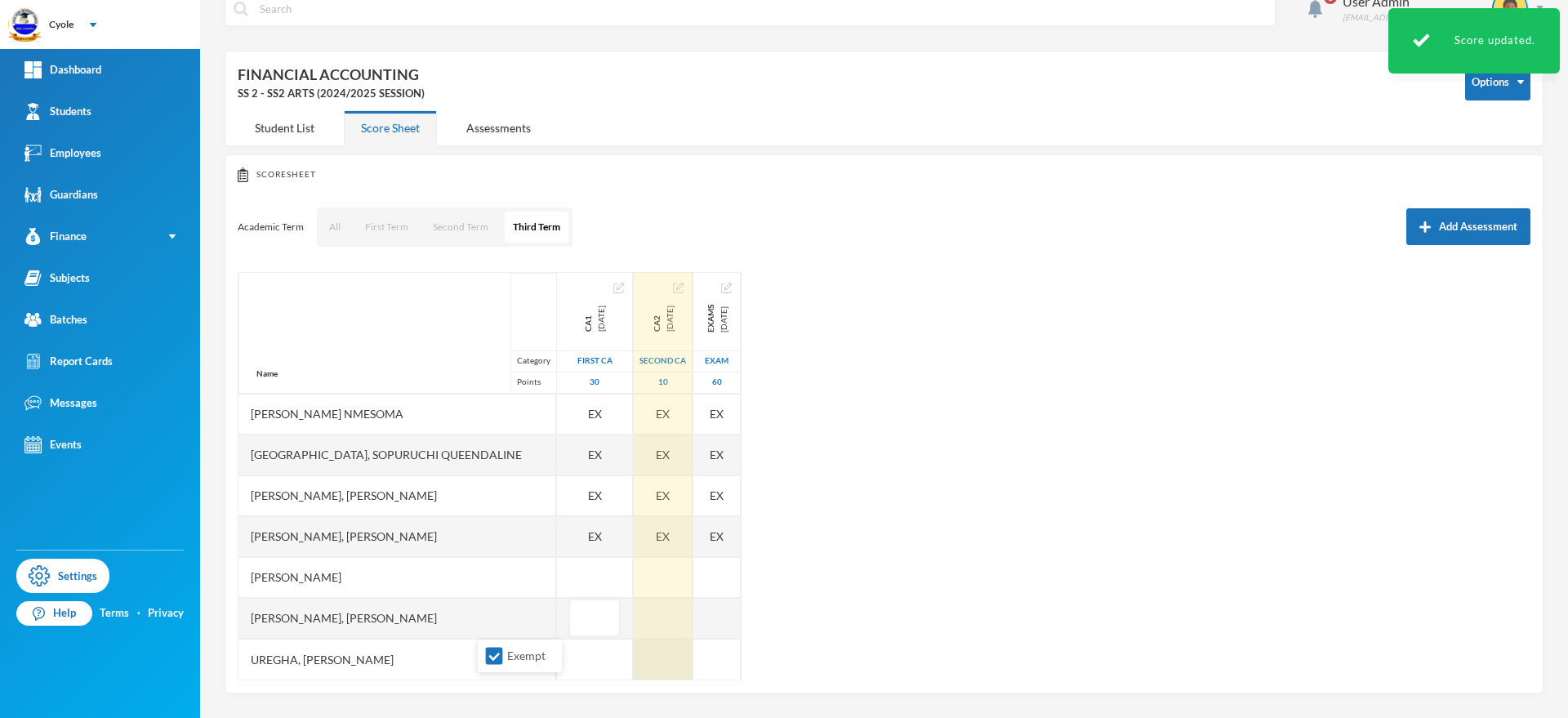 click at bounding box center (663, 659) 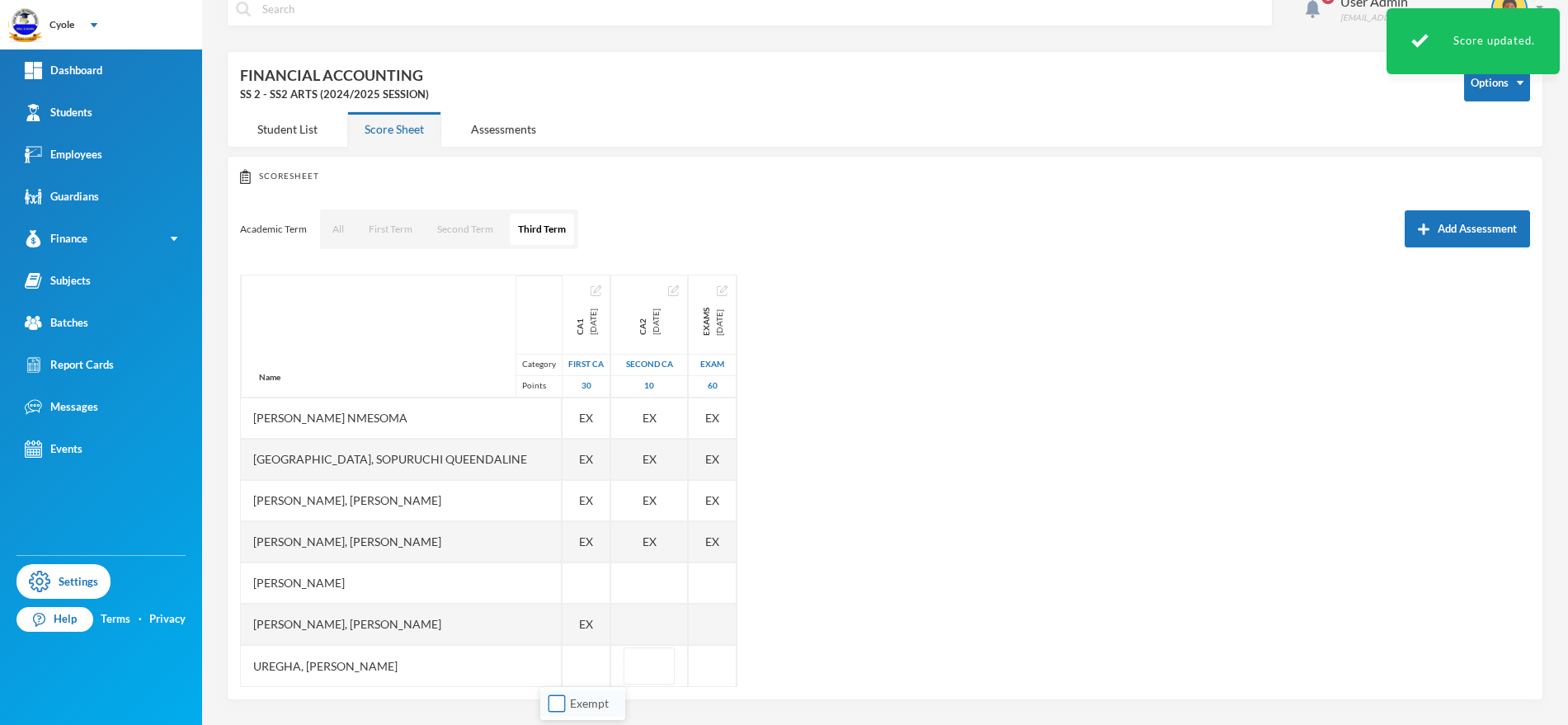 click on "Exempt" at bounding box center (557, 704) 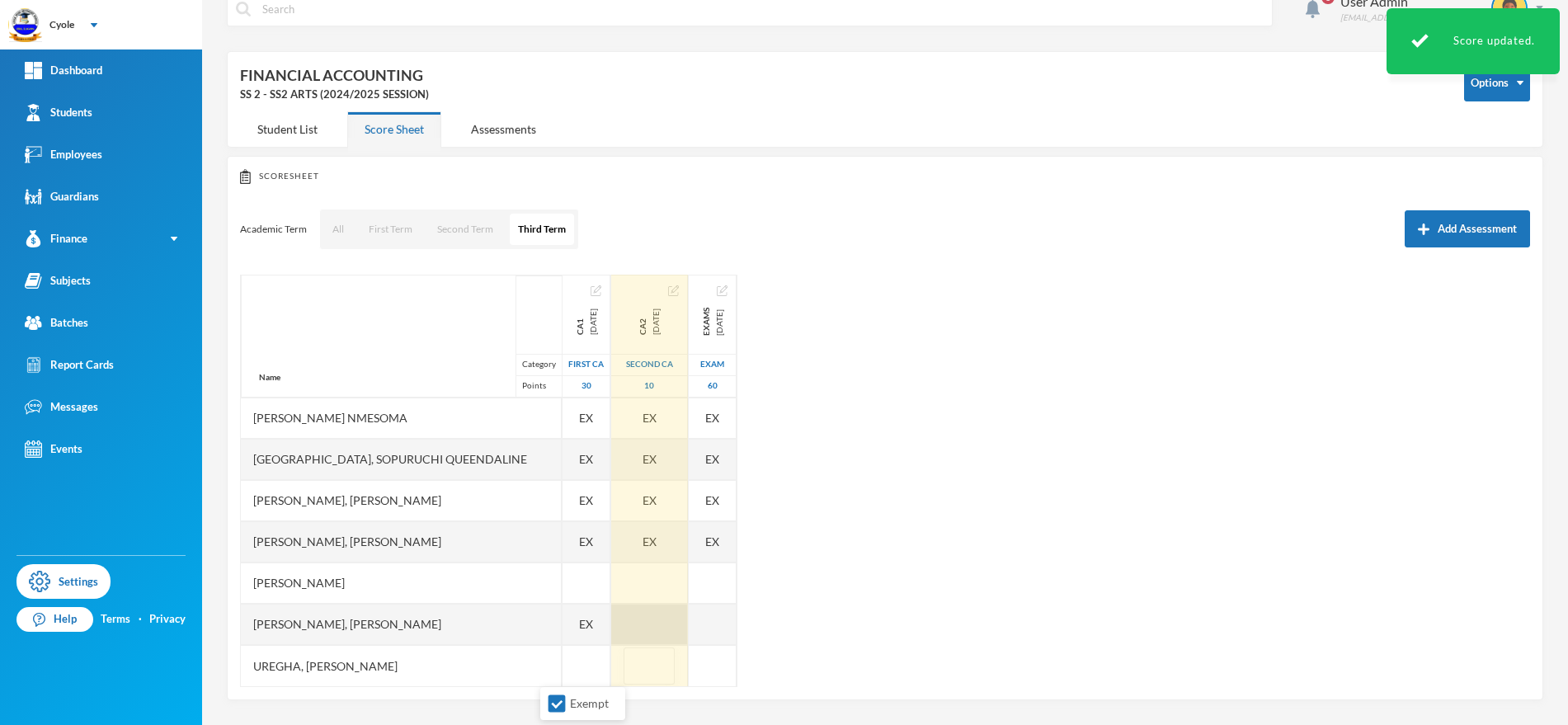 click at bounding box center (649, 624) 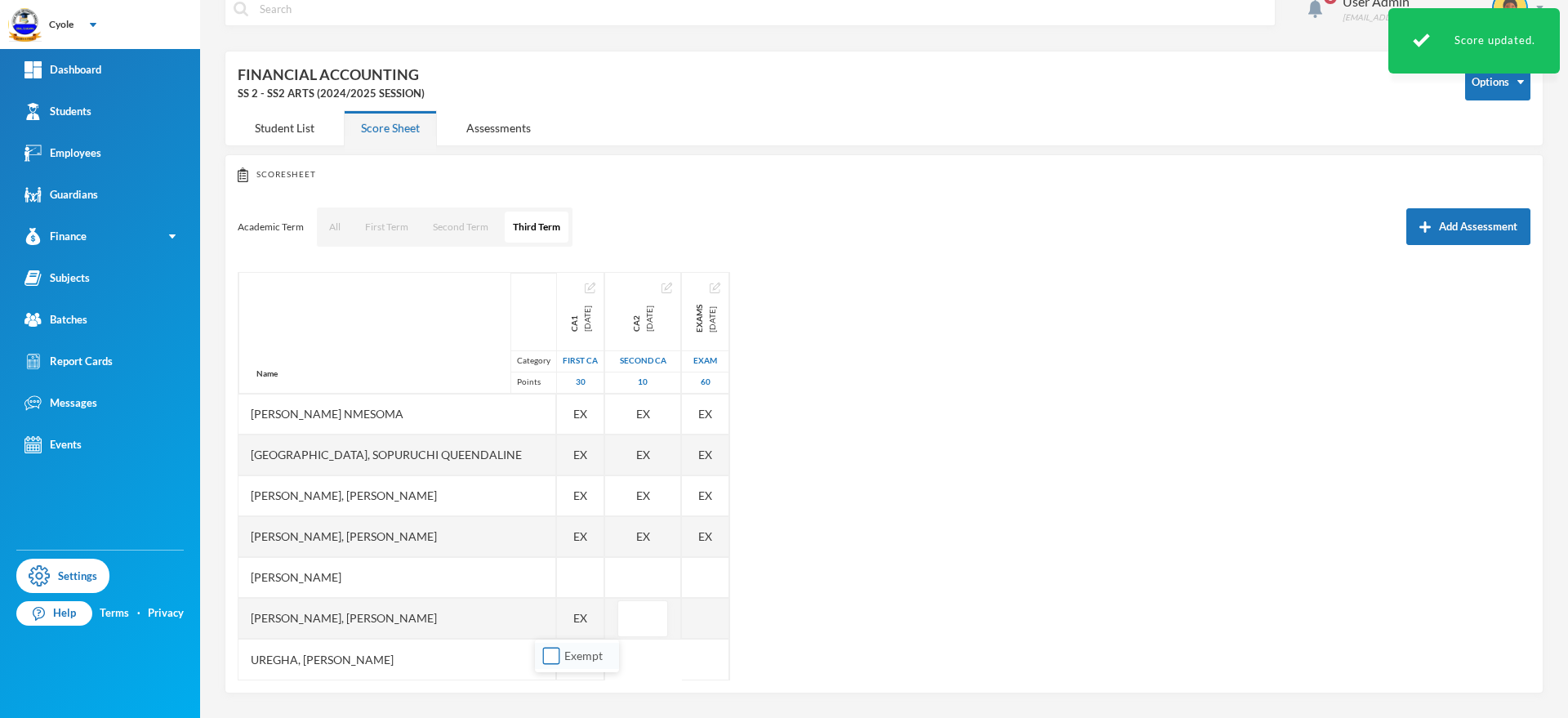 click on "Exempt" at bounding box center [551, 656] 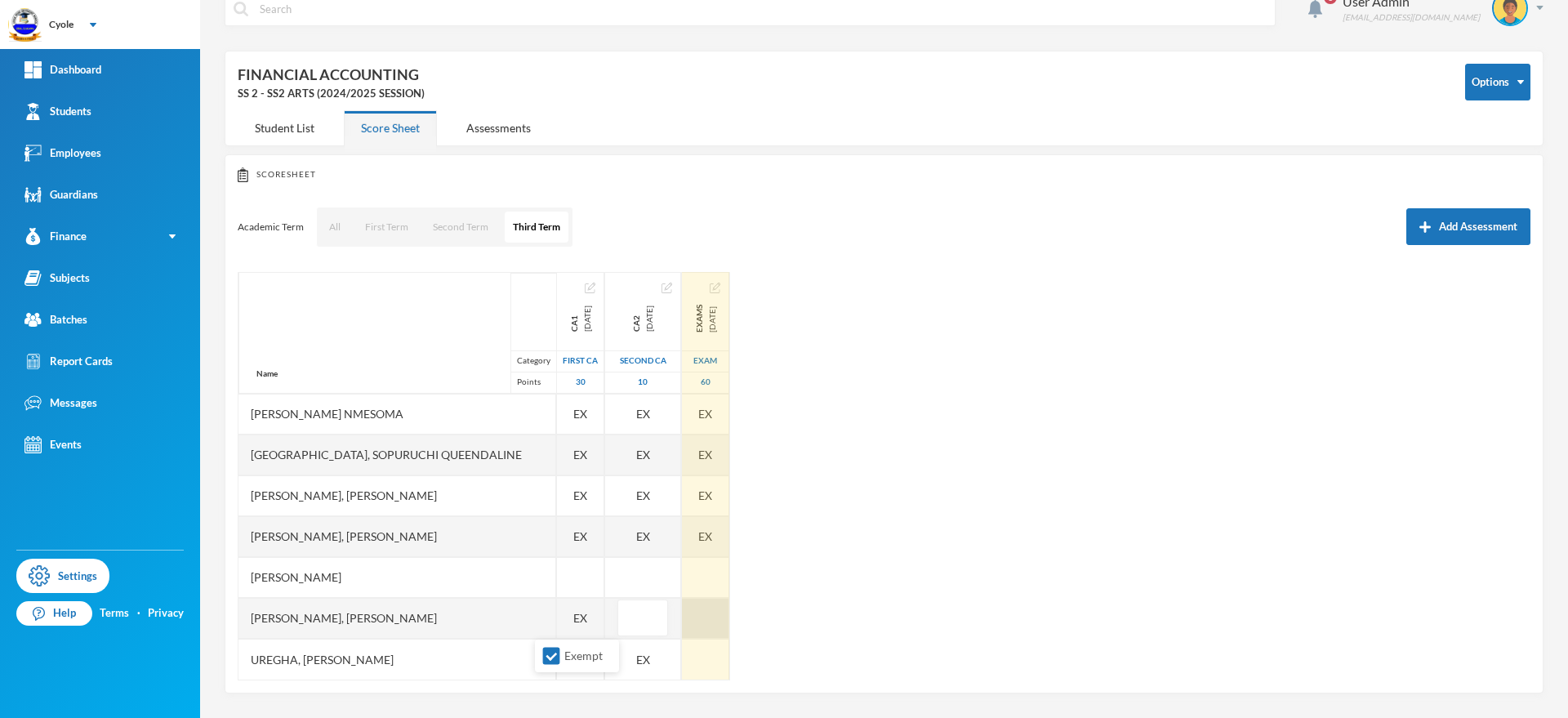 click at bounding box center [706, 618] 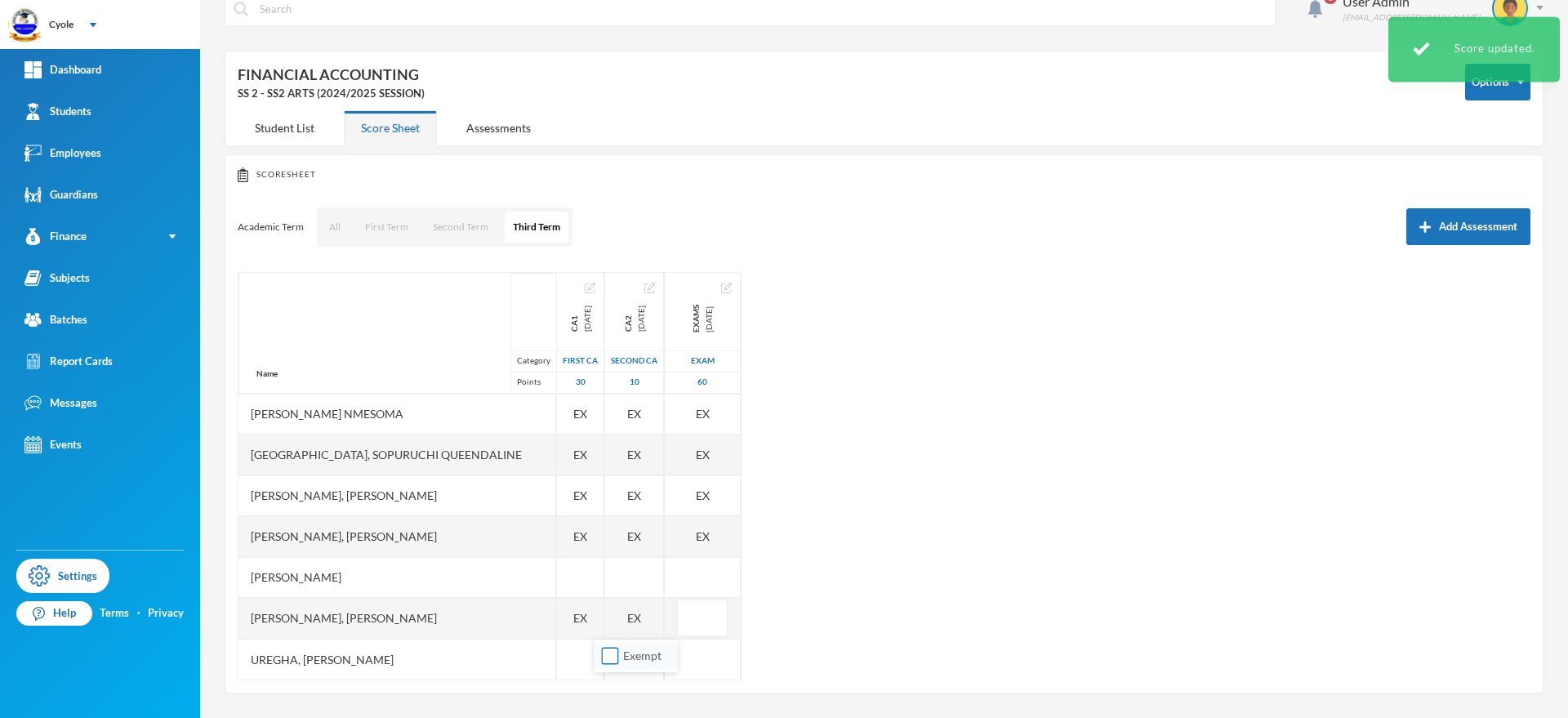 click on "Exempt" at bounding box center (610, 656) 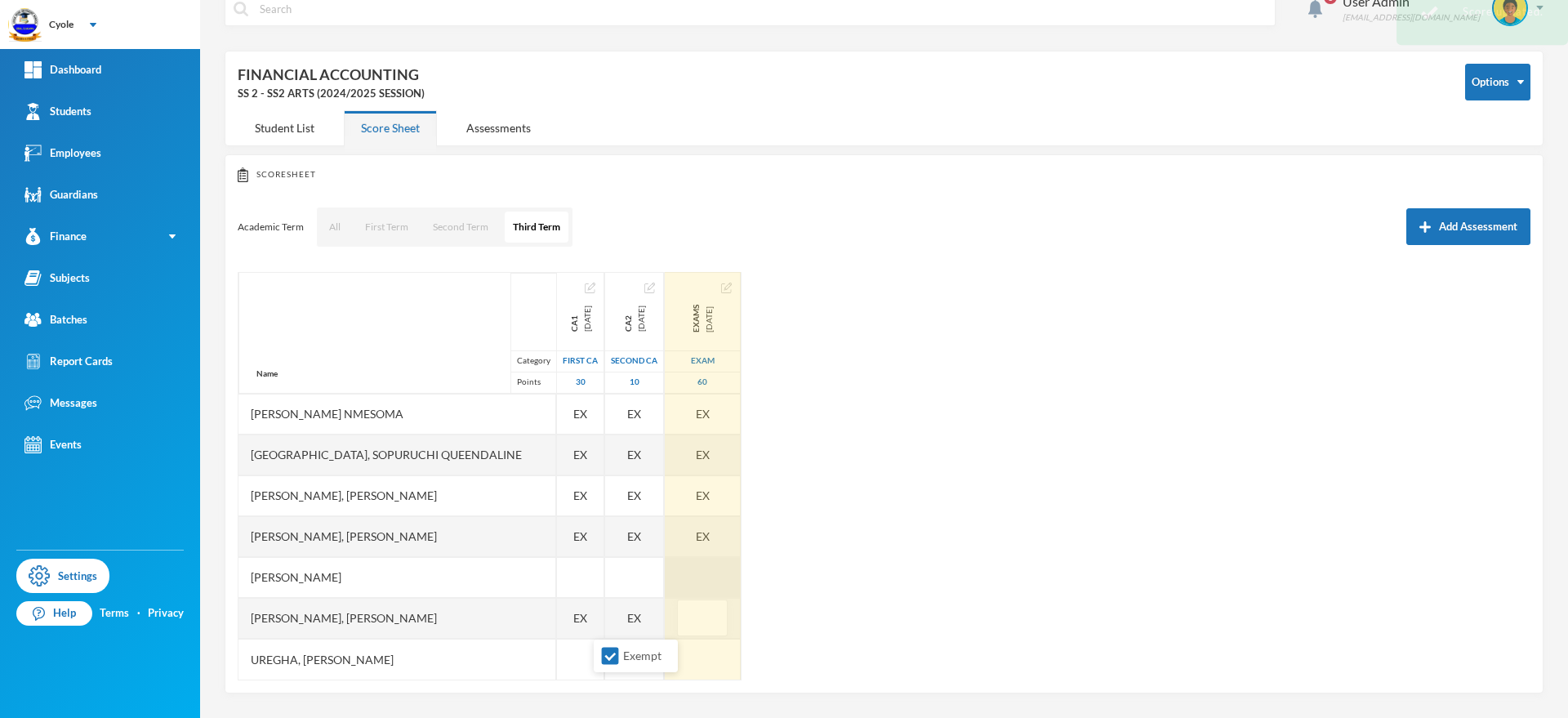 click at bounding box center (702, 578) 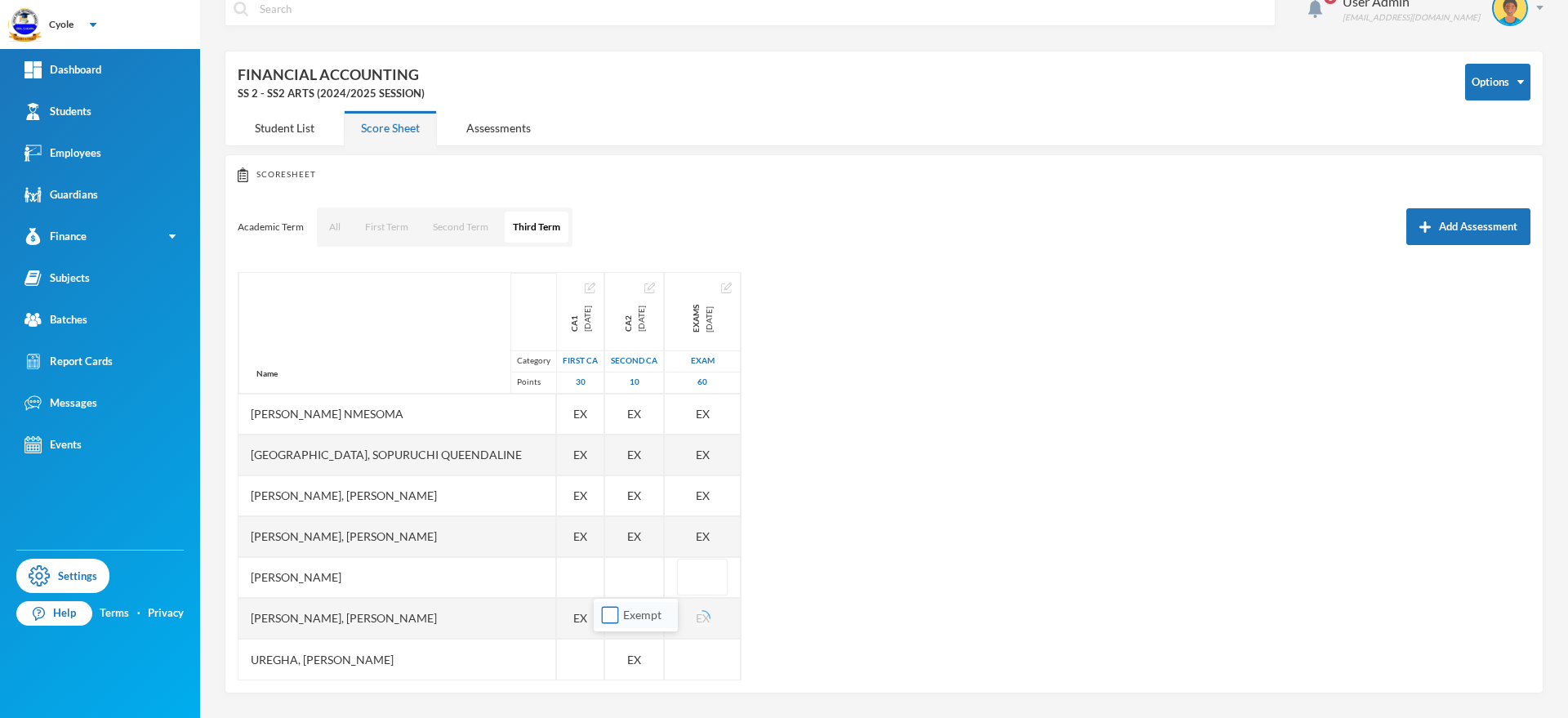 click on "Exempt" at bounding box center (610, 615) 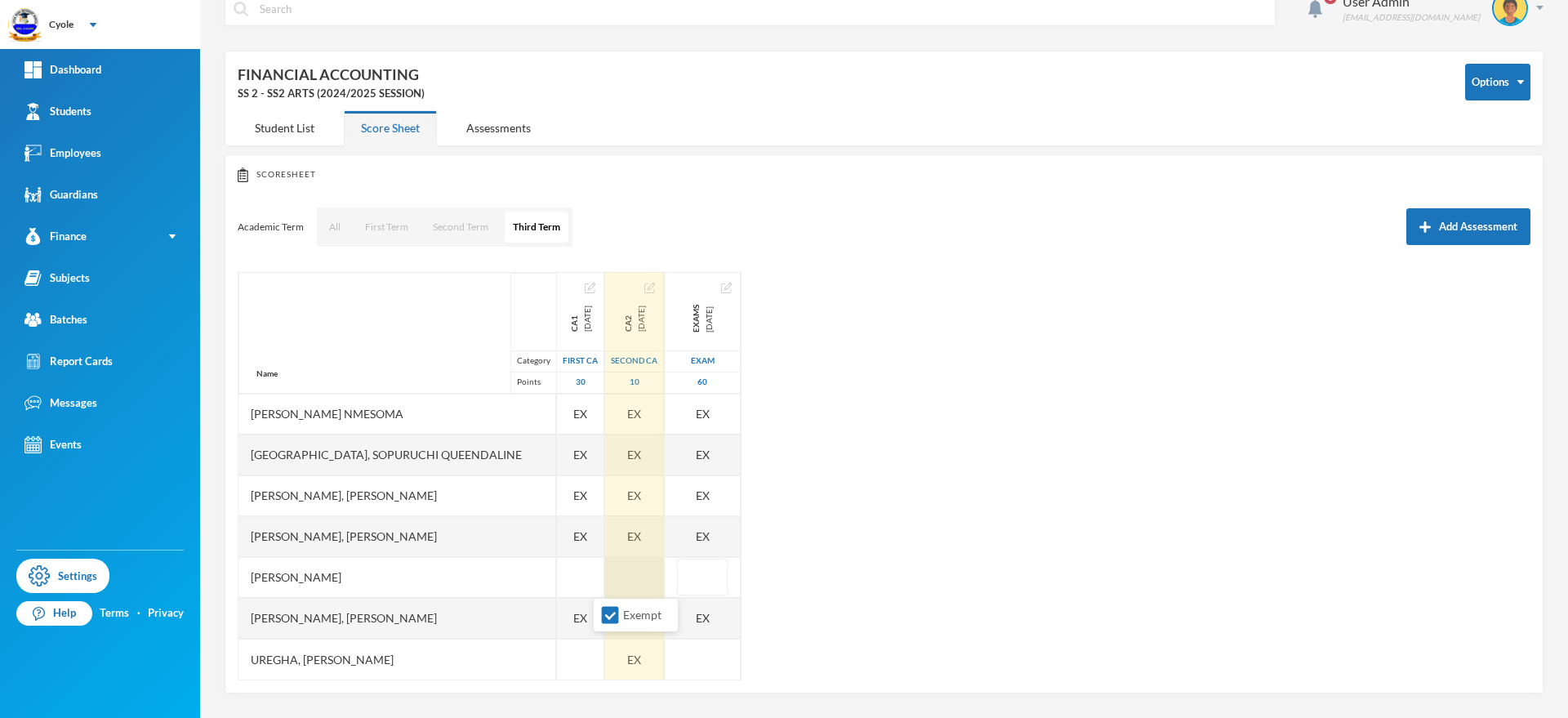 click at bounding box center (635, 578) 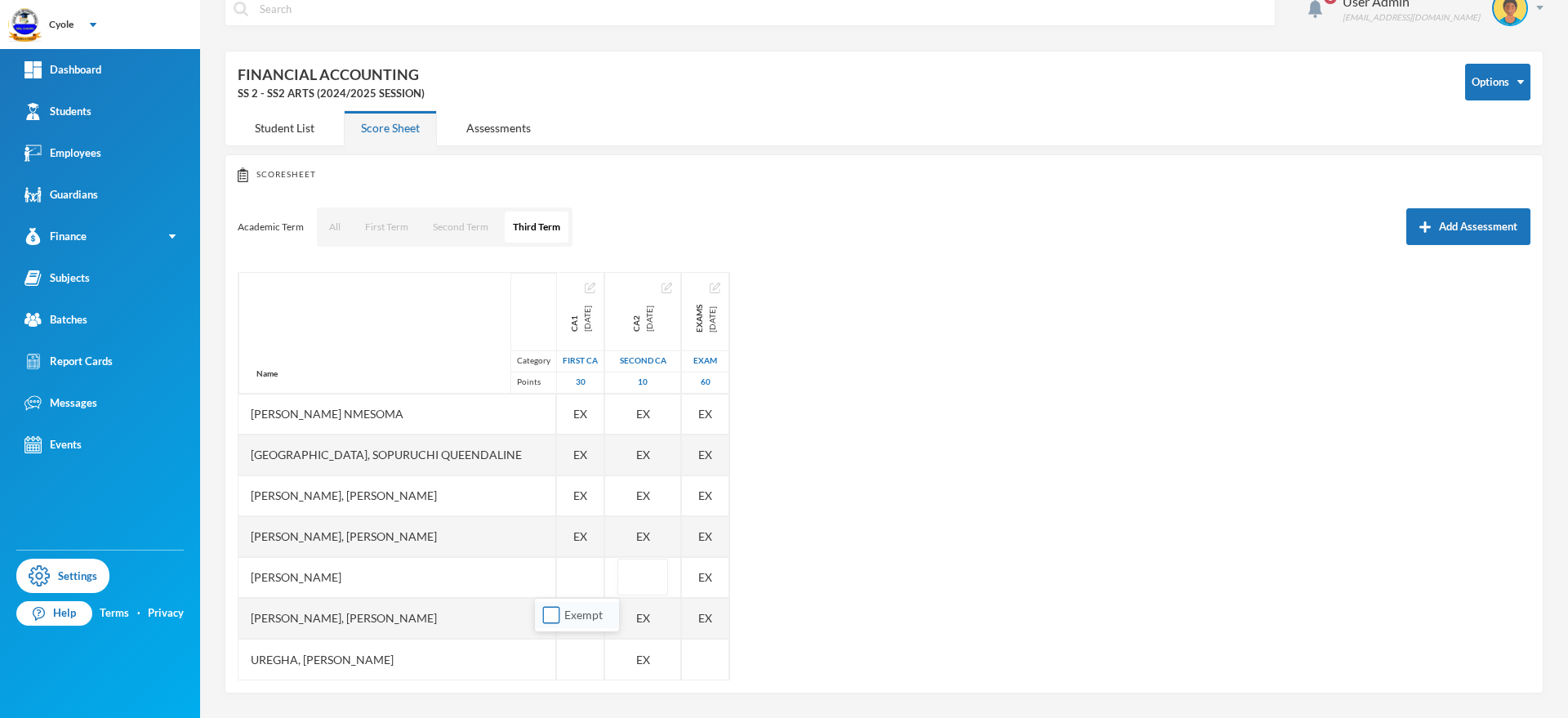 click on "Exempt" at bounding box center [551, 615] 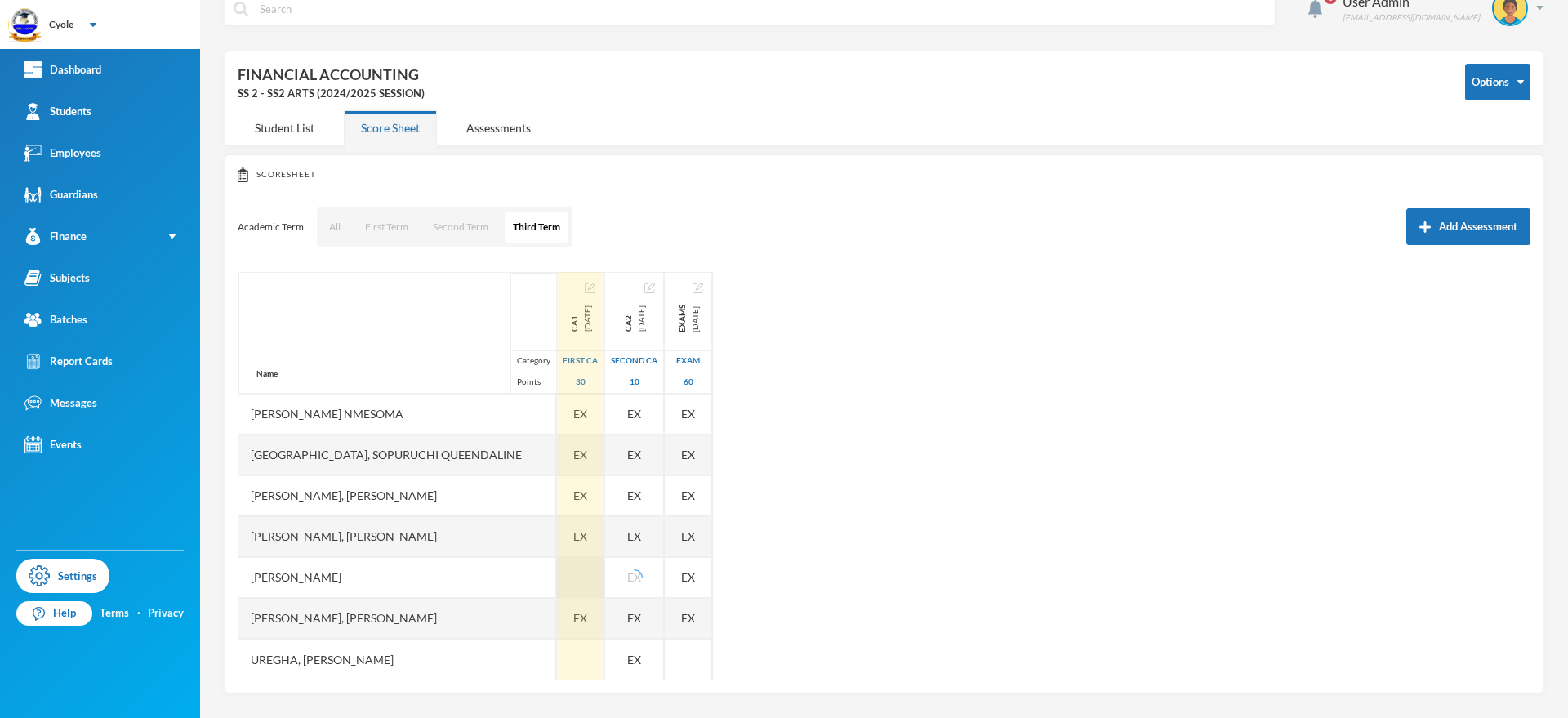 click at bounding box center [581, 578] 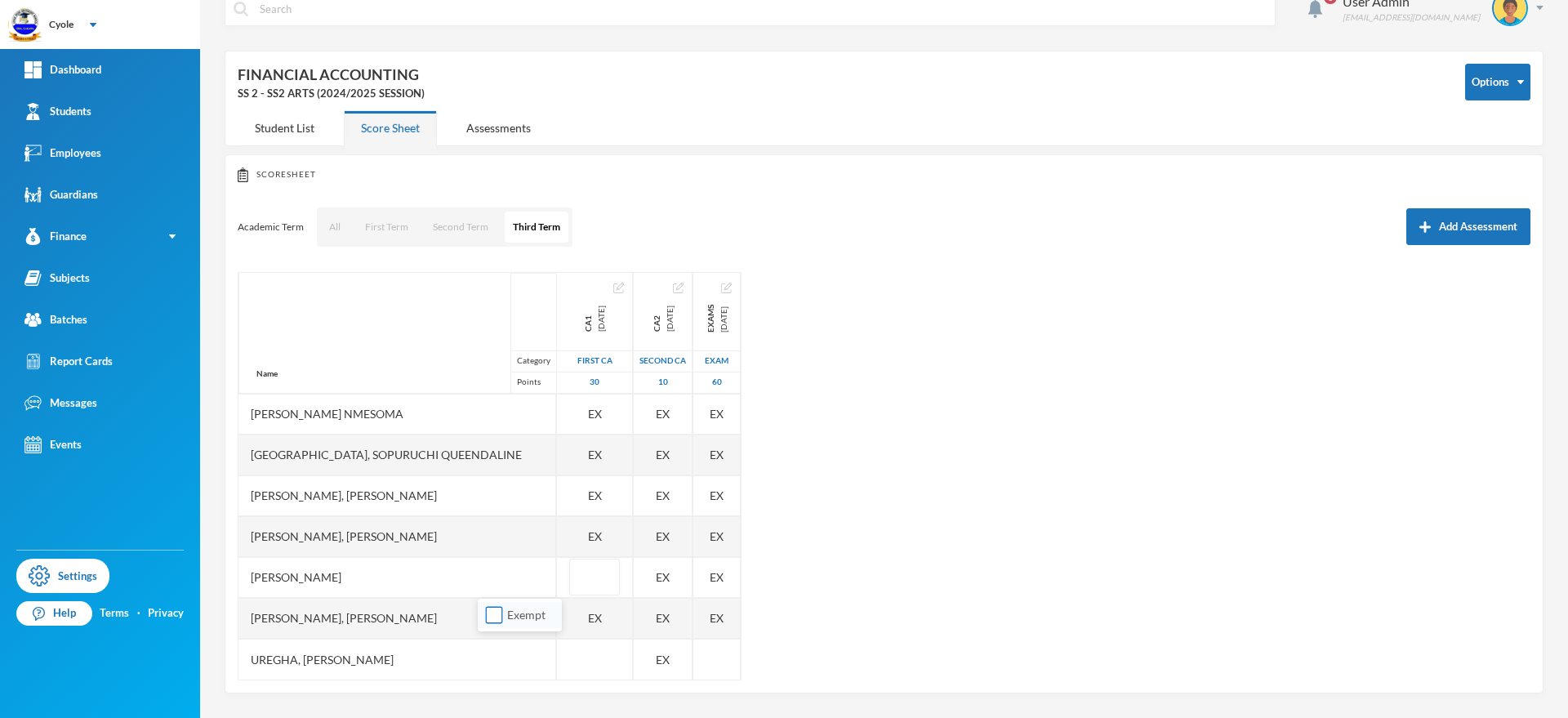 click on "Exempt" at bounding box center (526, 614) 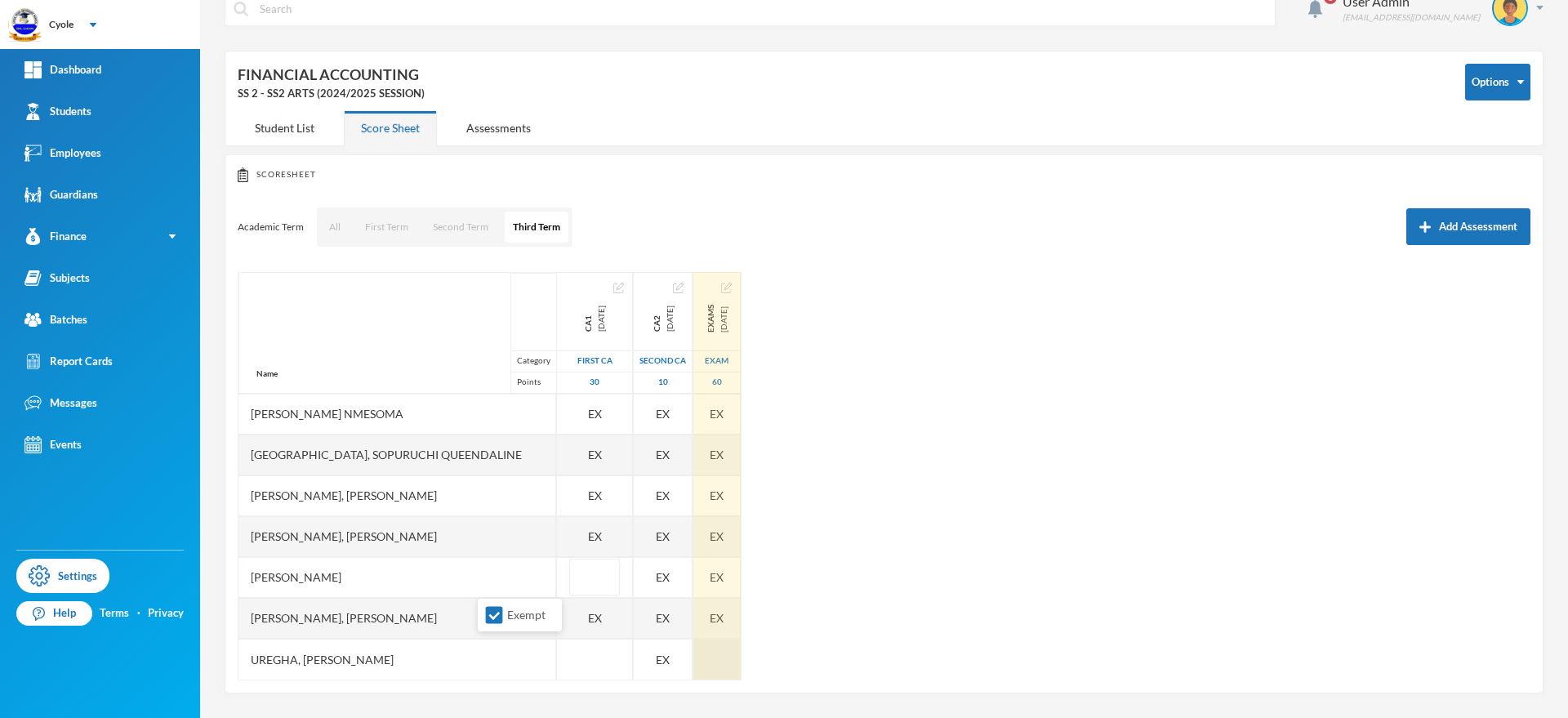 click at bounding box center (717, 659) 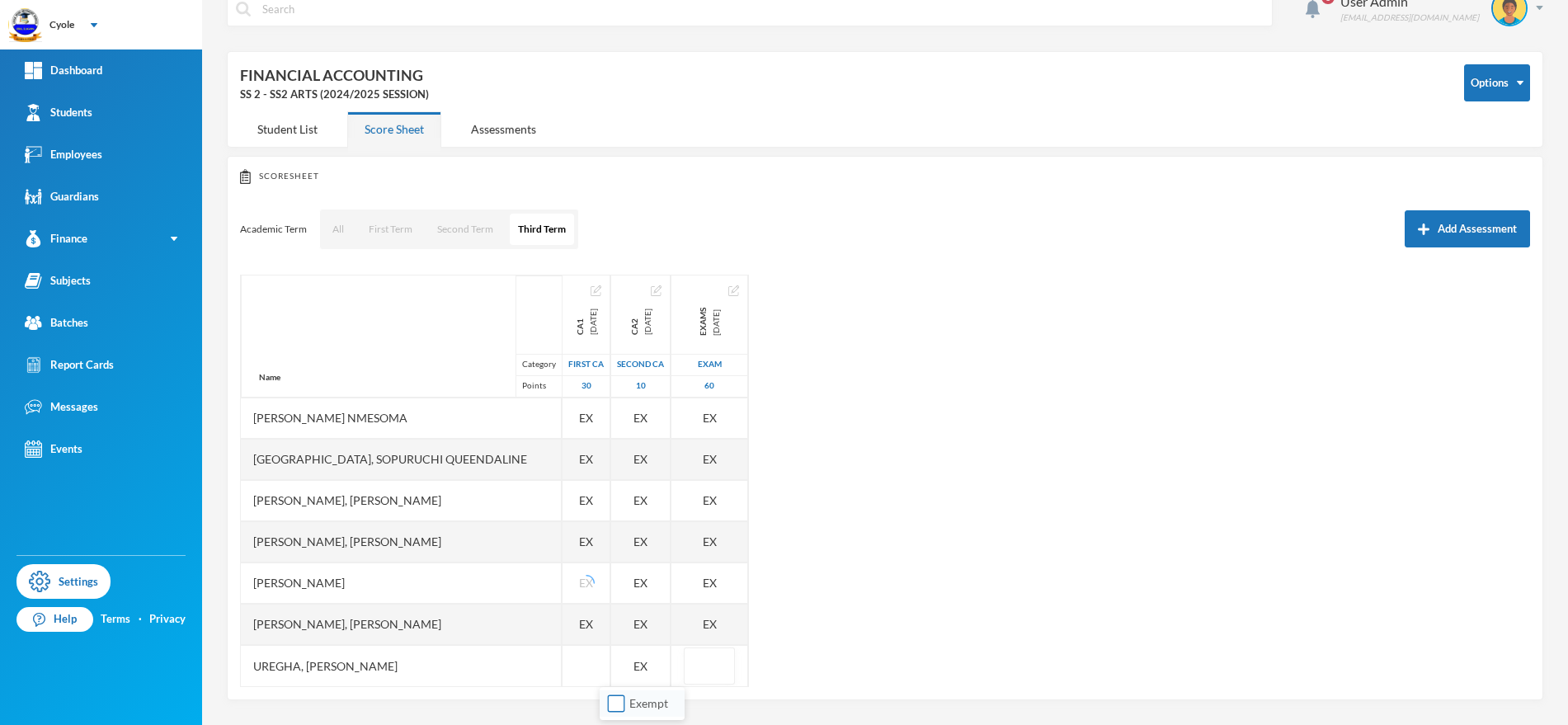 click on "Exempt" at bounding box center [616, 704] 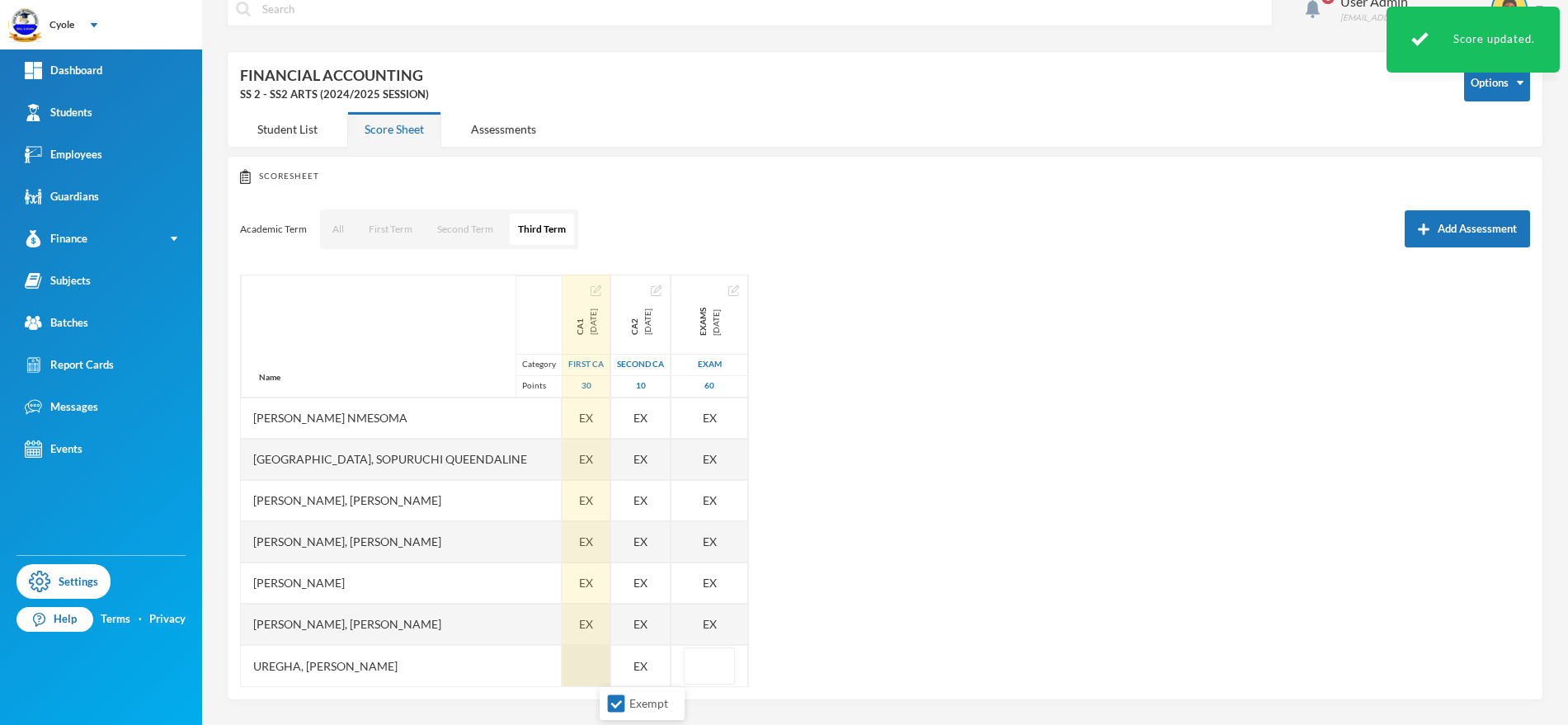 click at bounding box center (586, 666) 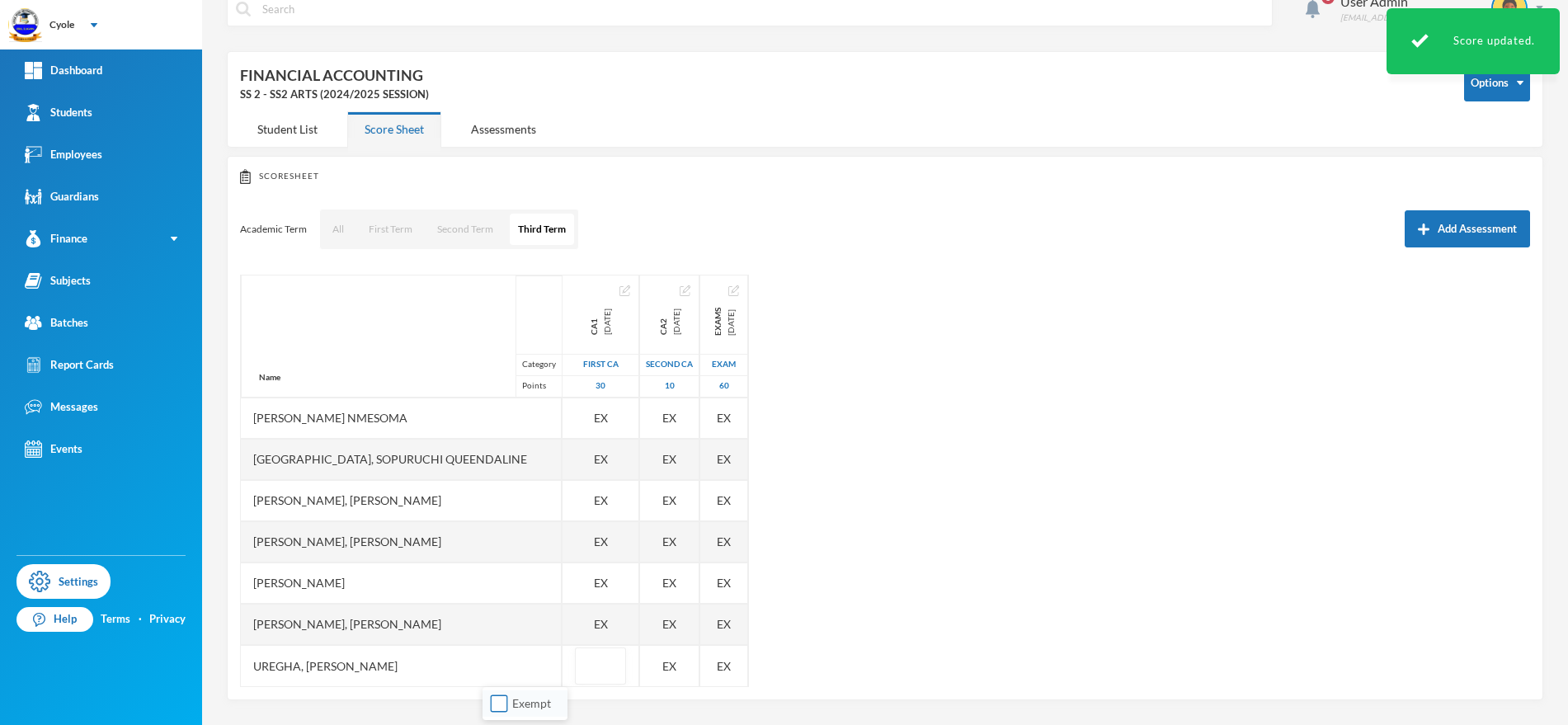 click on "Exempt" at bounding box center [499, 704] 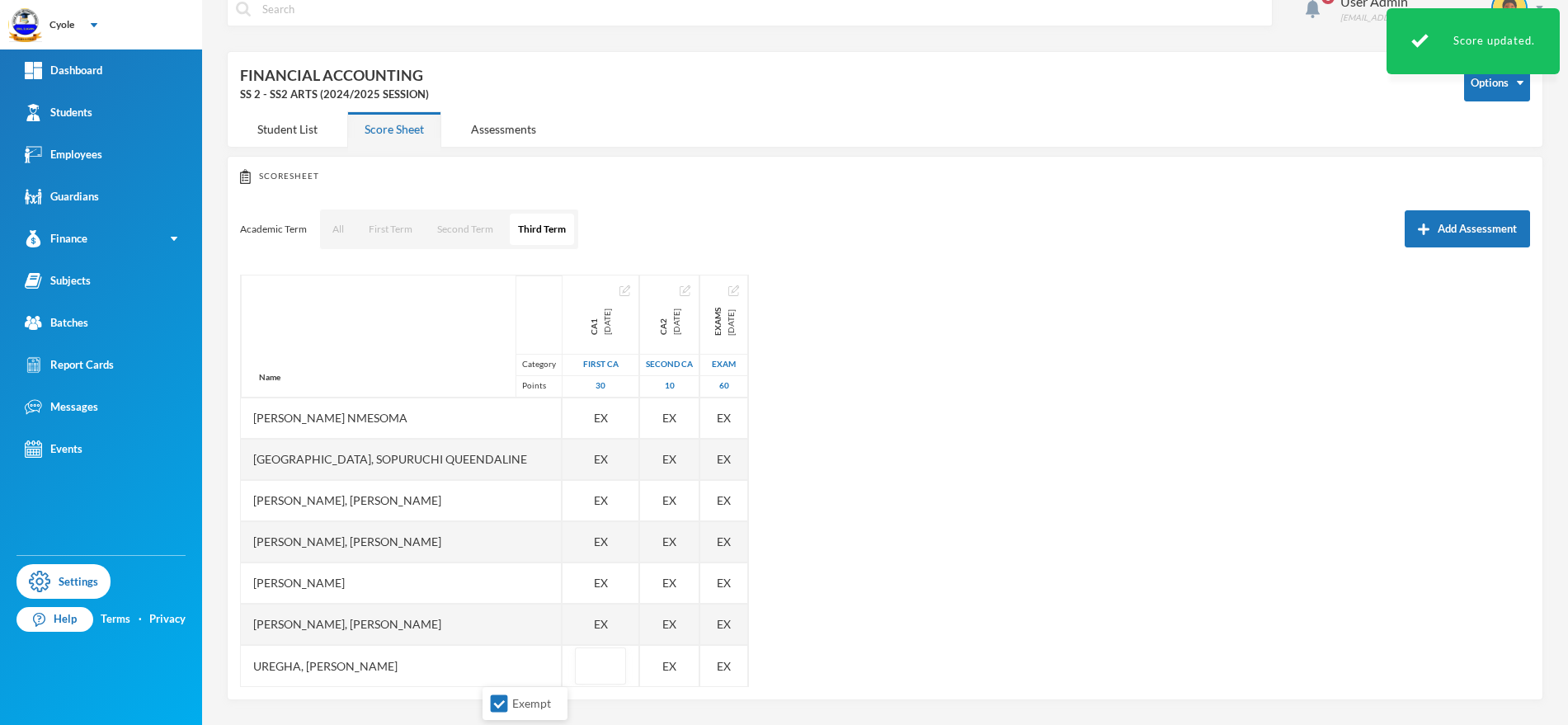 click on "Name   Category Points [PERSON_NAME], [PERSON_NAME] [PERSON_NAME], [PERSON_NAME], Favour [PERSON_NAME], [PERSON_NAME], [PERSON_NAME] Ewurum, Promise Onyekachi Ezeaguka, [PERSON_NAME], Favour [PERSON_NAME], [PERSON_NAME] Ibelozie, [PERSON_NAME]-kings, [PERSON_NAME] [PERSON_NAME], [PERSON_NAME], [PERSON_NAME] Mfonobong Mmaduagugbuo, [PERSON_NAME] [PERSON_NAME], [PERSON_NAME] Nsikan, [PERSON_NAME] [PERSON_NAME], [PERSON_NAME] [PERSON_NAME] [PERSON_NAME], Blessed [PERSON_NAME], Mmesoma [PERSON_NAME], Gift [PERSON_NAME], [PERSON_NAME] [PERSON_NAME], [PERSON_NAME] [PERSON_NAME] [PERSON_NAME], [PERSON_NAME] [PERSON_NAME] [PERSON_NAME], [PERSON_NAME], [PERSON_NAME] CA1 [DATE] First CA 30 28.0 EX EX EX EX EX EX EX EX EX EX EX EX EX EX 15.0 EX EX EX 10.0 EX EX EX EX EX EX EX EX EX CA2 [DATE] Second CA 10 10.0 EX EX EX EX EX EX EX EX EX EX EX EX EX EX 10.0 EX EX EX 10.0 EX EX EX EX EX EX EX EX EX" at bounding box center [885, 481] 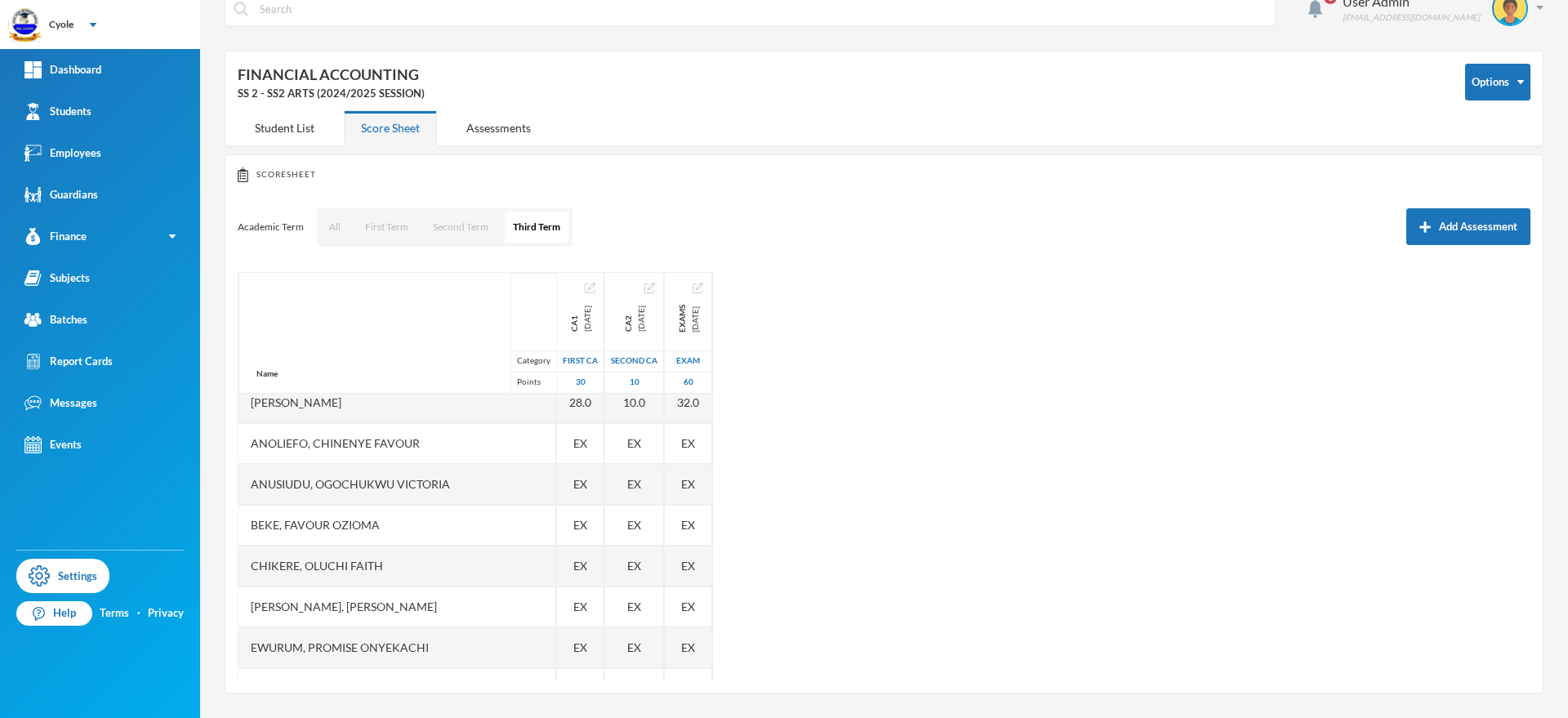 scroll, scrollTop: 0, scrollLeft: 0, axis: both 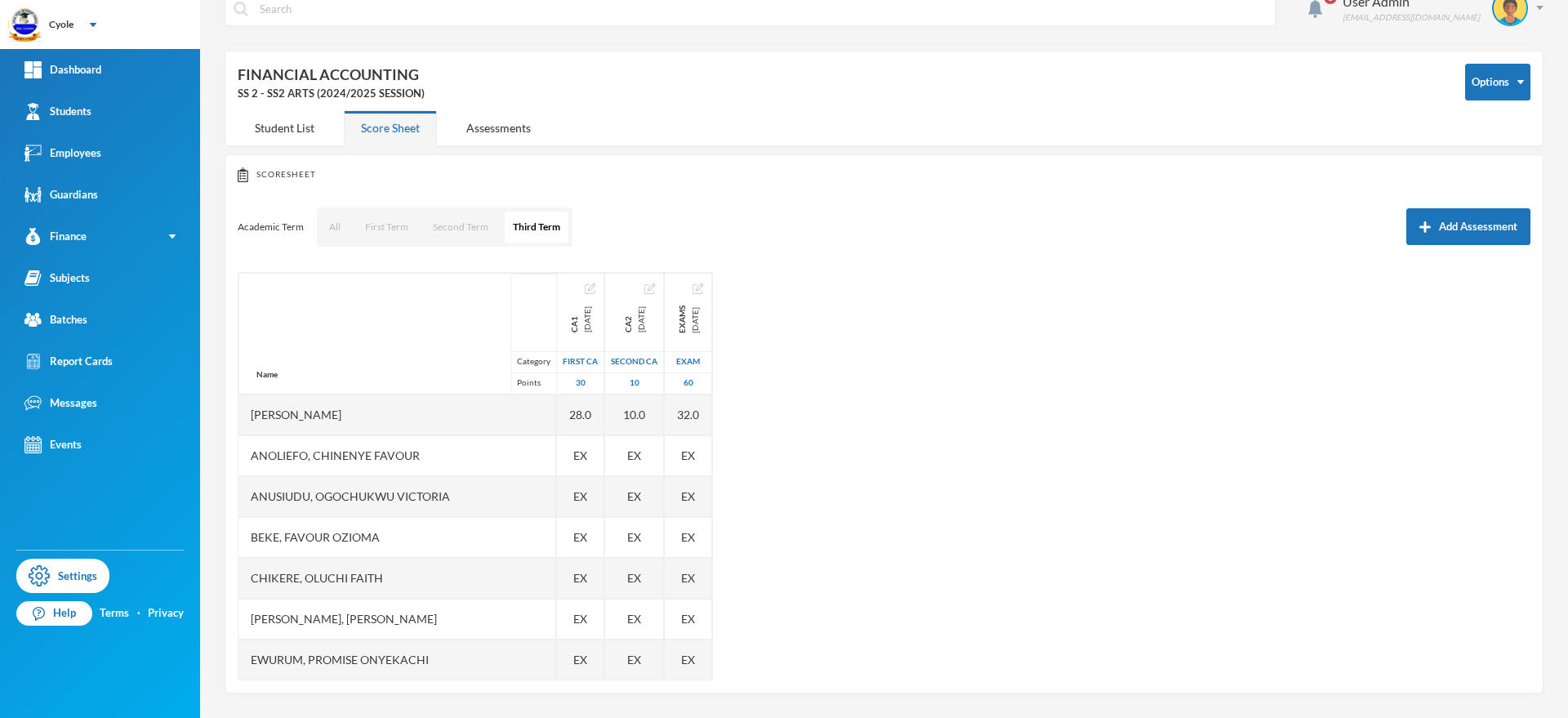 click on "Name   Category Points [PERSON_NAME], [PERSON_NAME] [PERSON_NAME], [PERSON_NAME], Favour [PERSON_NAME], [PERSON_NAME], [PERSON_NAME] Ewurum, Promise Onyekachi Ezeaguka, [PERSON_NAME], Favour [PERSON_NAME], [PERSON_NAME] Ibelozie, [PERSON_NAME]-kings, [PERSON_NAME] [PERSON_NAME], [PERSON_NAME], [PERSON_NAME] Mfonobong Mmaduagugbuo, [PERSON_NAME] [PERSON_NAME], [PERSON_NAME] Nsikan, [PERSON_NAME] [PERSON_NAME], [PERSON_NAME] [PERSON_NAME] [PERSON_NAME], Blessed [PERSON_NAME], Mmesoma [PERSON_NAME], Gift [PERSON_NAME], [PERSON_NAME] [PERSON_NAME], [PERSON_NAME] [PERSON_NAME] [PERSON_NAME], [PERSON_NAME] [PERSON_NAME] [PERSON_NAME], [PERSON_NAME], [PERSON_NAME] CA1 [DATE] First CA 30 28.0 EX EX EX EX EX EX EX EX EX EX EX EX EX EX 15.0 EX EX EX 10.0 EX EX EX EX EX EX EX EX EX EX CA2 [DATE] Second CA 10 10.0 EX EX EX EX EX EX EX EX EX EX EX EX EX EX 10.0 EX EX EX 10.0 EX EX EX EX EX EX EX EX" at bounding box center [884, 476] 